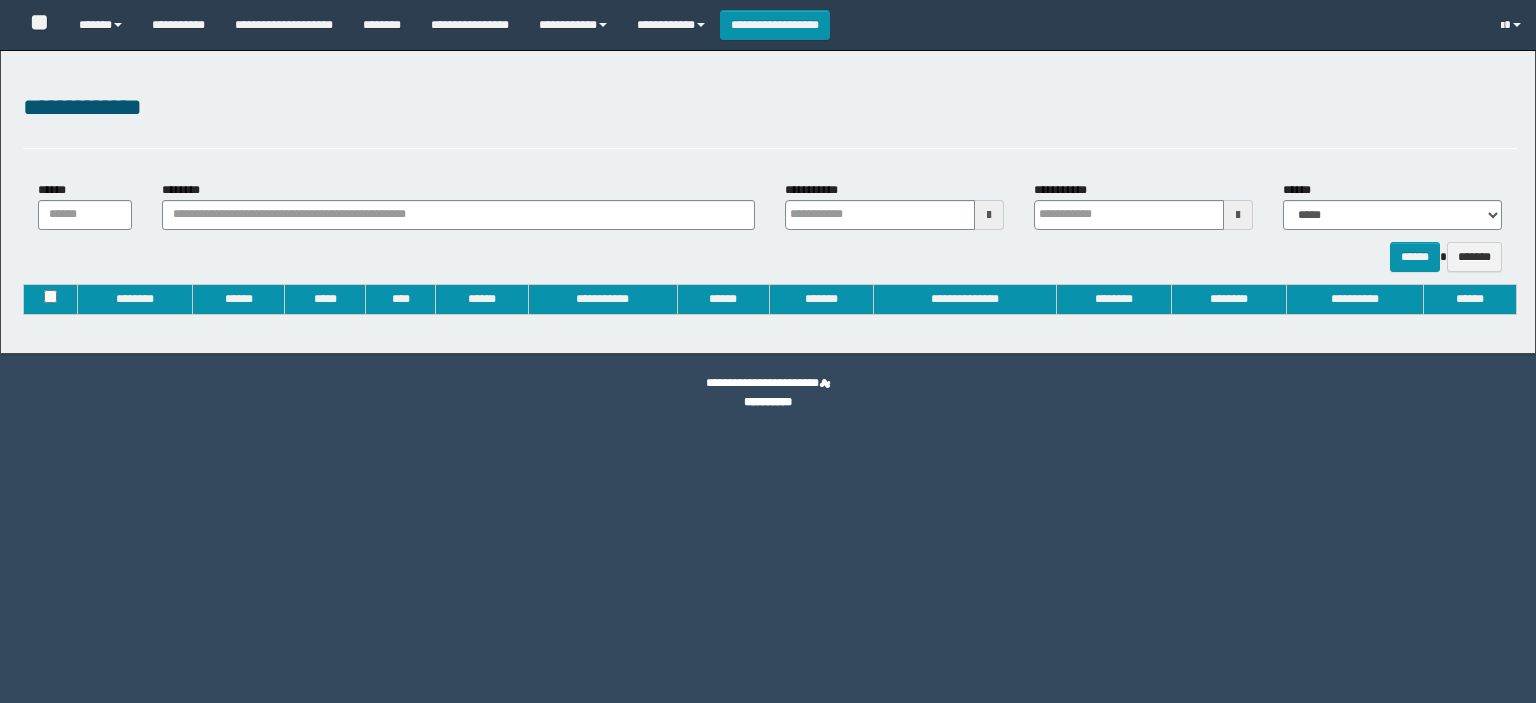 type on "**********" 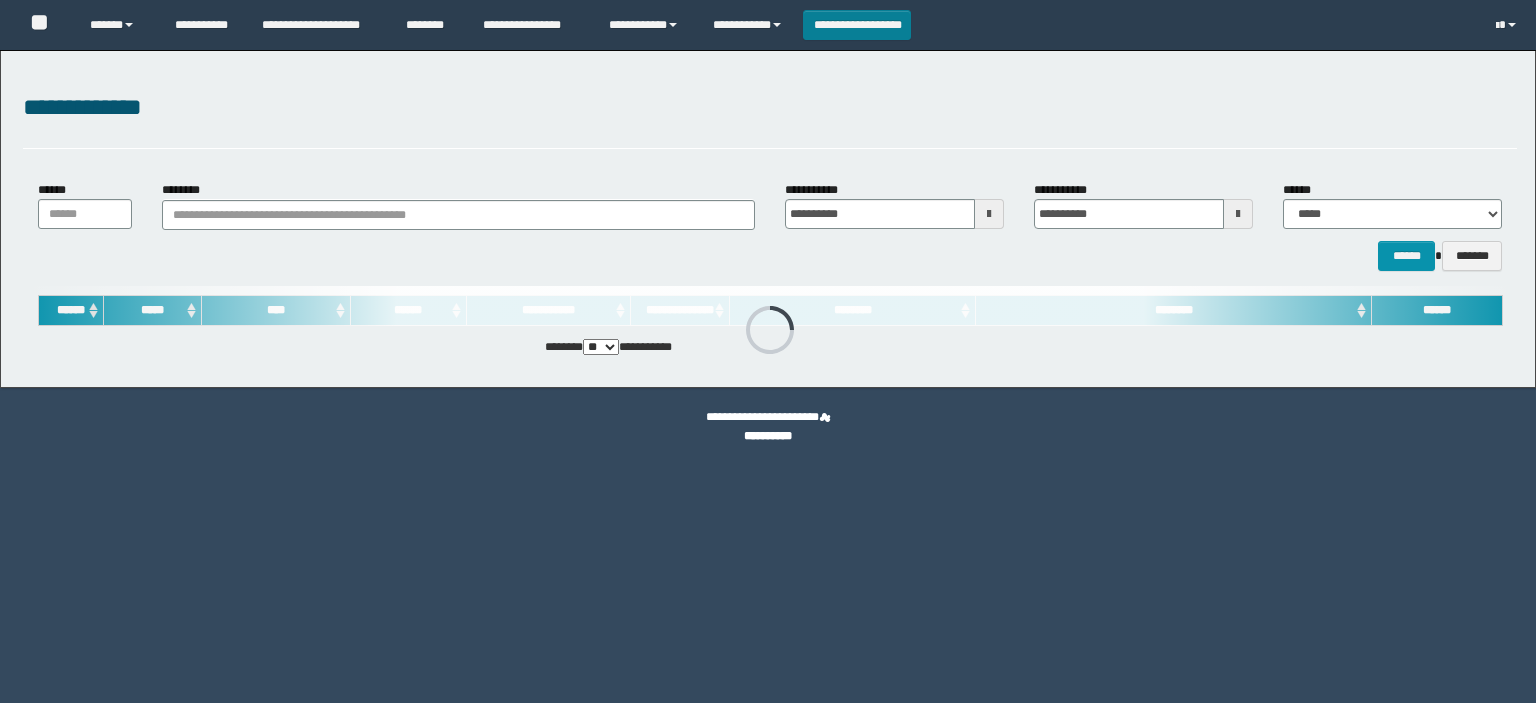 scroll, scrollTop: 0, scrollLeft: 0, axis: both 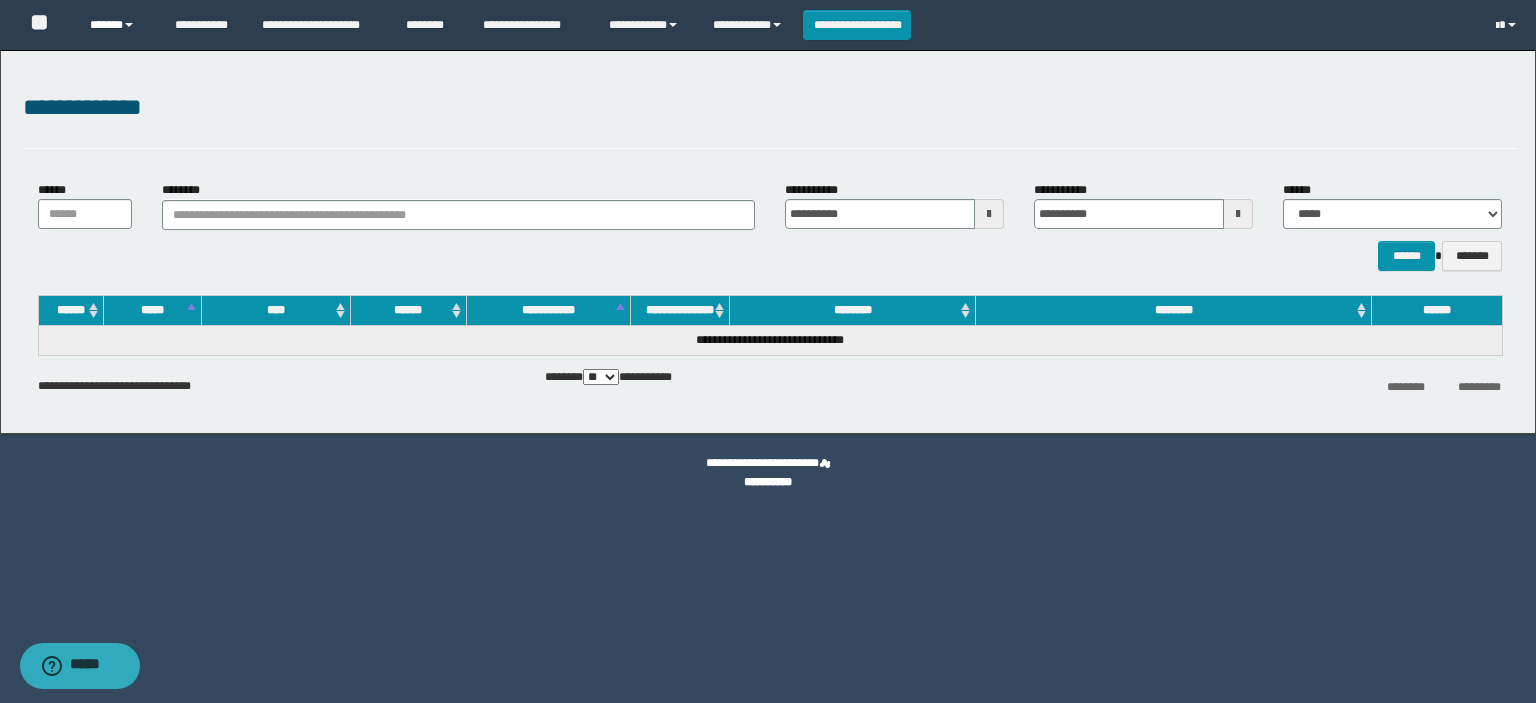 click on "******" at bounding box center (117, 25) 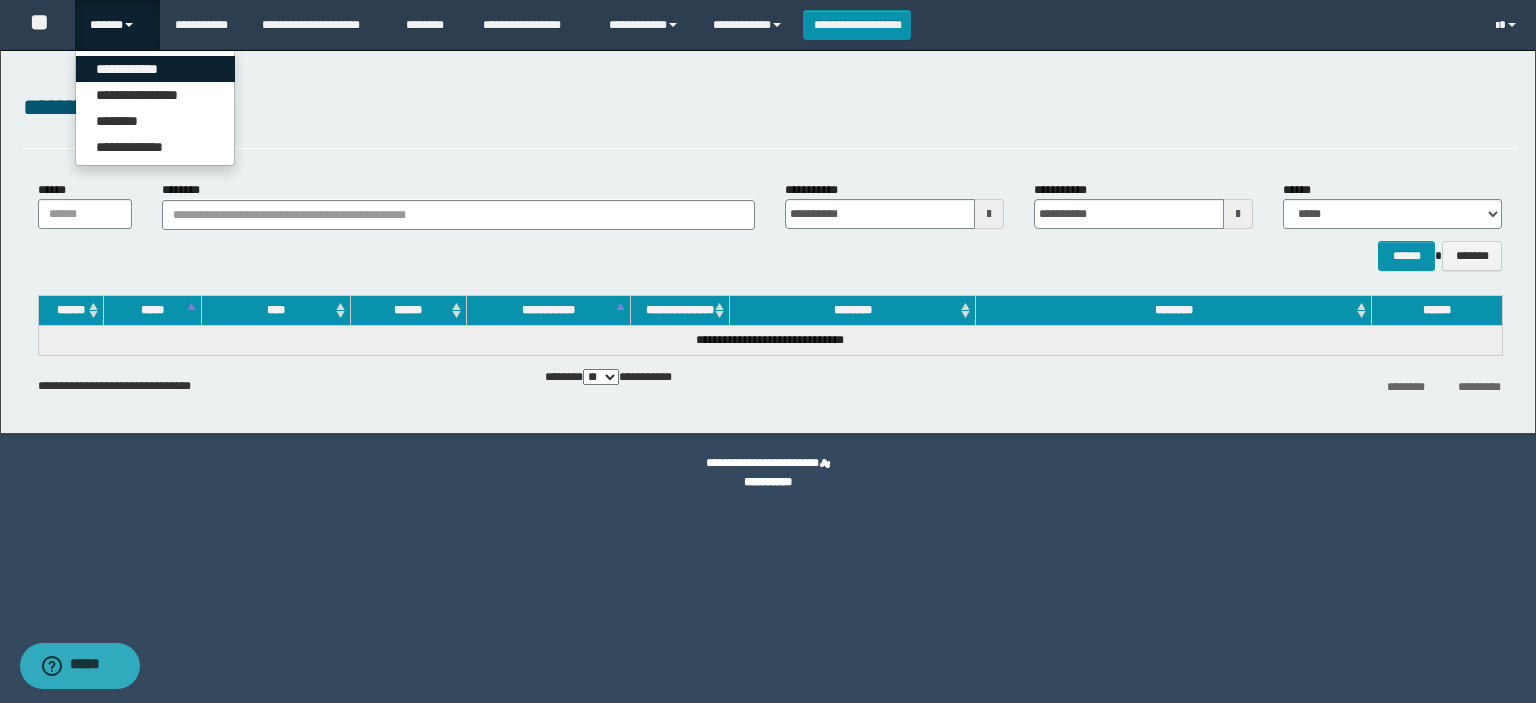 click on "**********" at bounding box center [155, 69] 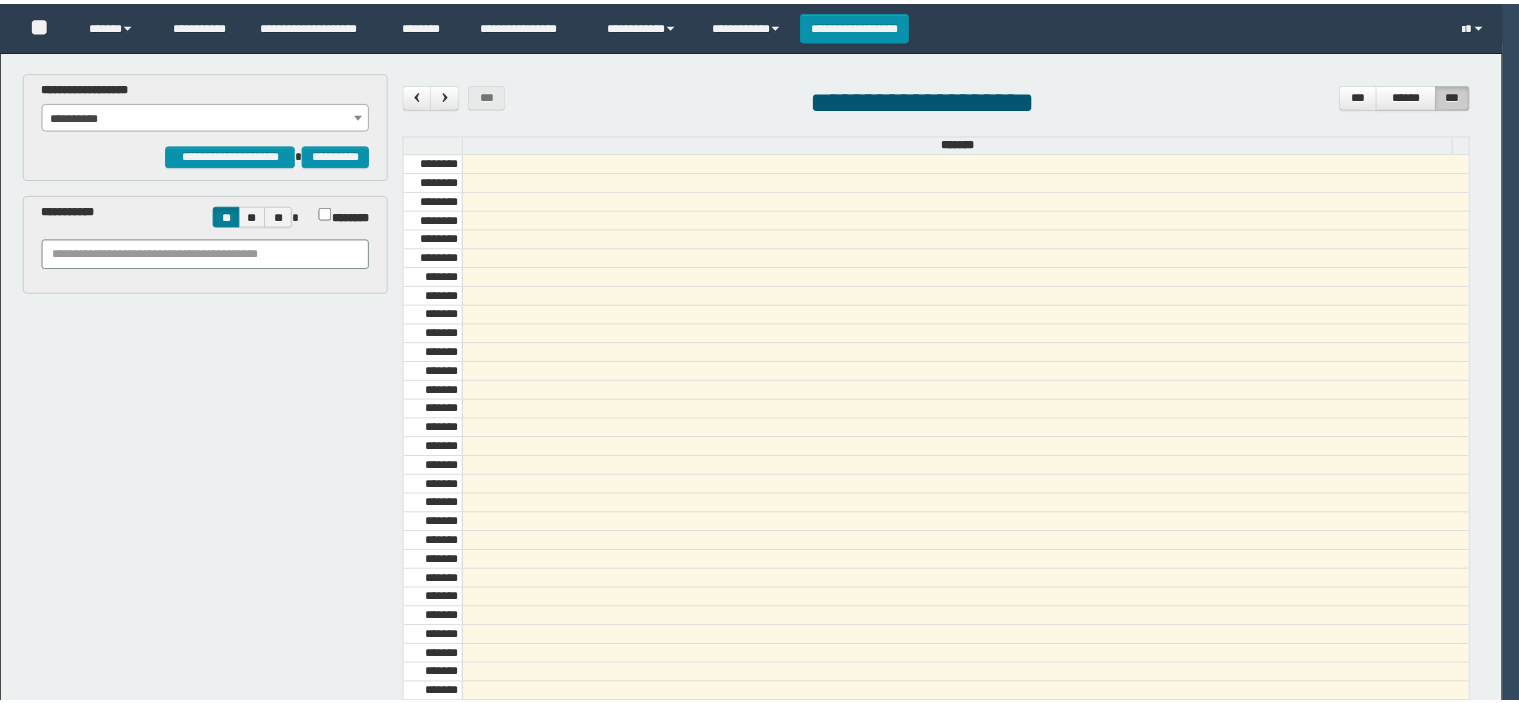 scroll, scrollTop: 0, scrollLeft: 0, axis: both 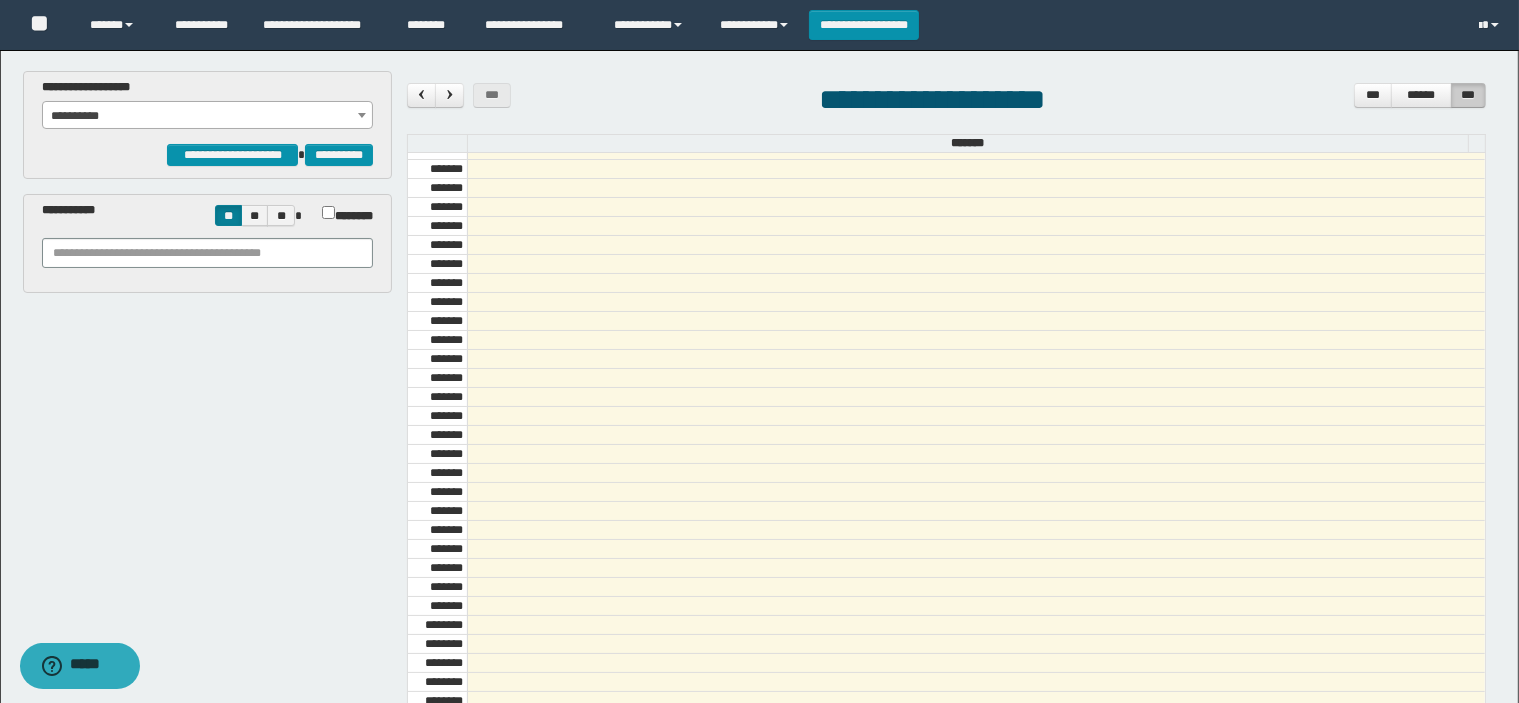 click on "**********" at bounding box center (208, 116) 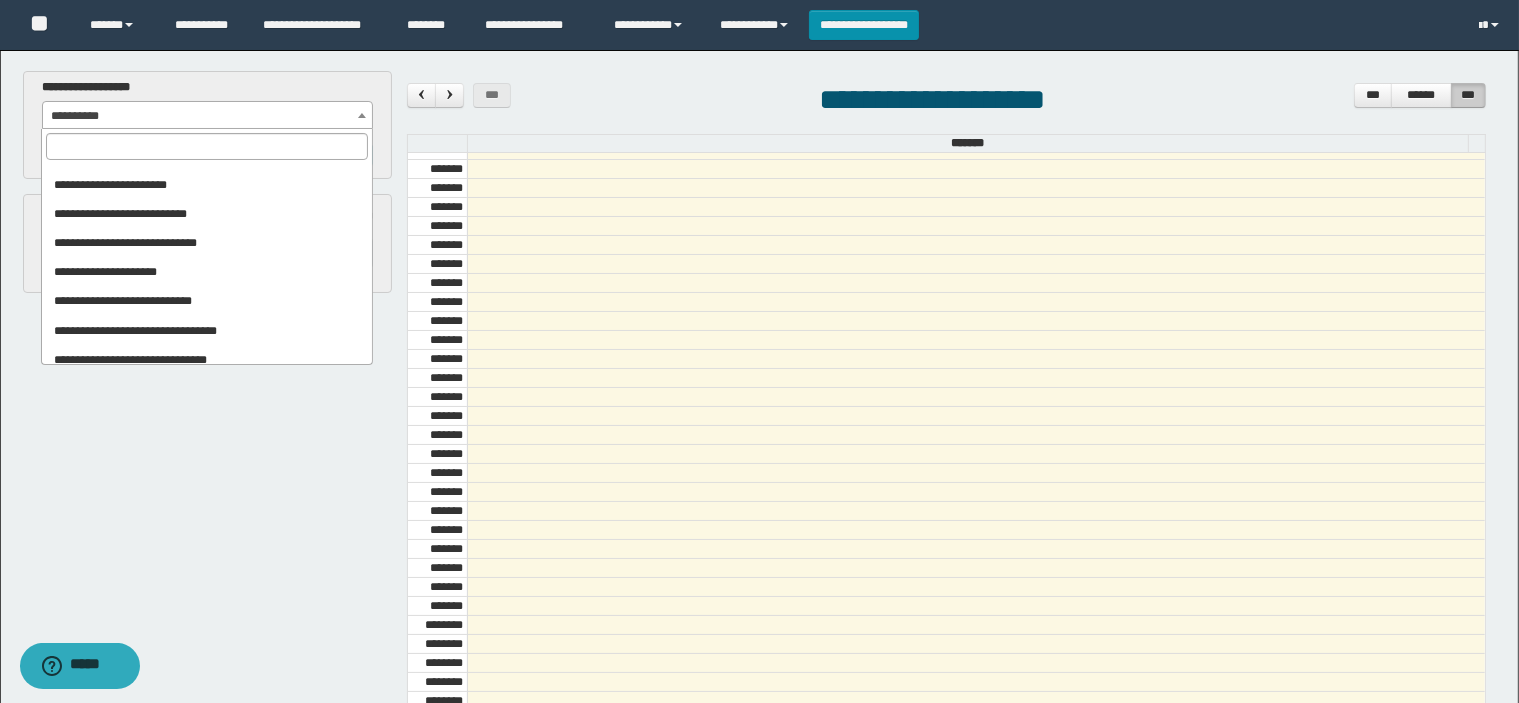 scroll, scrollTop: 200, scrollLeft: 0, axis: vertical 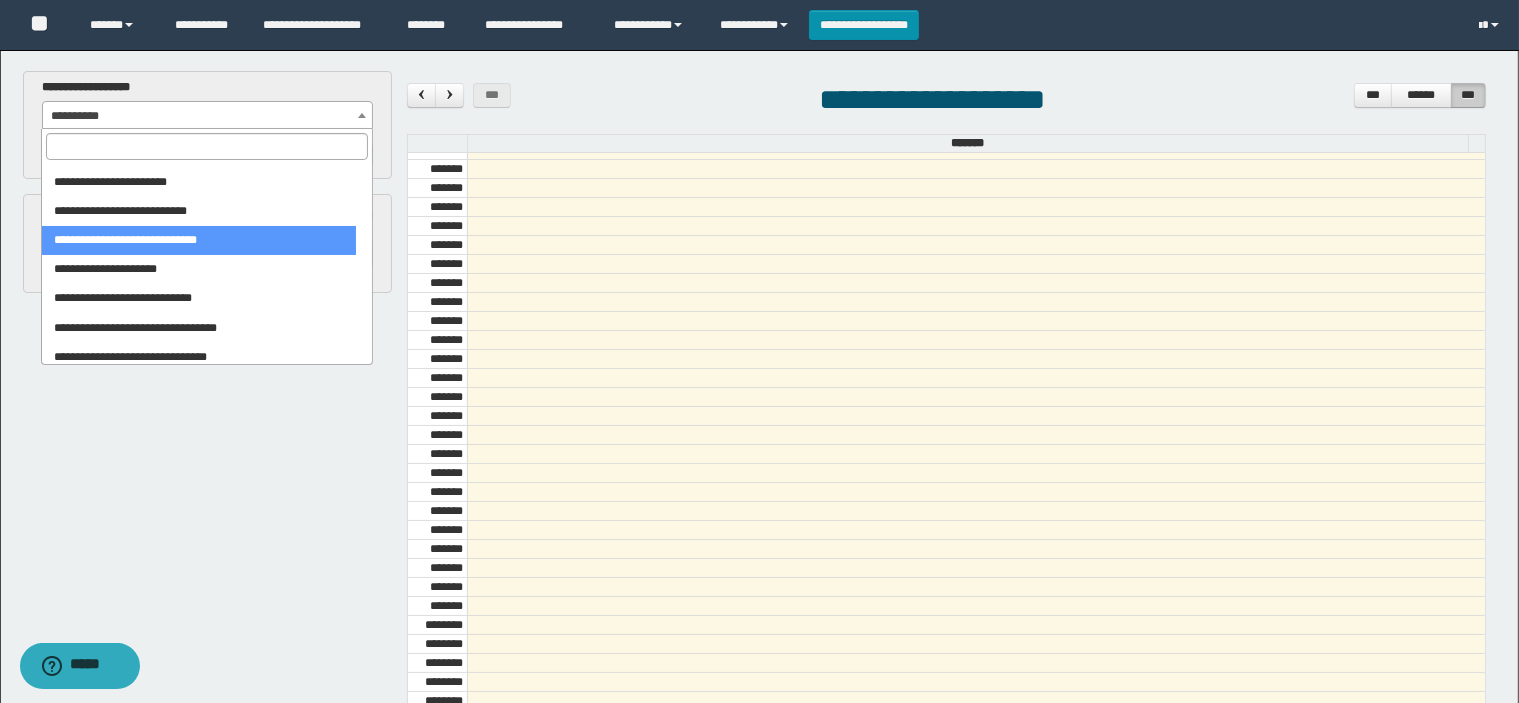 select on "******" 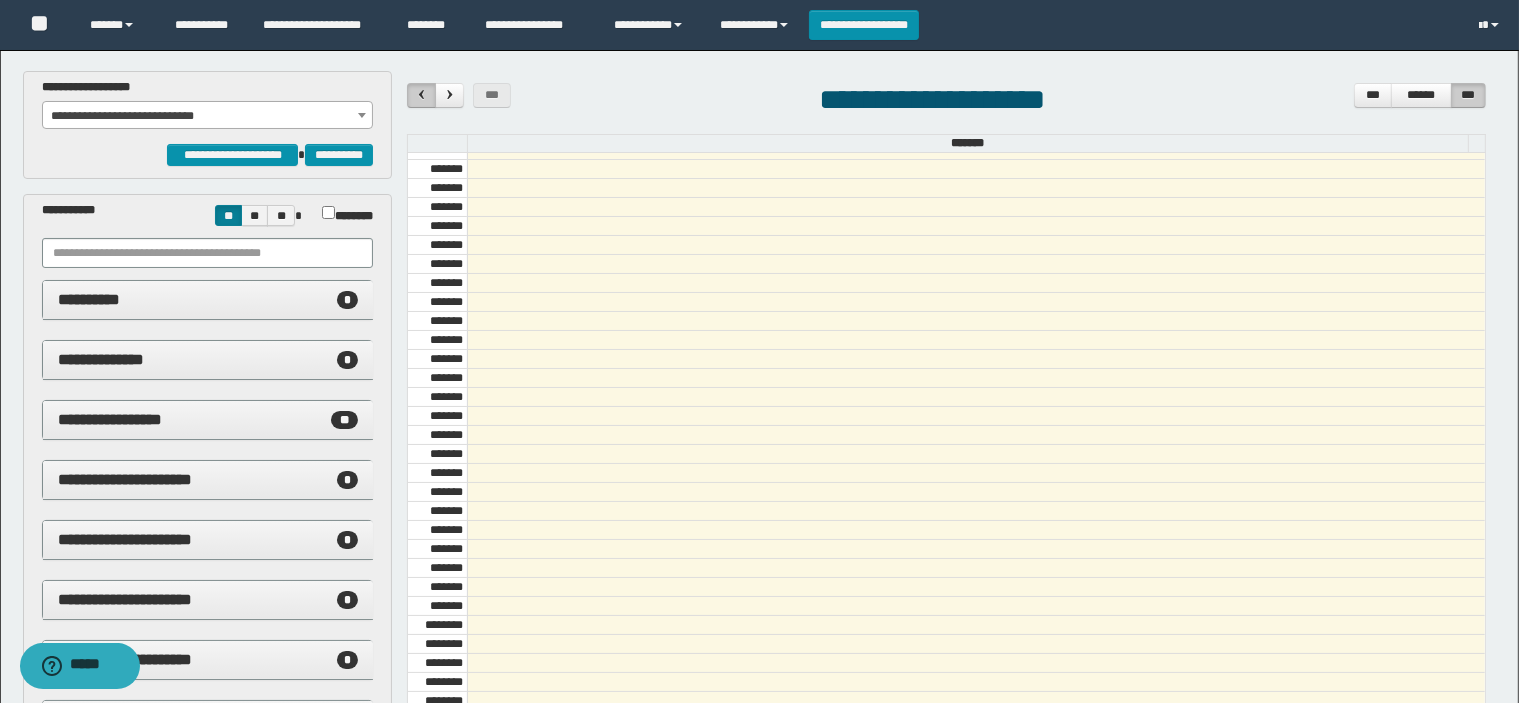 click at bounding box center [421, 95] 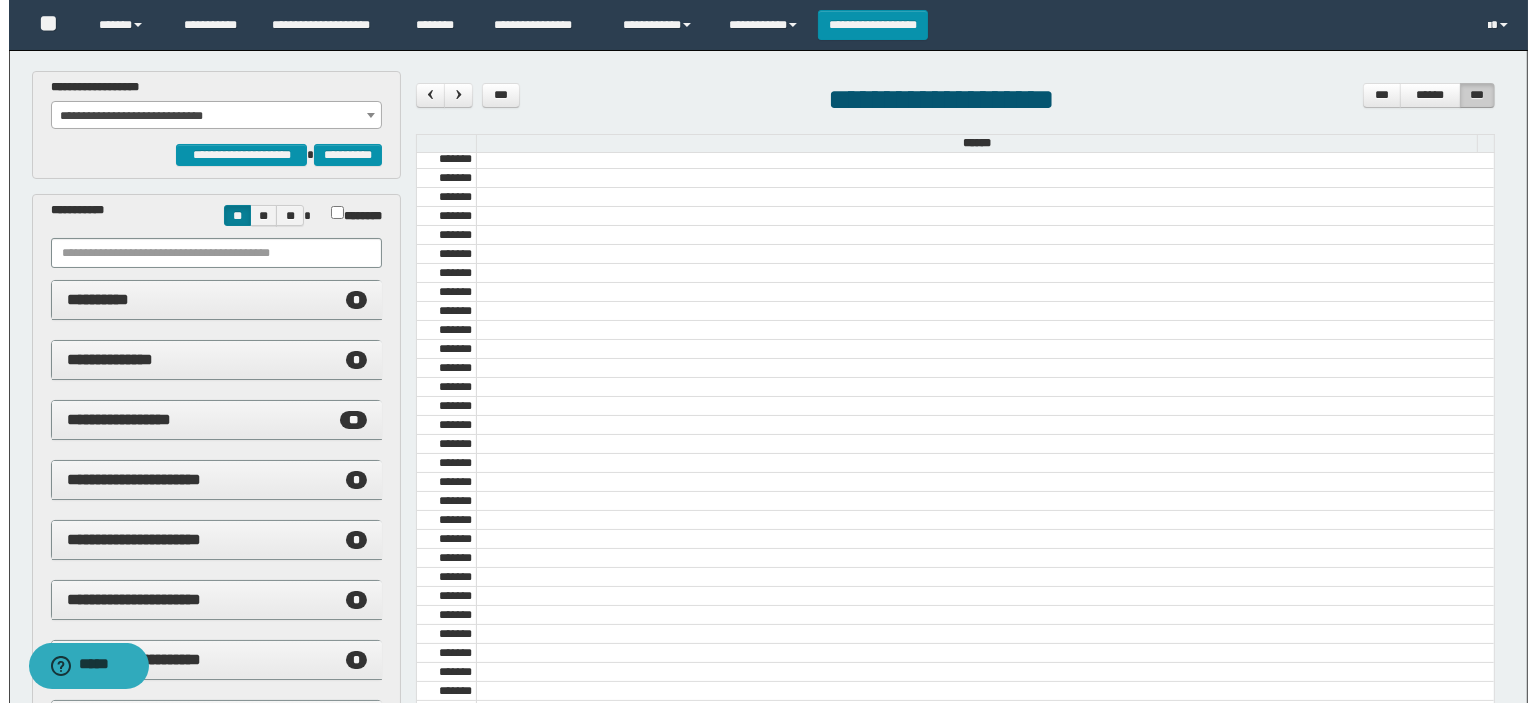 scroll, scrollTop: 218, scrollLeft: 0, axis: vertical 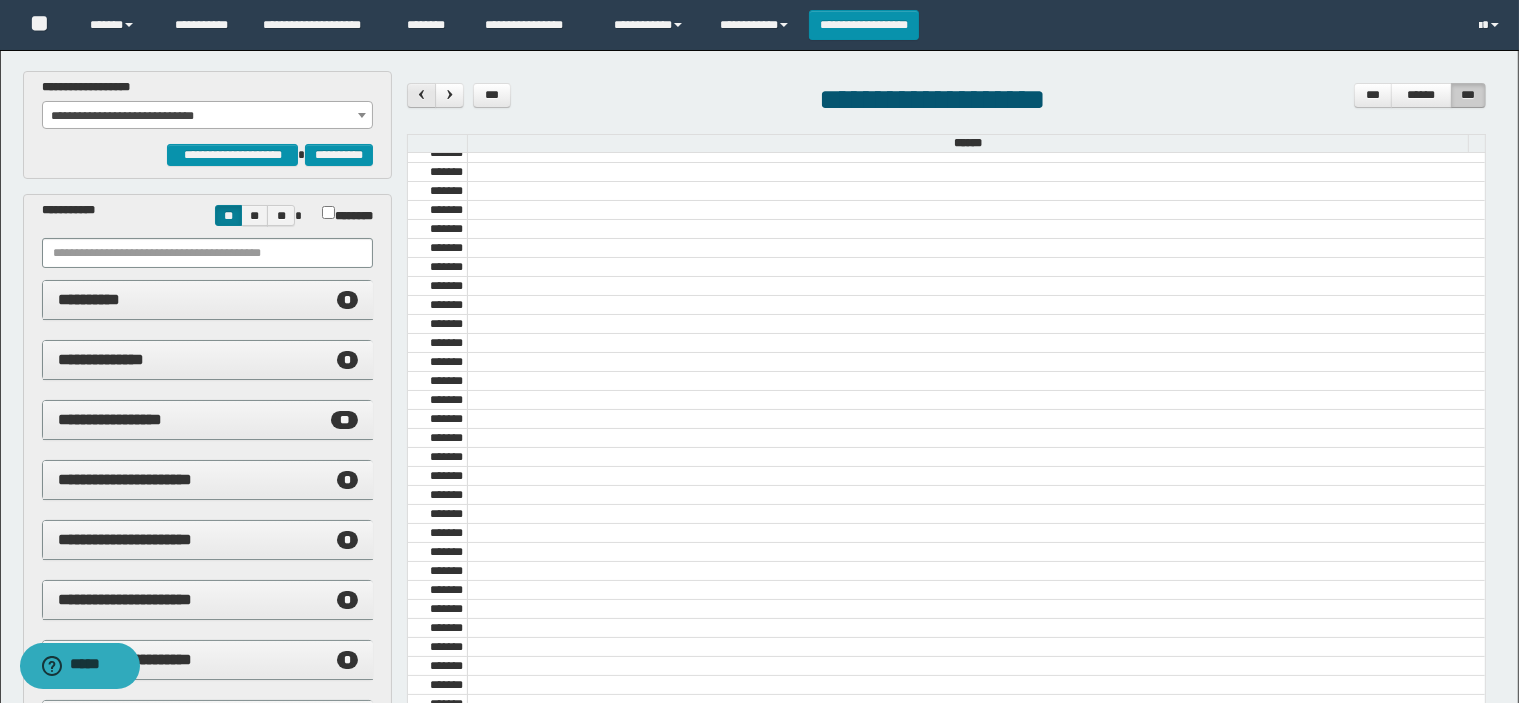 click at bounding box center (421, 95) 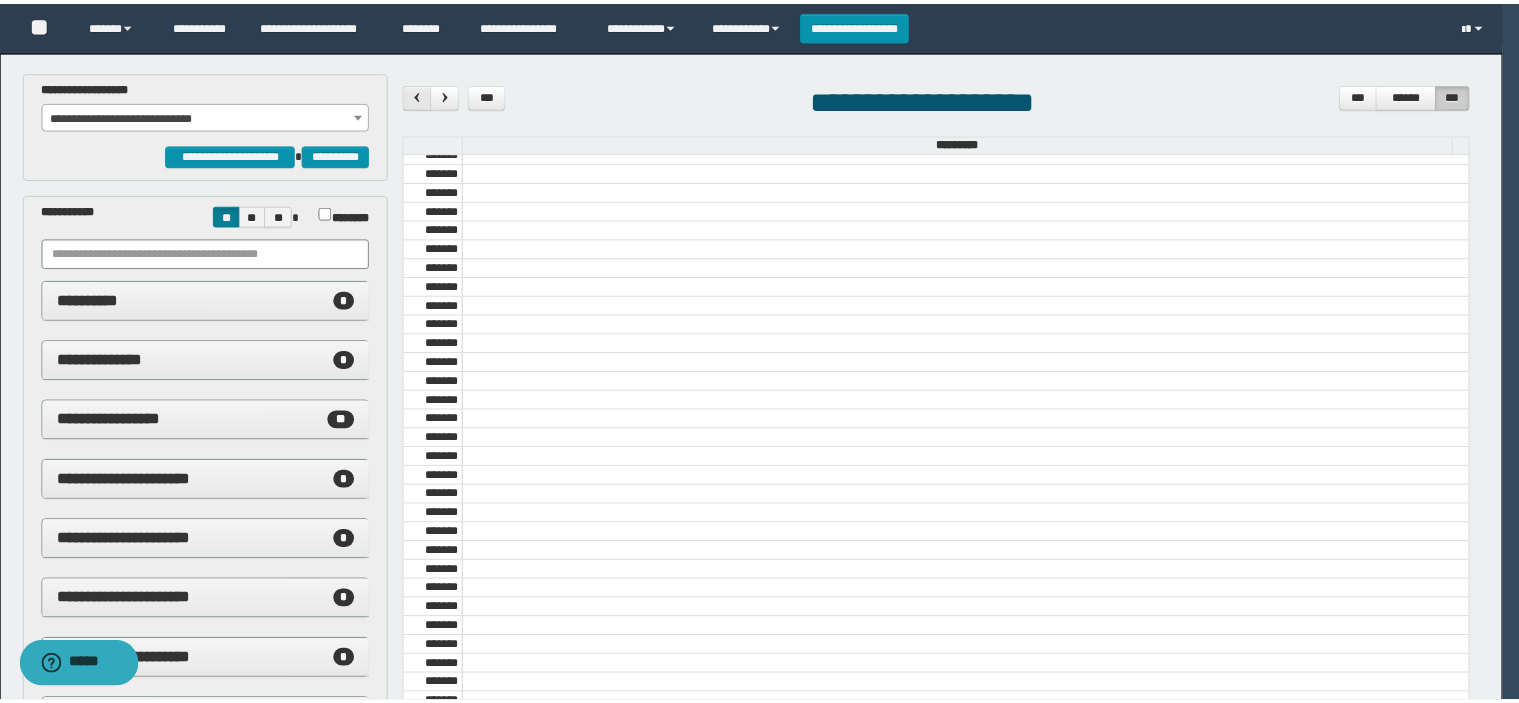 scroll, scrollTop: 677, scrollLeft: 0, axis: vertical 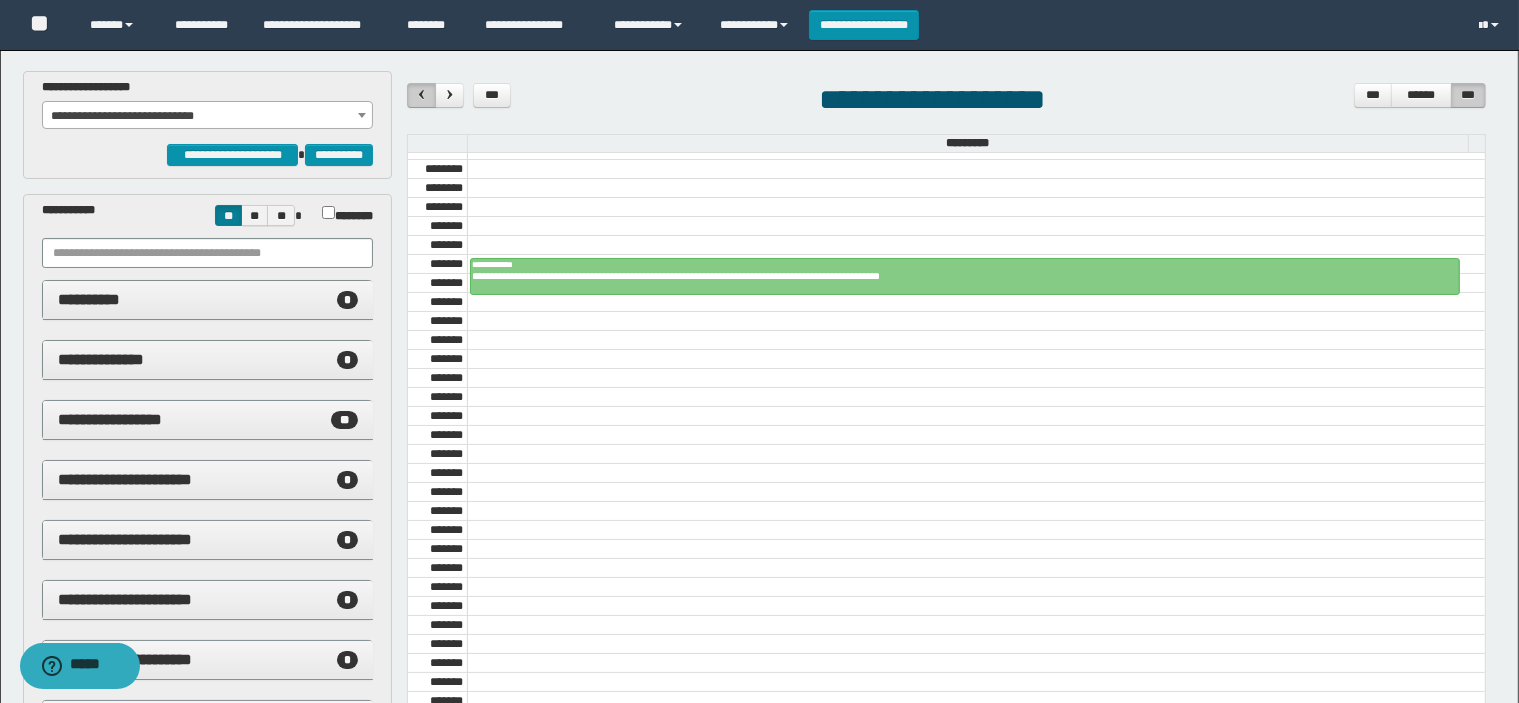 click at bounding box center [421, 95] 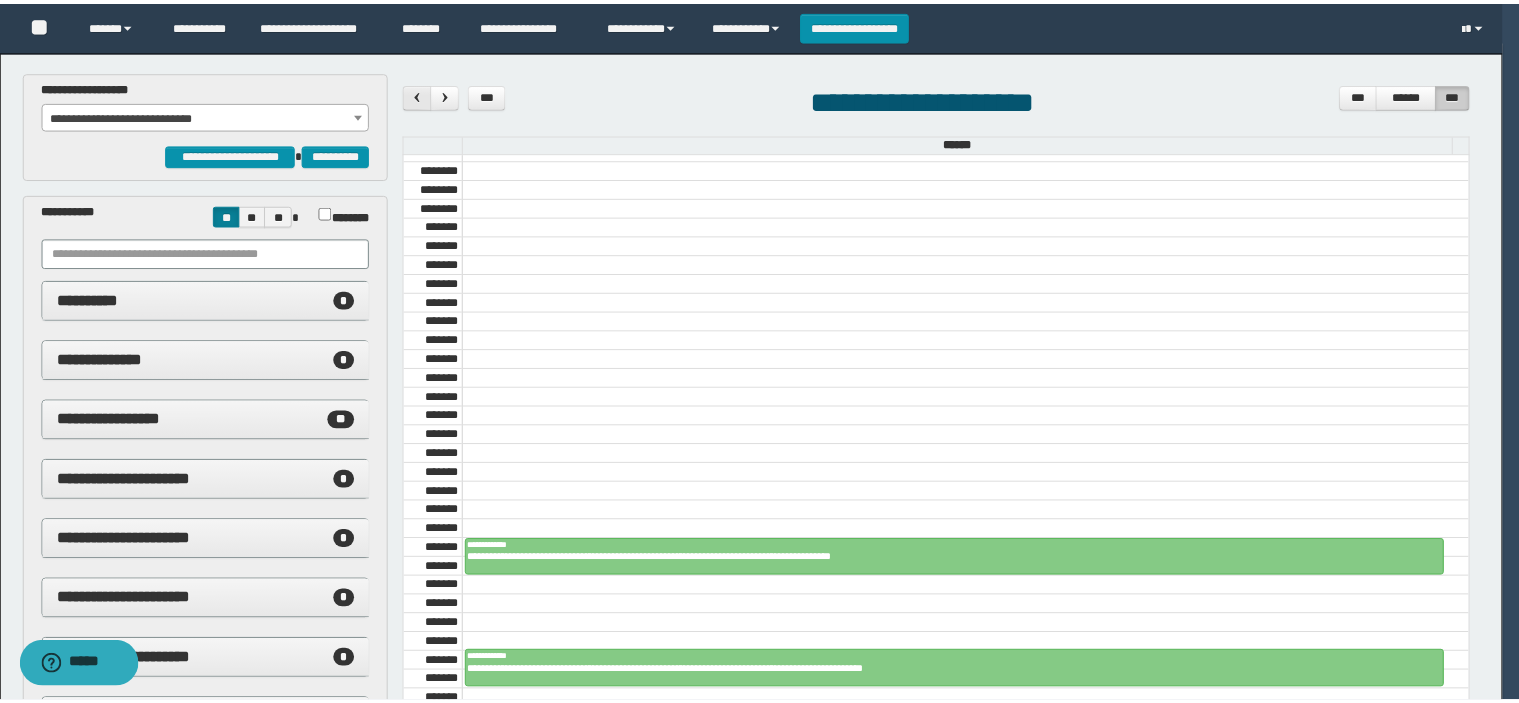 scroll, scrollTop: 677, scrollLeft: 0, axis: vertical 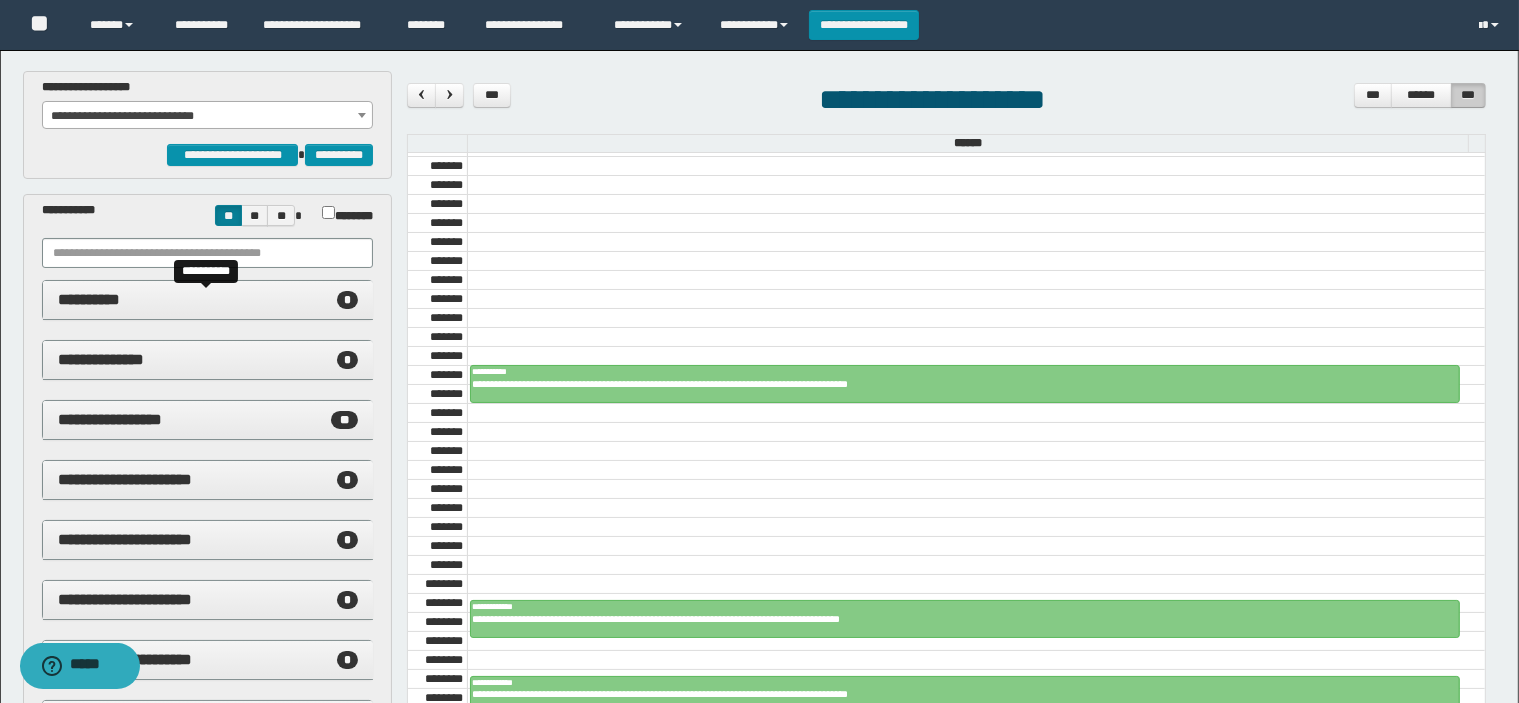click on "**********" at bounding box center [208, 300] 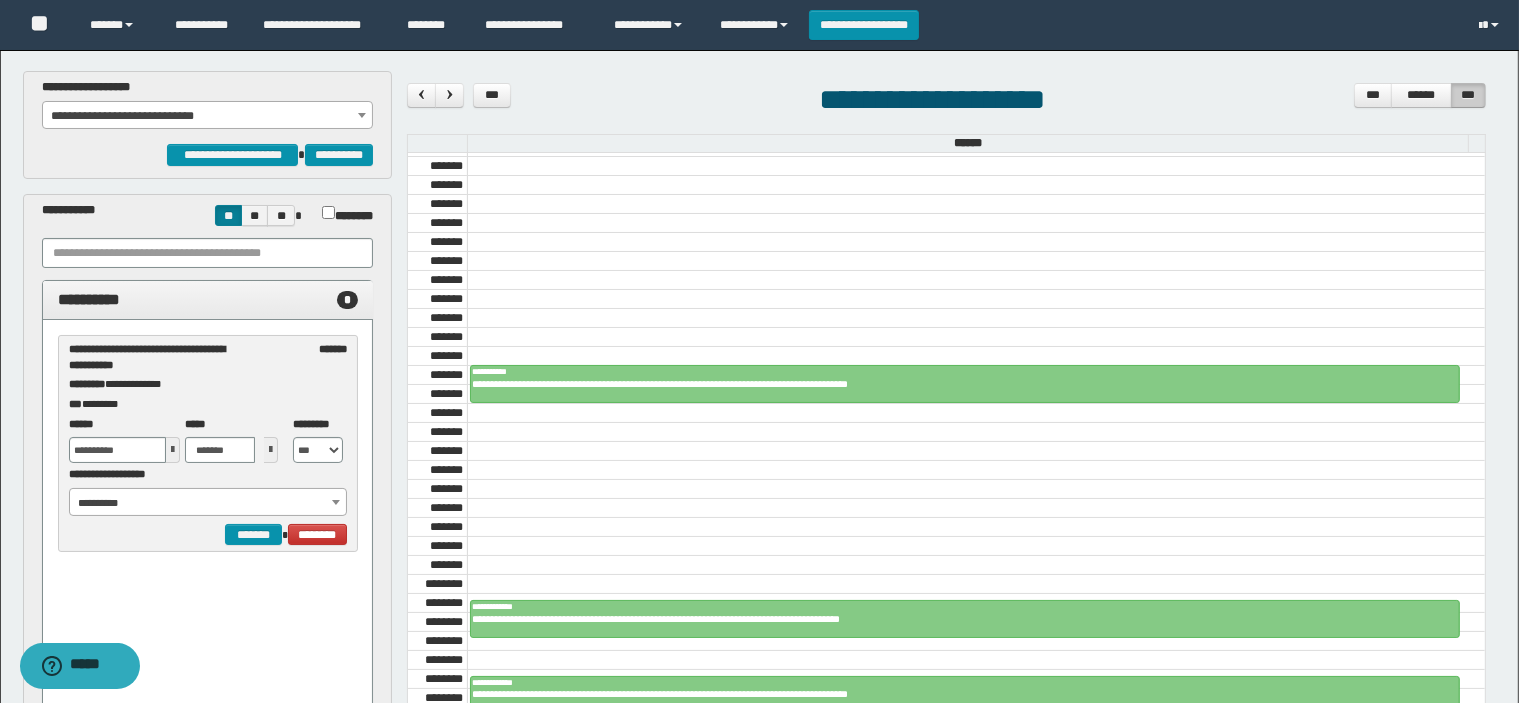 click on "**********" at bounding box center [208, 300] 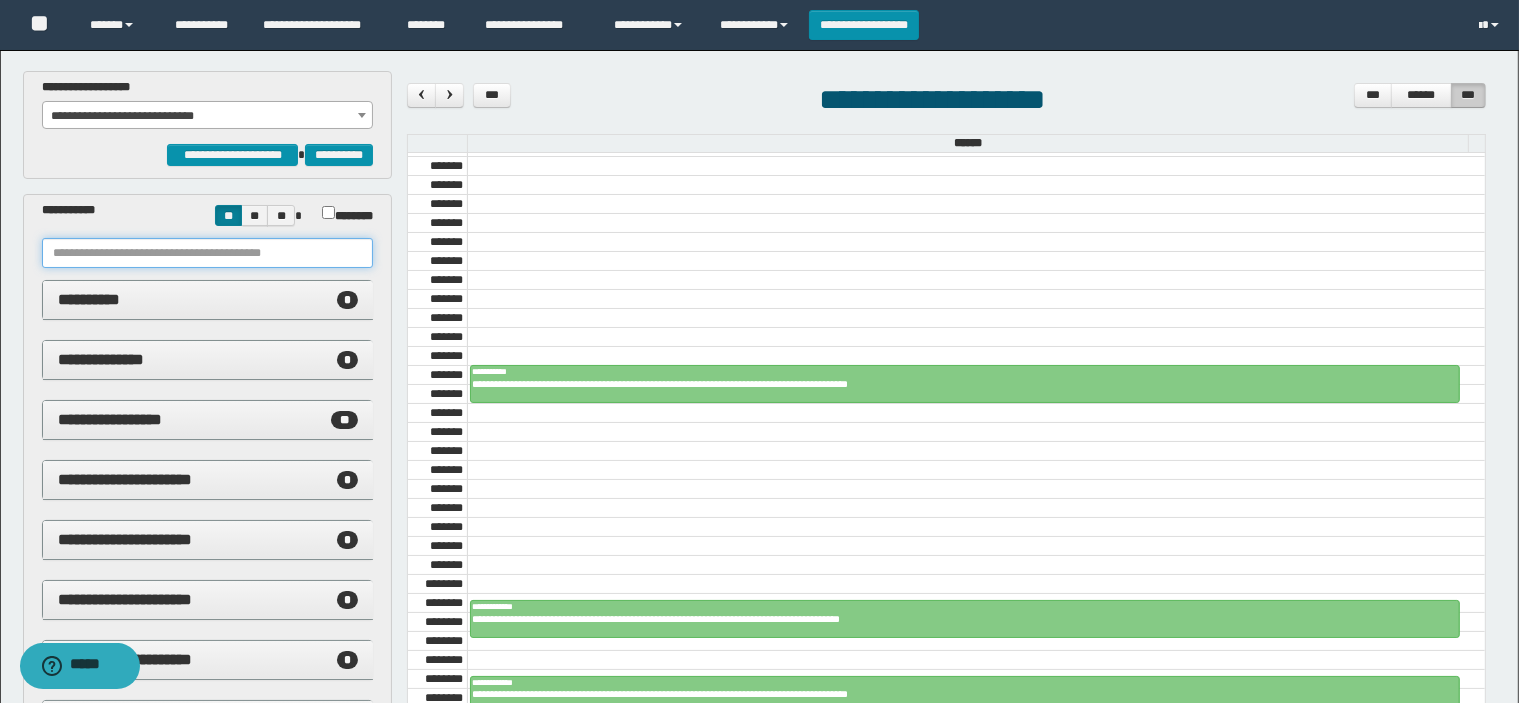 click at bounding box center [208, 253] 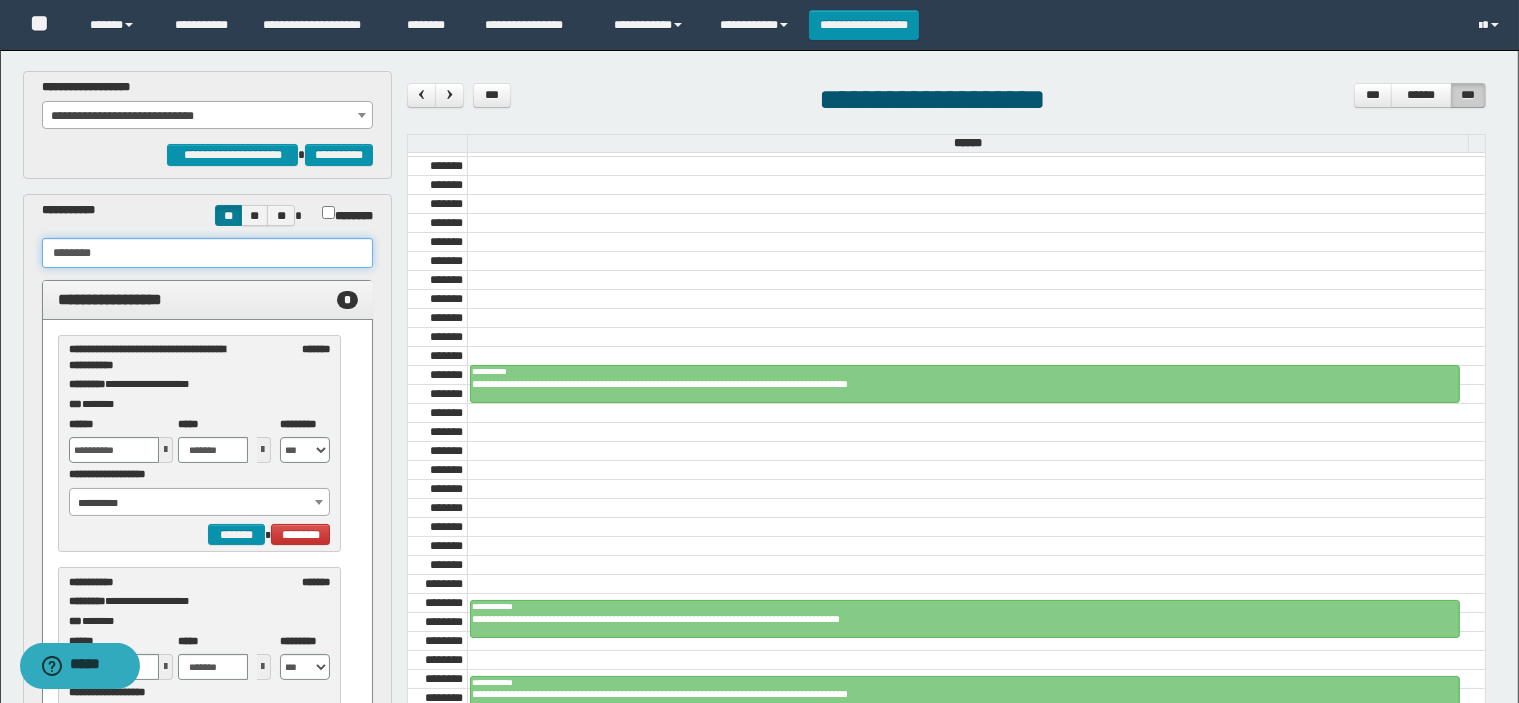 type on "********" 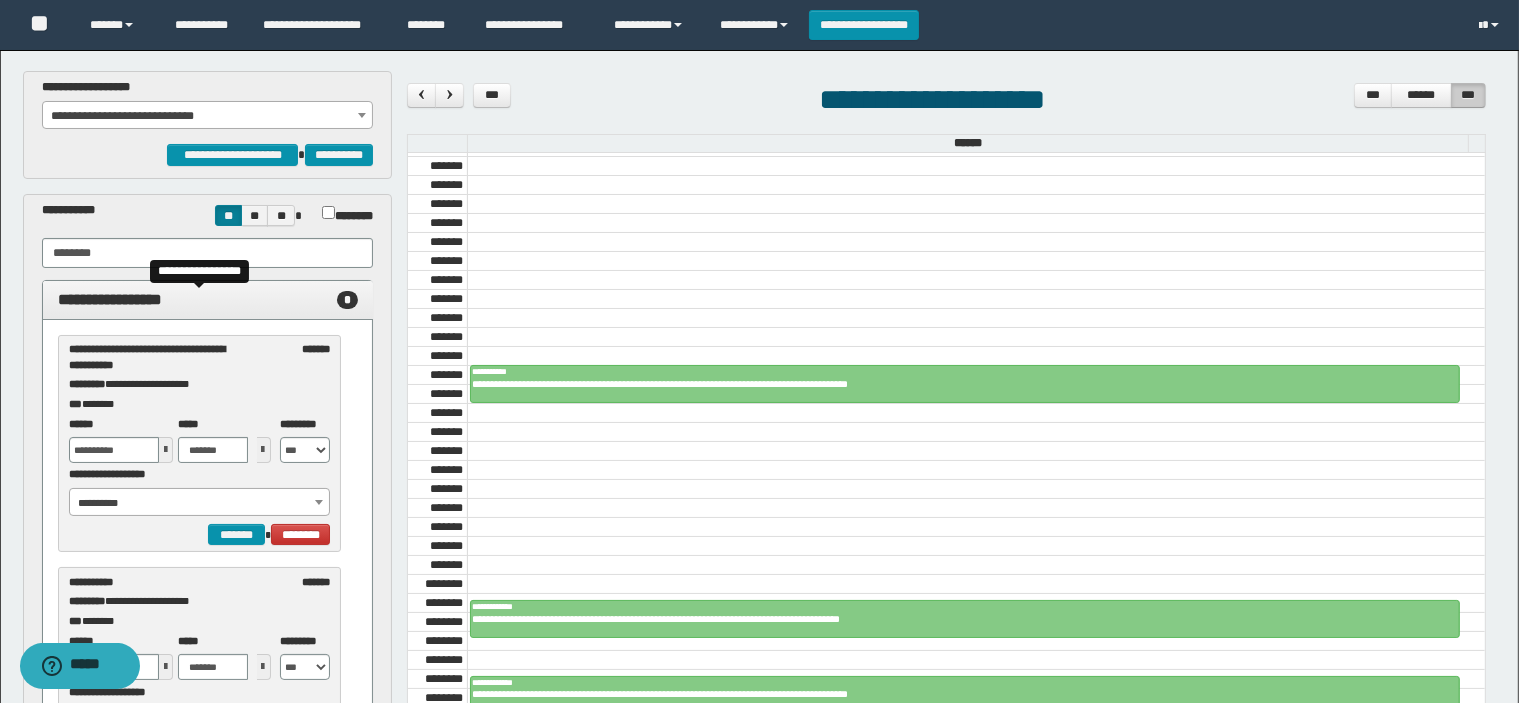click on "**********" at bounding box center (110, 299) 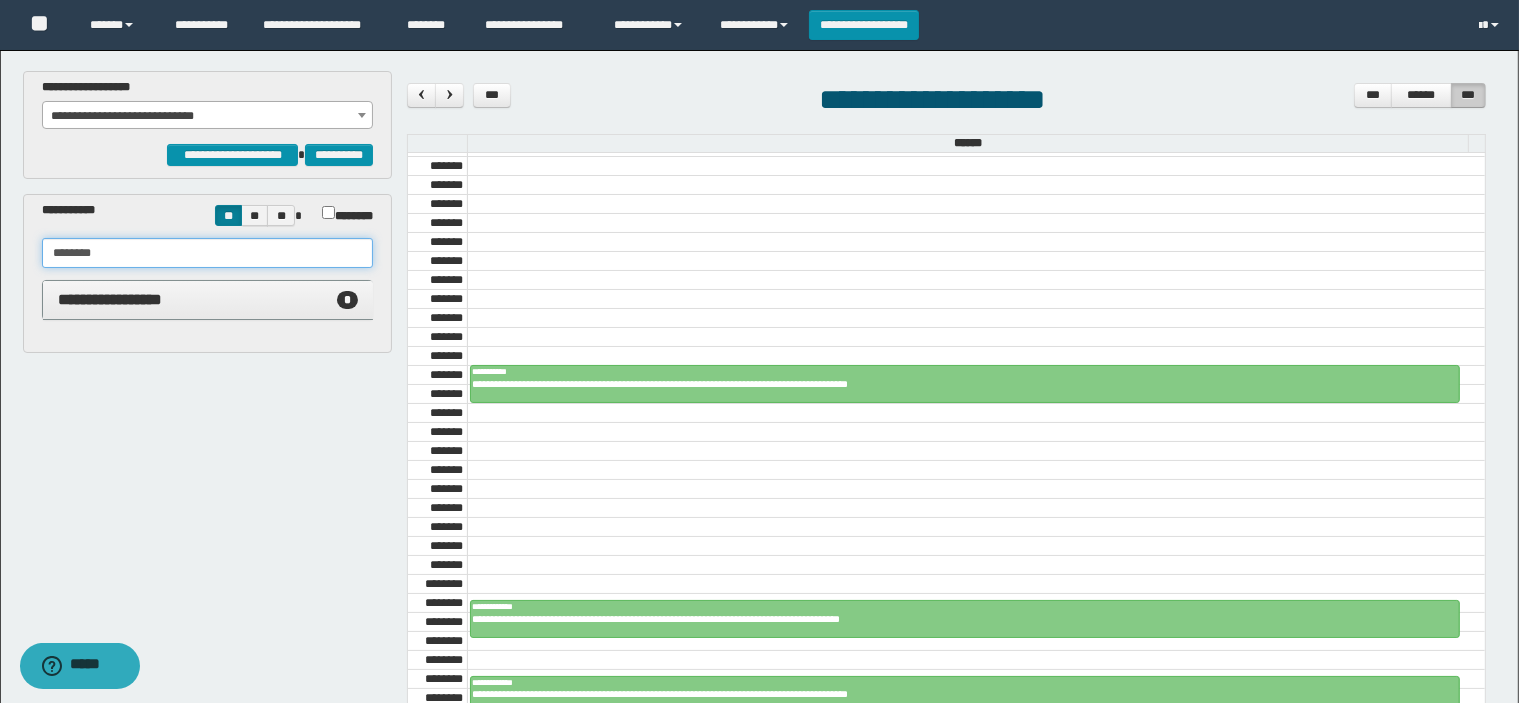 click on "********" at bounding box center [208, 253] 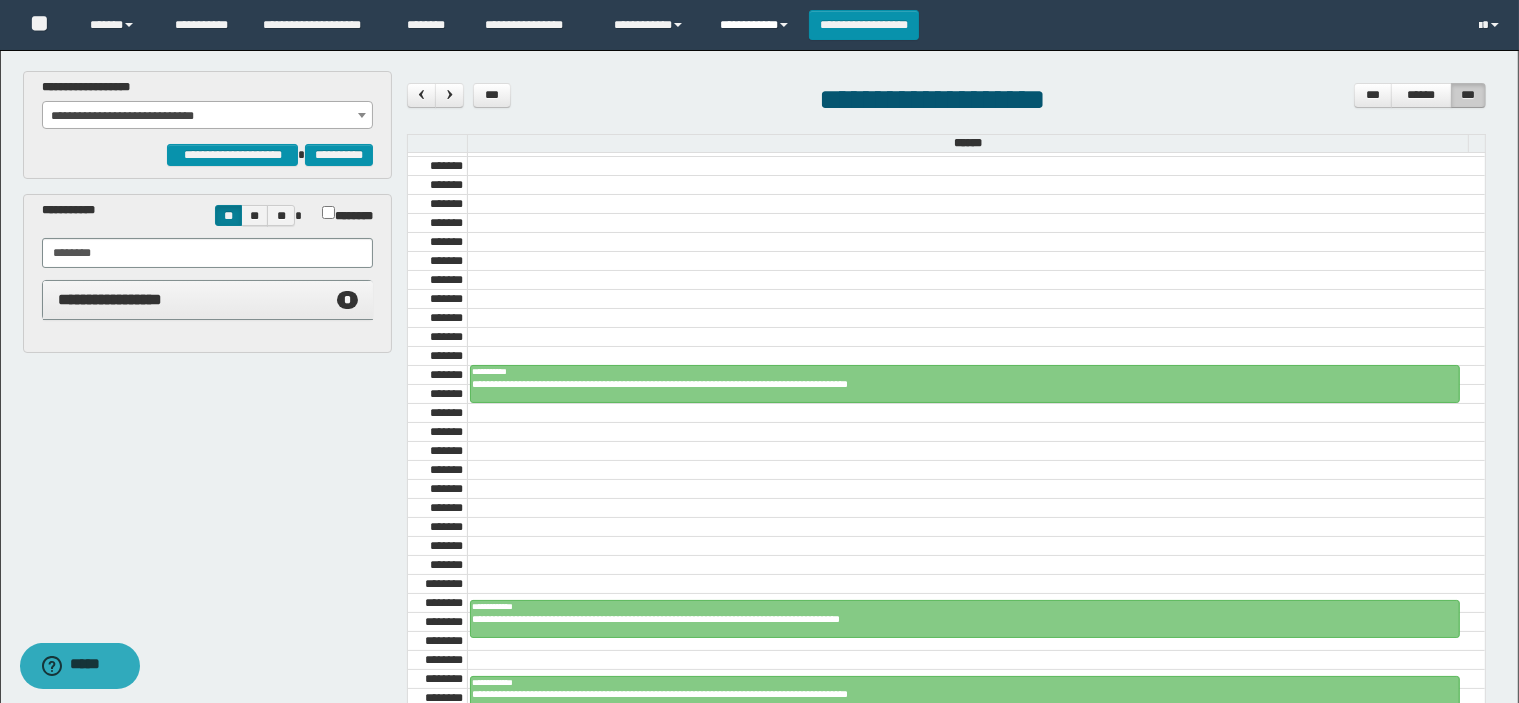 click on "**********" at bounding box center (757, 25) 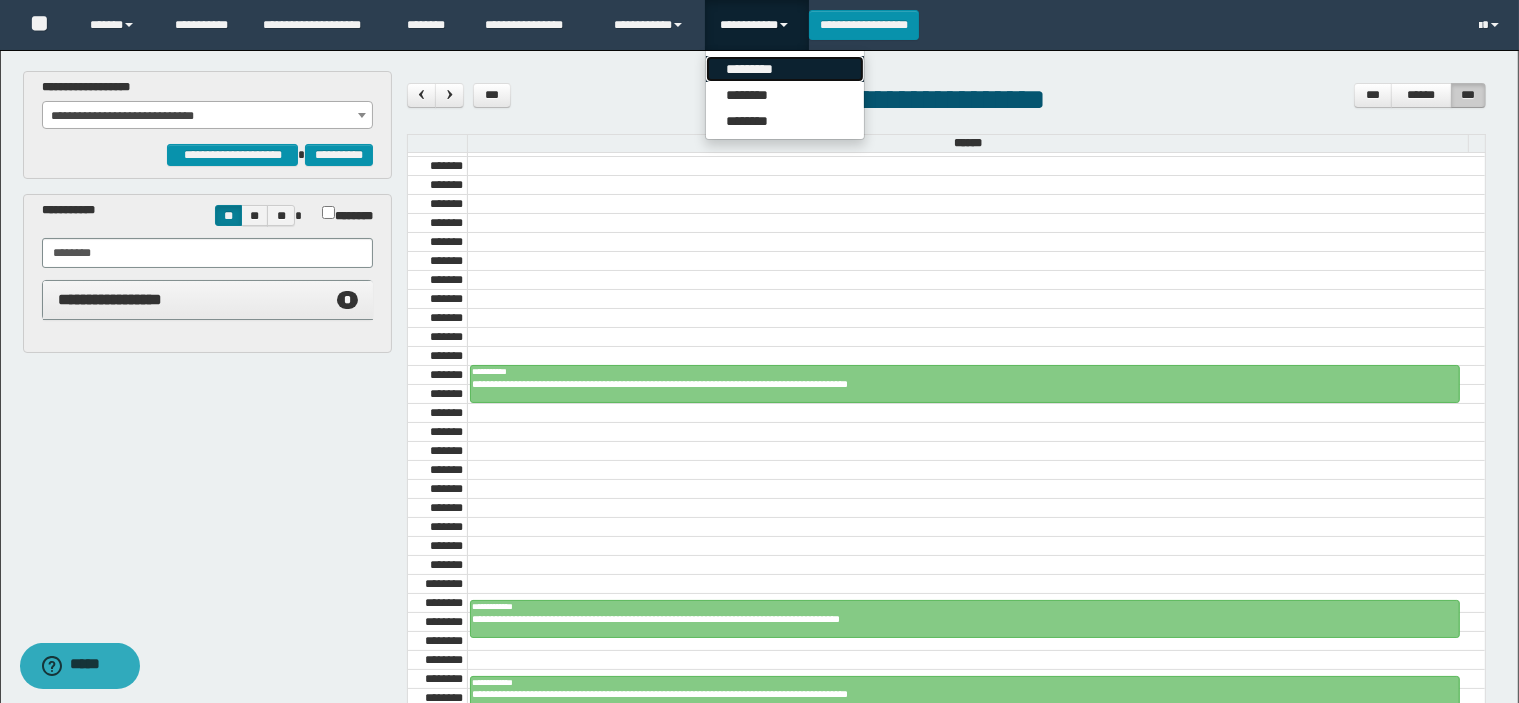 click on "*********" at bounding box center [785, 69] 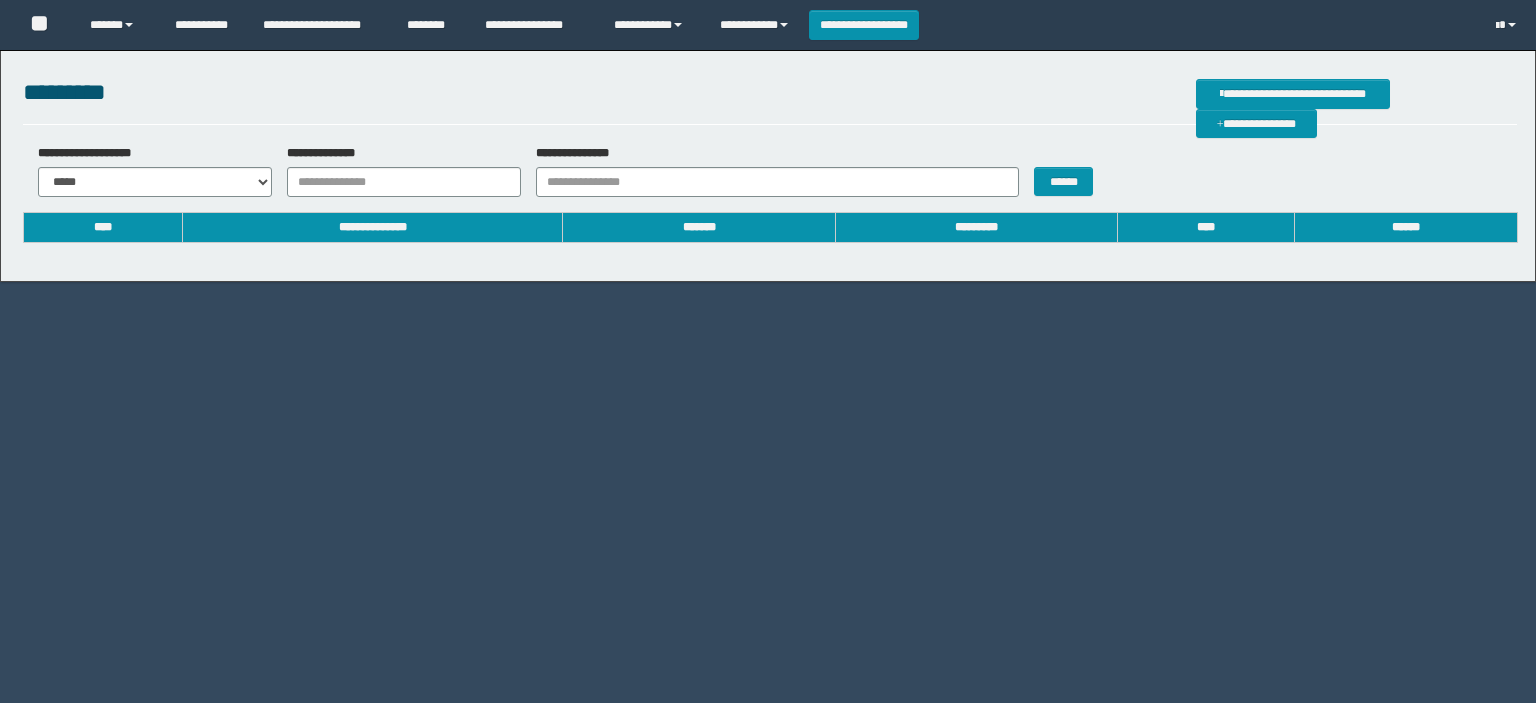 scroll, scrollTop: 0, scrollLeft: 0, axis: both 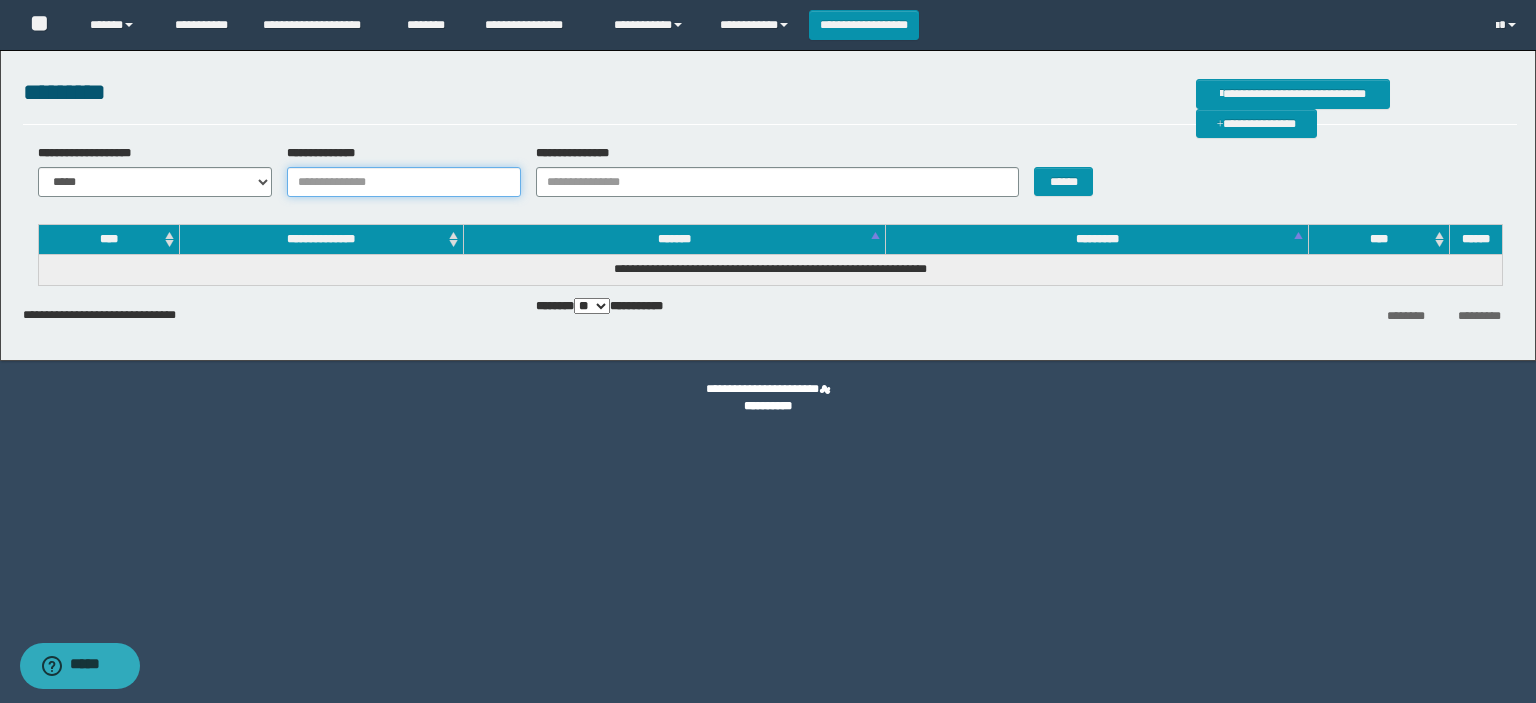 click on "**********" at bounding box center (404, 182) 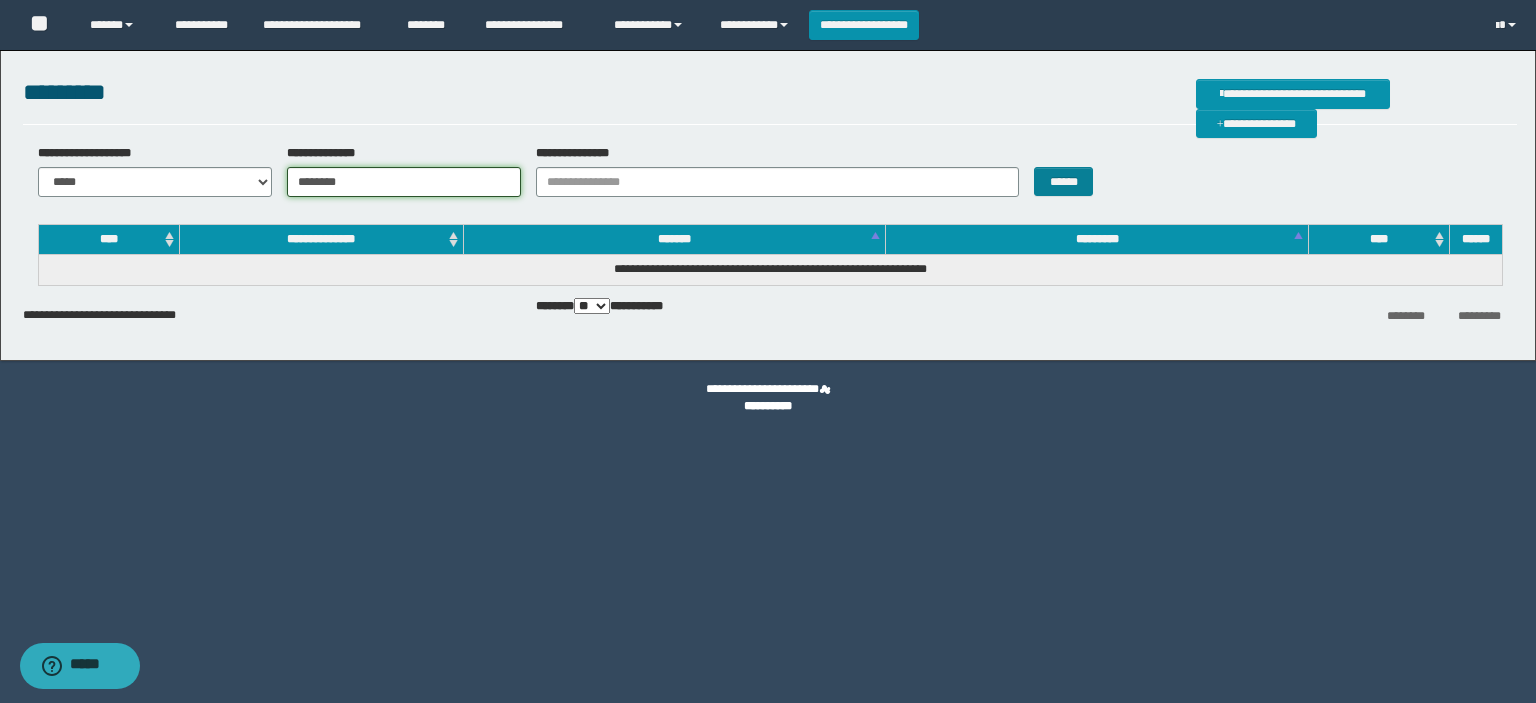 type on "********" 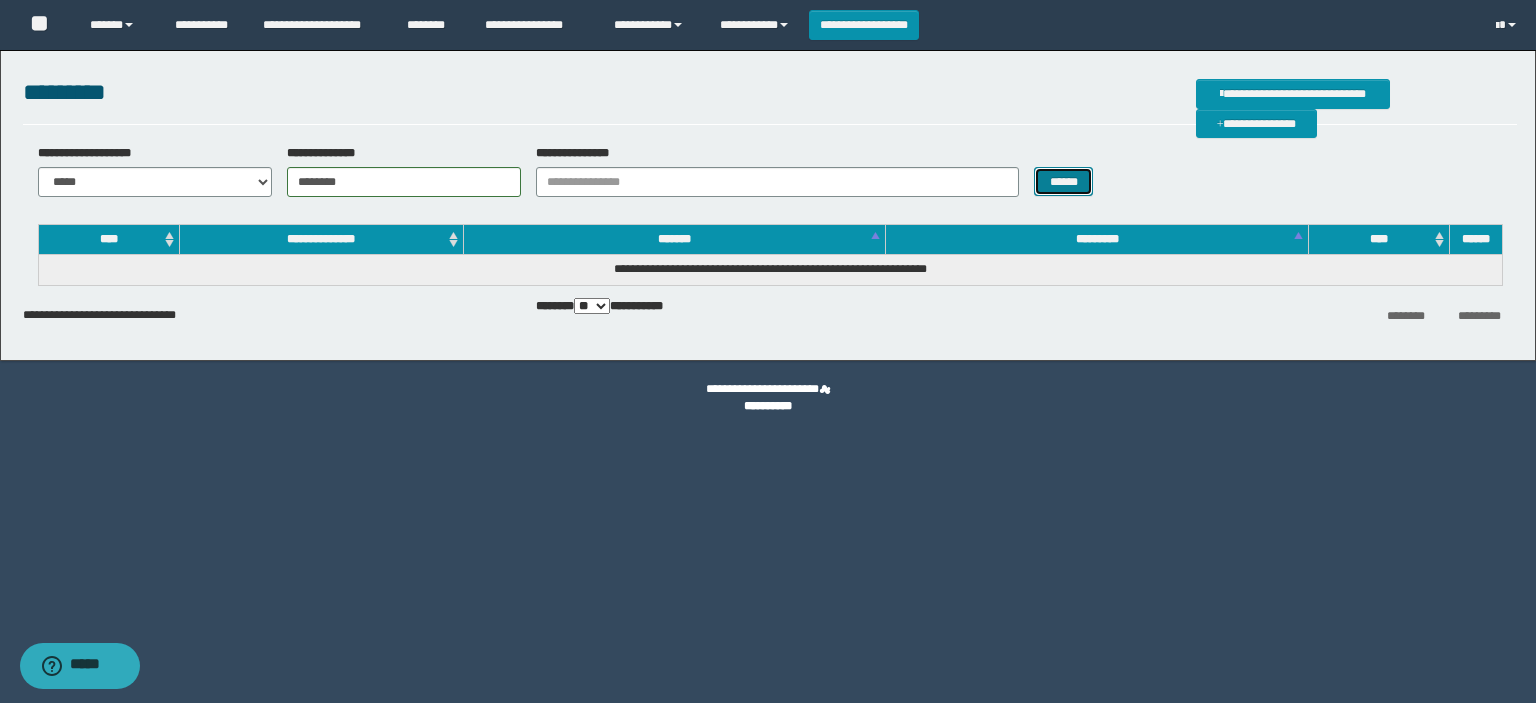 click on "******" at bounding box center (1063, 182) 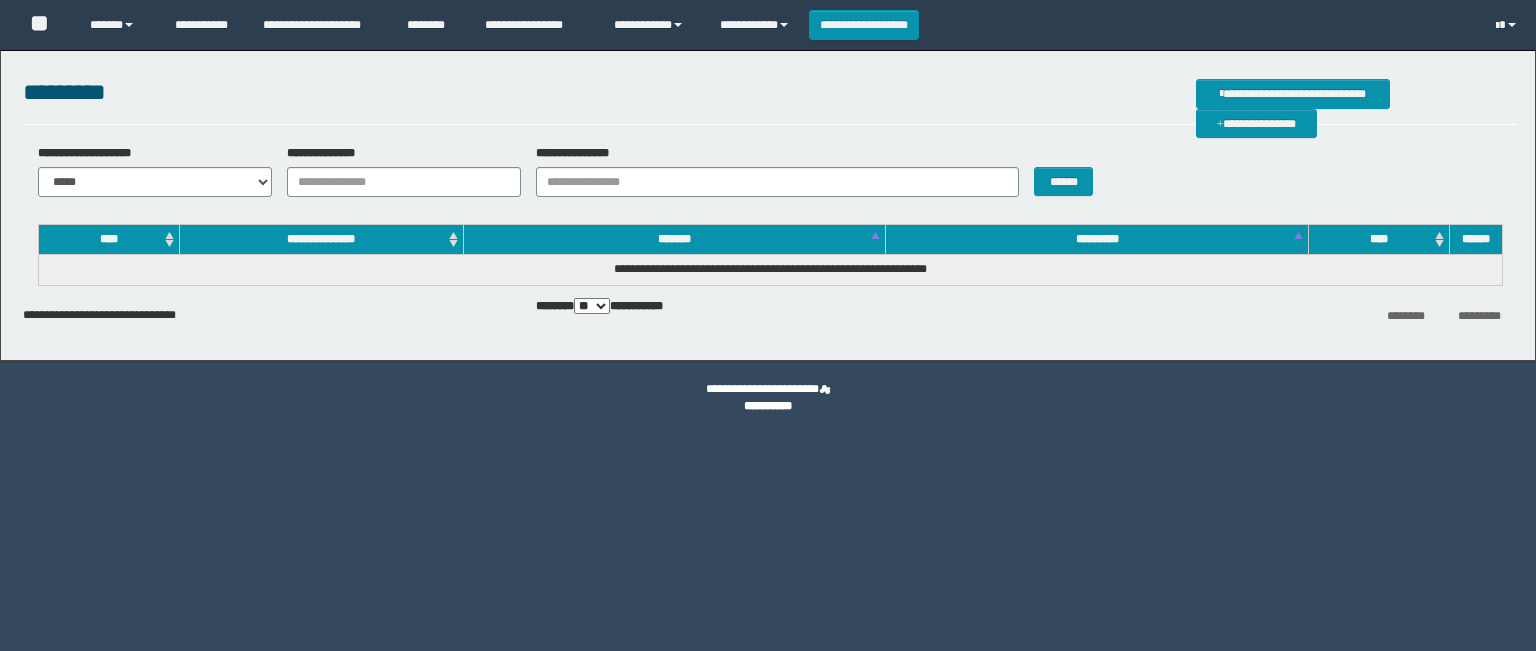 scroll, scrollTop: 0, scrollLeft: 0, axis: both 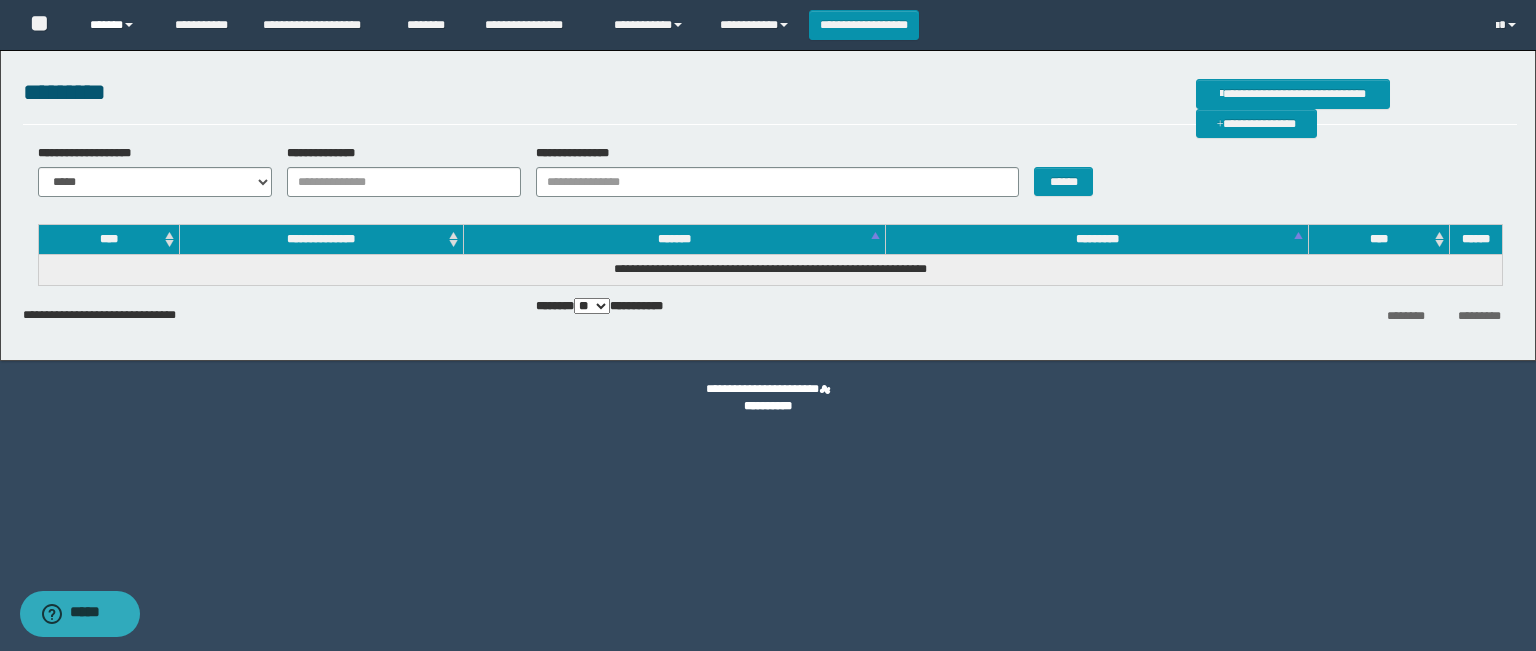click on "******" at bounding box center (117, 25) 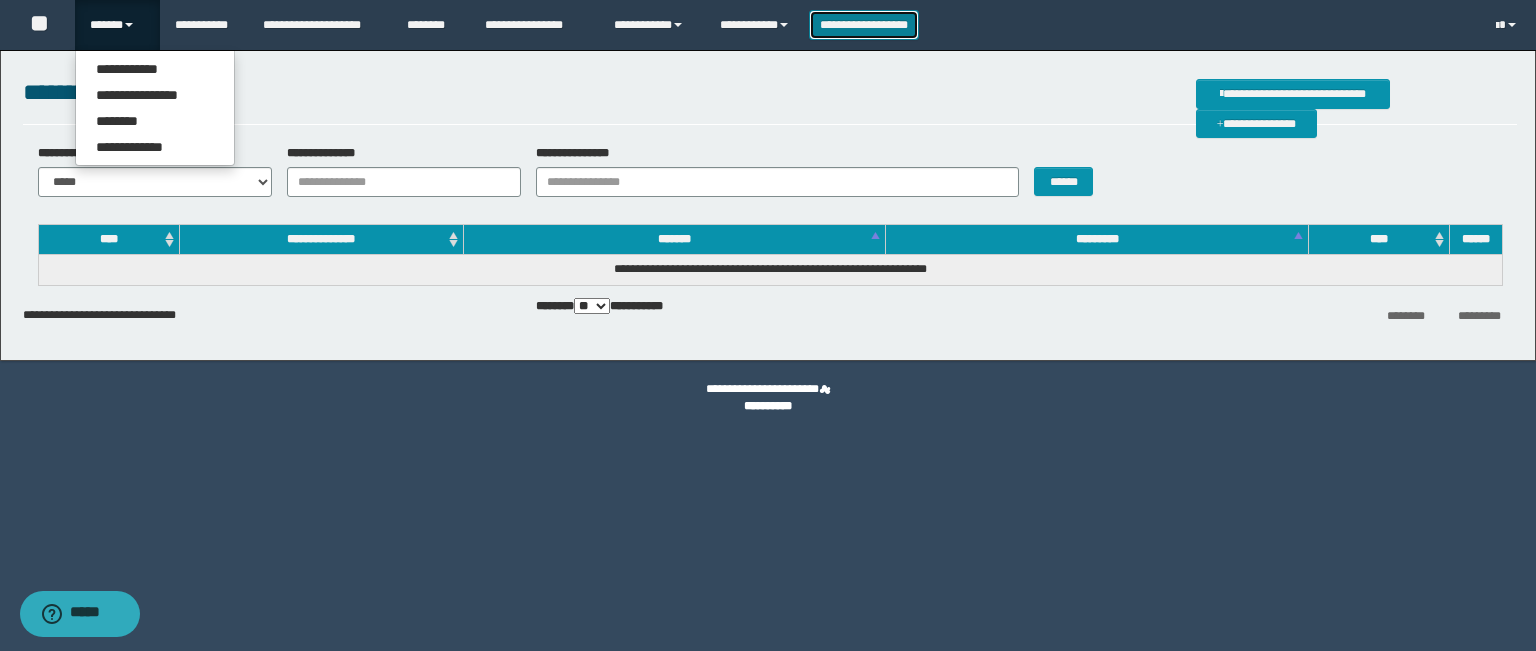 click on "**********" at bounding box center (864, 25) 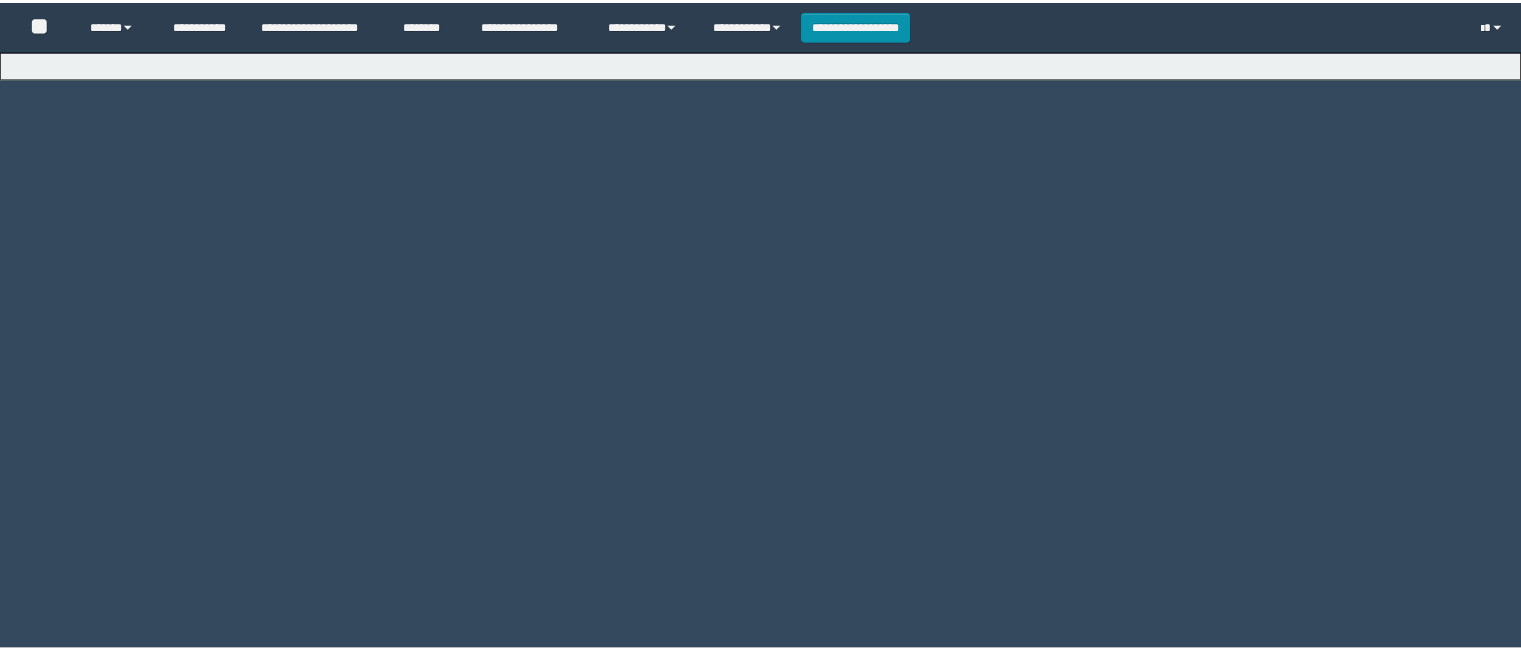 scroll, scrollTop: 0, scrollLeft: 0, axis: both 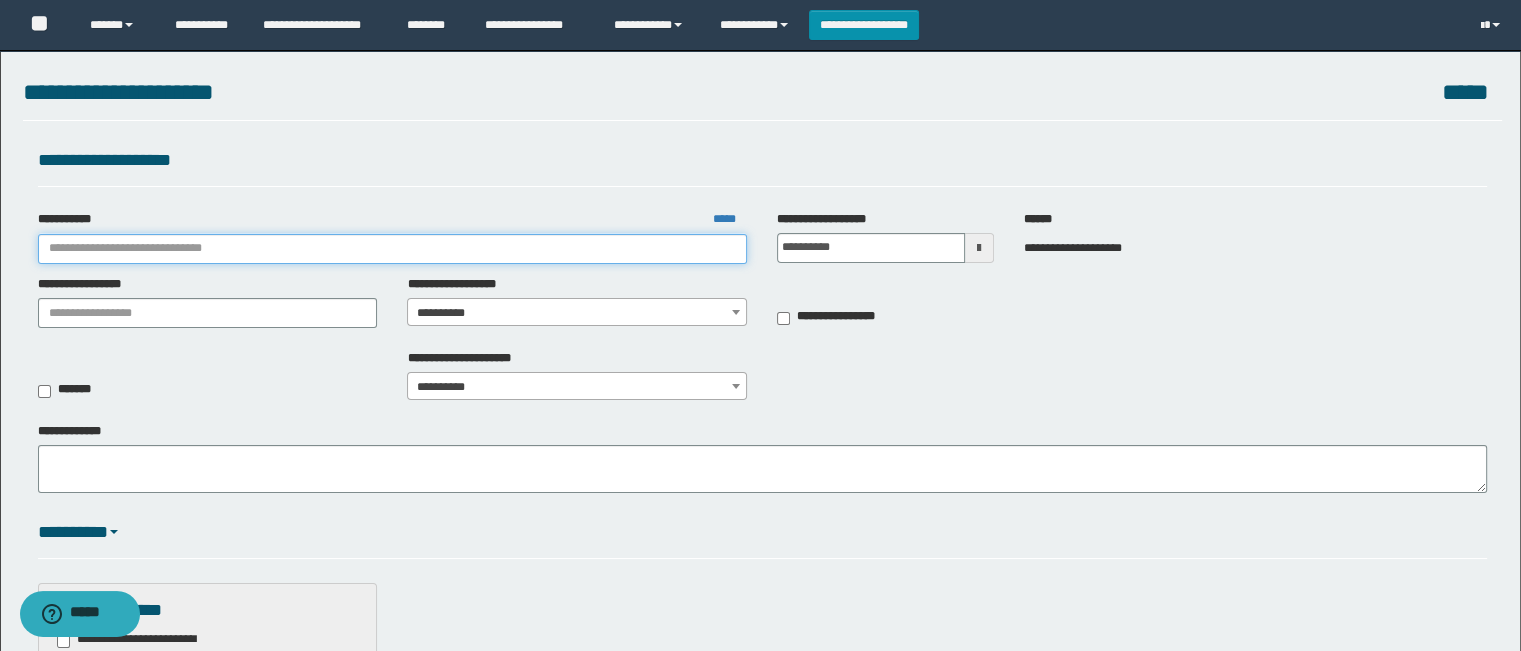 click on "**********" at bounding box center (393, 249) 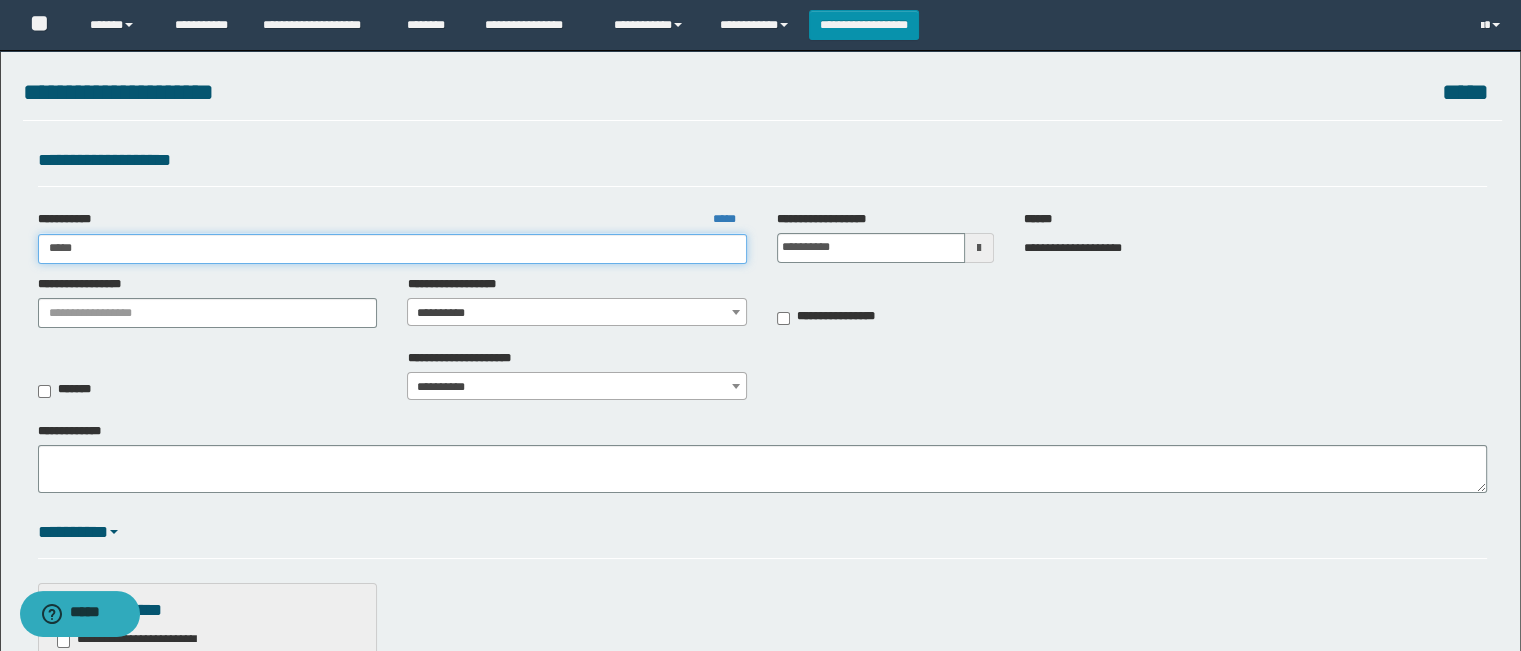 type on "******" 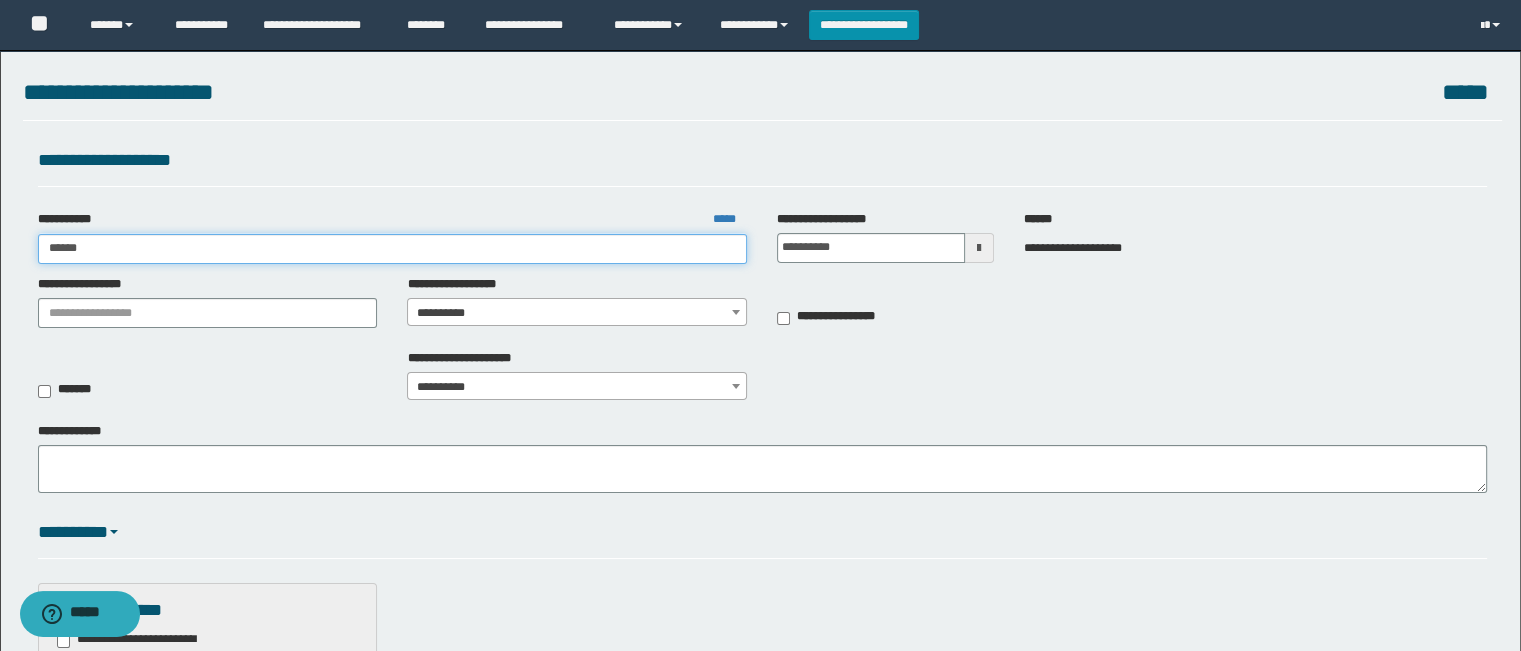 type on "******" 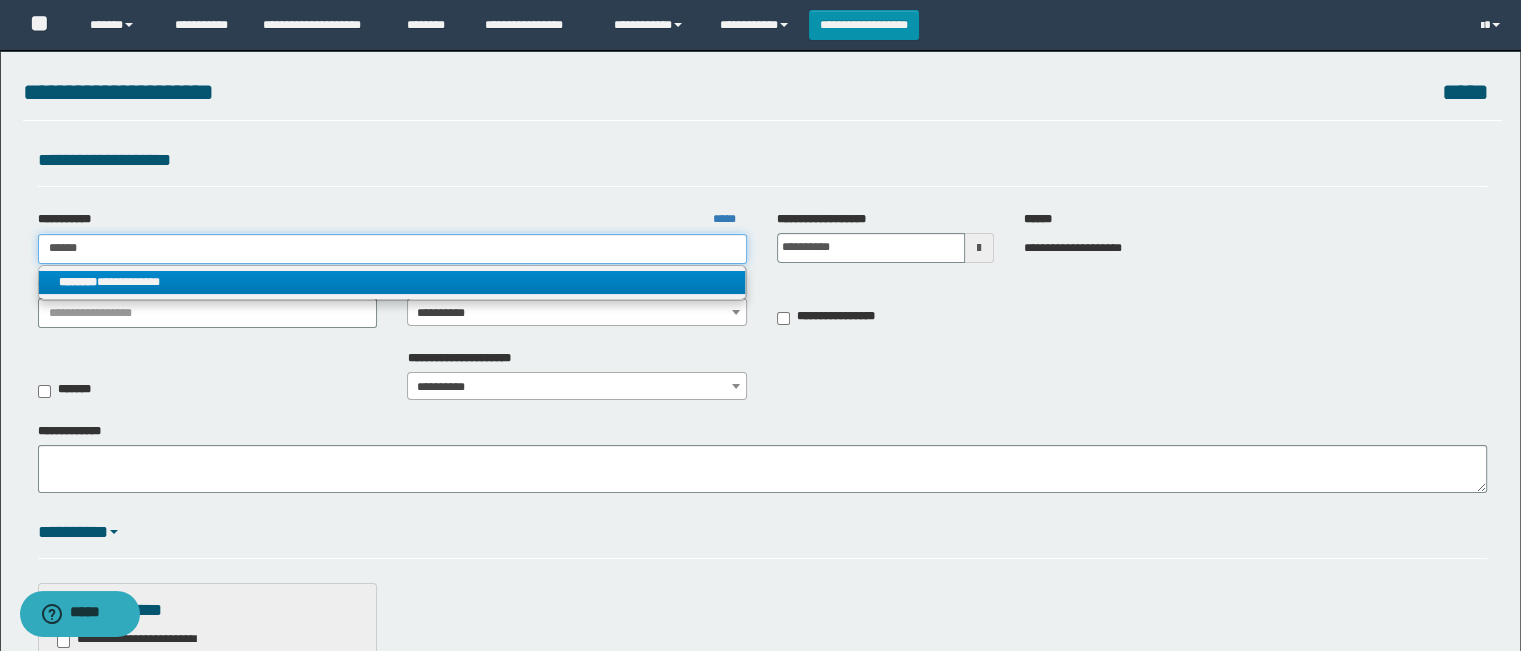 type on "******" 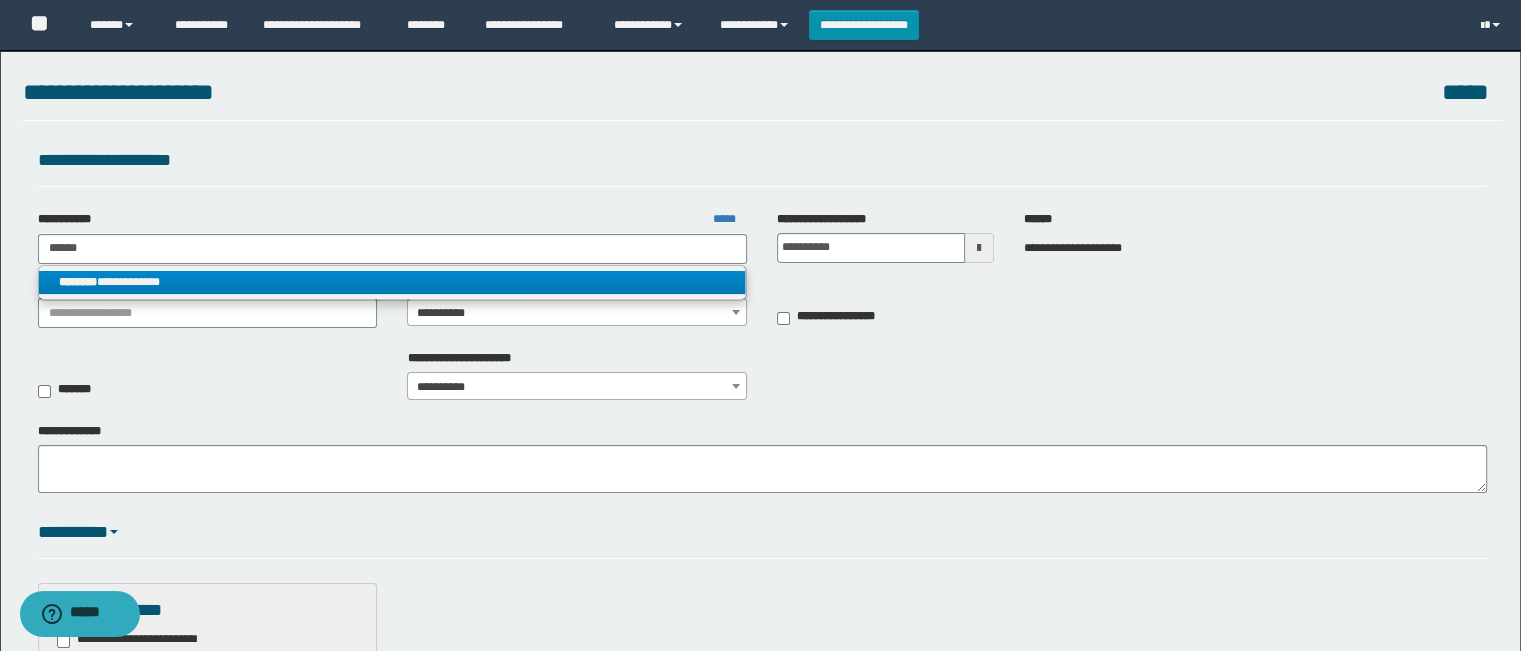 click on "**********" at bounding box center [392, 282] 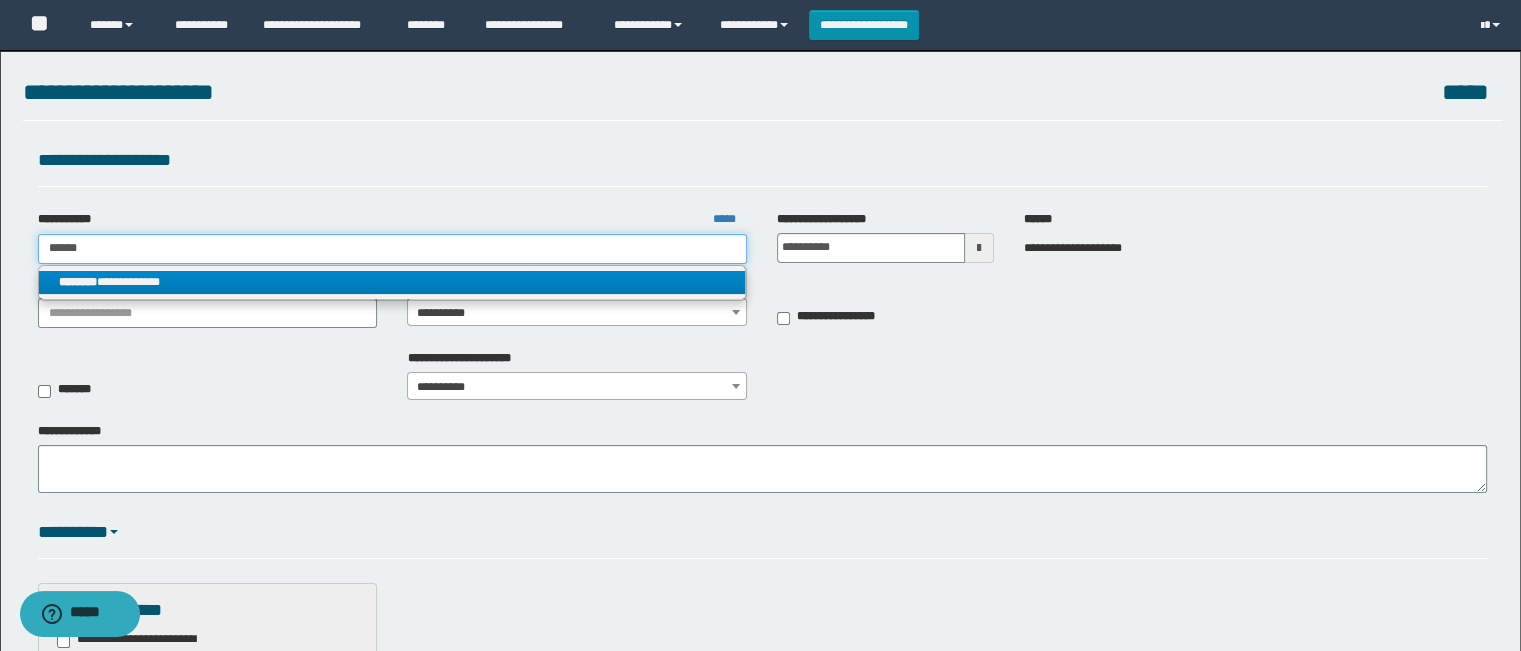 type 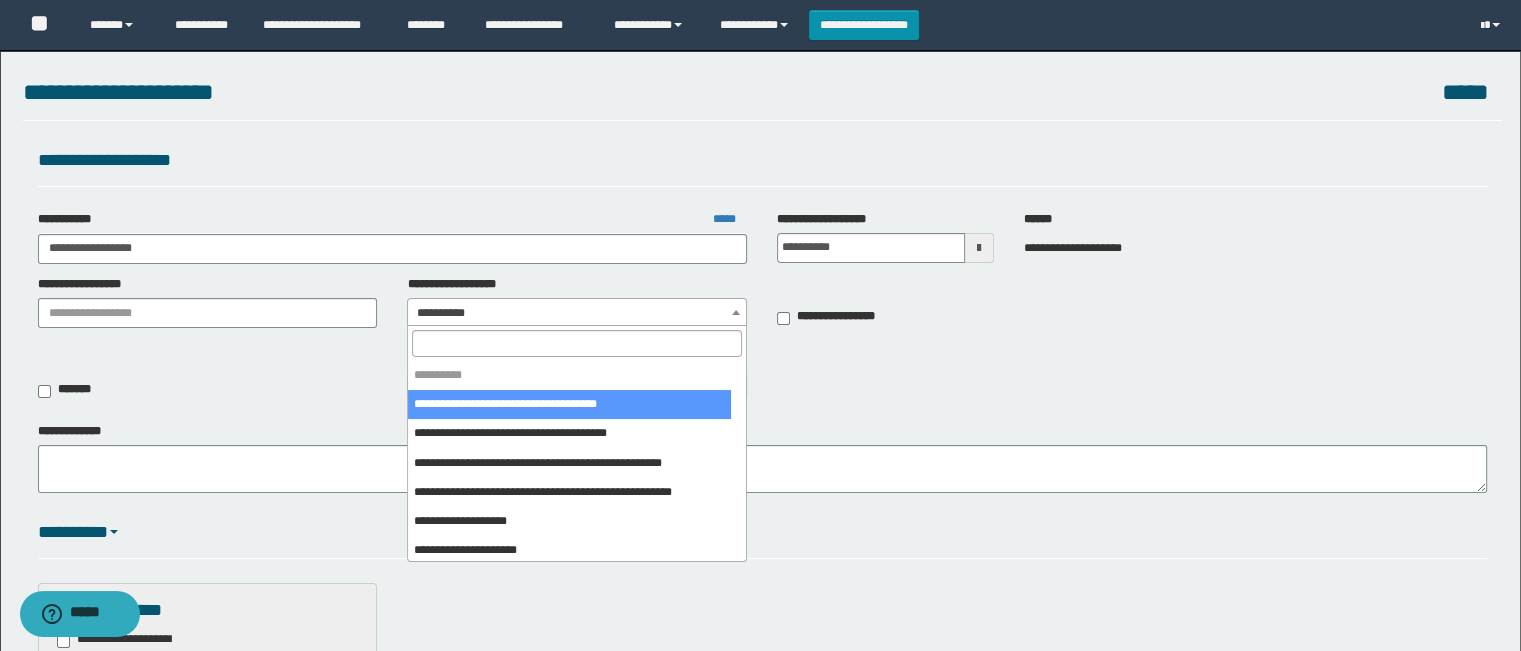 click on "**********" at bounding box center [577, 313] 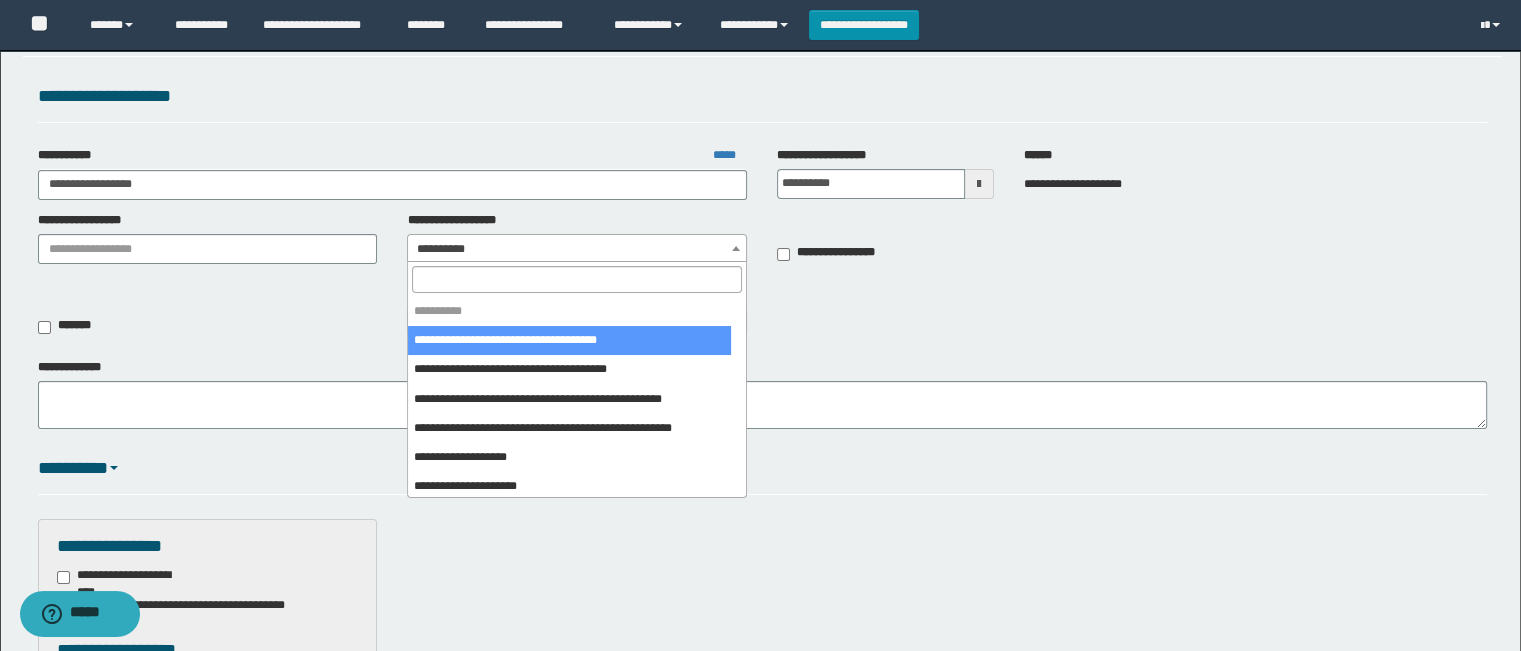 scroll, scrollTop: 100, scrollLeft: 0, axis: vertical 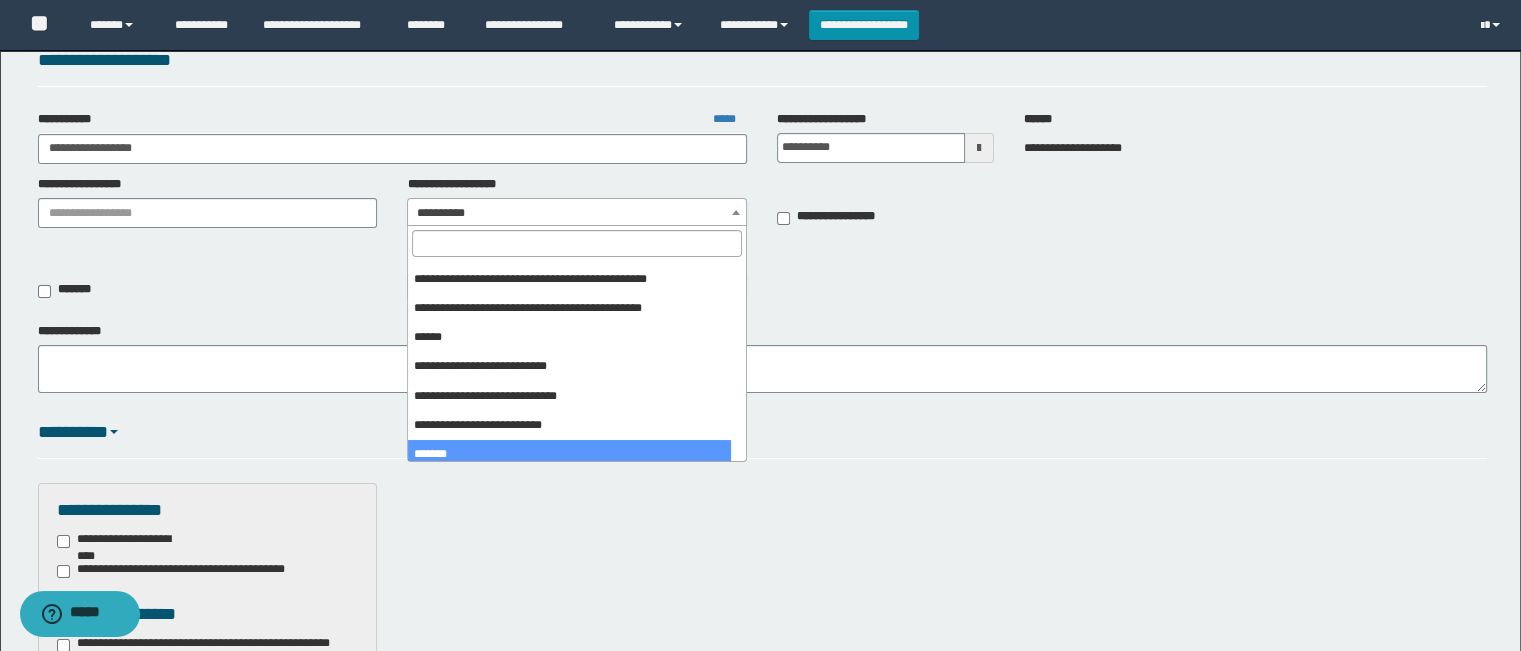 select on "***" 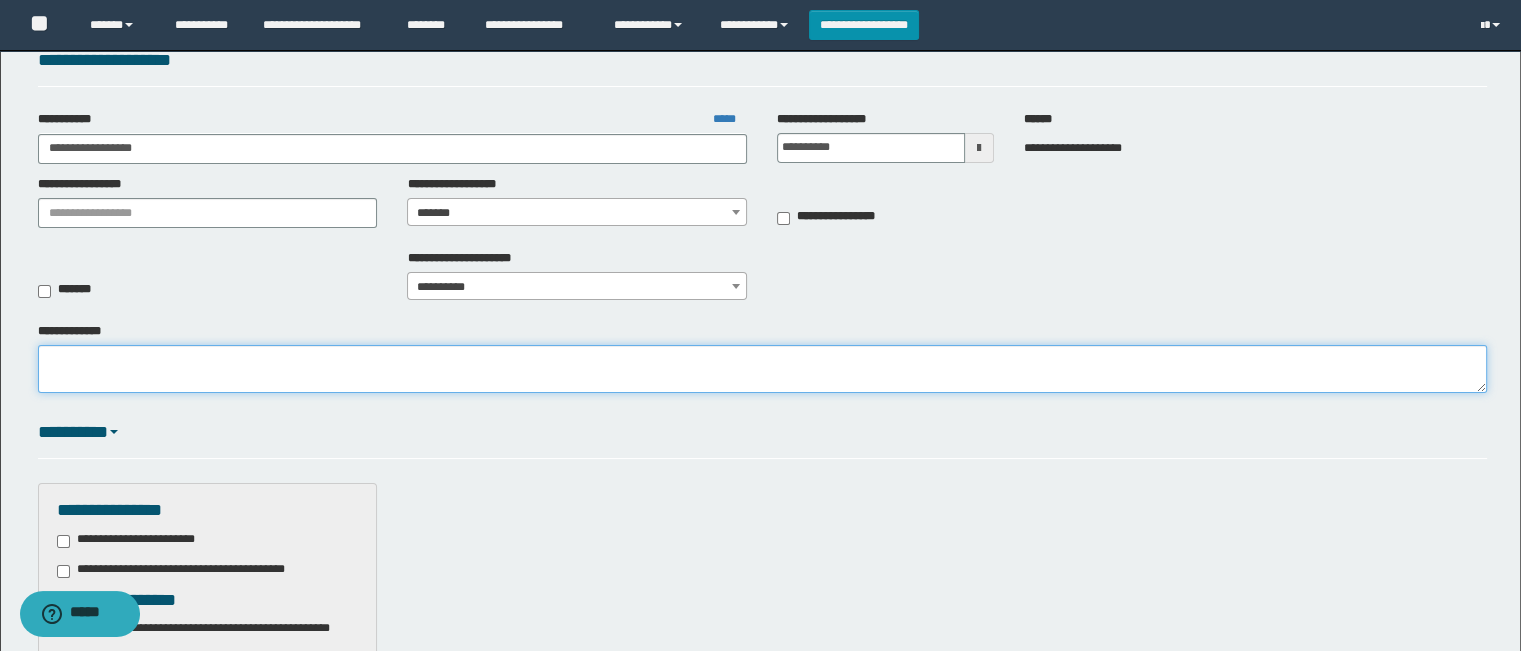 click on "**********" at bounding box center (763, 369) 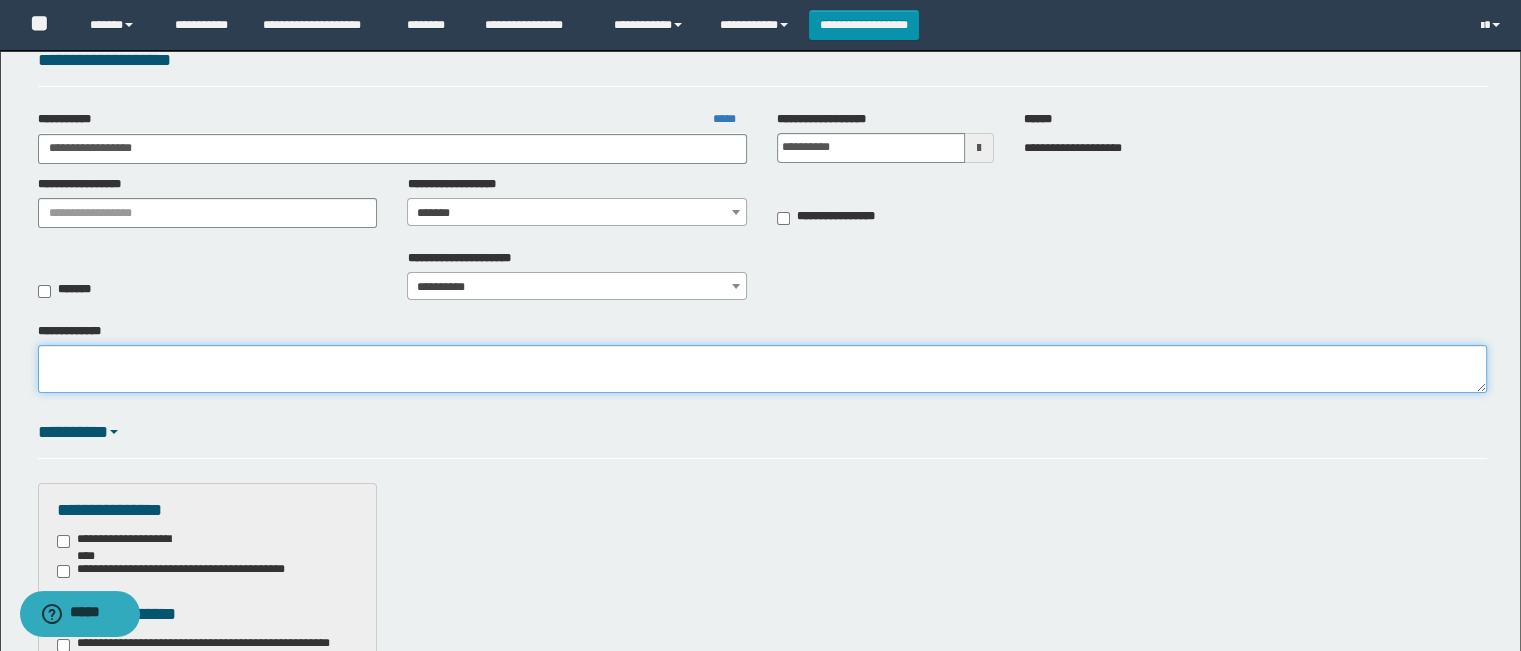 paste on "**********" 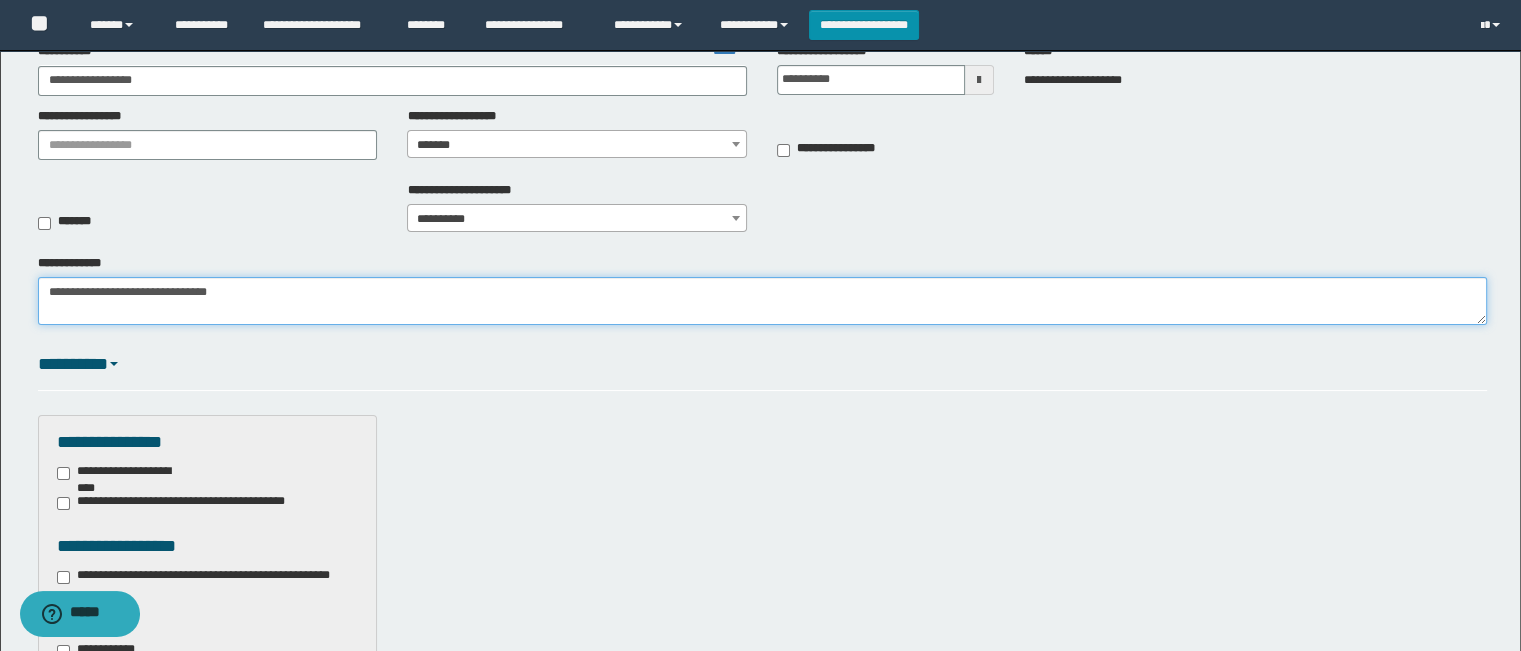 scroll, scrollTop: 500, scrollLeft: 0, axis: vertical 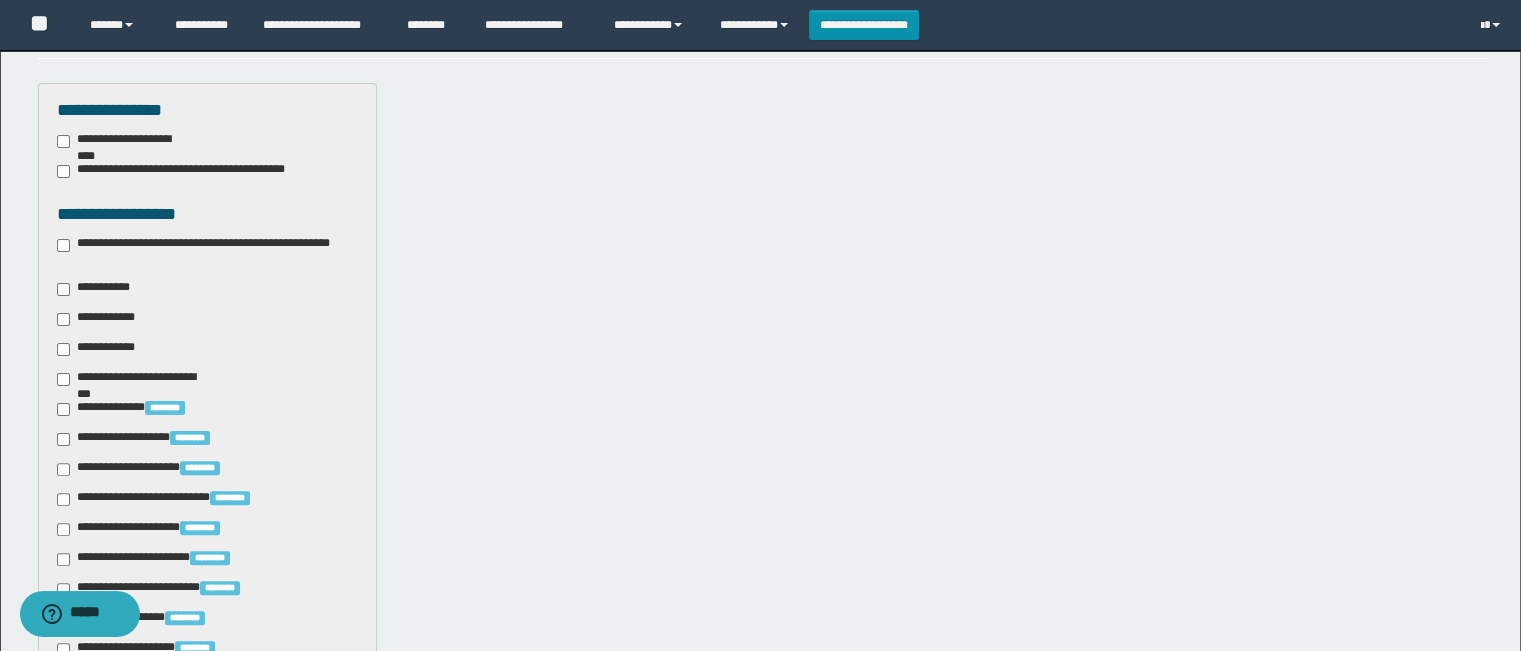 type on "**********" 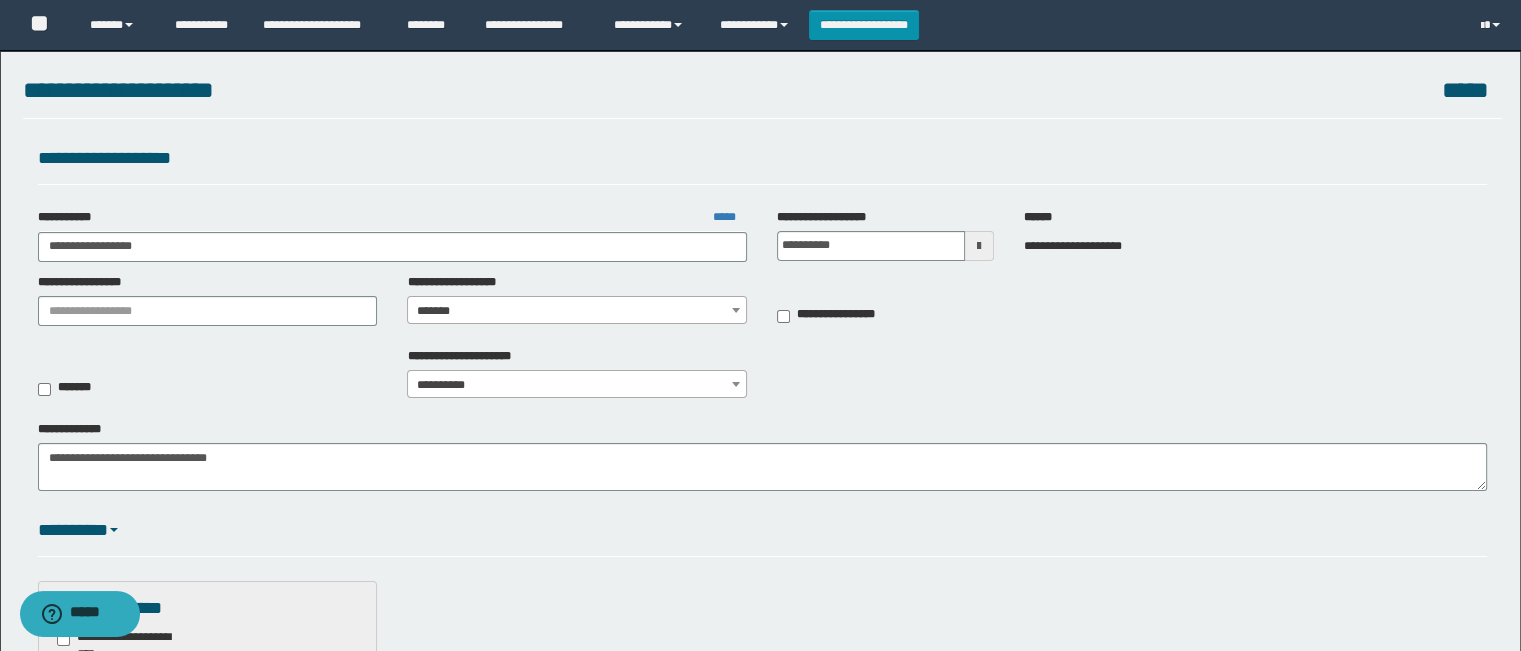 scroll, scrollTop: 0, scrollLeft: 0, axis: both 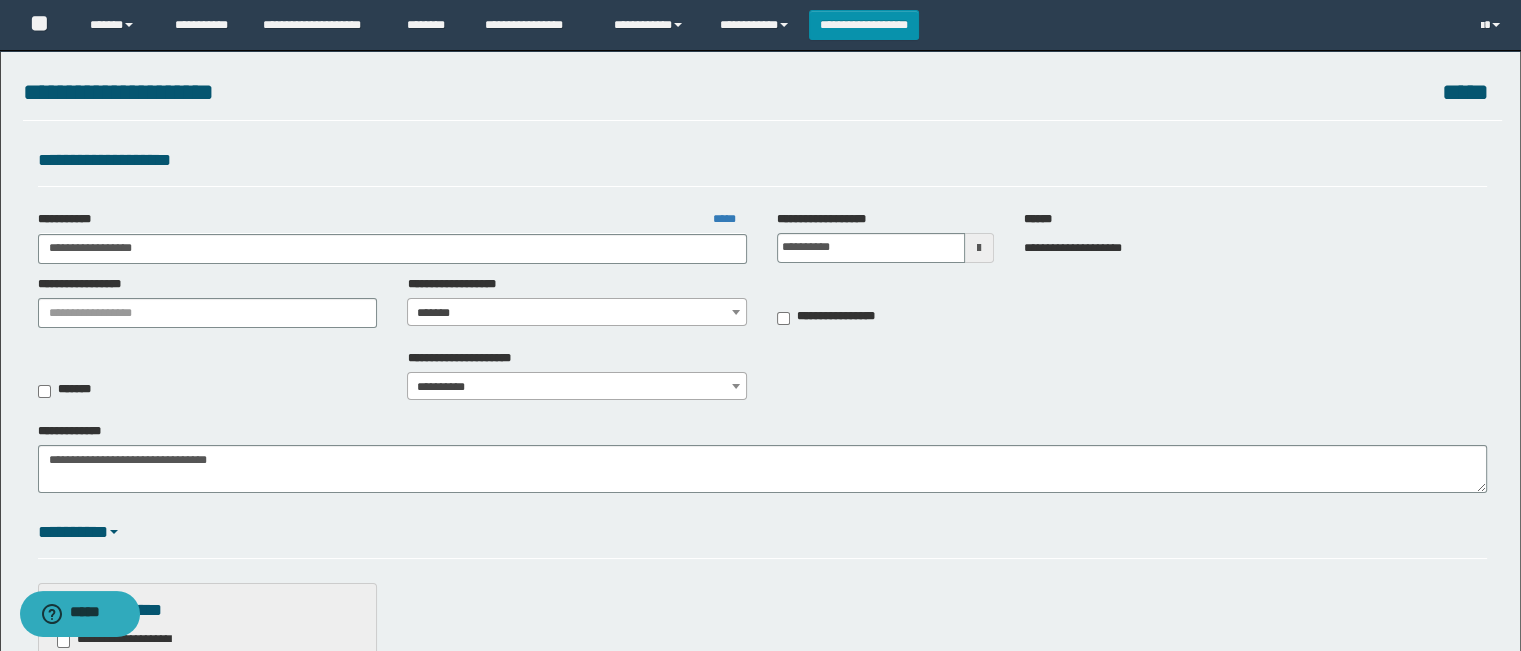 click on "**********" at bounding box center [577, 387] 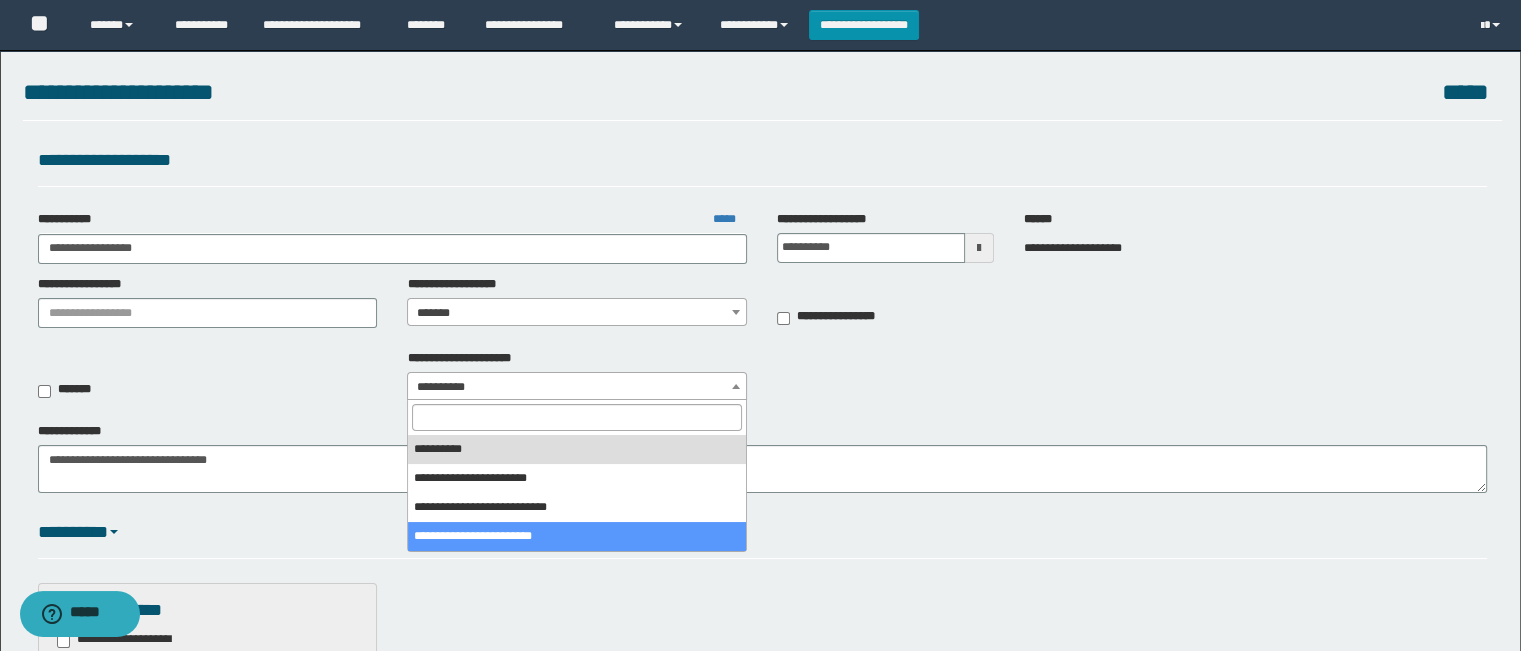 select on "*" 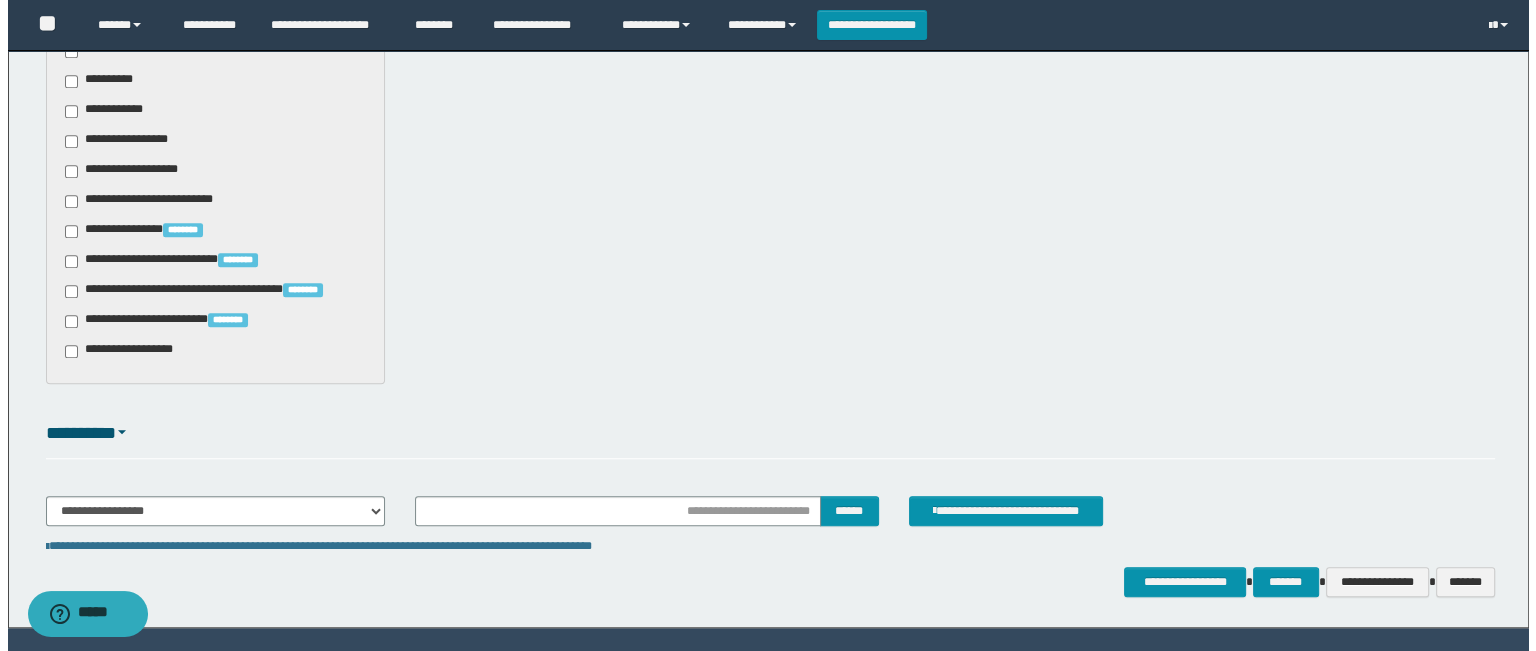 scroll, scrollTop: 1508, scrollLeft: 0, axis: vertical 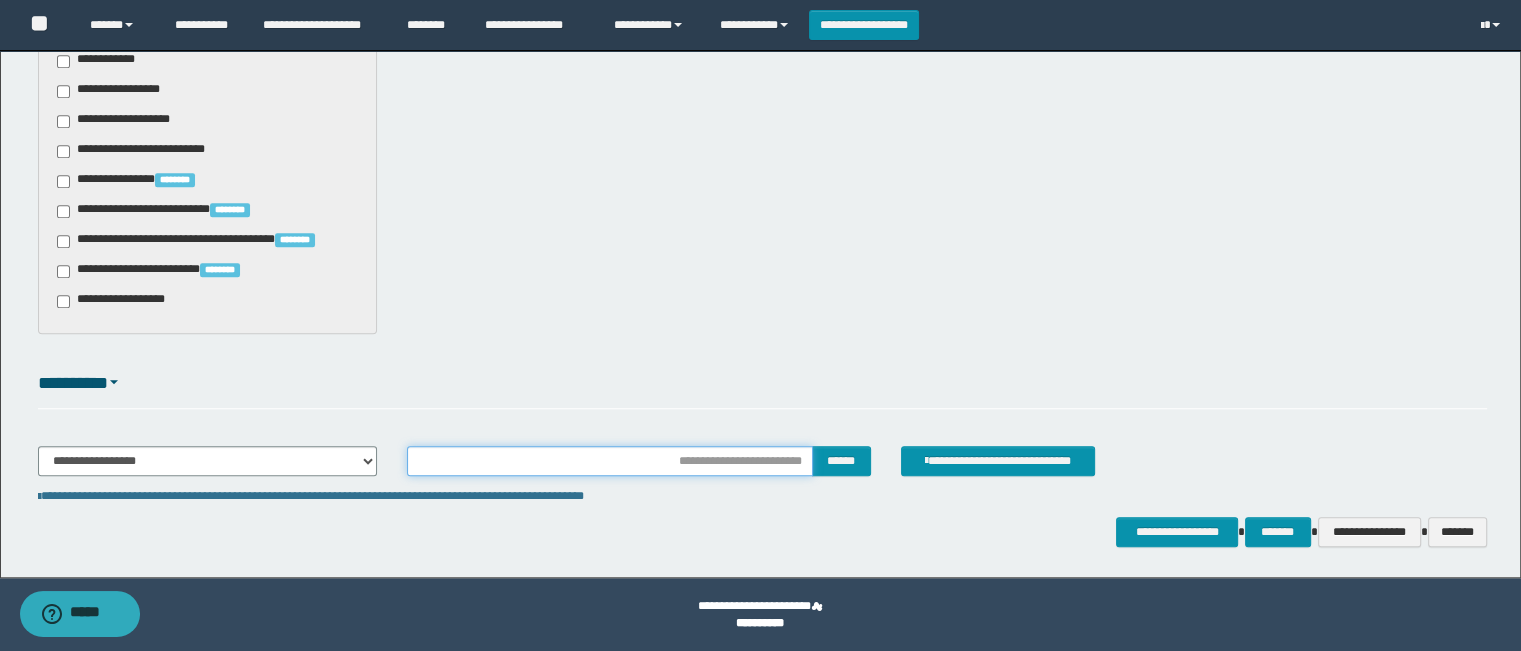click at bounding box center (609, 461) 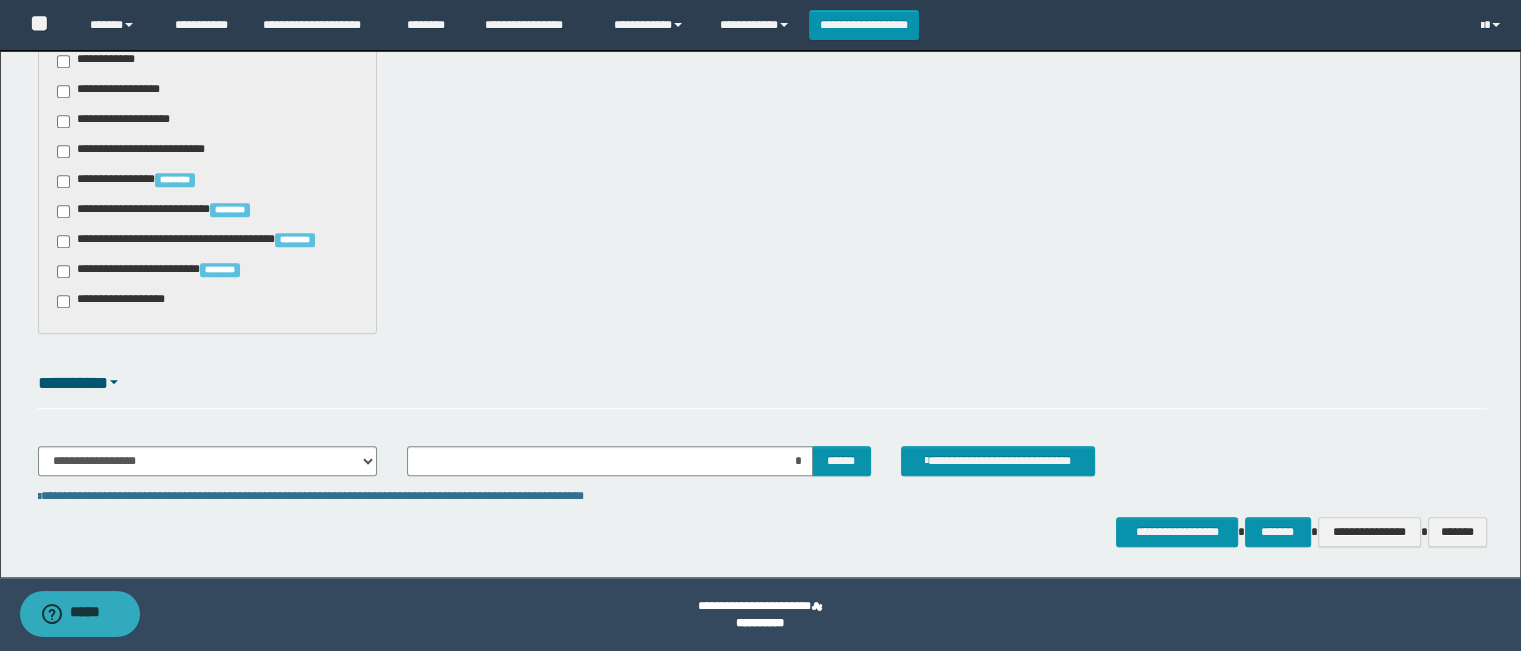 click on "**********" at bounding box center (763, -291) 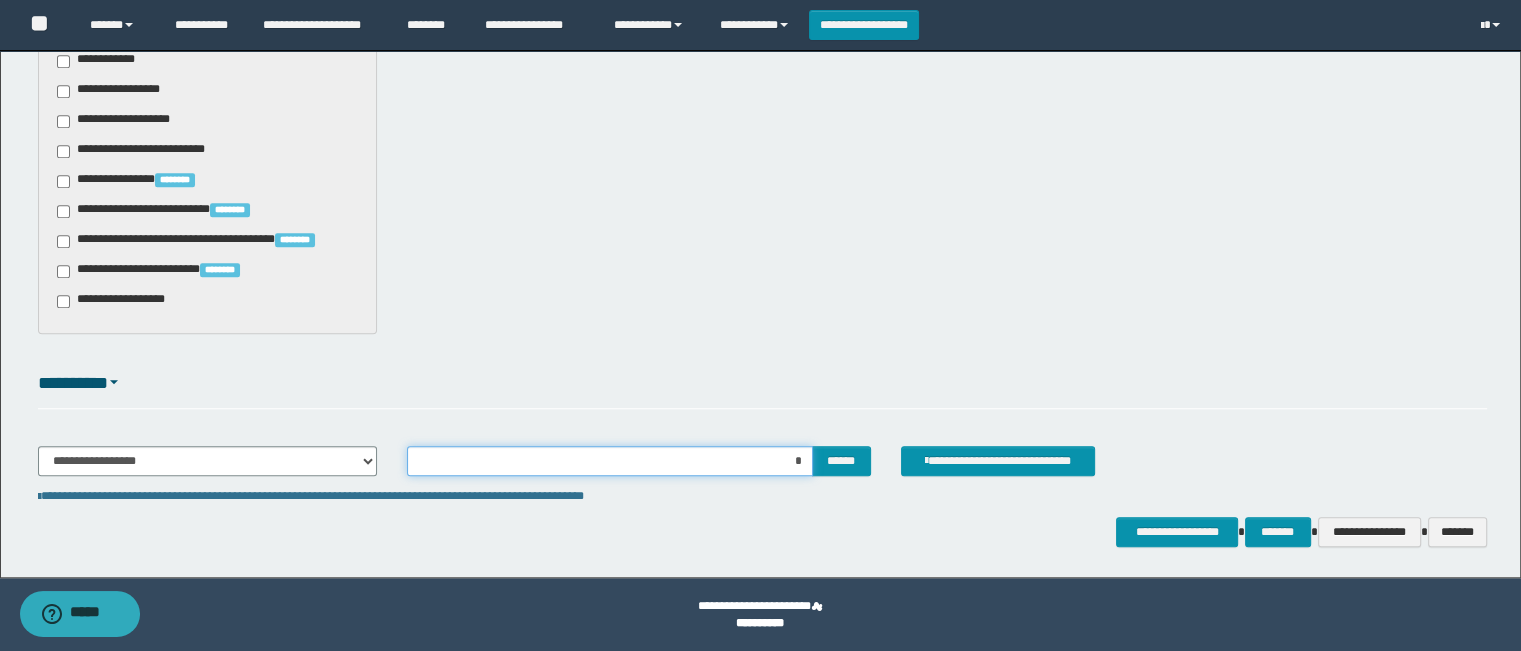 click on "*" at bounding box center [609, 461] 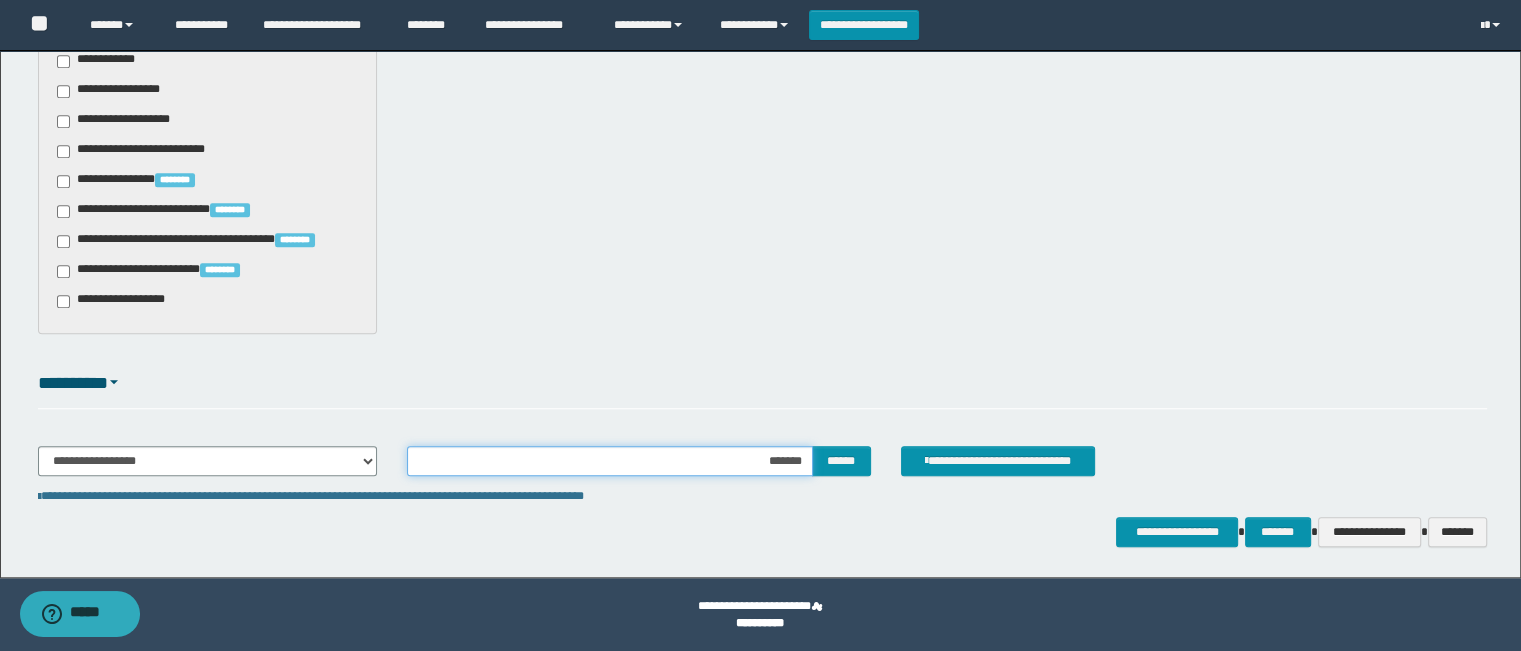 type on "********" 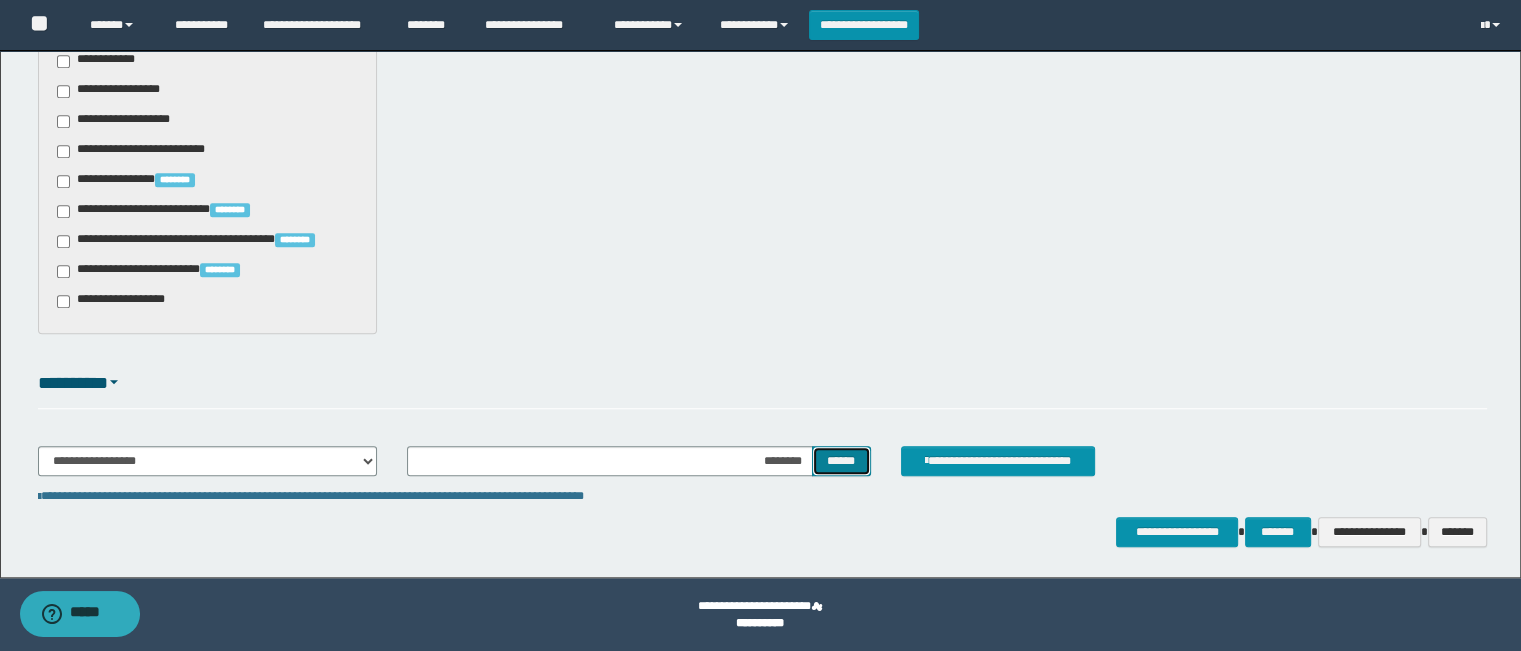 click on "******" at bounding box center [841, 461] 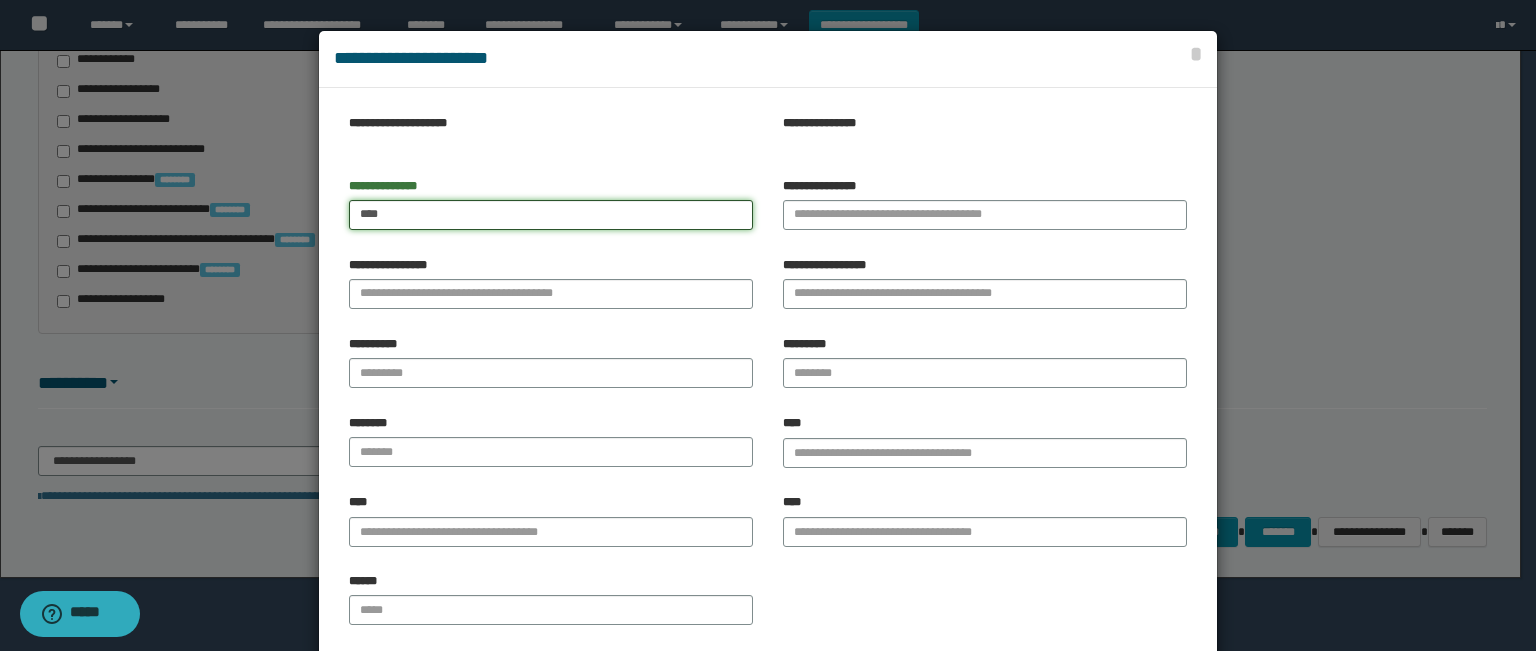type on "****" 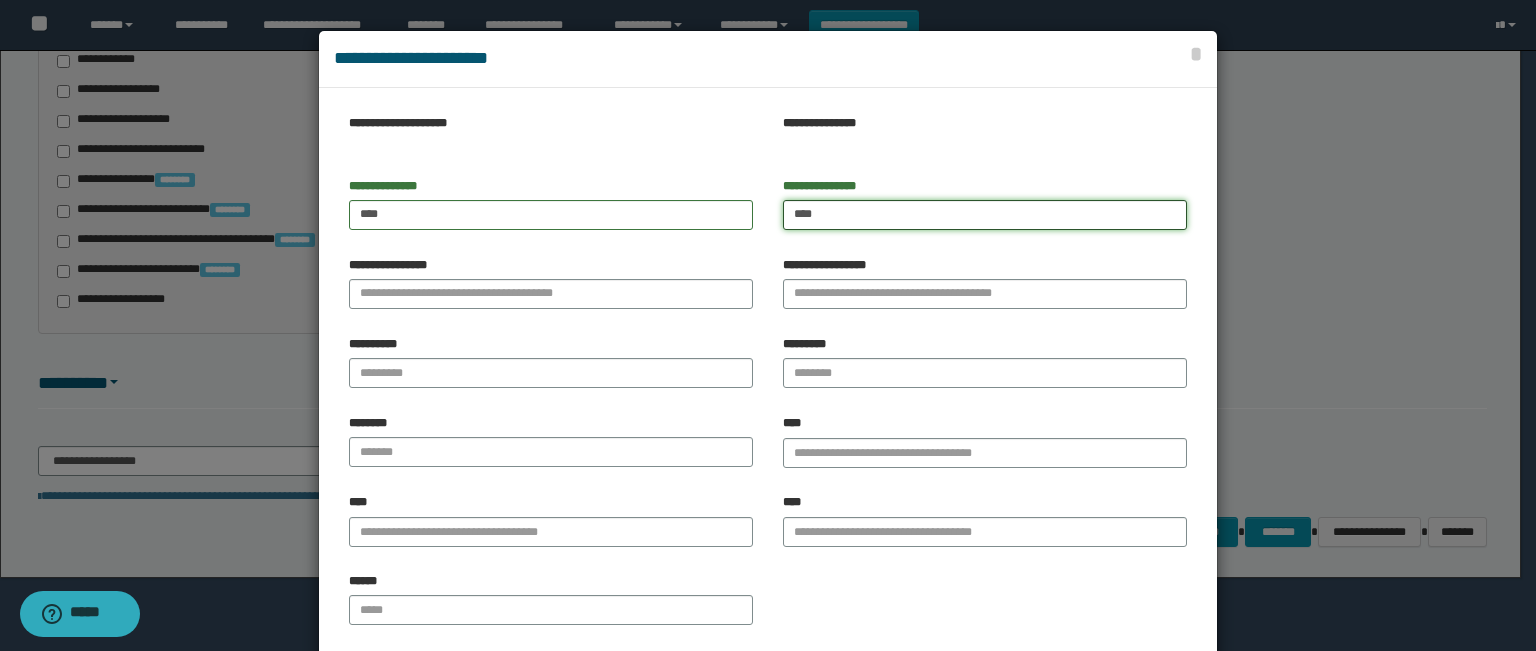 type on "***" 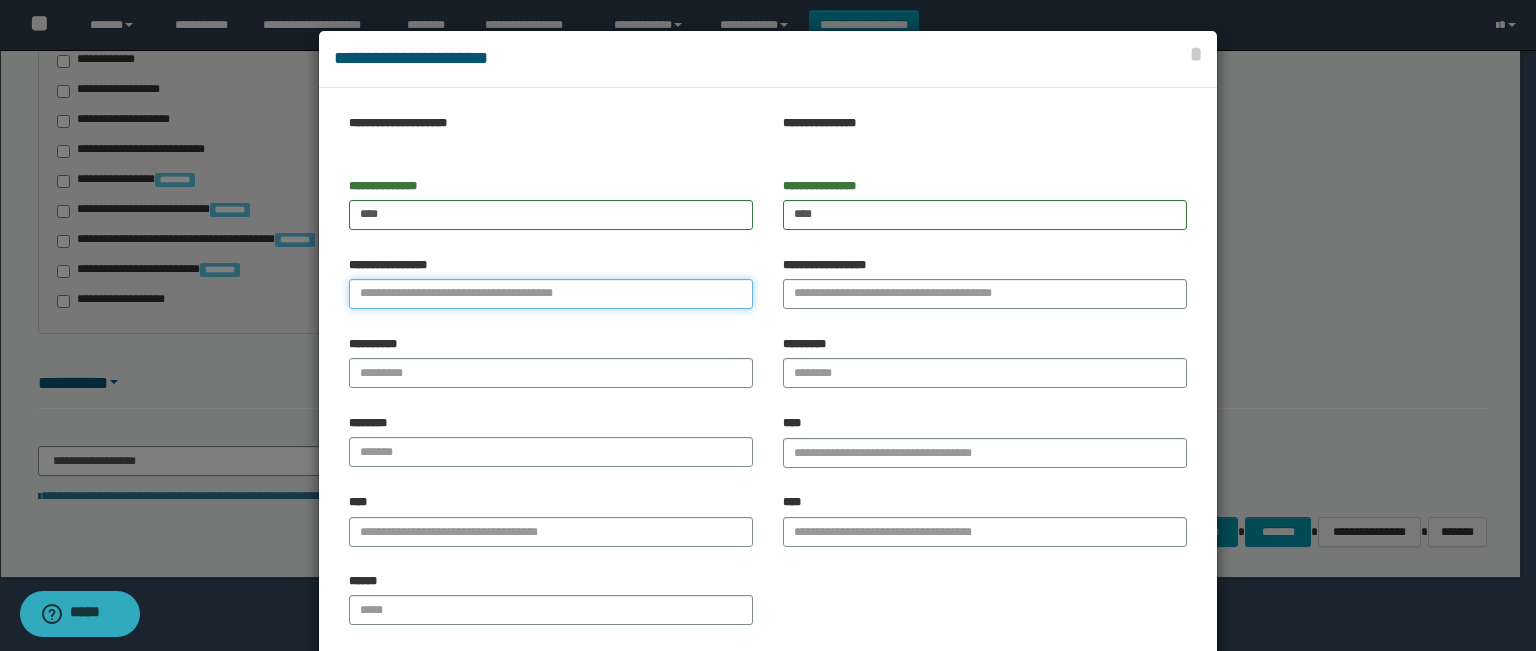 click on "**********" at bounding box center [551, 294] 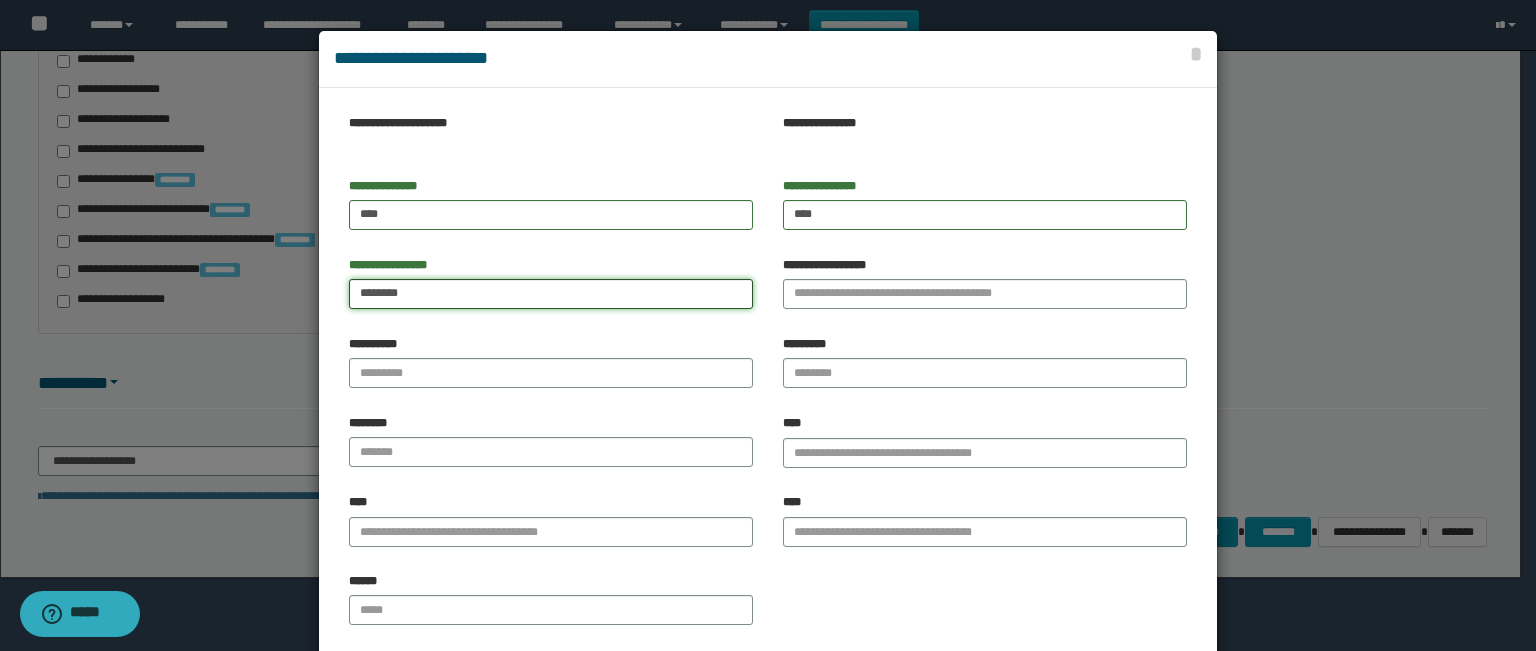 type on "********" 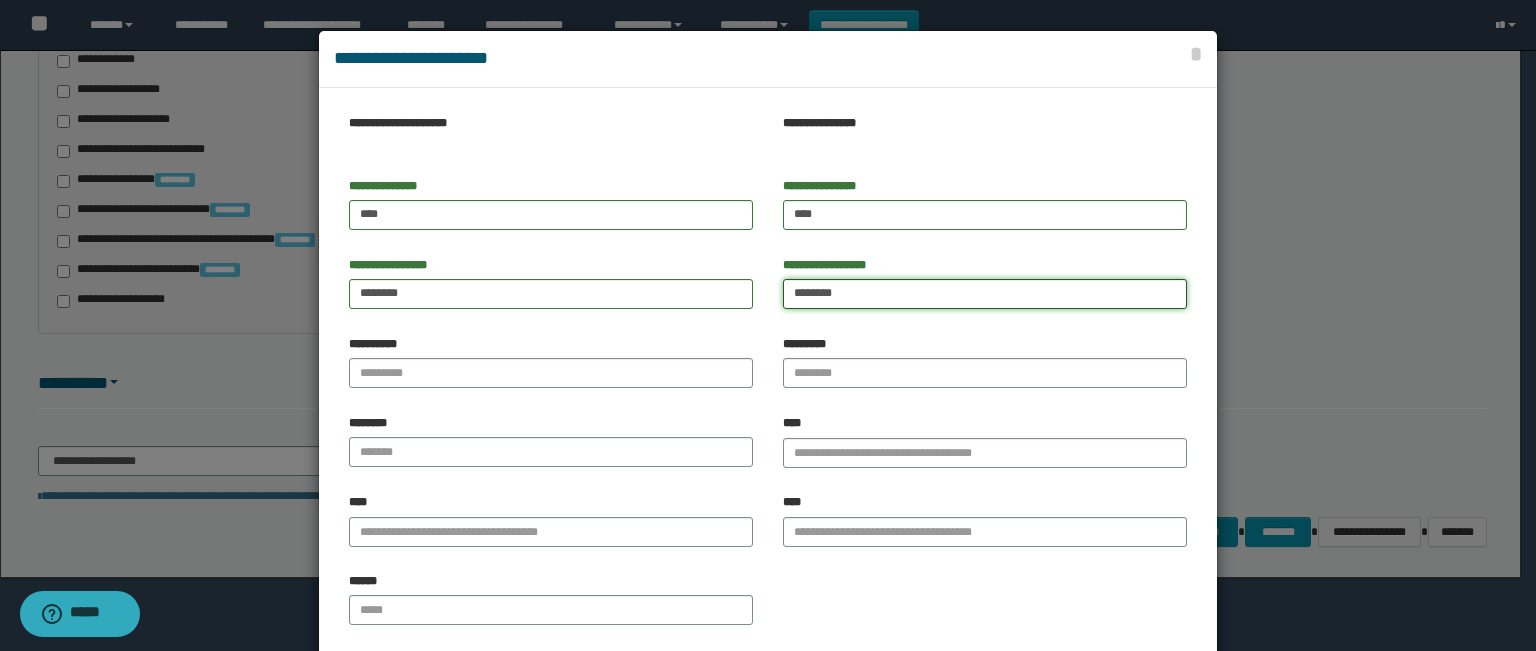 type on "********" 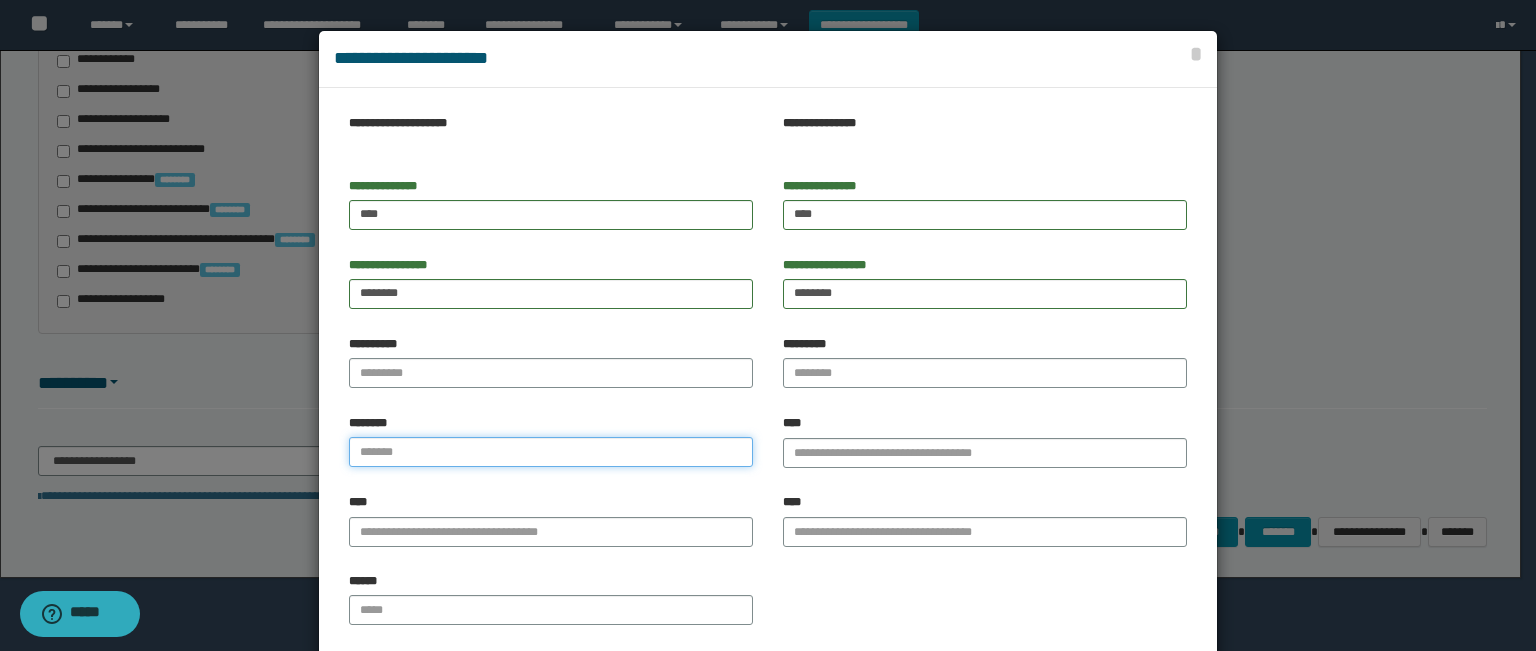 click at bounding box center (551, 452) 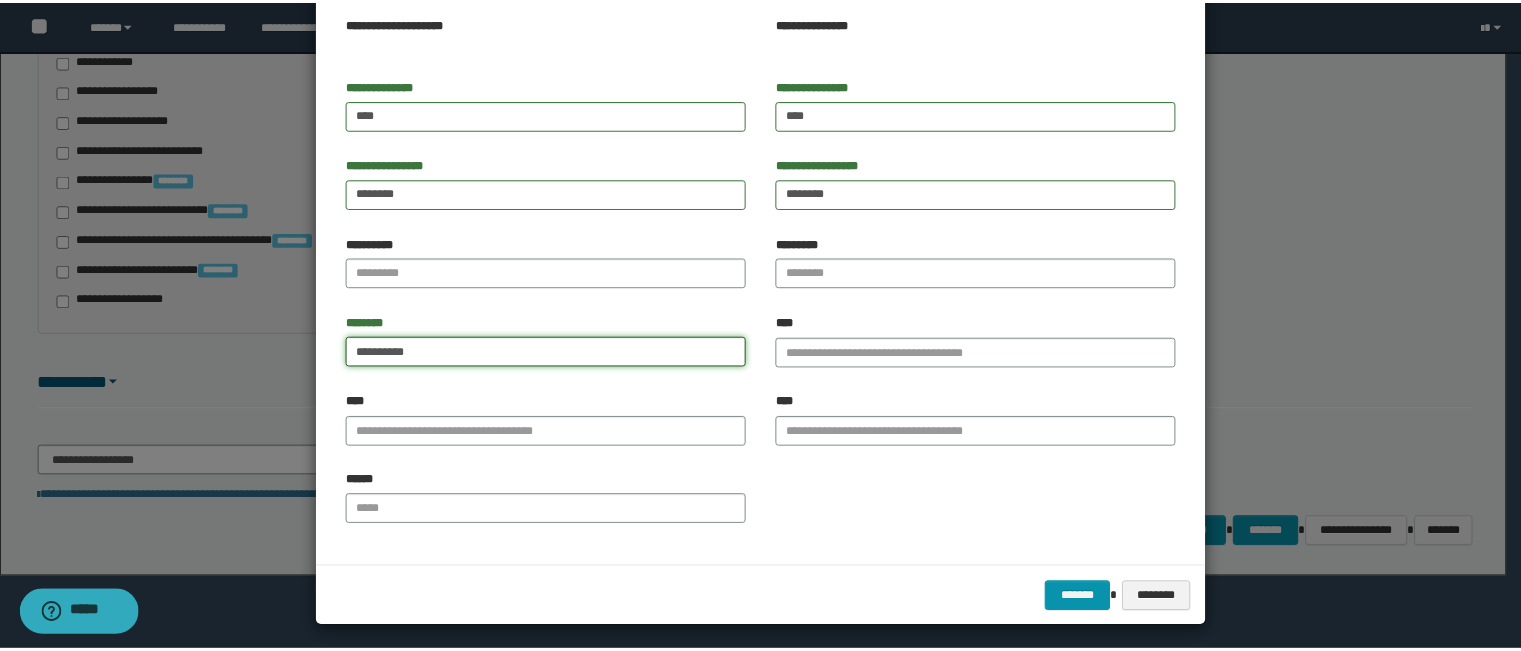 scroll, scrollTop: 107, scrollLeft: 0, axis: vertical 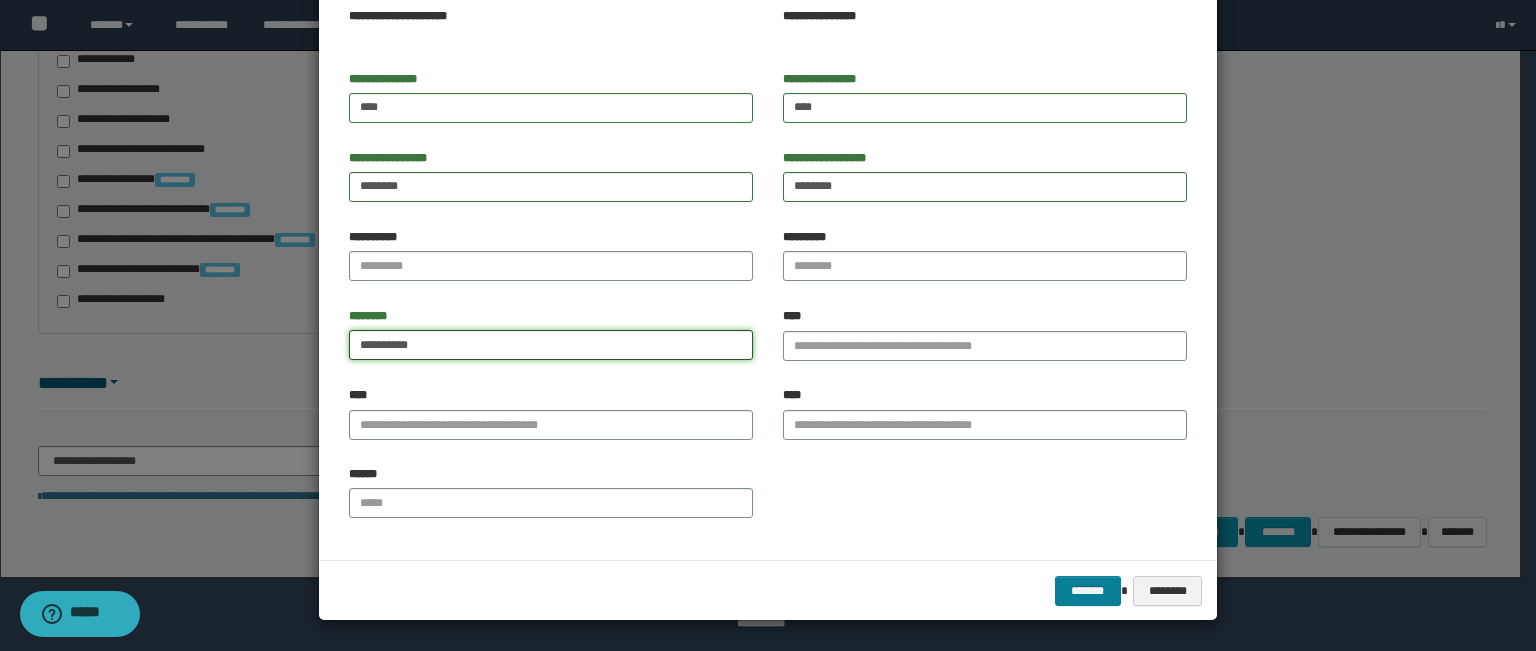 type on "**********" 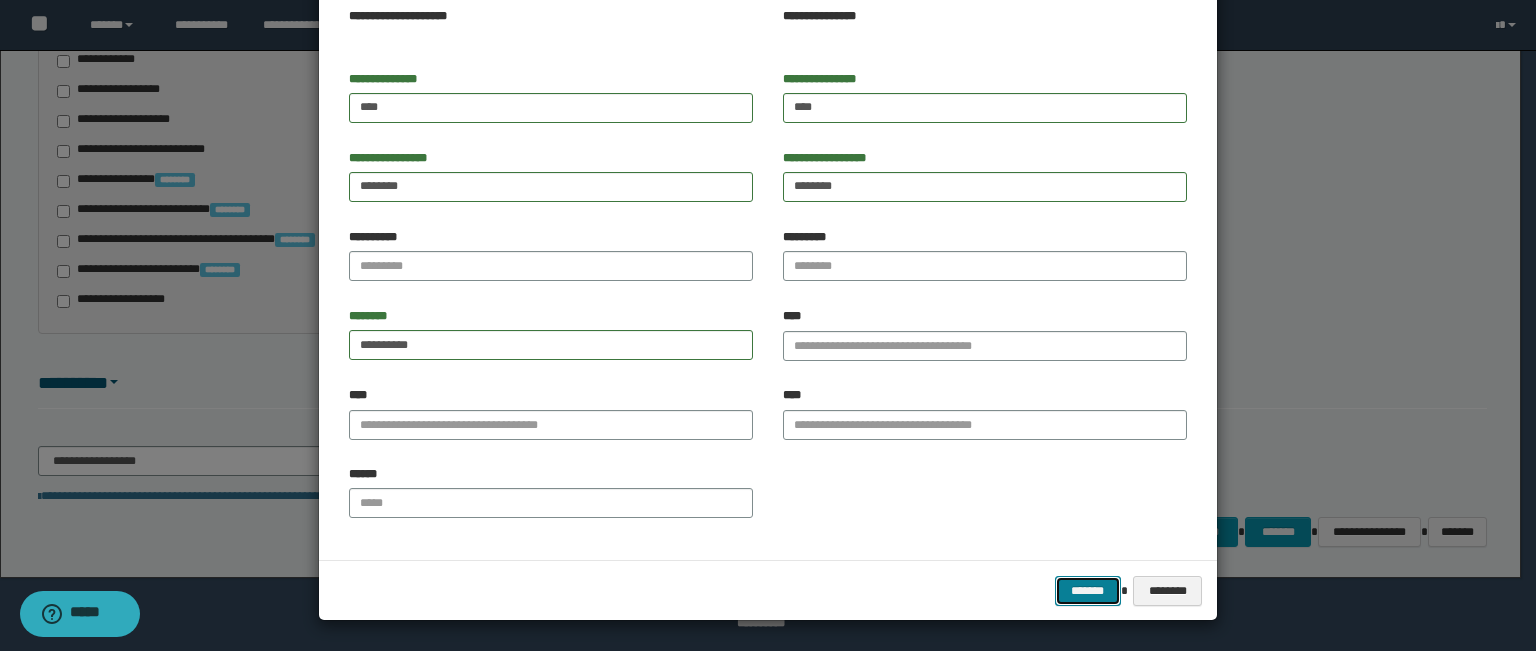 click on "*******" at bounding box center (1088, 591) 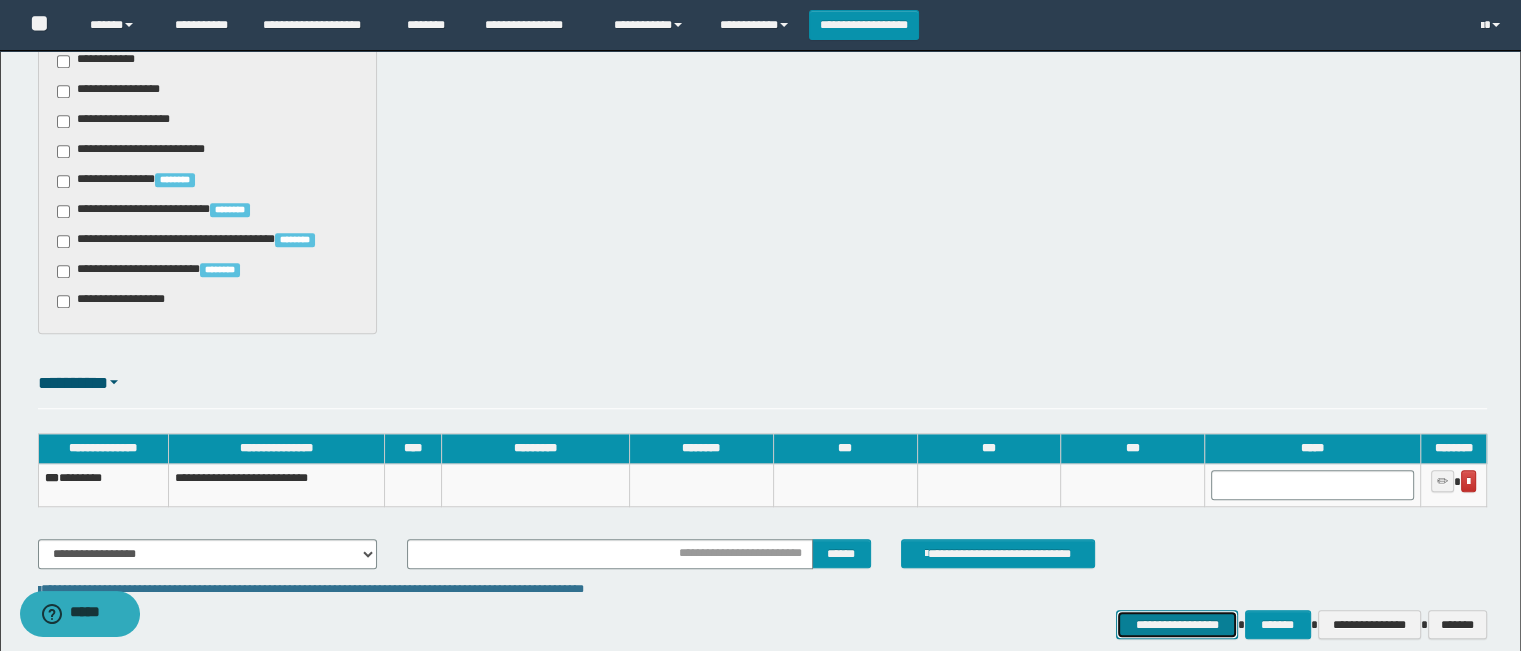 click on "**********" at bounding box center (1177, 625) 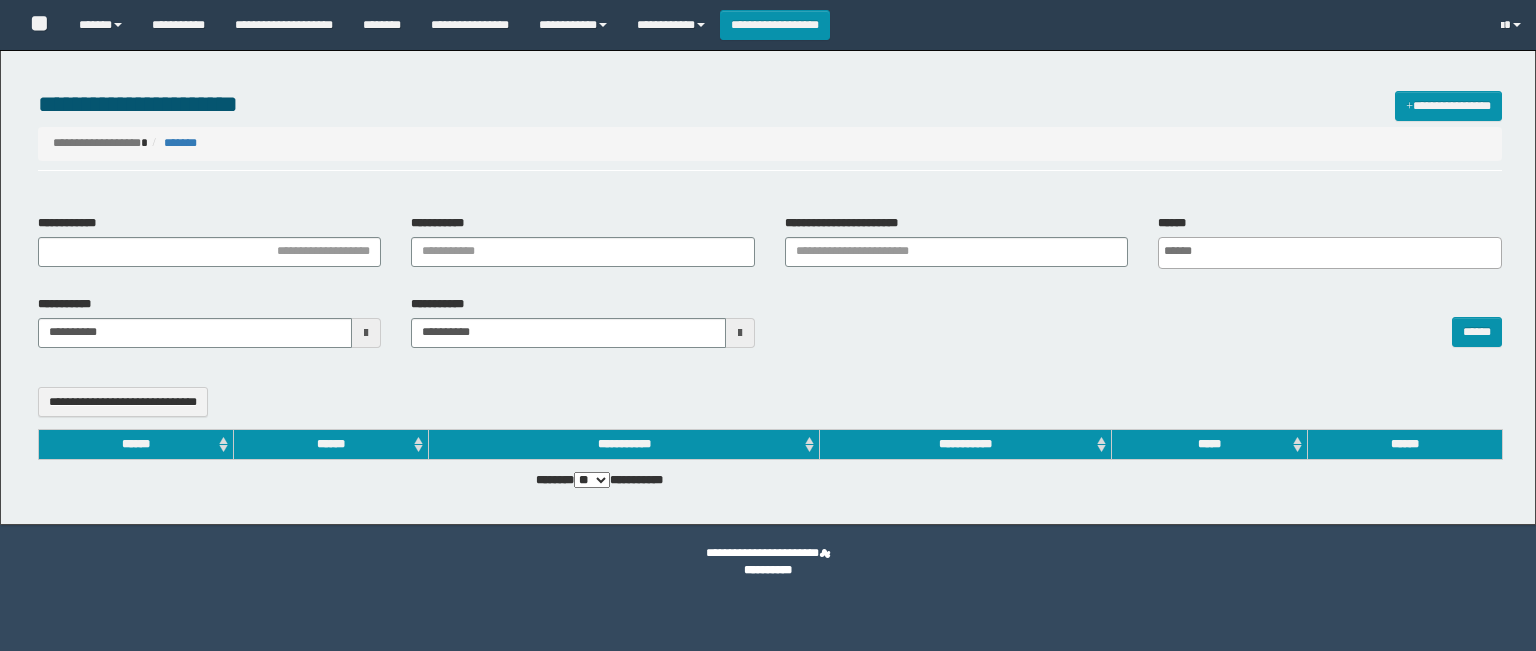 select 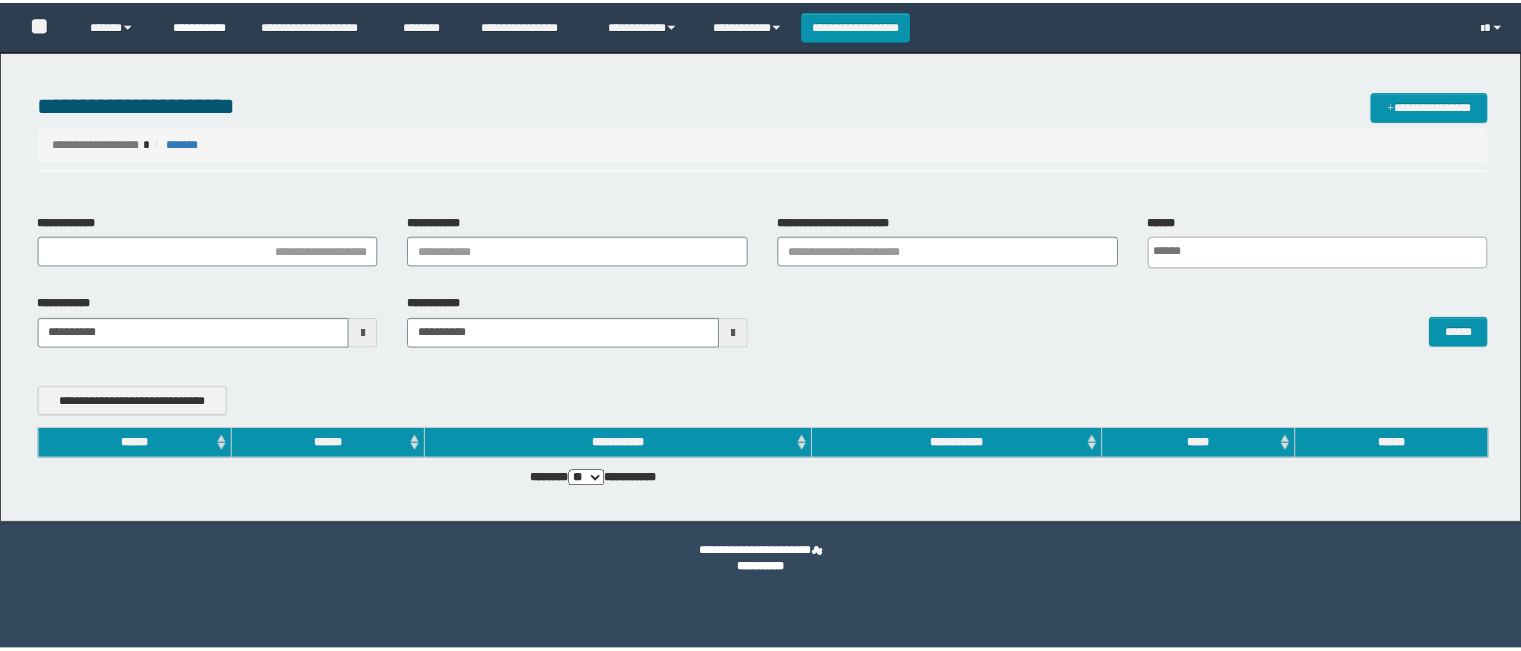 scroll, scrollTop: 0, scrollLeft: 0, axis: both 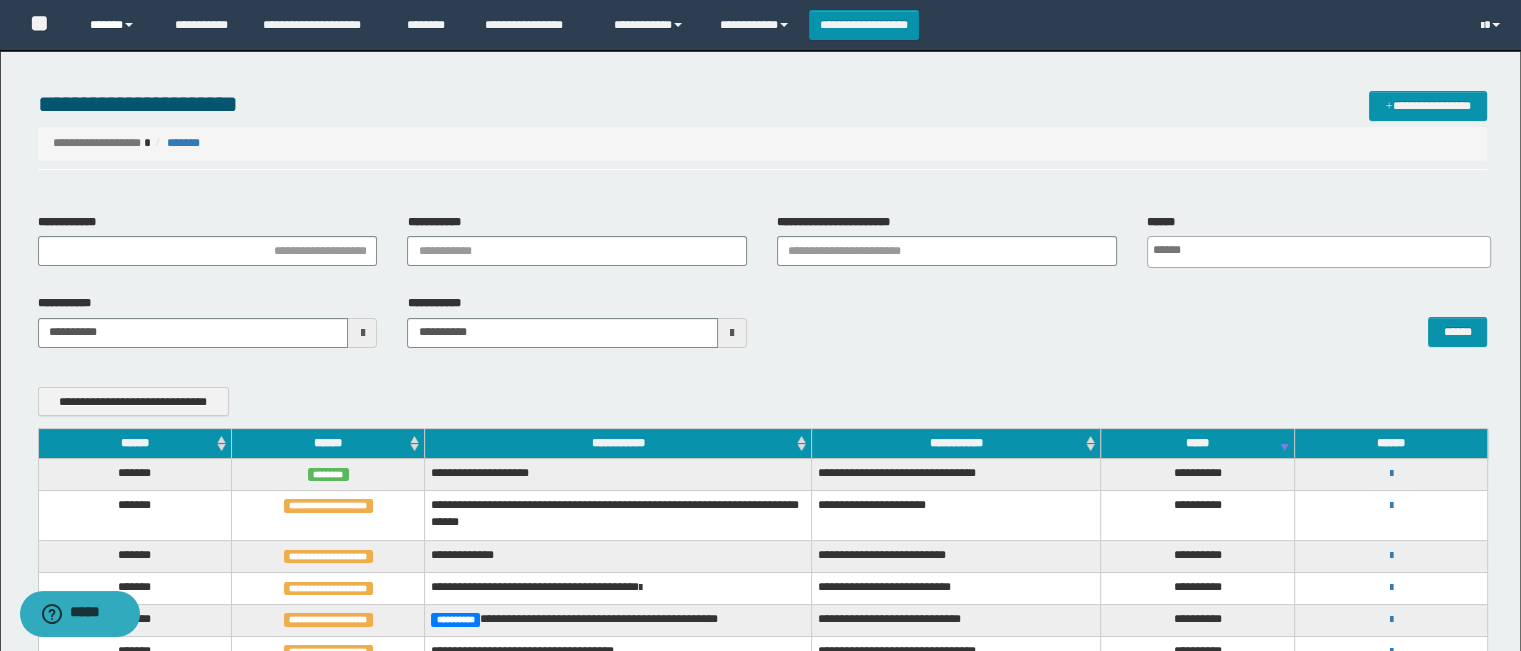 click on "******" at bounding box center (117, 25) 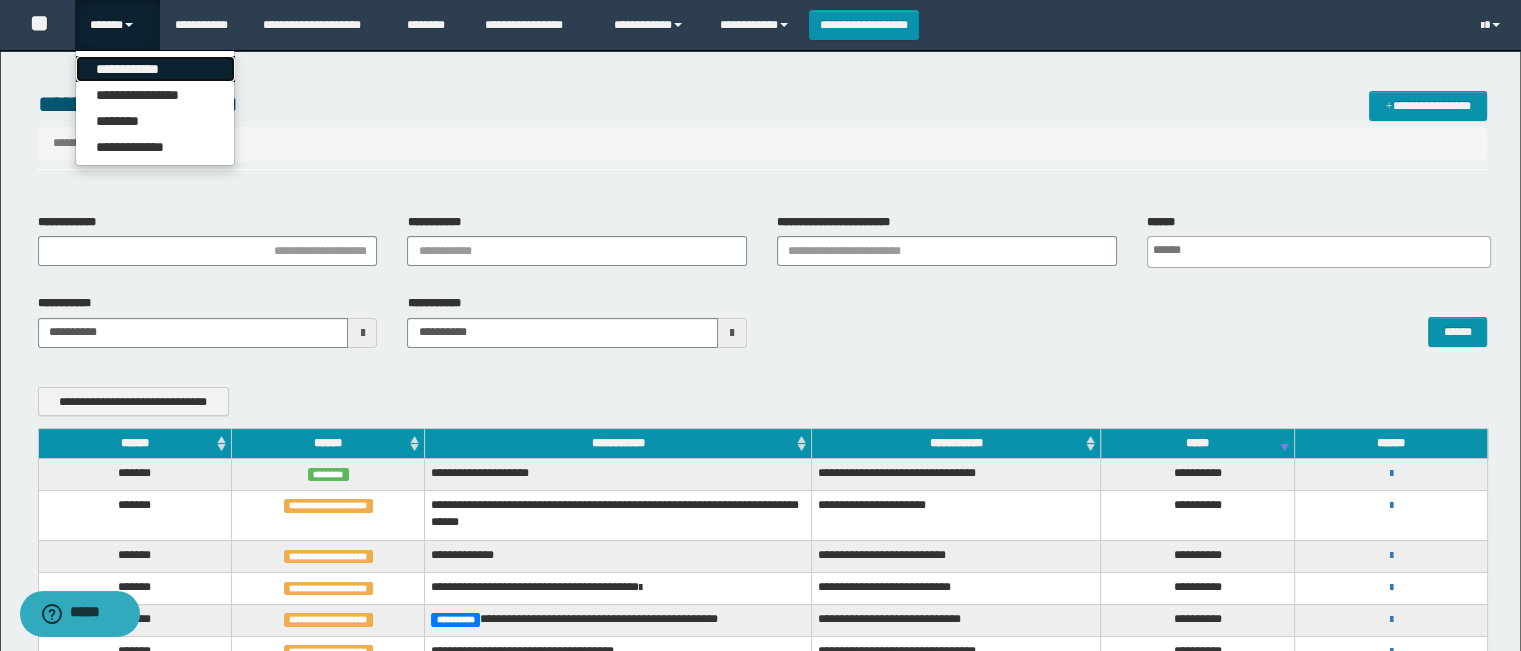 click on "**********" at bounding box center (155, 69) 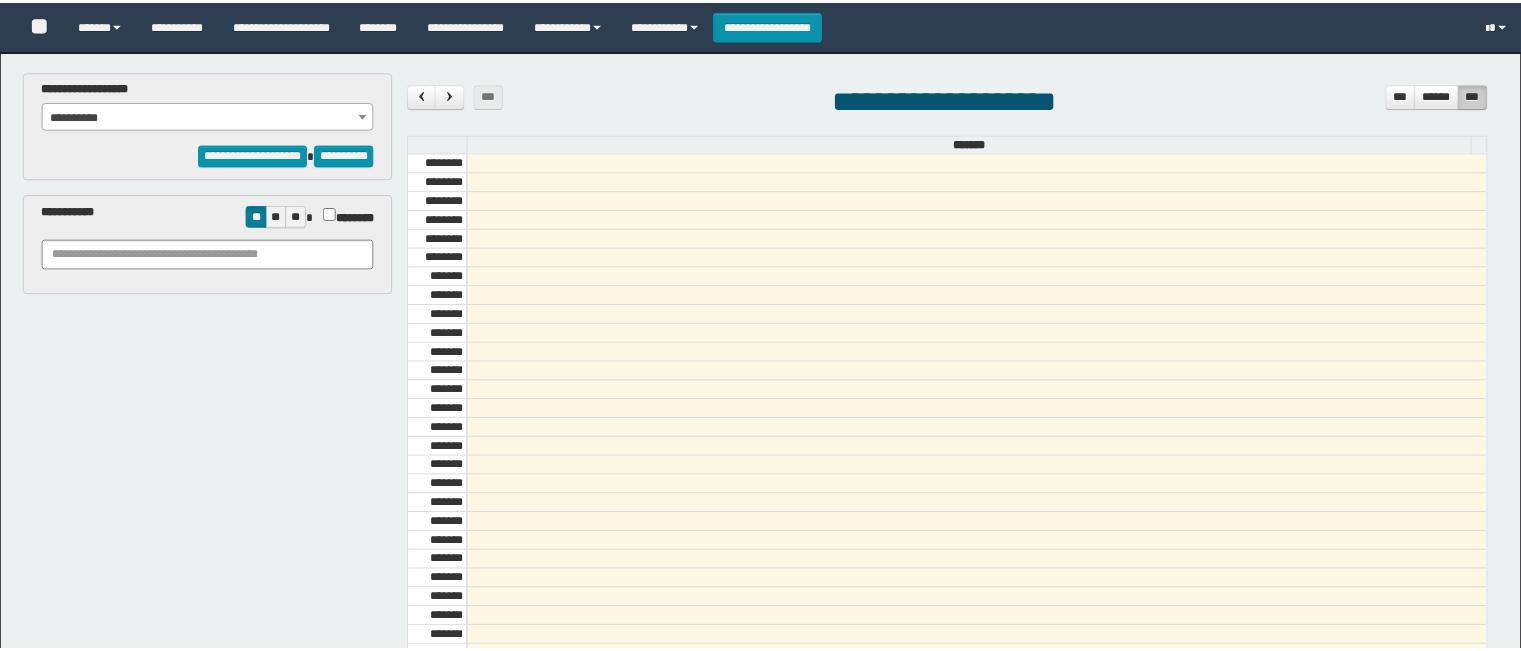 scroll, scrollTop: 0, scrollLeft: 0, axis: both 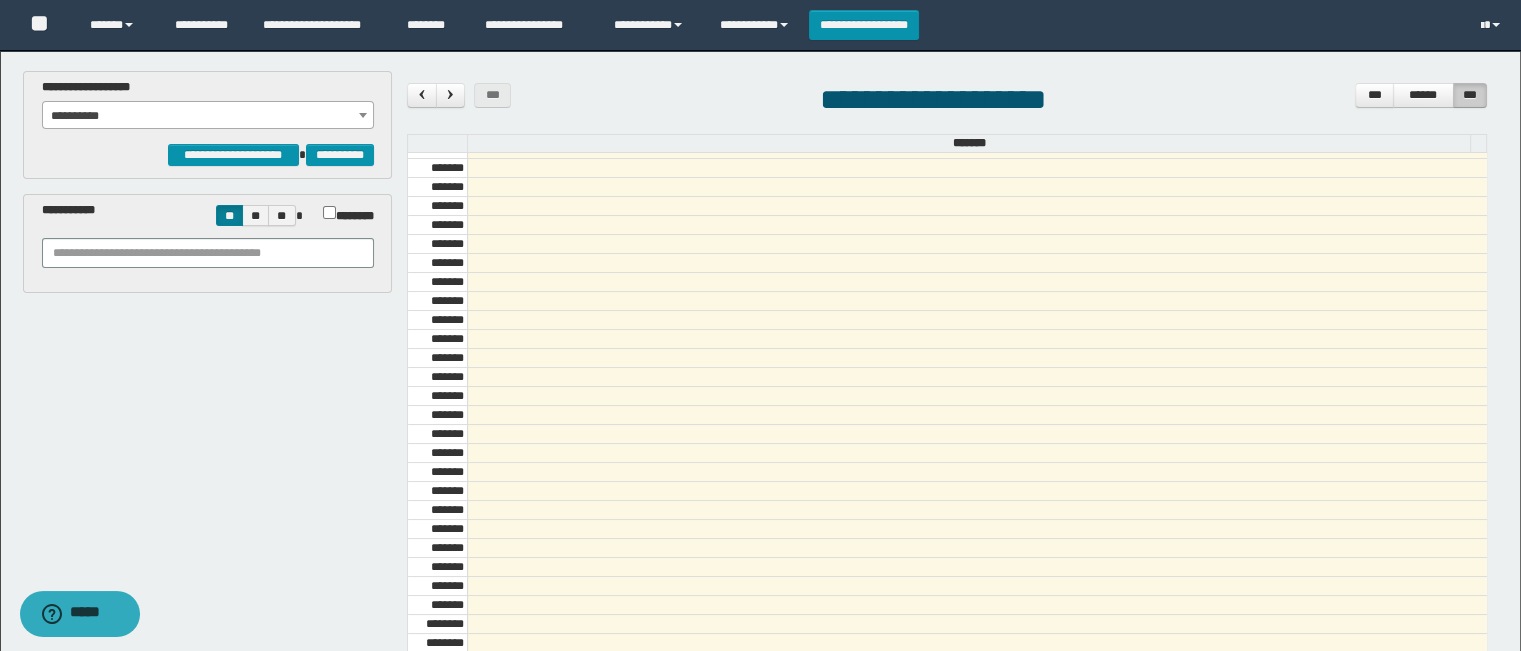 click on "**********" at bounding box center [208, 116] 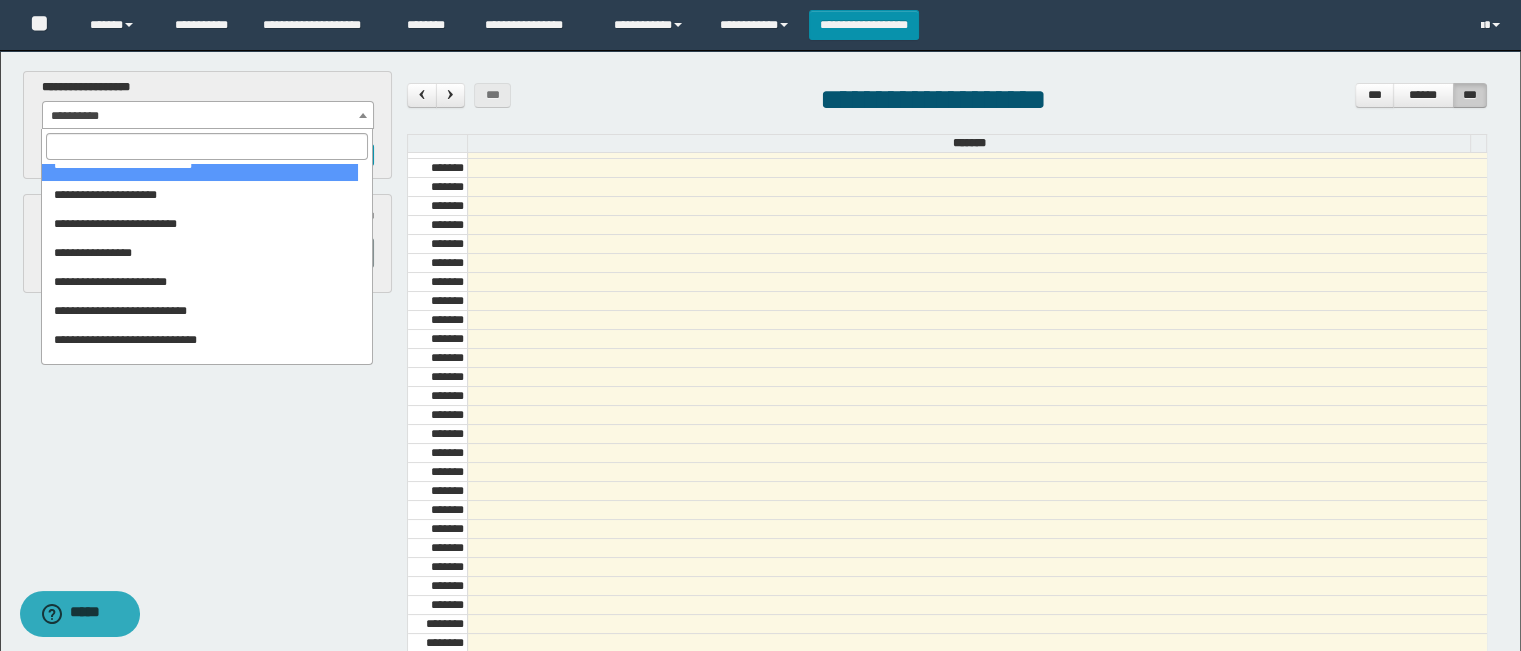 scroll, scrollTop: 200, scrollLeft: 0, axis: vertical 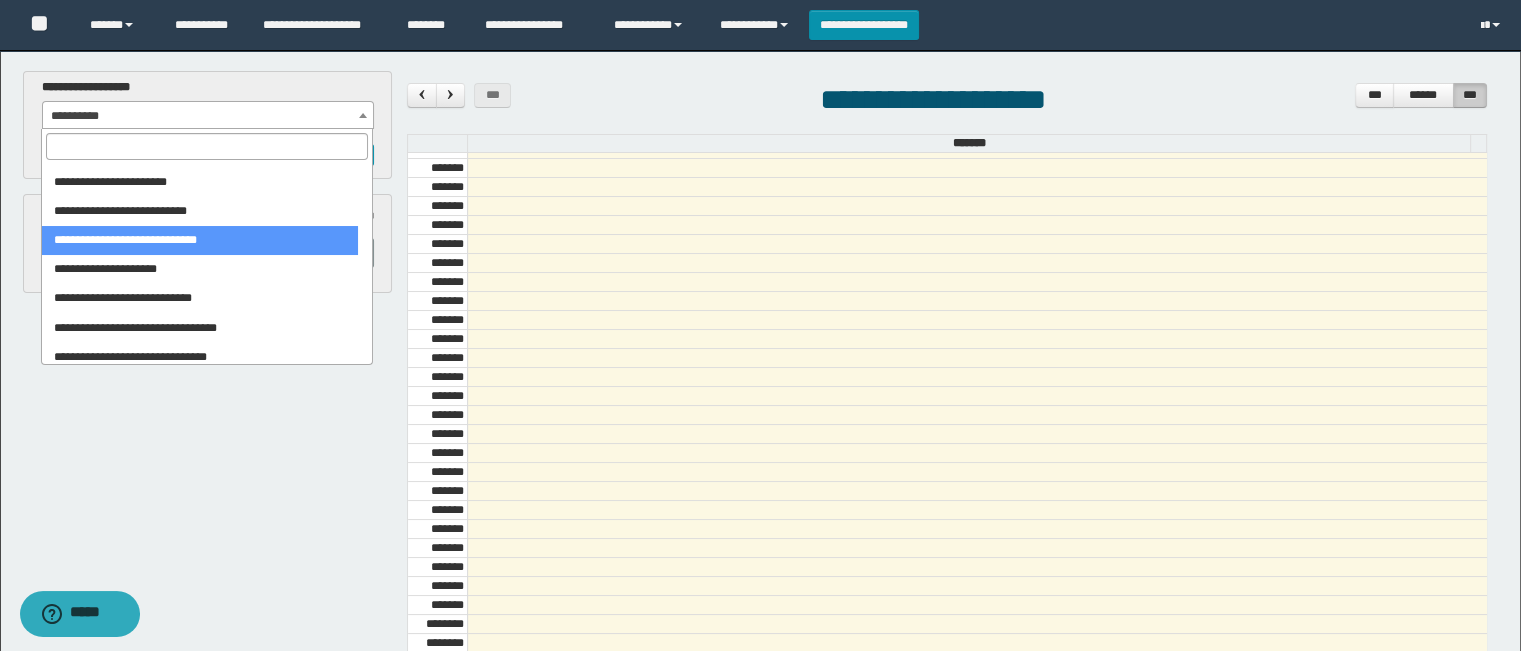 select on "******" 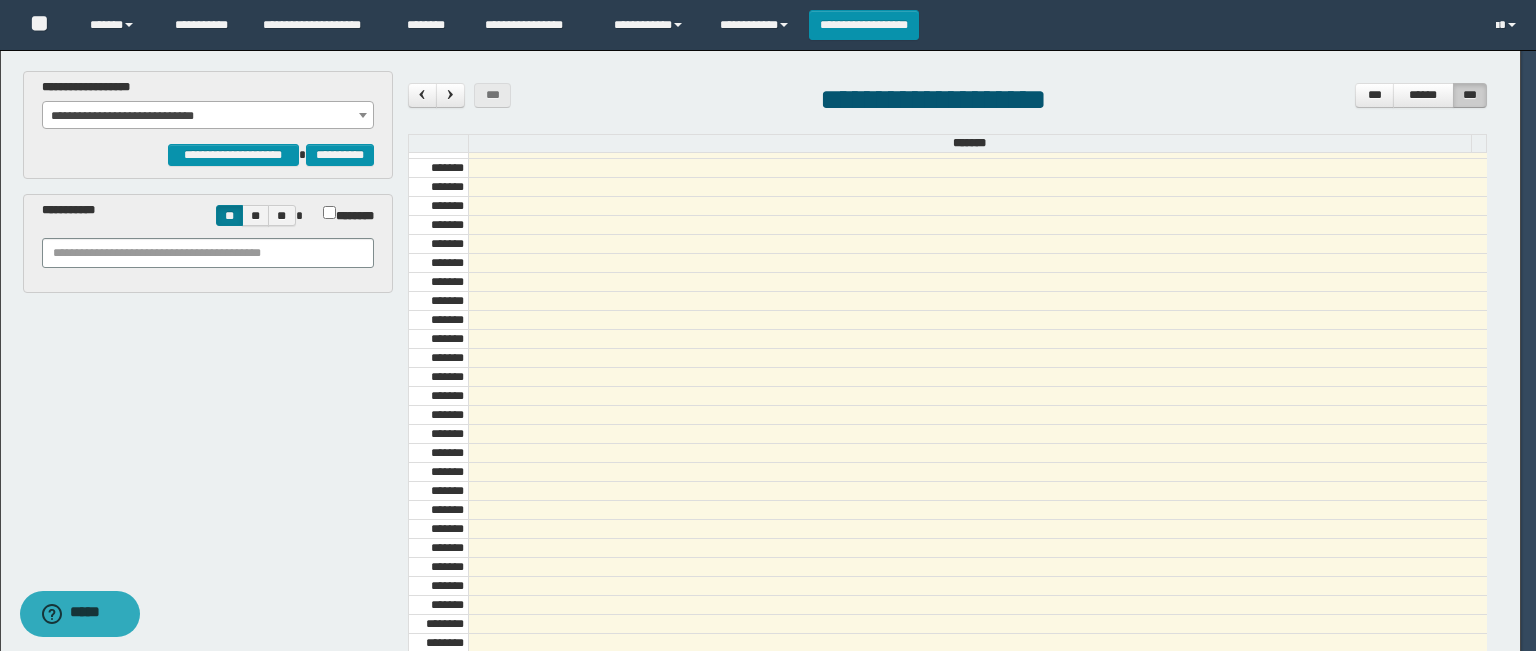 click on "**********" at bounding box center [763, 528] 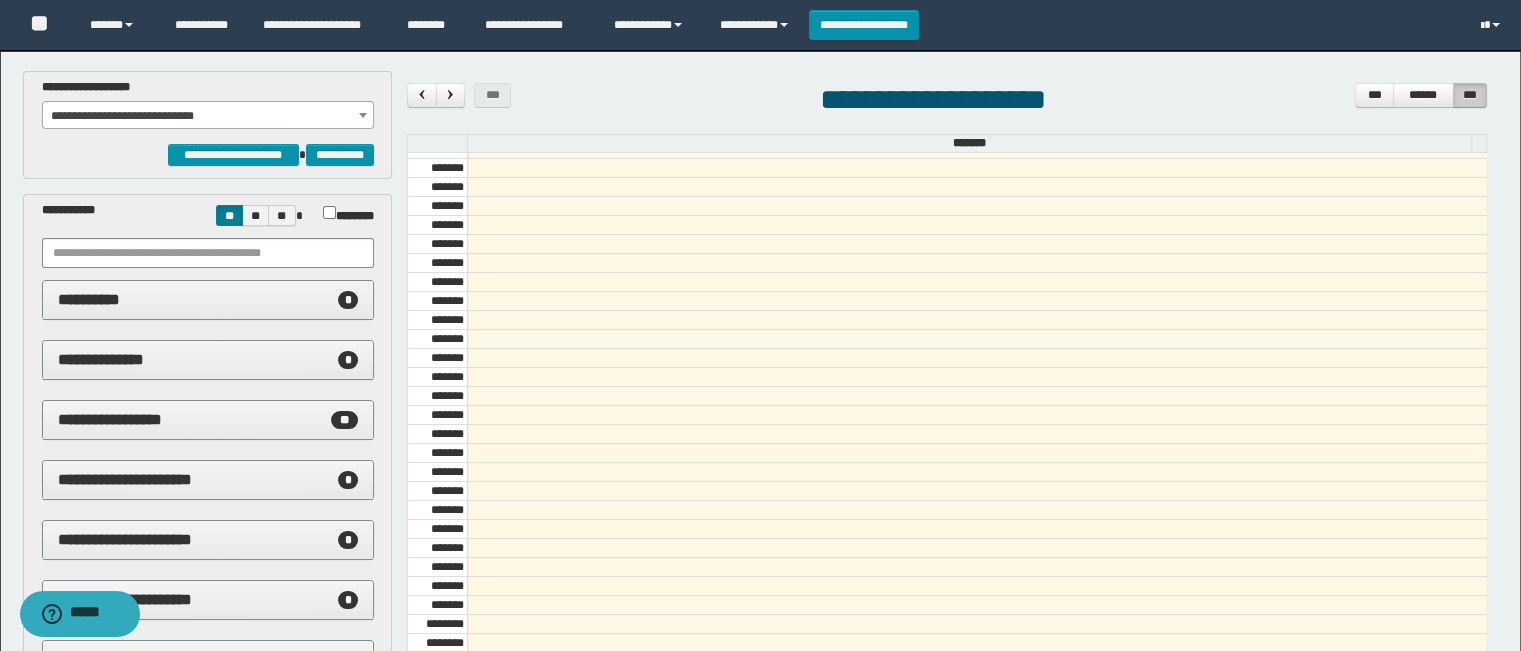 click on "**********" at bounding box center [208, 300] 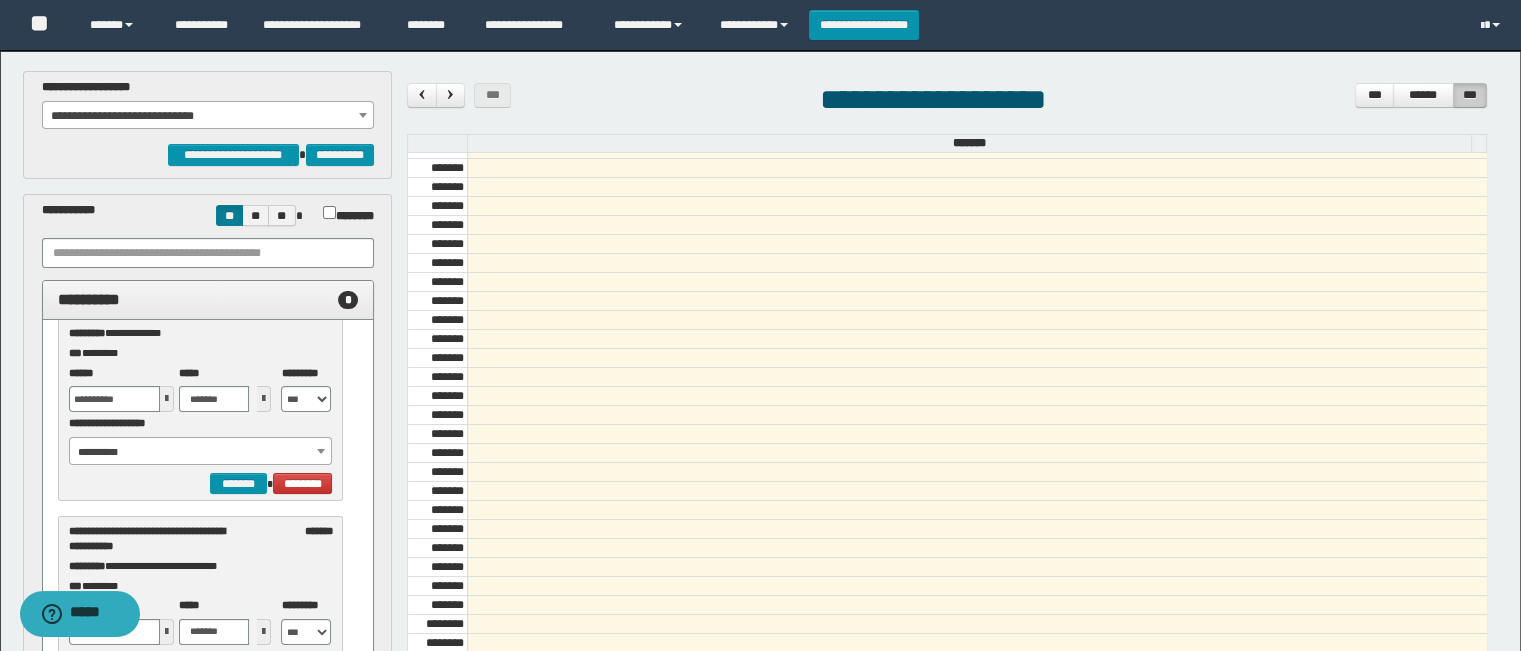 scroll, scrollTop: 95, scrollLeft: 0, axis: vertical 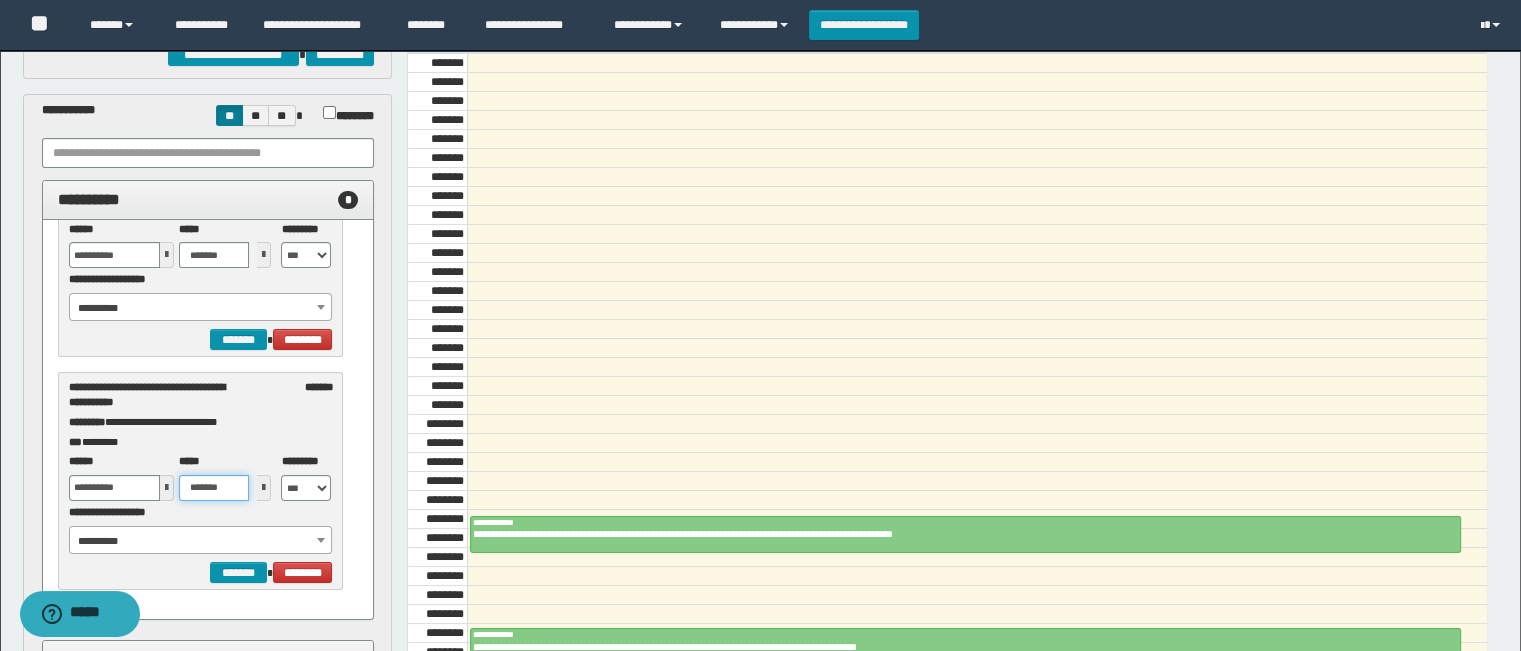click on "*******" at bounding box center (214, 488) 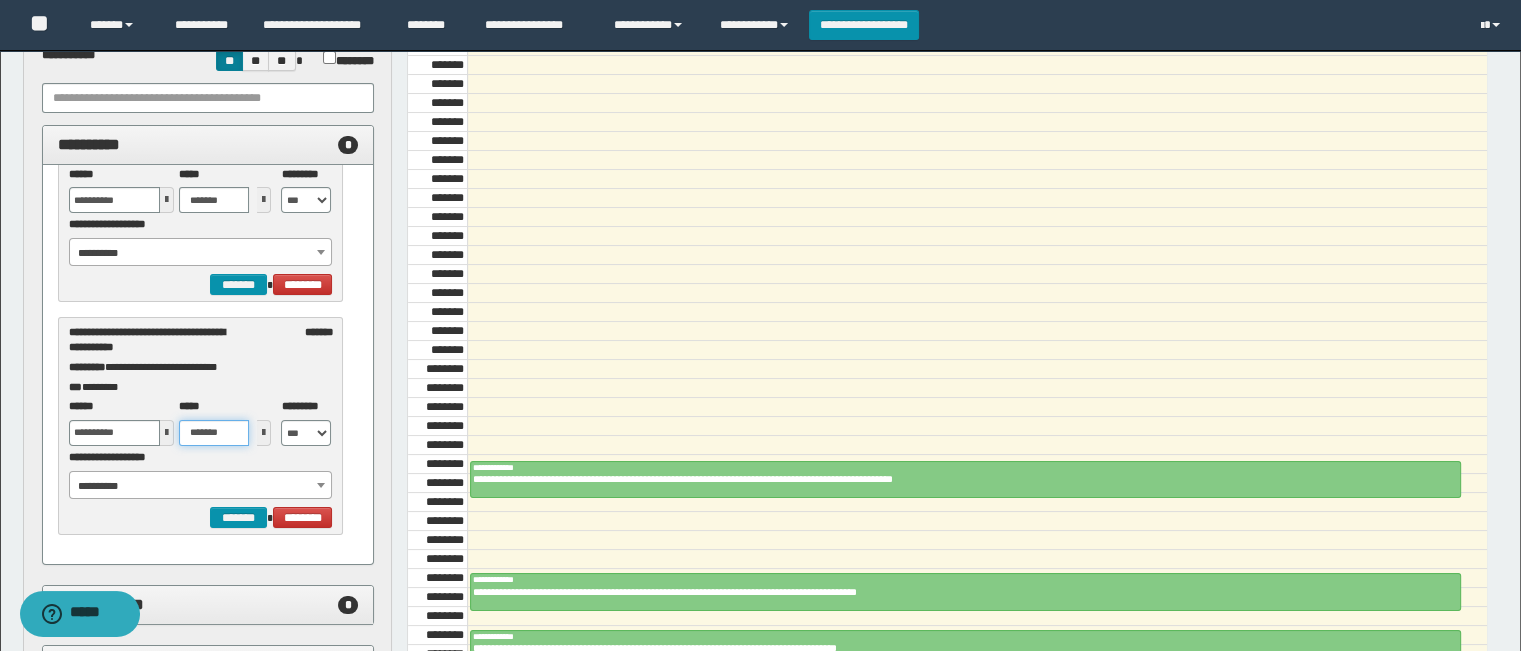 scroll, scrollTop: 200, scrollLeft: 0, axis: vertical 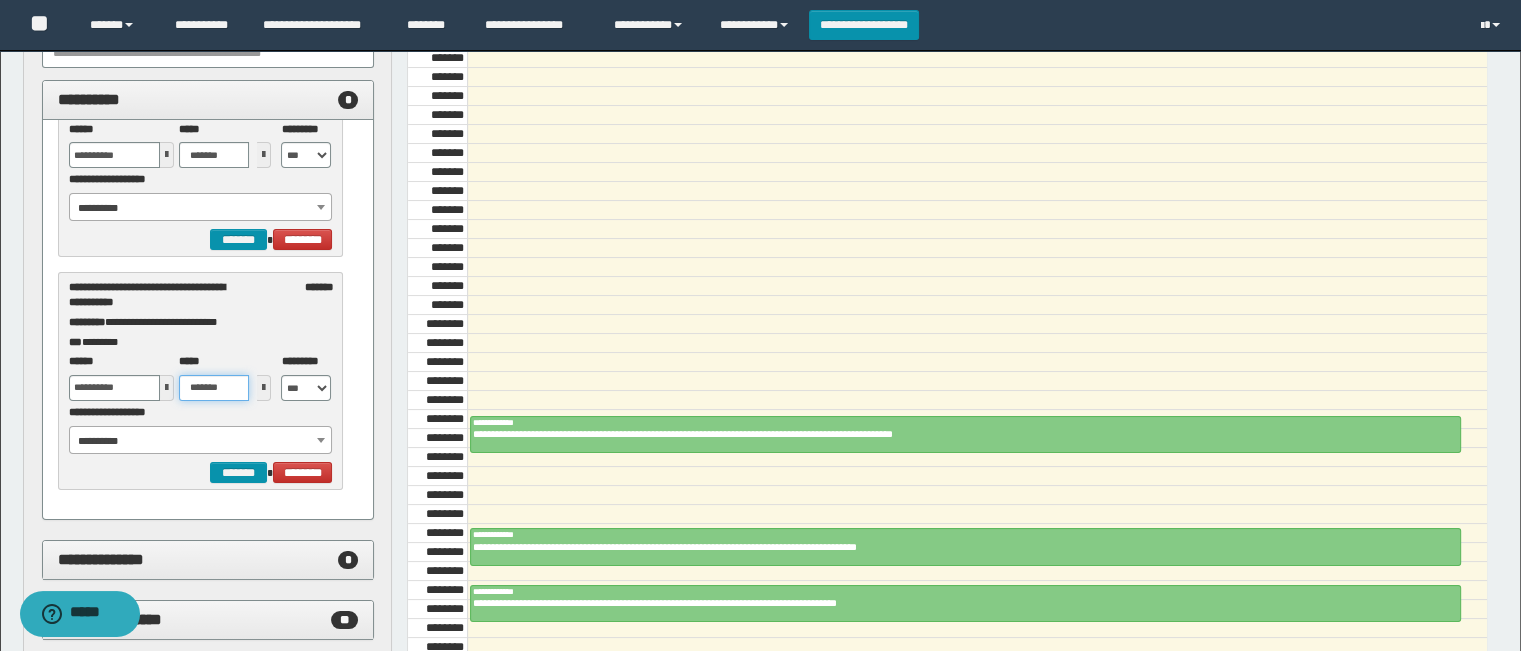 click on "**********" at bounding box center (201, 441) 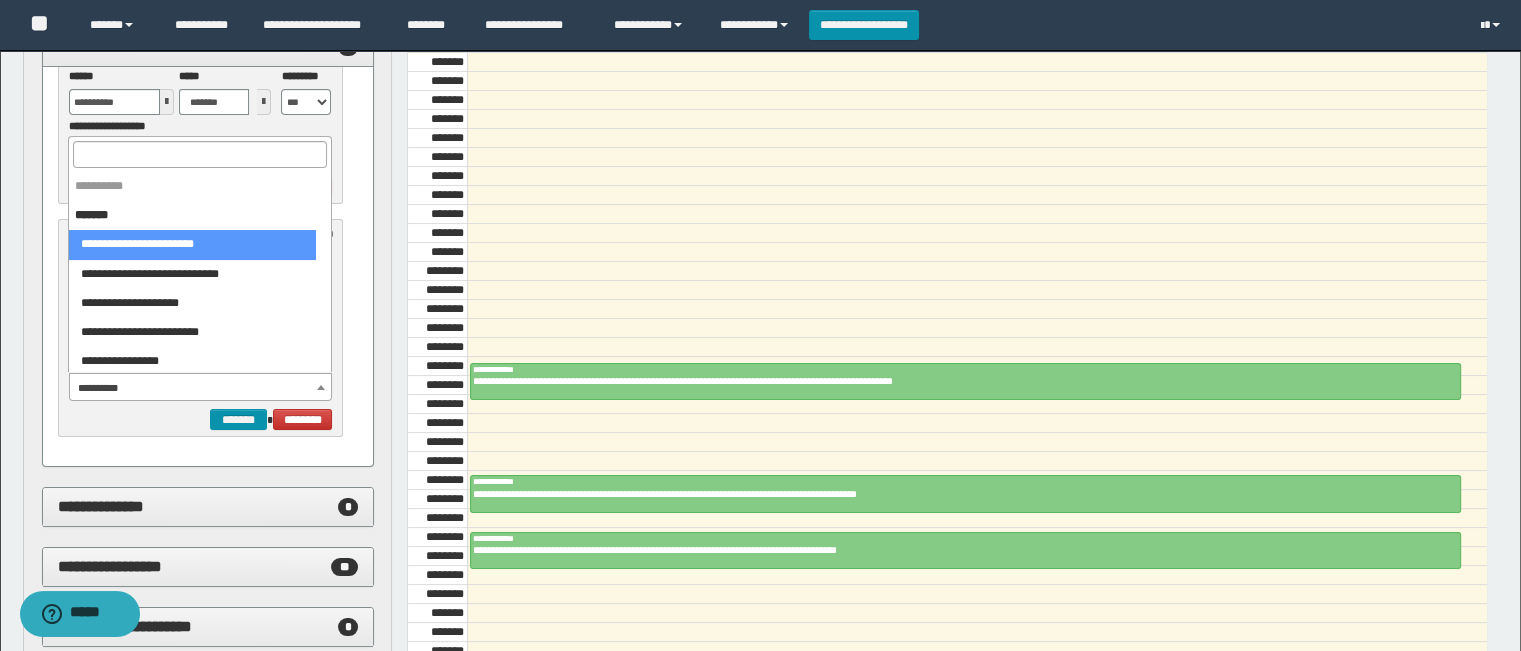 scroll, scrollTop: 300, scrollLeft: 0, axis: vertical 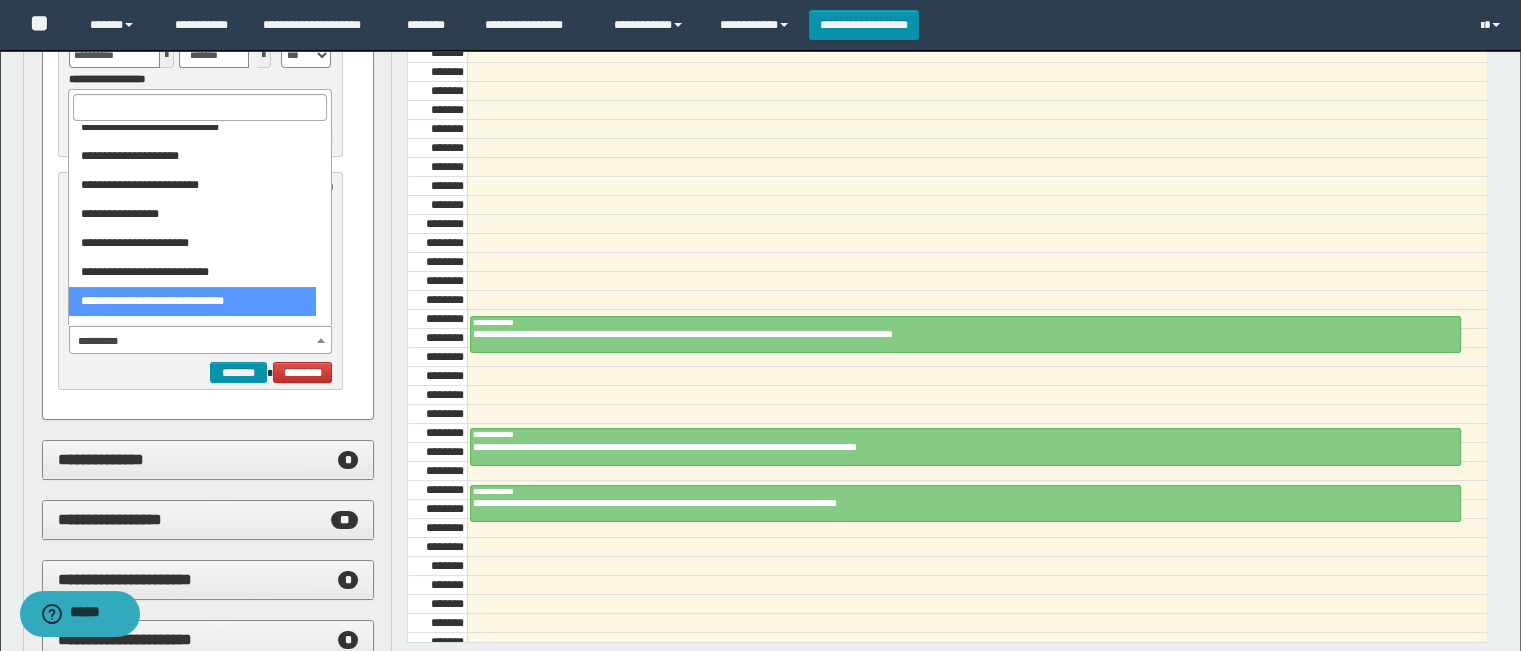 type on "*******" 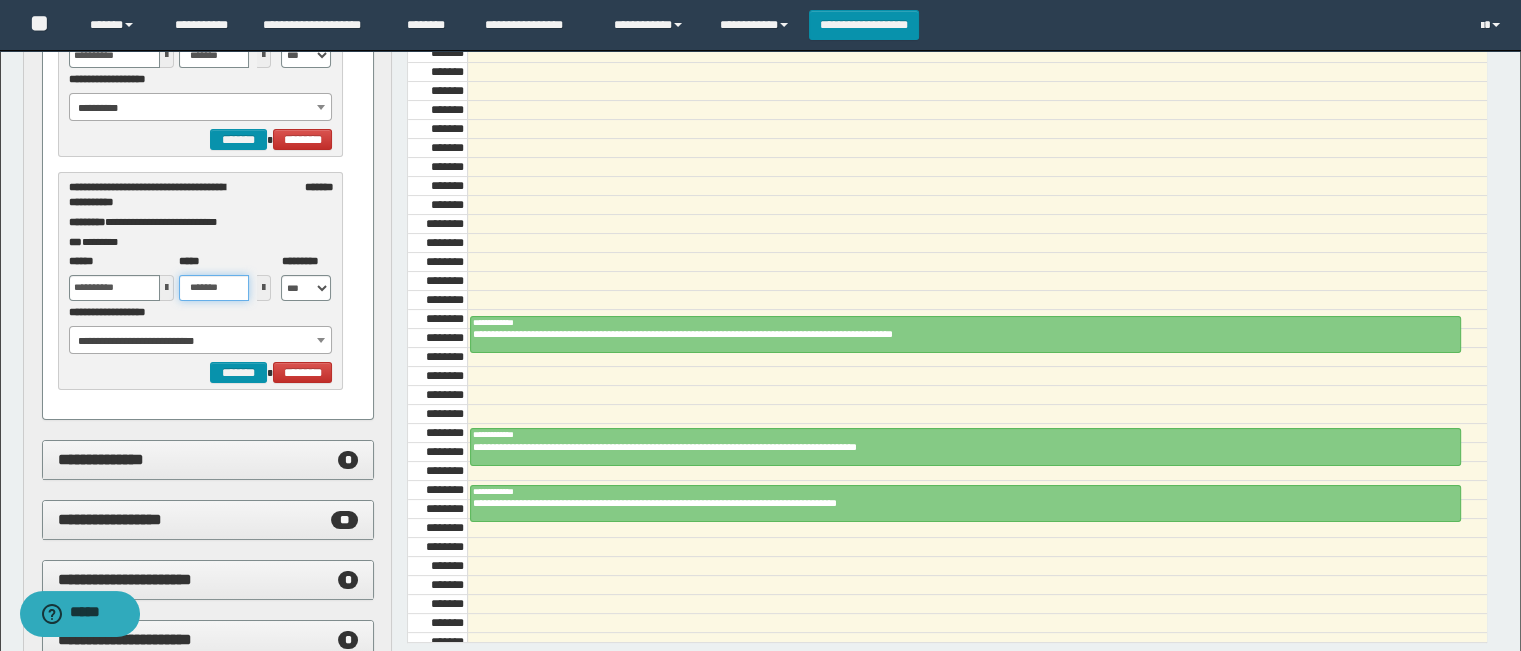click on "*******" at bounding box center [214, 288] 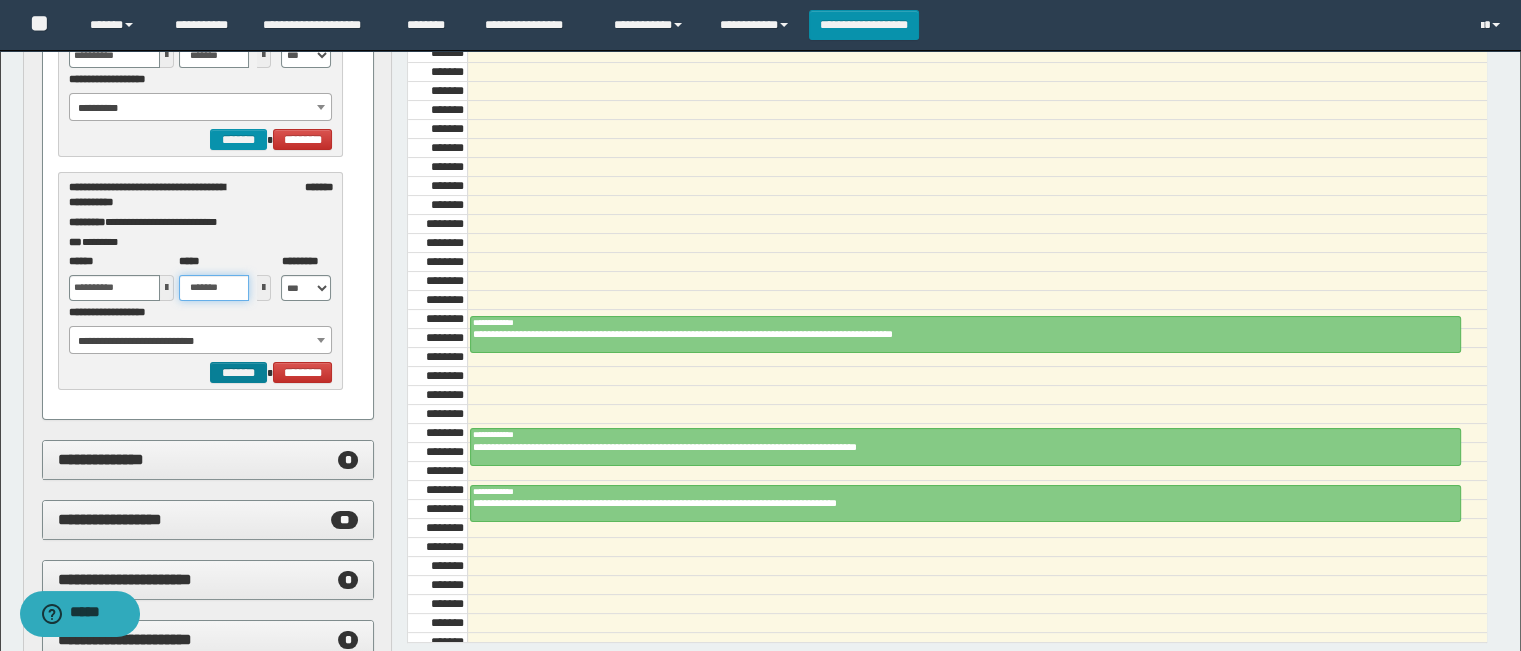 type on "*******" 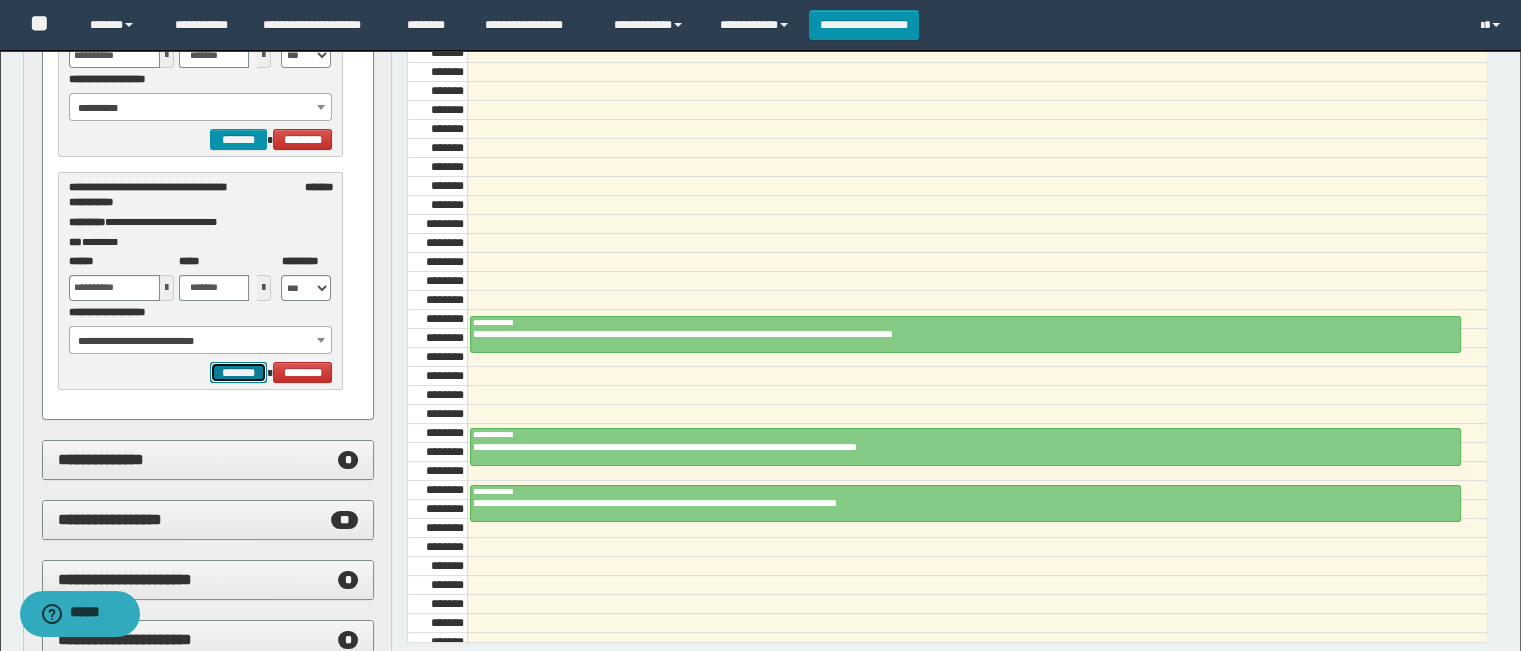 click on "*******" at bounding box center [238, 373] 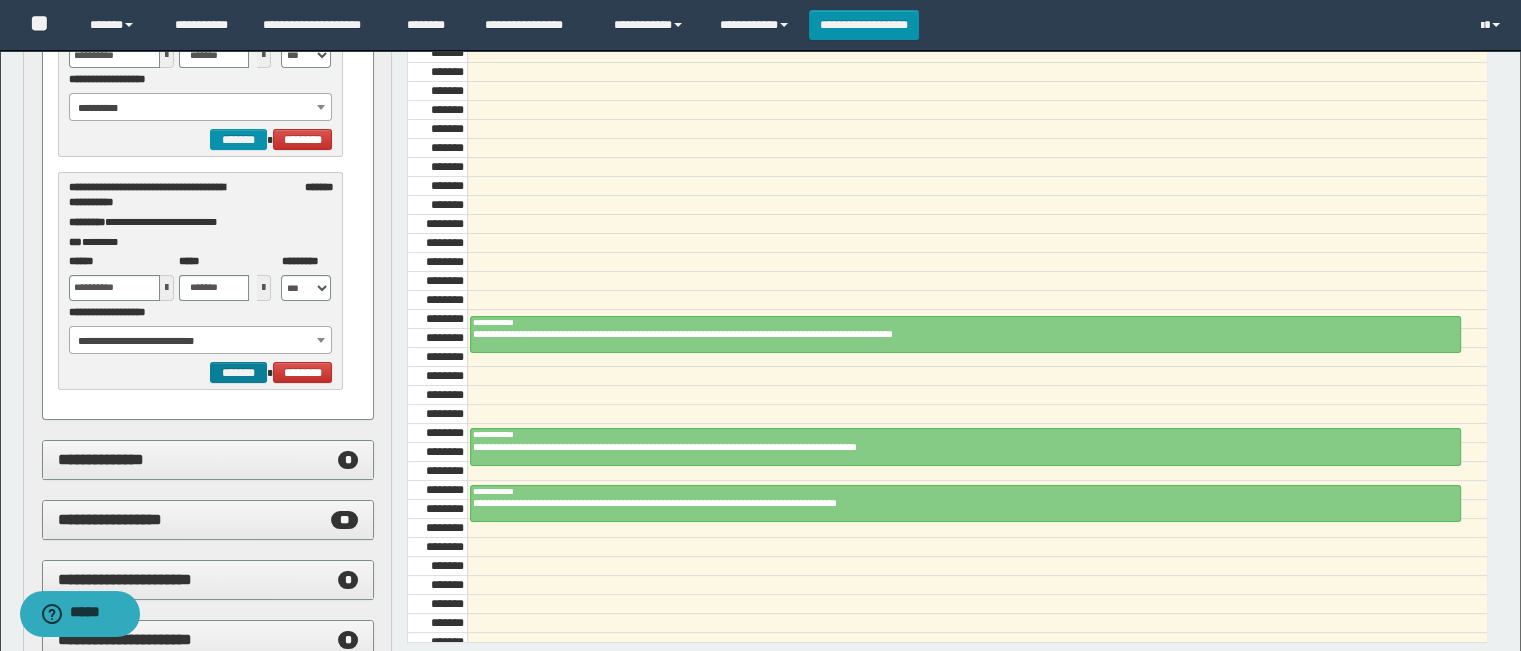scroll, scrollTop: 0, scrollLeft: 0, axis: both 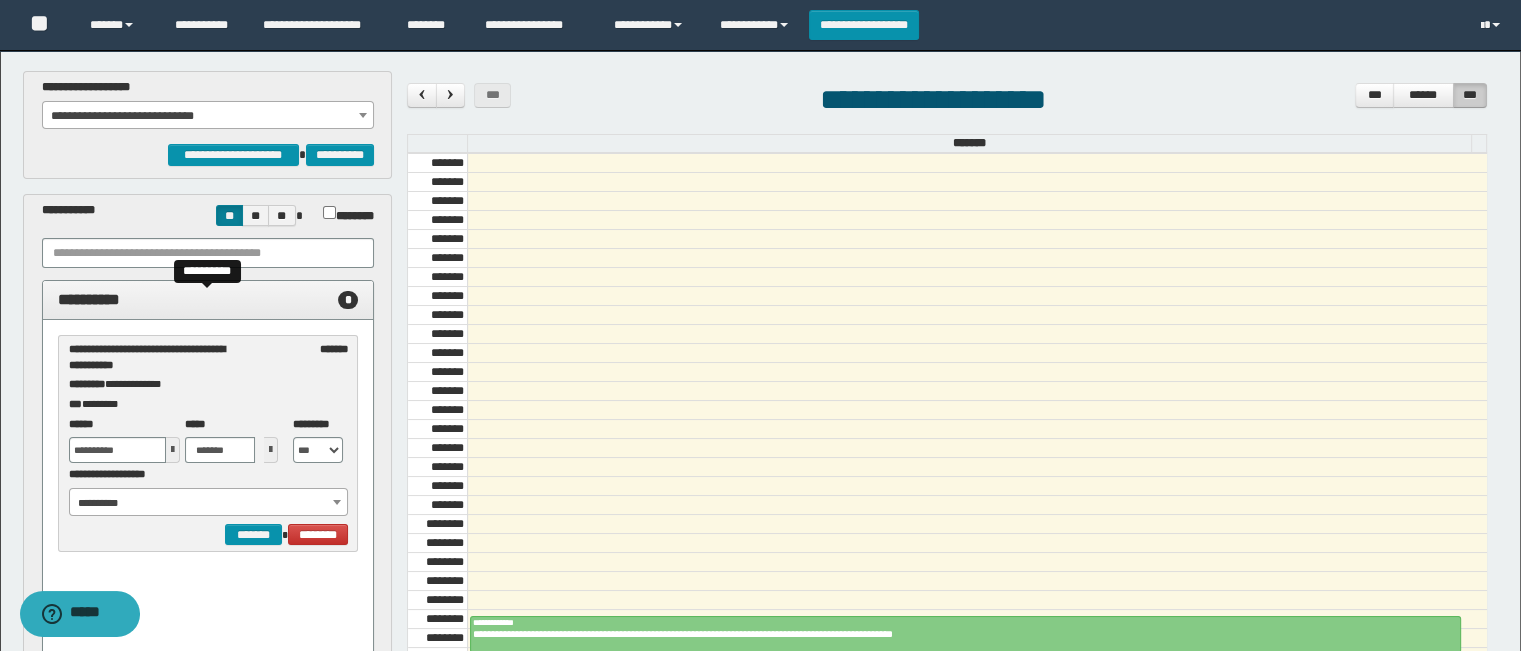 click on "**********" at bounding box center [208, 300] 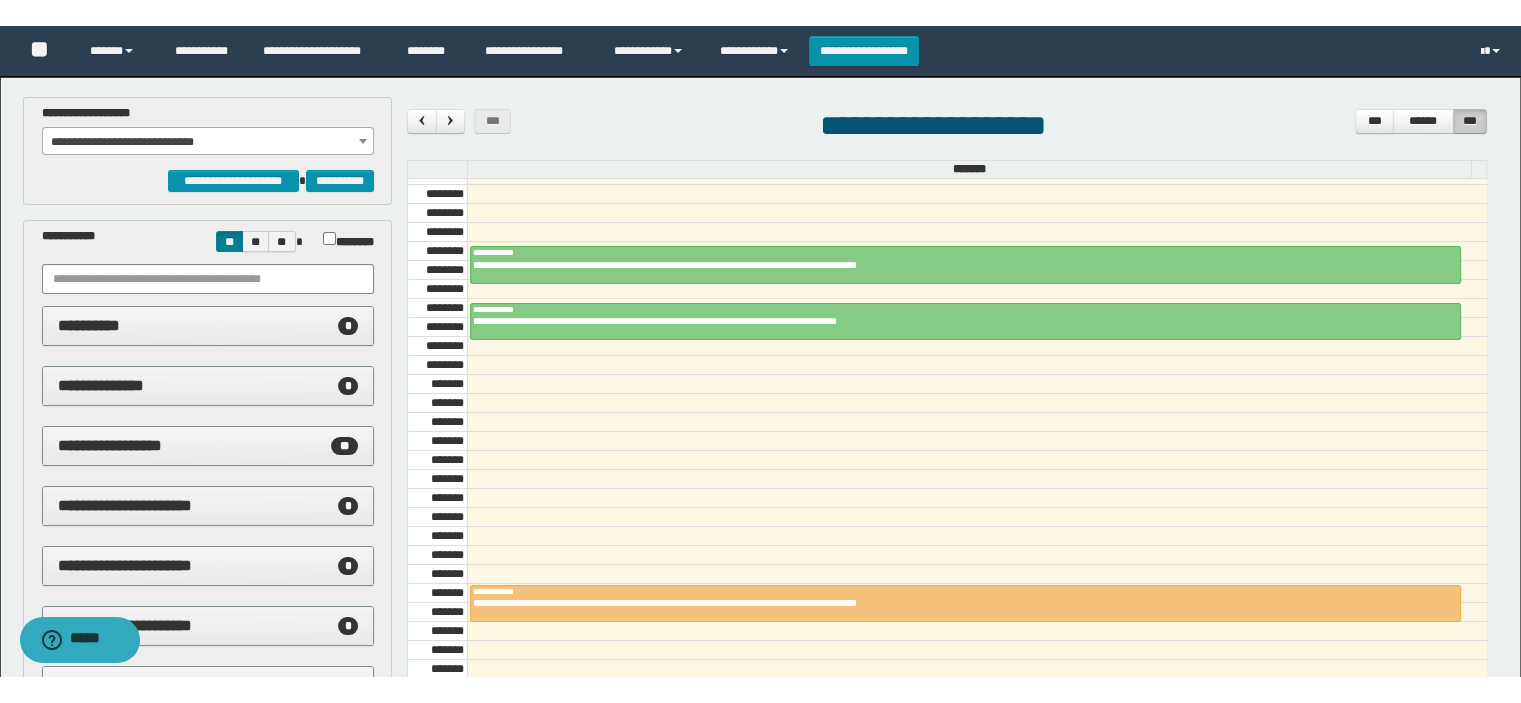 scroll, scrollTop: 1378, scrollLeft: 0, axis: vertical 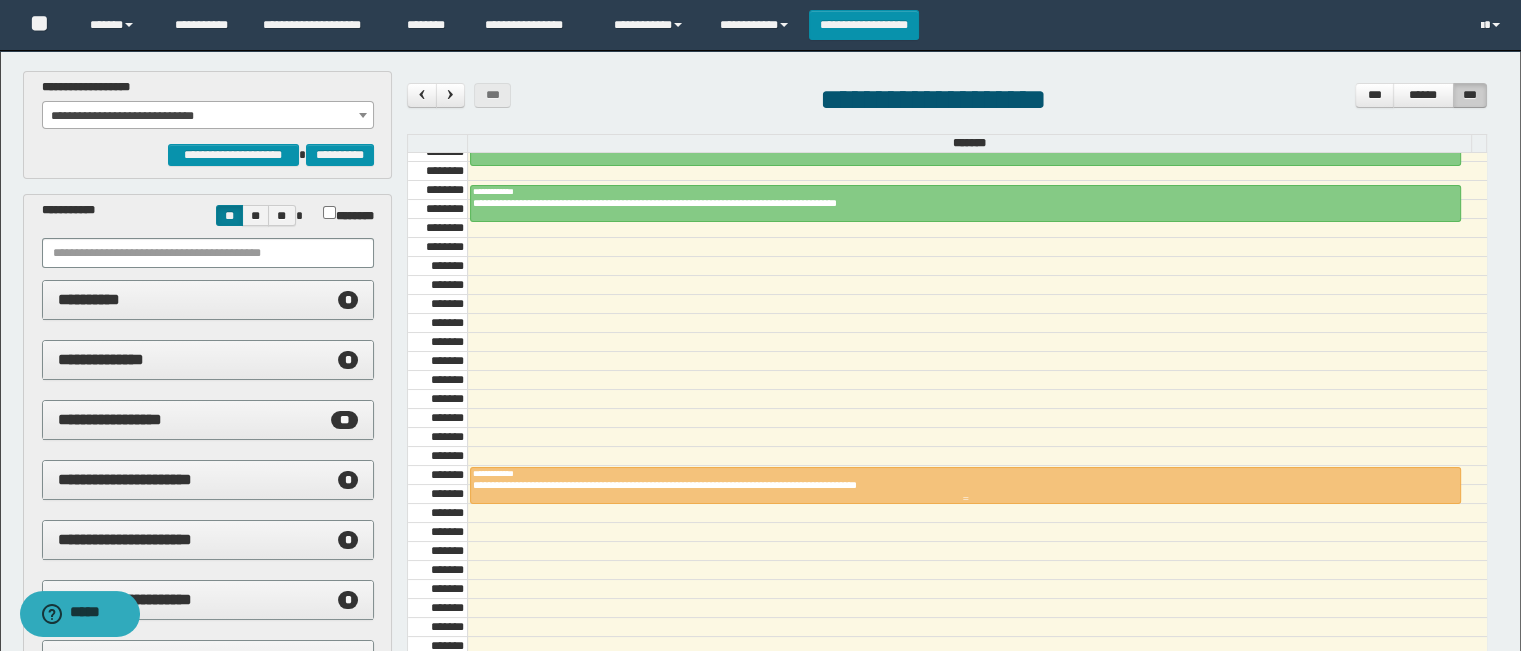 click on "**********" at bounding box center [958, 485] 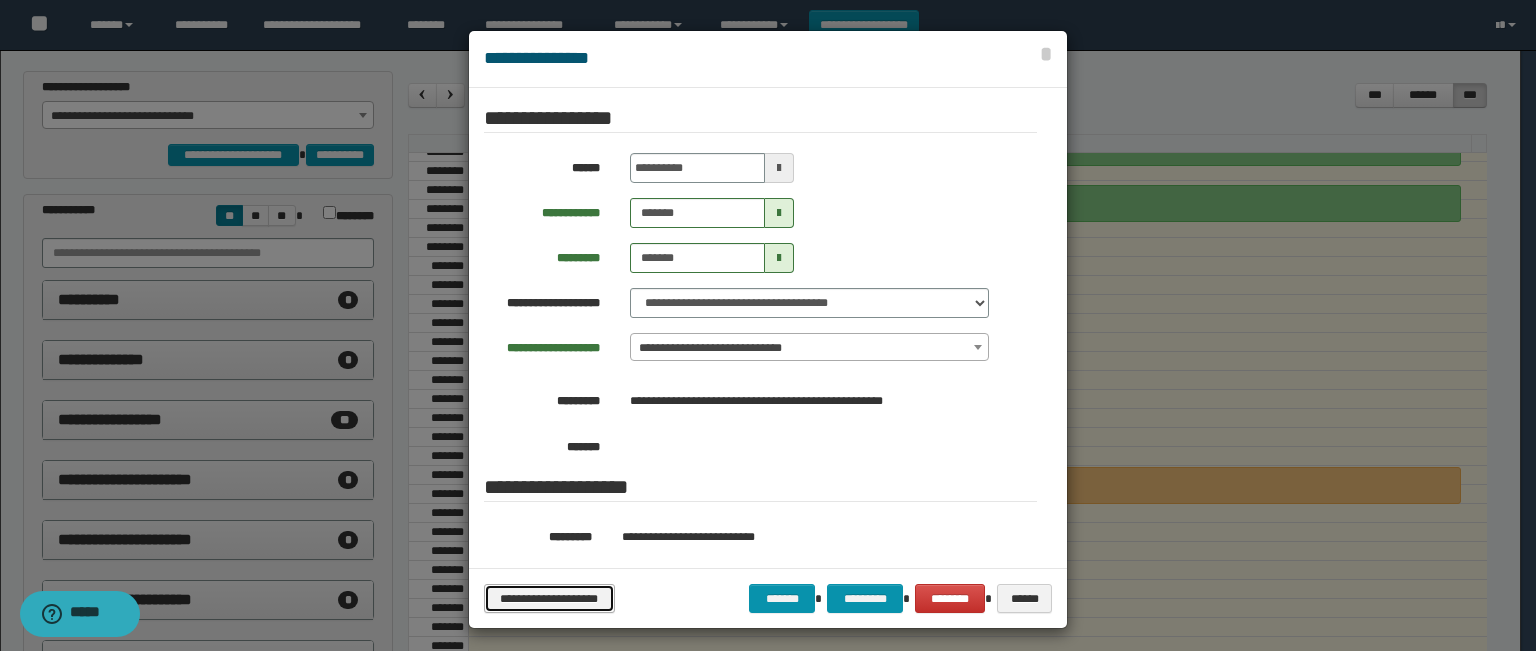click on "**********" at bounding box center [549, 599] 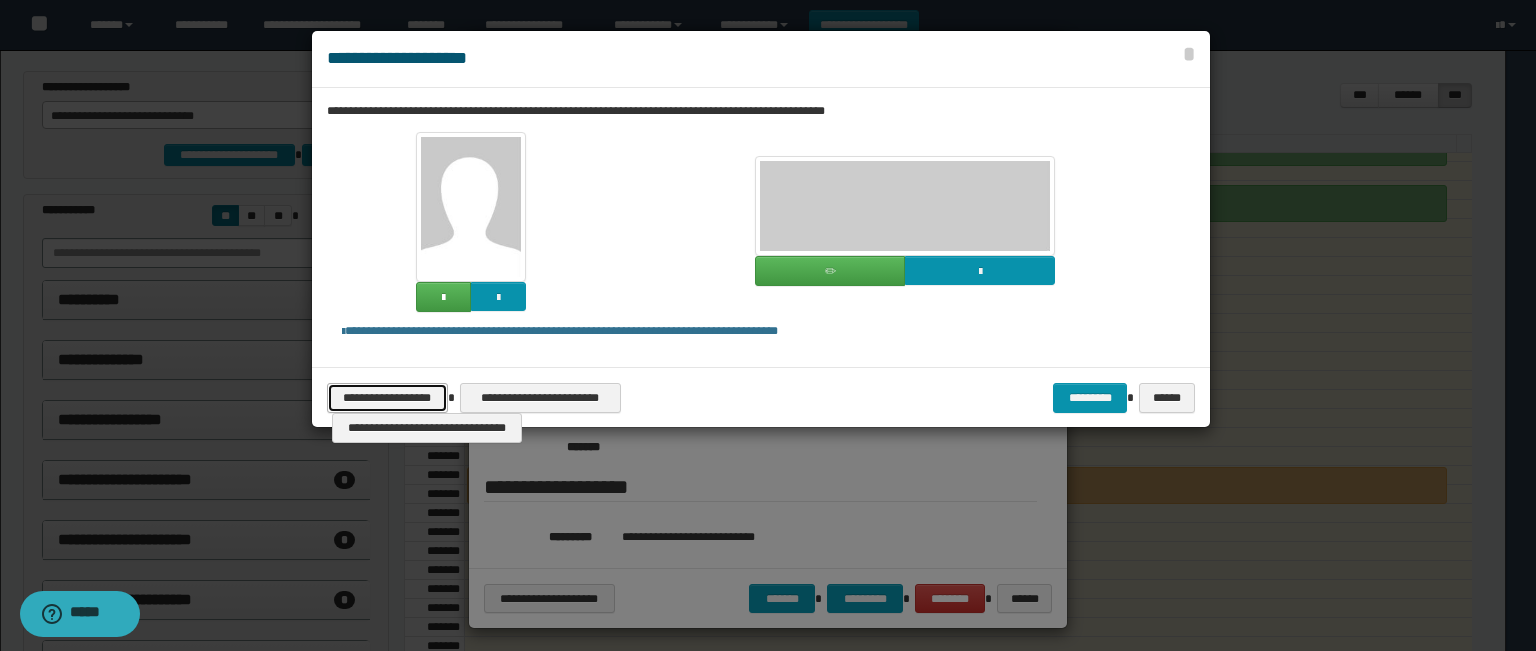click on "**********" at bounding box center (387, 398) 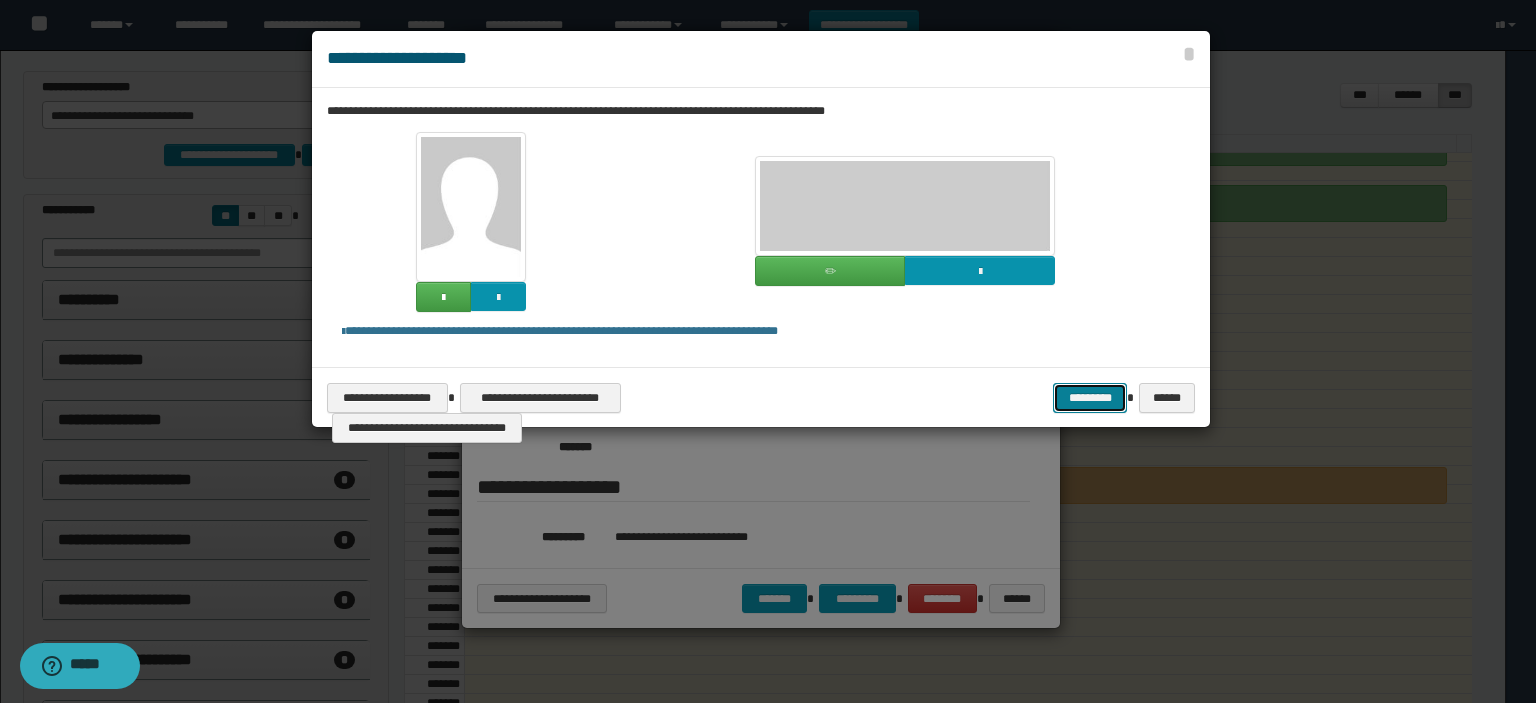 click on "*********" at bounding box center [1090, 398] 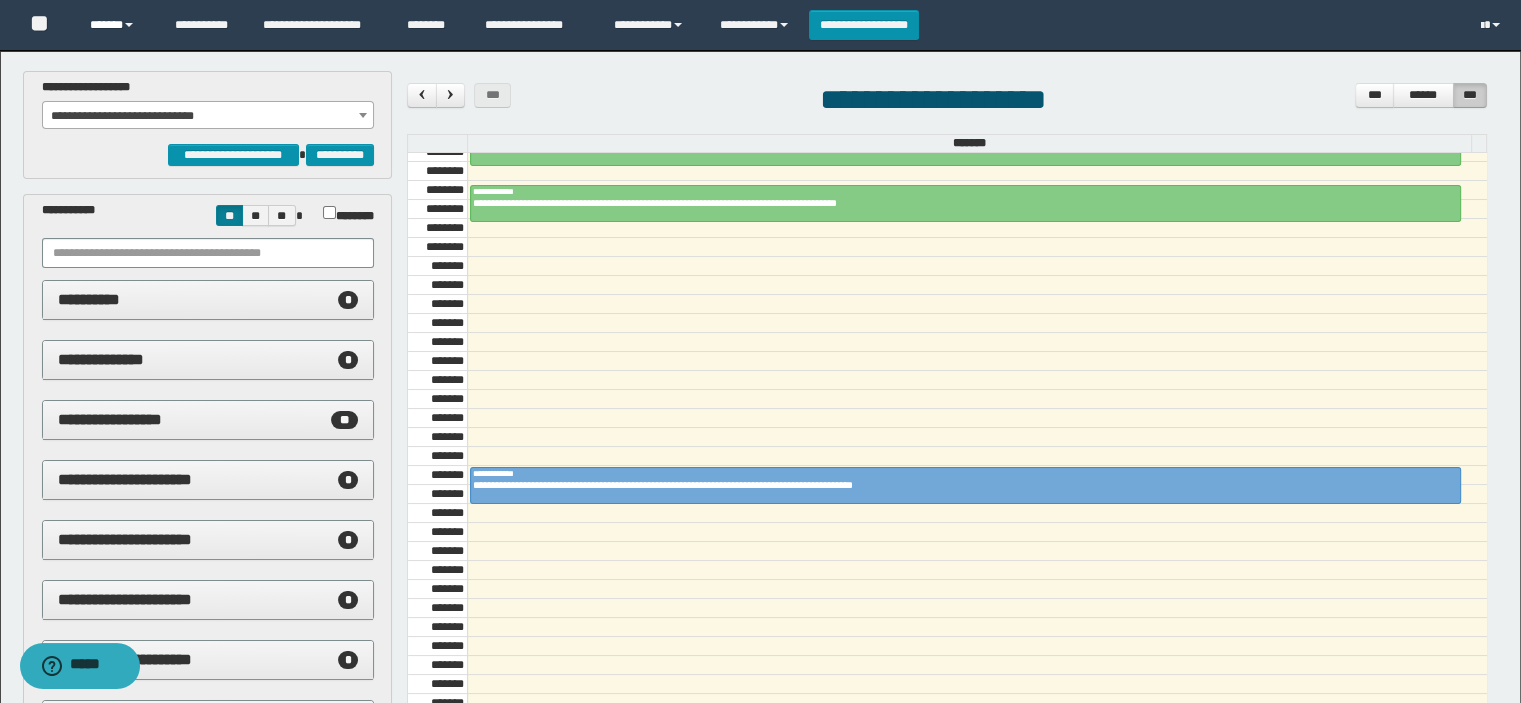 click on "******" at bounding box center (117, 25) 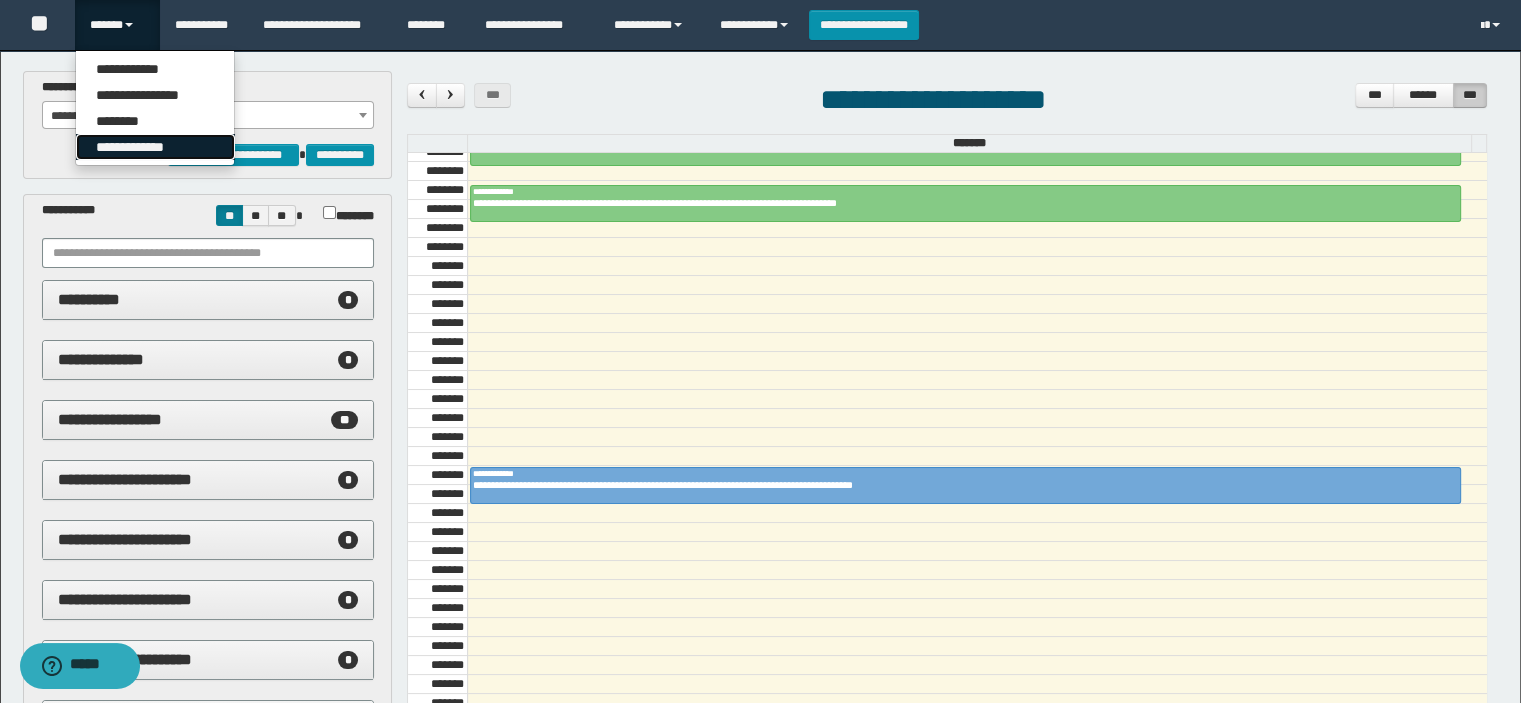 click on "**********" at bounding box center [155, 147] 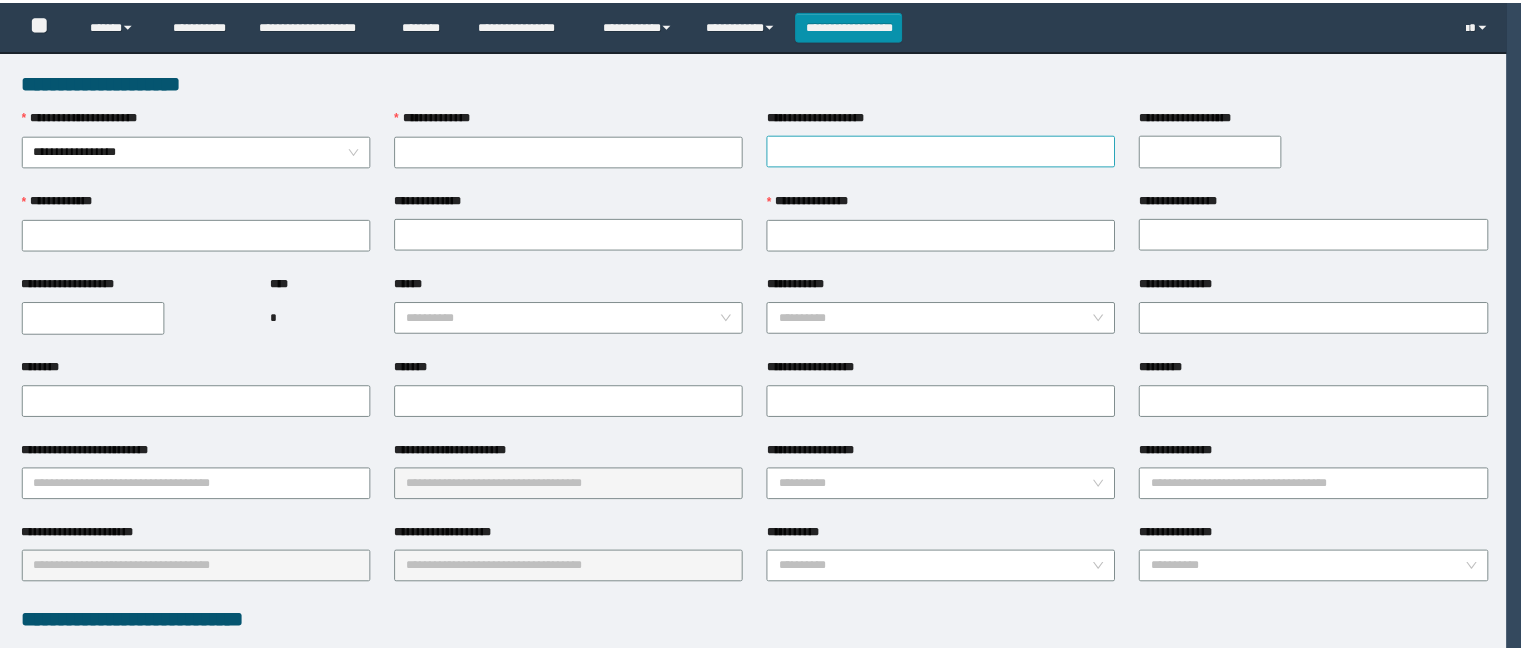 scroll, scrollTop: 0, scrollLeft: 0, axis: both 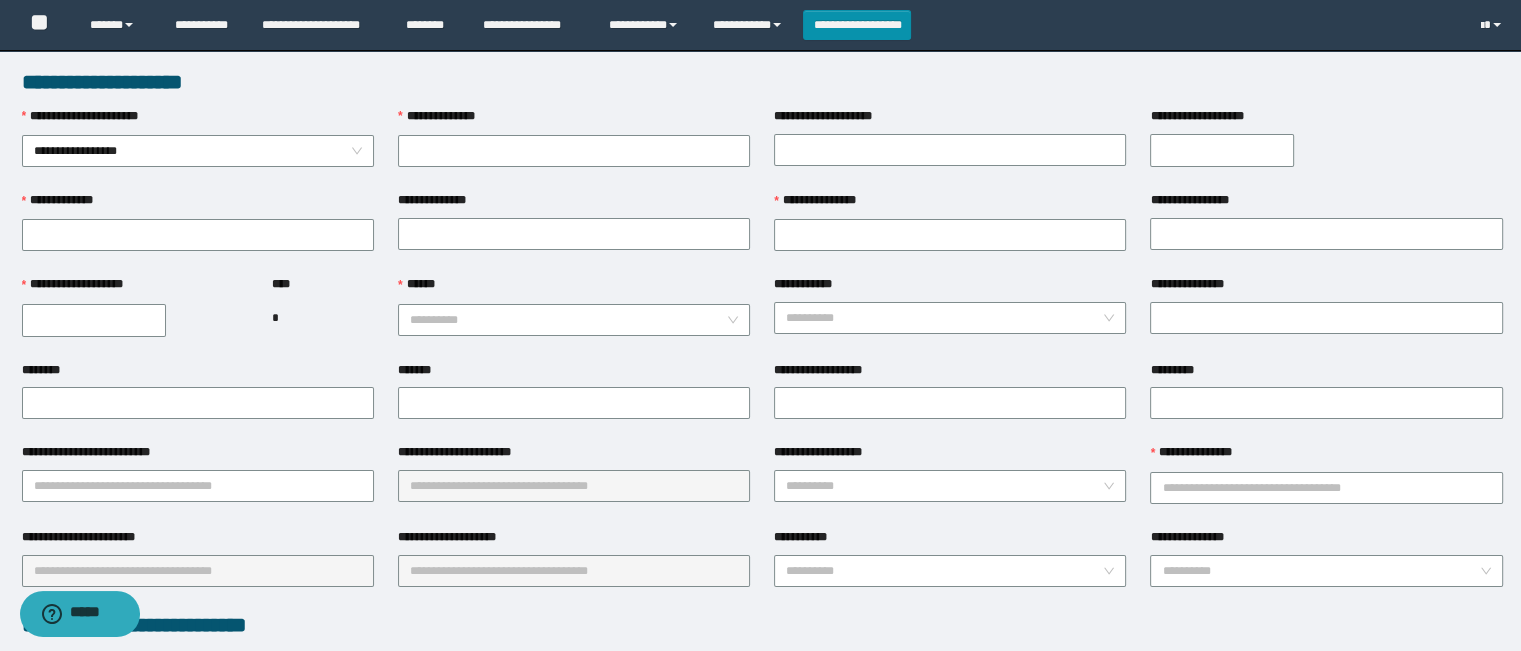 click on "**********" at bounding box center (1222, 150) 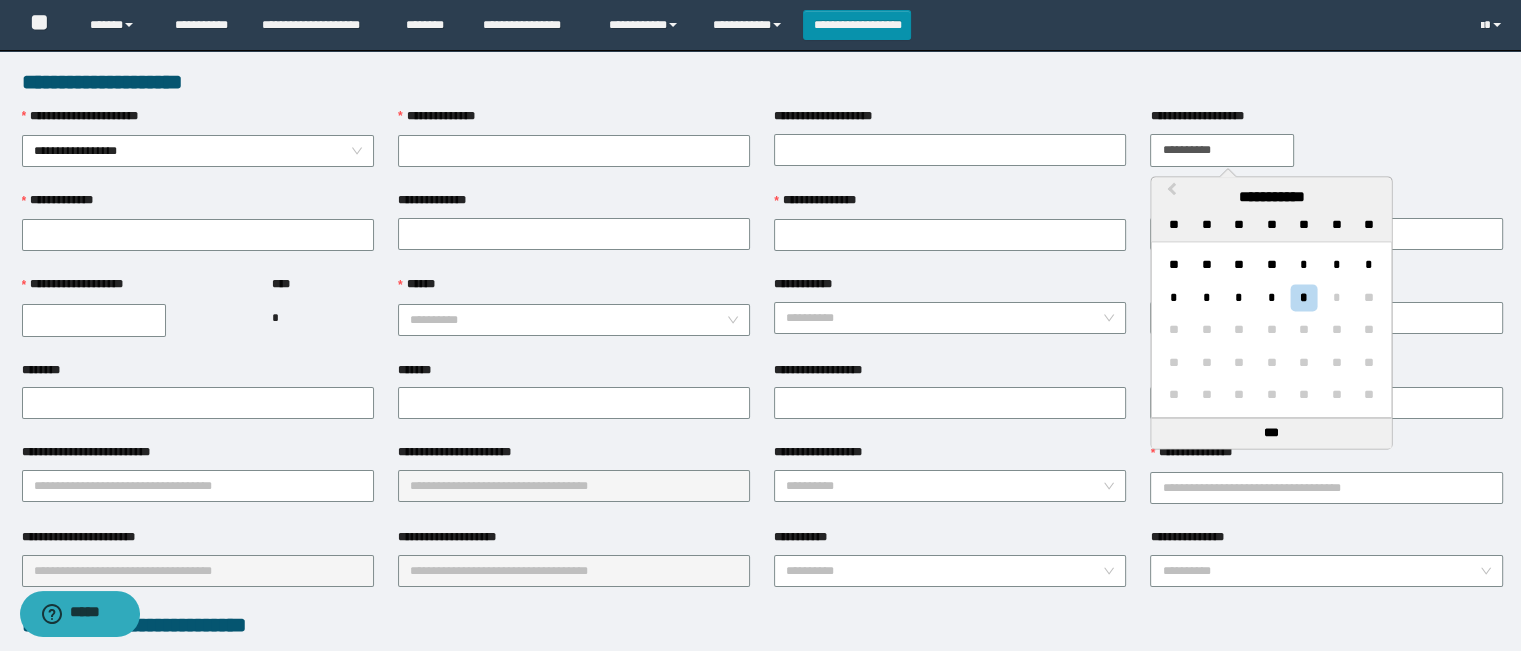 type on "**********" 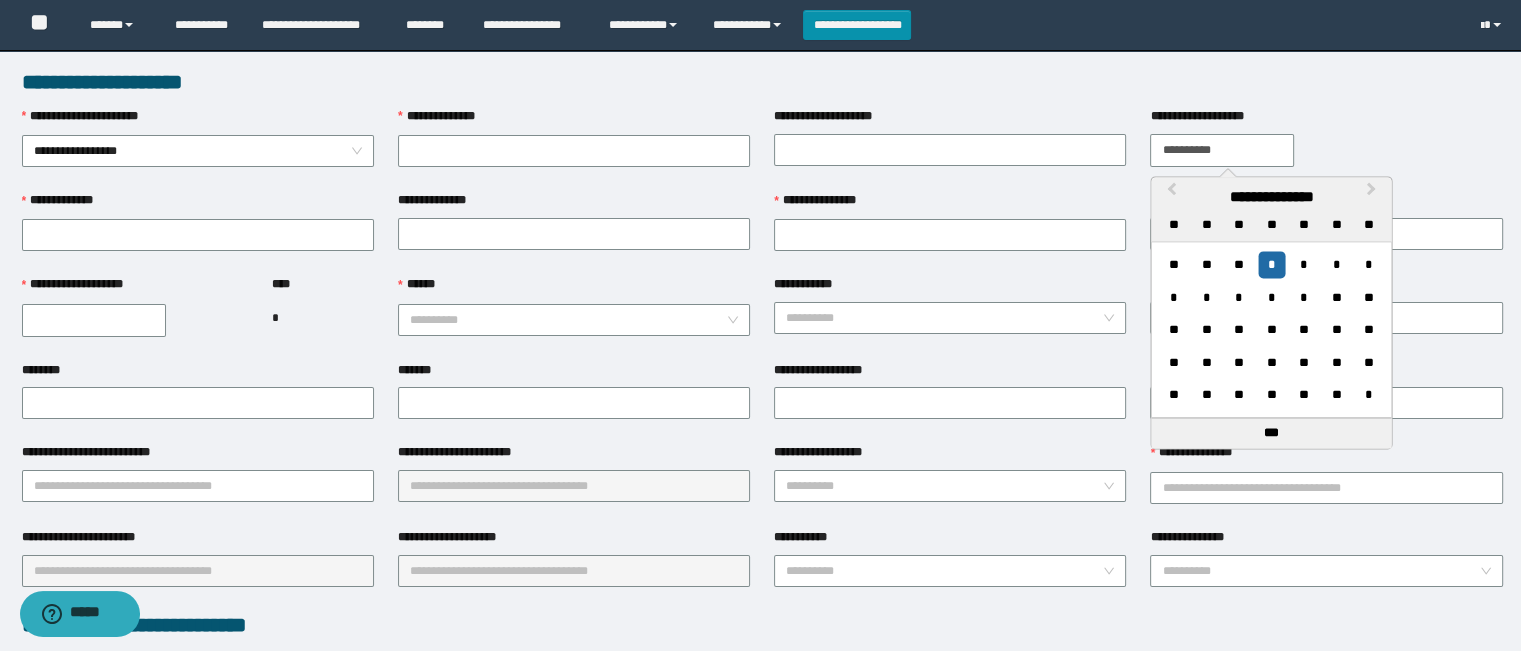 type on "********" 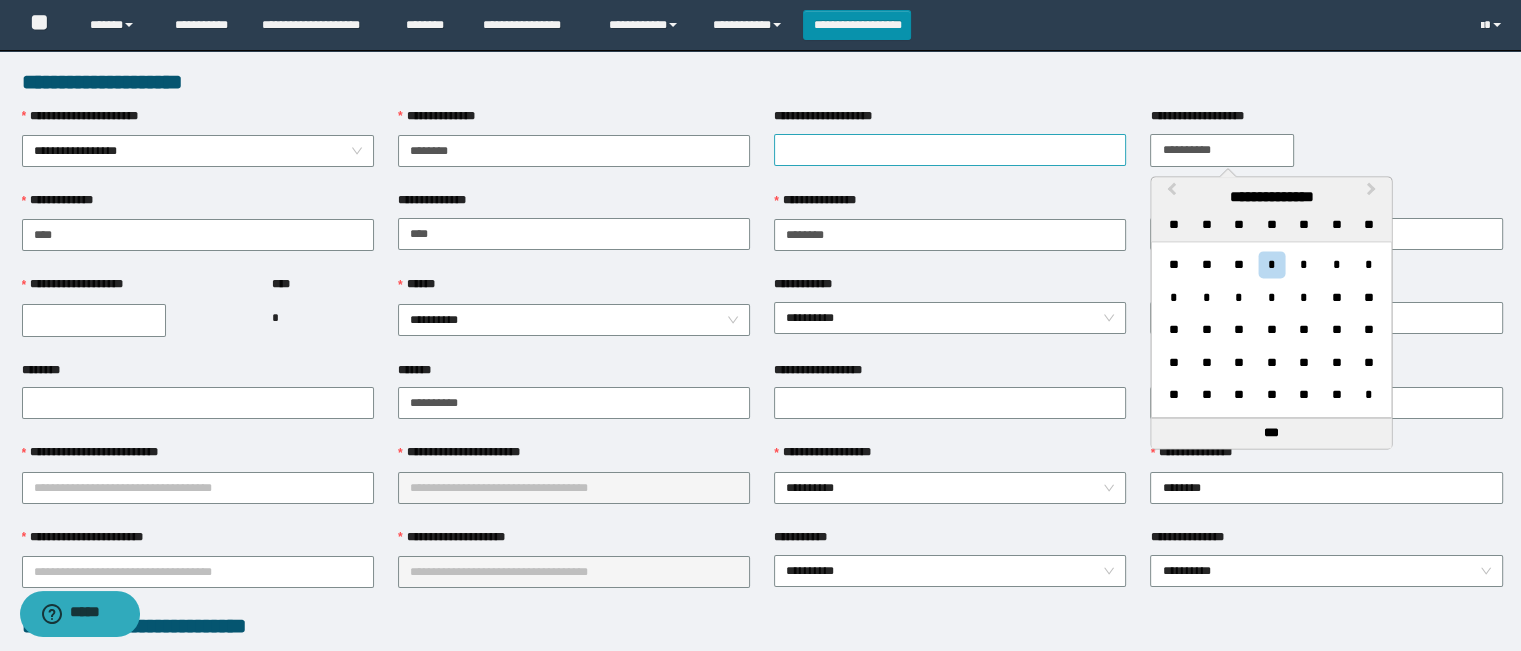 type on "**********" 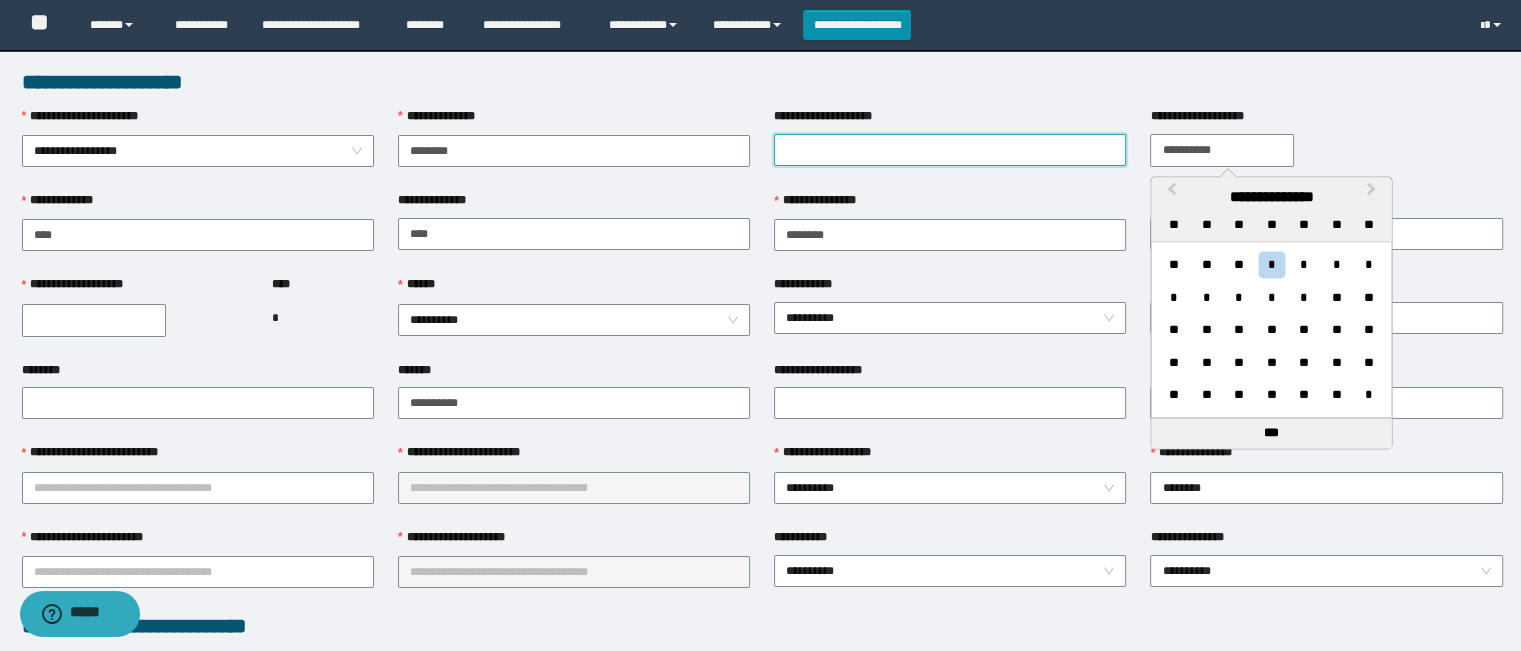 type 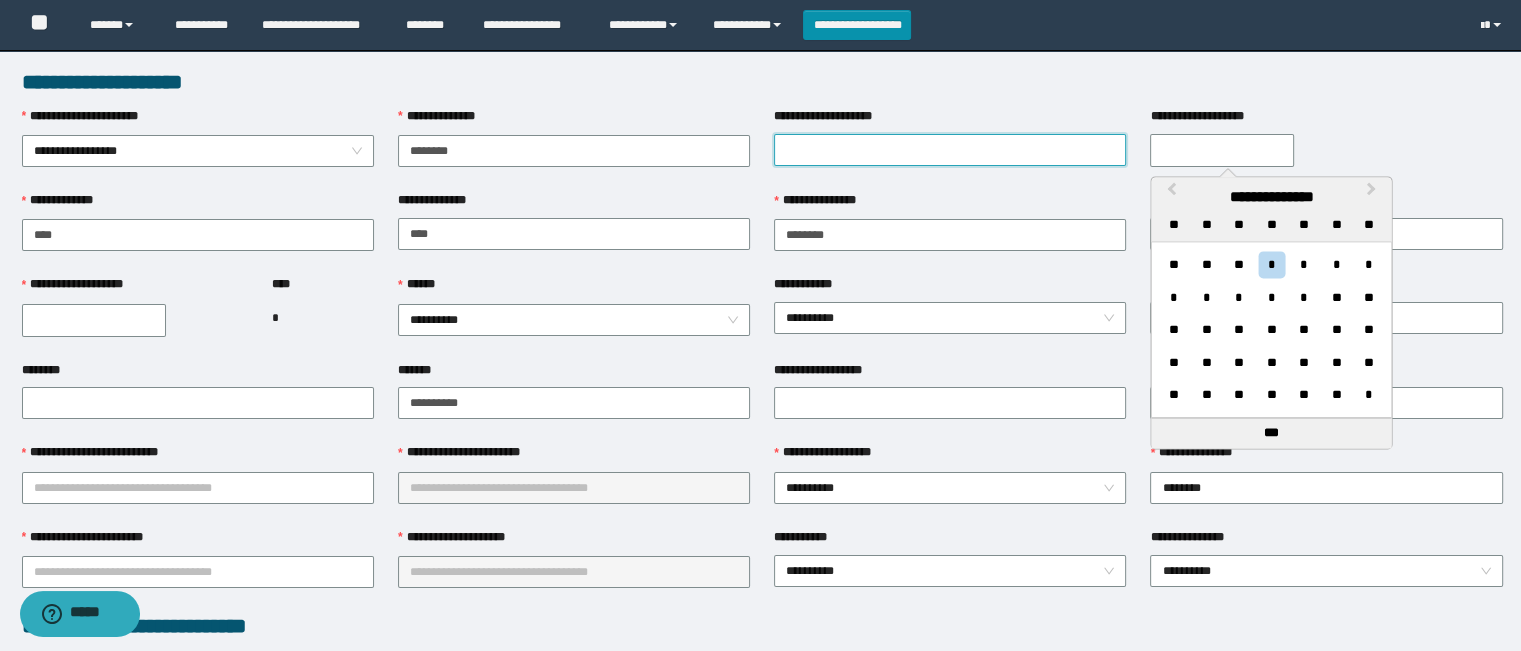 click on "**********" at bounding box center (950, 150) 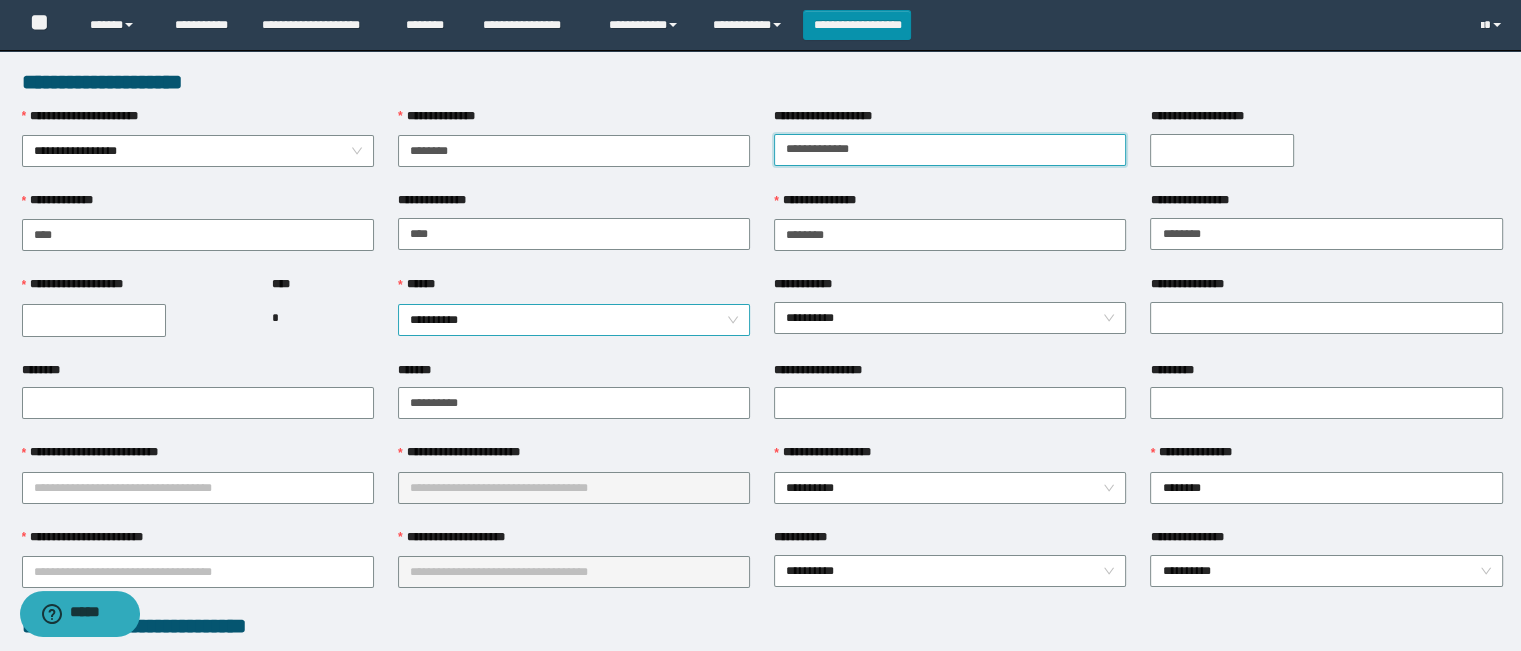 click on "**********" at bounding box center (574, 320) 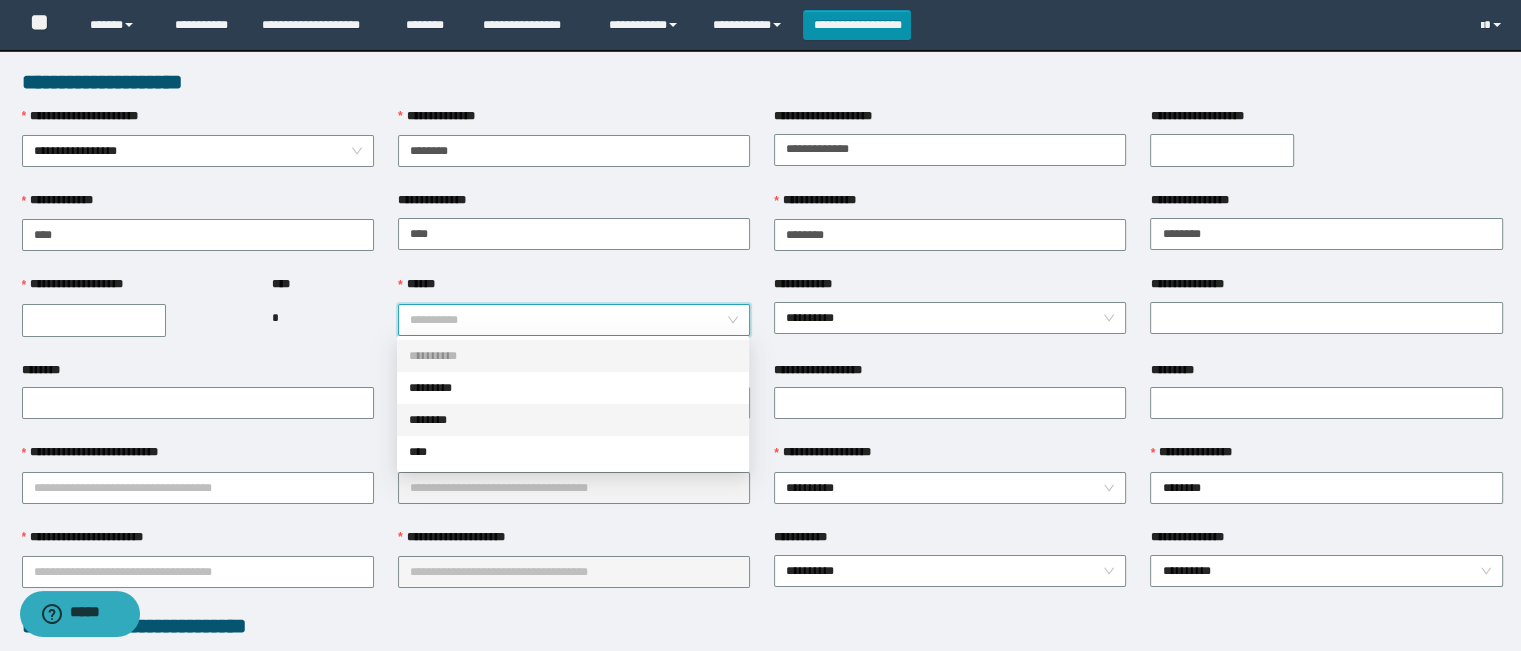 click on "********" at bounding box center (573, 420) 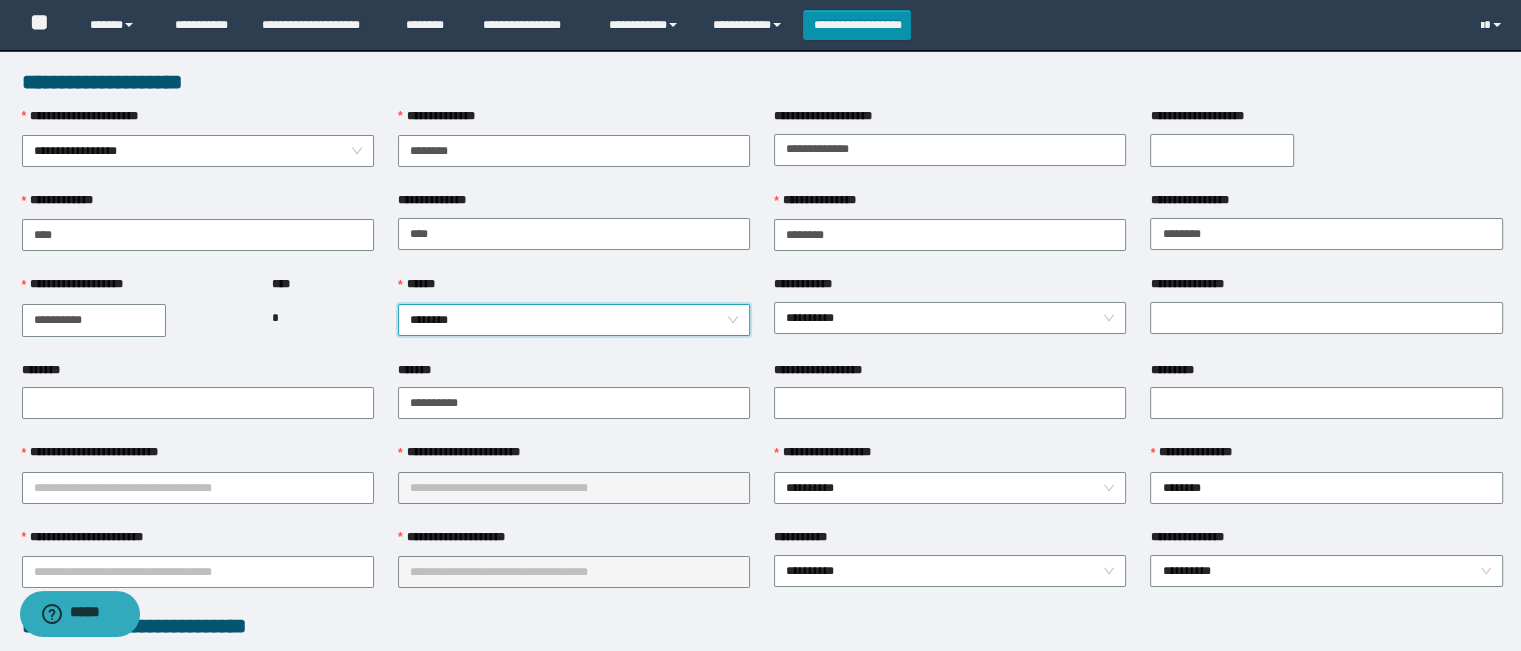 click on "**********" at bounding box center [94, 320] 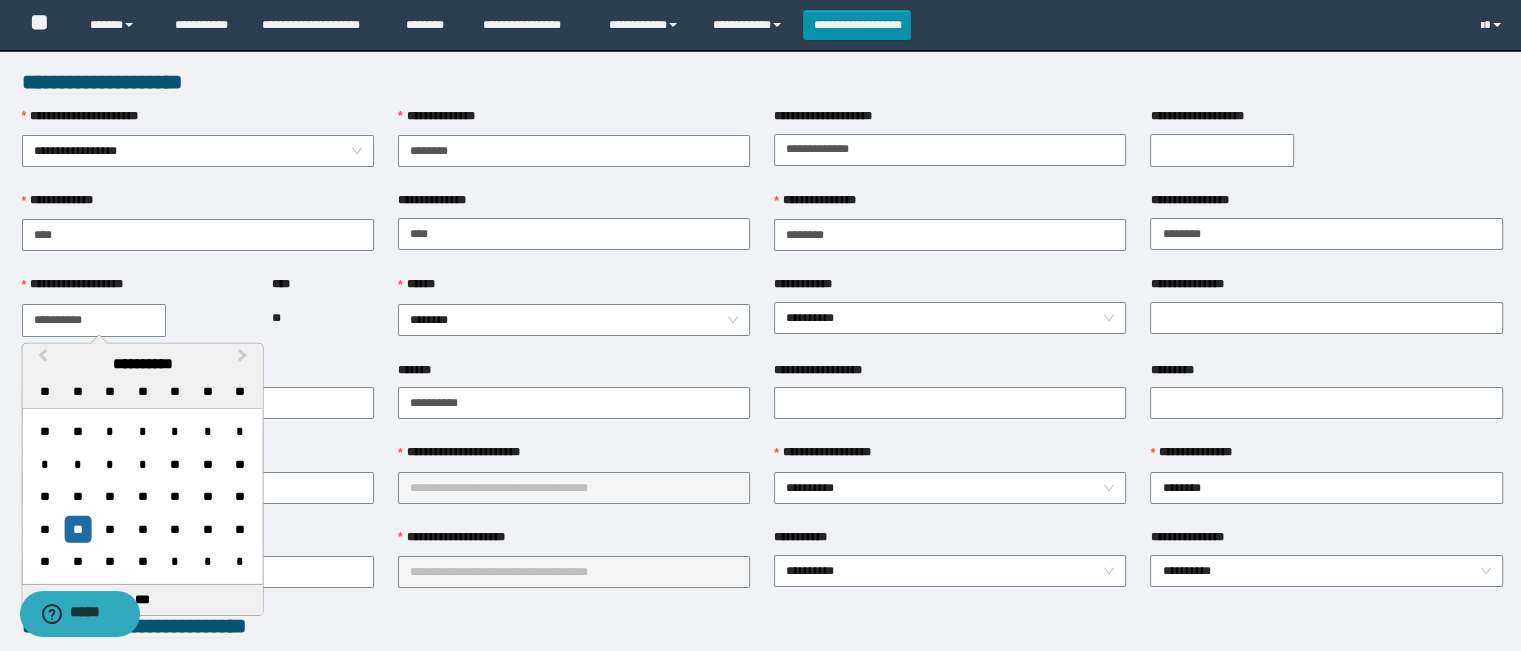 type on "**********" 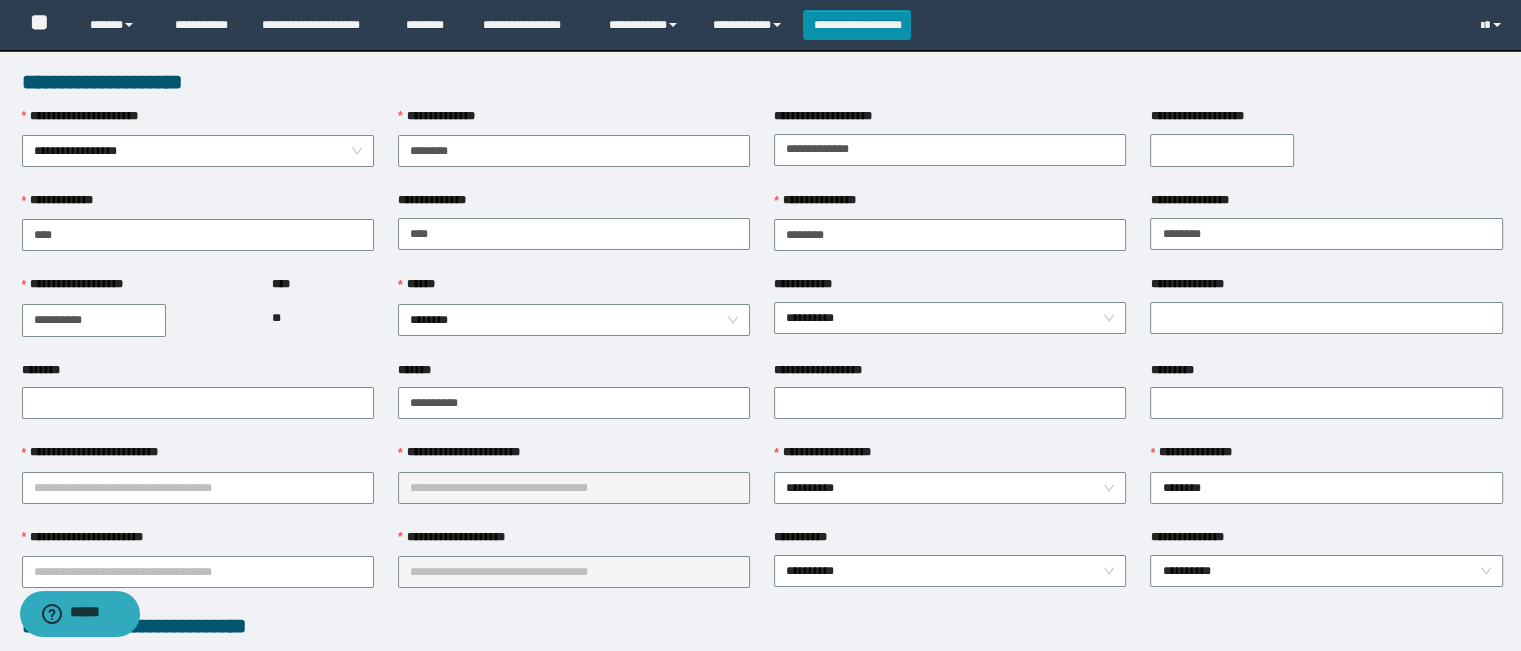 click on "******" at bounding box center (574, 289) 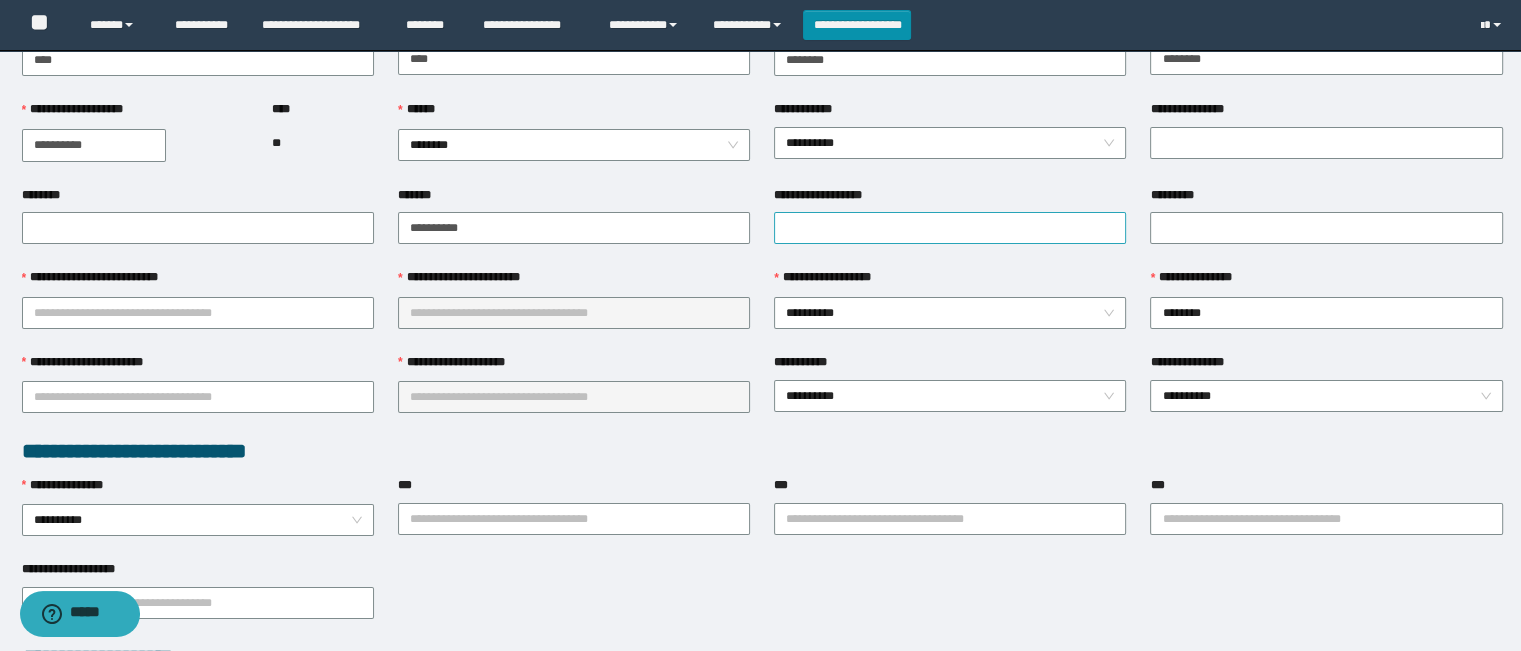 scroll, scrollTop: 200, scrollLeft: 0, axis: vertical 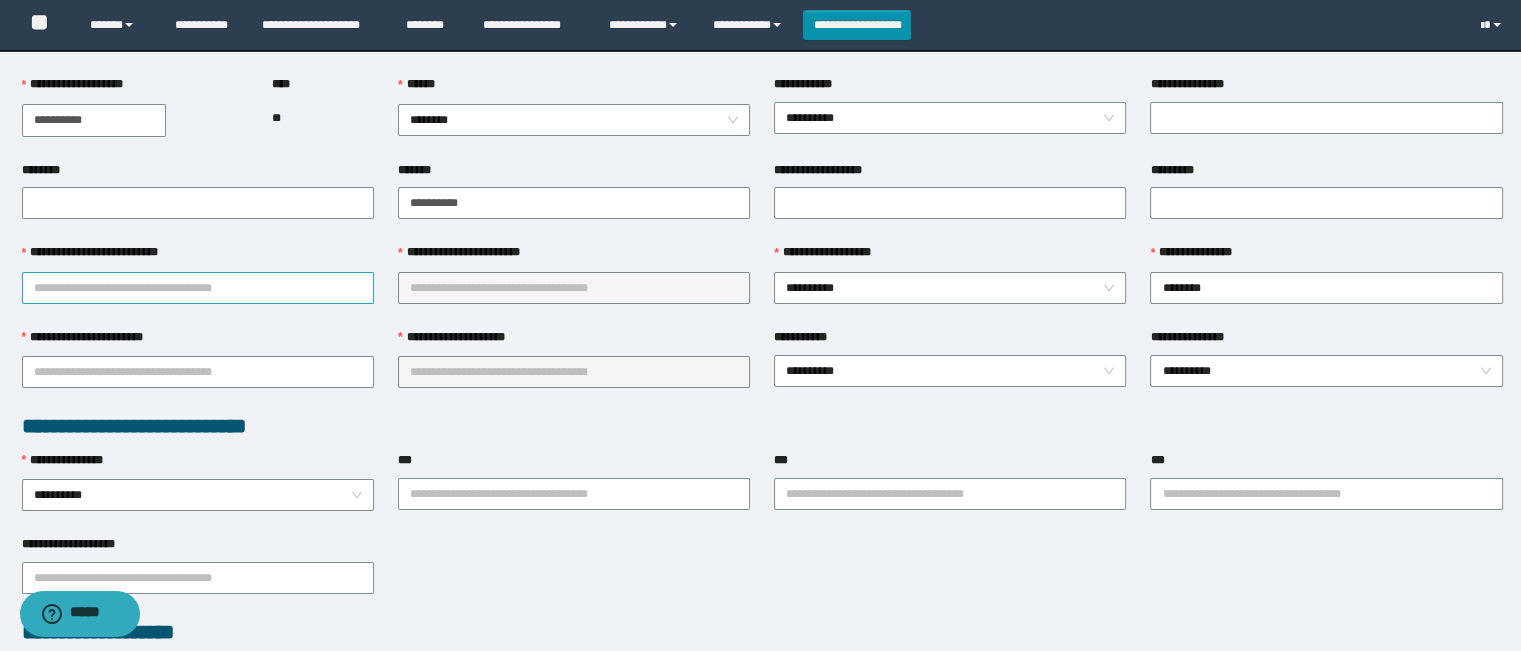 click on "**********" at bounding box center (198, 288) 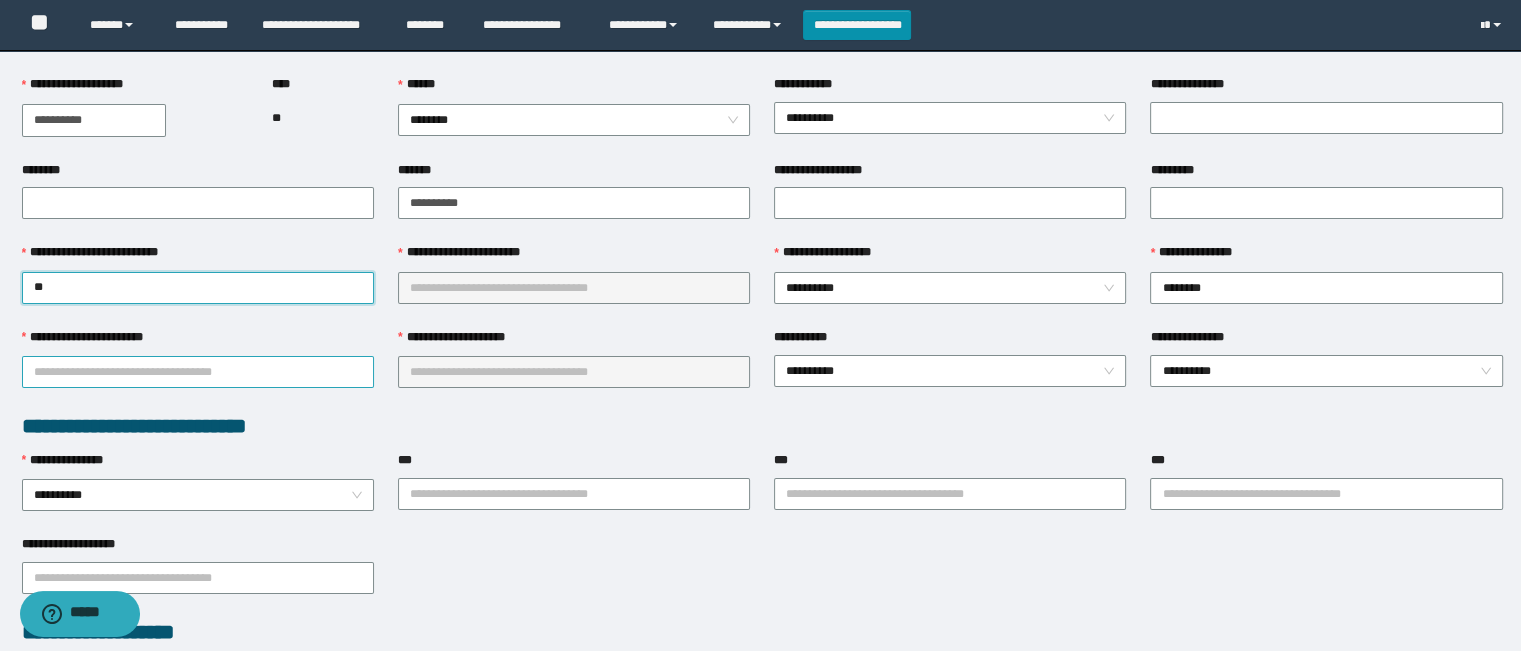 type on "*" 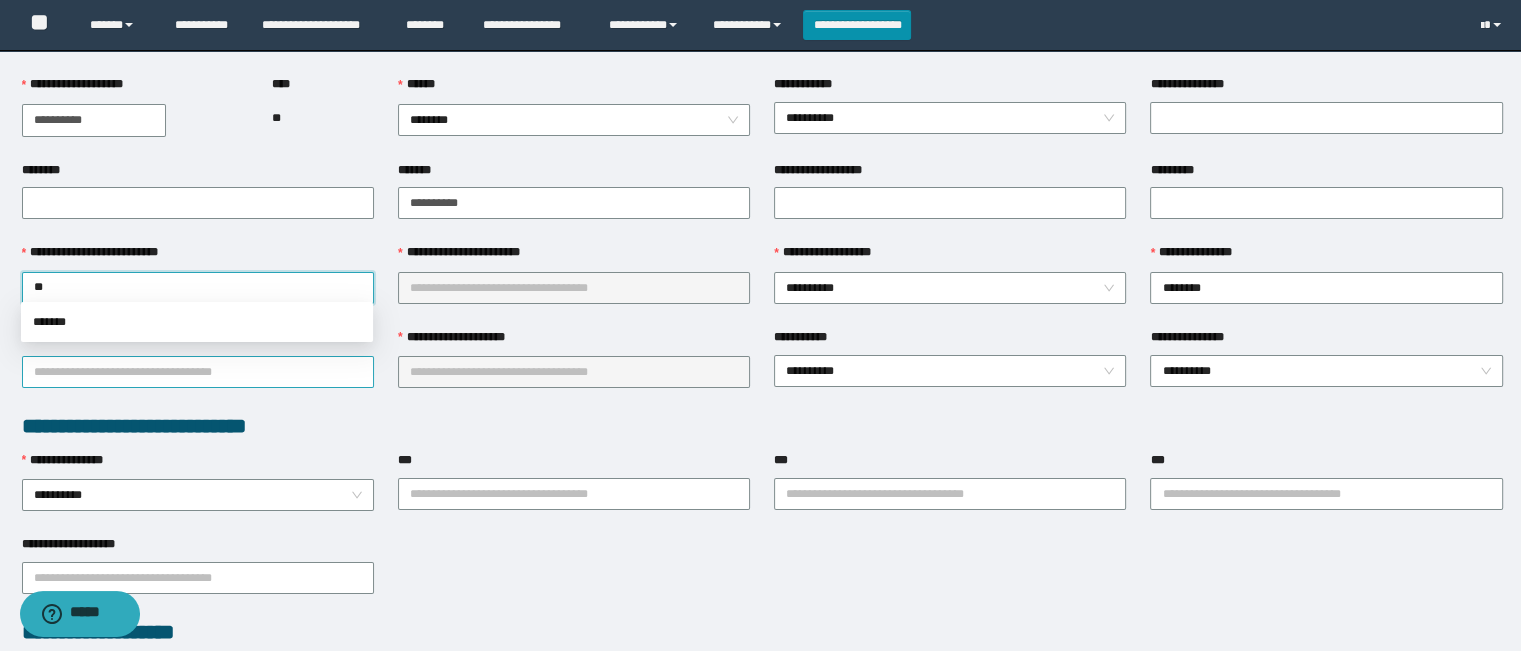 type on "*" 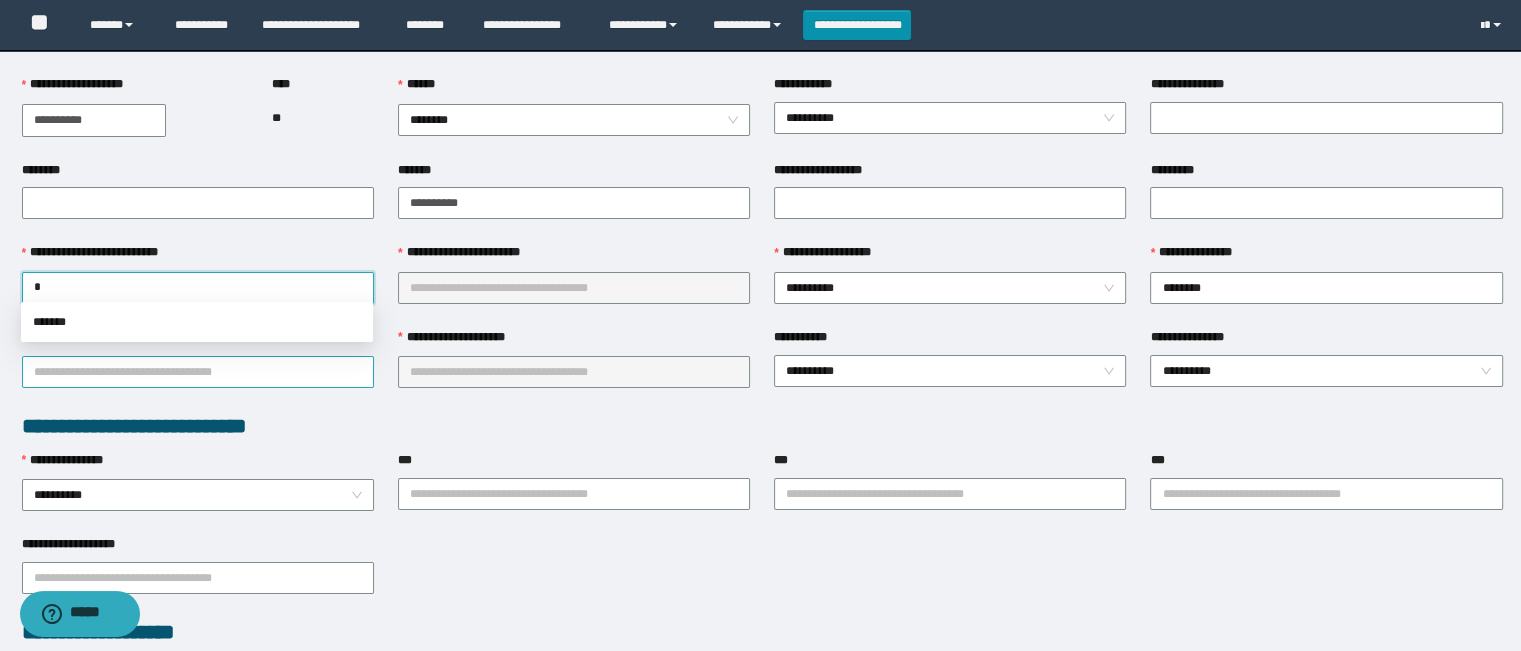 type 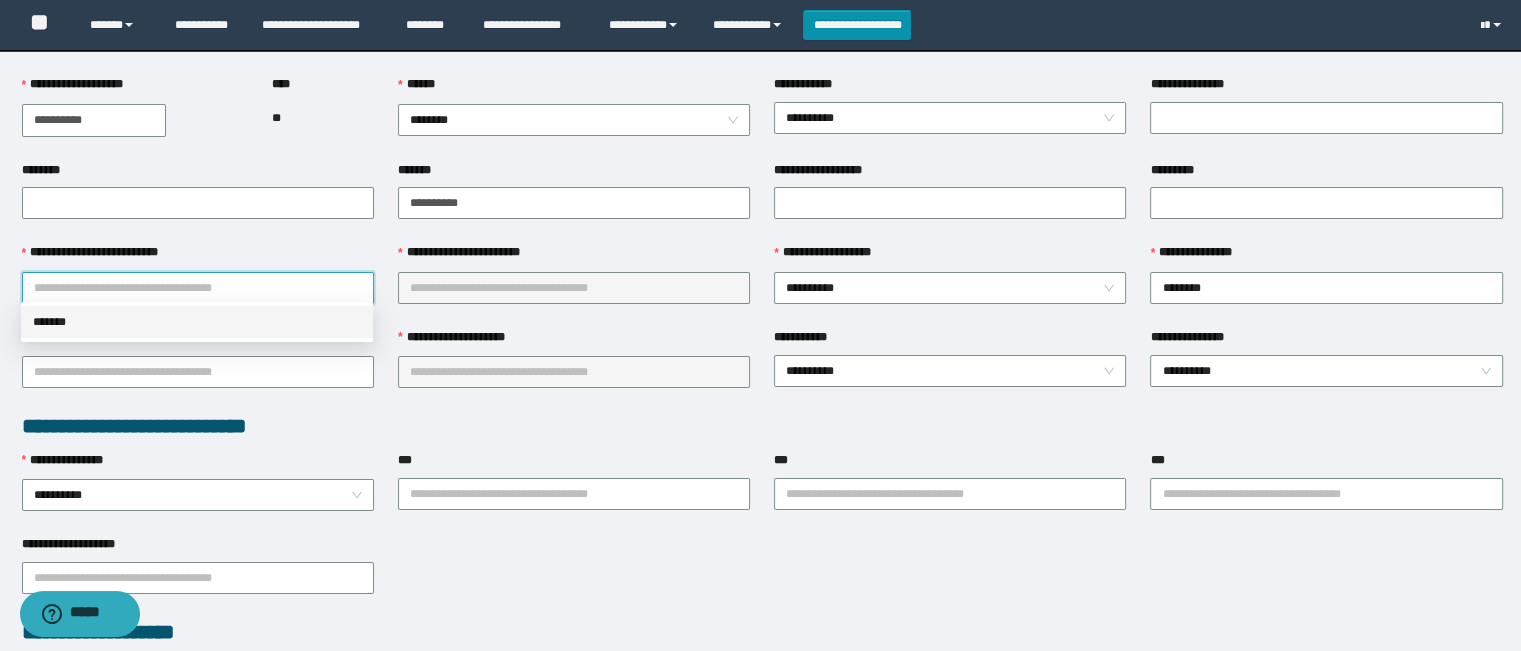 click on "*******" at bounding box center [197, 322] 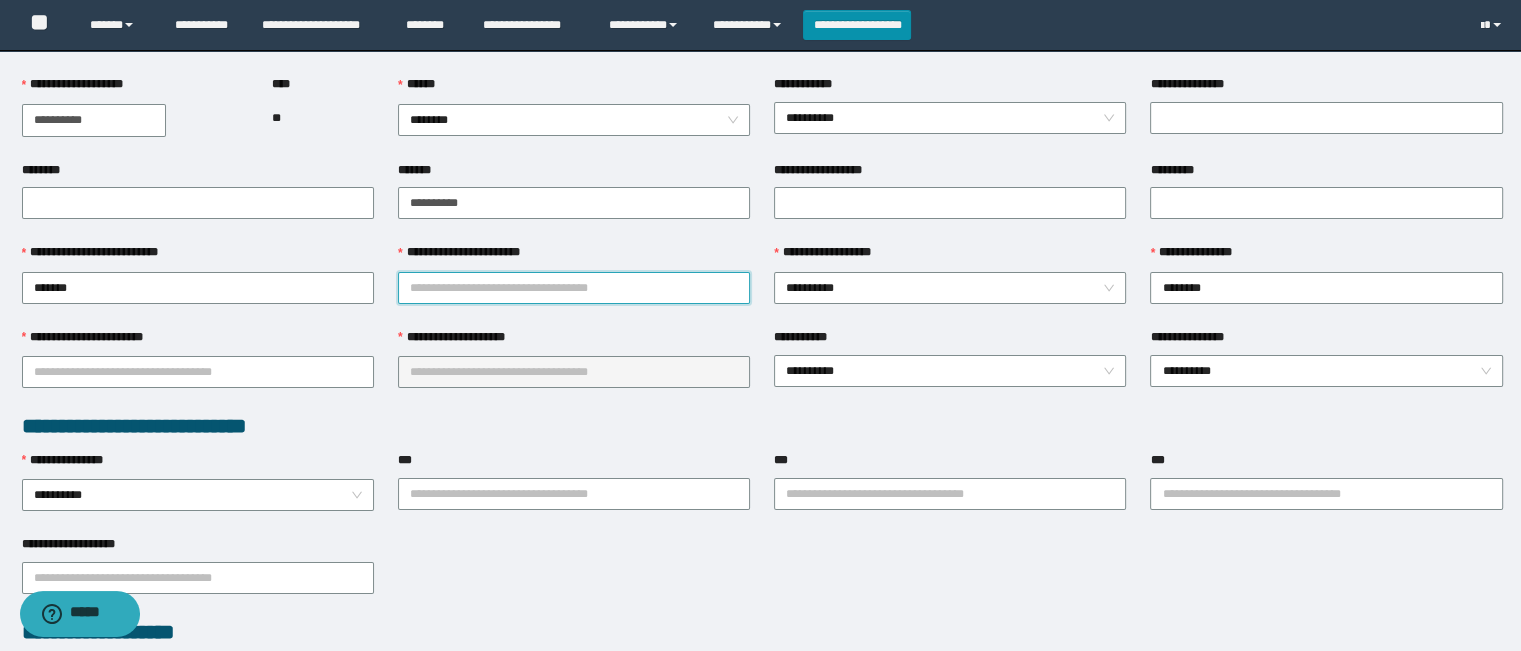 click on "**********" at bounding box center [574, 288] 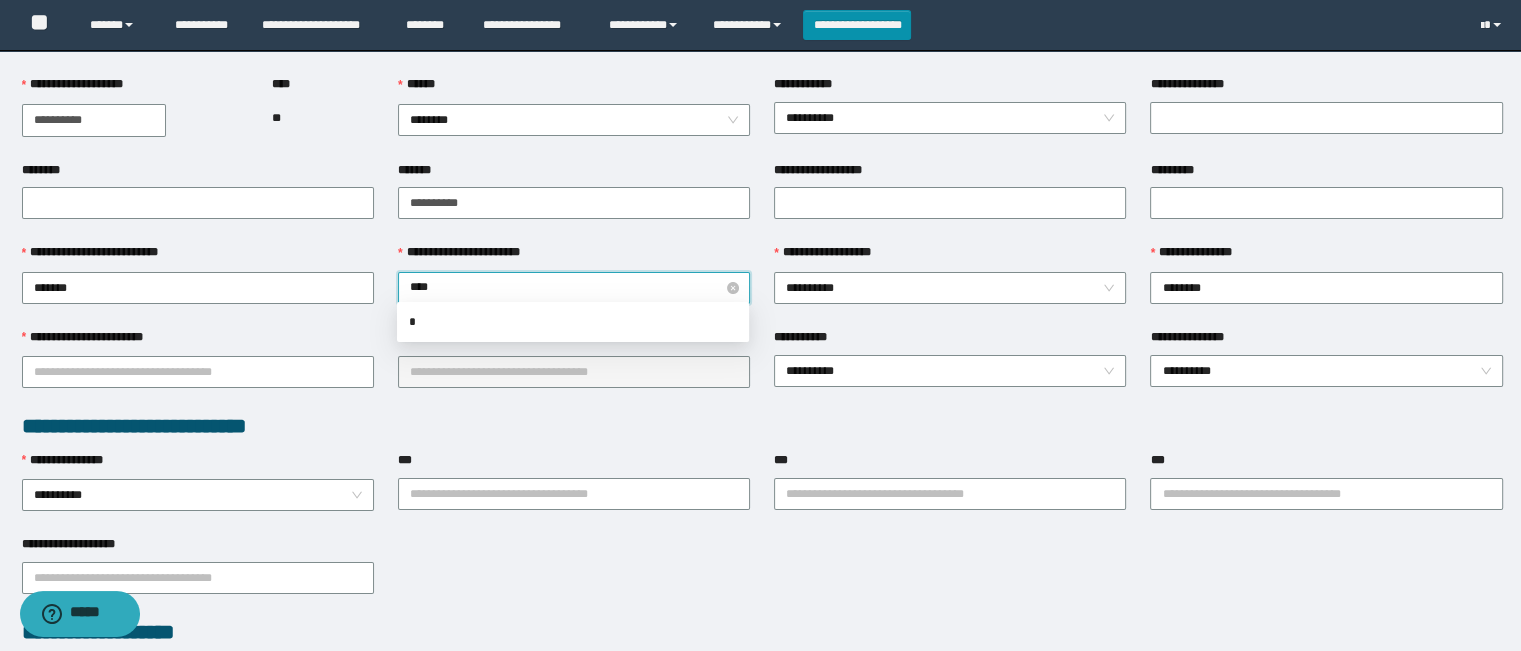 type on "*****" 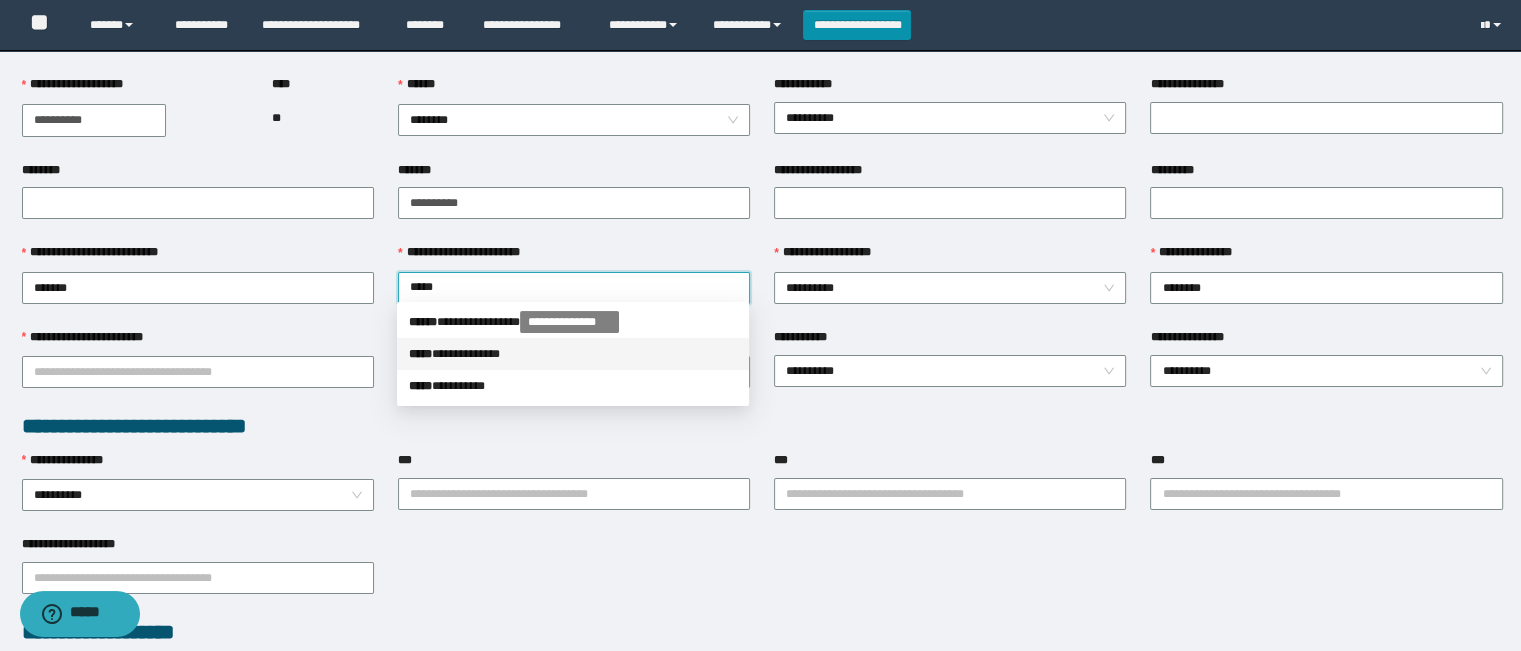 click on "**********" at bounding box center (573, 354) 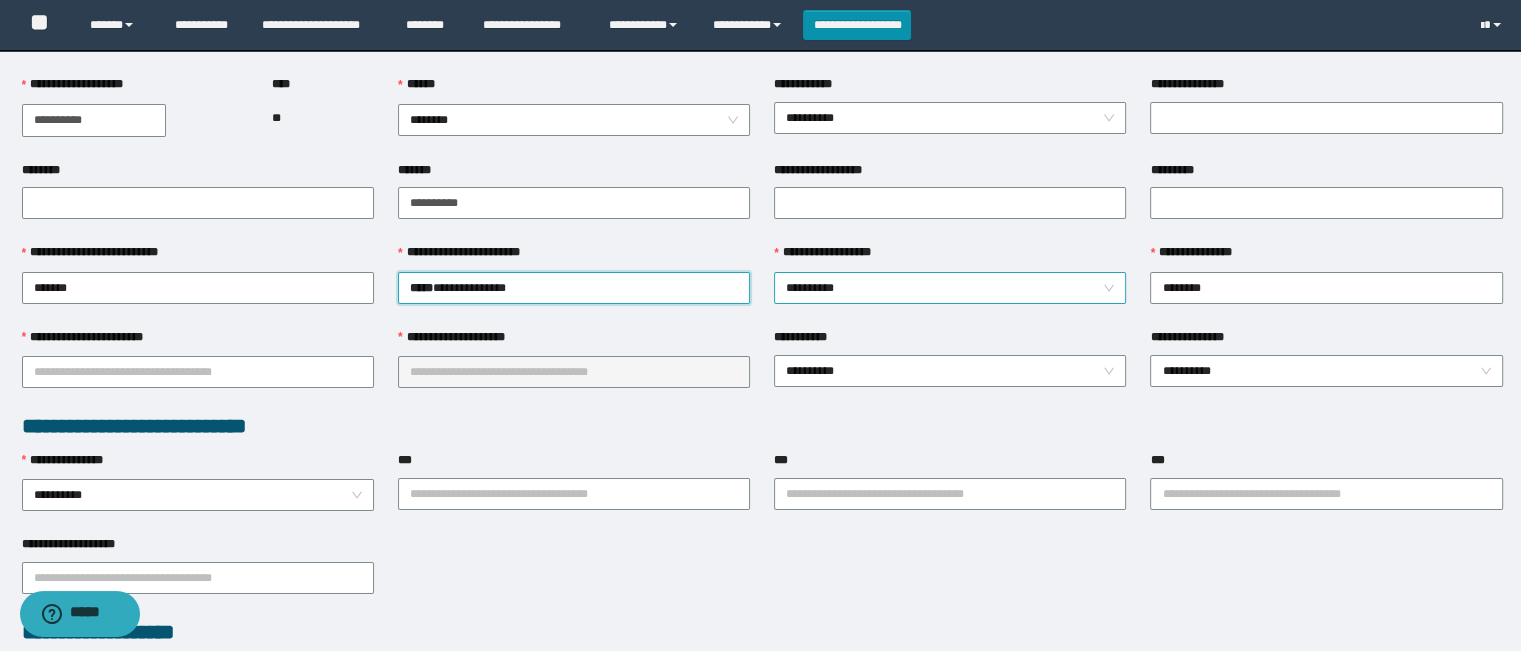 click on "**********" at bounding box center [950, 288] 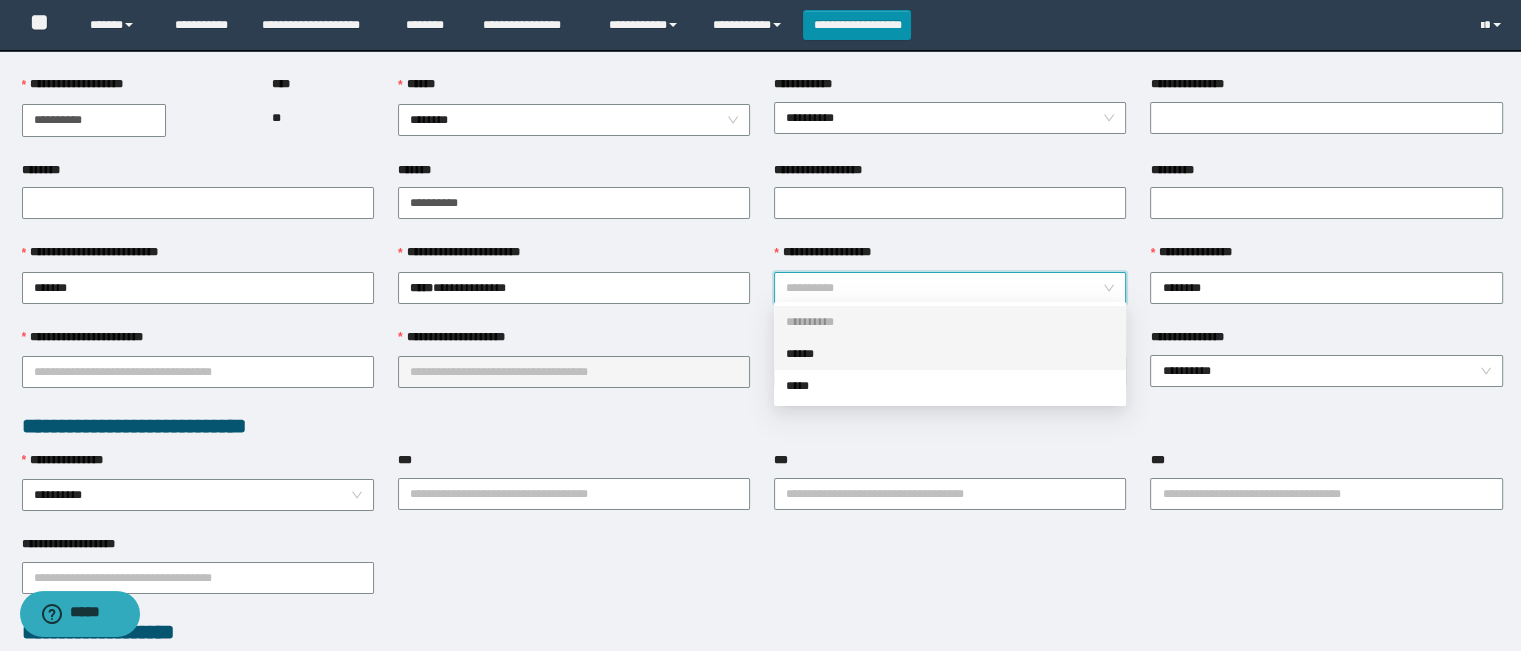 click on "******" at bounding box center (950, 354) 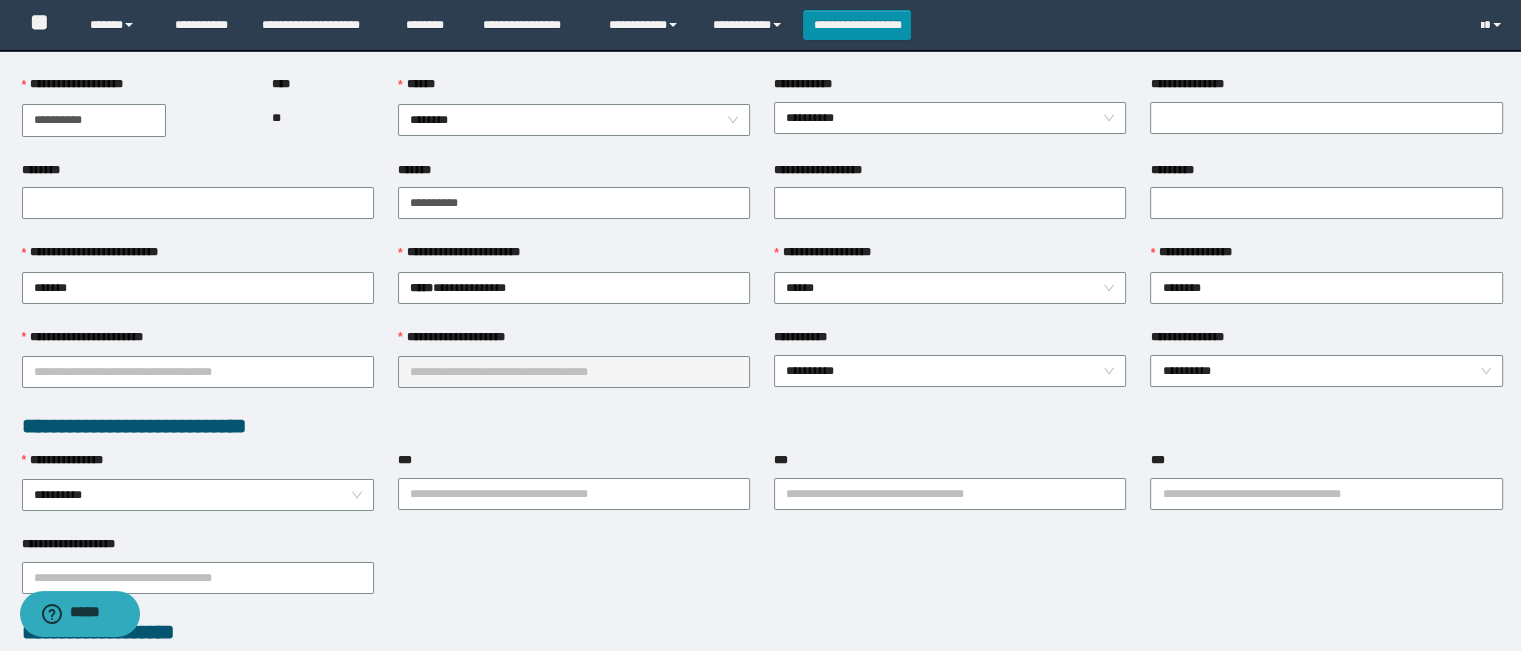 click on "**********" at bounding box center [198, 342] 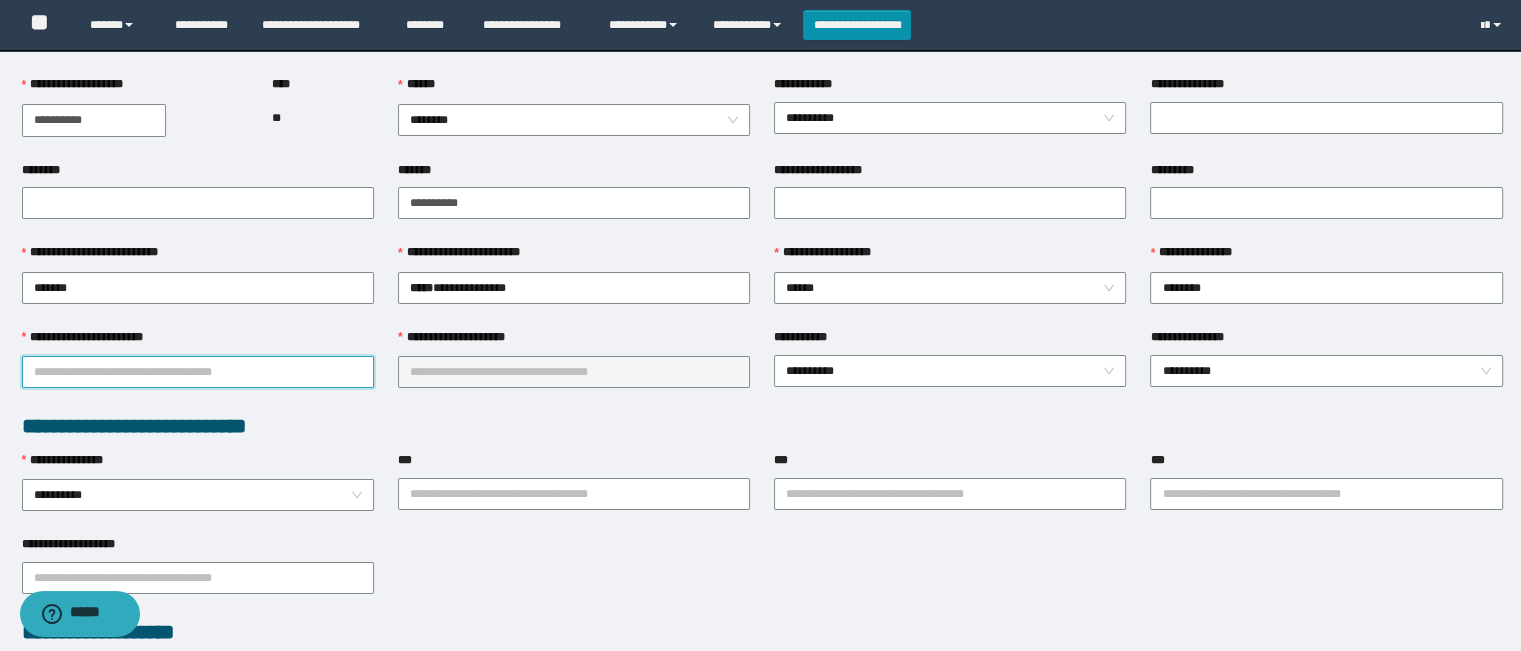click on "**********" at bounding box center [198, 372] 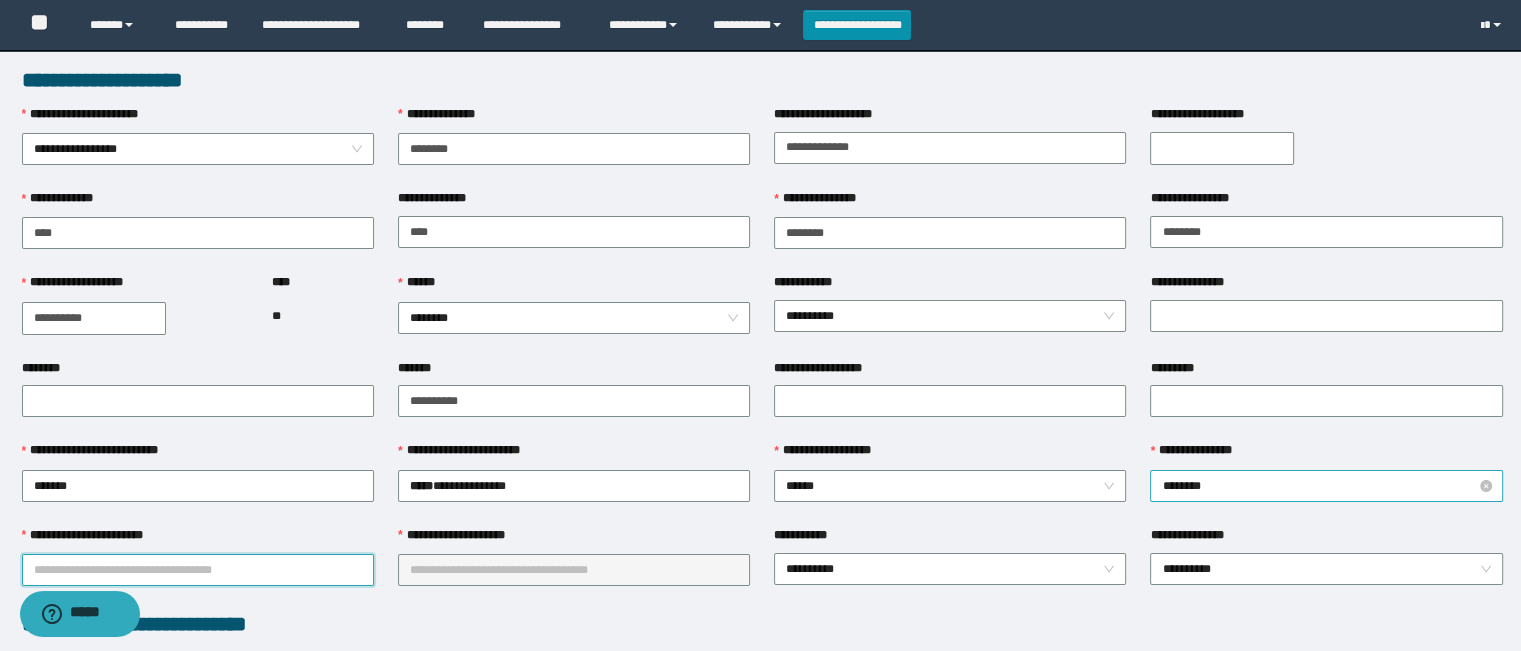 scroll, scrollTop: 0, scrollLeft: 0, axis: both 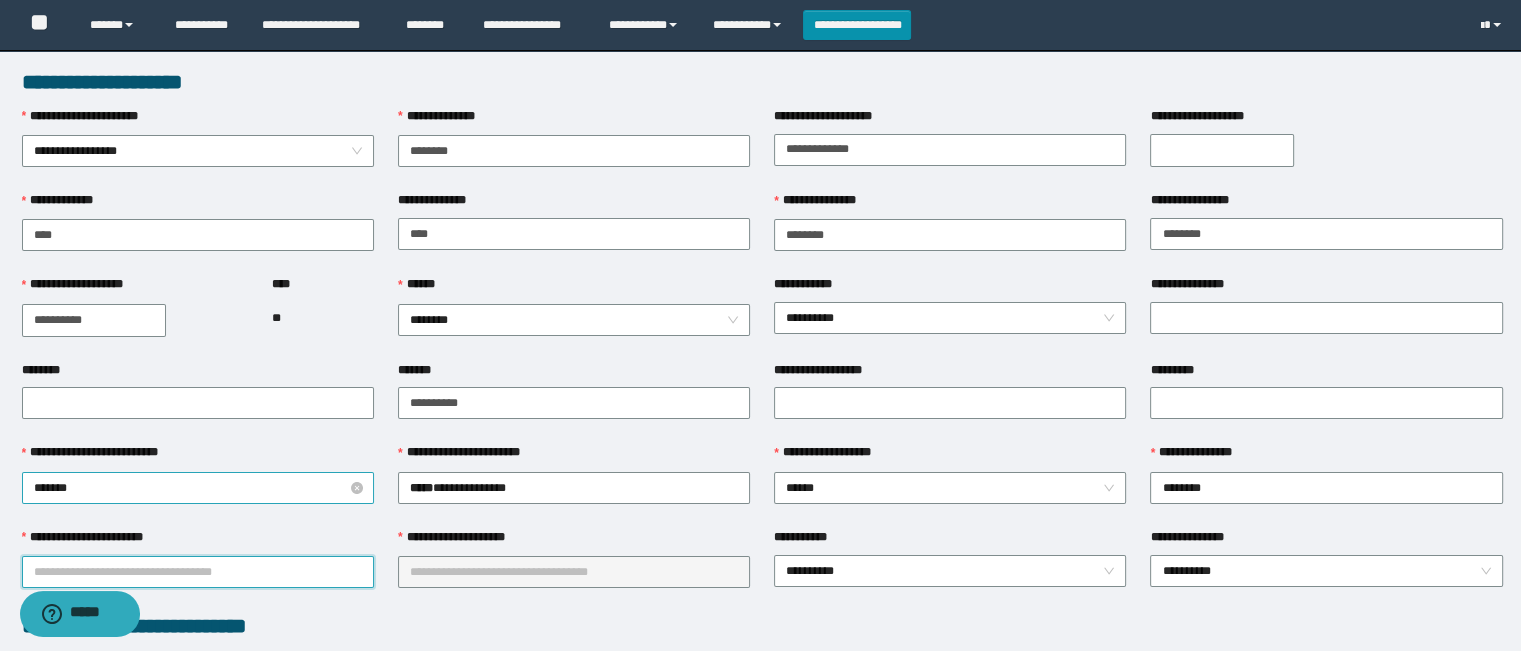 click on "*******" at bounding box center (198, 488) 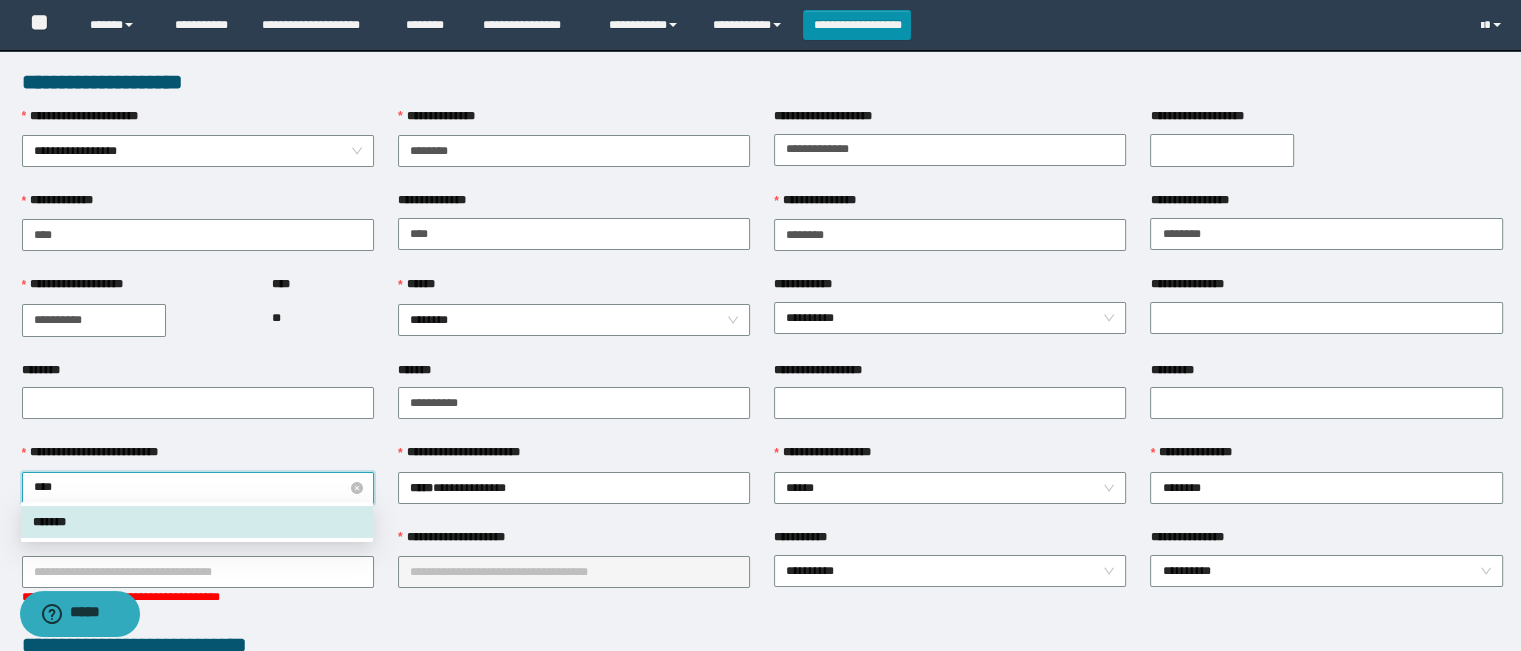 type on "*****" 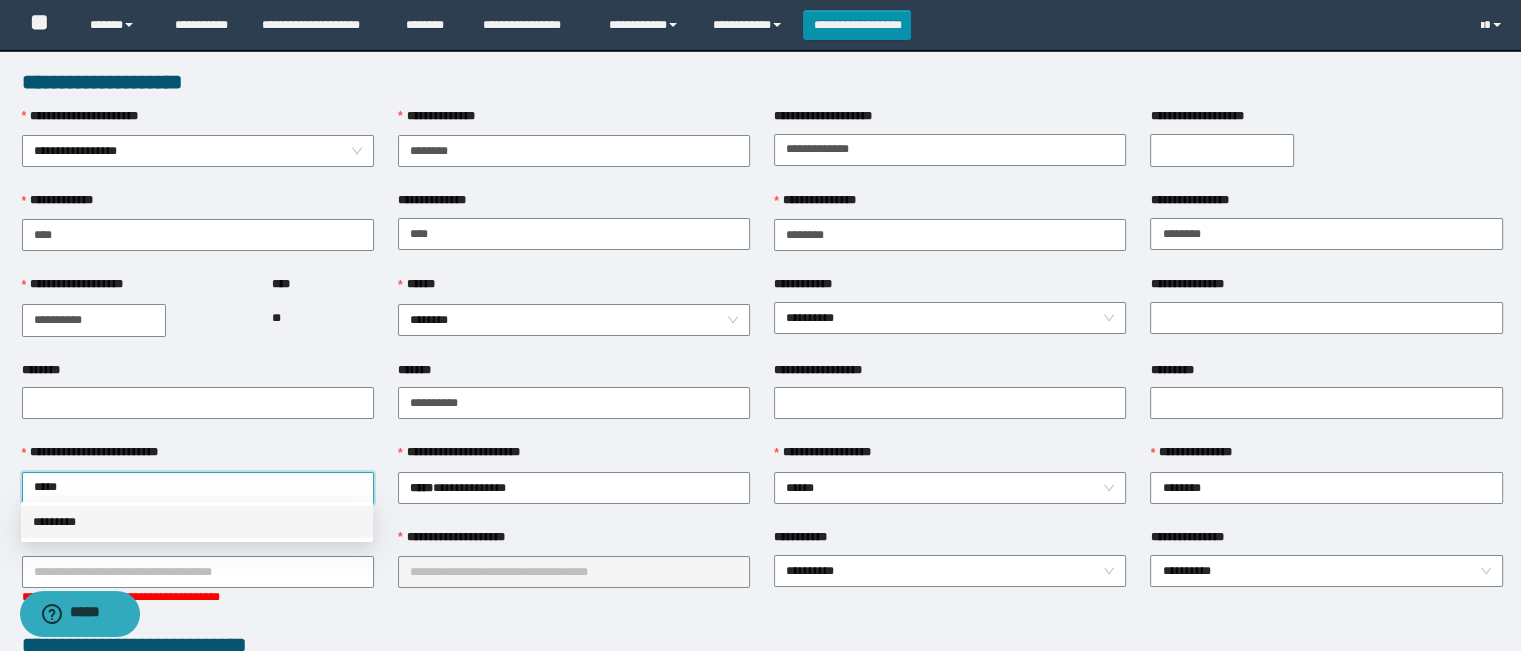 click on "*********" at bounding box center [197, 522] 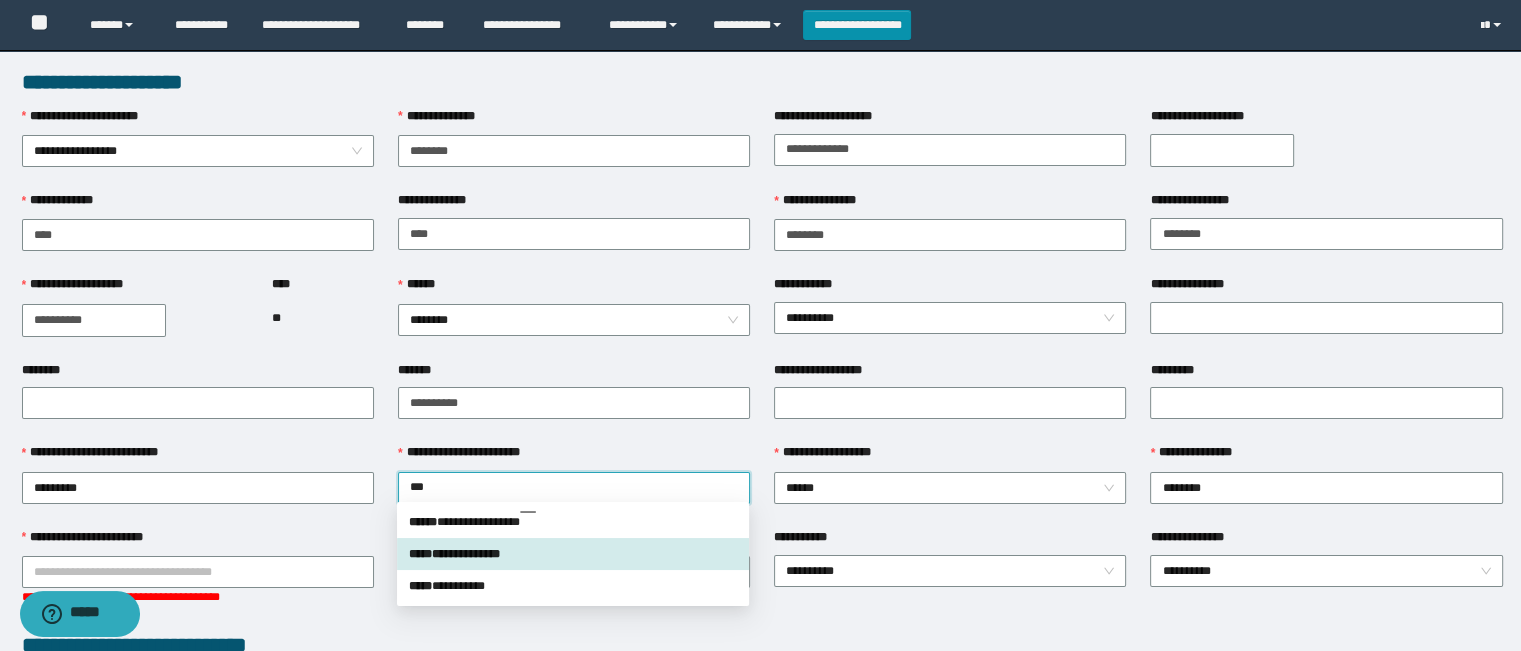 type on "****" 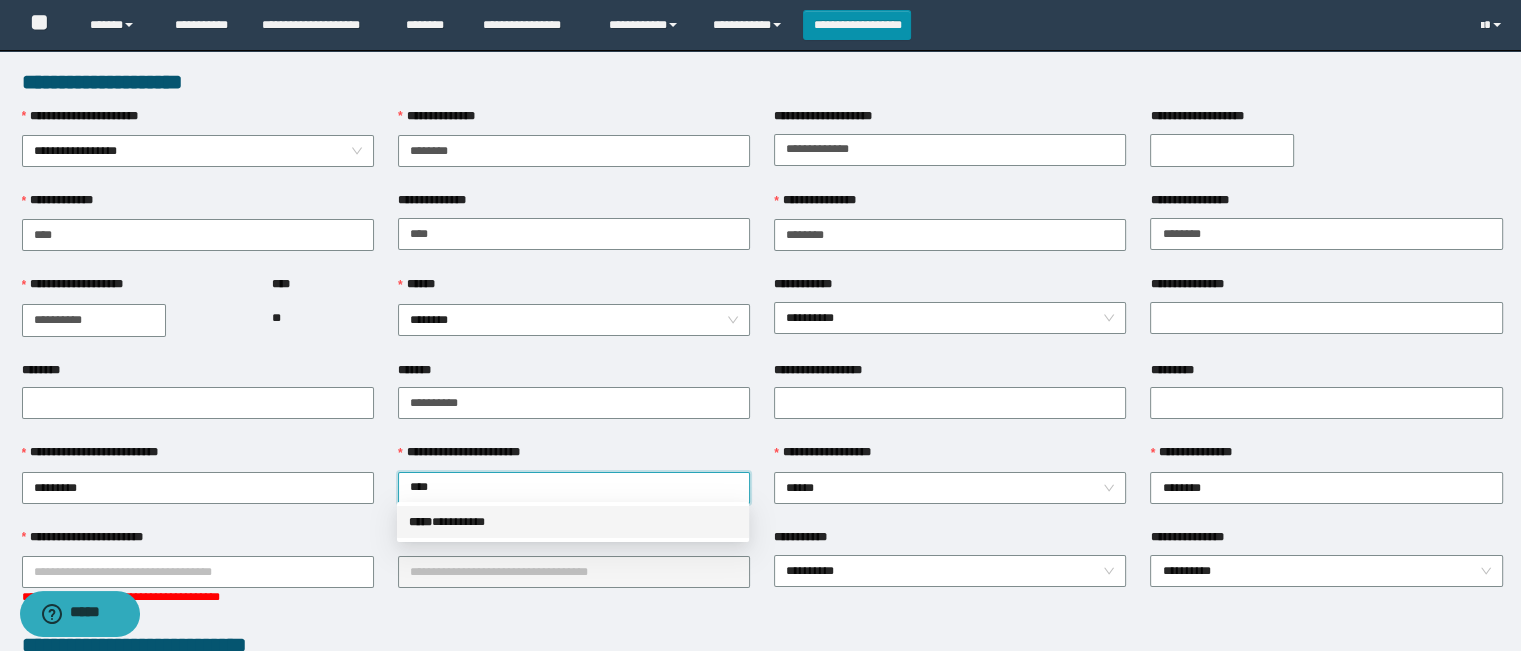 click on "*****" at bounding box center (420, 522) 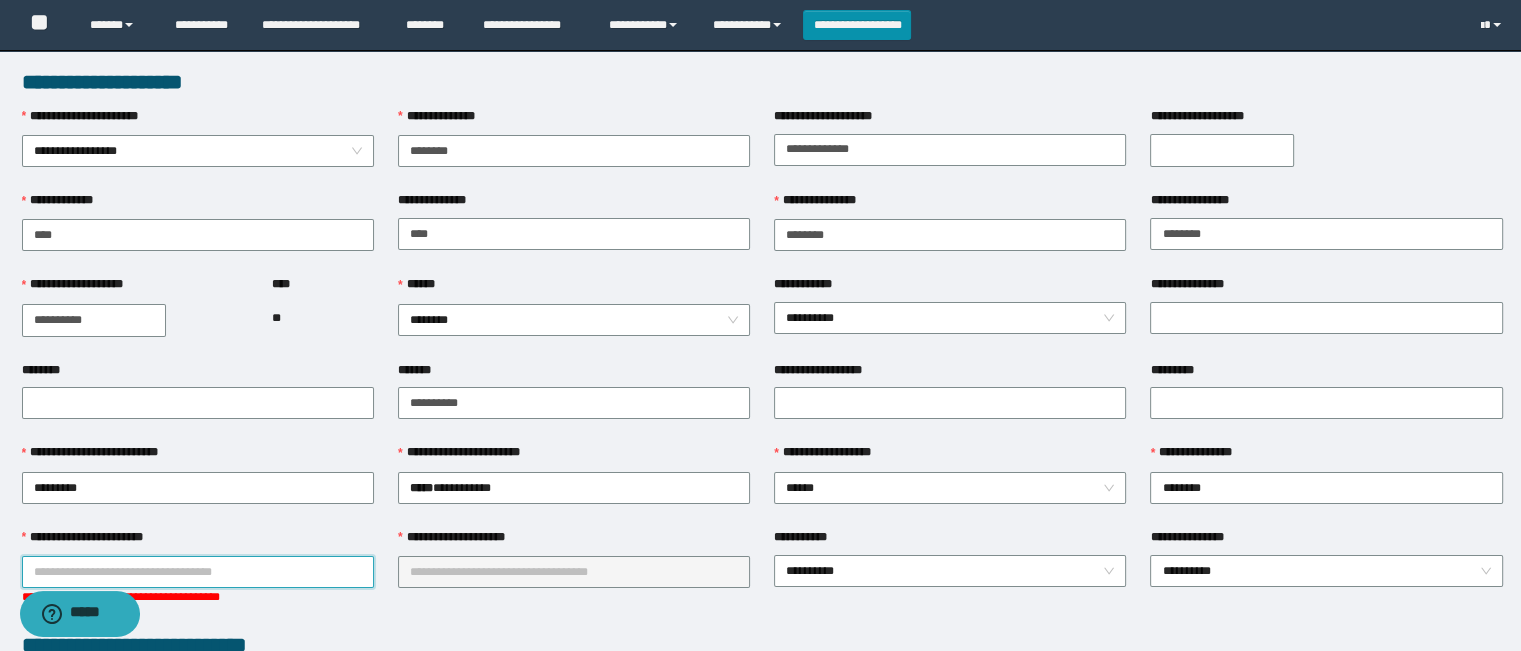 click on "**********" at bounding box center (198, 572) 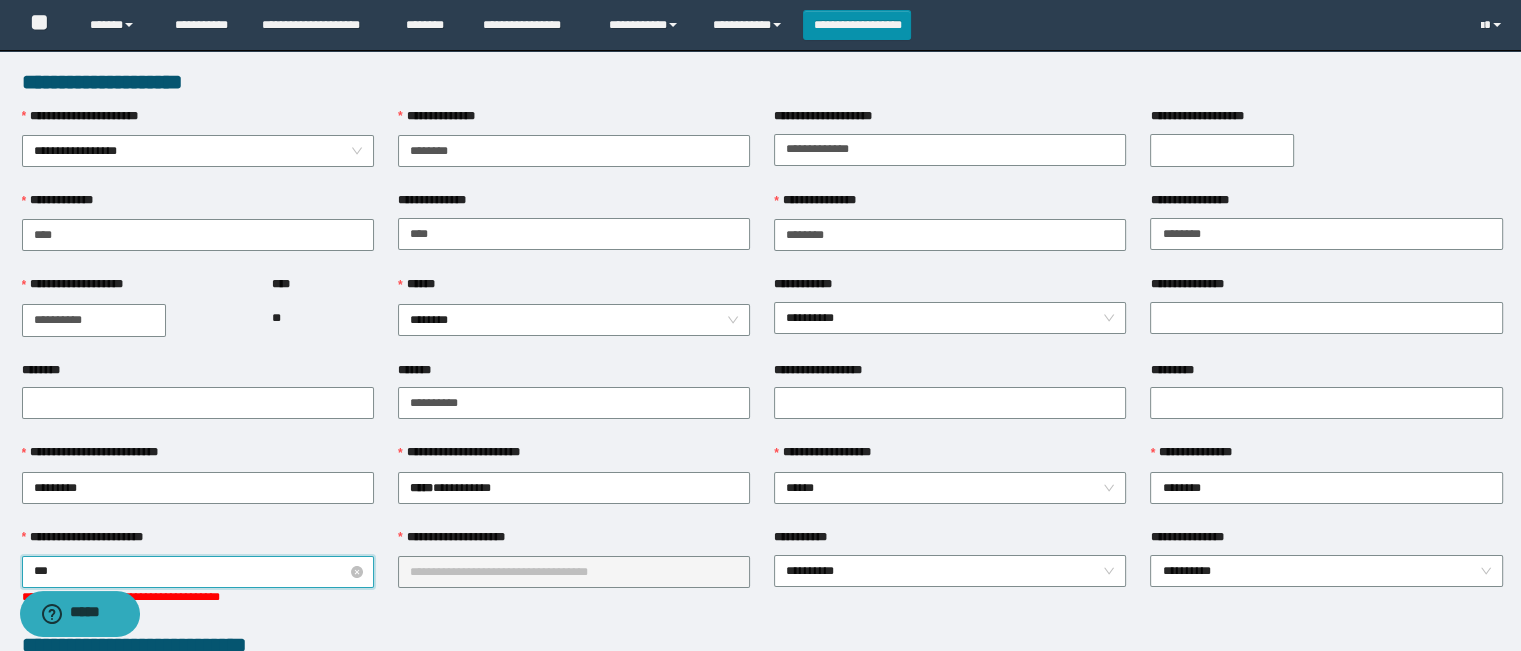 type on "****" 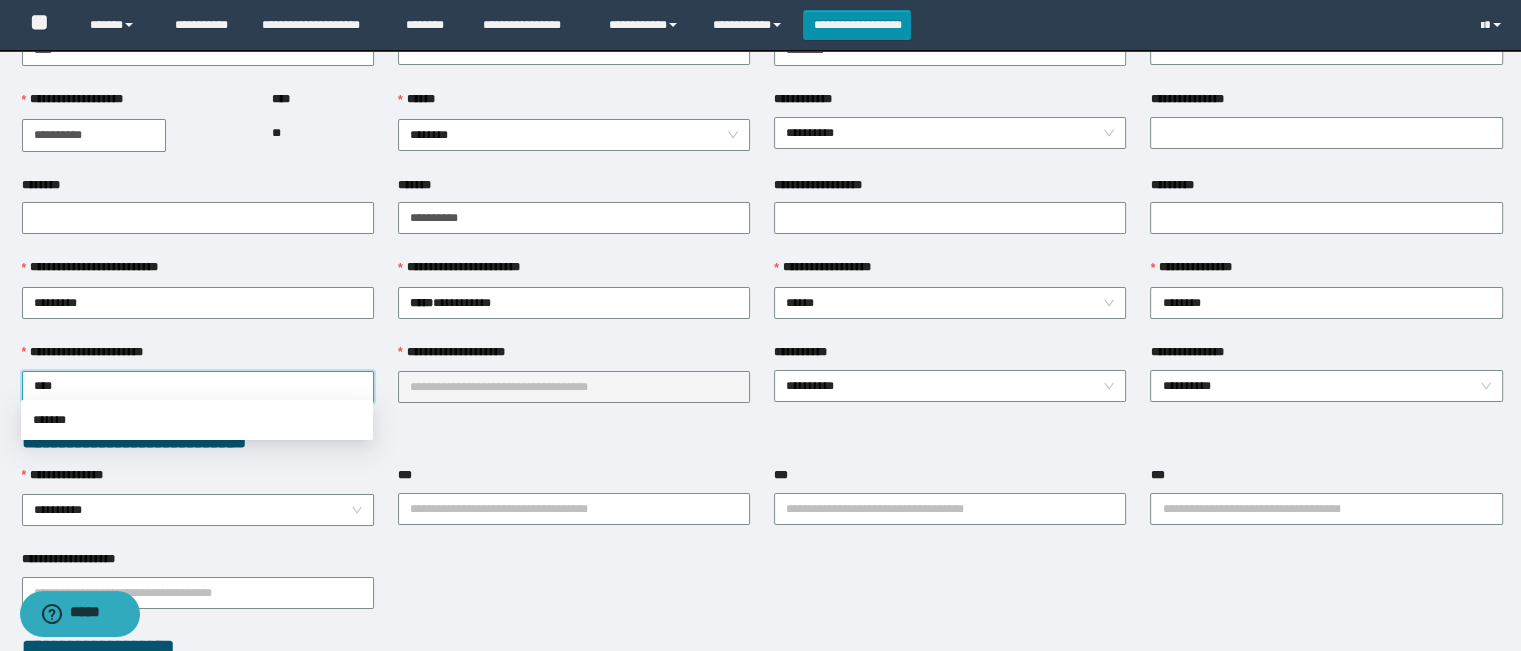 scroll, scrollTop: 200, scrollLeft: 0, axis: vertical 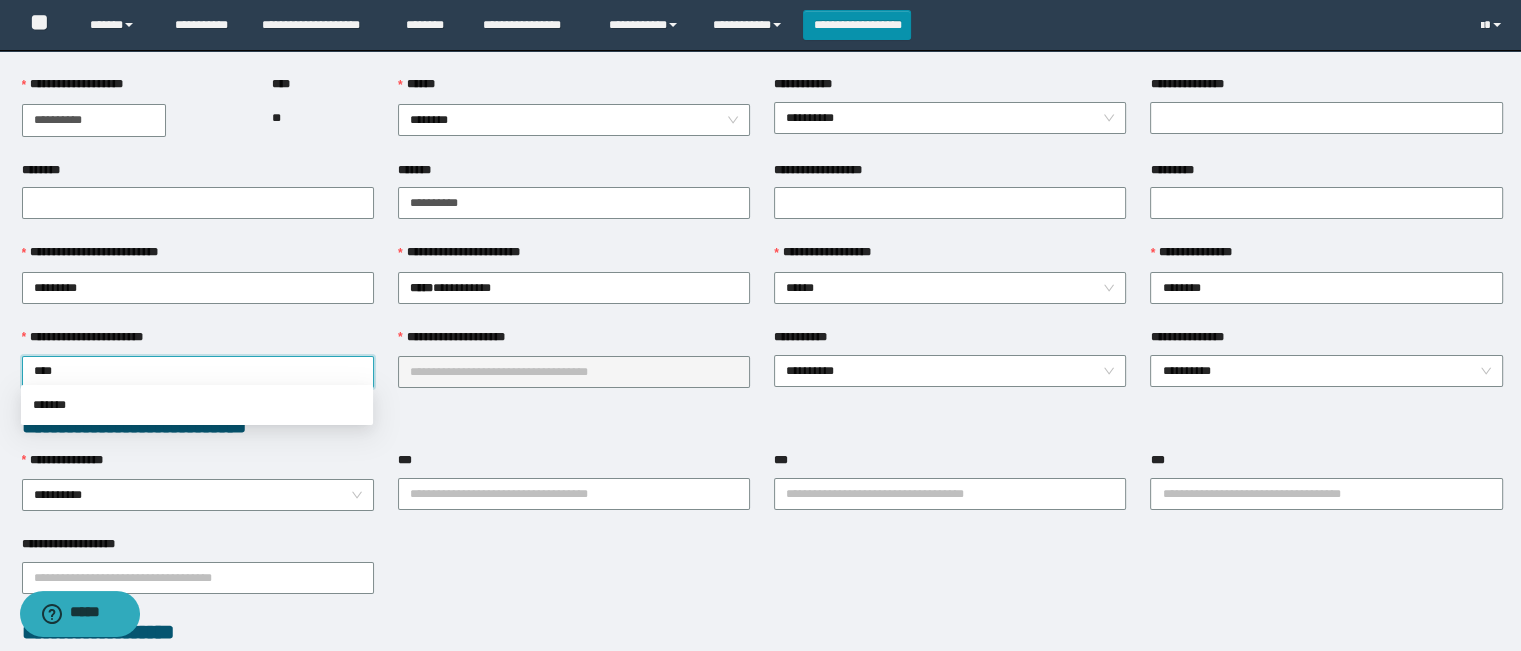type 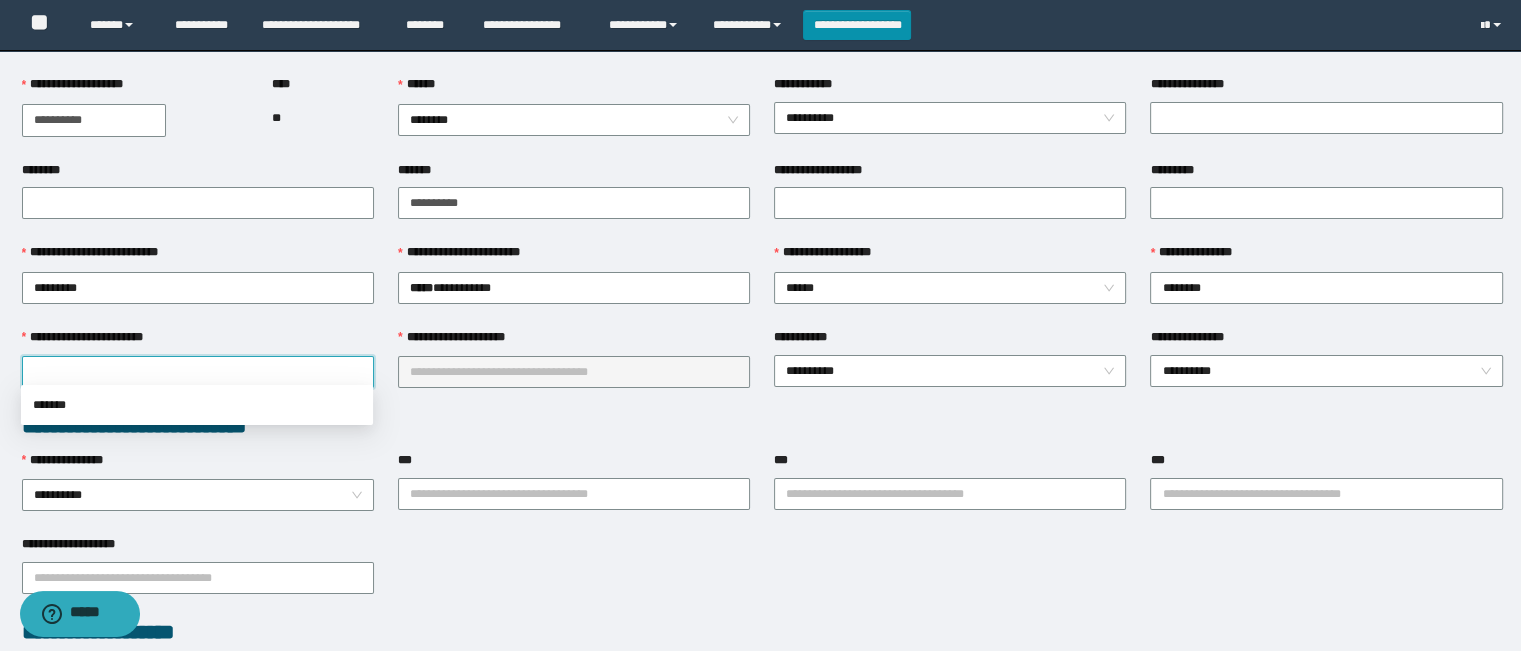click on "**********" at bounding box center (760, 125) 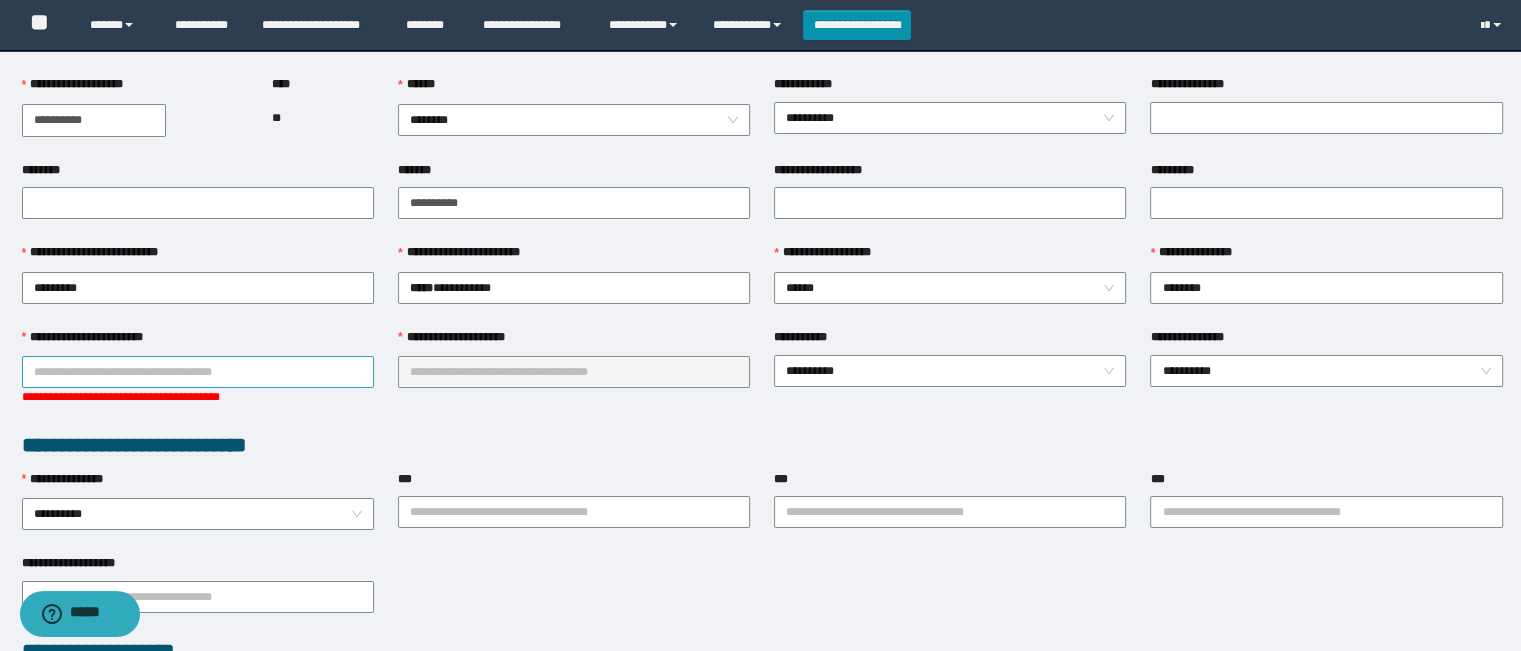 click on "**********" at bounding box center [198, 372] 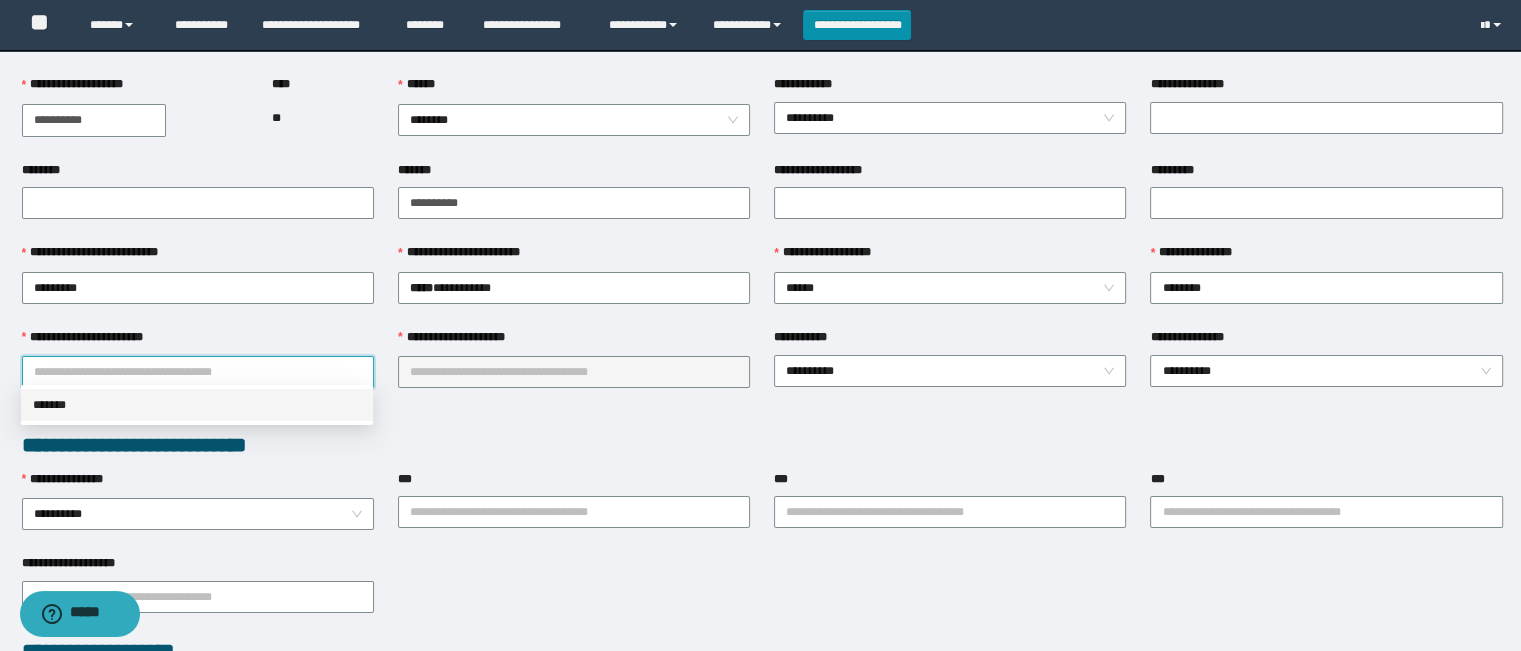 click on "*******" at bounding box center (197, 405) 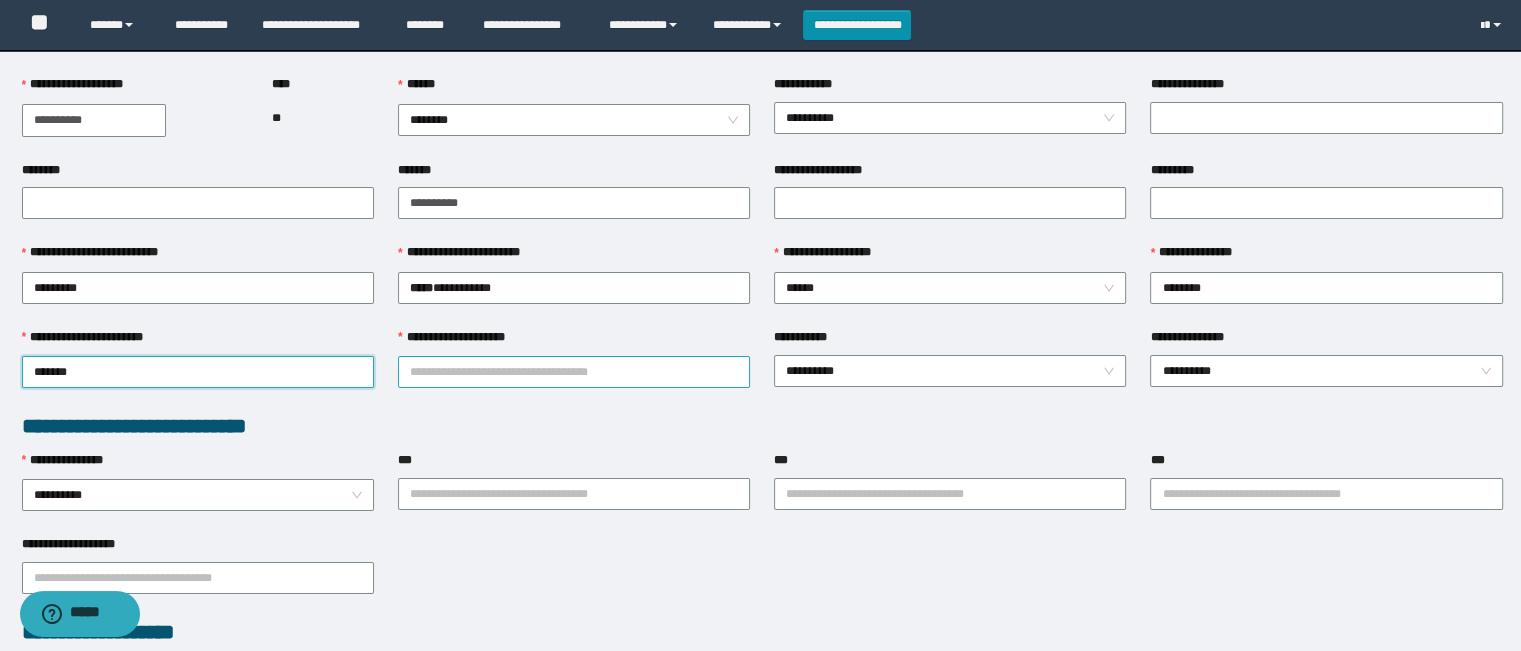 click on "**********" at bounding box center (574, 372) 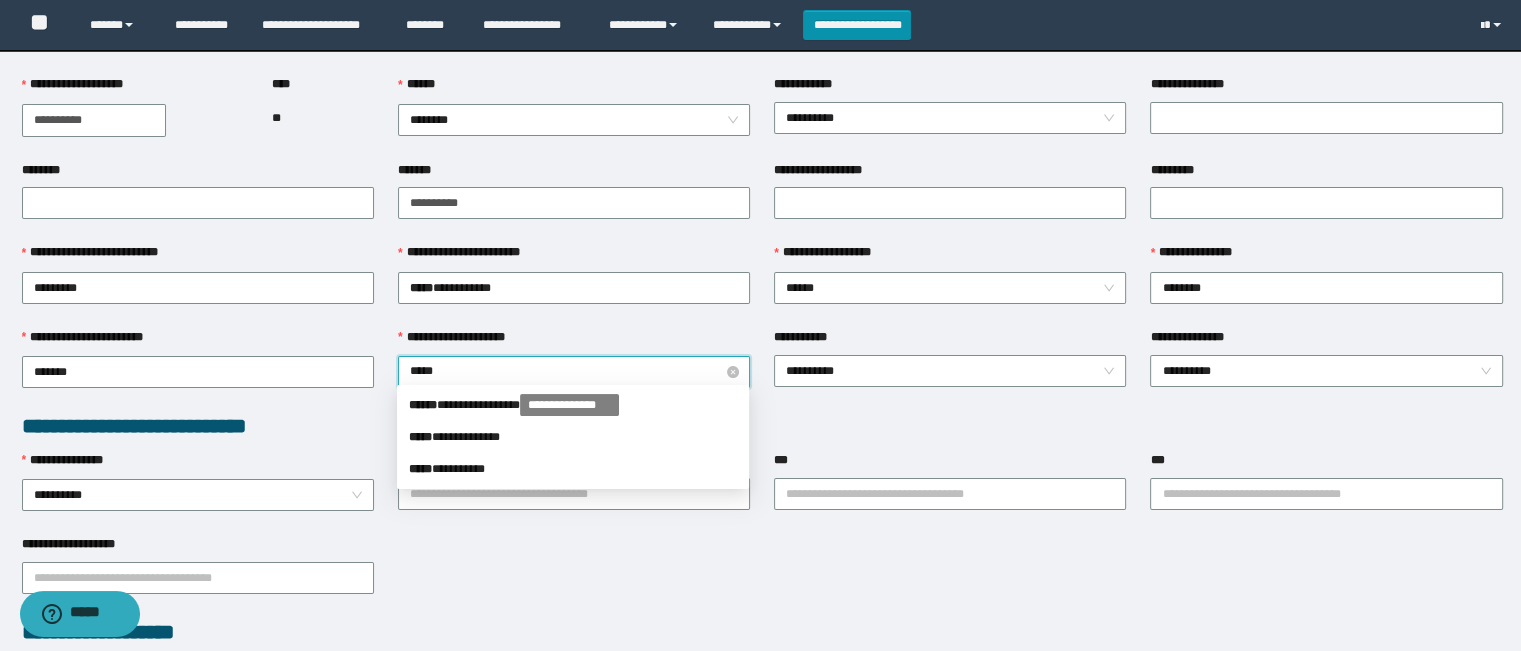 type on "******" 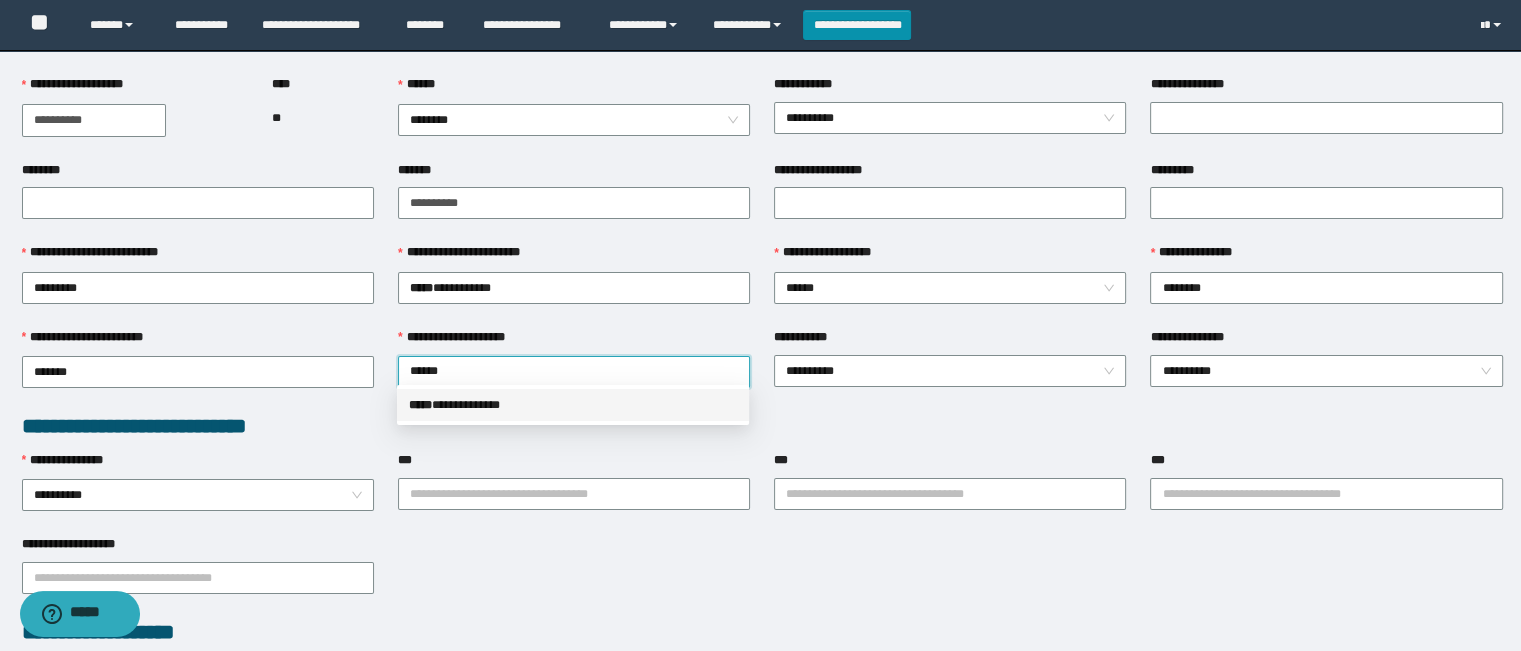 click on "**********" at bounding box center [573, 405] 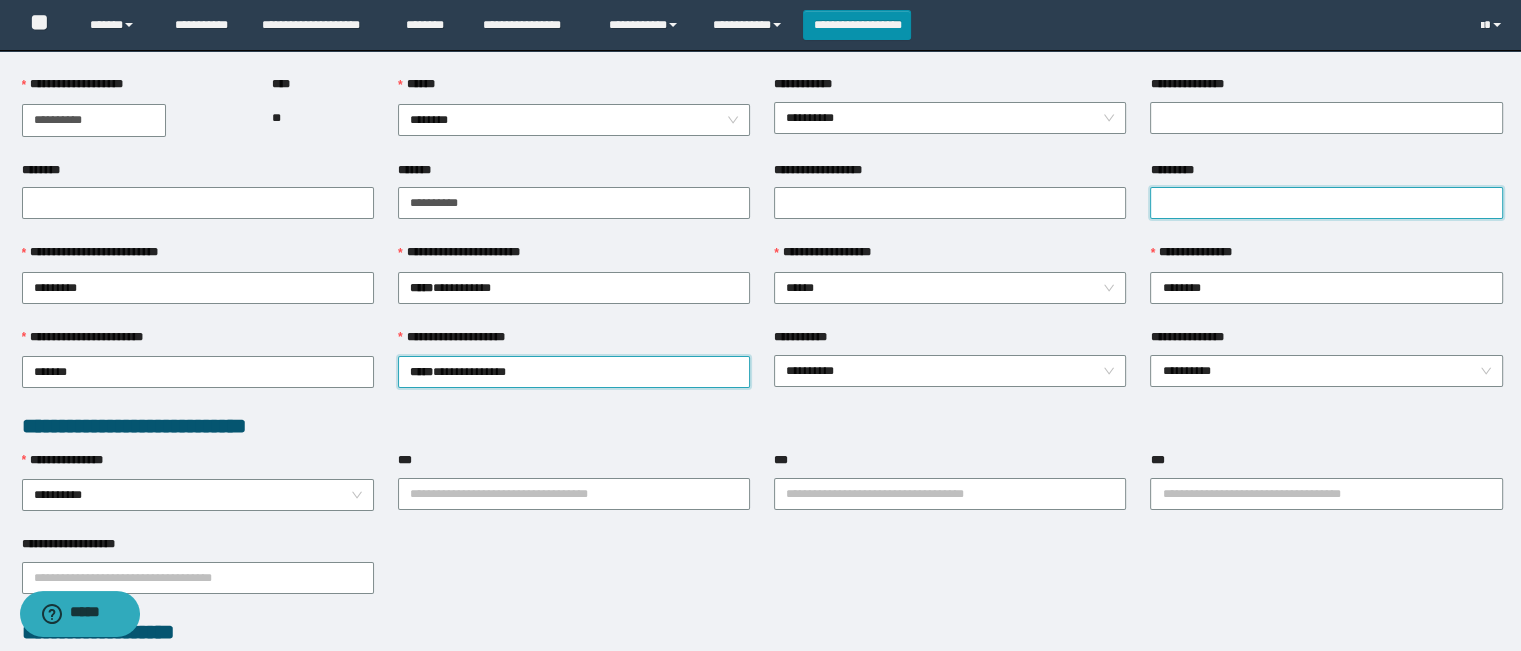 click on "*********" at bounding box center [1326, 203] 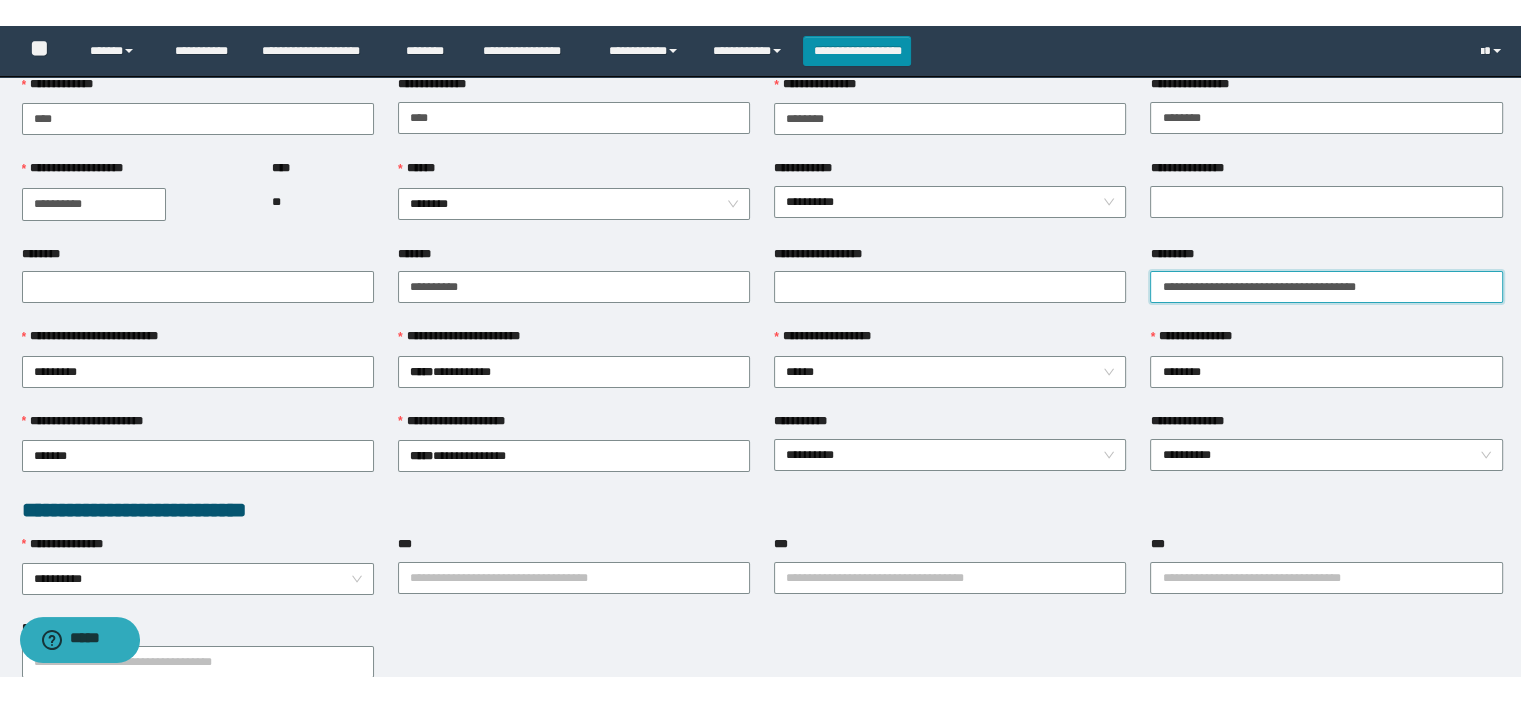 scroll, scrollTop: 0, scrollLeft: 0, axis: both 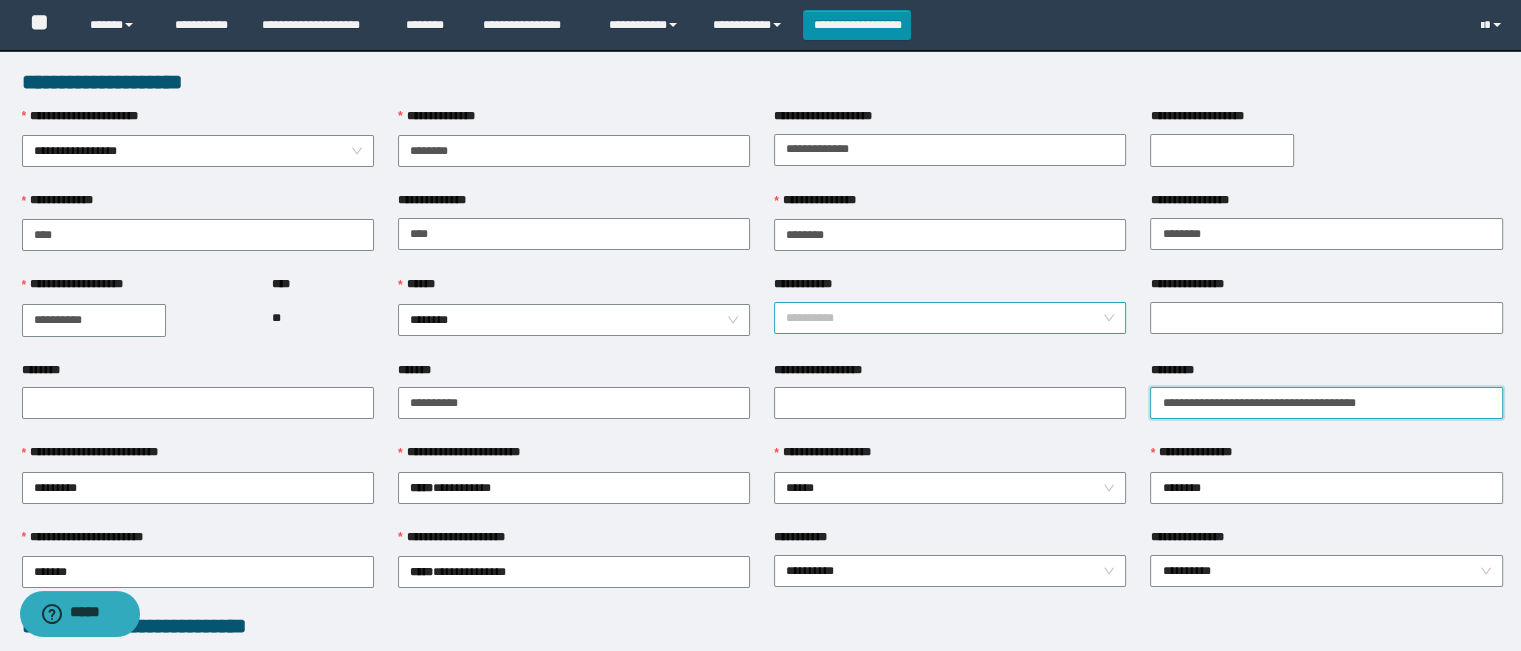 click on "**********" at bounding box center (950, 318) 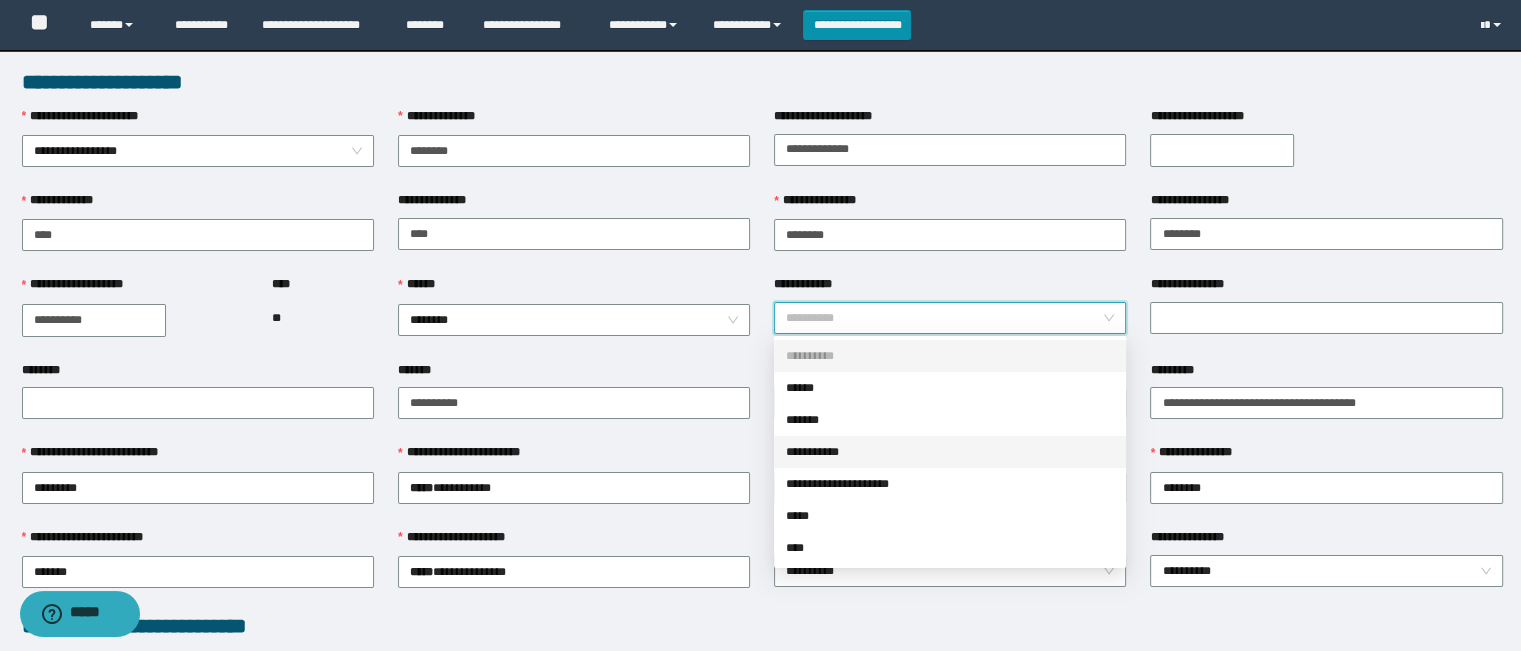 click on "**********" at bounding box center [950, 452] 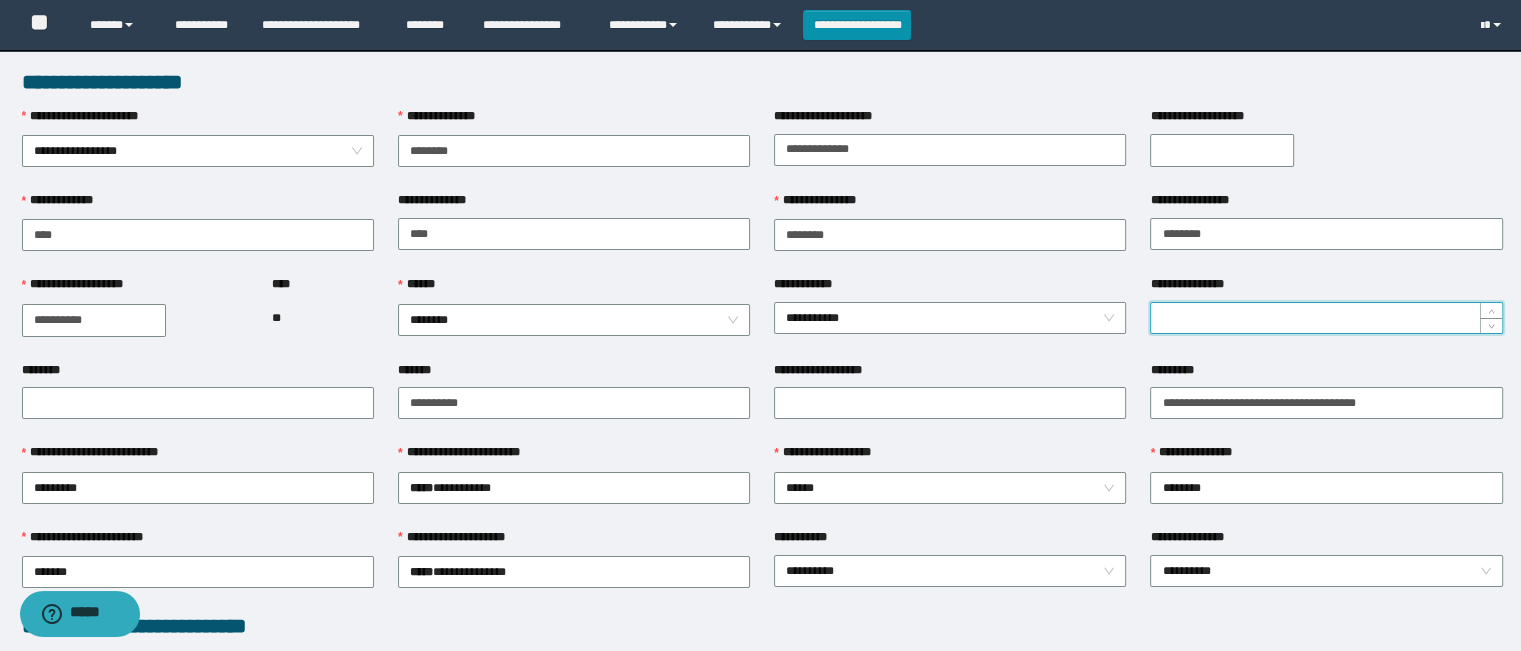 click on "**********" at bounding box center (1326, 318) 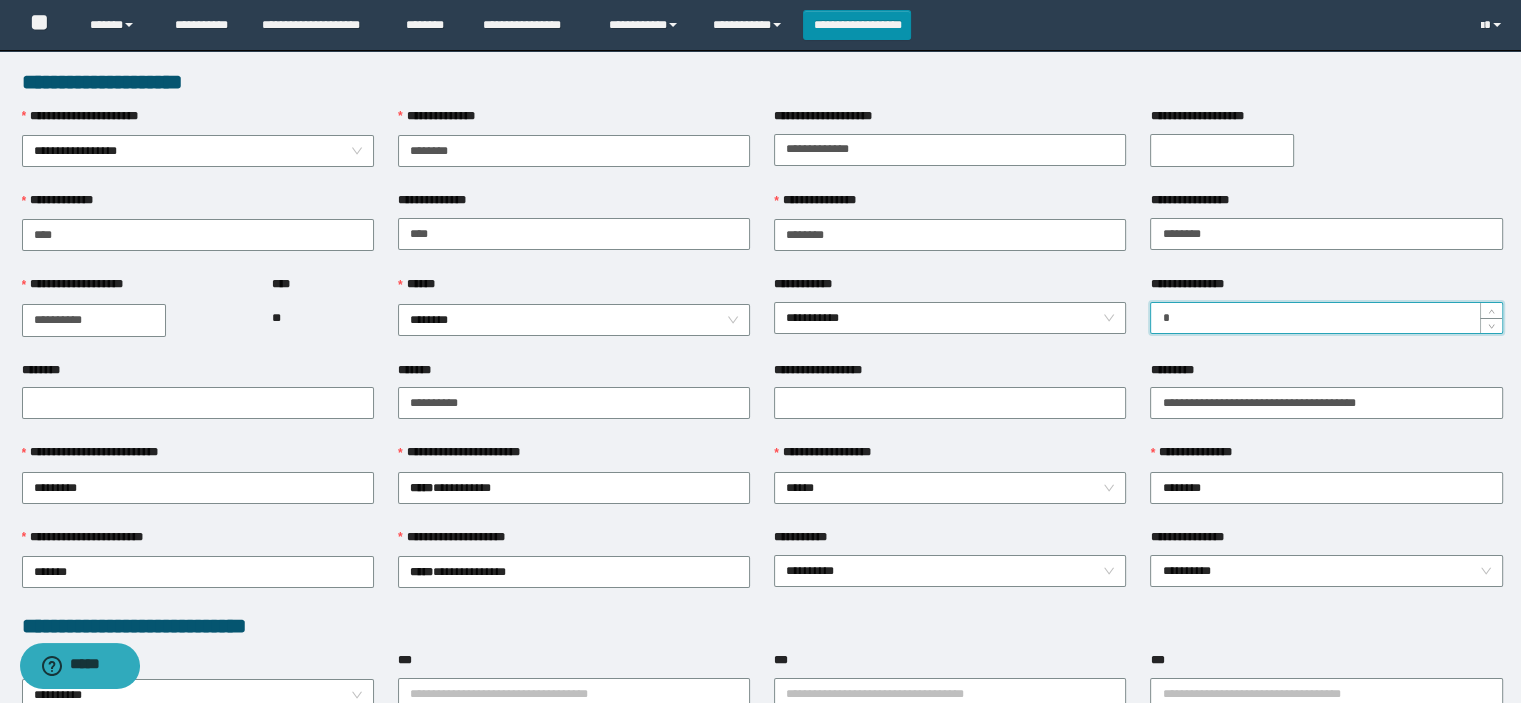 type on "*" 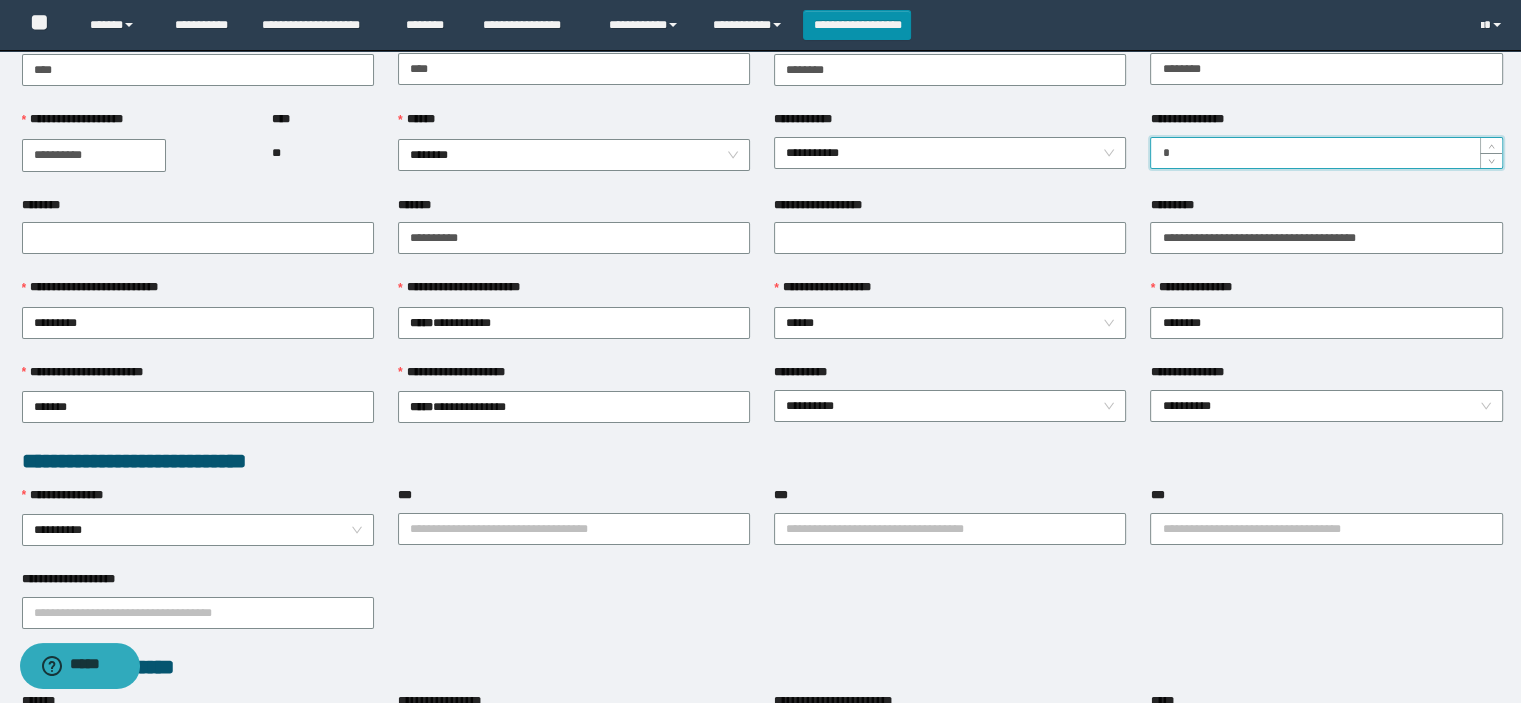 scroll, scrollTop: 200, scrollLeft: 0, axis: vertical 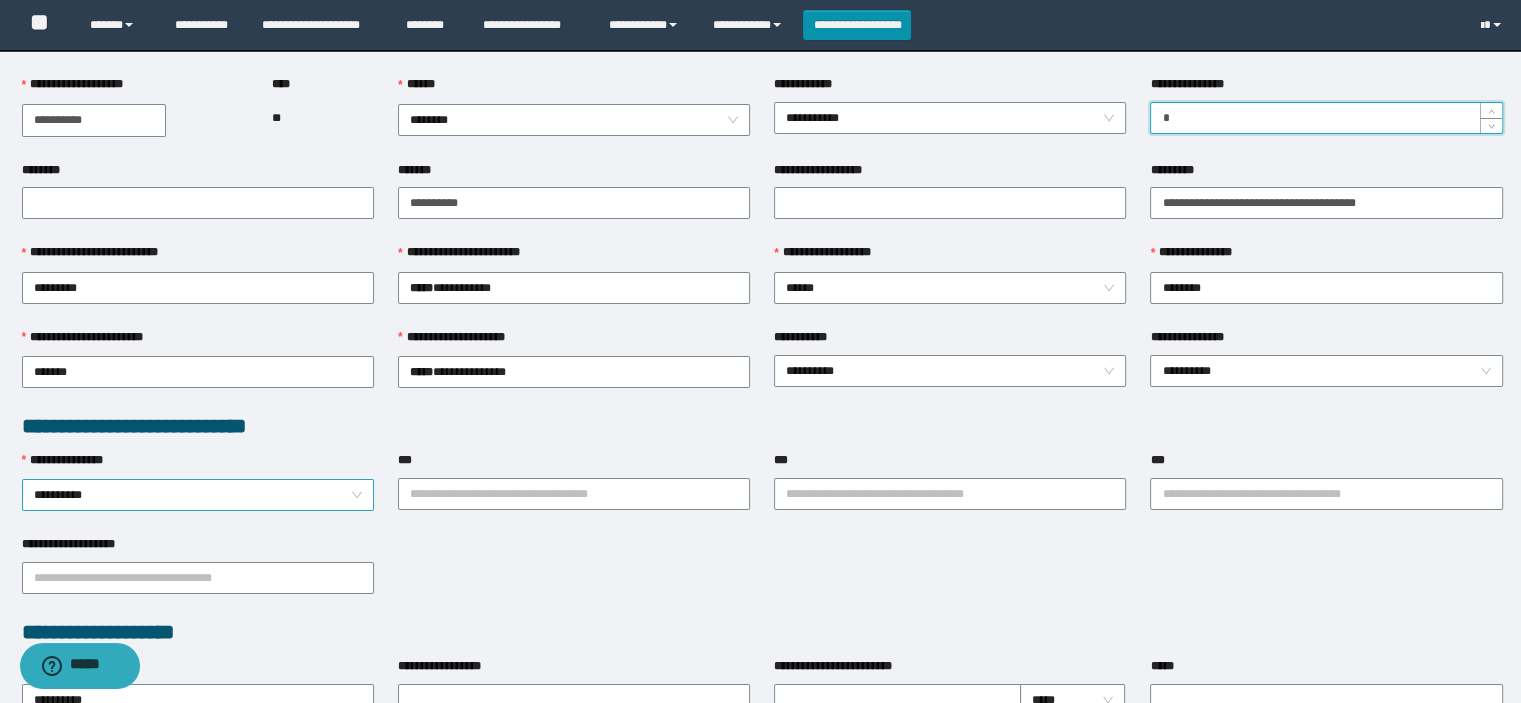click on "**********" at bounding box center [198, 495] 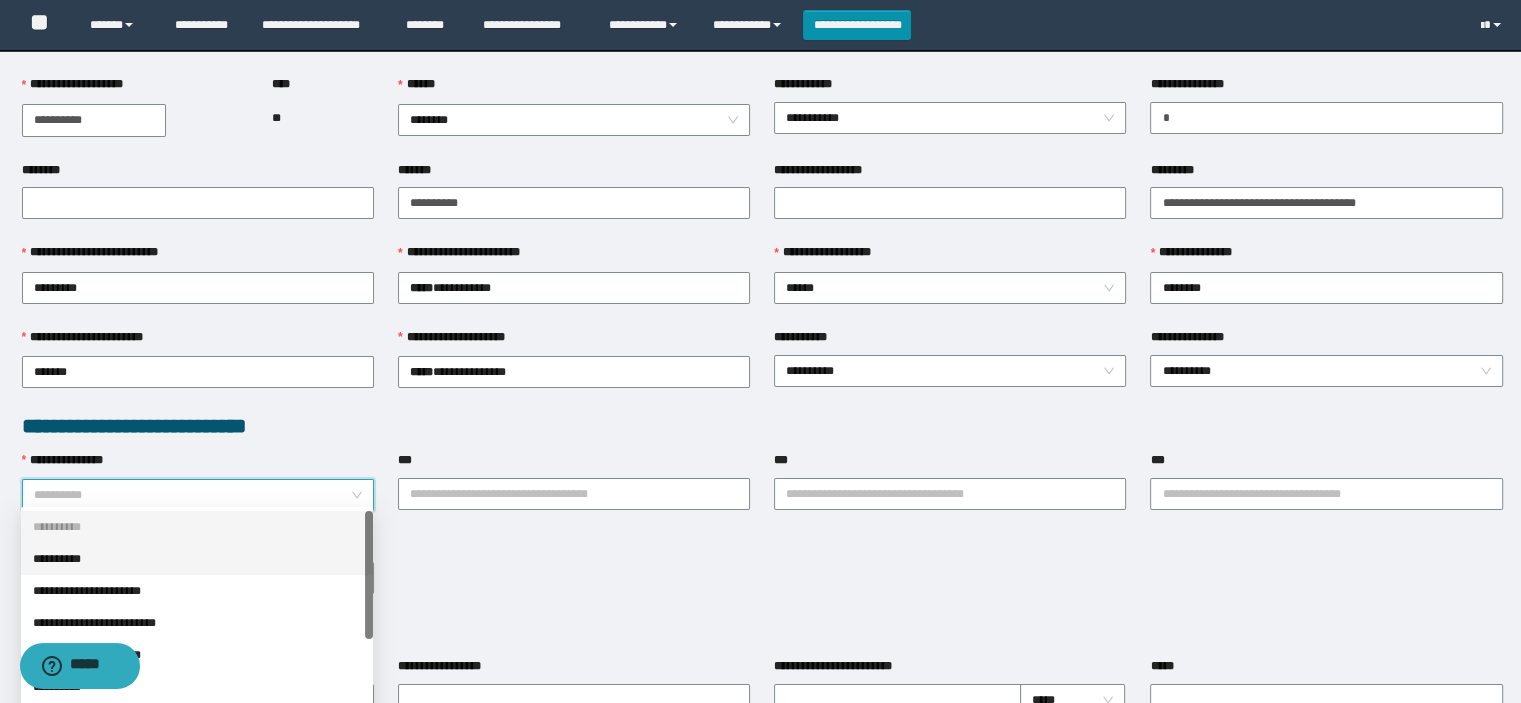 click on "**********" at bounding box center [197, 559] 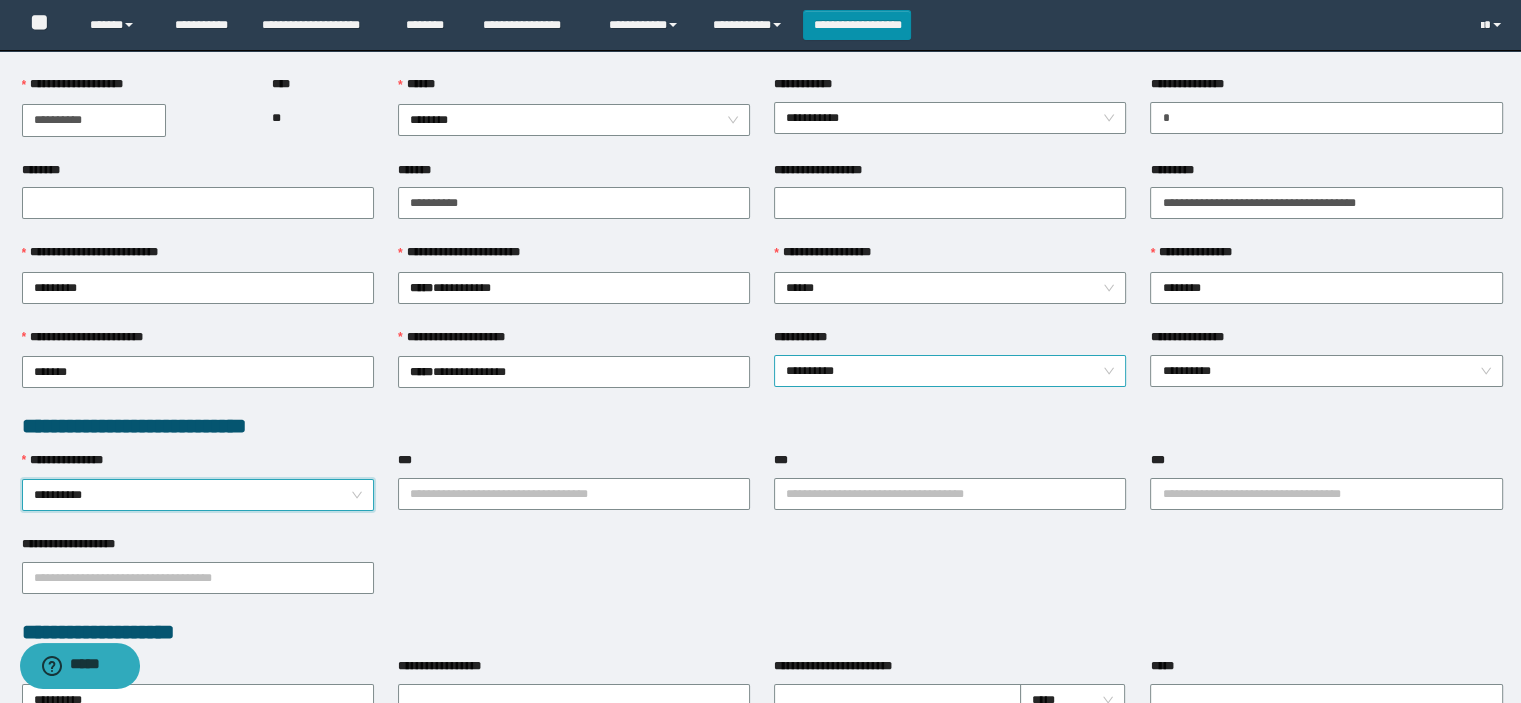 click on "**********" at bounding box center (950, 371) 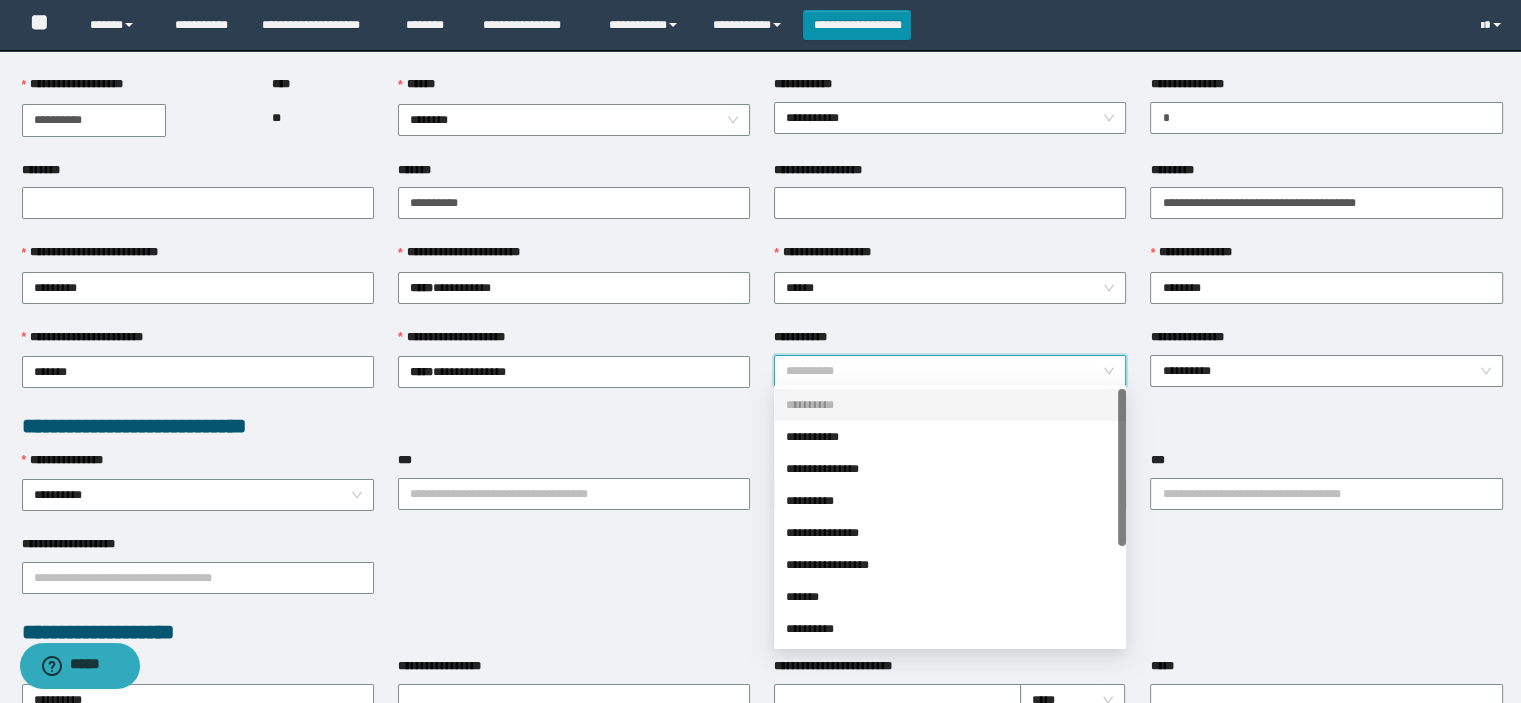 scroll, scrollTop: 100, scrollLeft: 0, axis: vertical 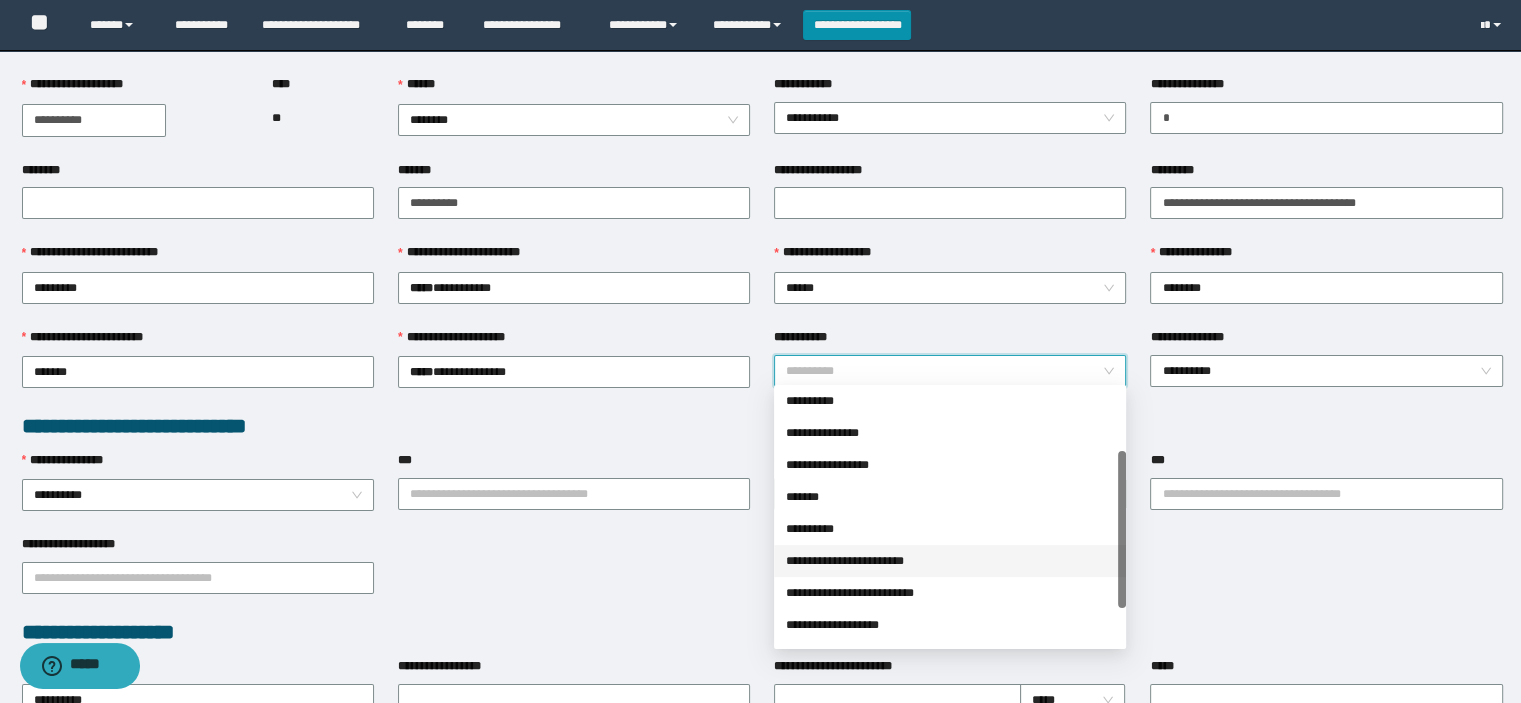 click on "**********" at bounding box center (950, 561) 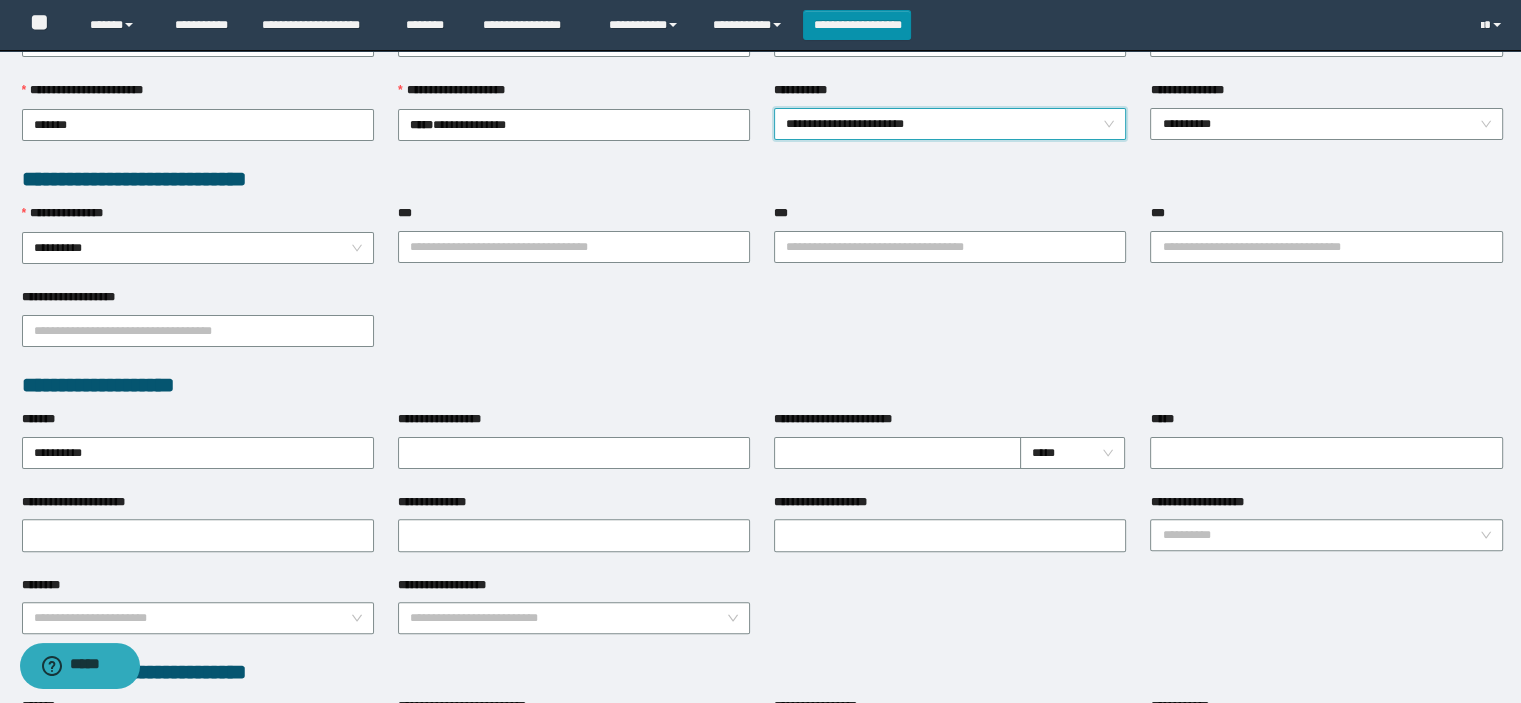 scroll, scrollTop: 600, scrollLeft: 0, axis: vertical 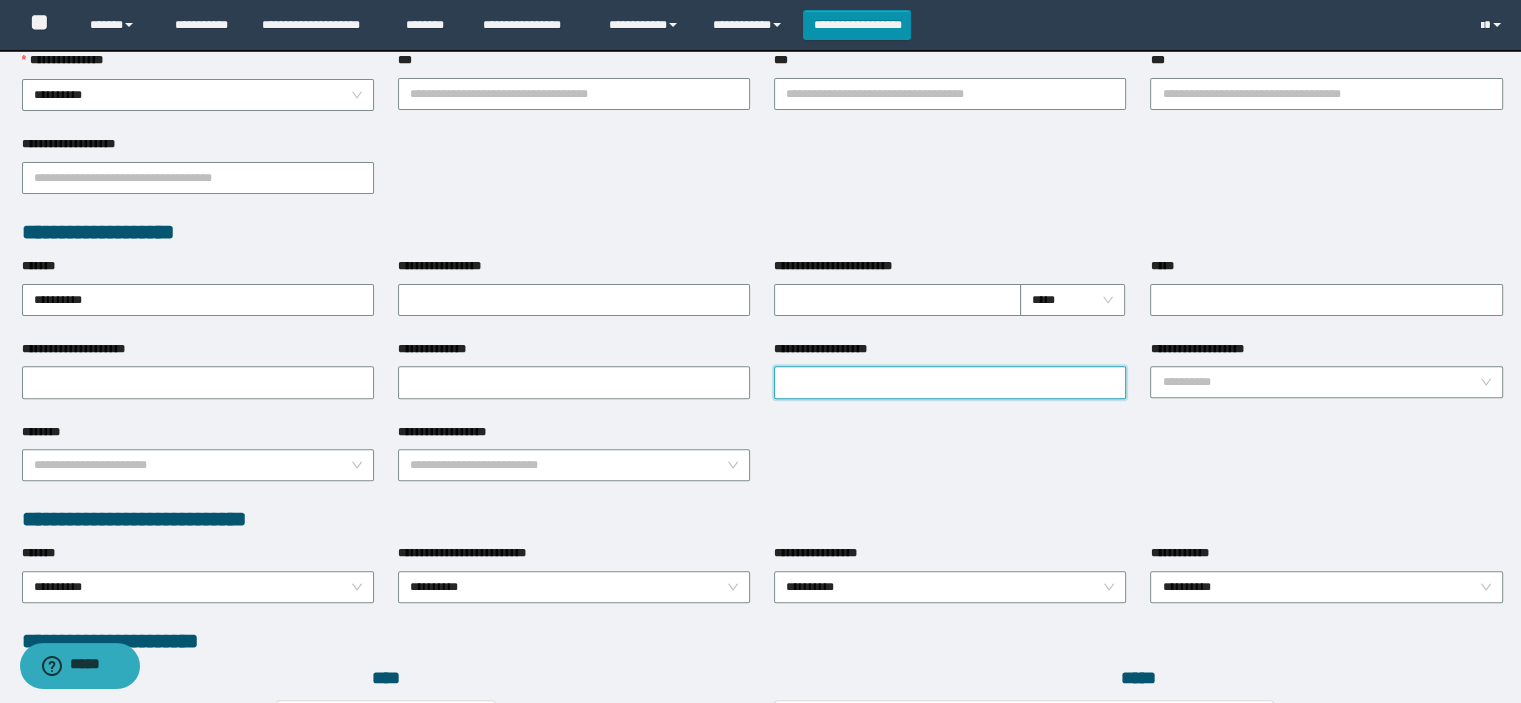 click on "**********" at bounding box center (950, 382) 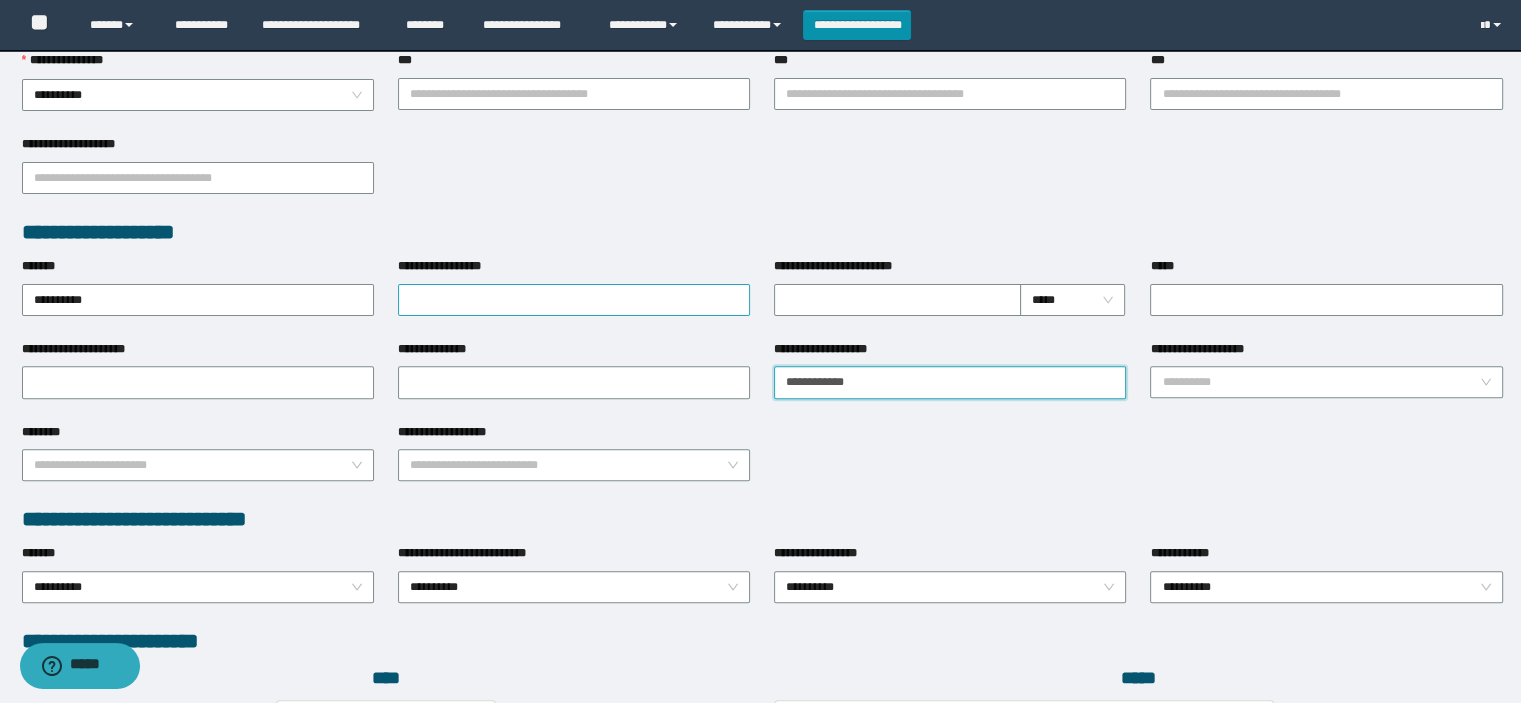 type on "*********" 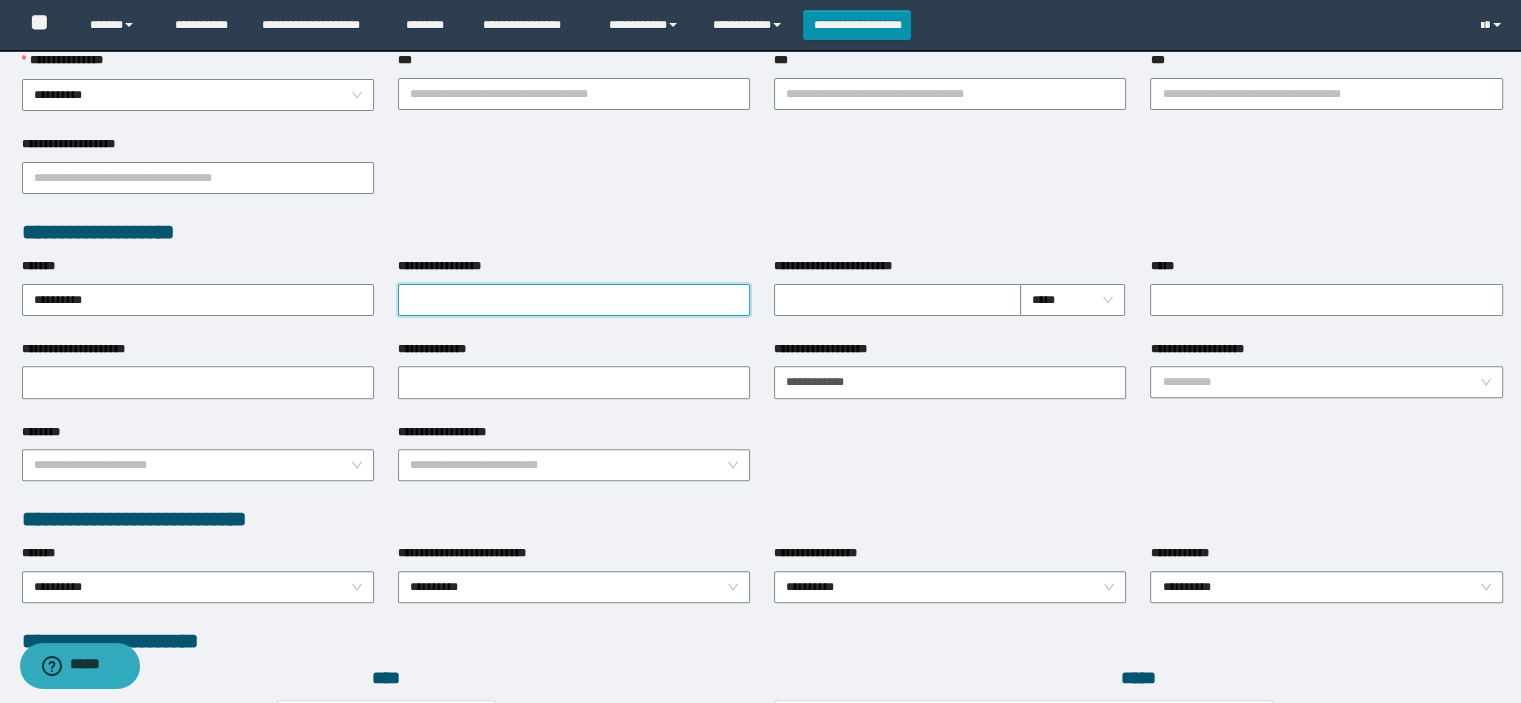 click on "**********" at bounding box center (574, 300) 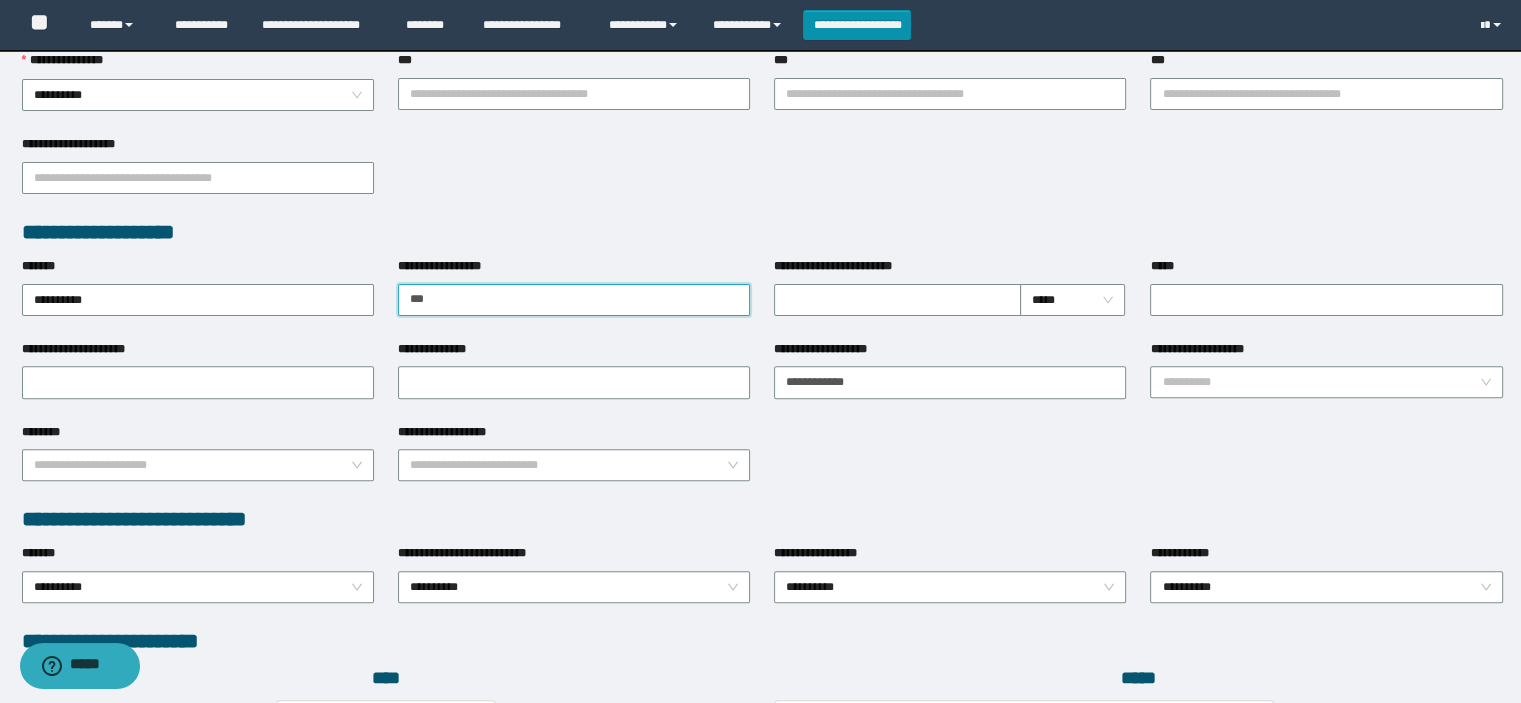 type on "****" 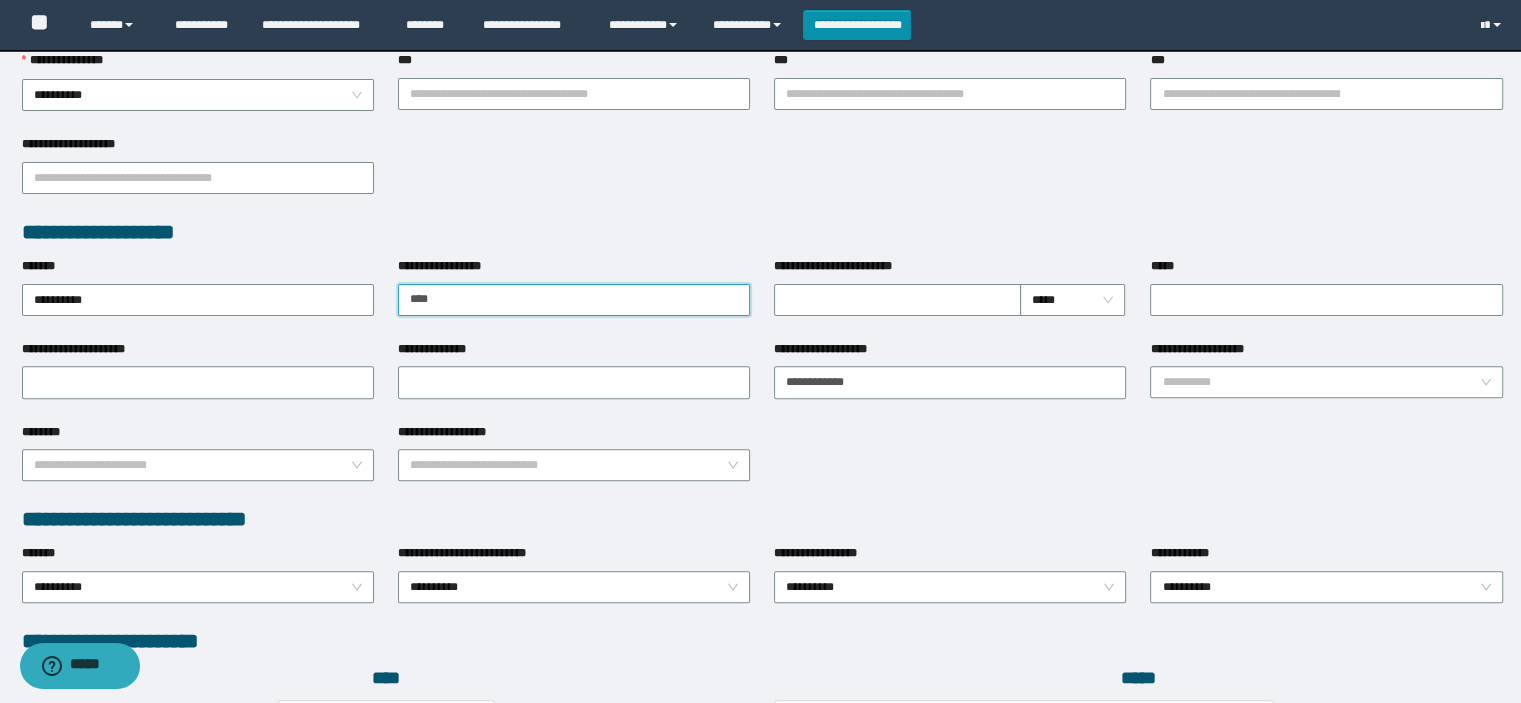 click on "****" at bounding box center (574, 300) 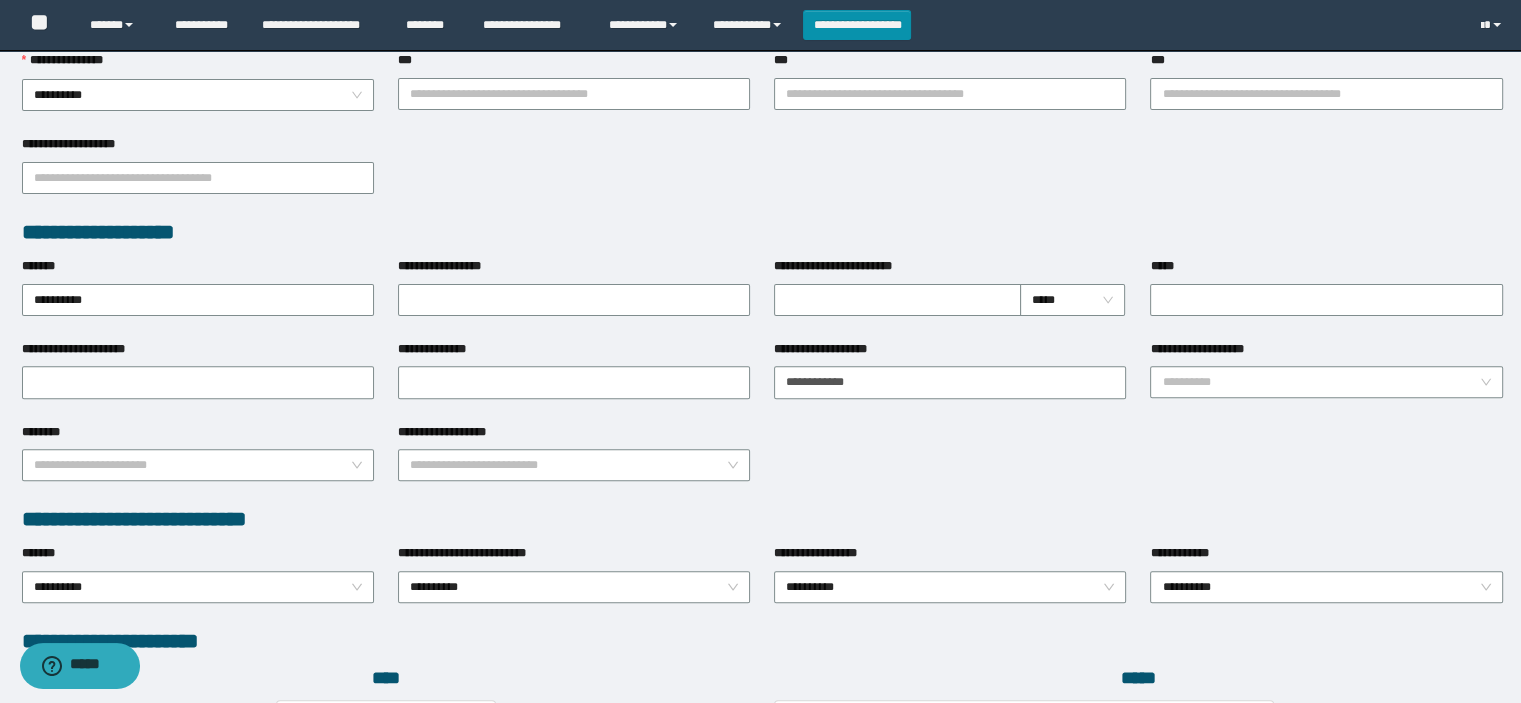 click on "**********" at bounding box center [574, 93] 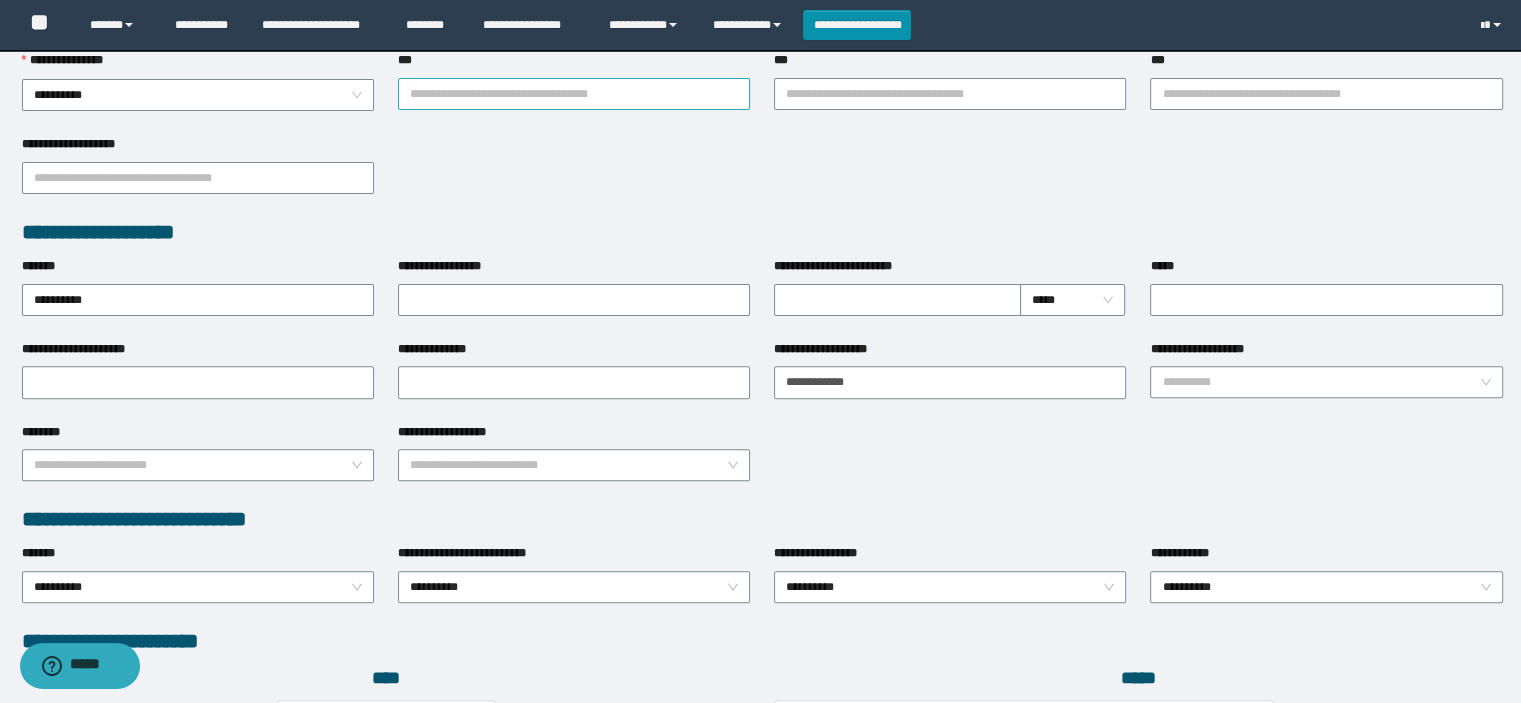 click on "***" at bounding box center [574, 94] 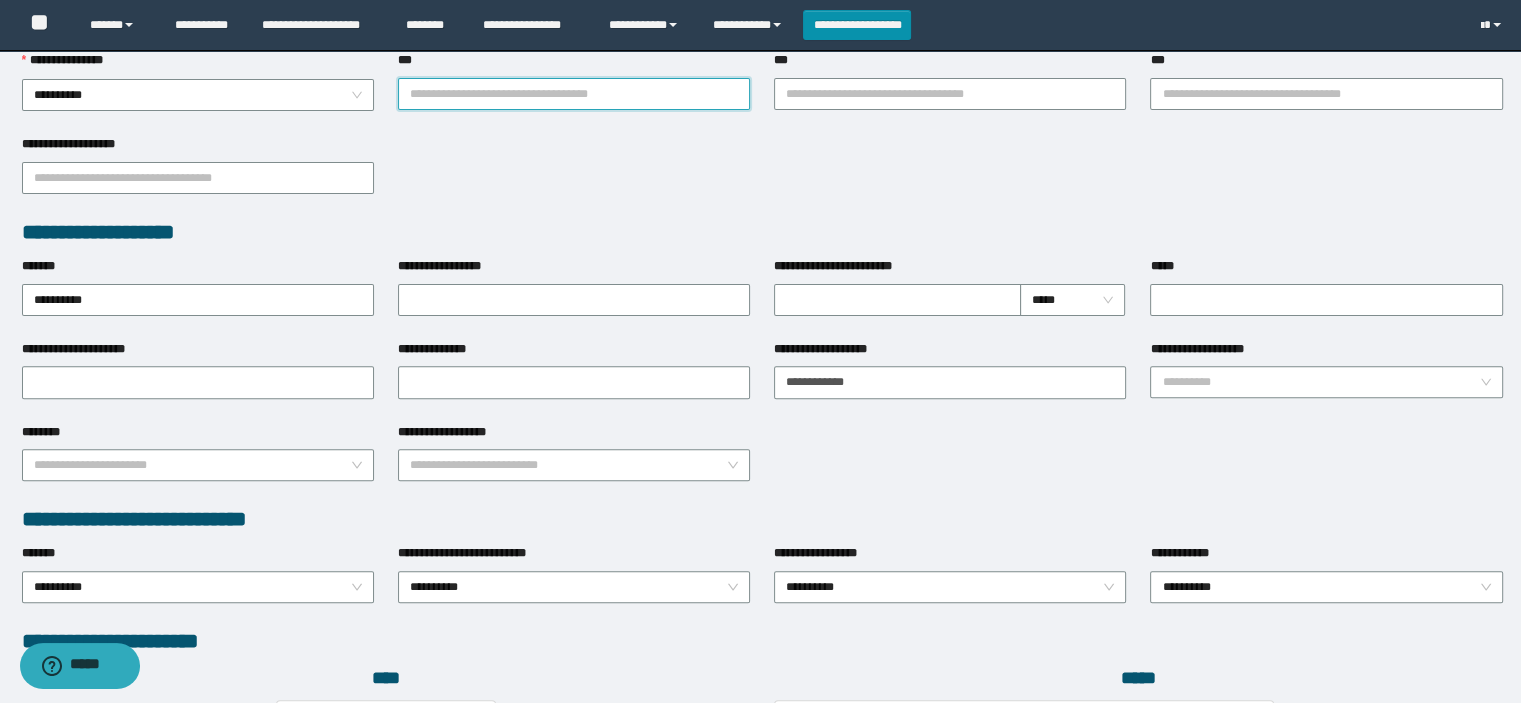 paste on "****" 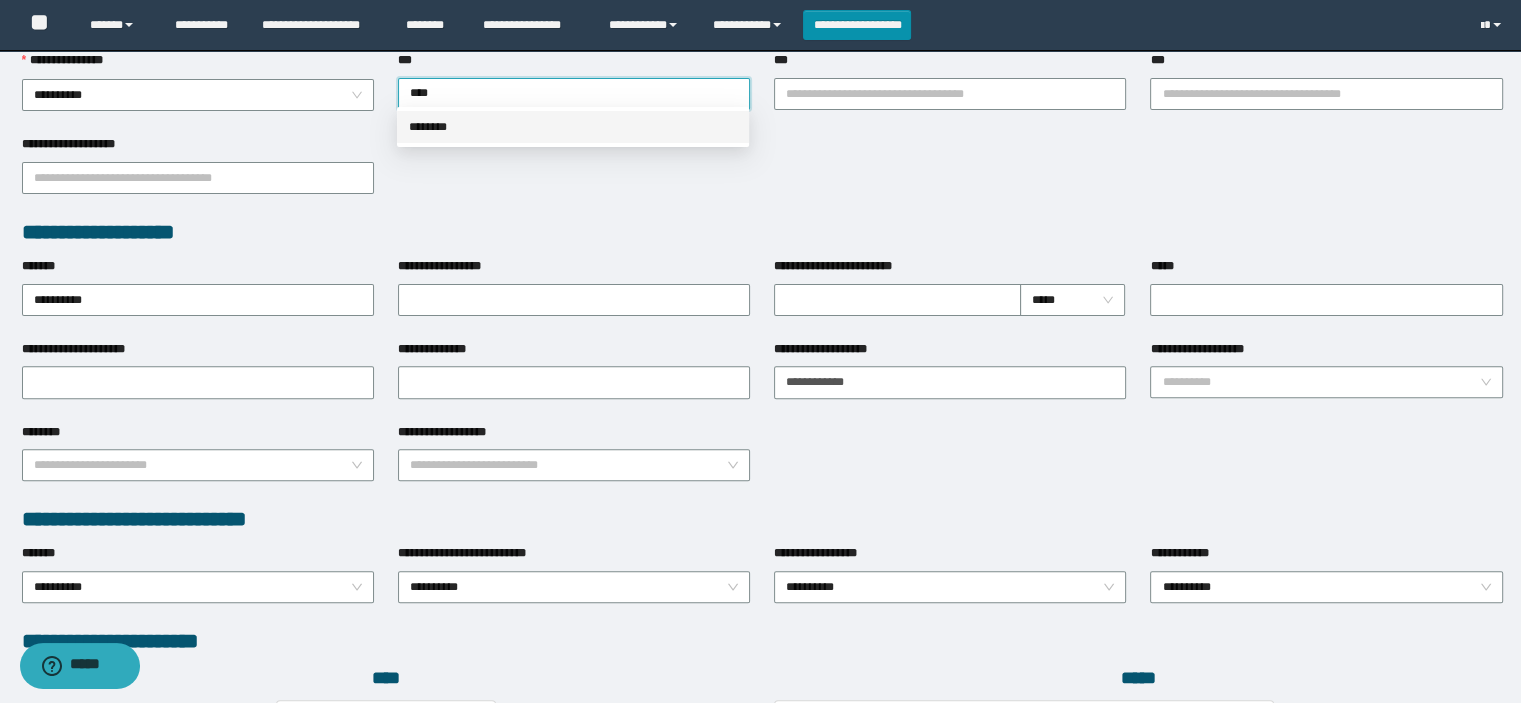 click on "********" at bounding box center [573, 127] 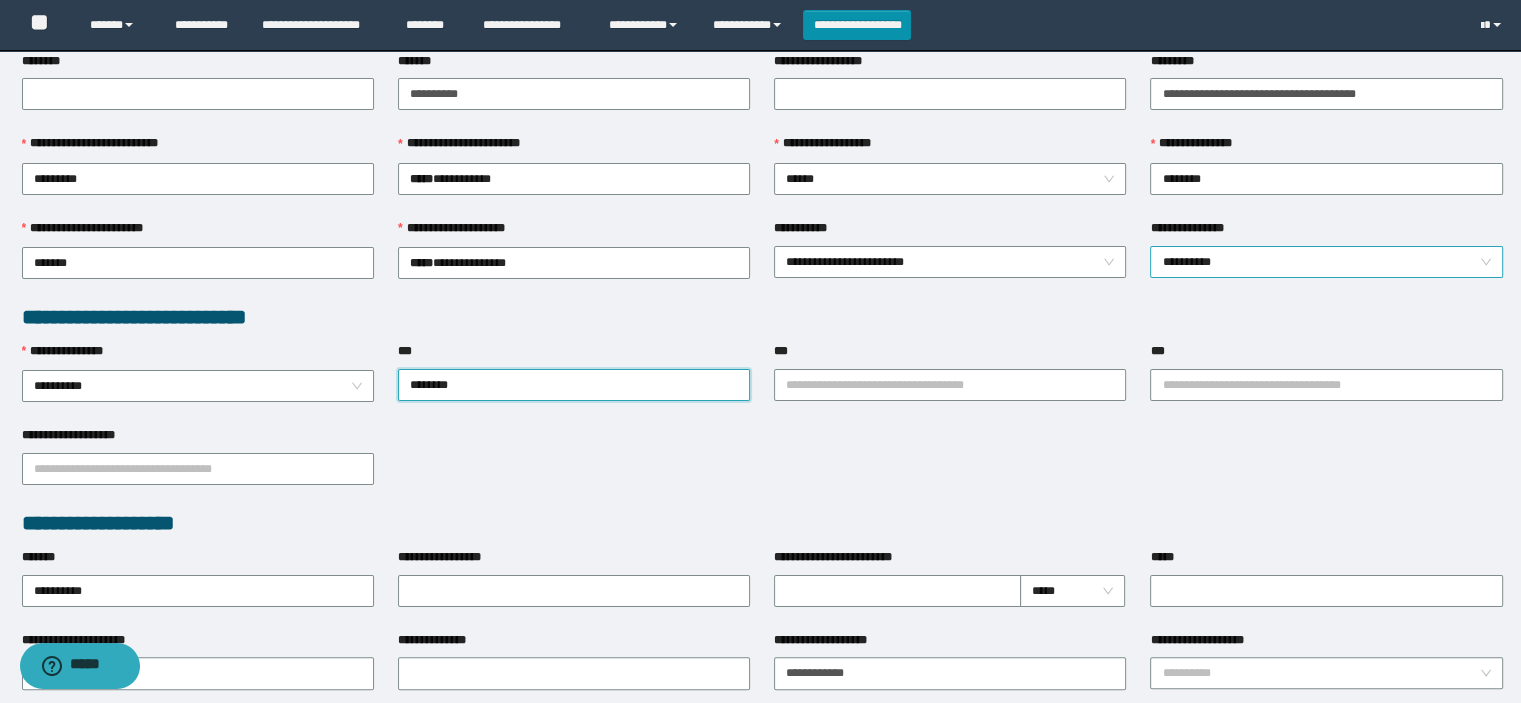 scroll, scrollTop: 300, scrollLeft: 0, axis: vertical 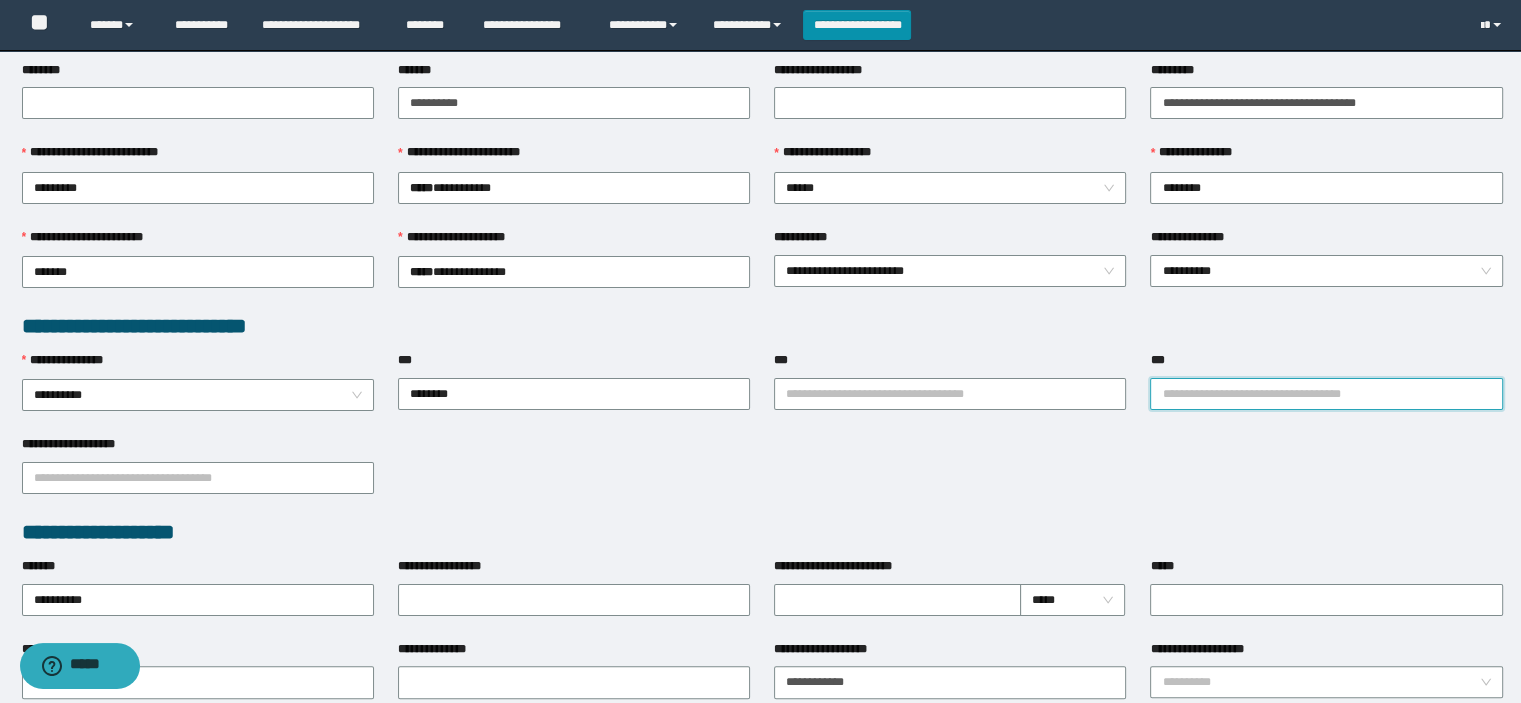 click on "***" at bounding box center (1326, 394) 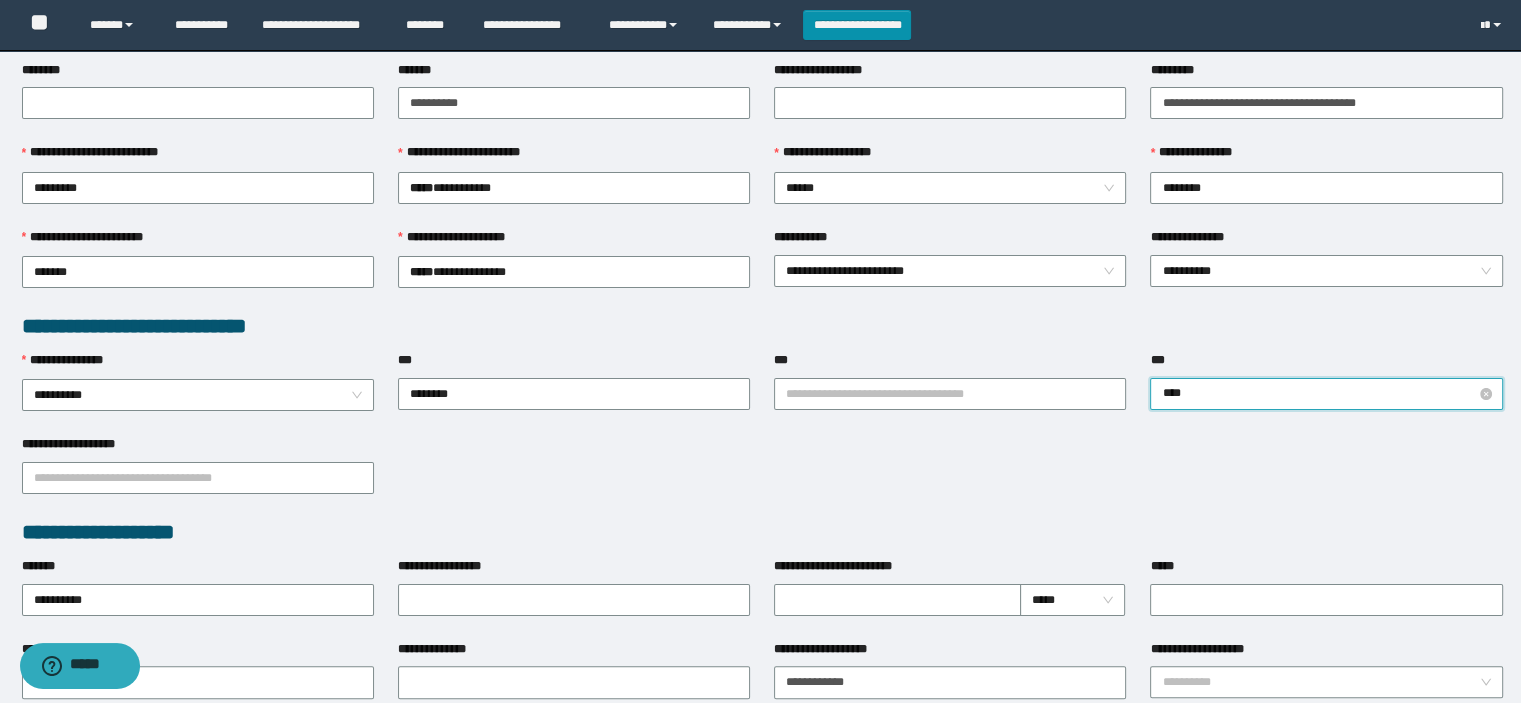 type on "*****" 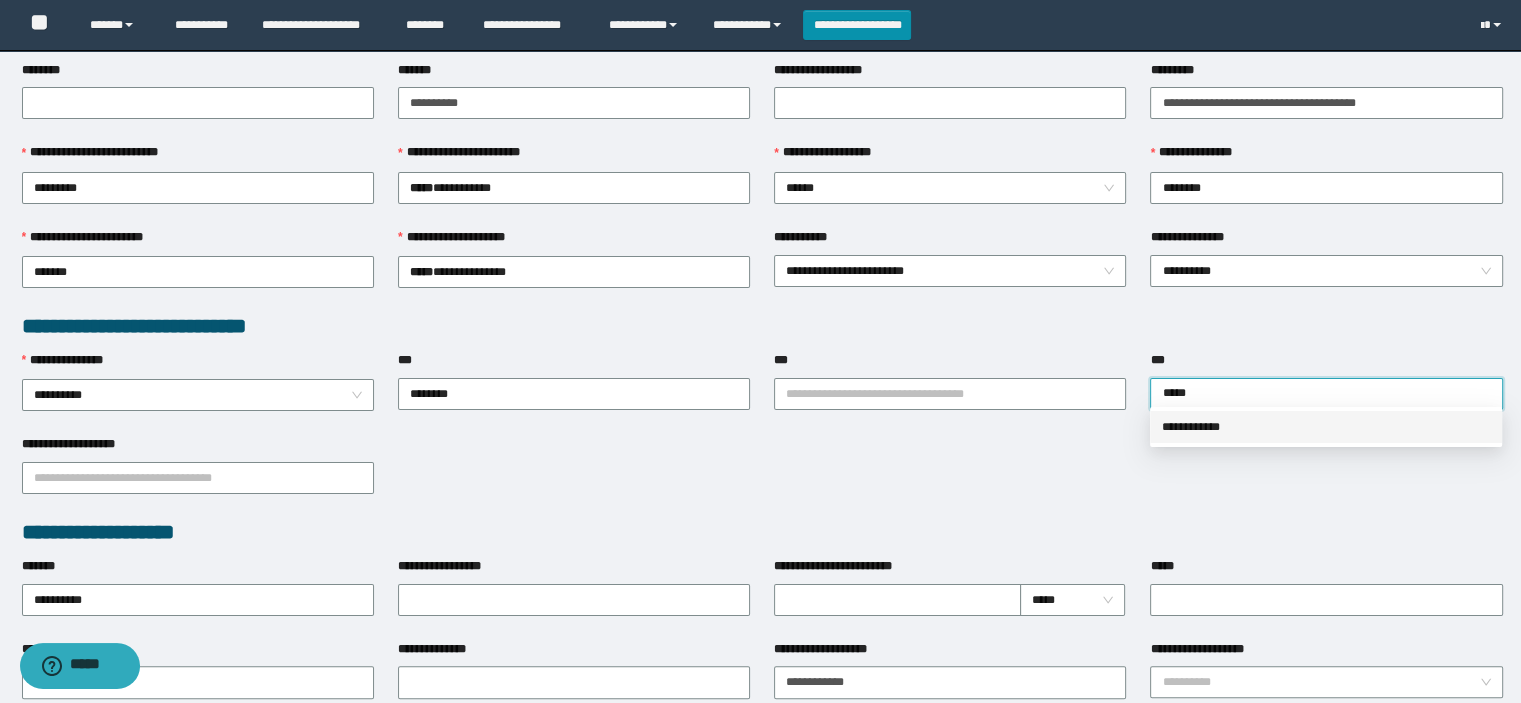 click on "**********" at bounding box center [1326, 427] 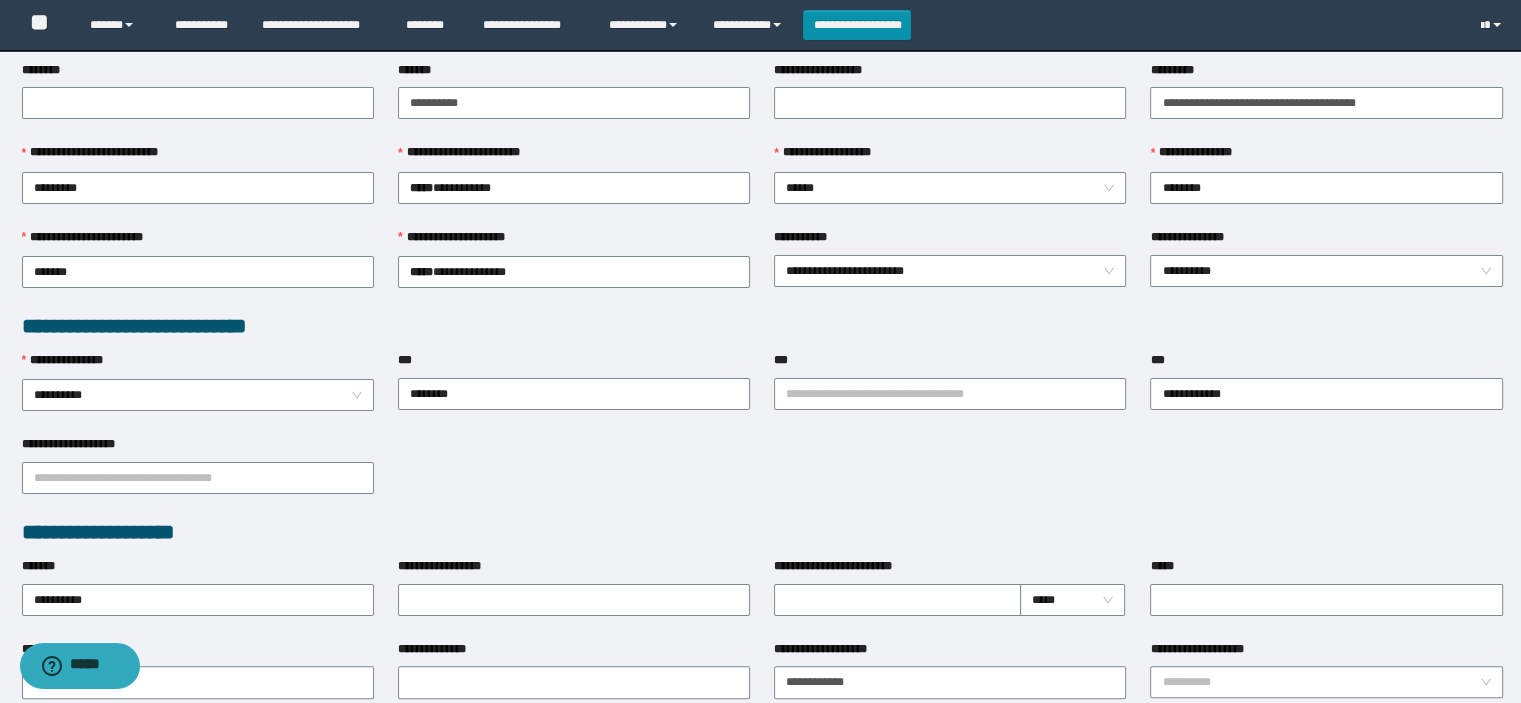 click on "***" at bounding box center (950, 364) 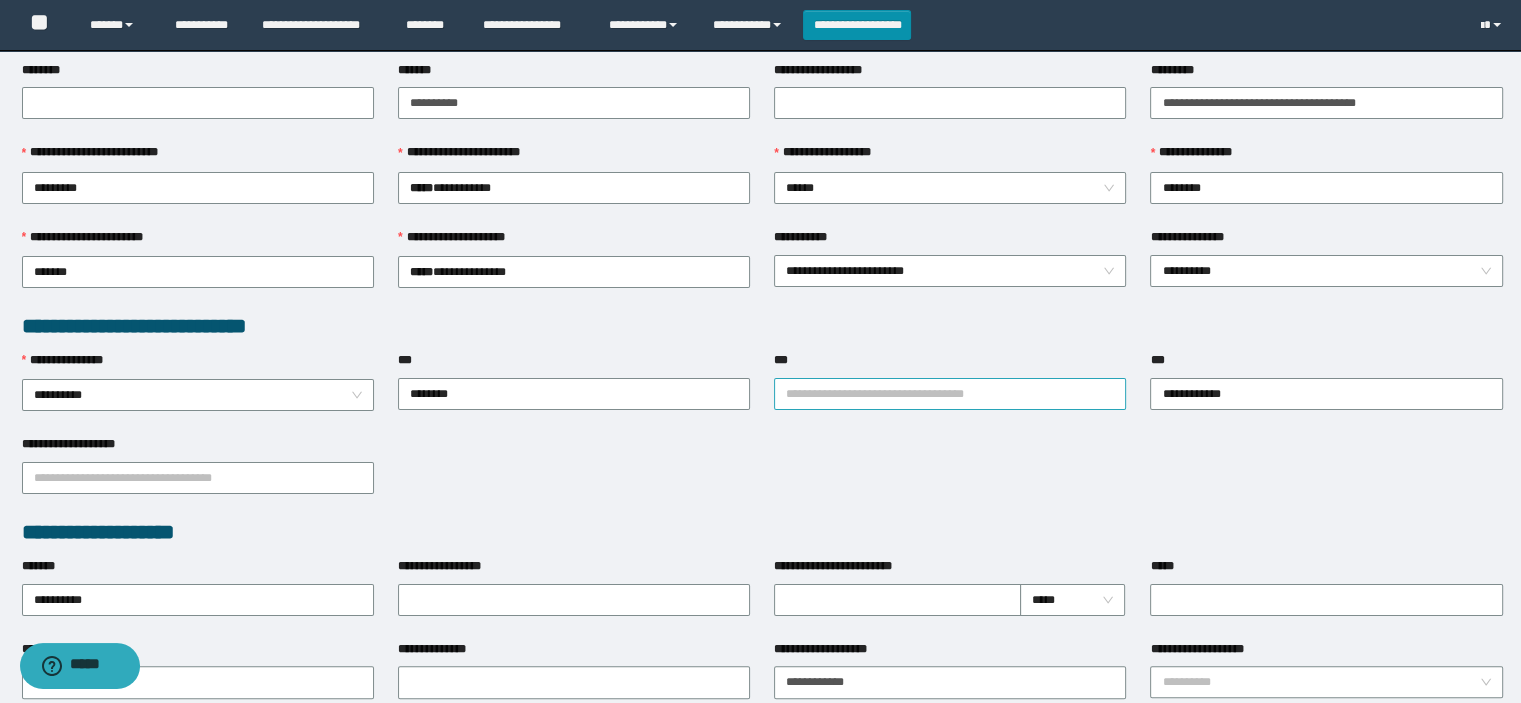 click on "***" at bounding box center (950, 394) 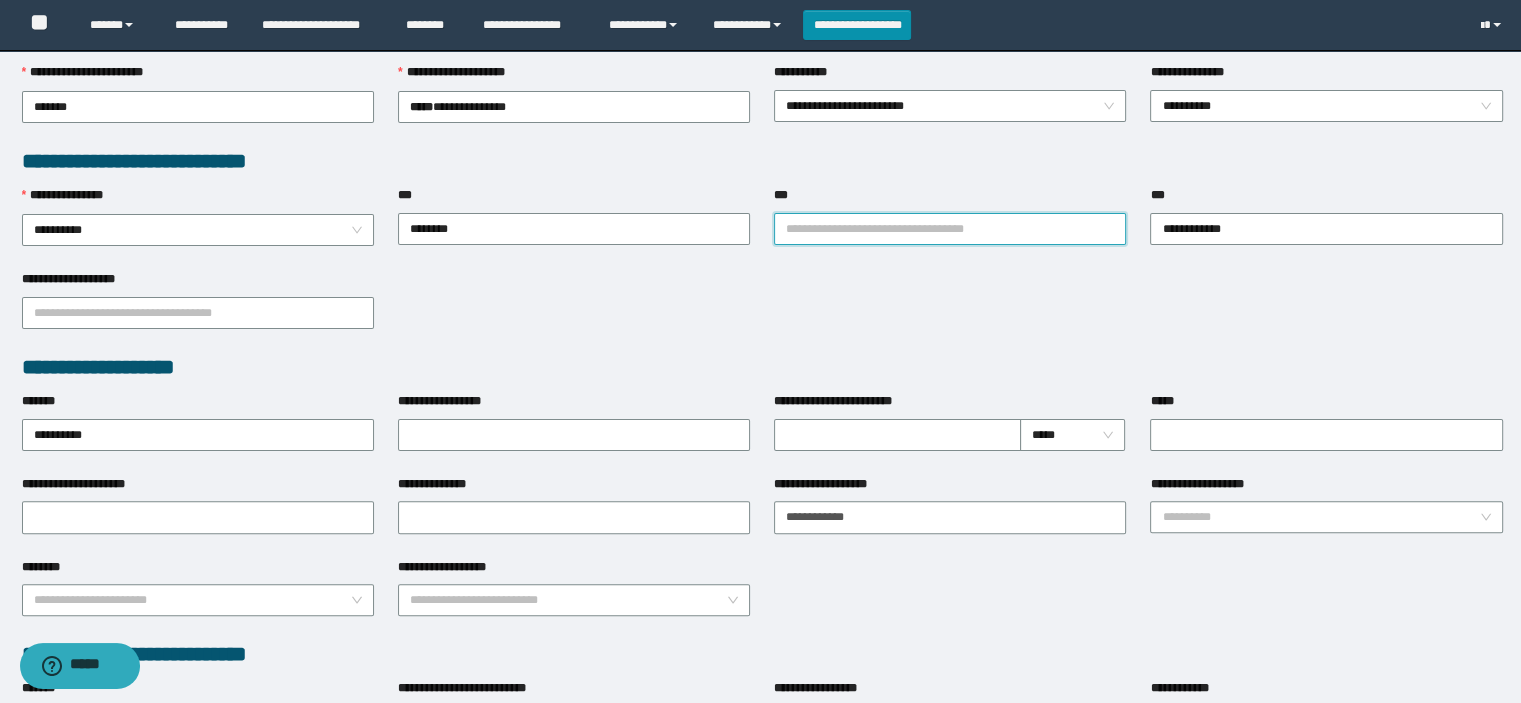 scroll, scrollTop: 500, scrollLeft: 0, axis: vertical 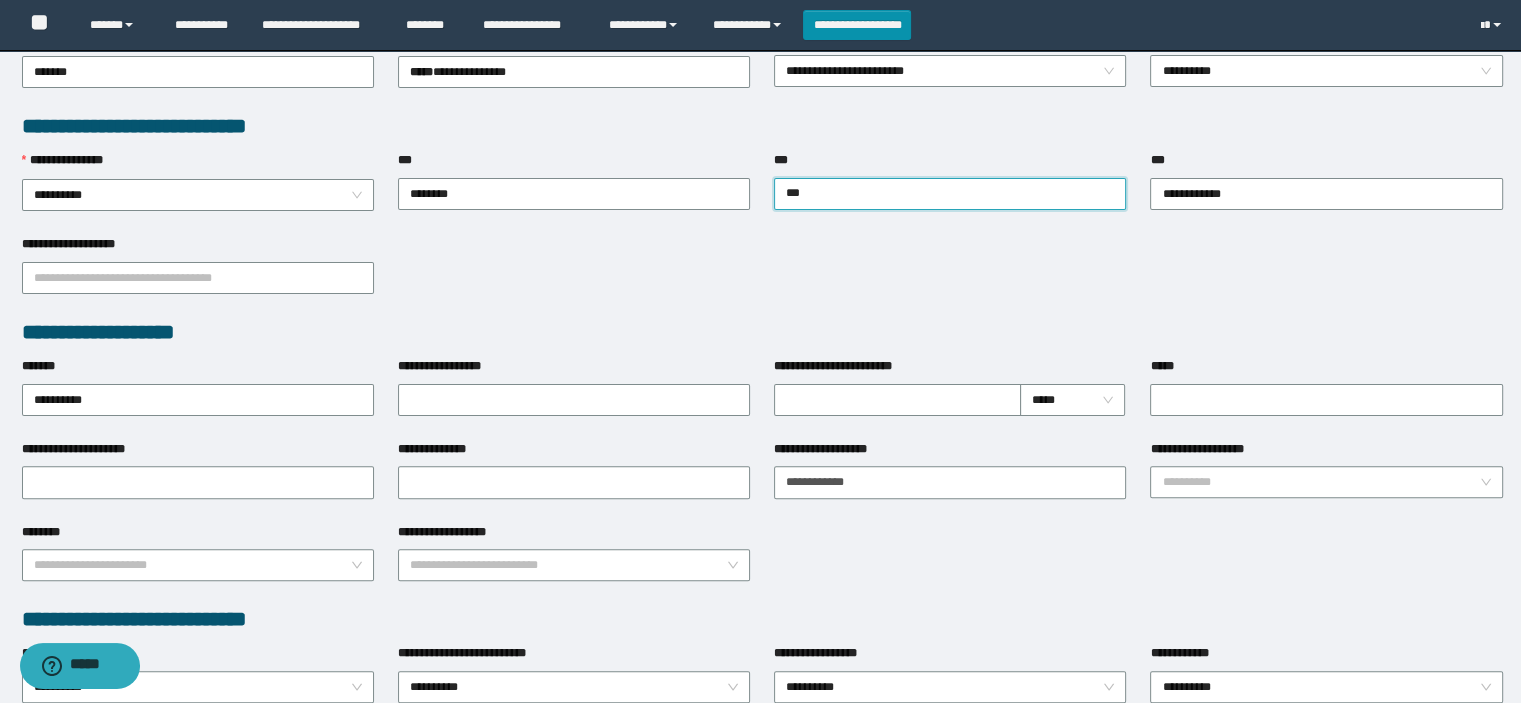 type on "****" 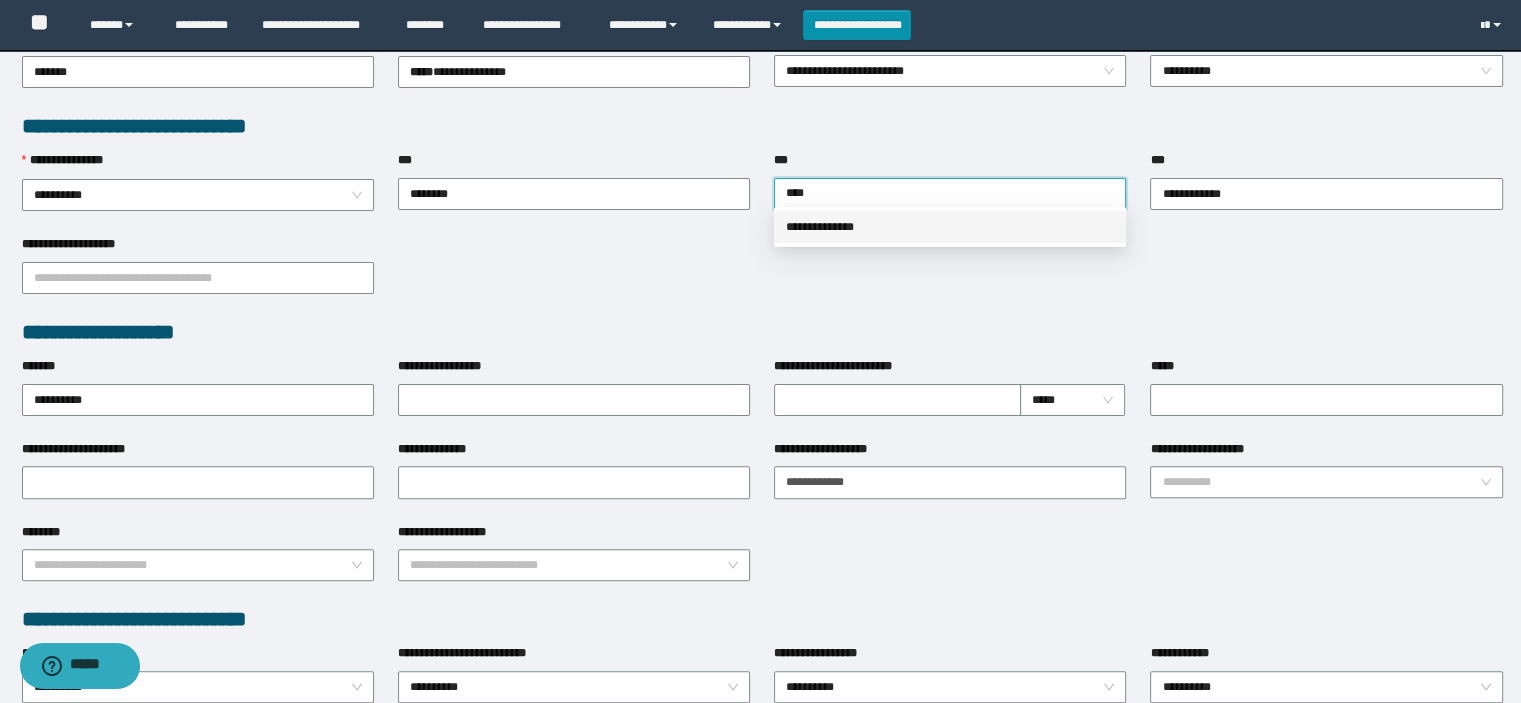 click on "**********" at bounding box center (950, 227) 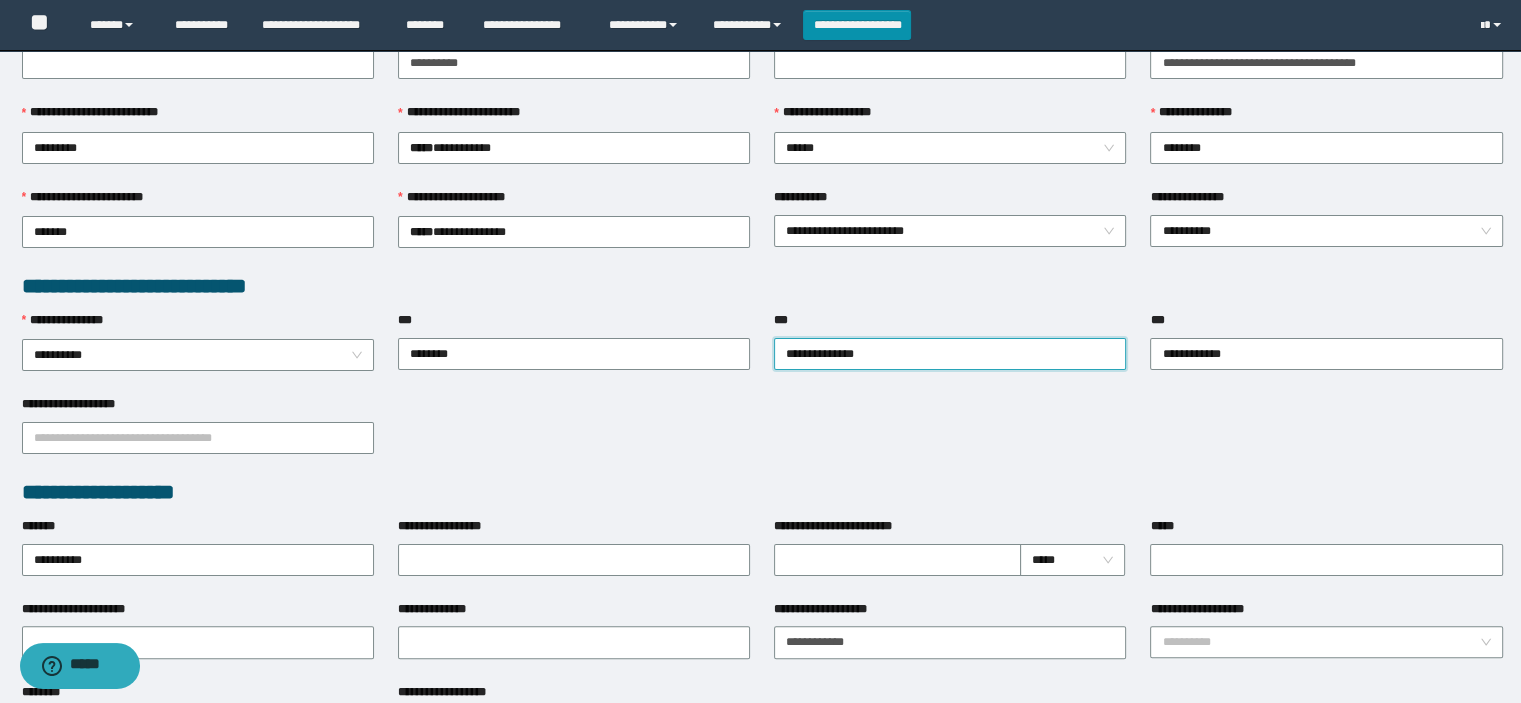 scroll, scrollTop: 500, scrollLeft: 0, axis: vertical 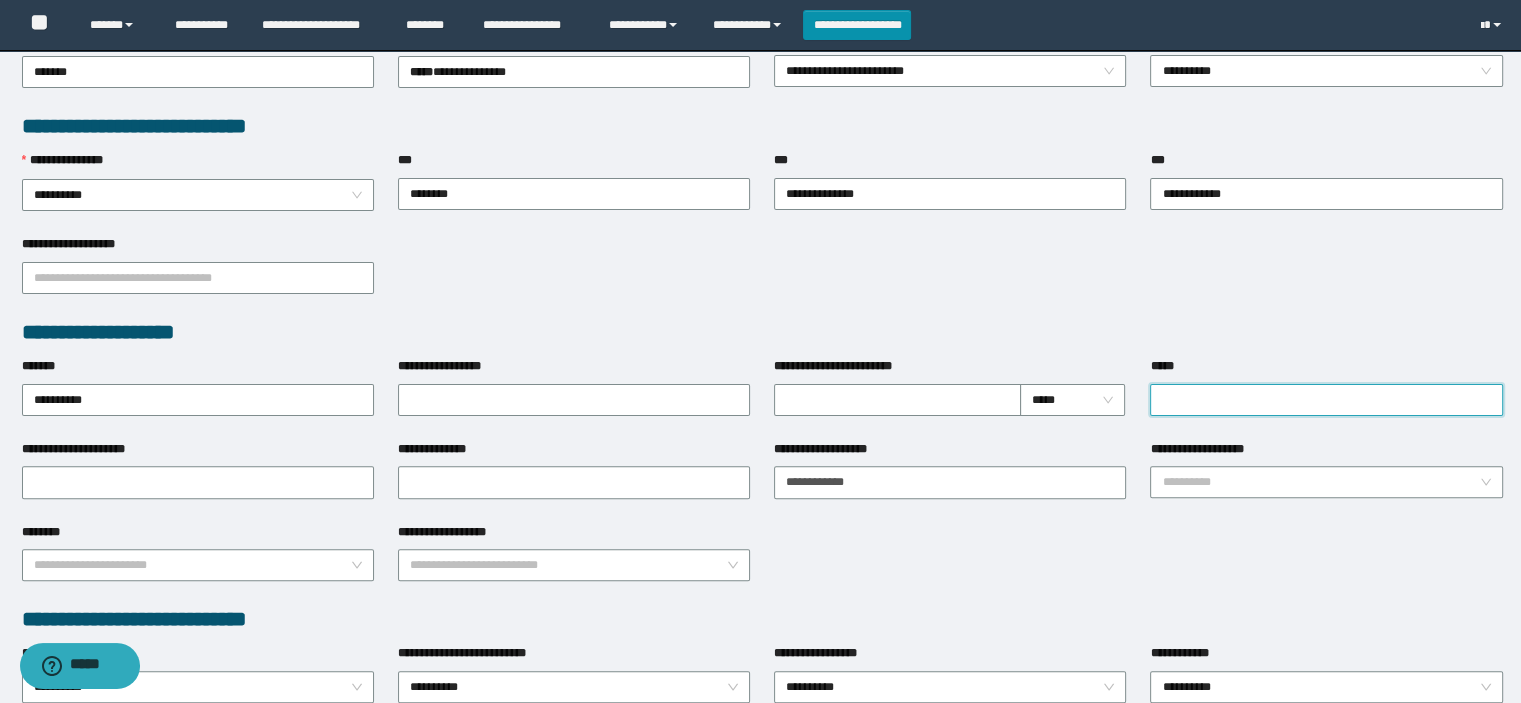 click on "*****" at bounding box center (1326, 400) 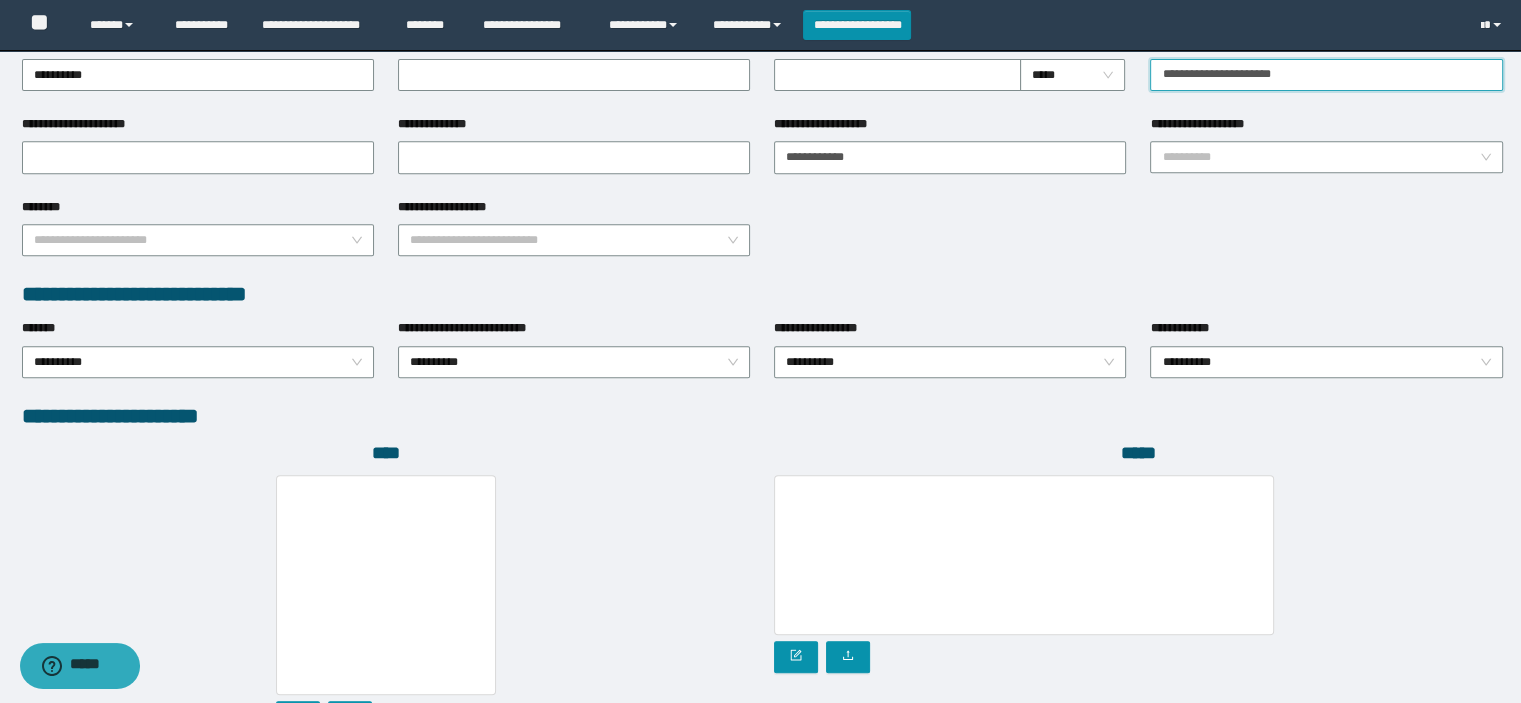 scroll, scrollTop: 999, scrollLeft: 0, axis: vertical 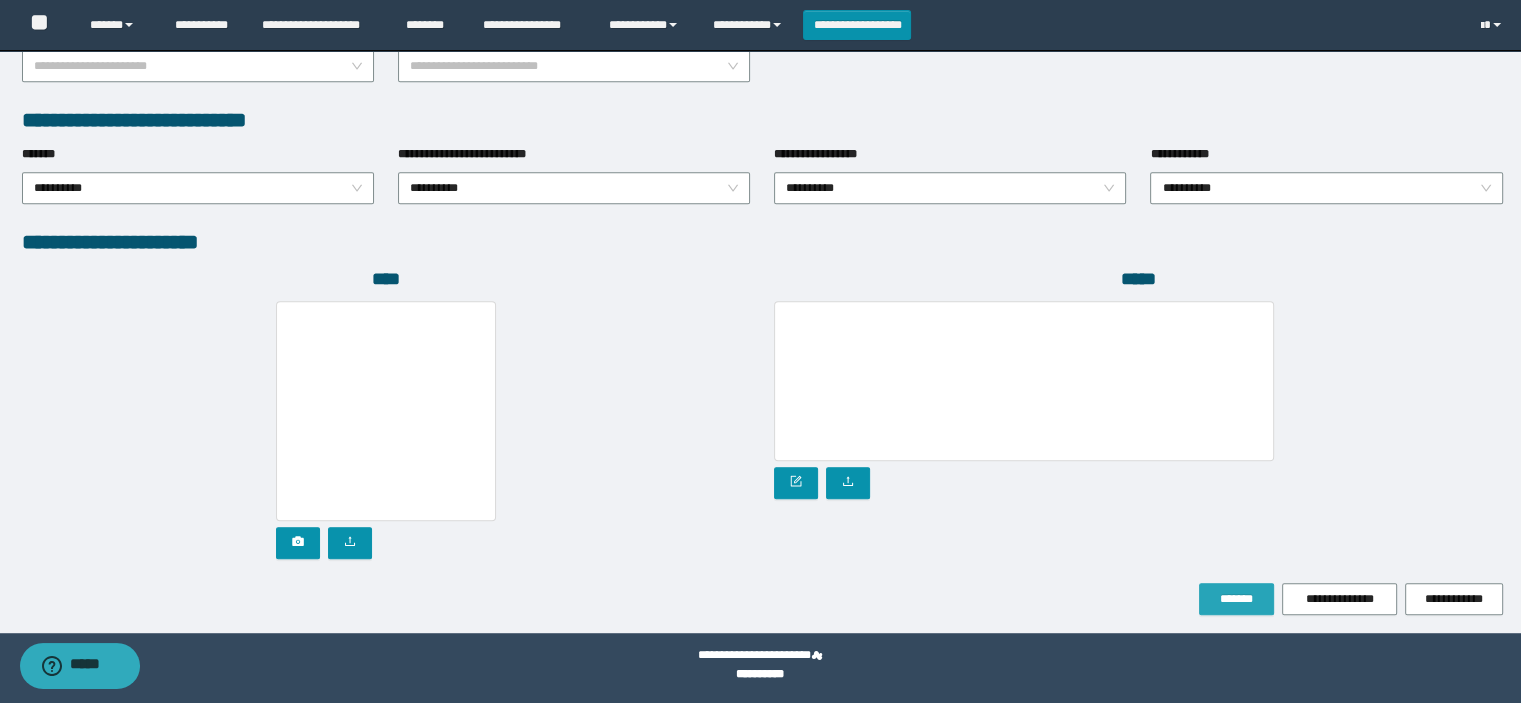 type on "**********" 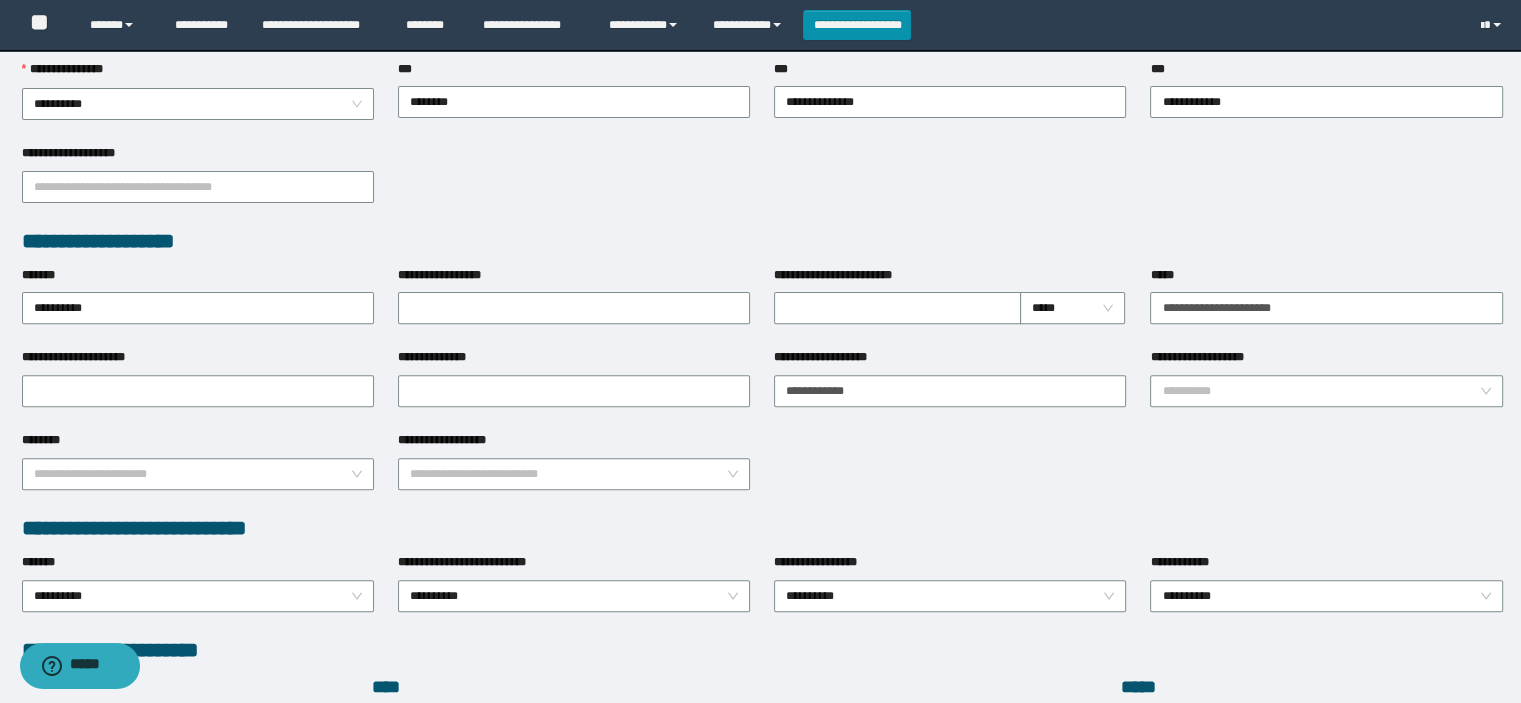 scroll, scrollTop: 0, scrollLeft: 0, axis: both 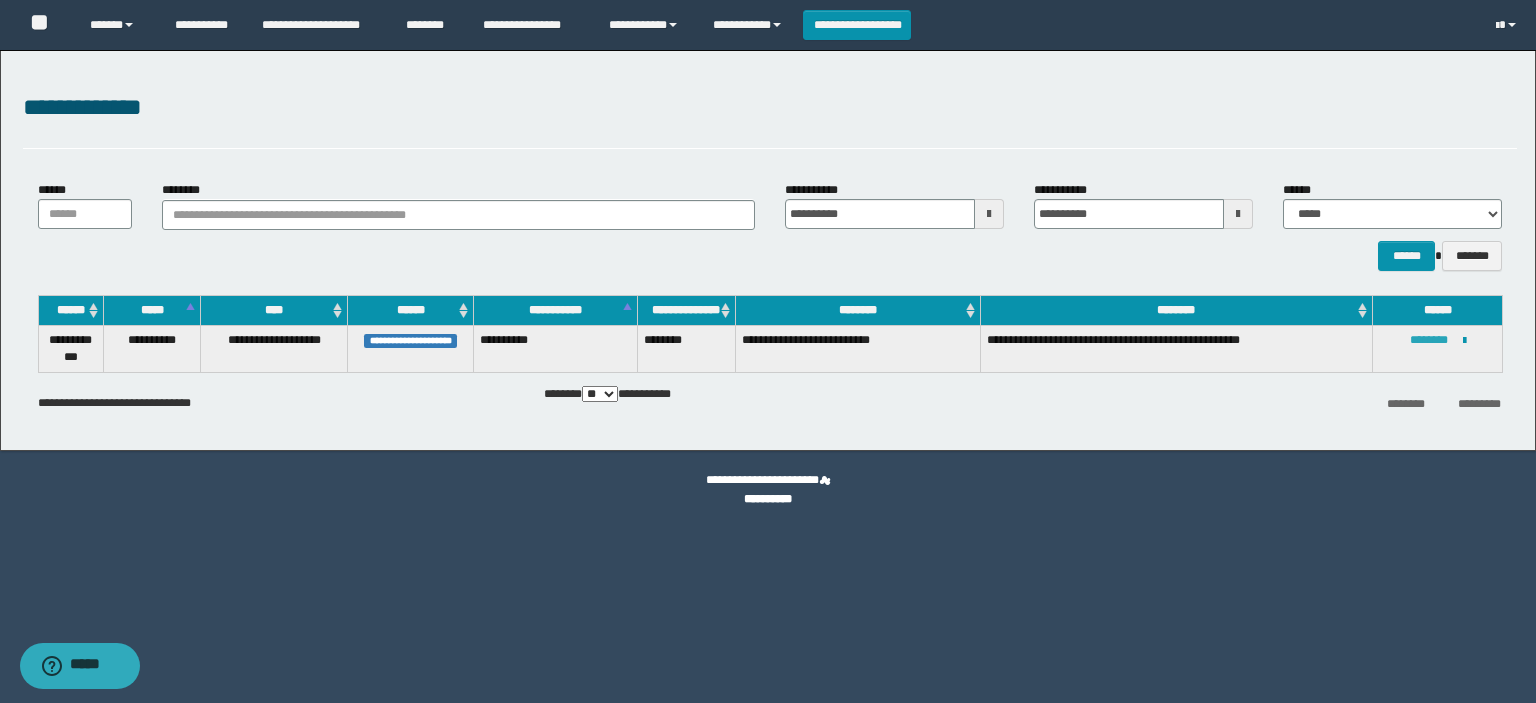 click on "********" at bounding box center (1429, 340) 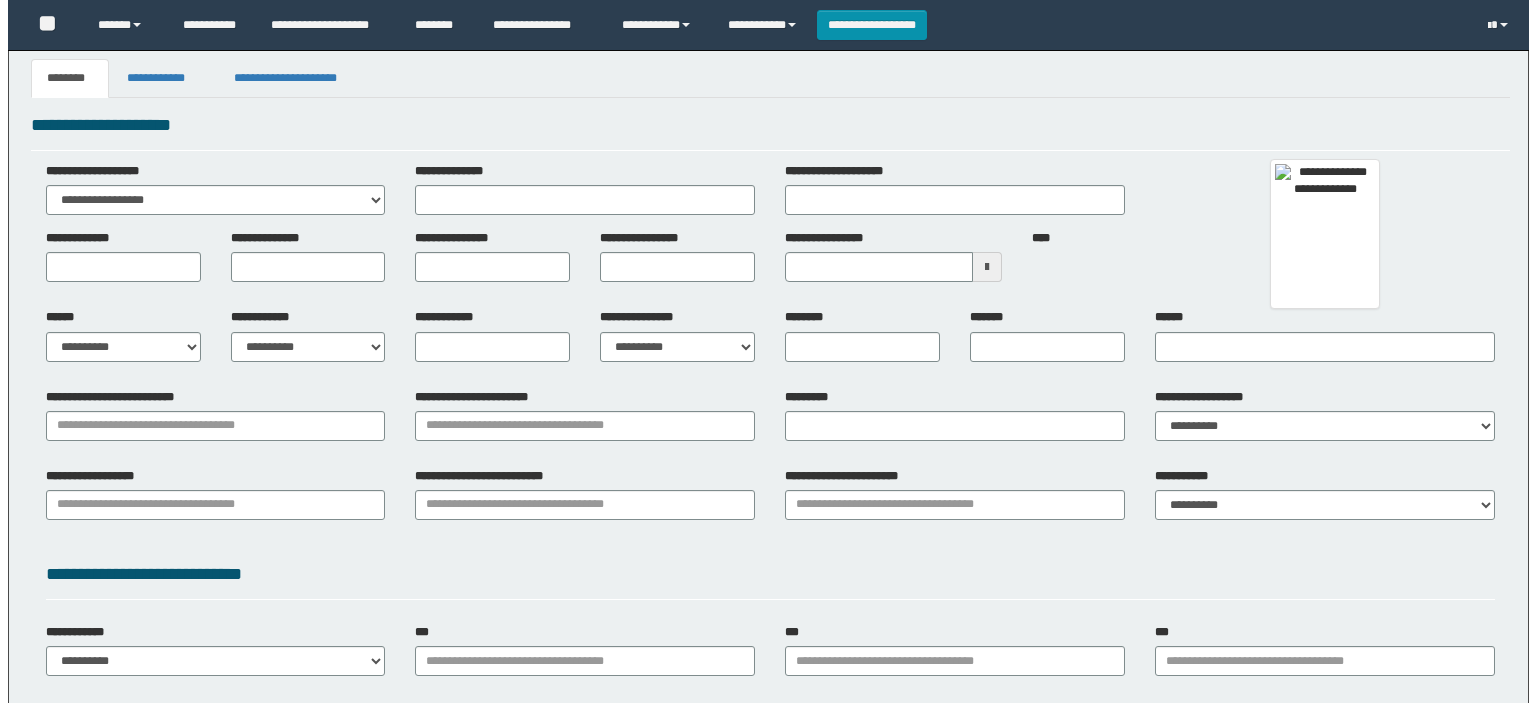 scroll, scrollTop: 0, scrollLeft: 0, axis: both 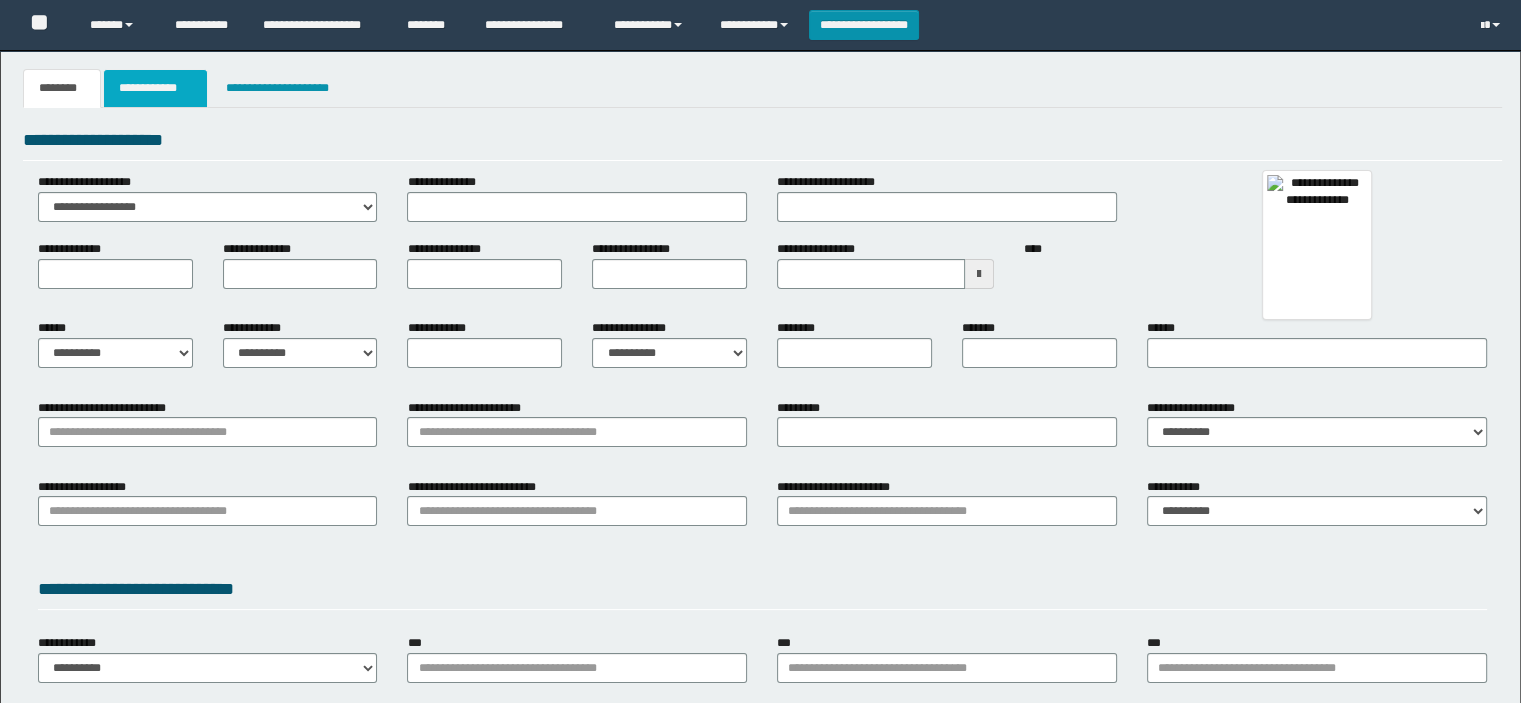click on "**********" at bounding box center [155, 88] 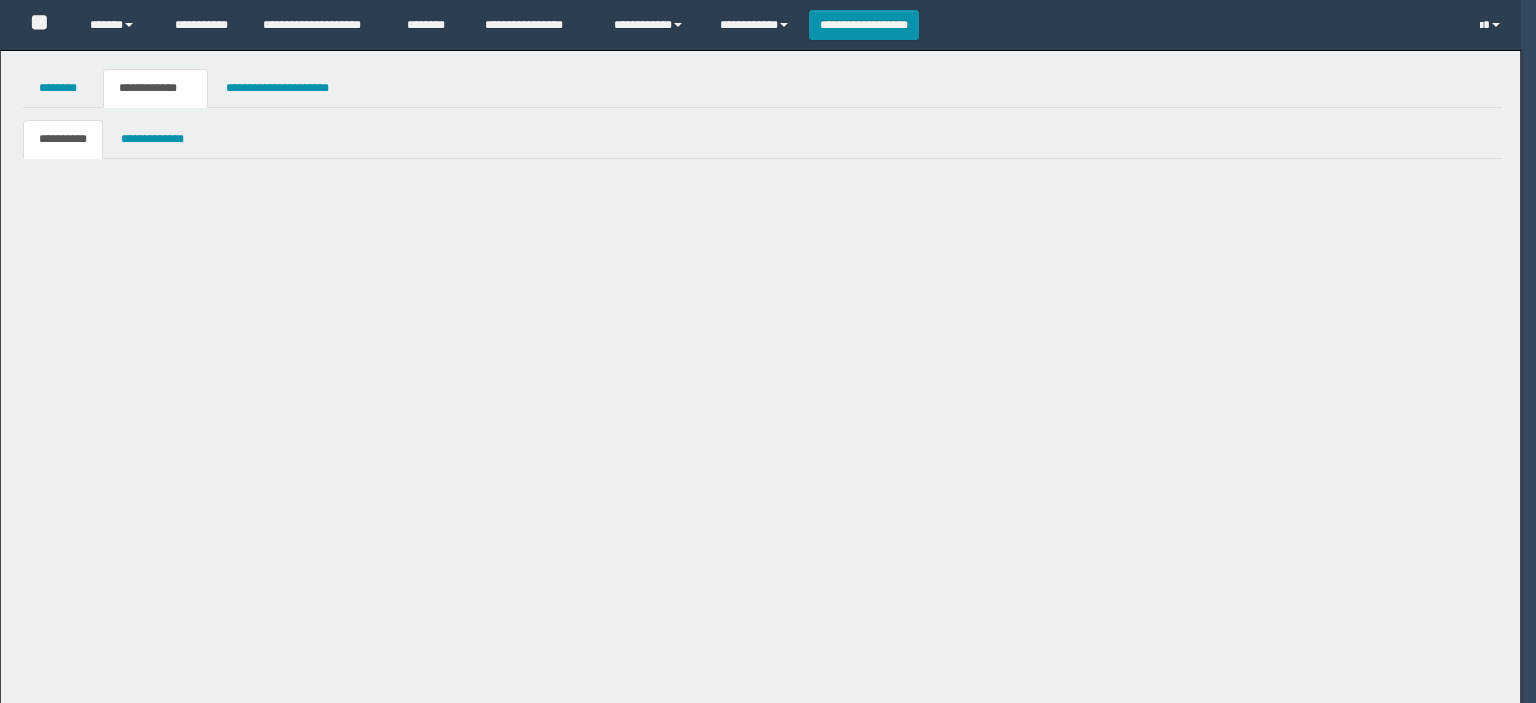 type 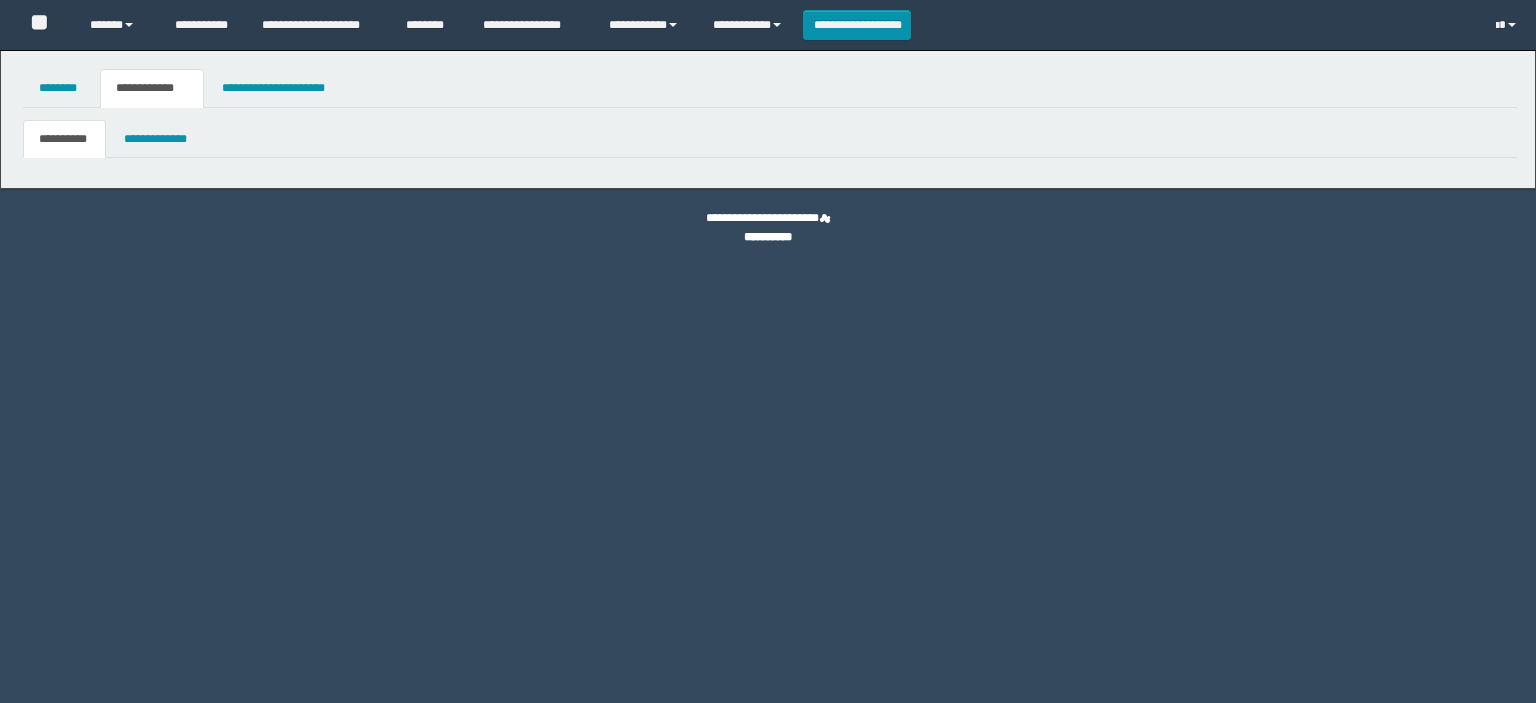 select on "***" 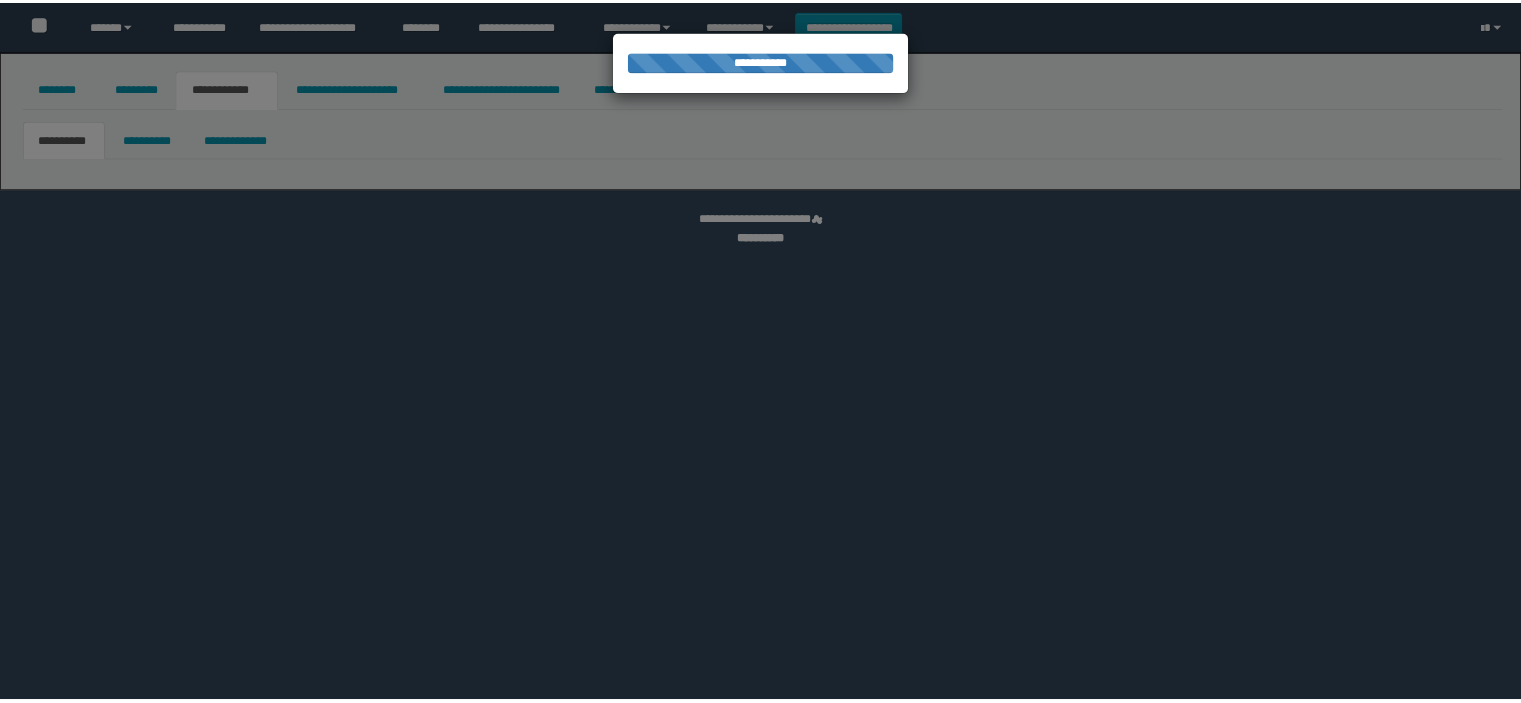 scroll, scrollTop: 0, scrollLeft: 0, axis: both 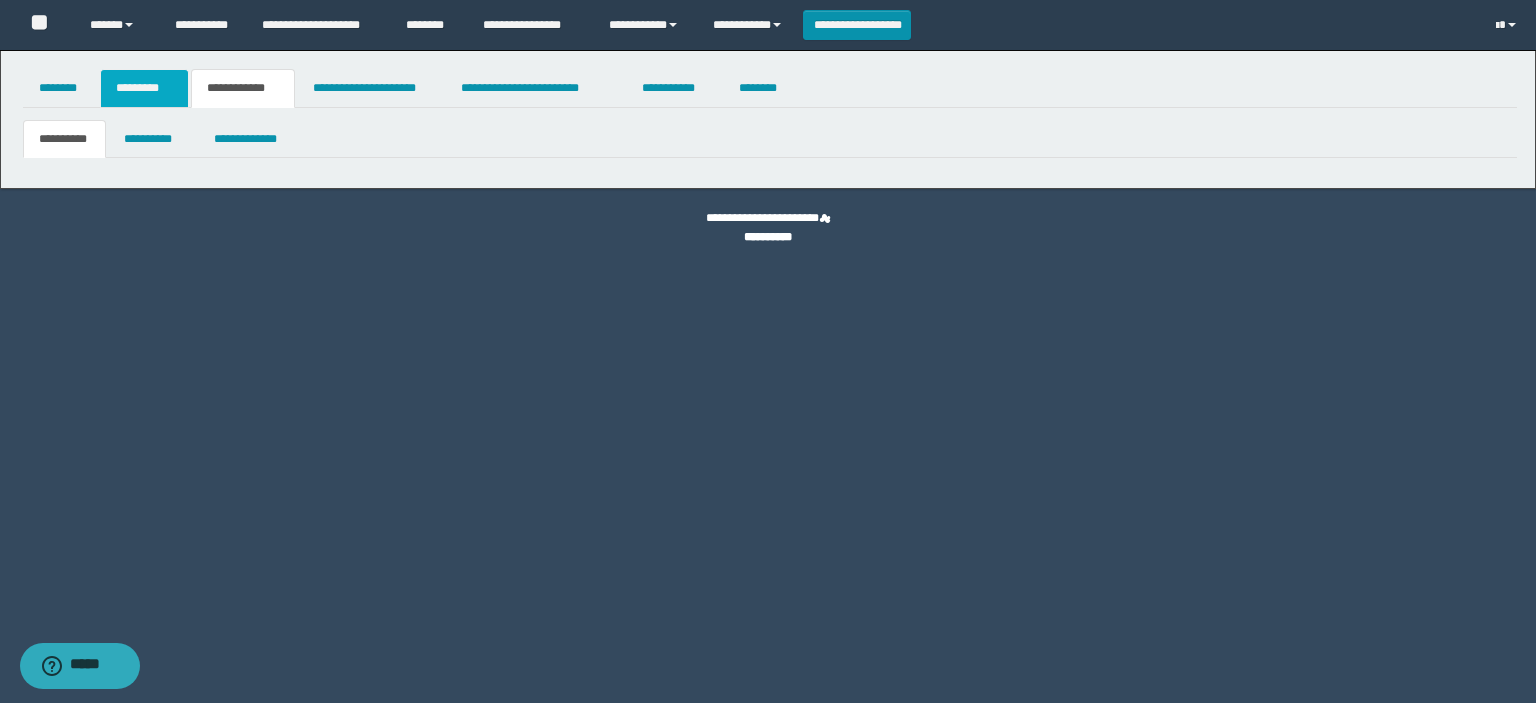 click on "*********" at bounding box center [144, 88] 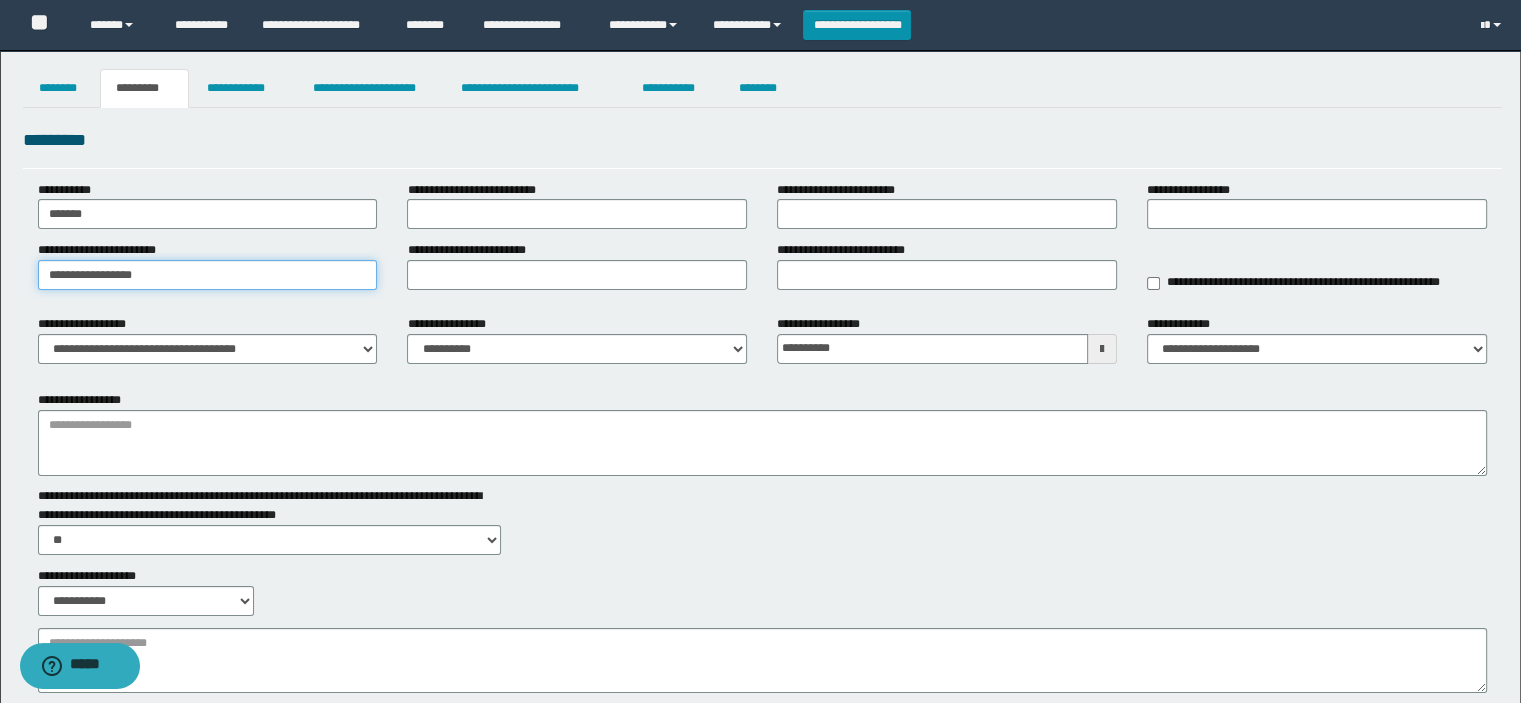 click on "**********" at bounding box center (208, 275) 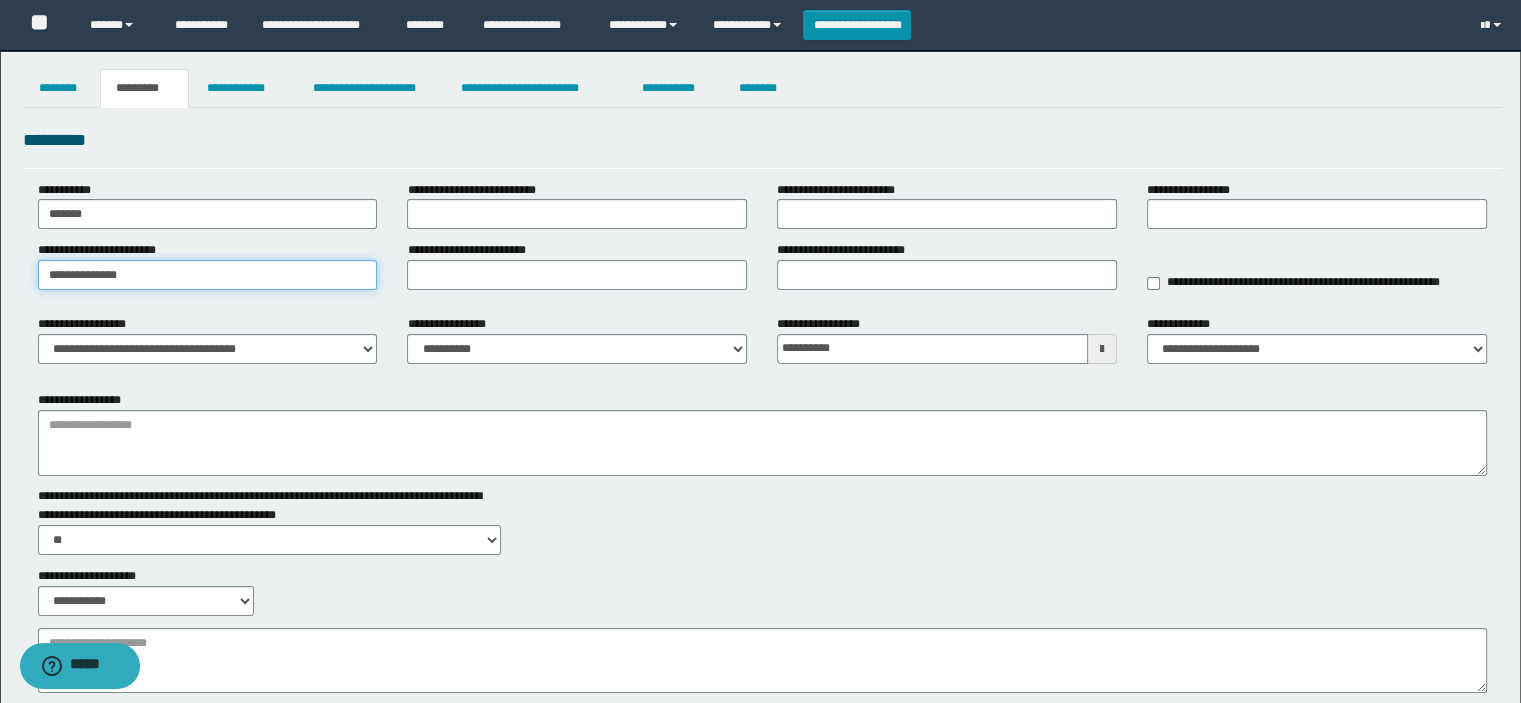 type on "**********" 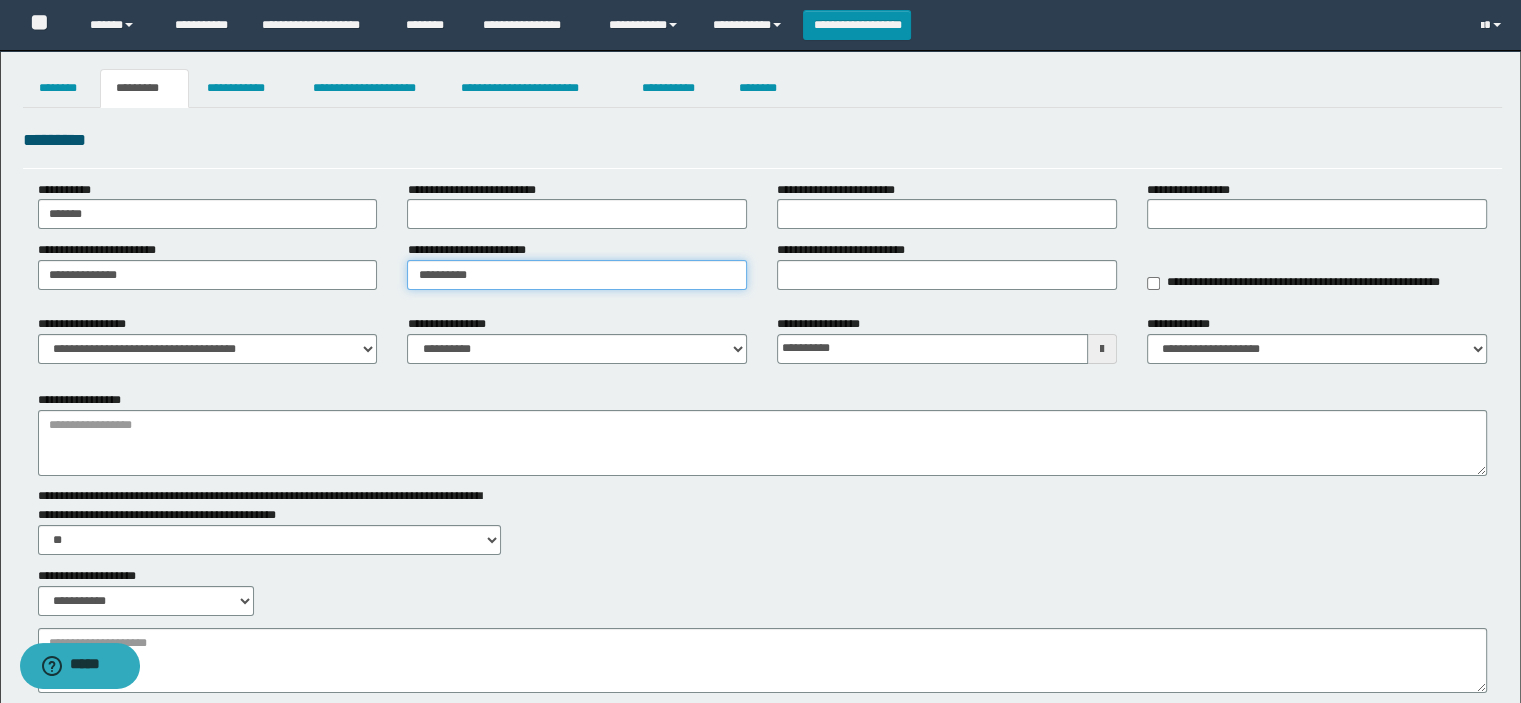 type on "**********" 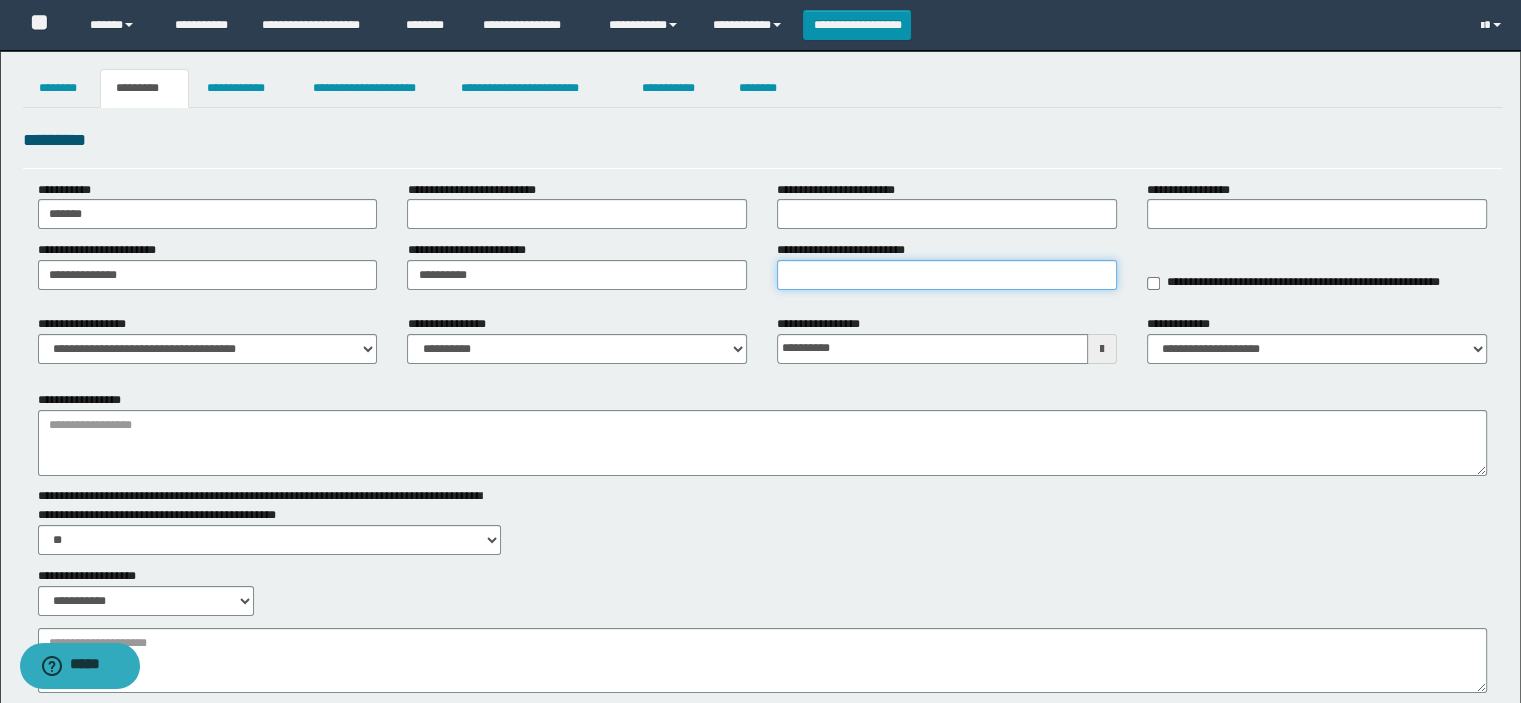 click on "**********" at bounding box center [947, 275] 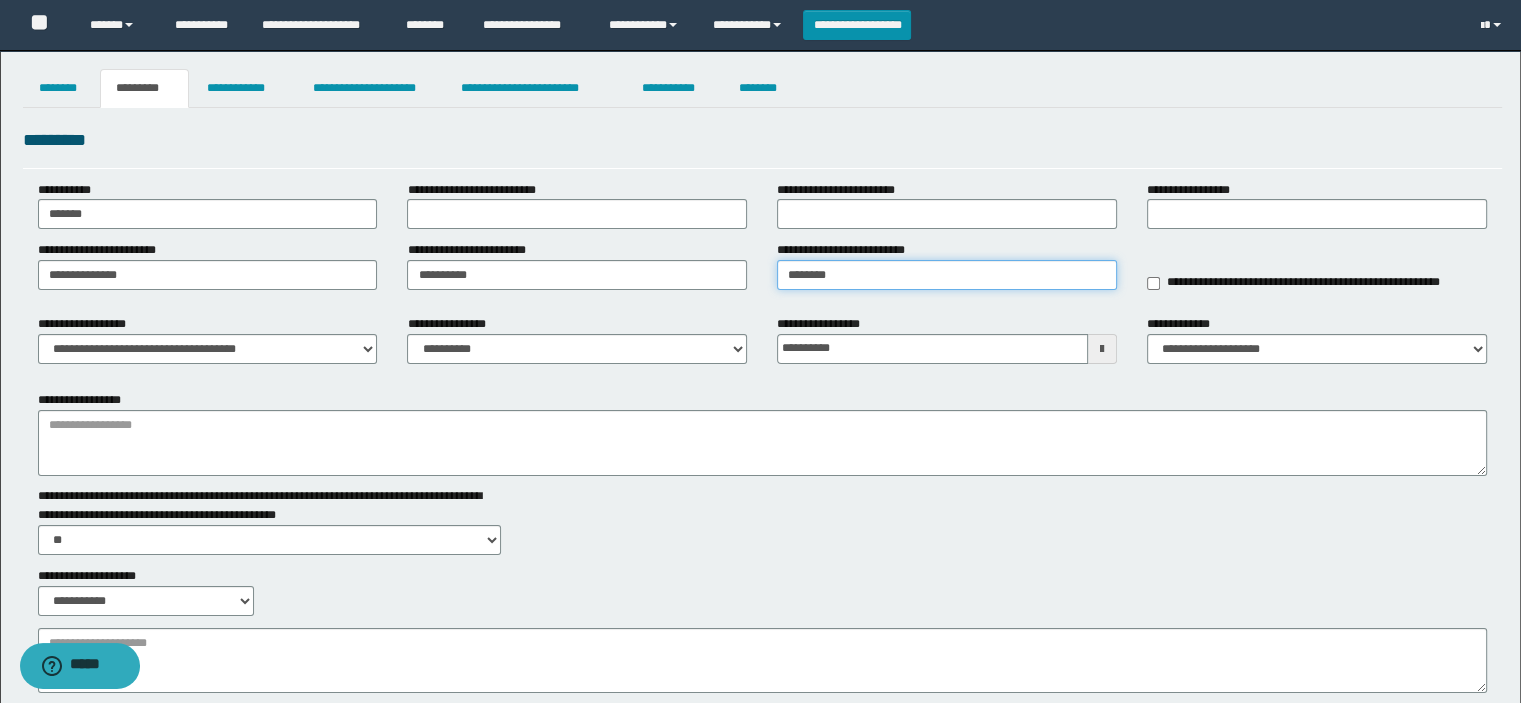 type on "****" 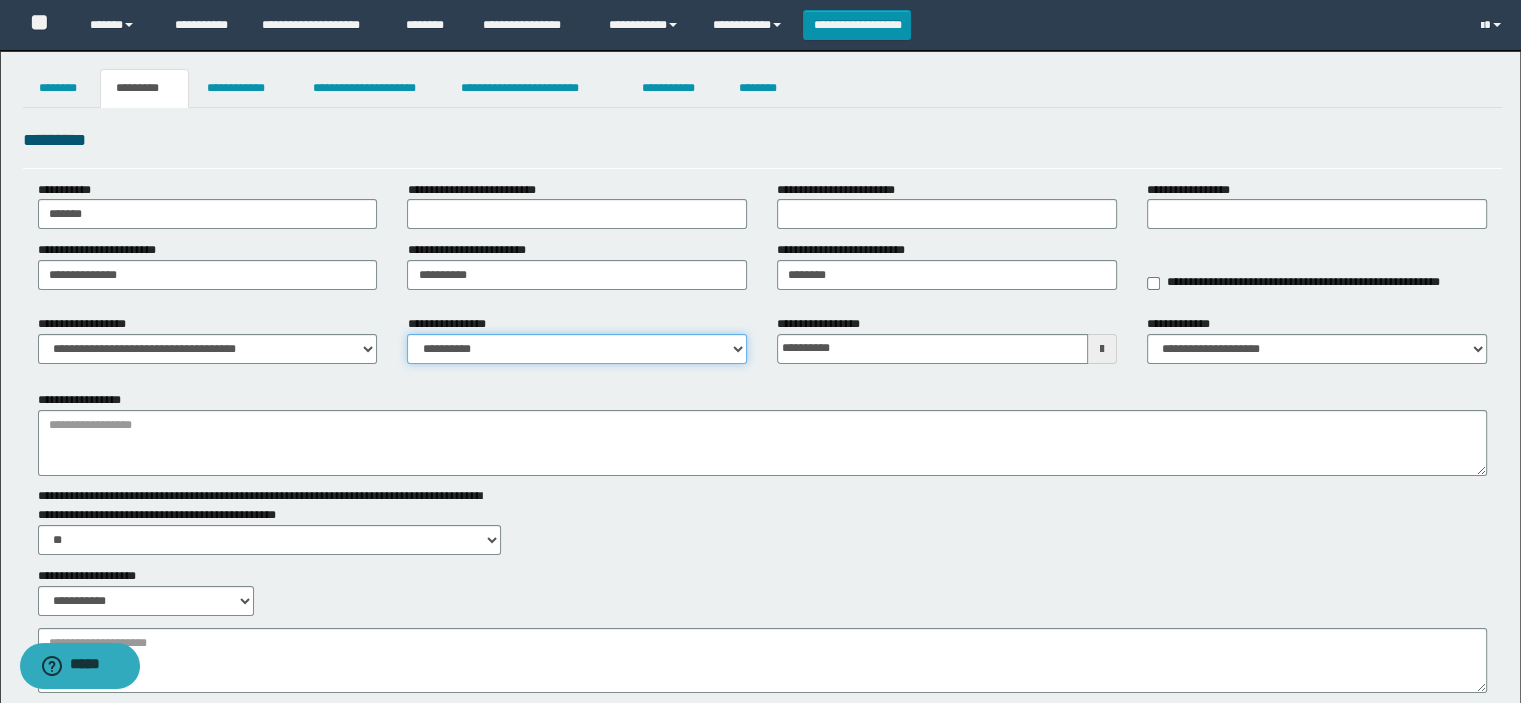 click on "**********" at bounding box center (577, 349) 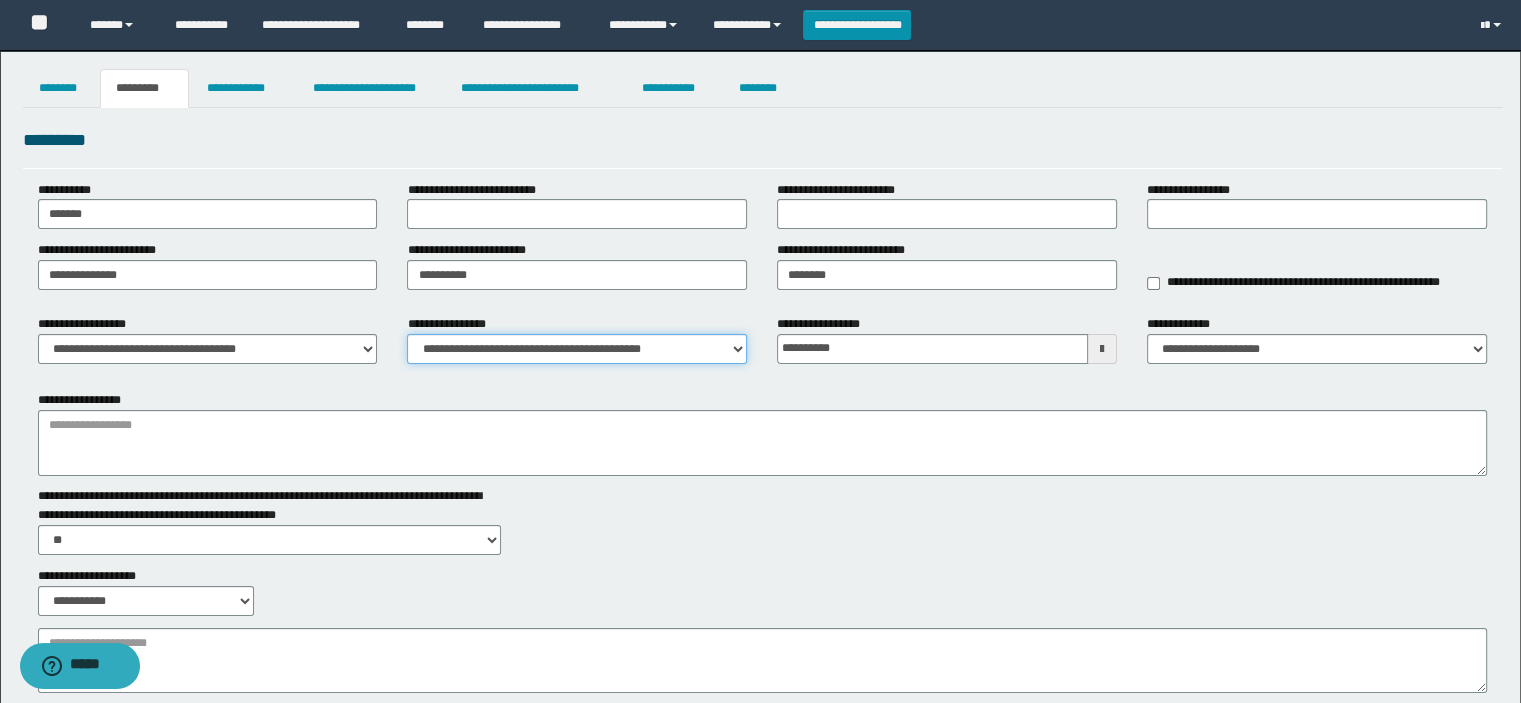 click on "**********" at bounding box center [577, 349] 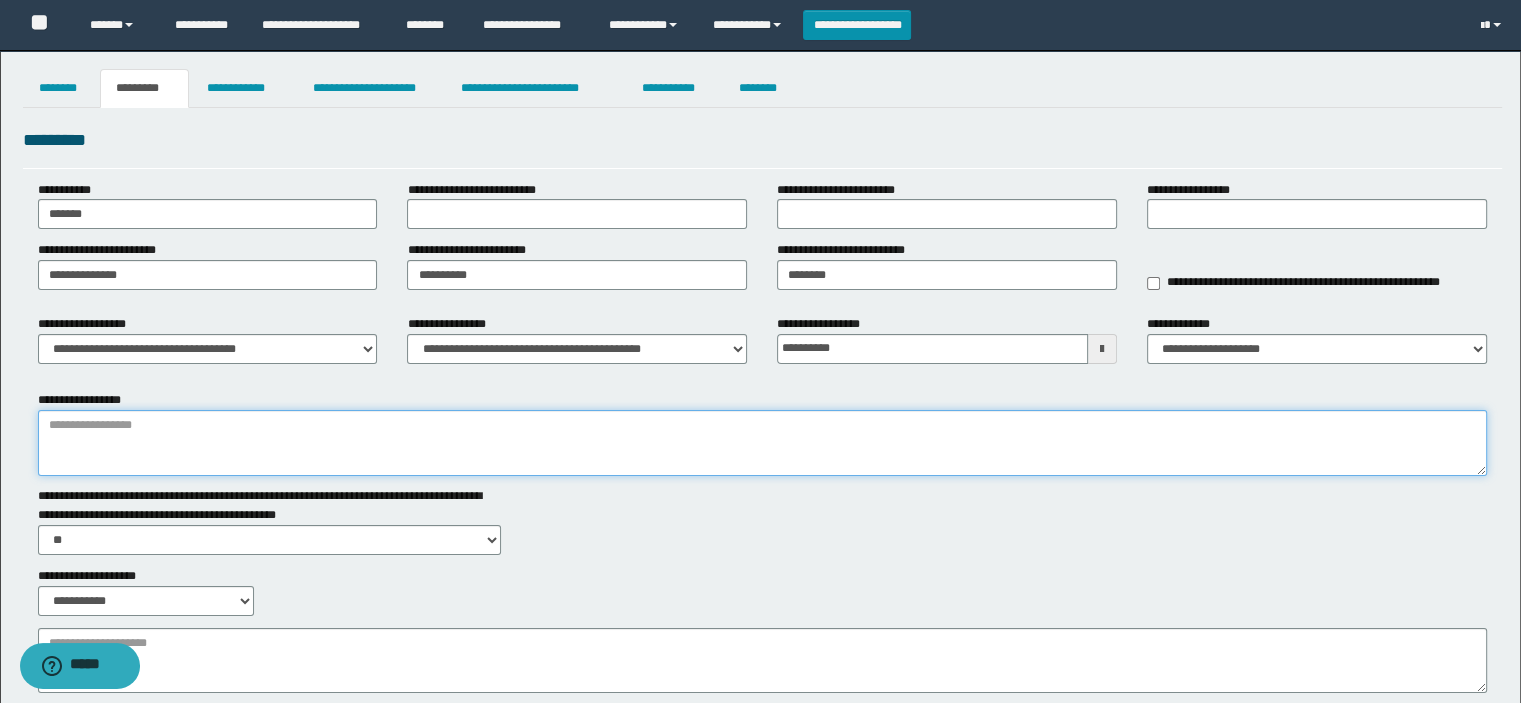 click on "**********" at bounding box center [763, 443] 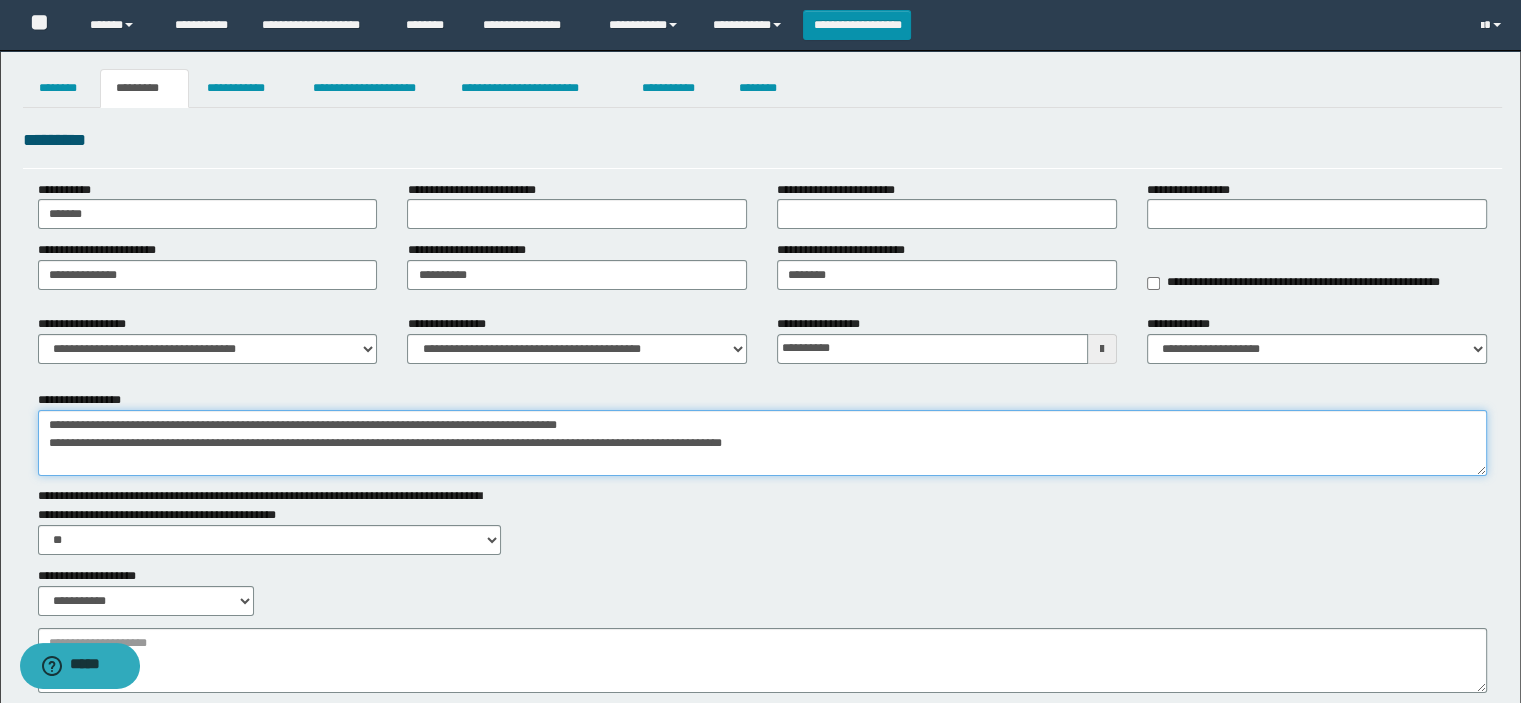 click on "**********" at bounding box center (763, 443) 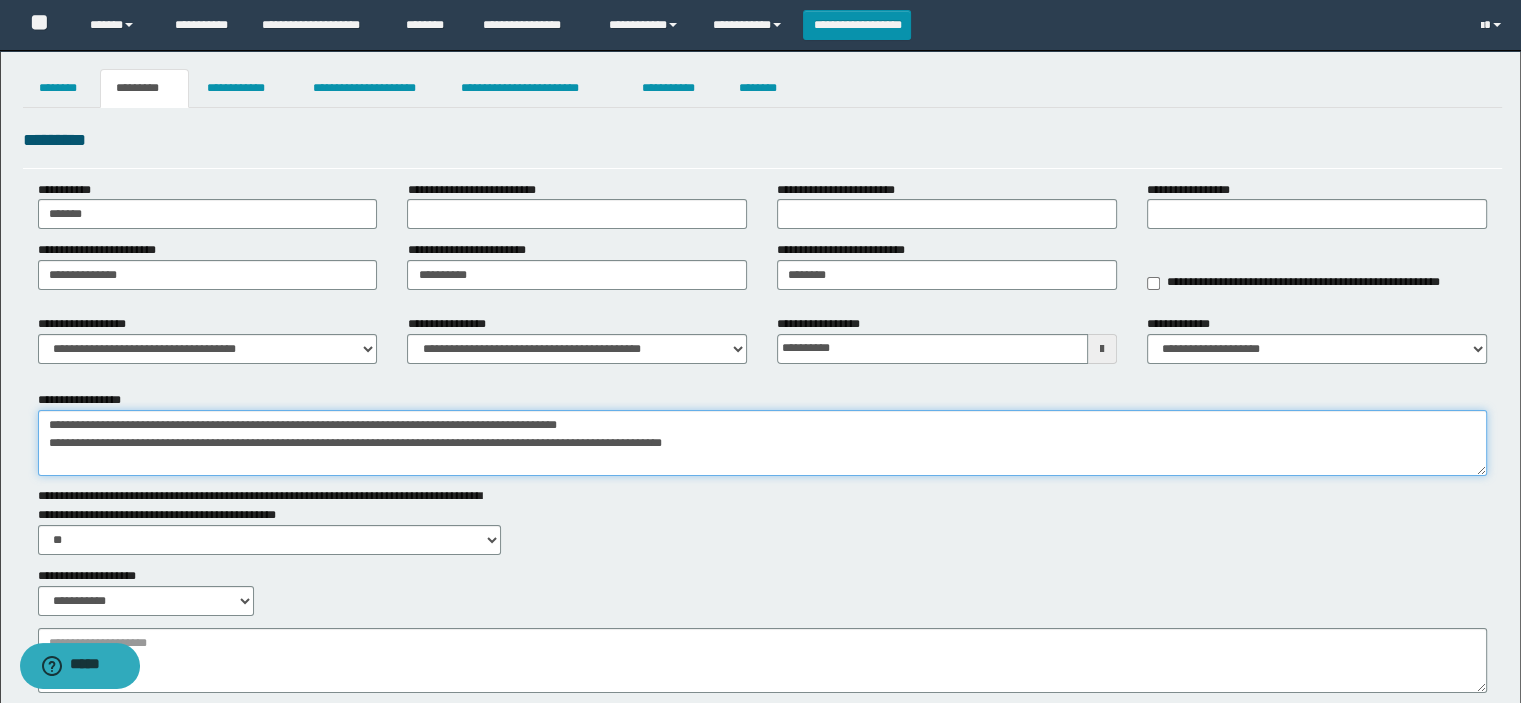 click on "**********" at bounding box center [763, 443] 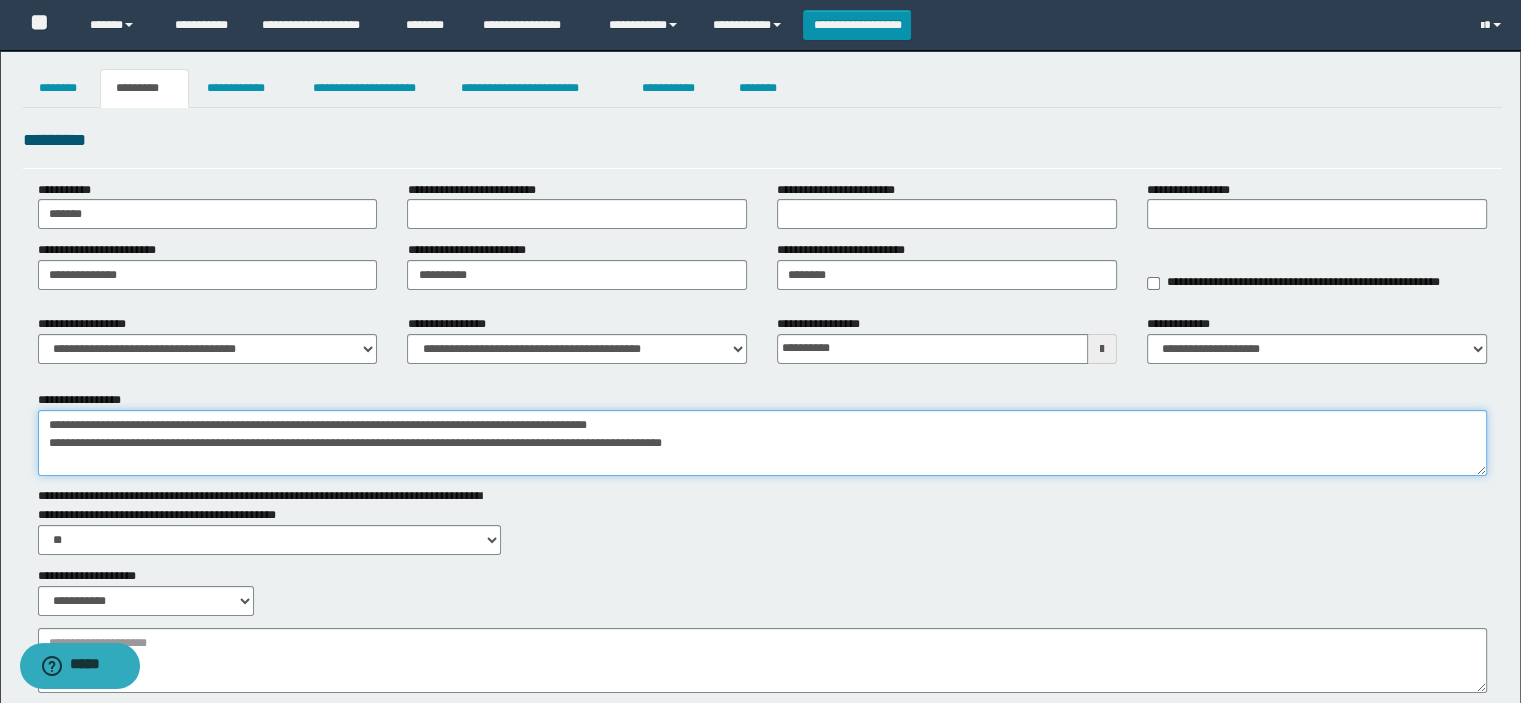 click on "**********" at bounding box center (763, 443) 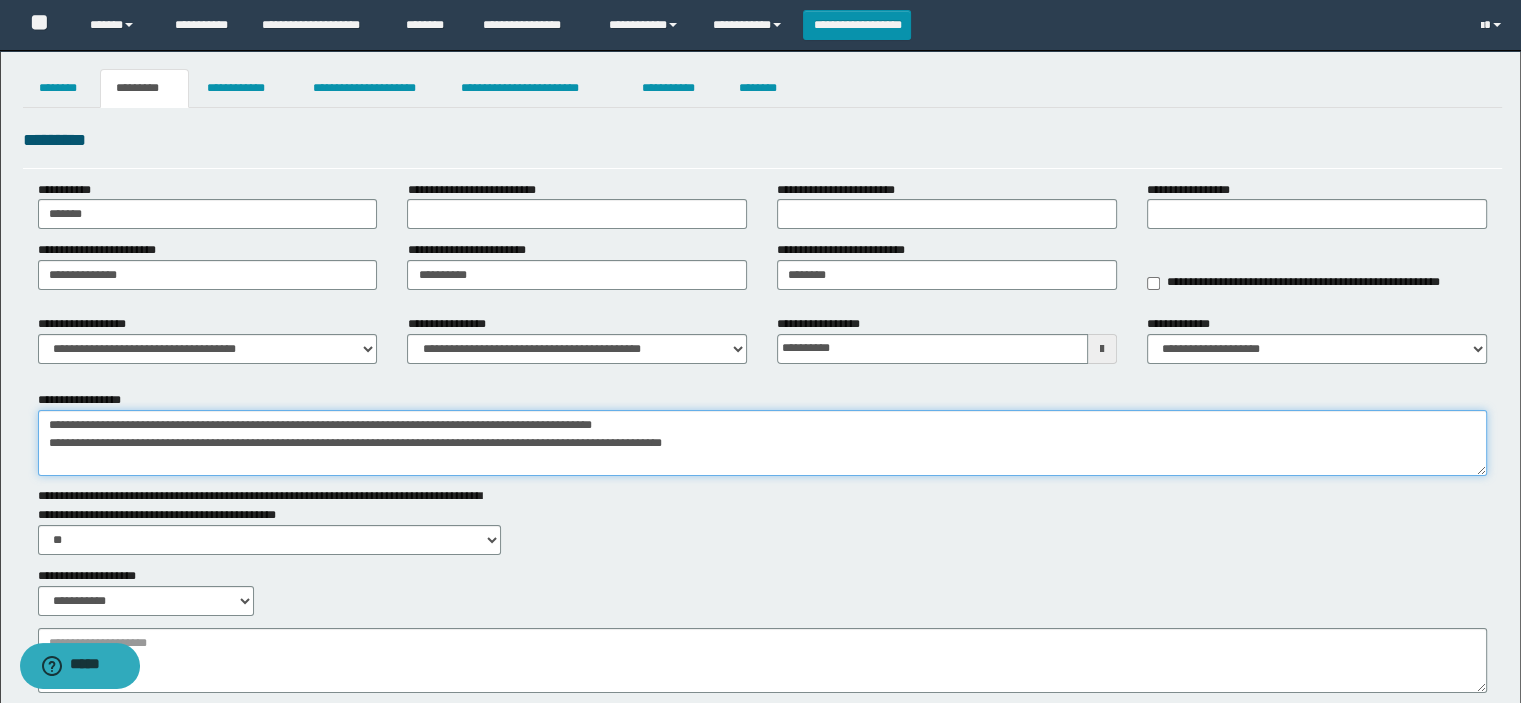 type on "**********" 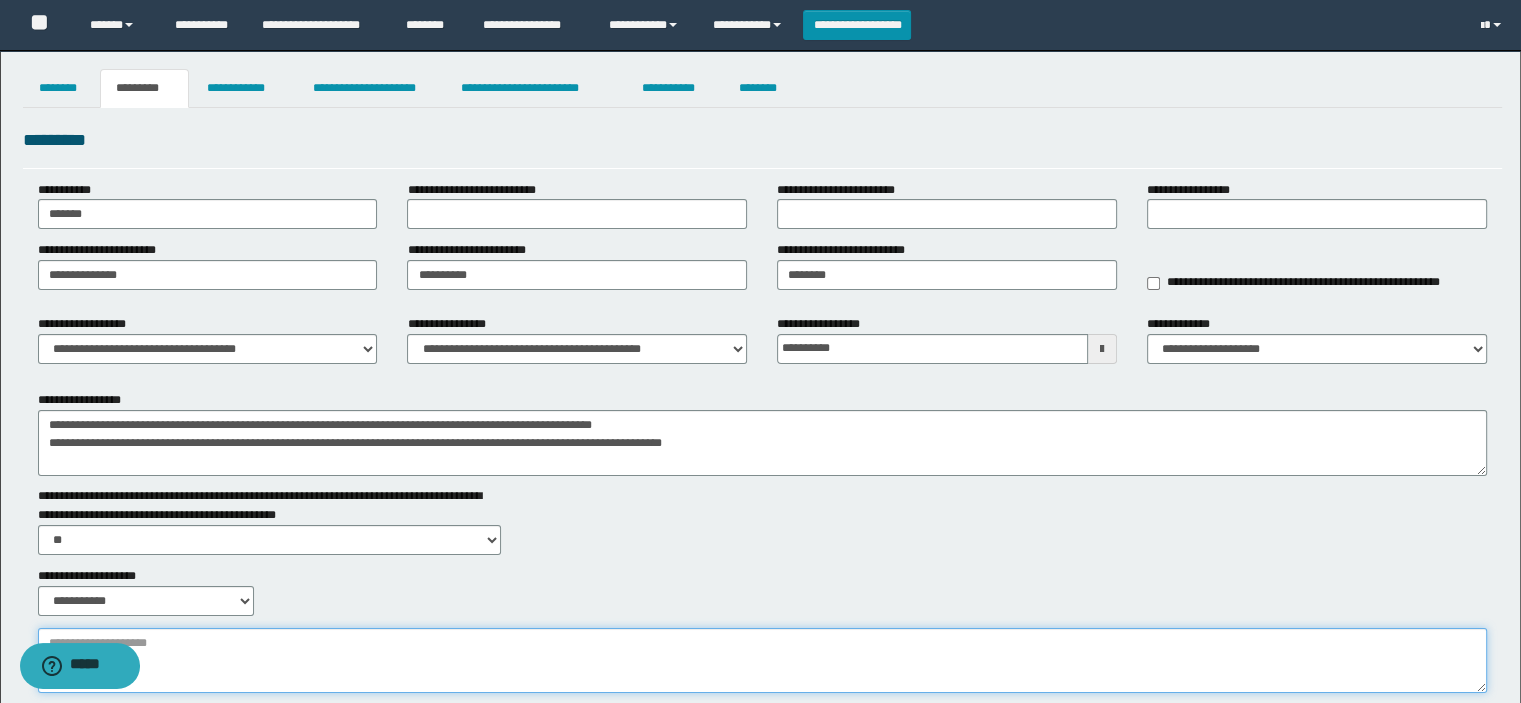 click on "**********" at bounding box center [763, 661] 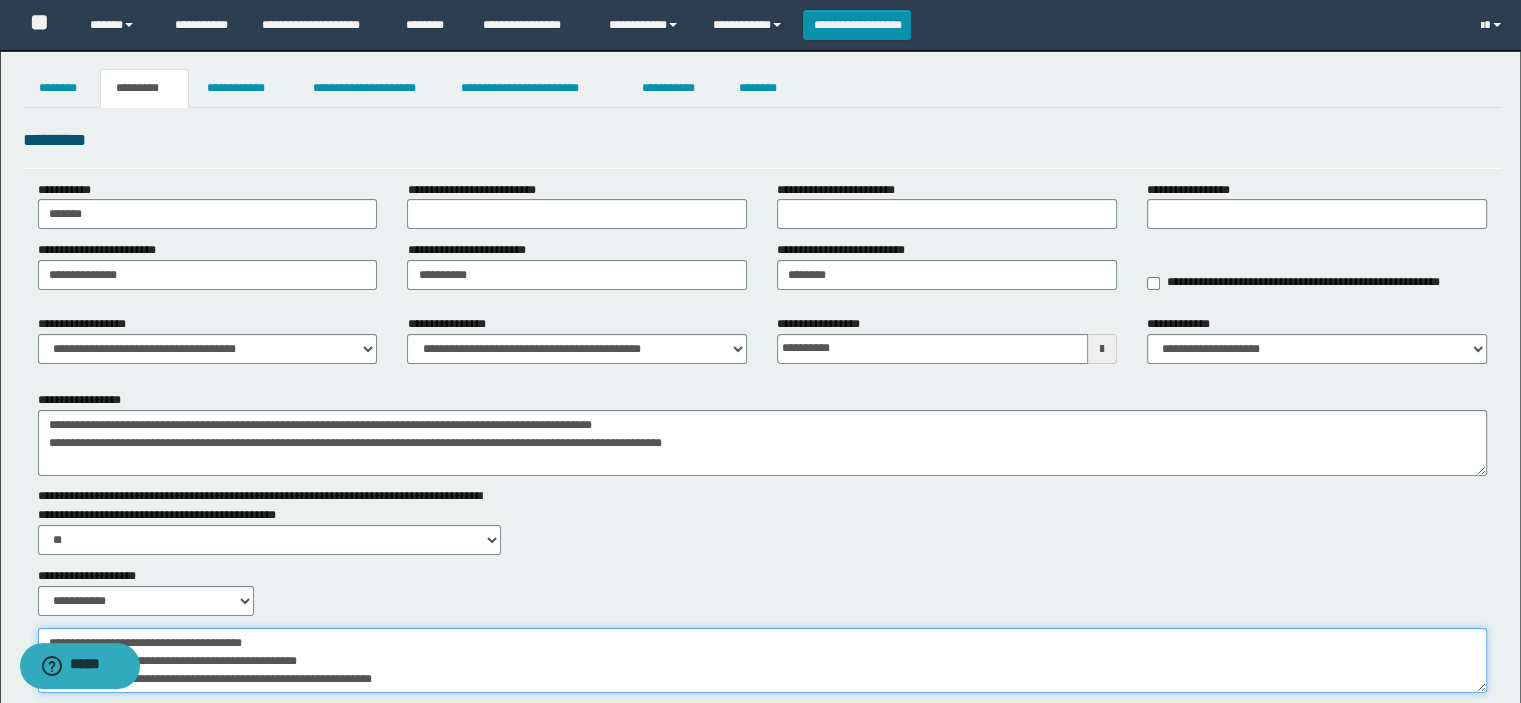 scroll, scrollTop: 0, scrollLeft: 0, axis: both 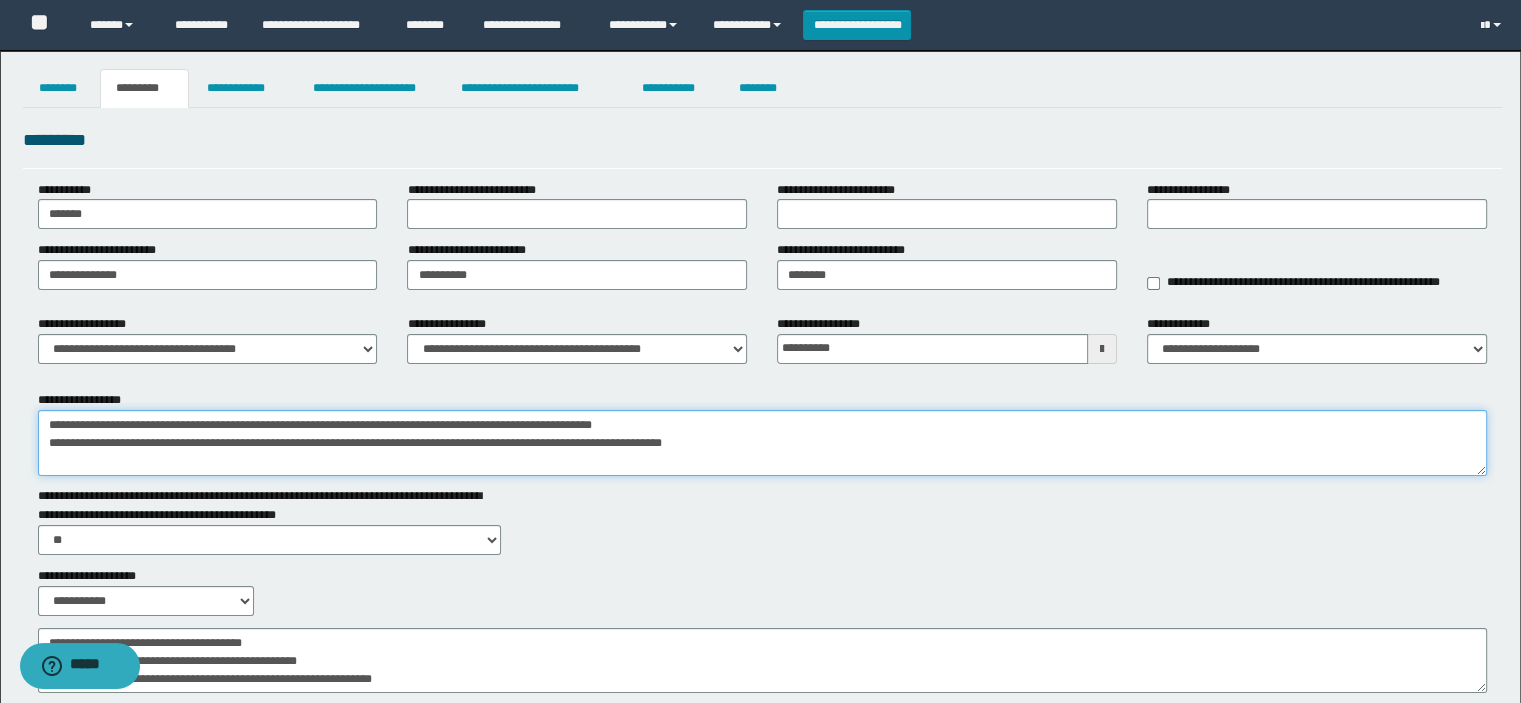click on "**********" at bounding box center [763, 443] 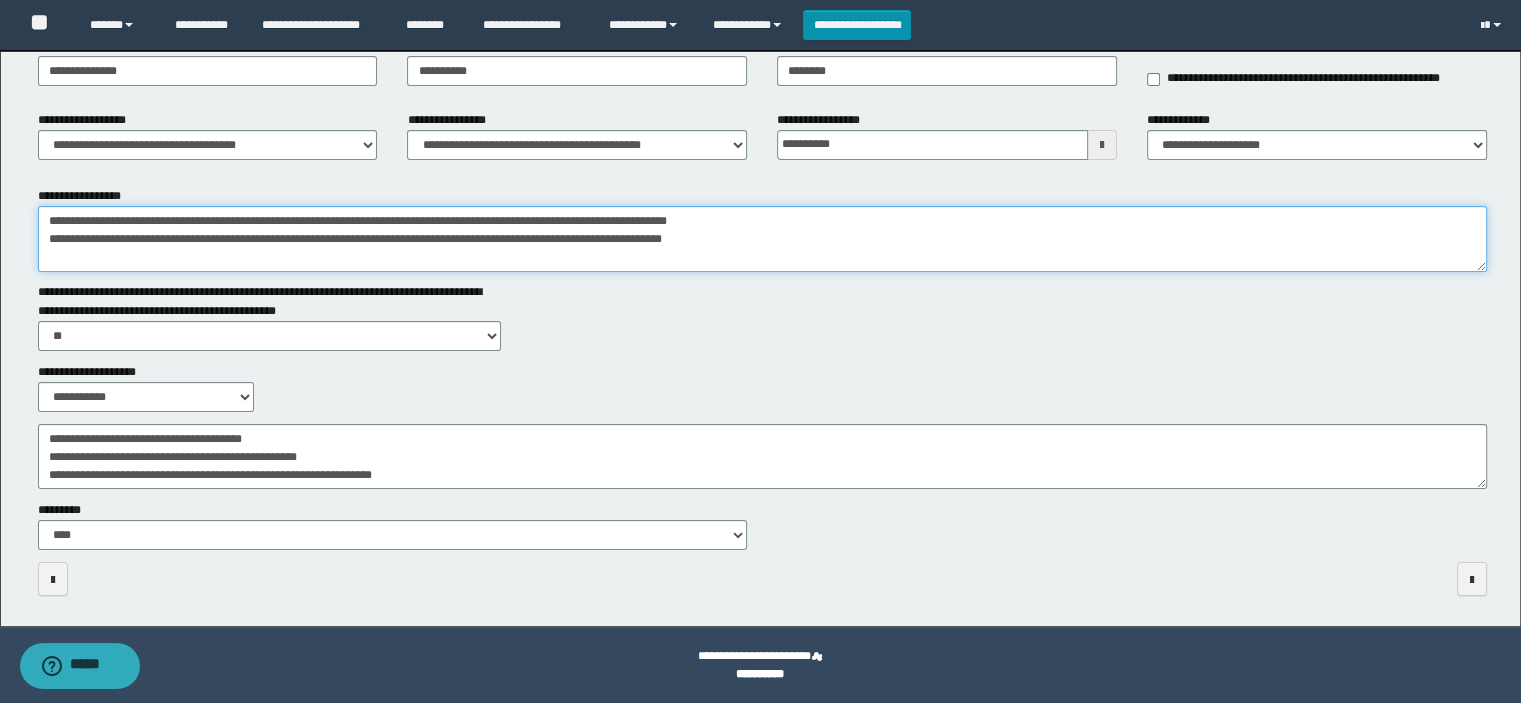 scroll, scrollTop: 204, scrollLeft: 0, axis: vertical 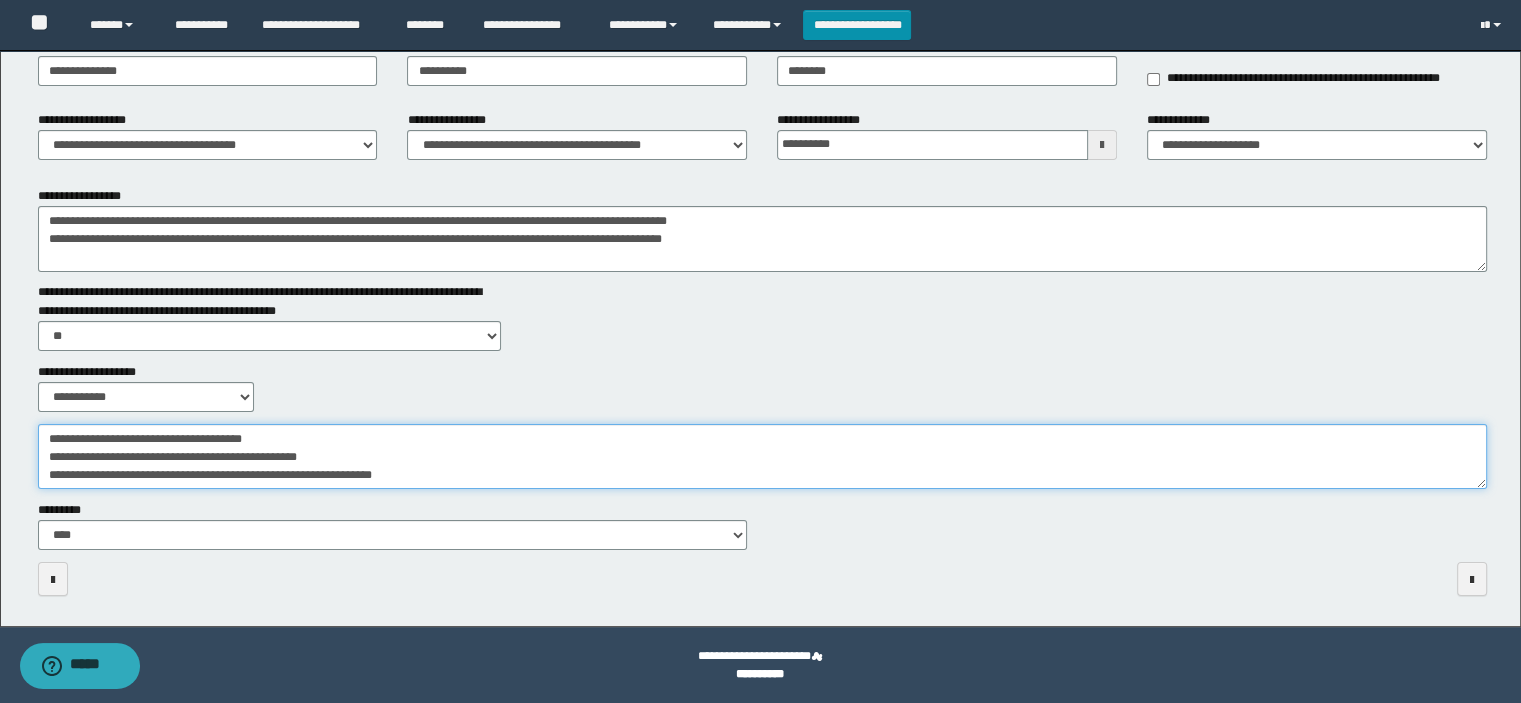 click on "**********" at bounding box center [763, 457] 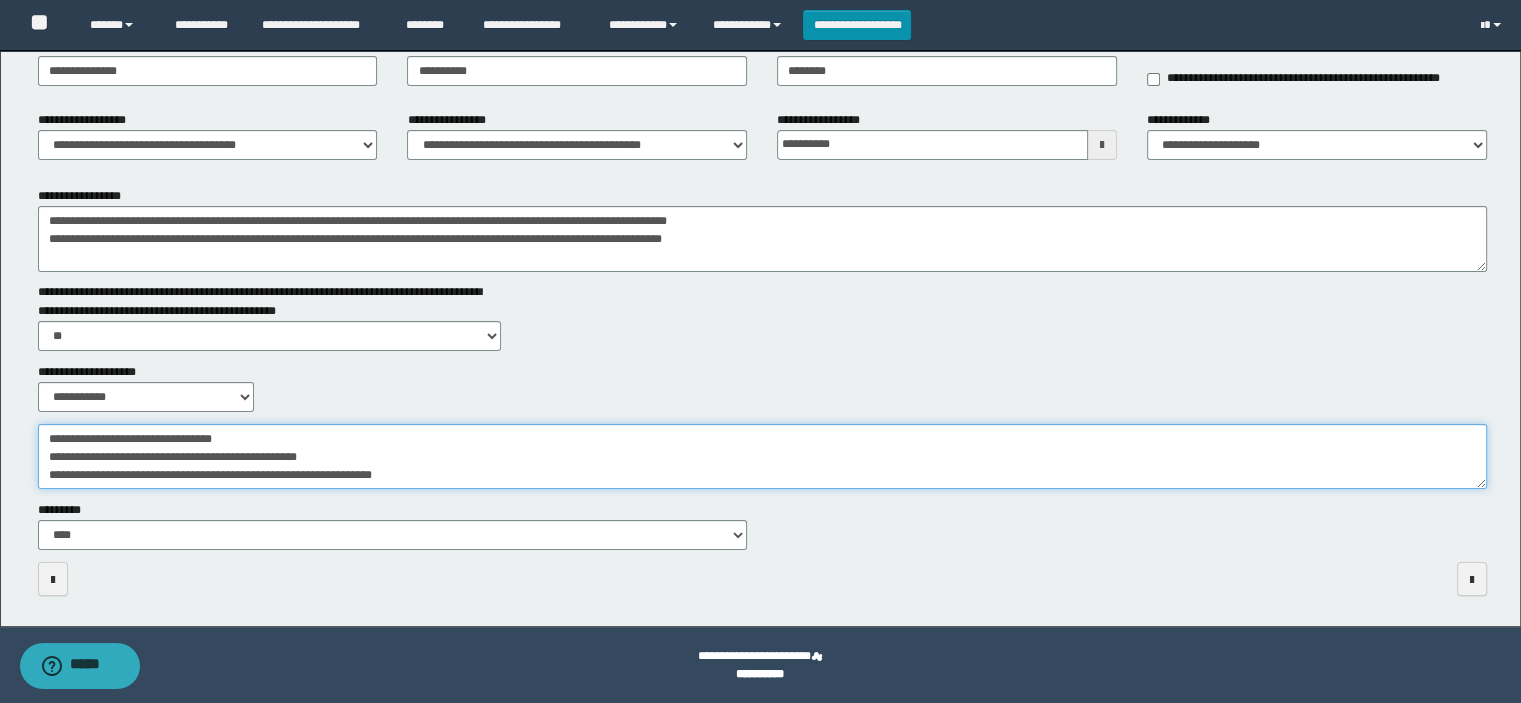 click on "**********" at bounding box center [763, 457] 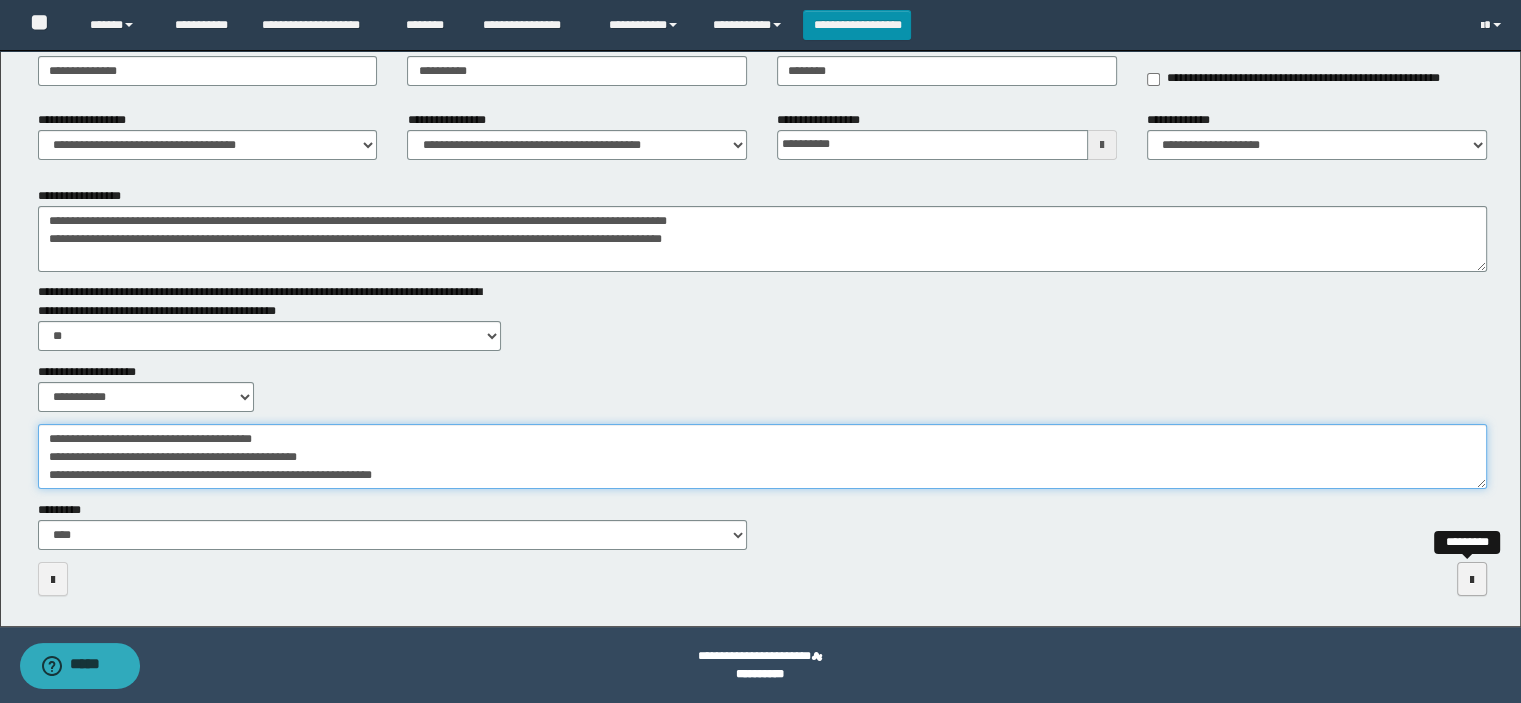 type on "**********" 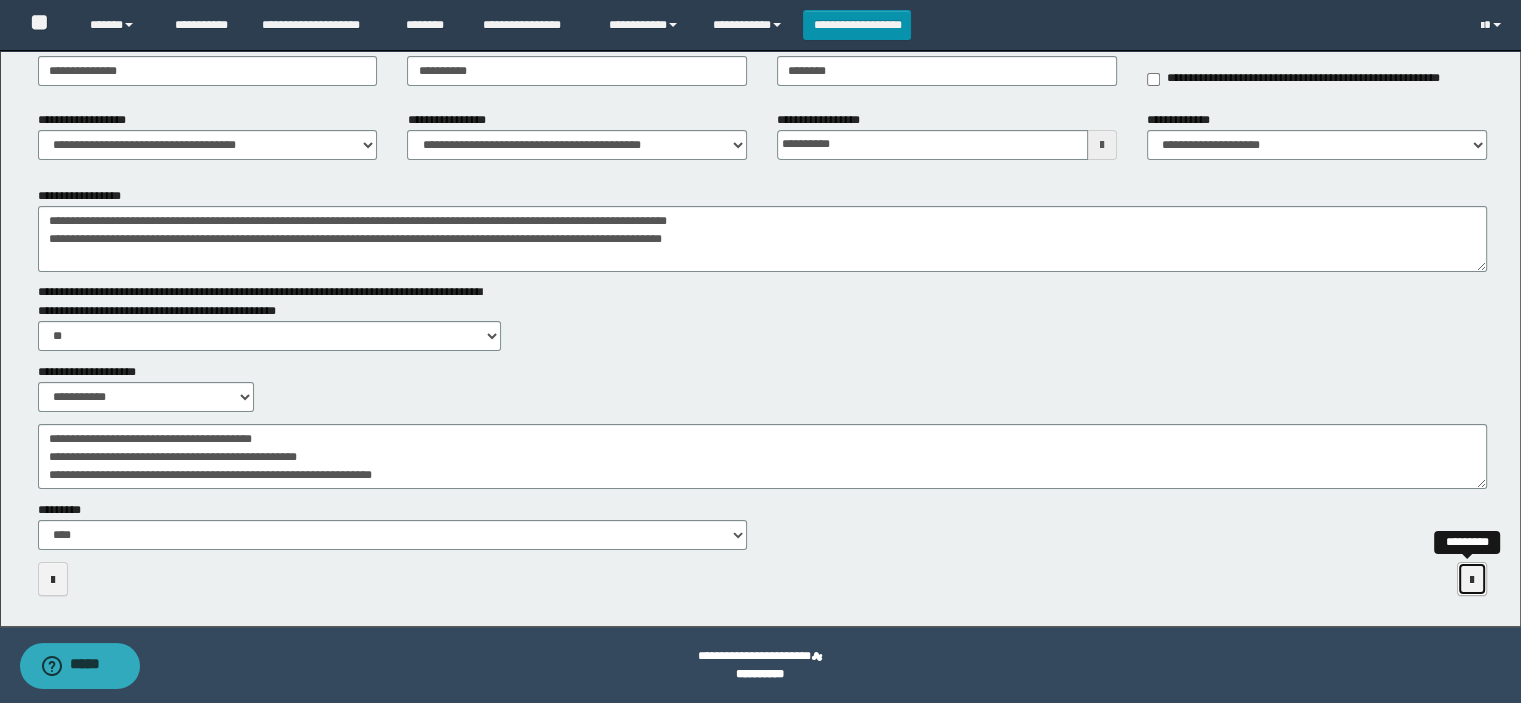 click at bounding box center (1472, 580) 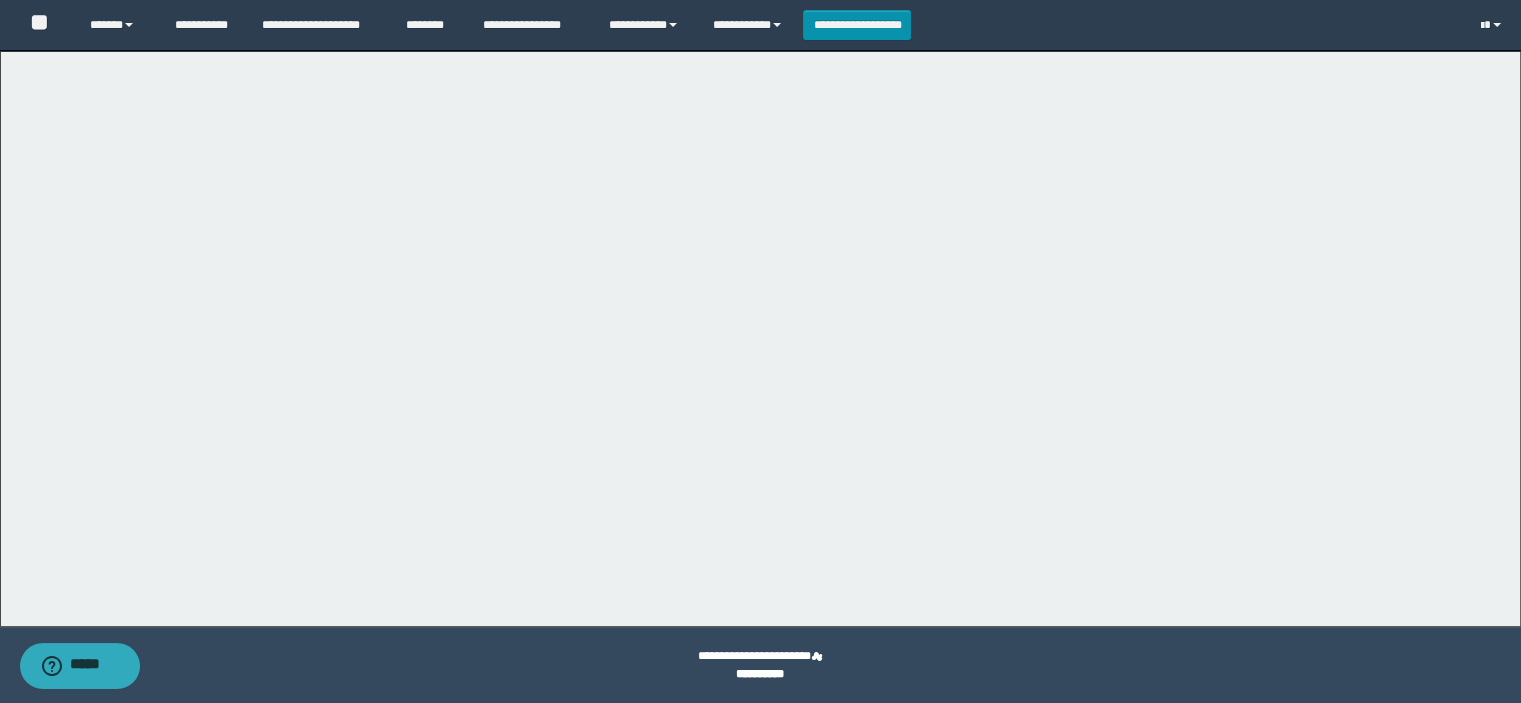 scroll, scrollTop: 0, scrollLeft: 0, axis: both 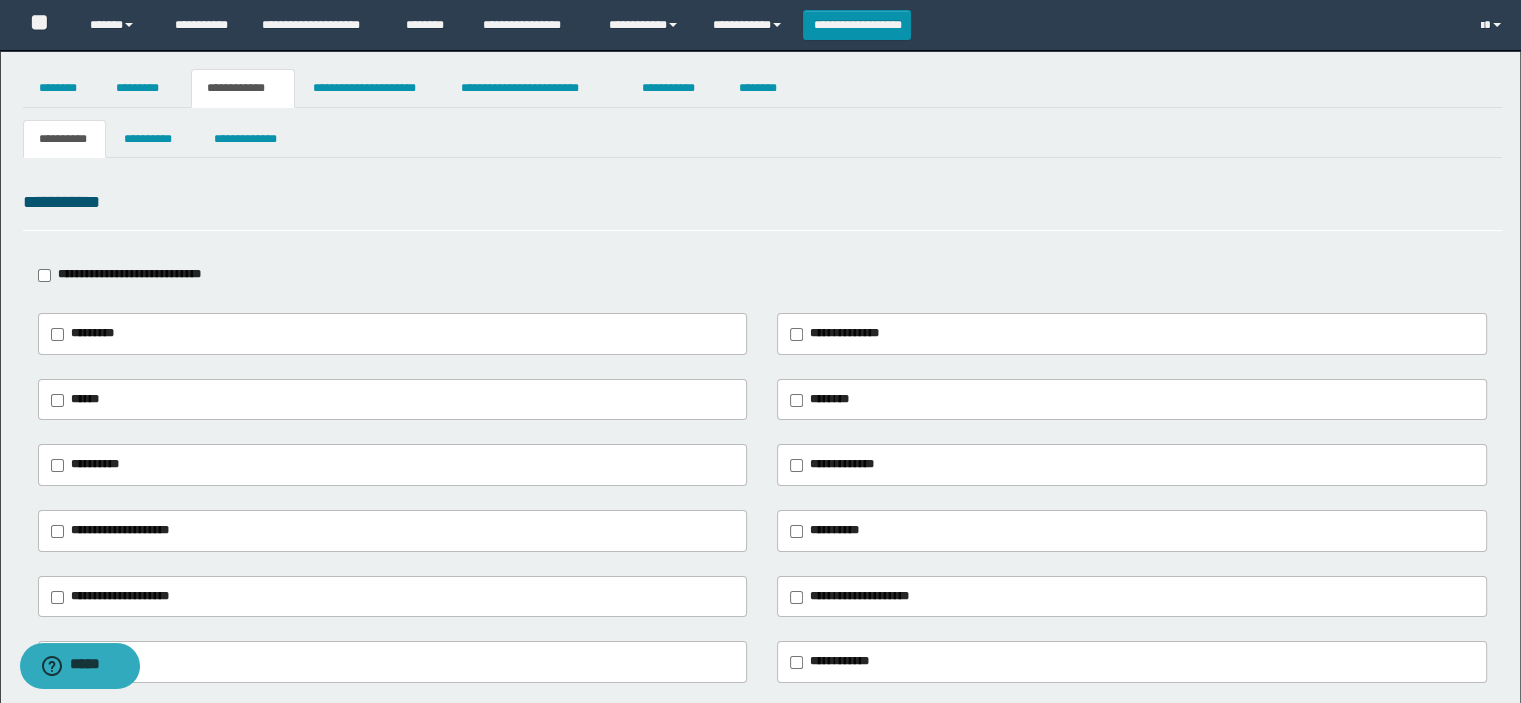 click on "********" at bounding box center (829, 399) 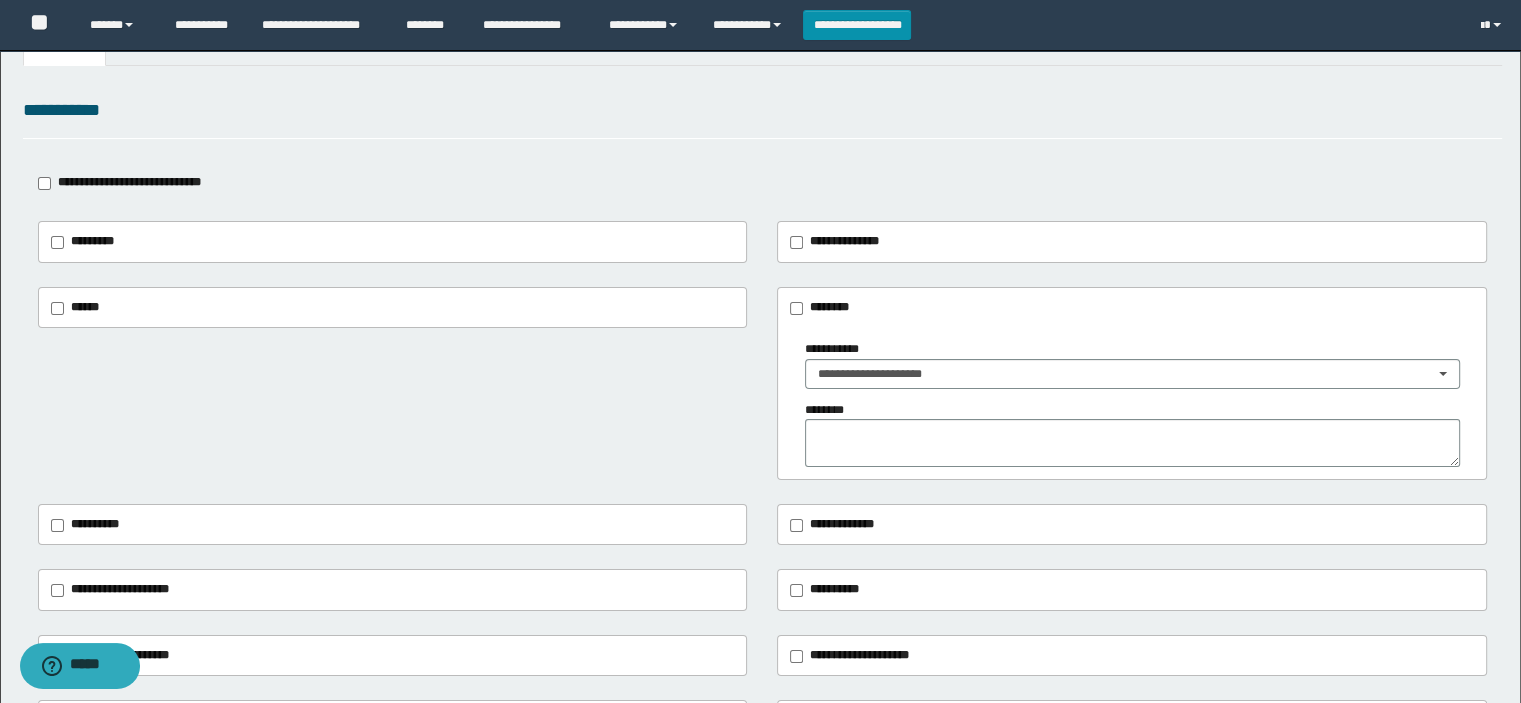 scroll, scrollTop: 200, scrollLeft: 0, axis: vertical 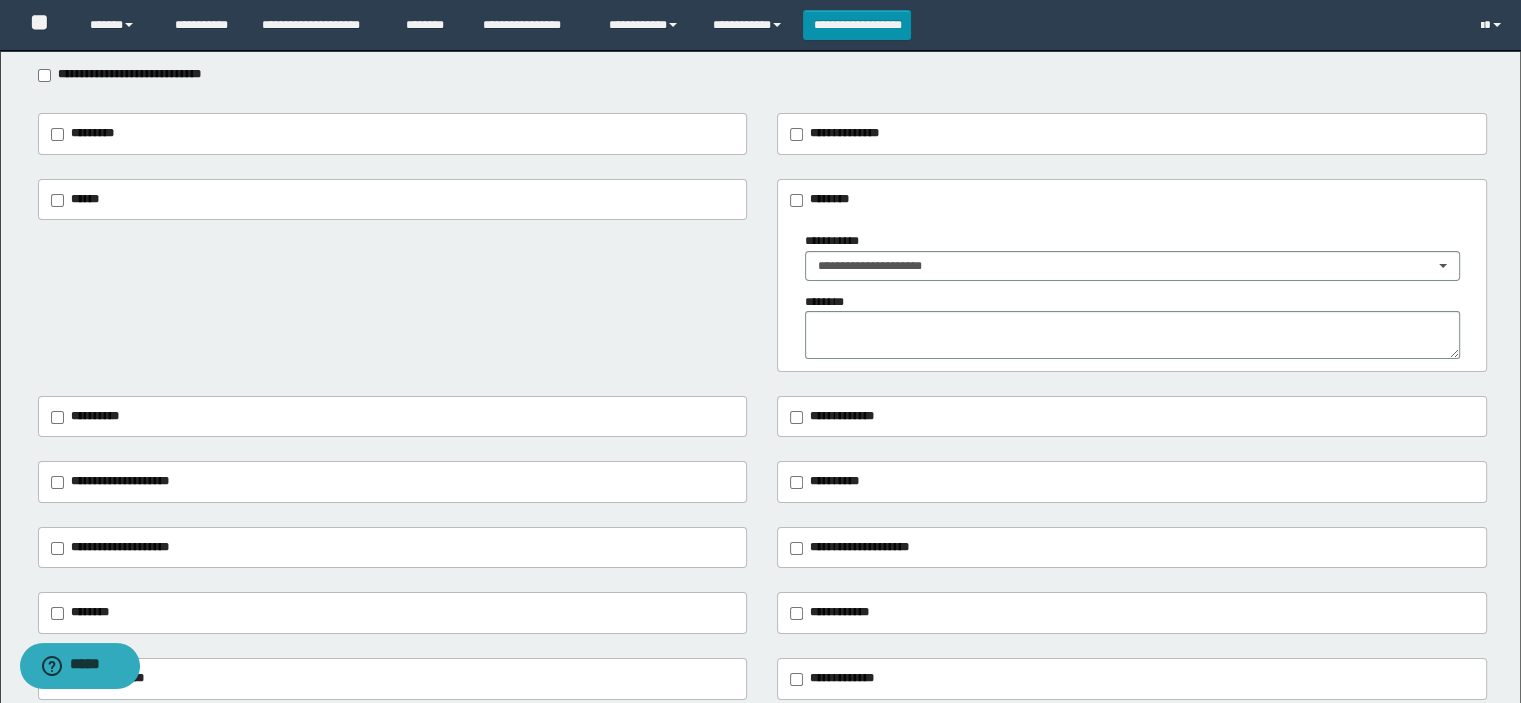 click on "**********" at bounding box center (836, 241) 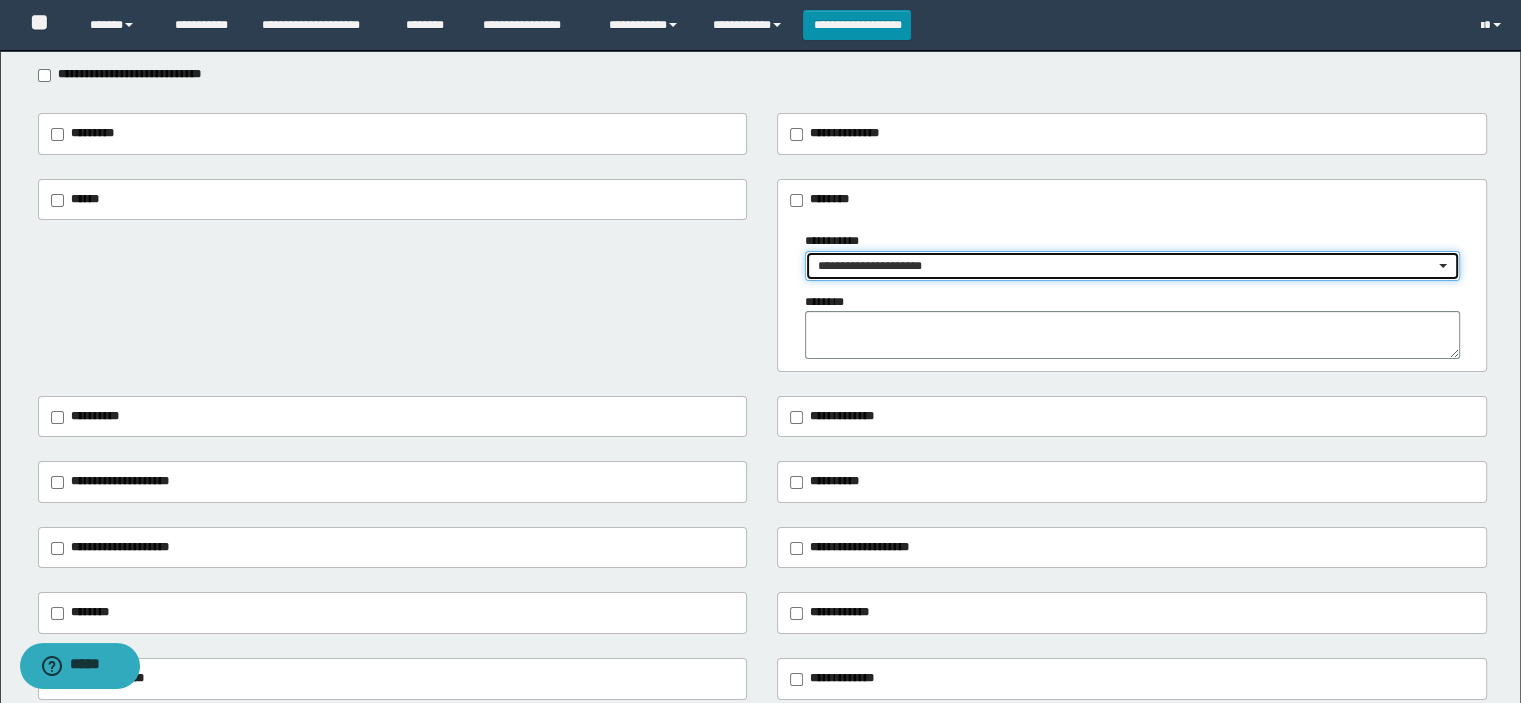 click on "**********" at bounding box center [1126, 266] 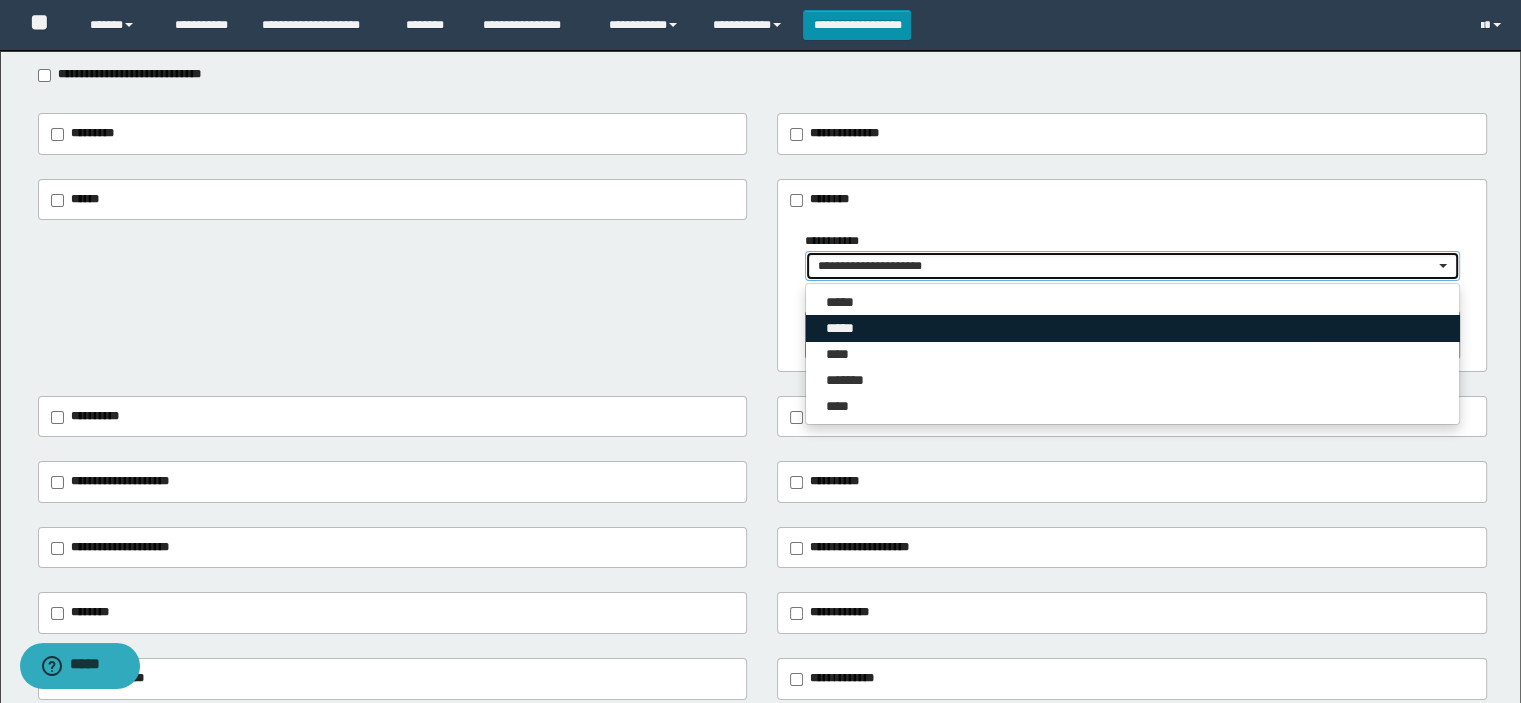 scroll, scrollTop: 300, scrollLeft: 0, axis: vertical 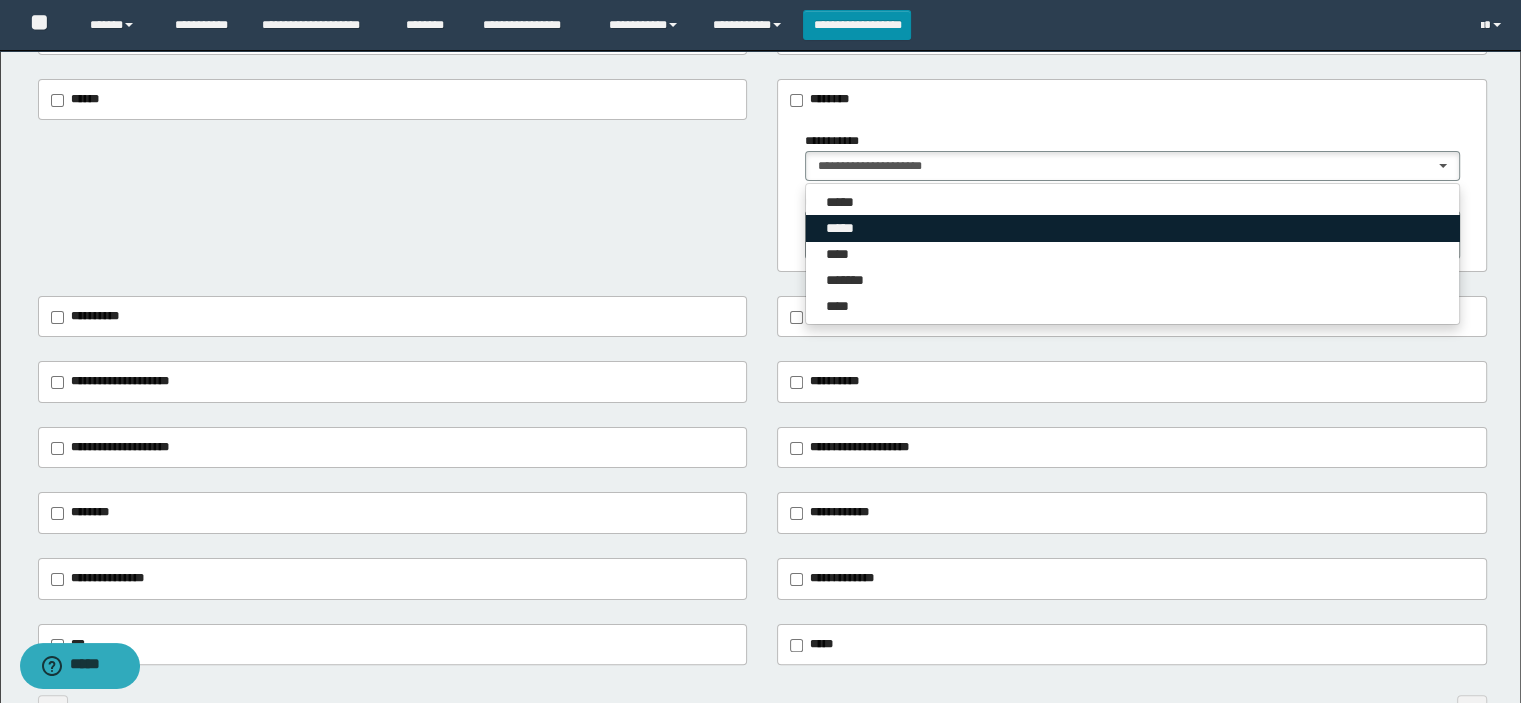 click on "*****" at bounding box center [1132, 228] 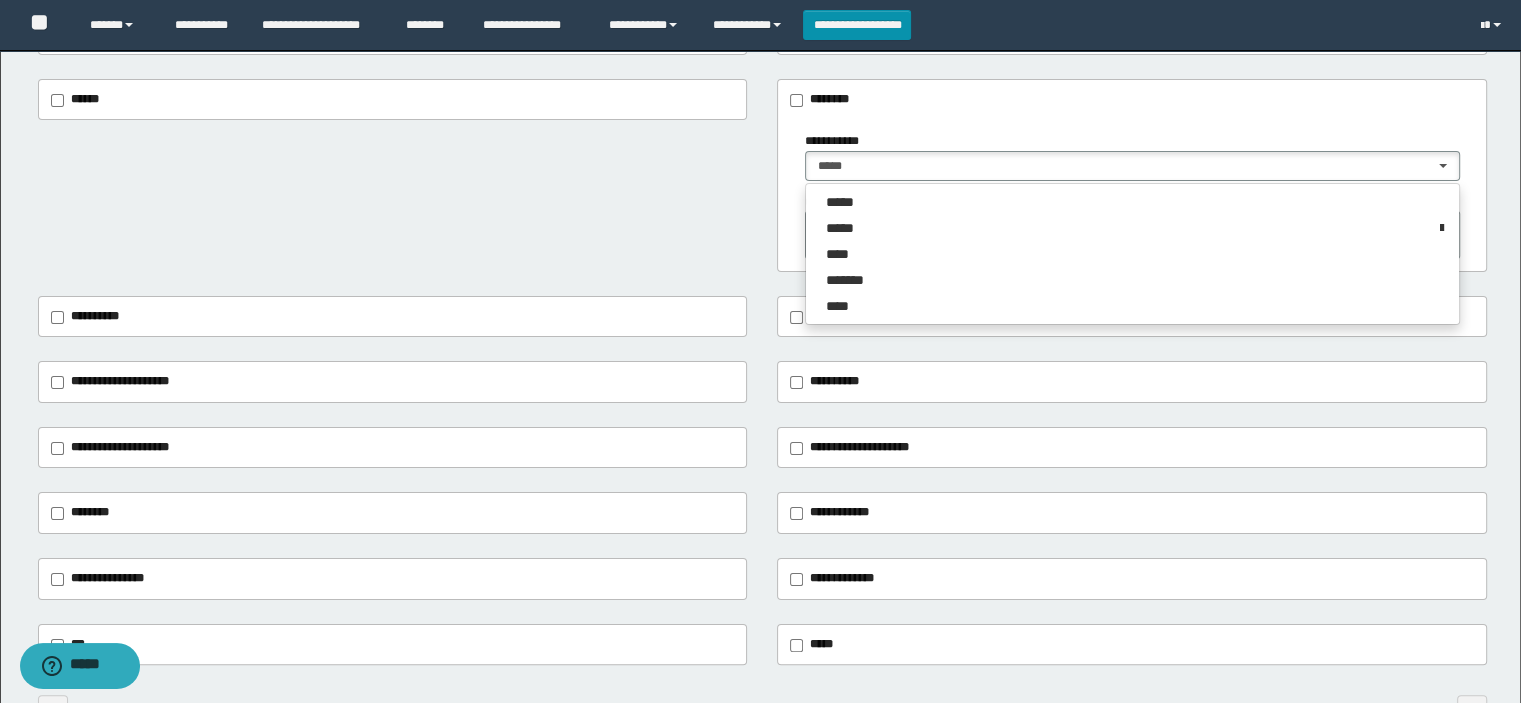 click on "**********" at bounding box center [120, 381] 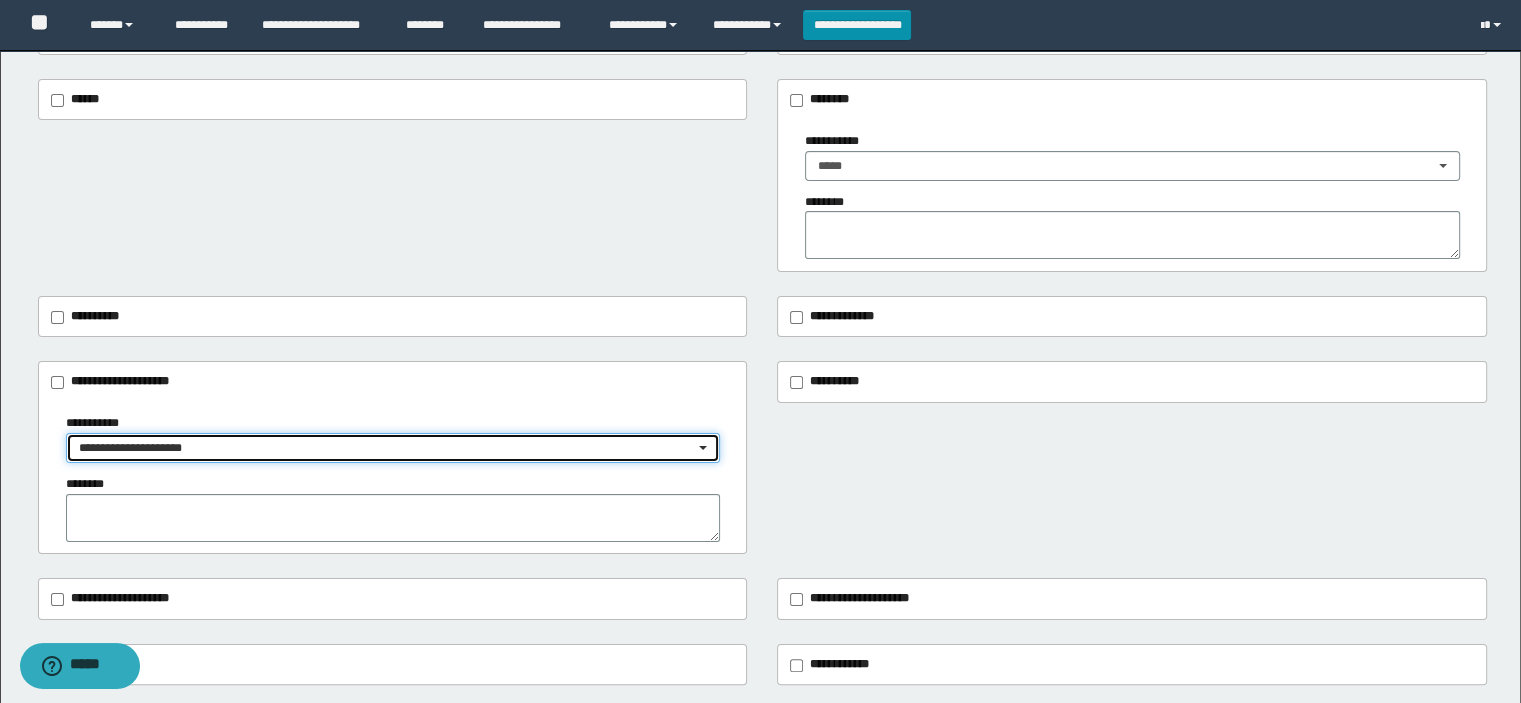 click on "**********" at bounding box center [387, 448] 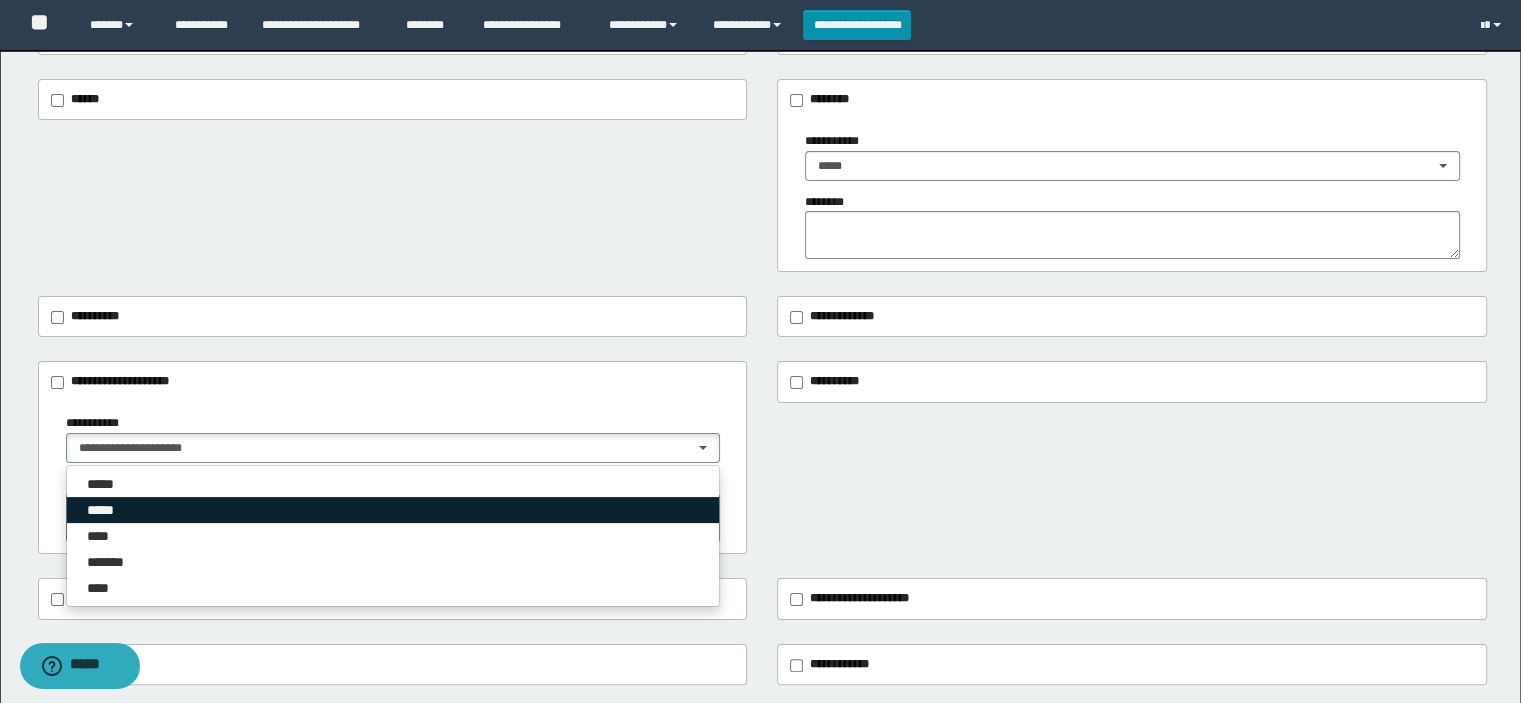 click on "*****" at bounding box center [393, 510] 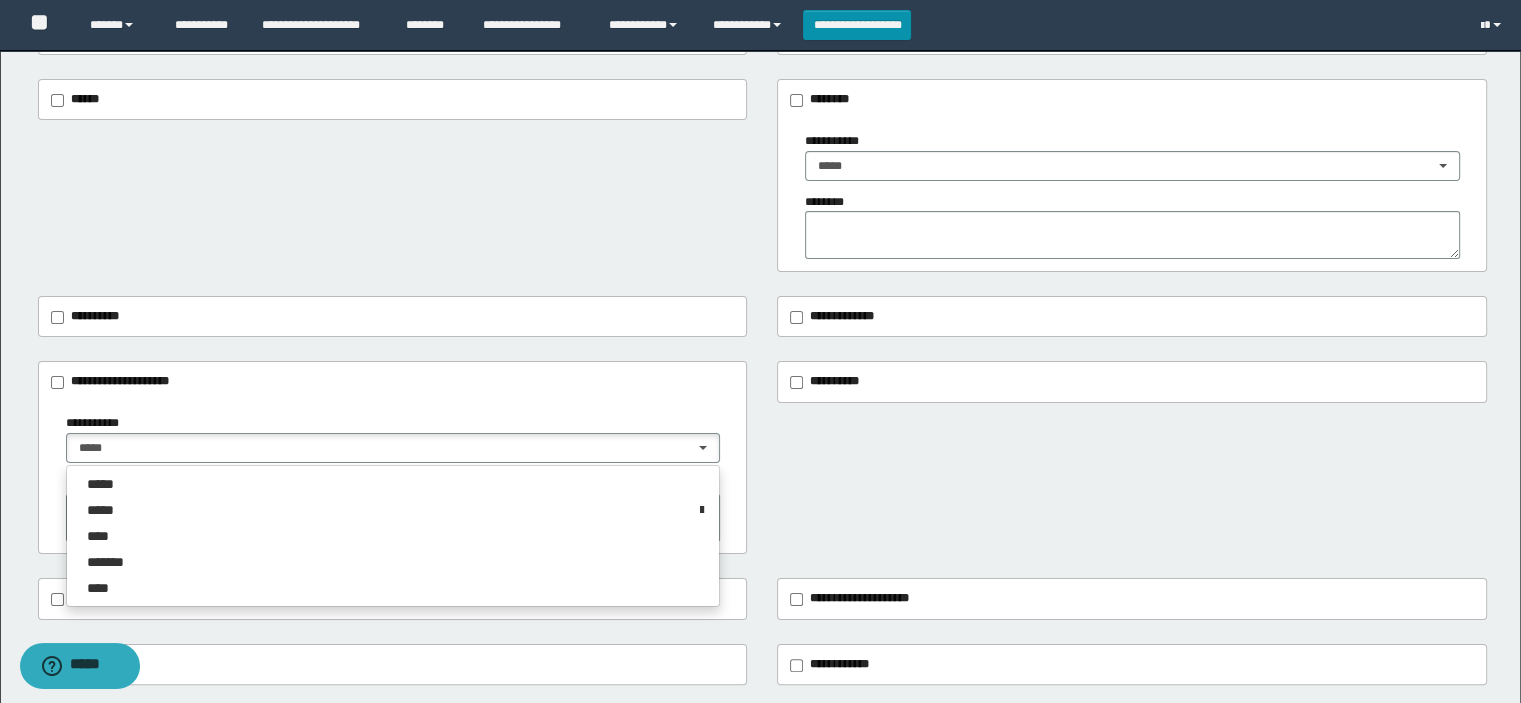 click on "**********" at bounding box center [763, 457] 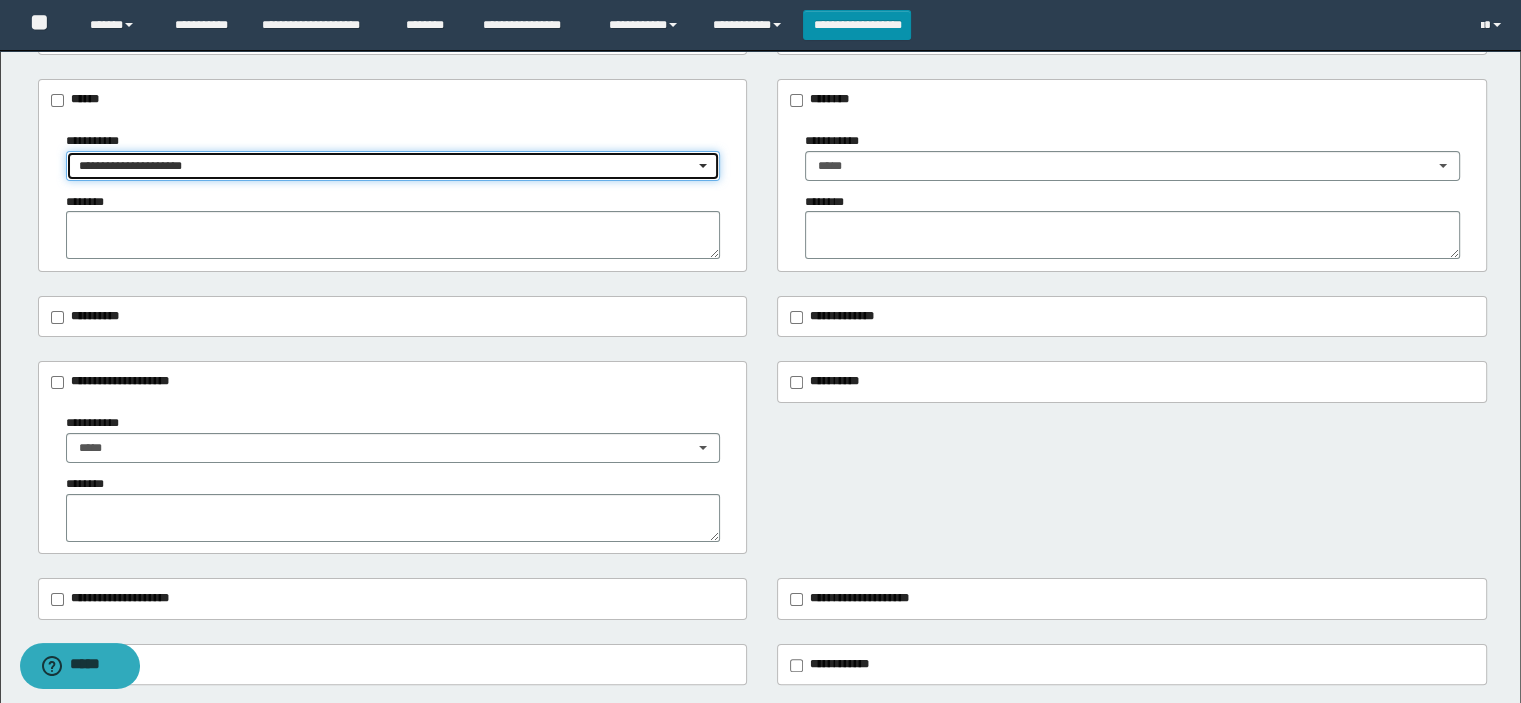 click on "**********" at bounding box center [387, 166] 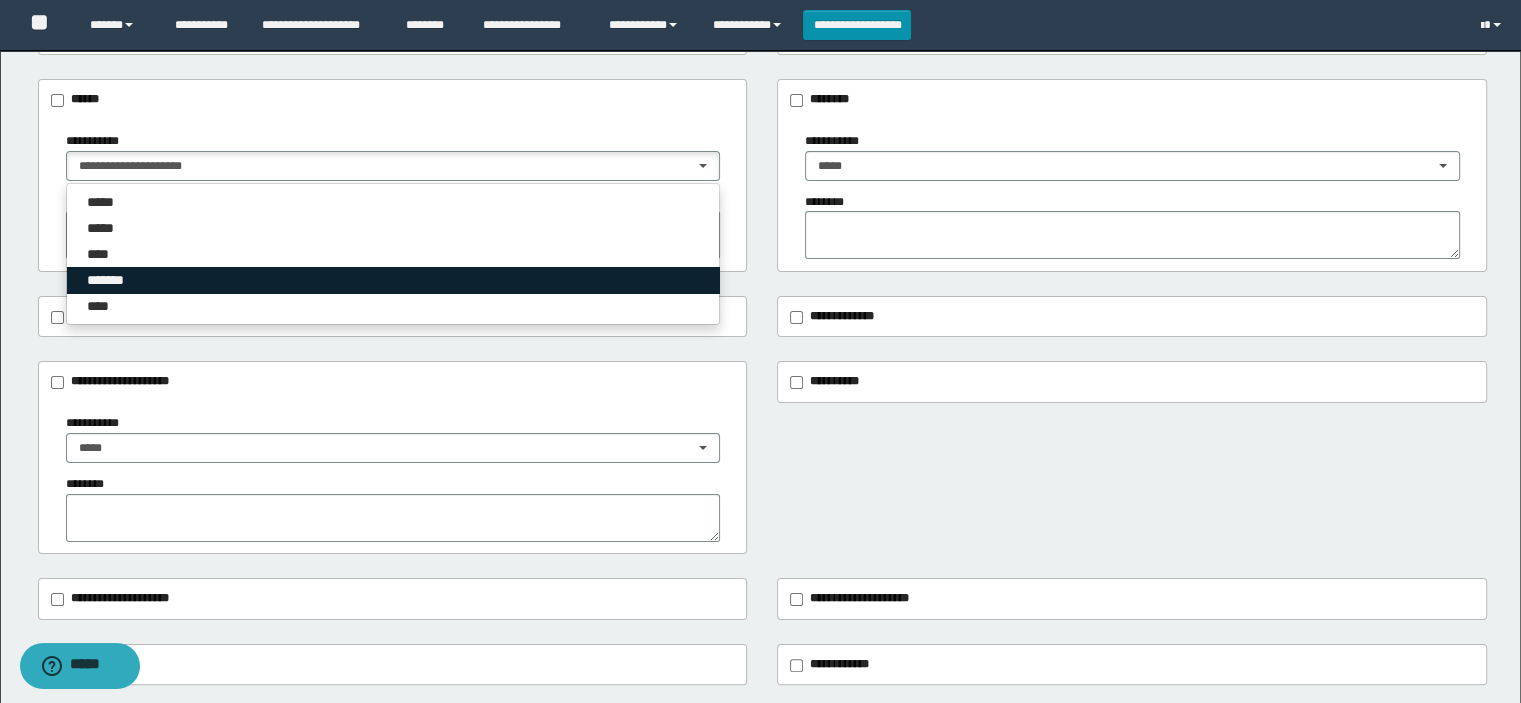 click on "*******" at bounding box center [115, 280] 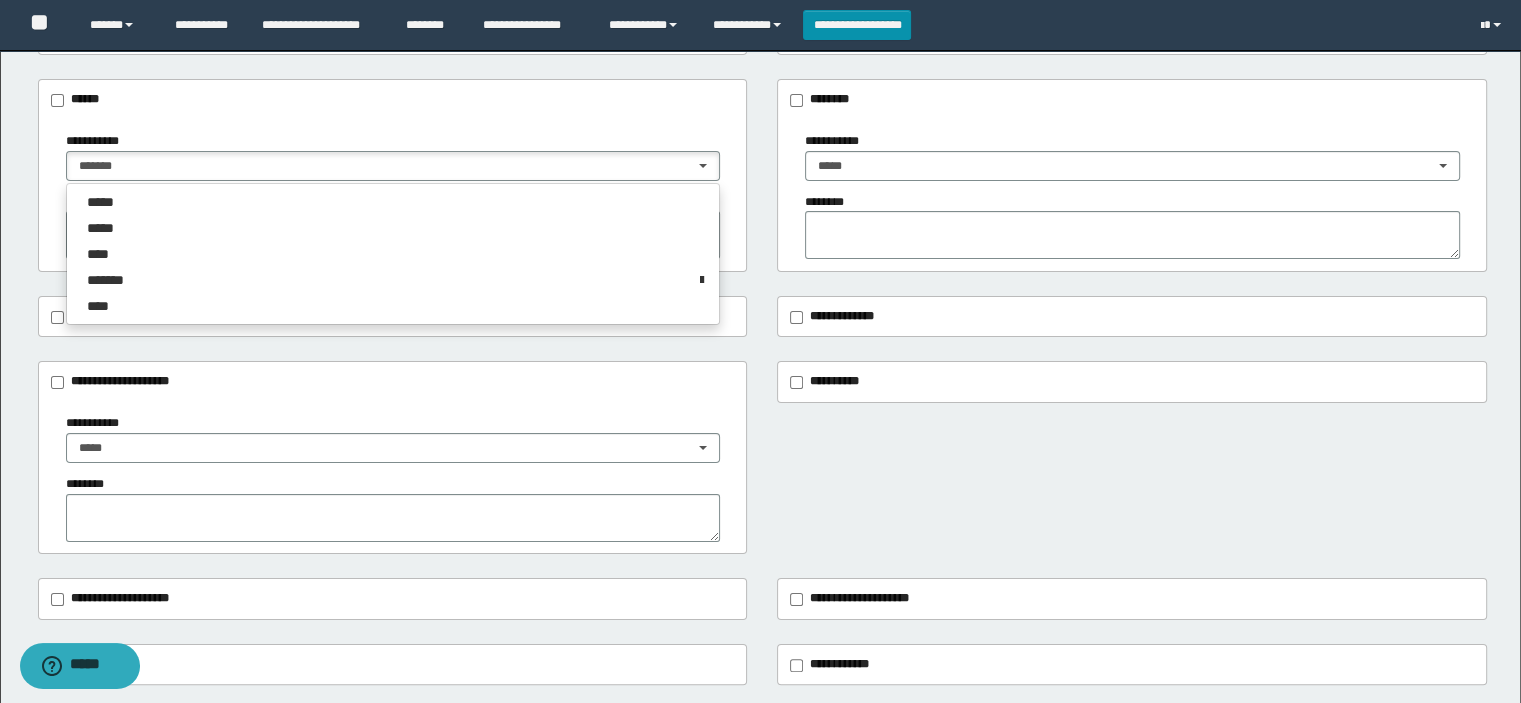 click on "**********" at bounding box center (393, 156) 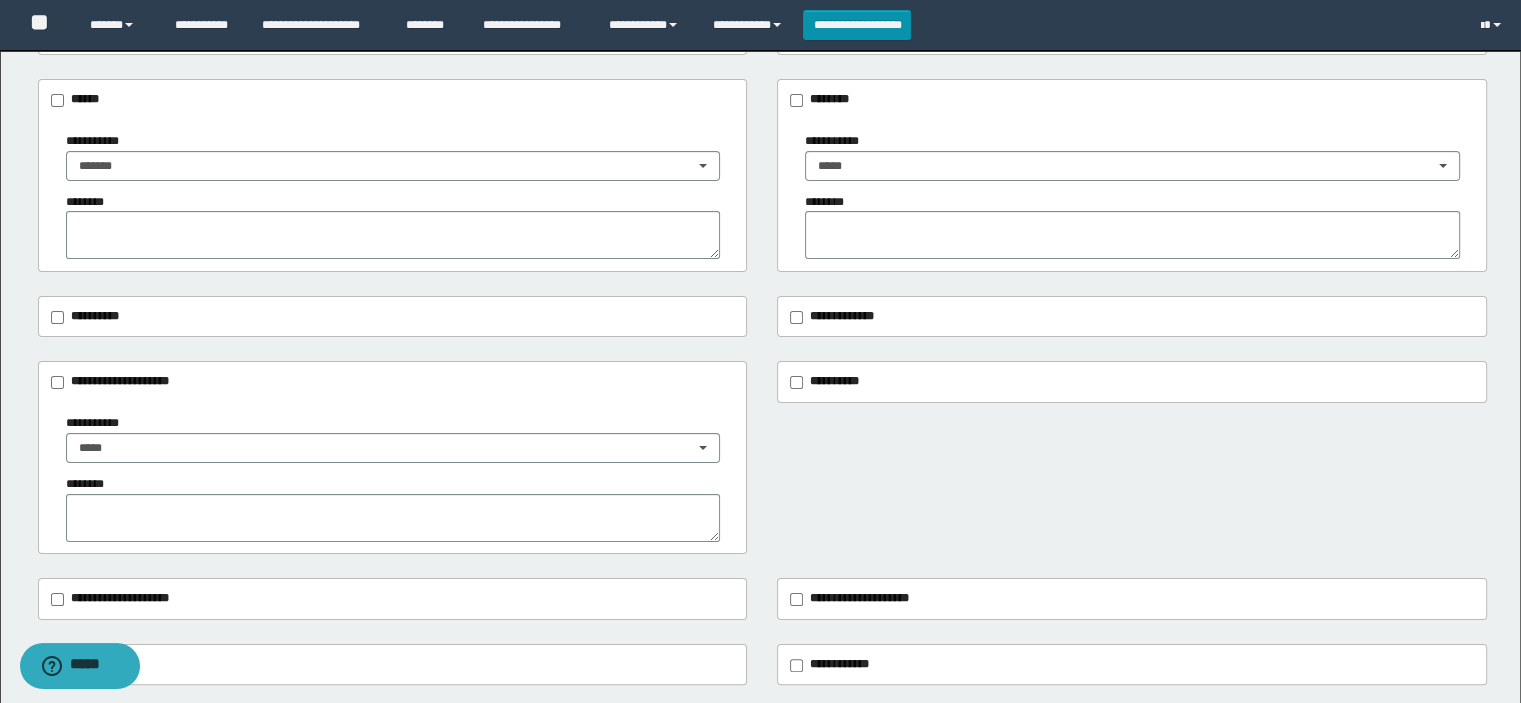 click on "**********" at bounding box center (393, 195) 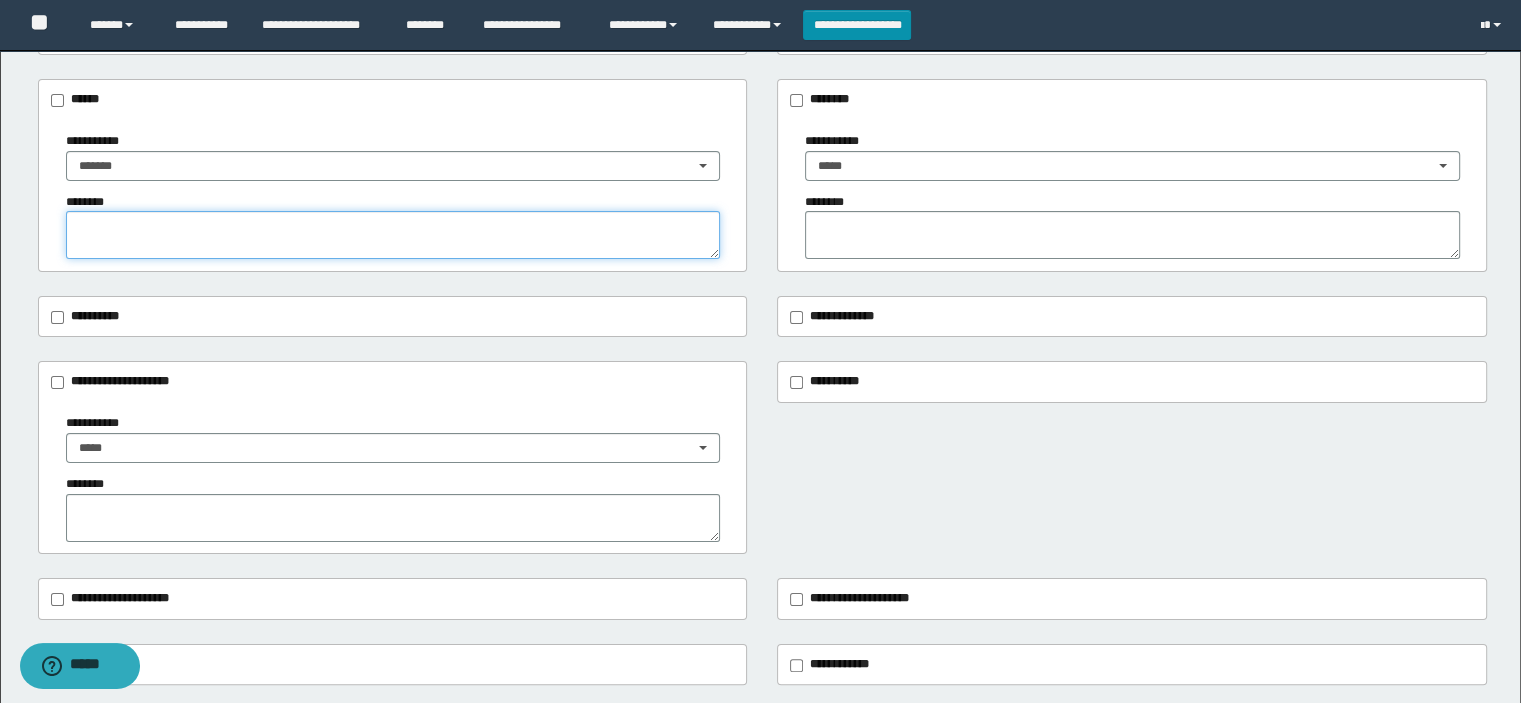 click at bounding box center [393, 235] 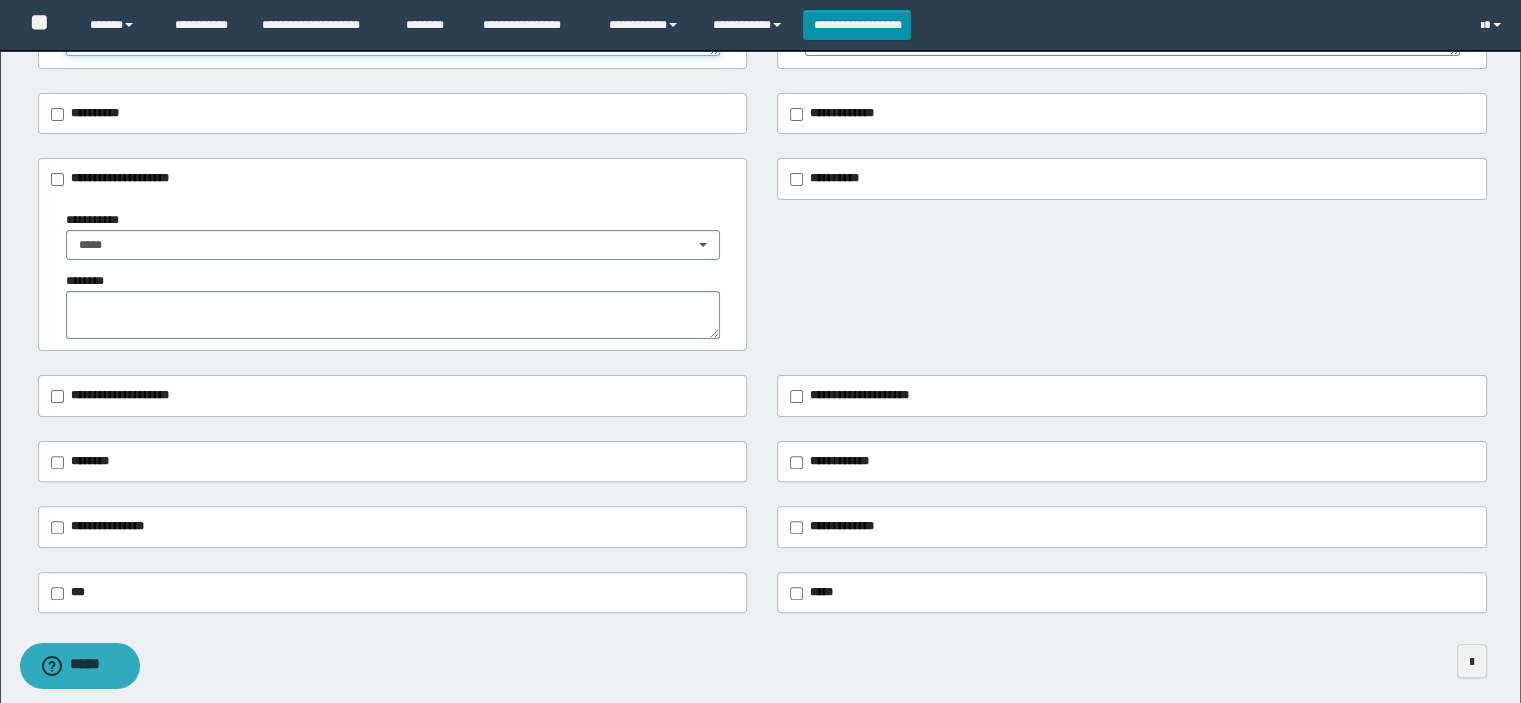 scroll, scrollTop: 585, scrollLeft: 0, axis: vertical 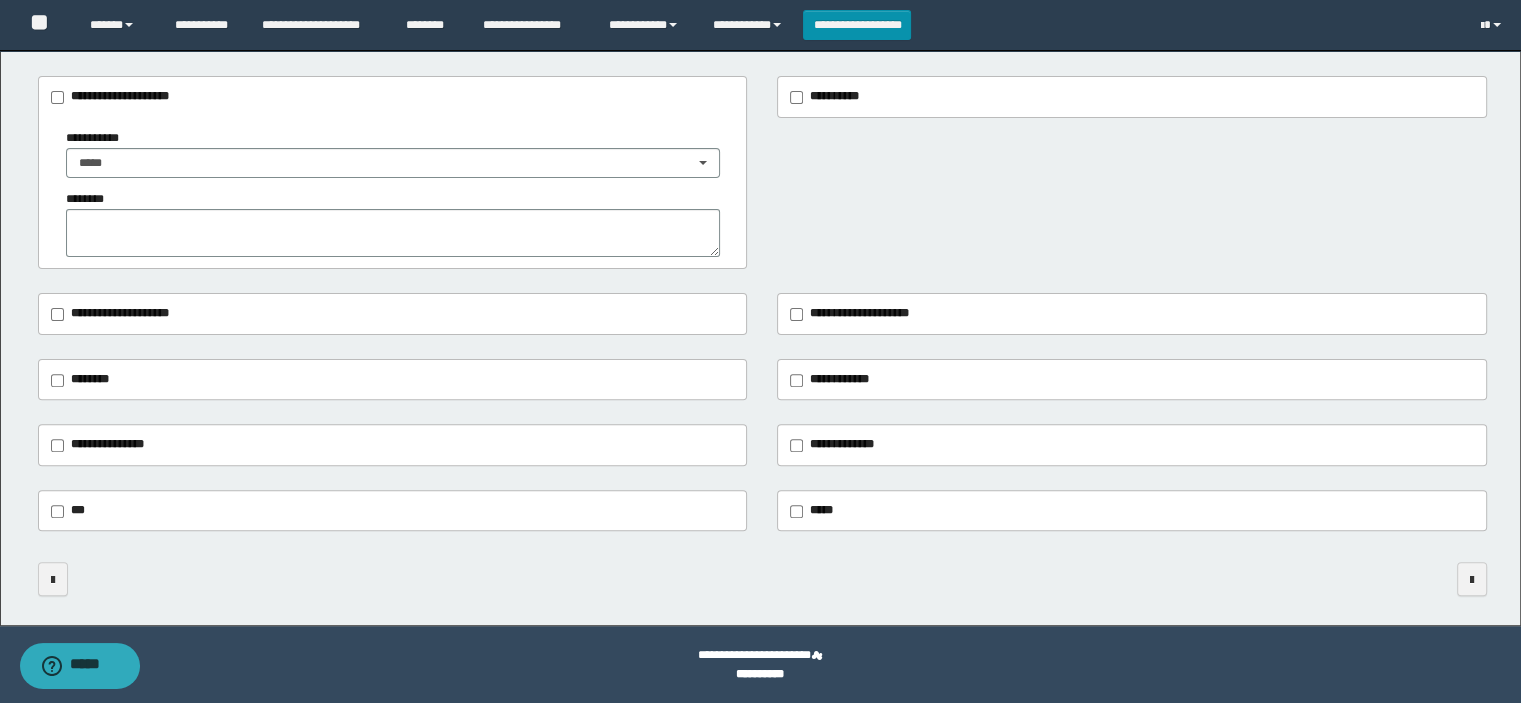 type on "****" 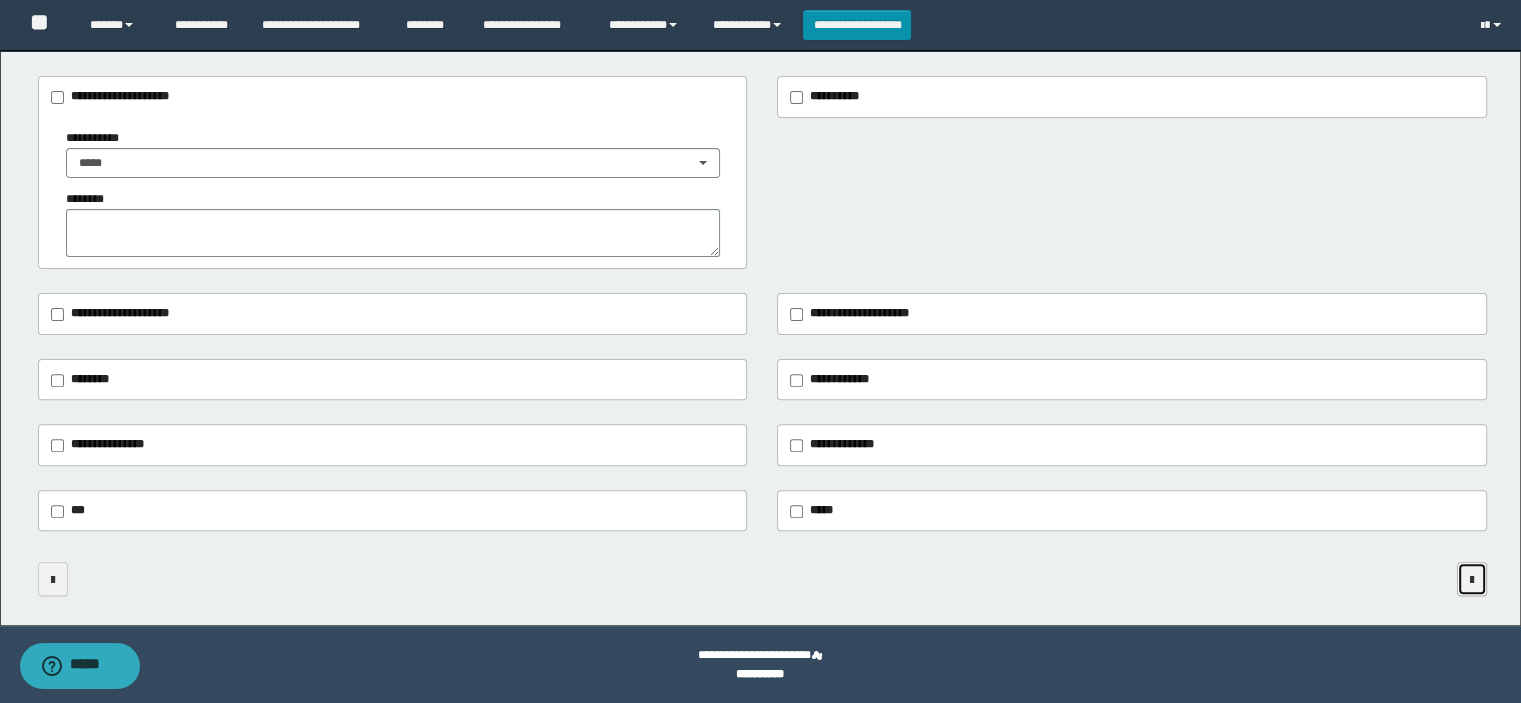 click at bounding box center (1472, 580) 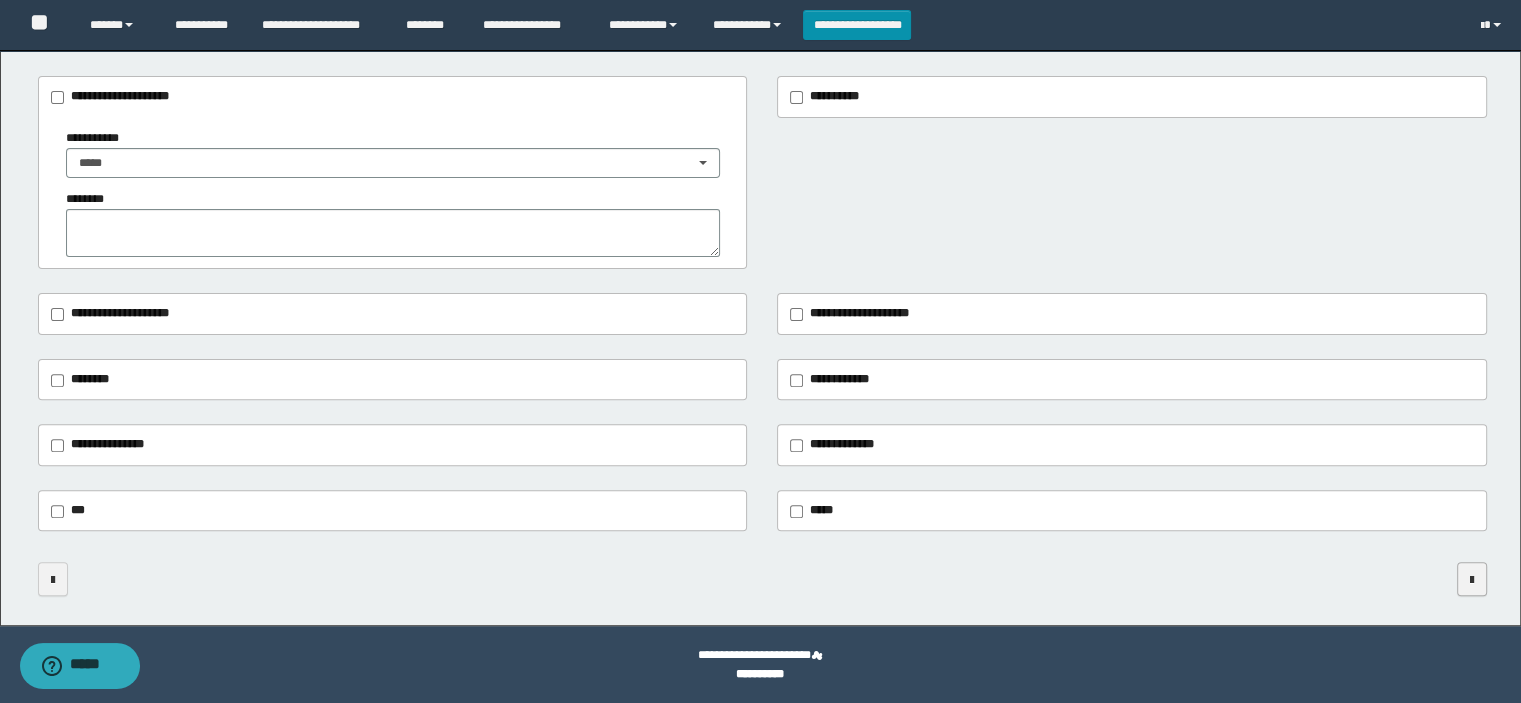 scroll, scrollTop: 0, scrollLeft: 0, axis: both 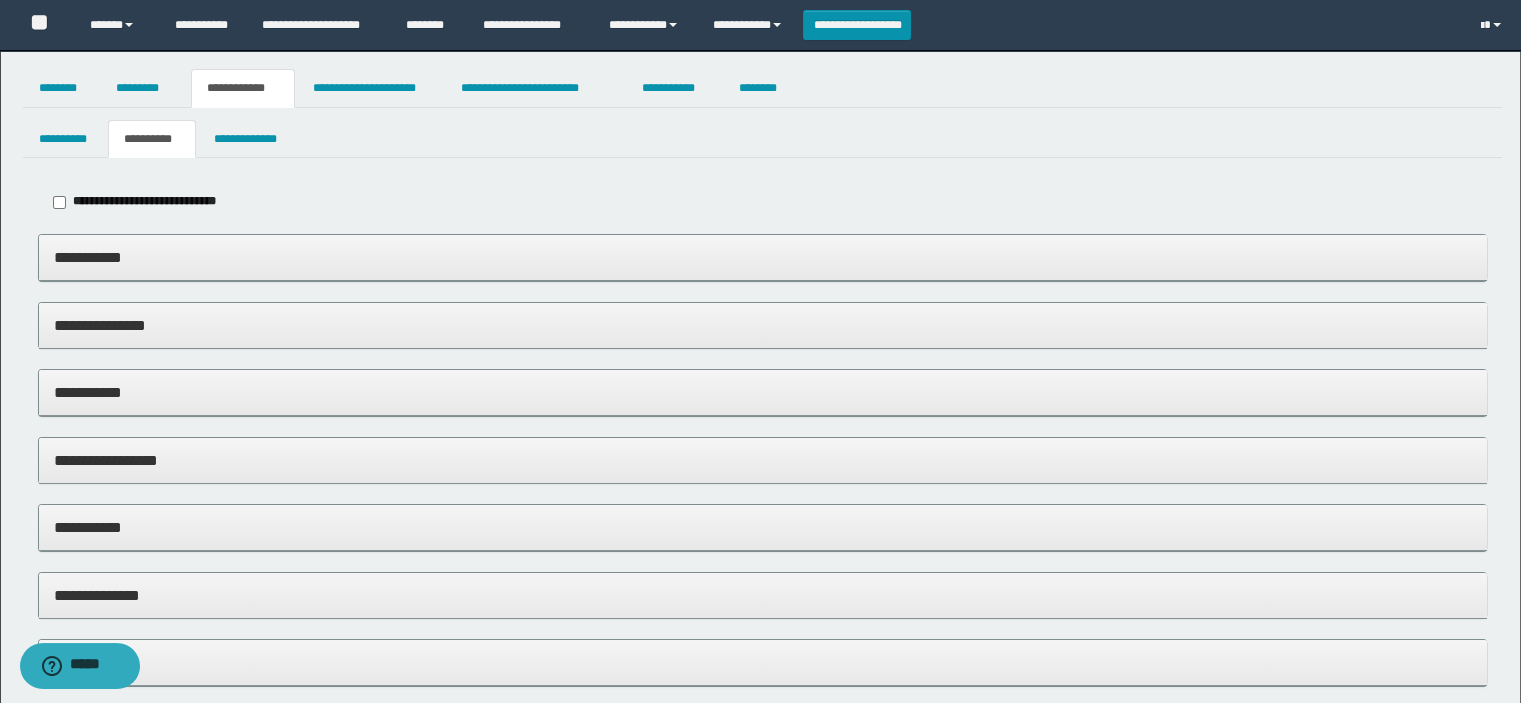 click on "**********" at bounding box center [763, 326] 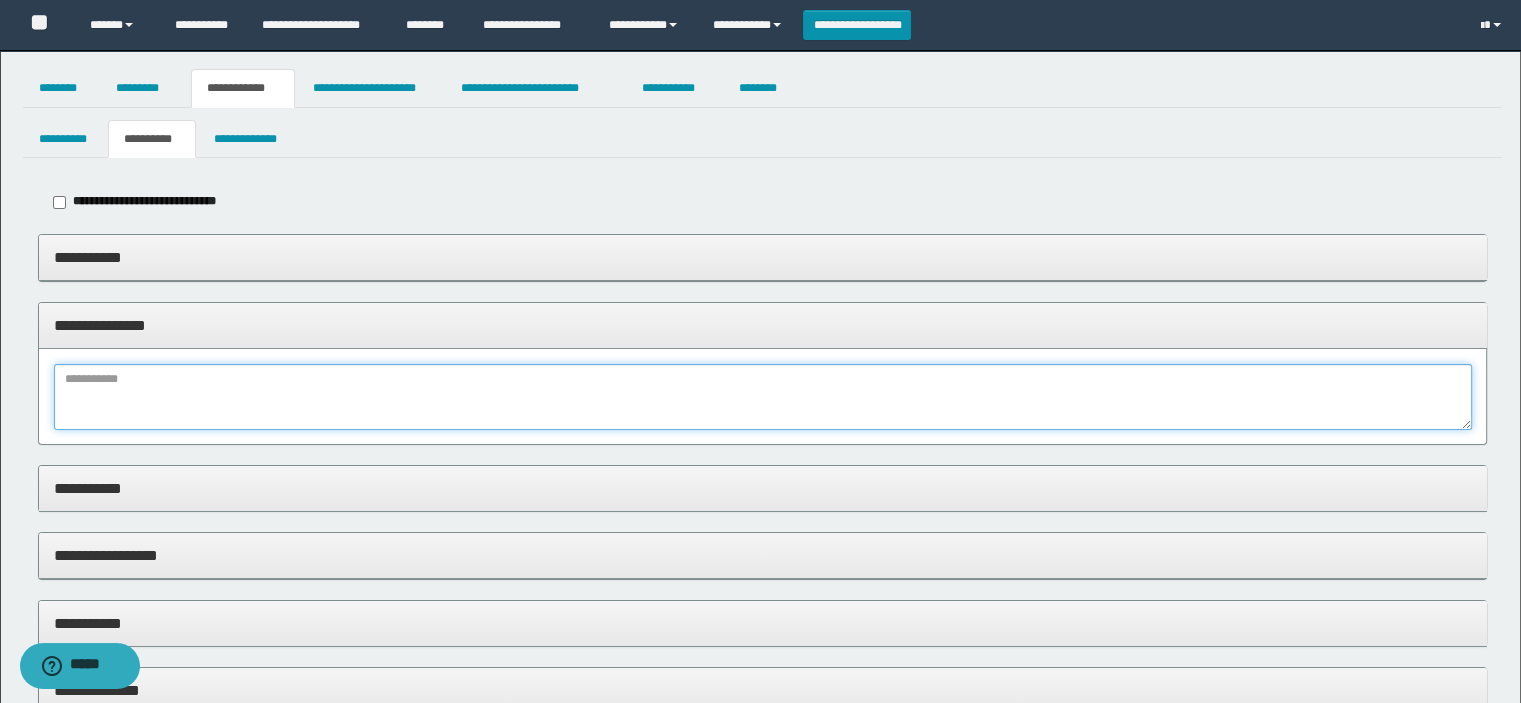 click at bounding box center (763, 397) 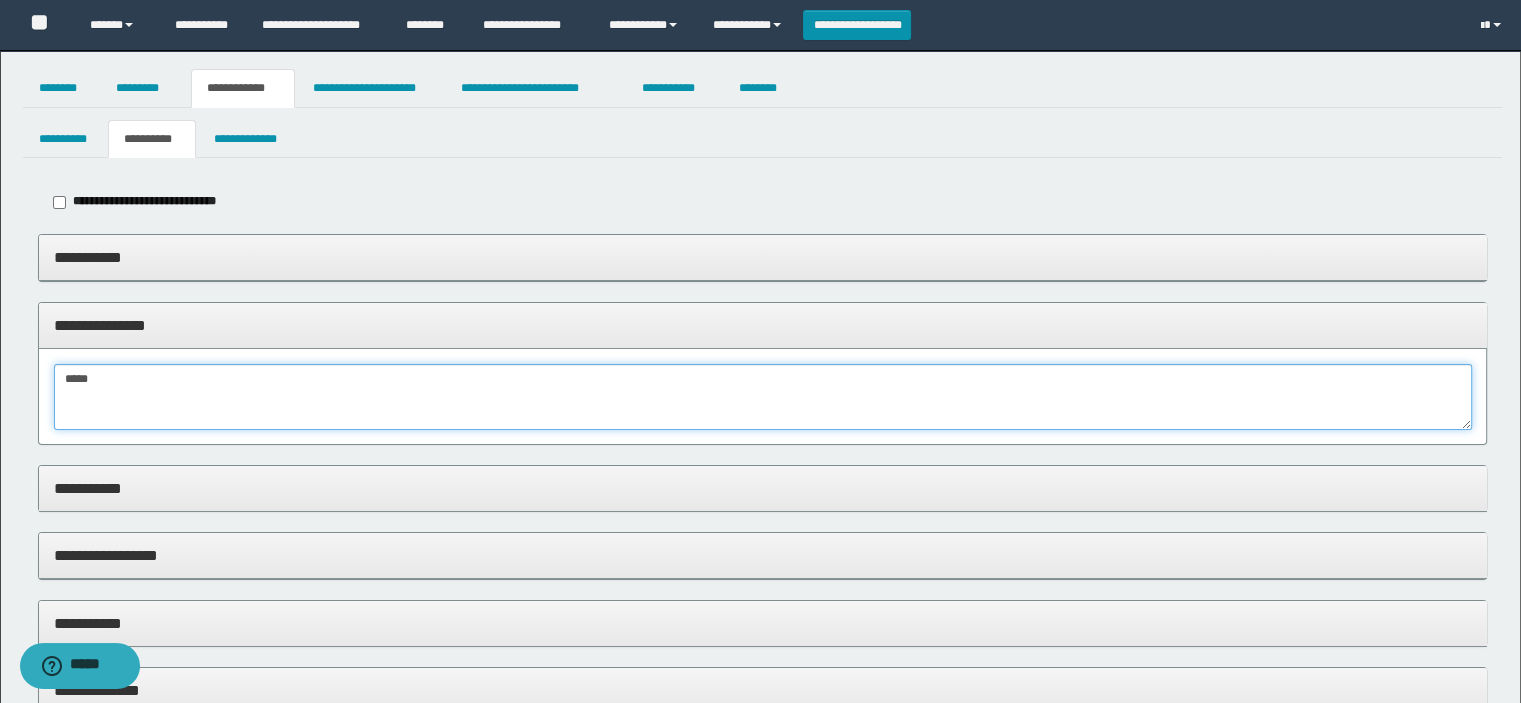 click on "*****" at bounding box center (763, 397) 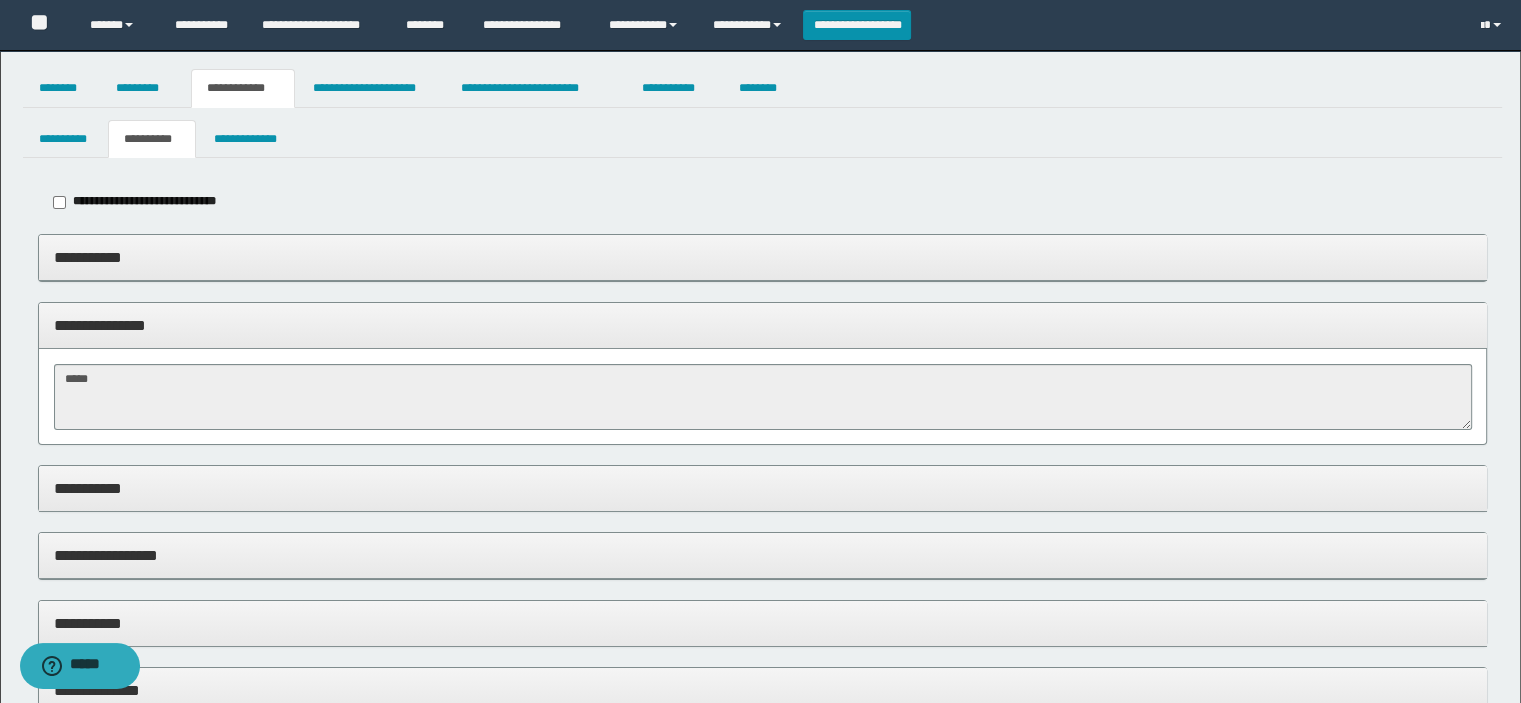 click on "**********" at bounding box center [763, 325] 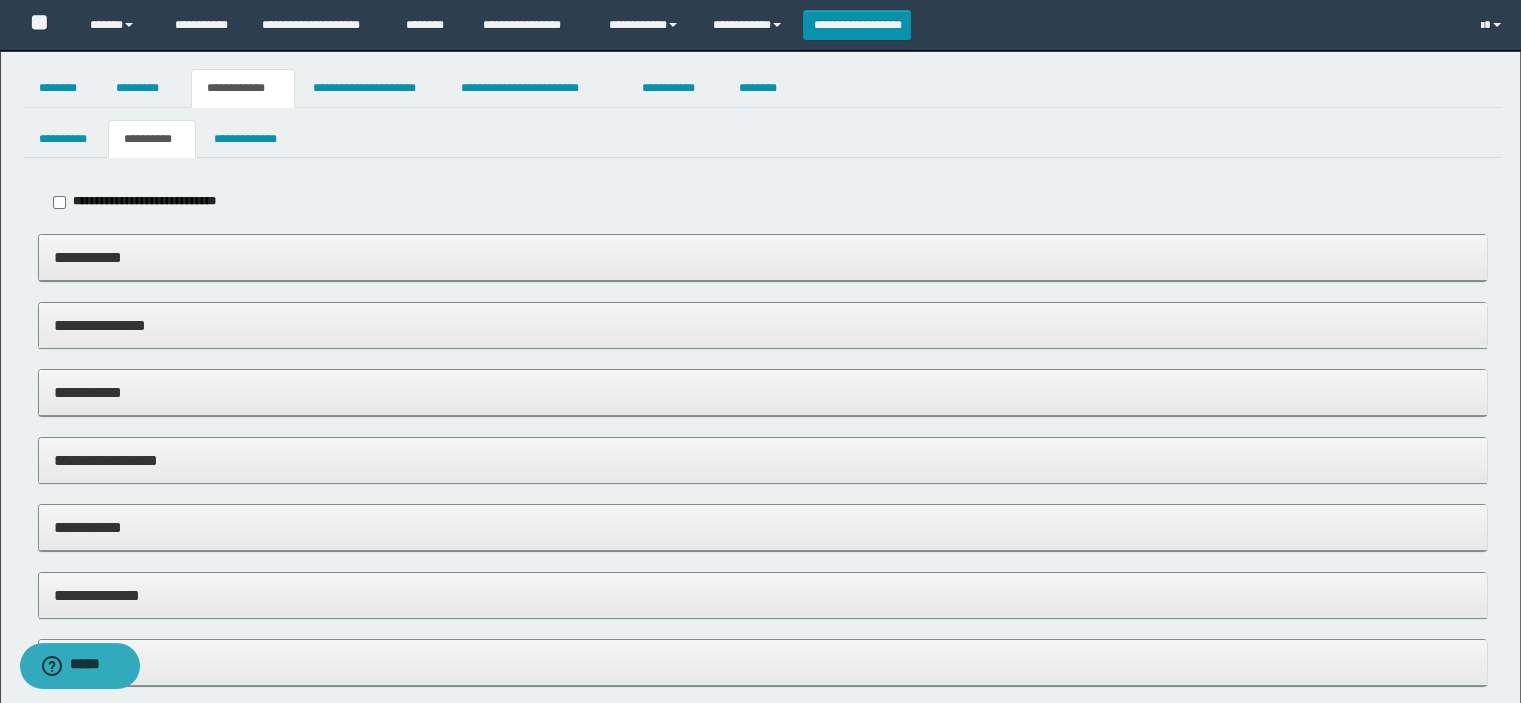 click on "**********" at bounding box center (763, 257) 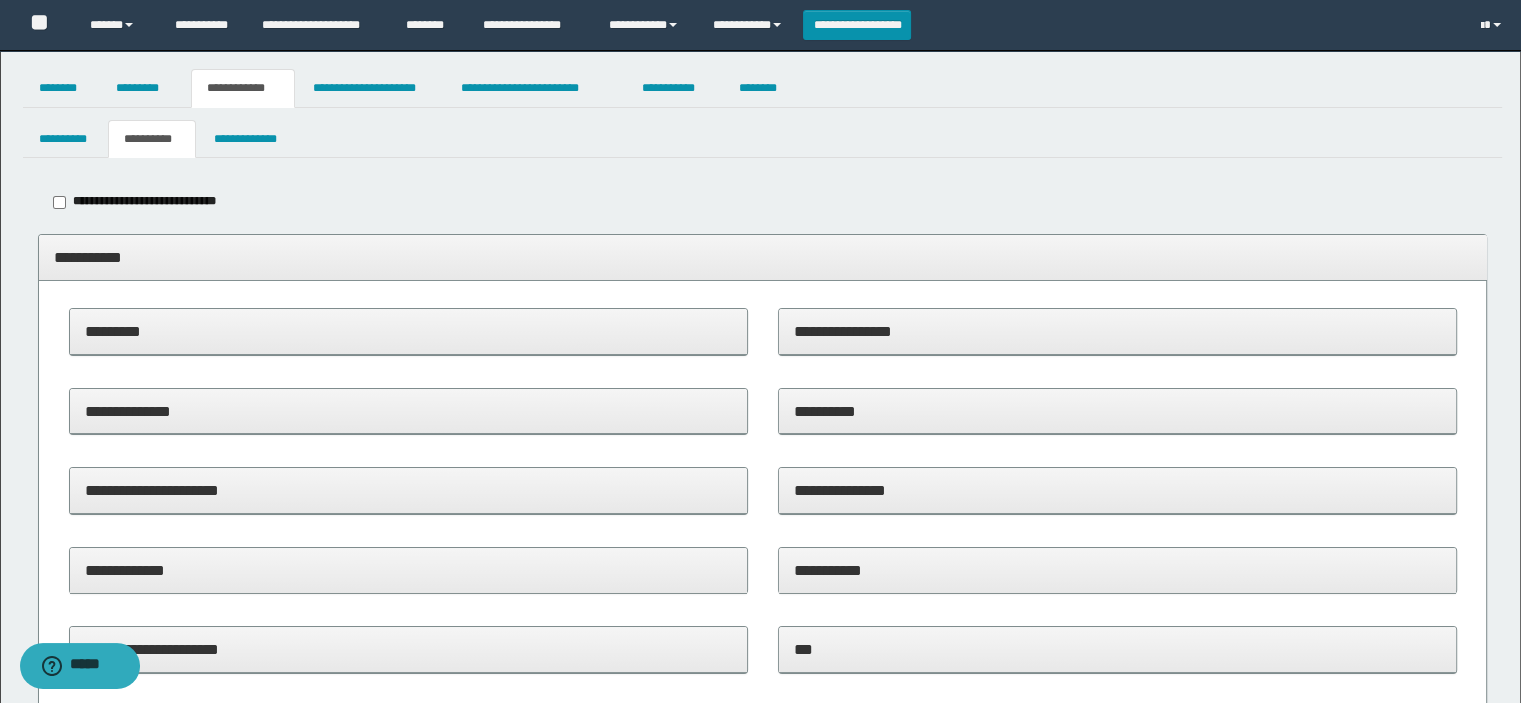 click on "**********" at bounding box center [408, 490] 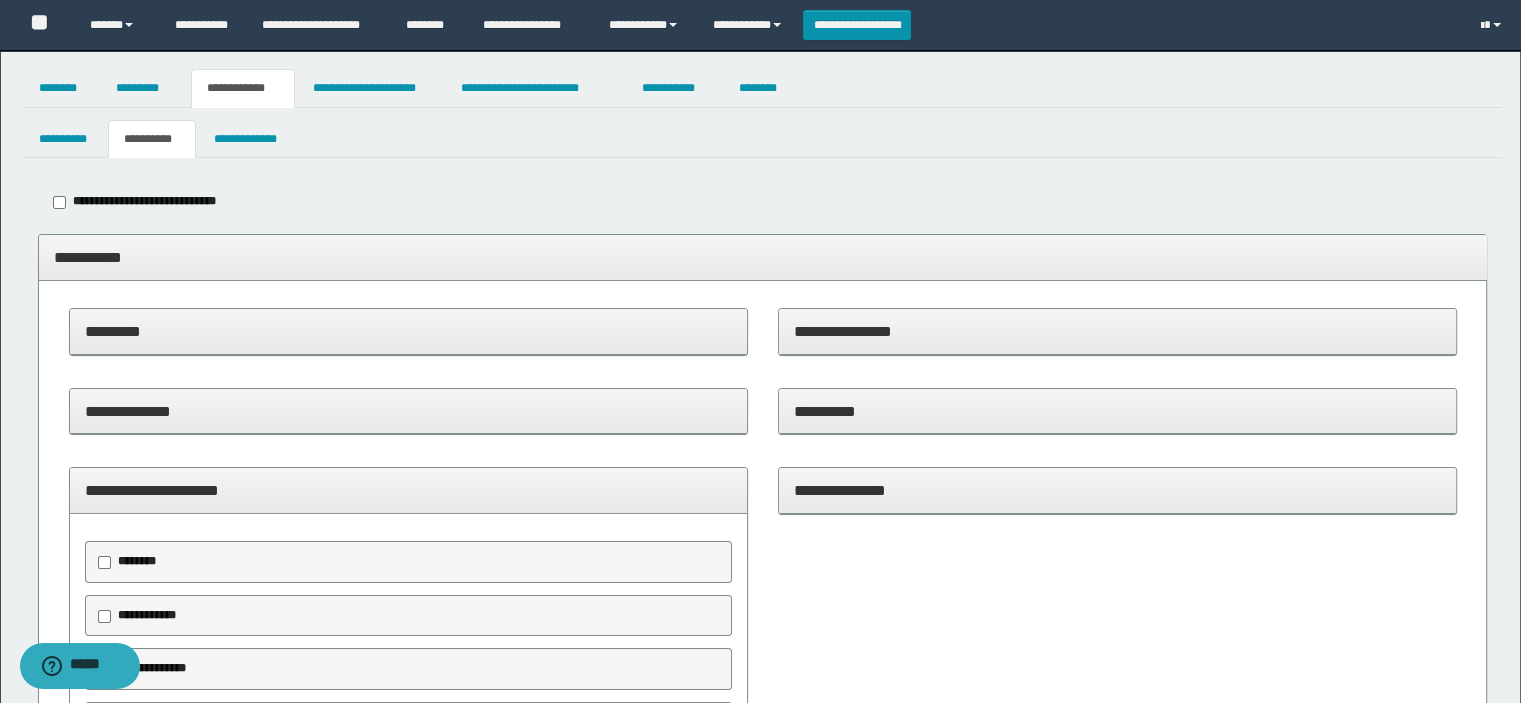scroll, scrollTop: 300, scrollLeft: 0, axis: vertical 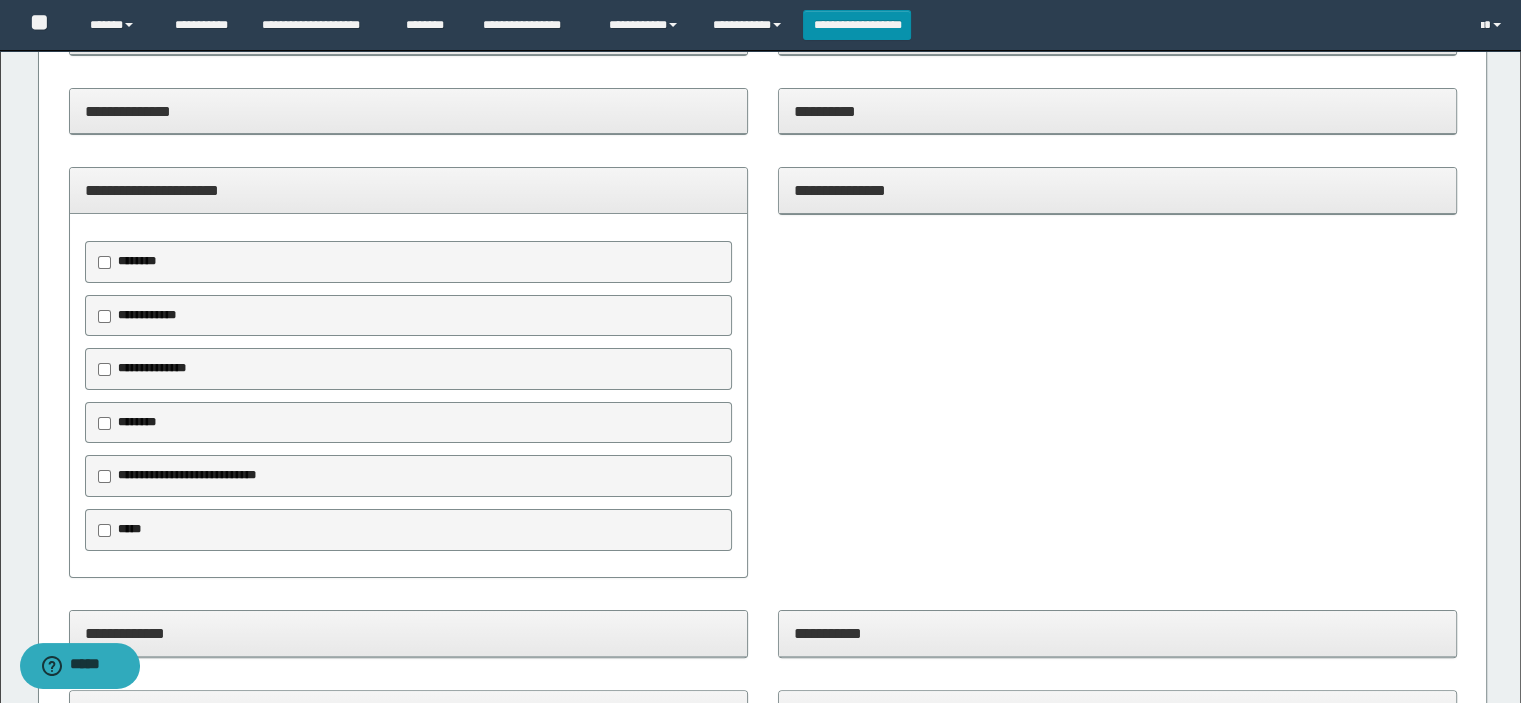 click on "********" at bounding box center (137, 261) 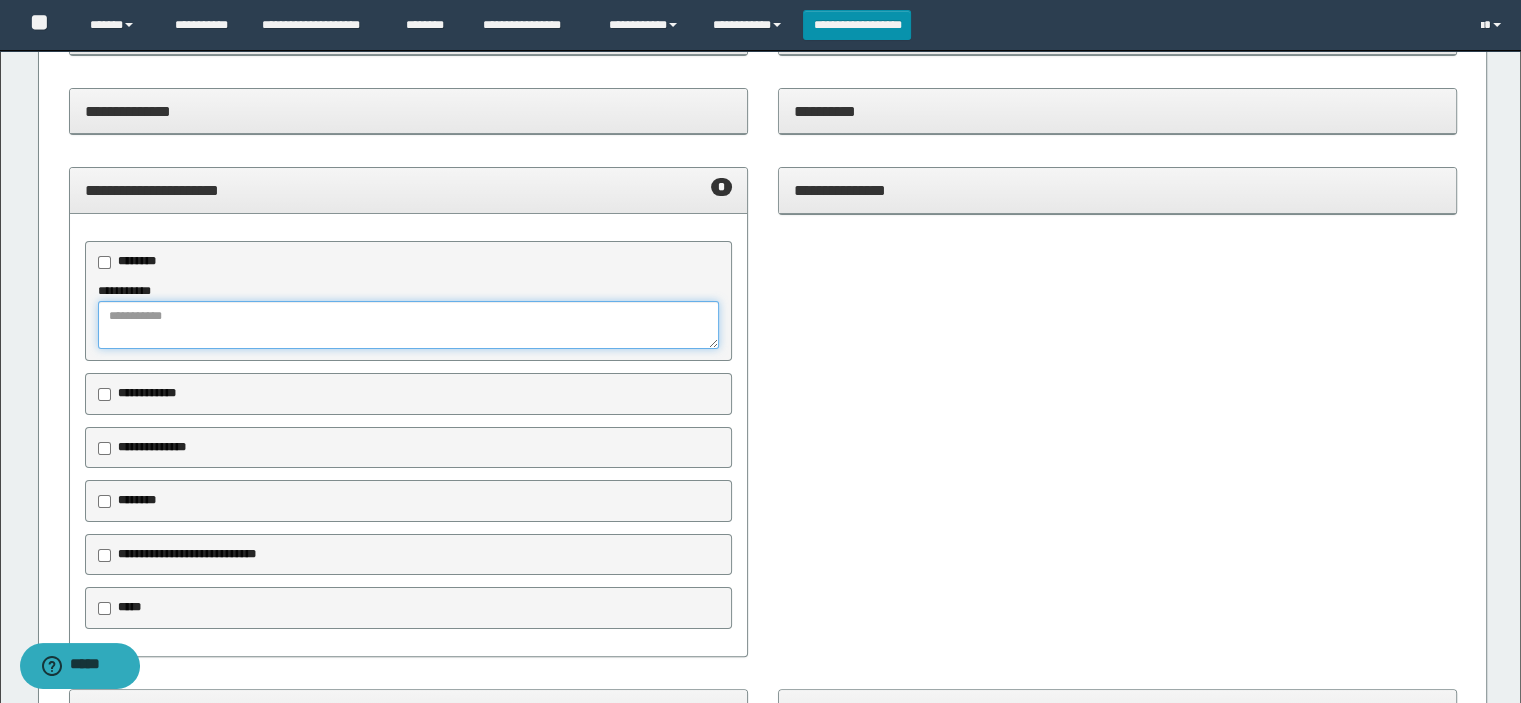 click at bounding box center (409, 325) 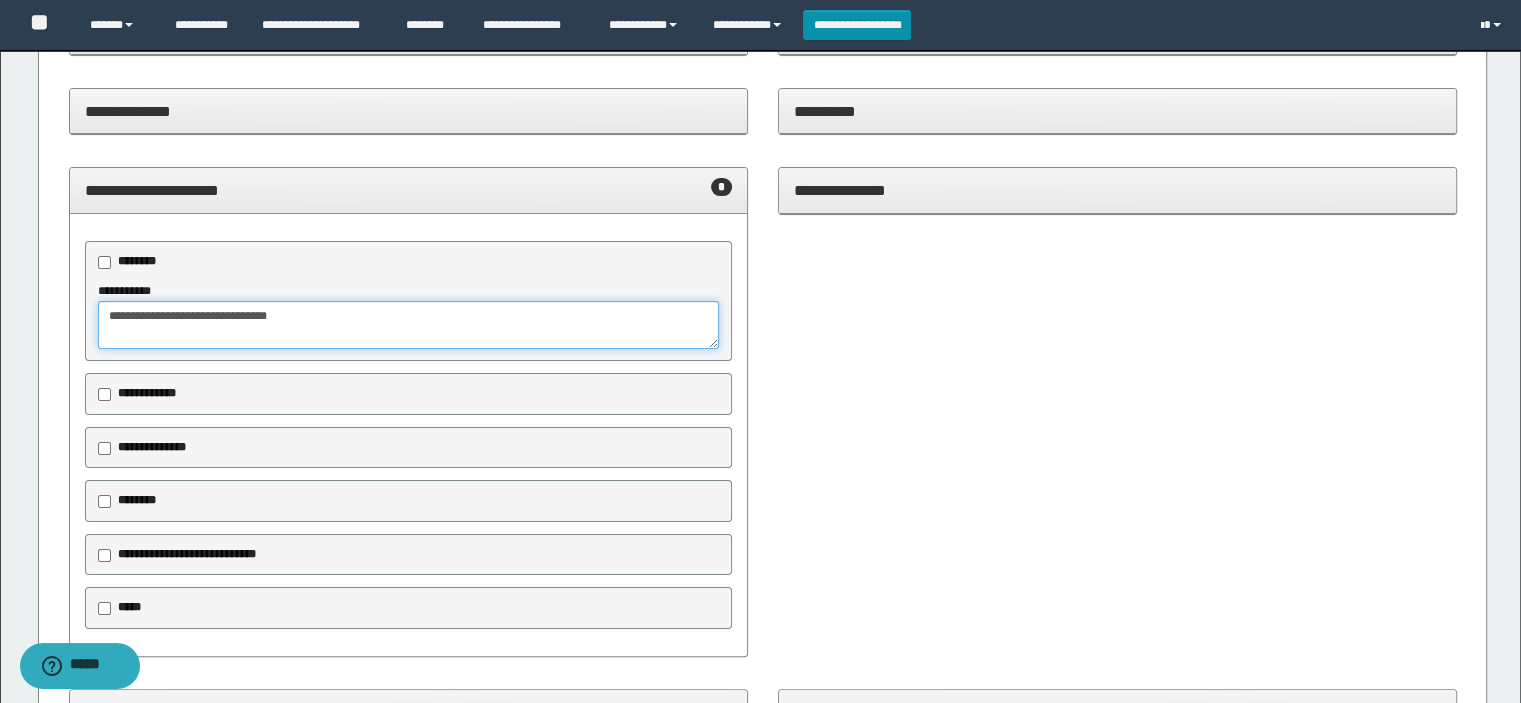 click on "**********" at bounding box center [409, 325] 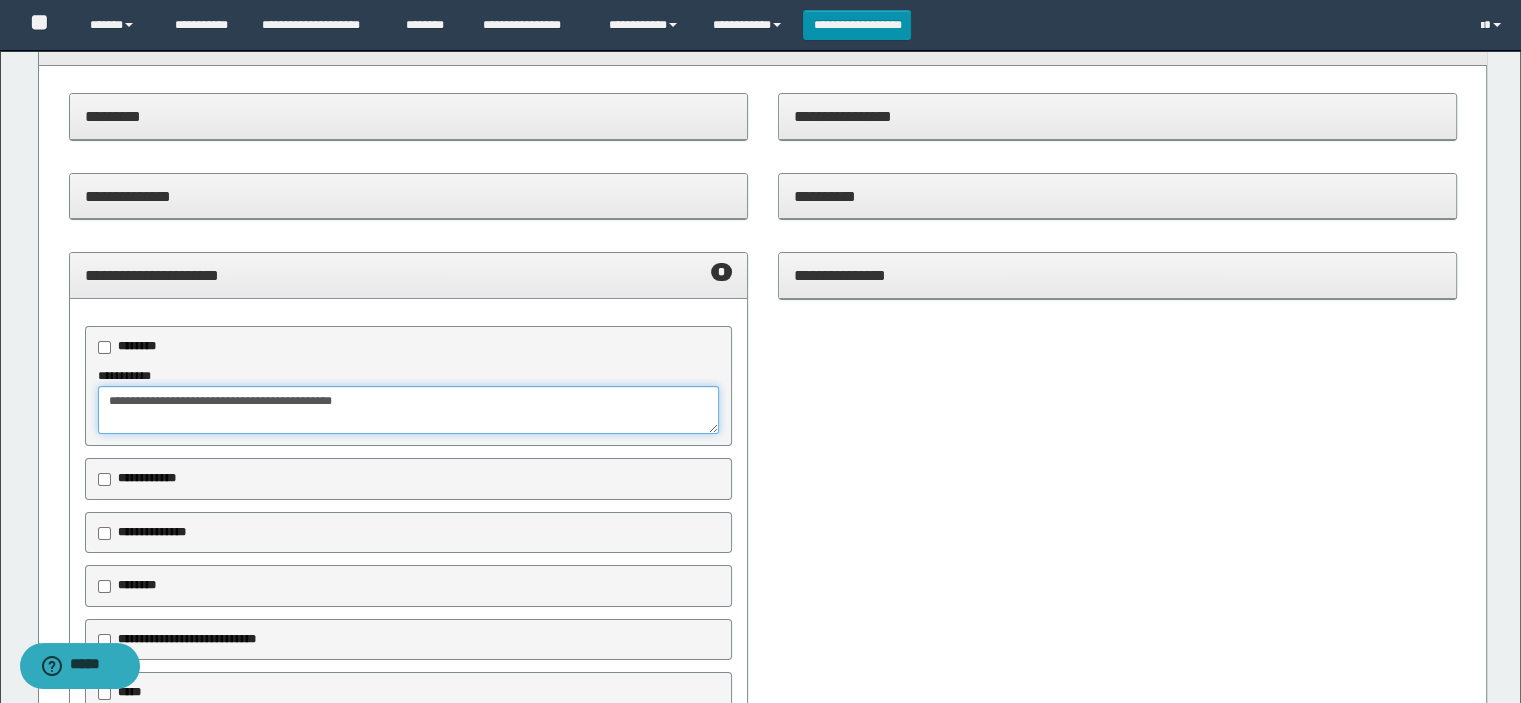scroll, scrollTop: 100, scrollLeft: 0, axis: vertical 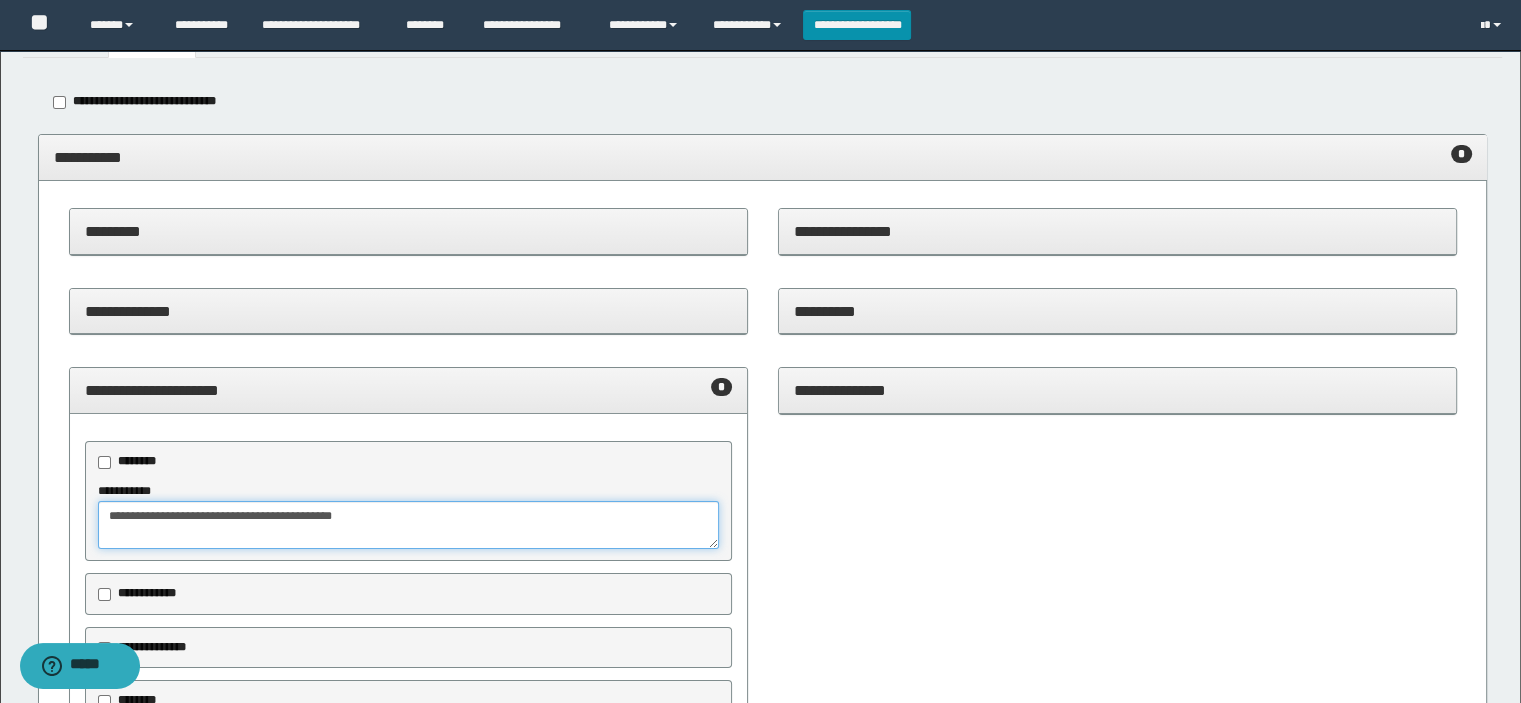 type on "**********" 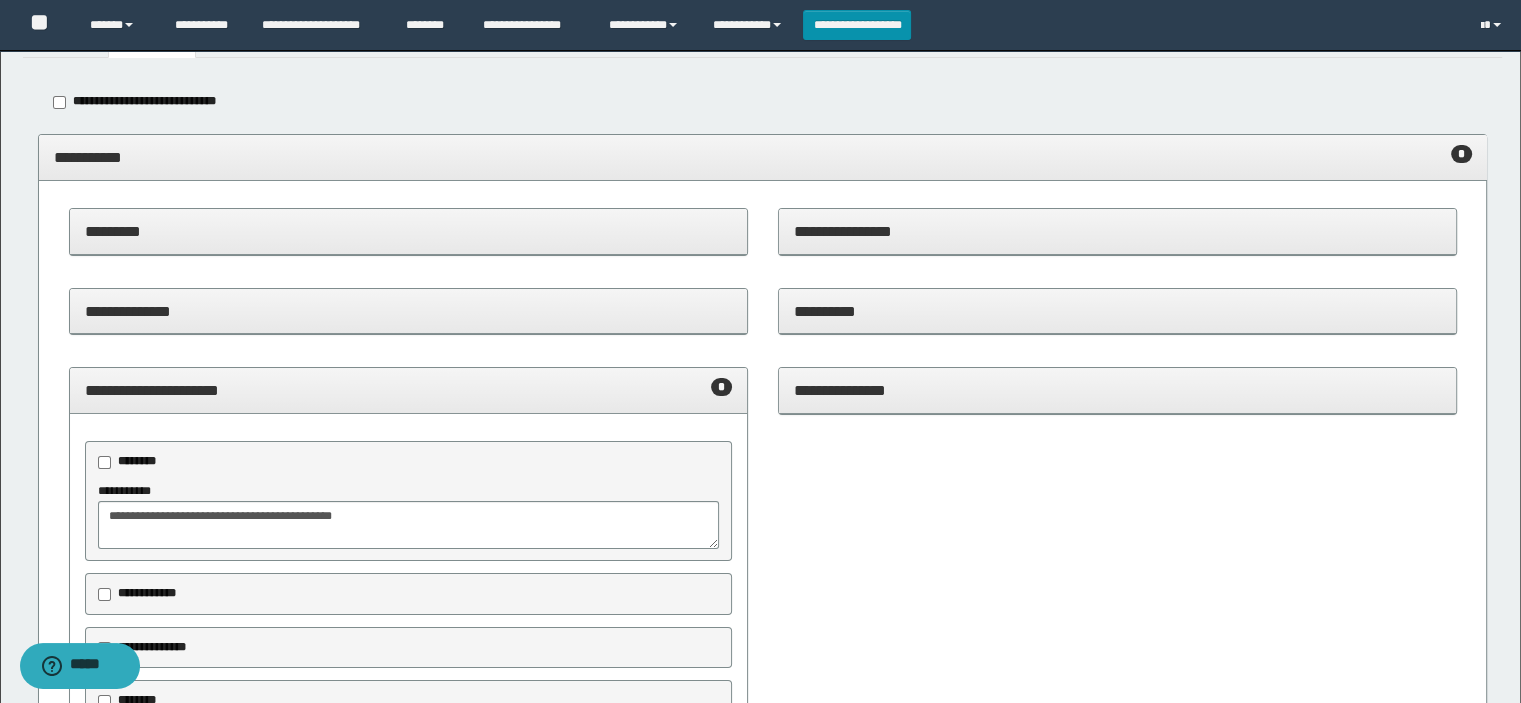 click on "**********" at bounding box center (1117, 231) 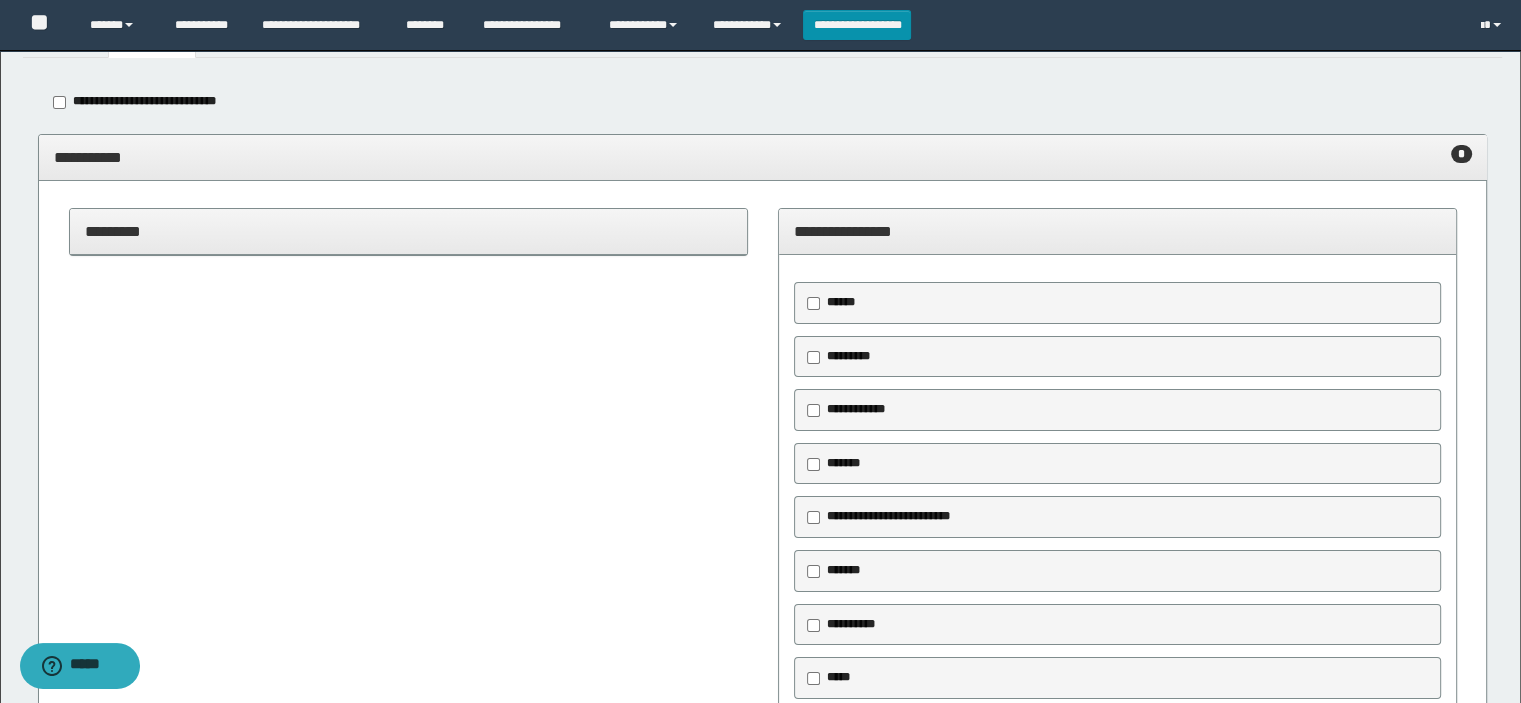 click on "**********" at bounding box center (856, 409) 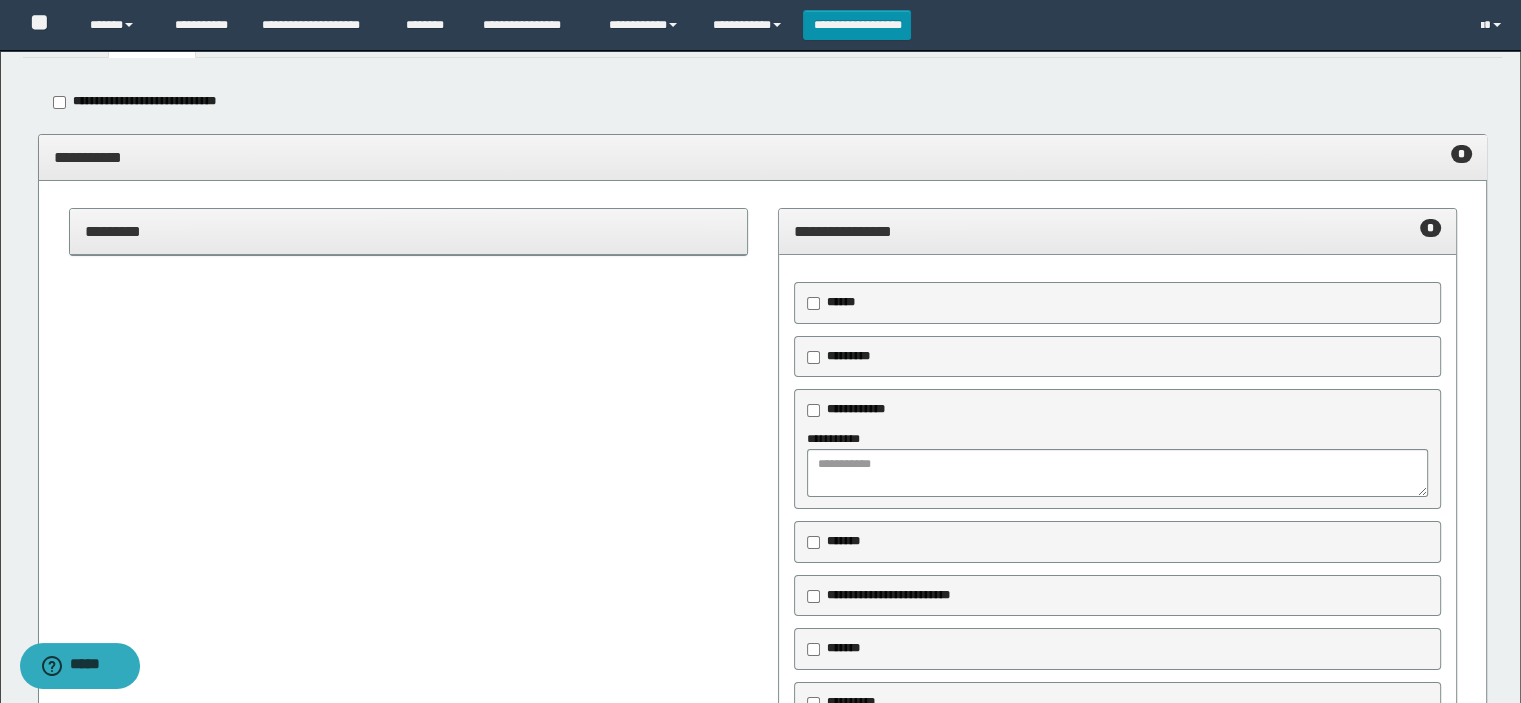 click on "**********" at bounding box center (1117, 449) 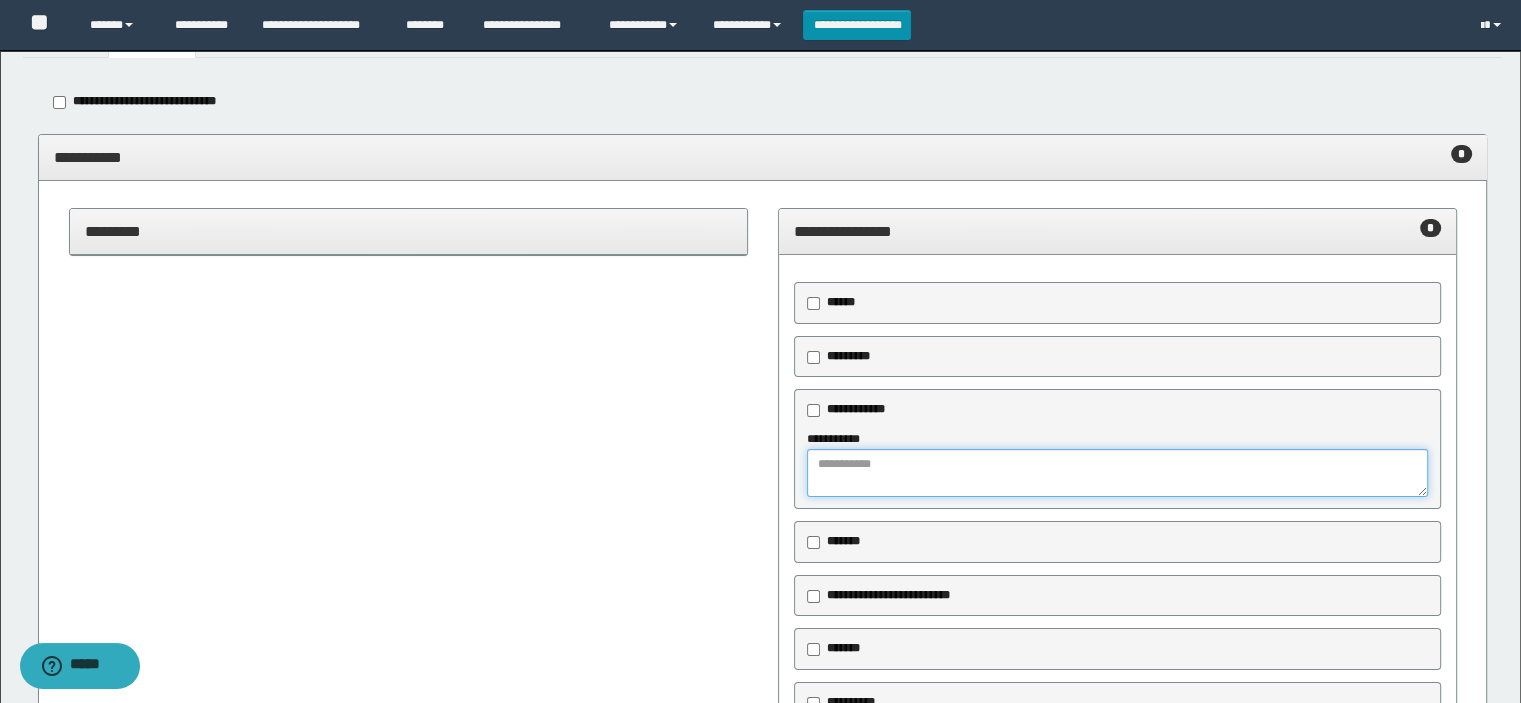 click at bounding box center (1118, 473) 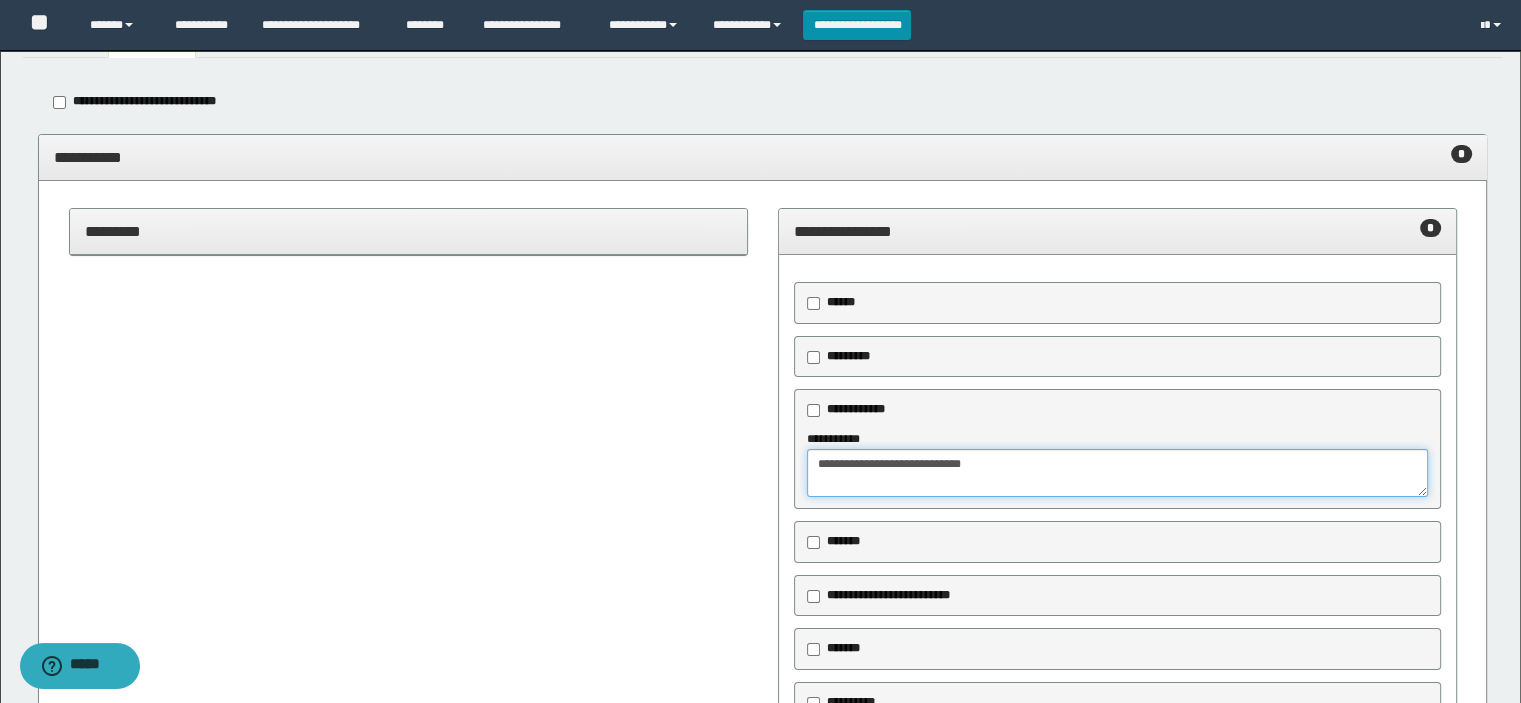 type on "**********" 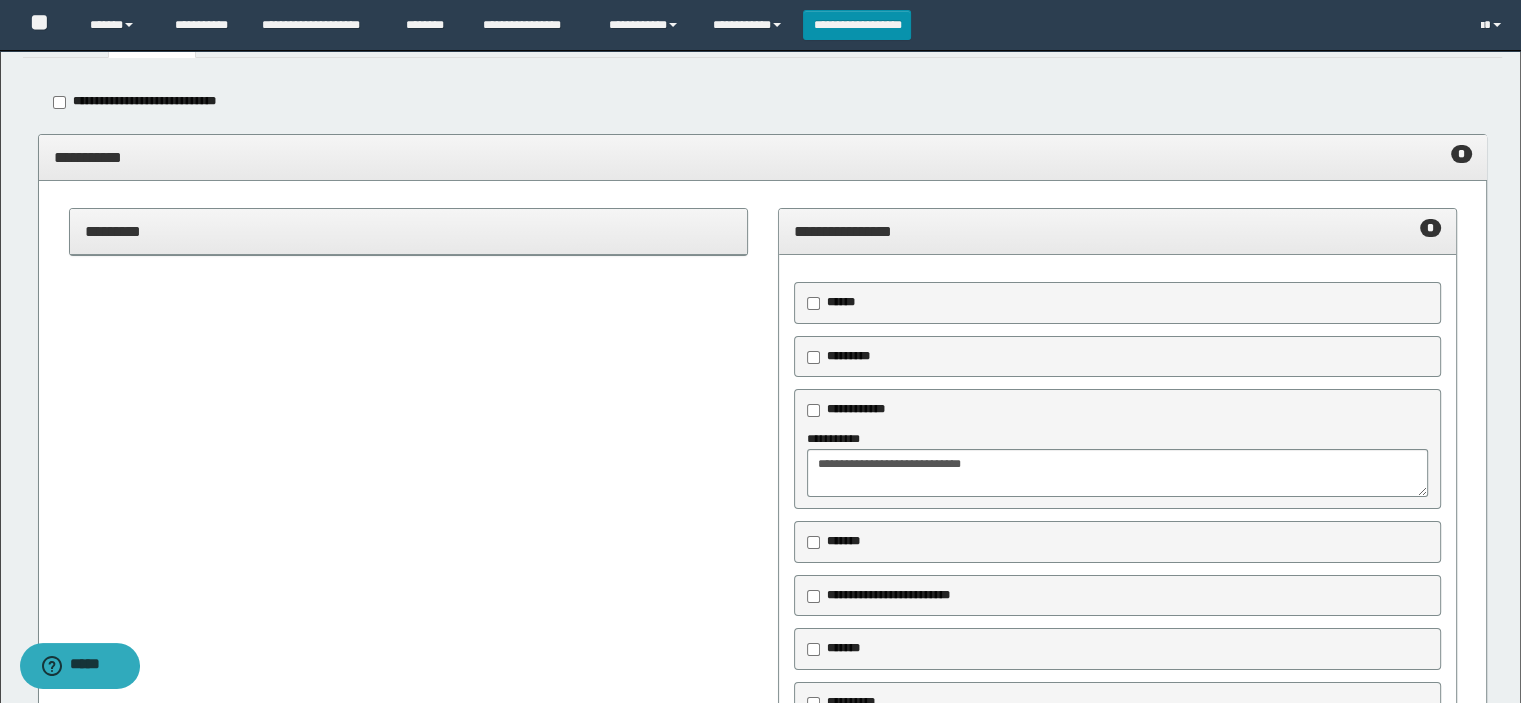click on "**********" at bounding box center (763, 976) 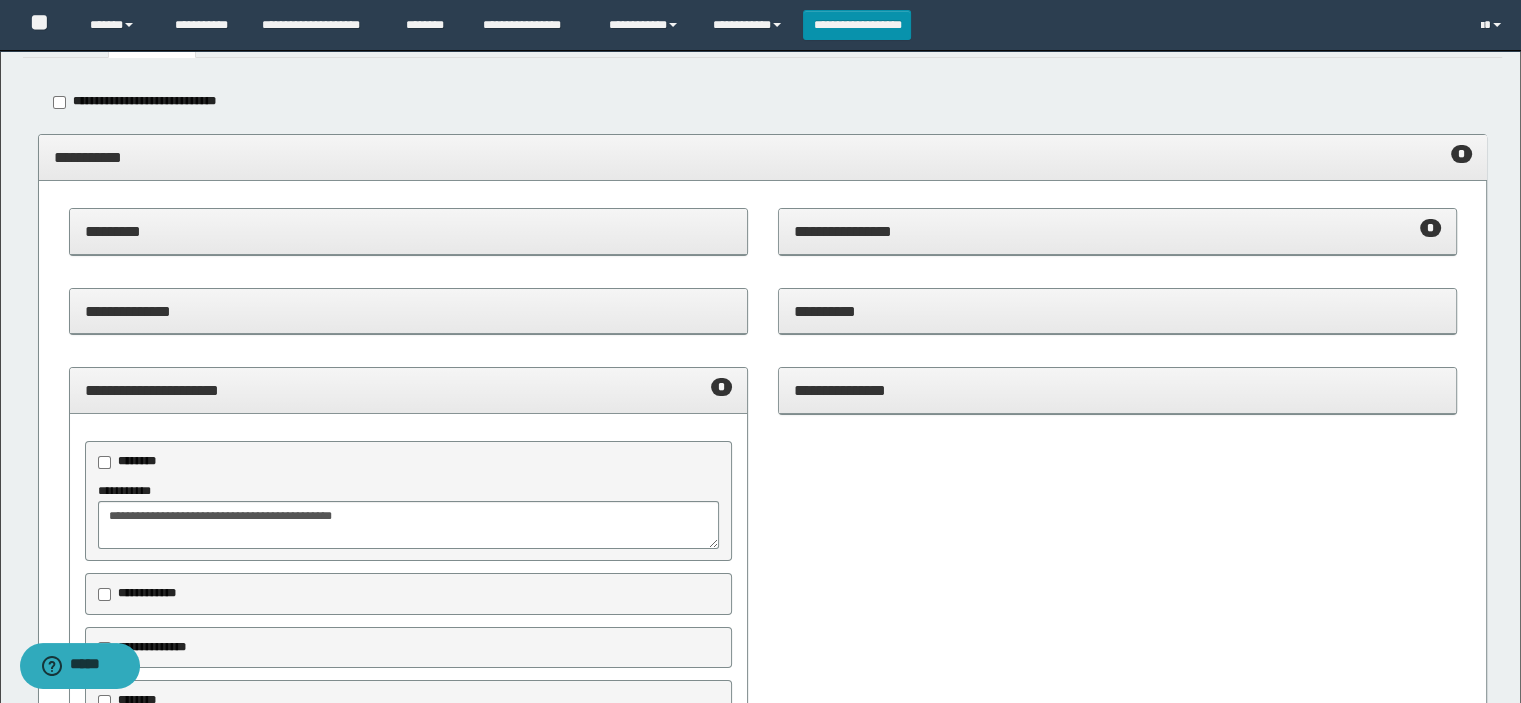 click on "**********" at bounding box center [1117, 232] 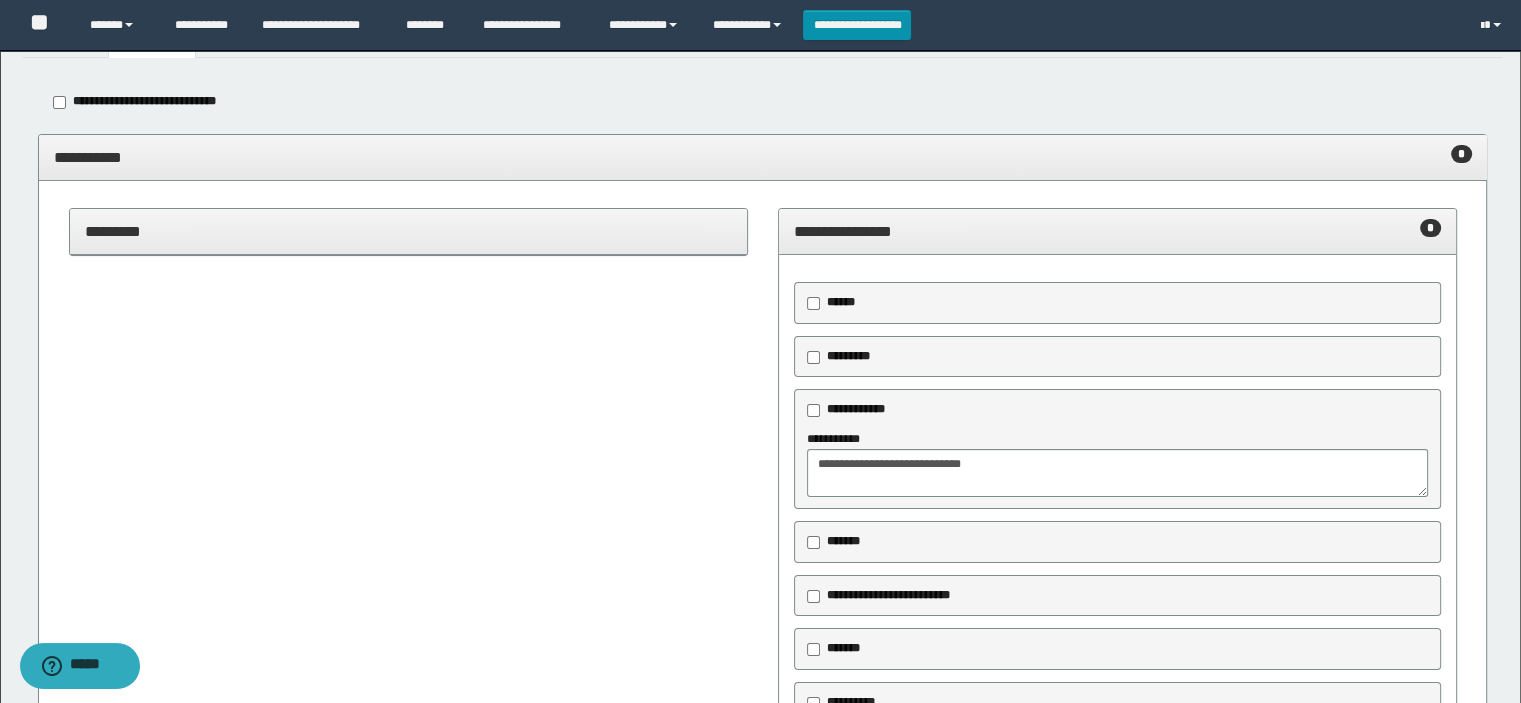 click on "**********" at bounding box center [1117, 231] 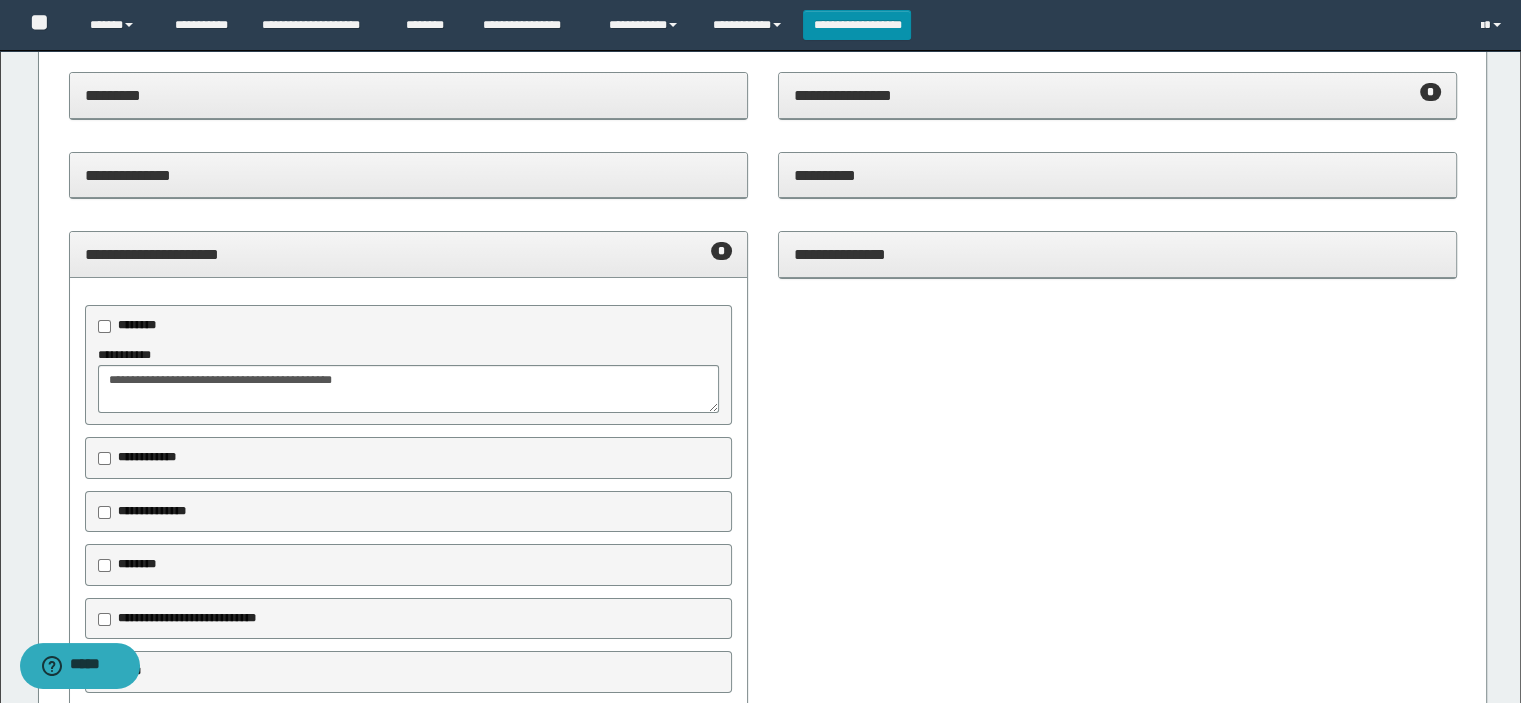 scroll, scrollTop: 300, scrollLeft: 0, axis: vertical 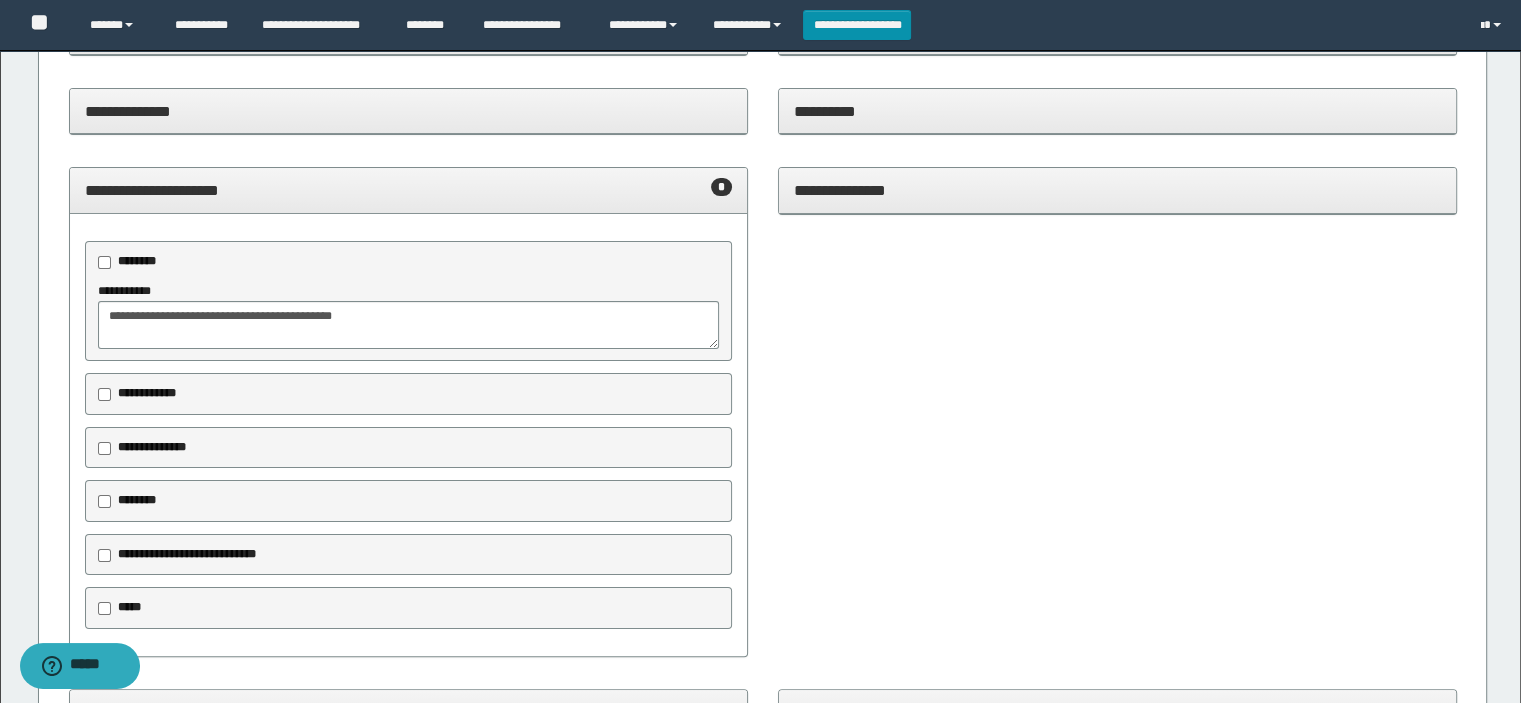 click on "**********" at bounding box center [408, 190] 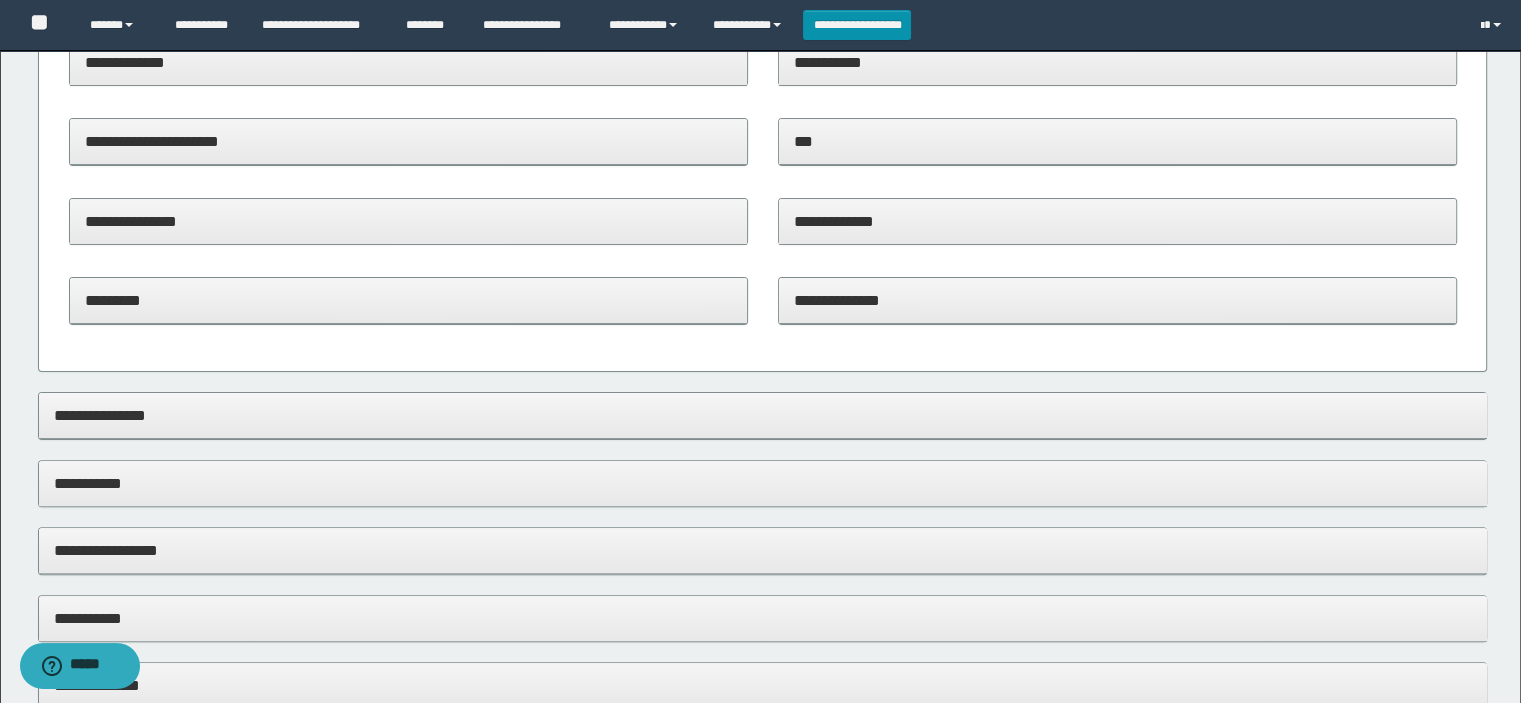 scroll, scrollTop: 800, scrollLeft: 0, axis: vertical 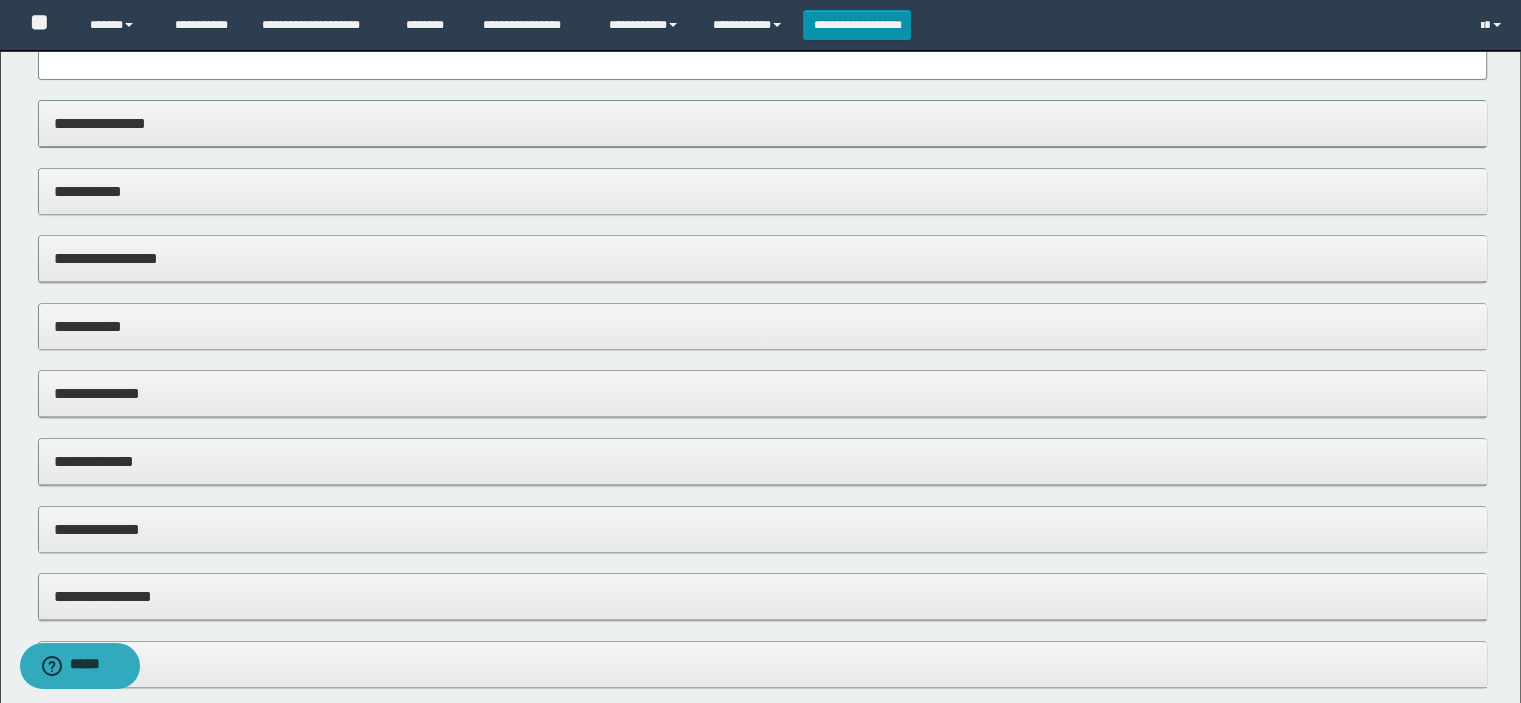 click on "**********" at bounding box center (763, 123) 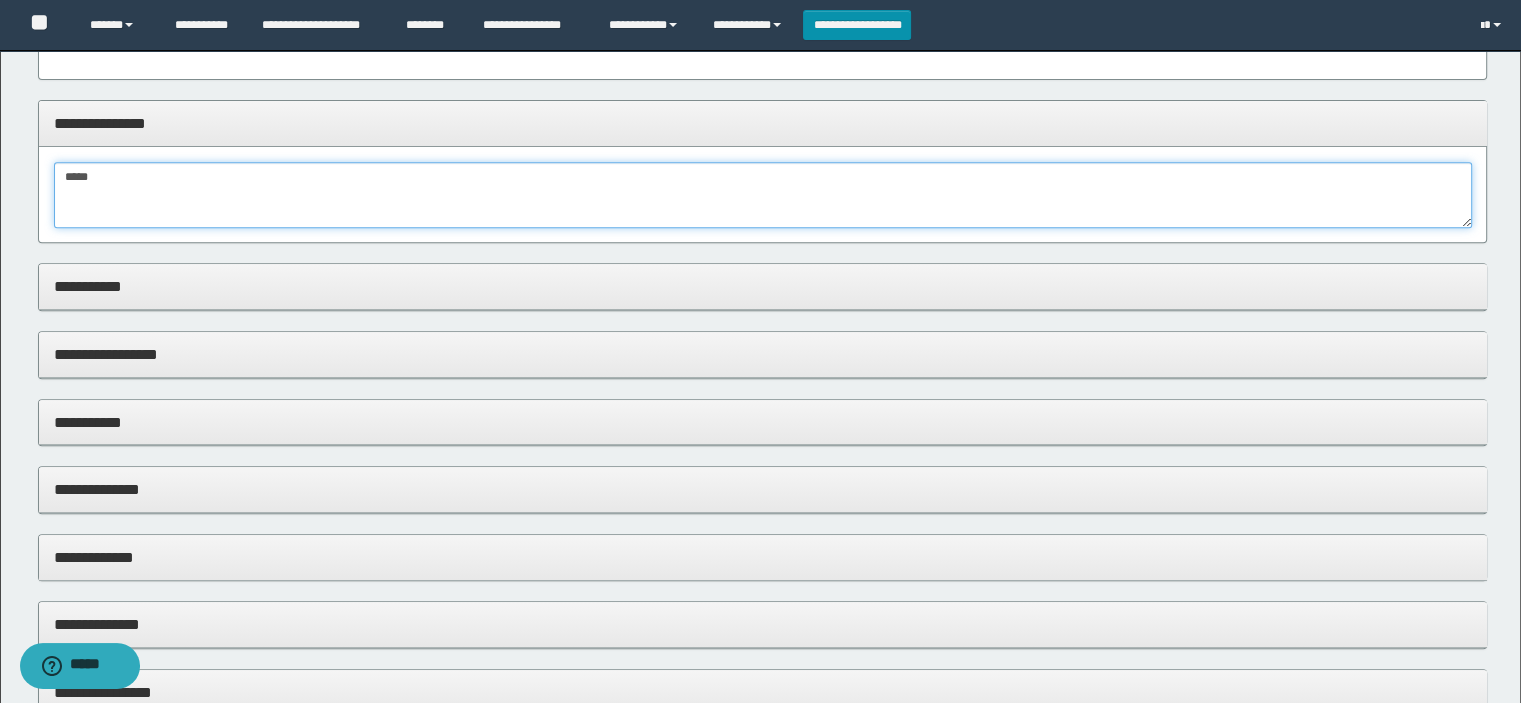 click on "*****" at bounding box center (763, 195) 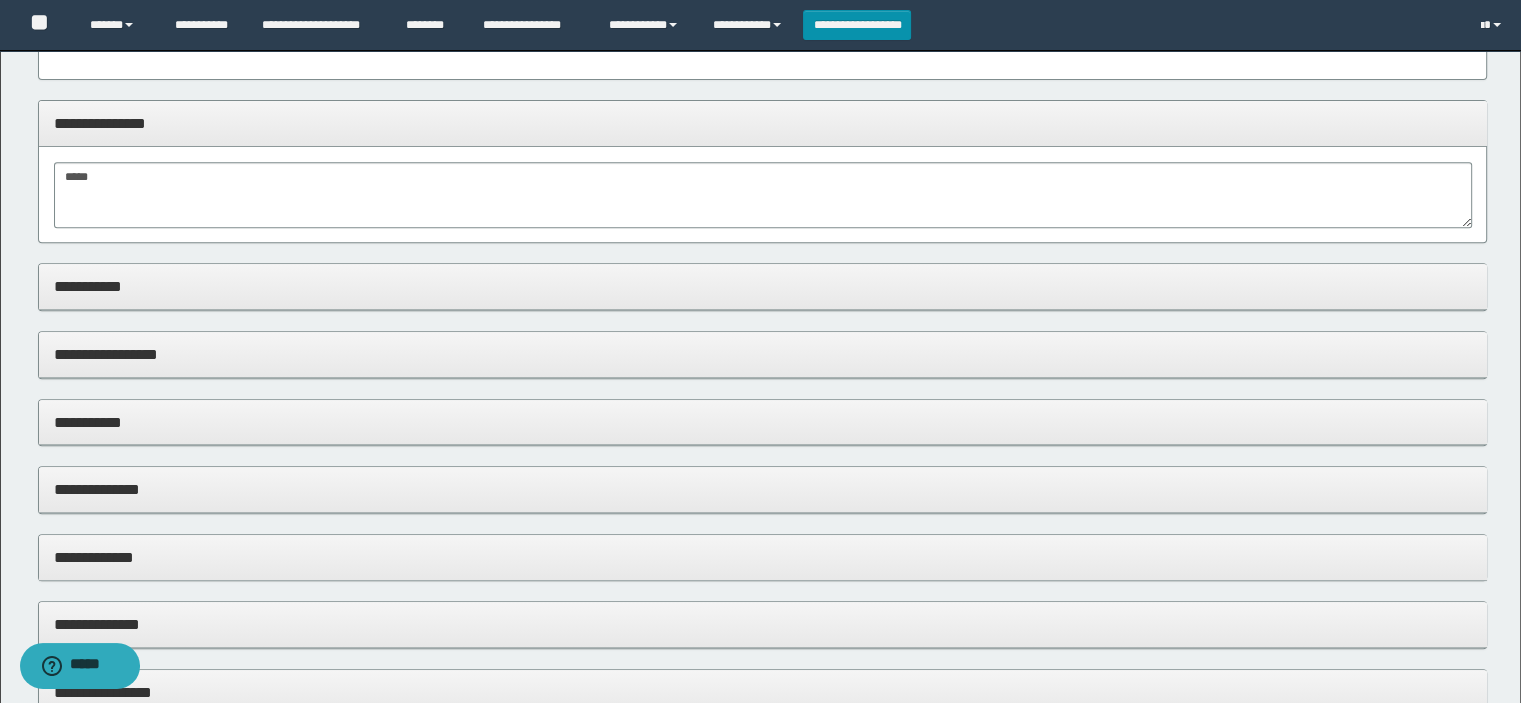 click on "**********" at bounding box center (763, 287) 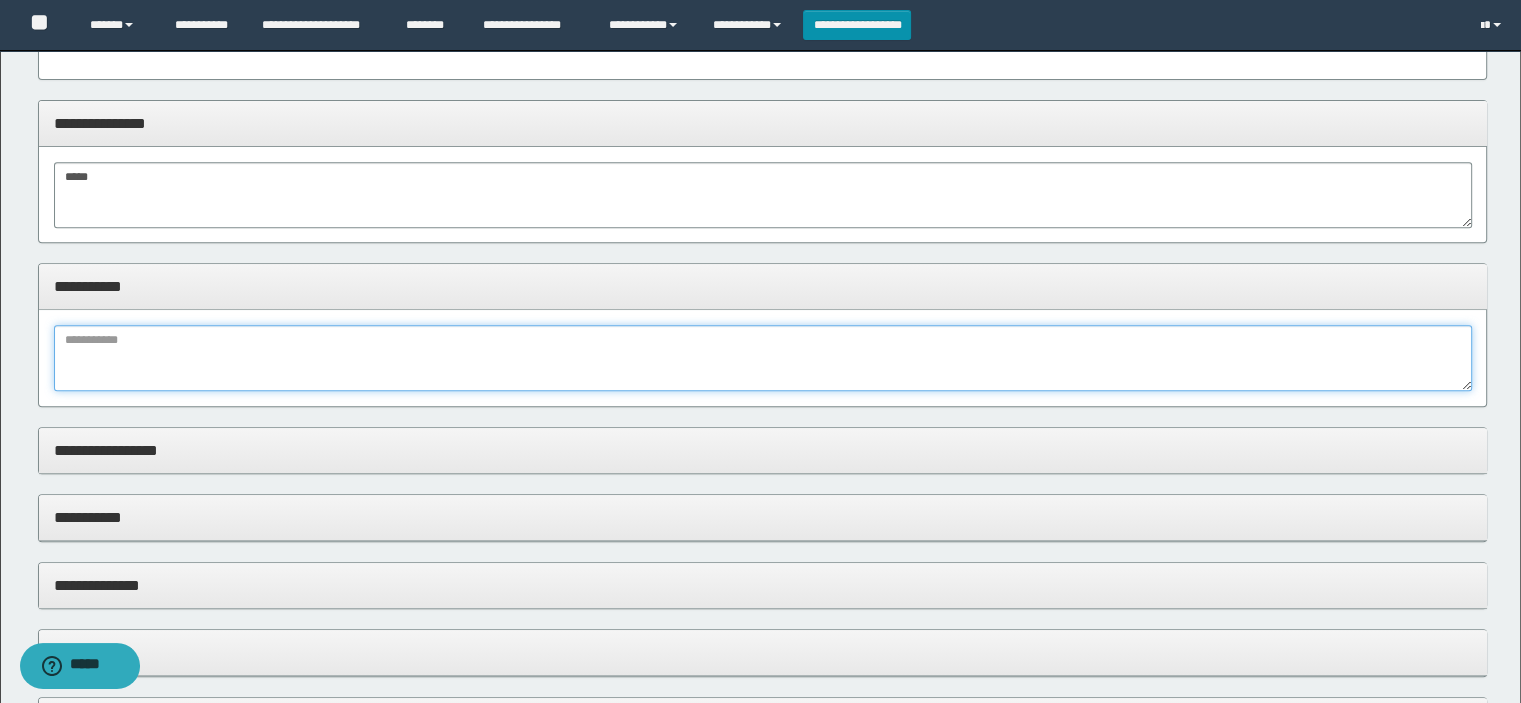 click at bounding box center (763, 358) 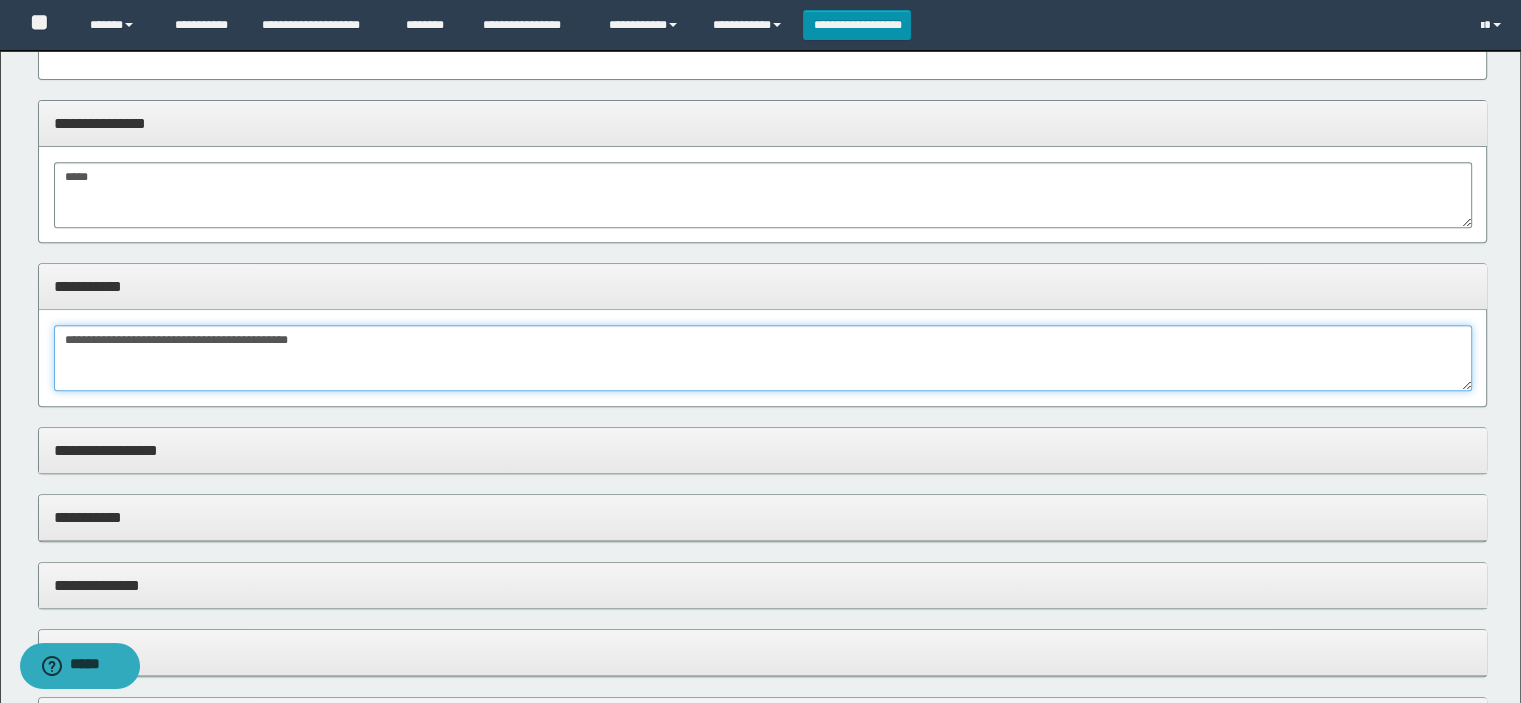 click on "**********" at bounding box center (763, 358) 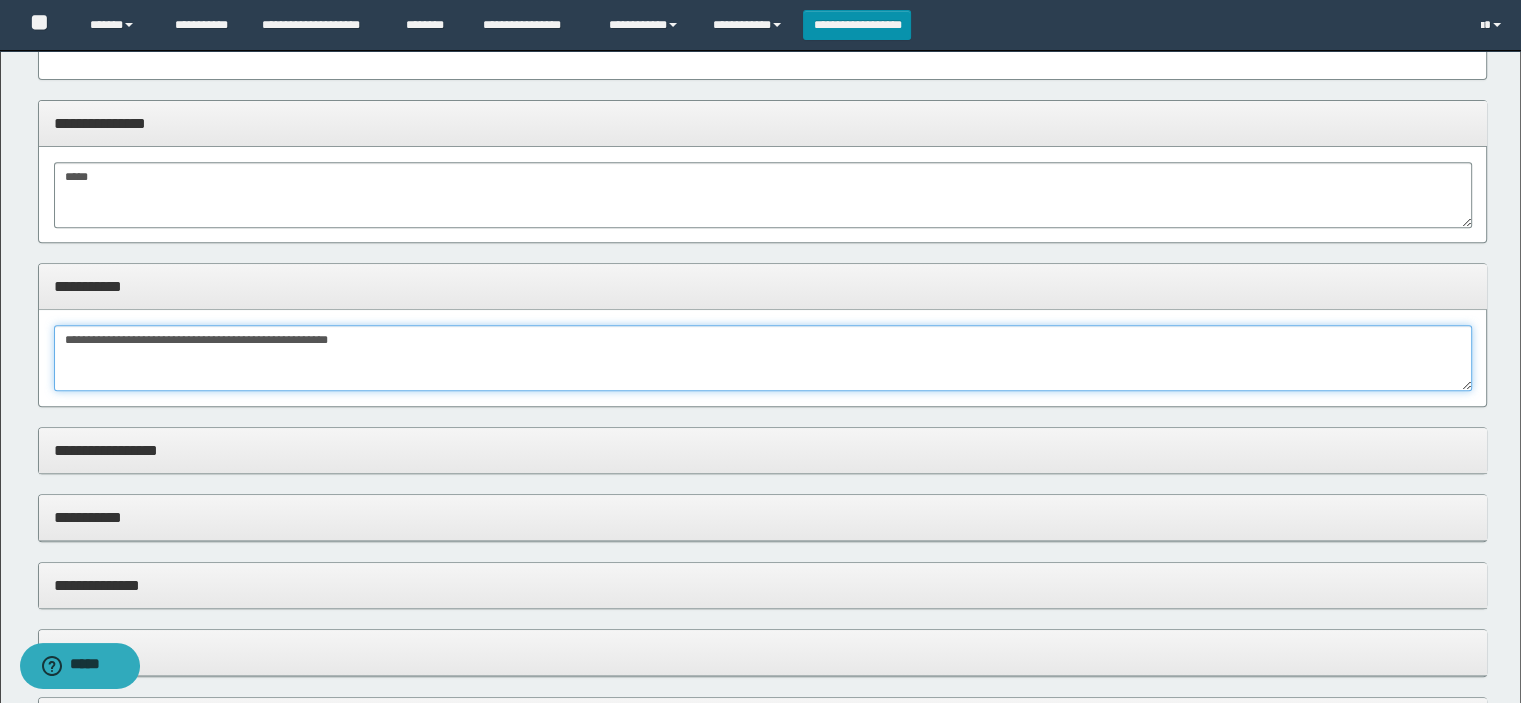 click on "**********" at bounding box center (763, 358) 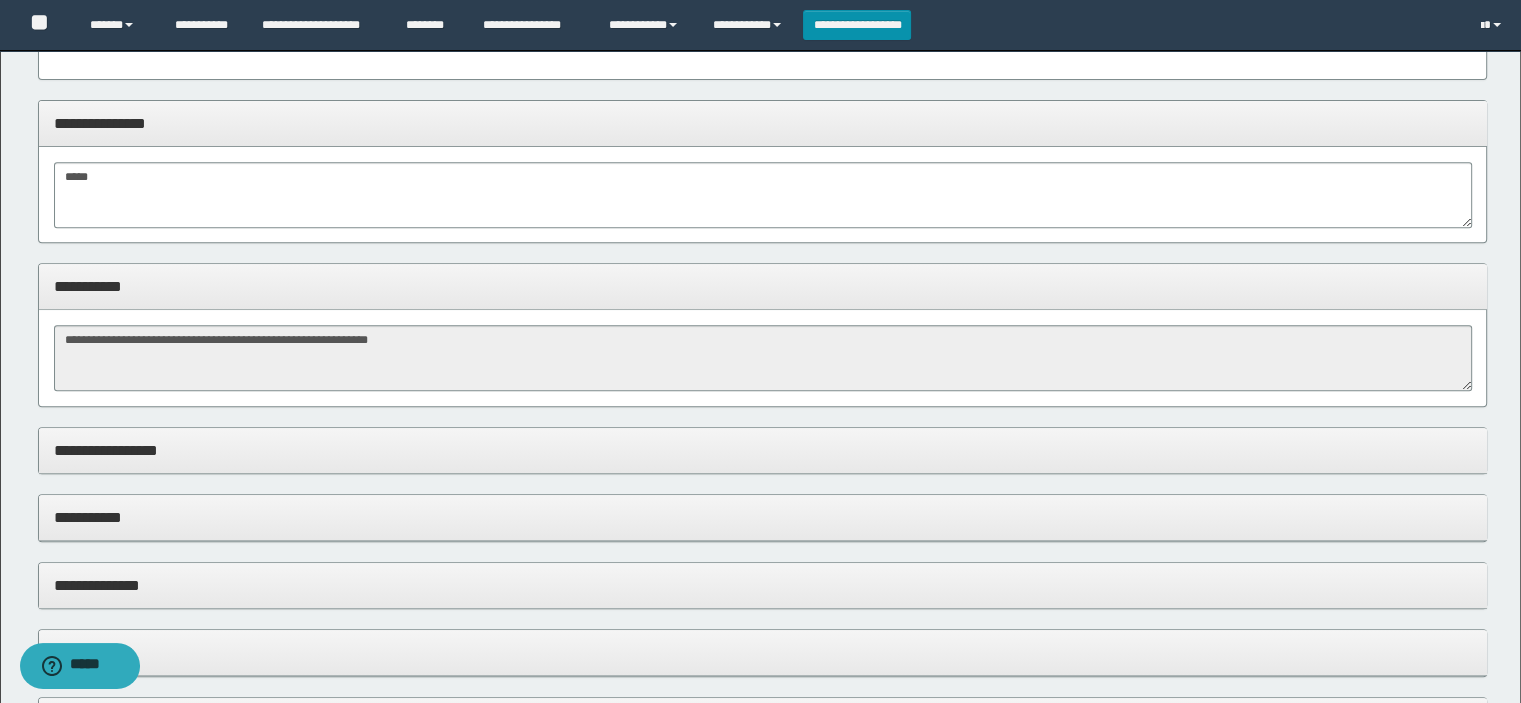 click on "**********" at bounding box center (763, 450) 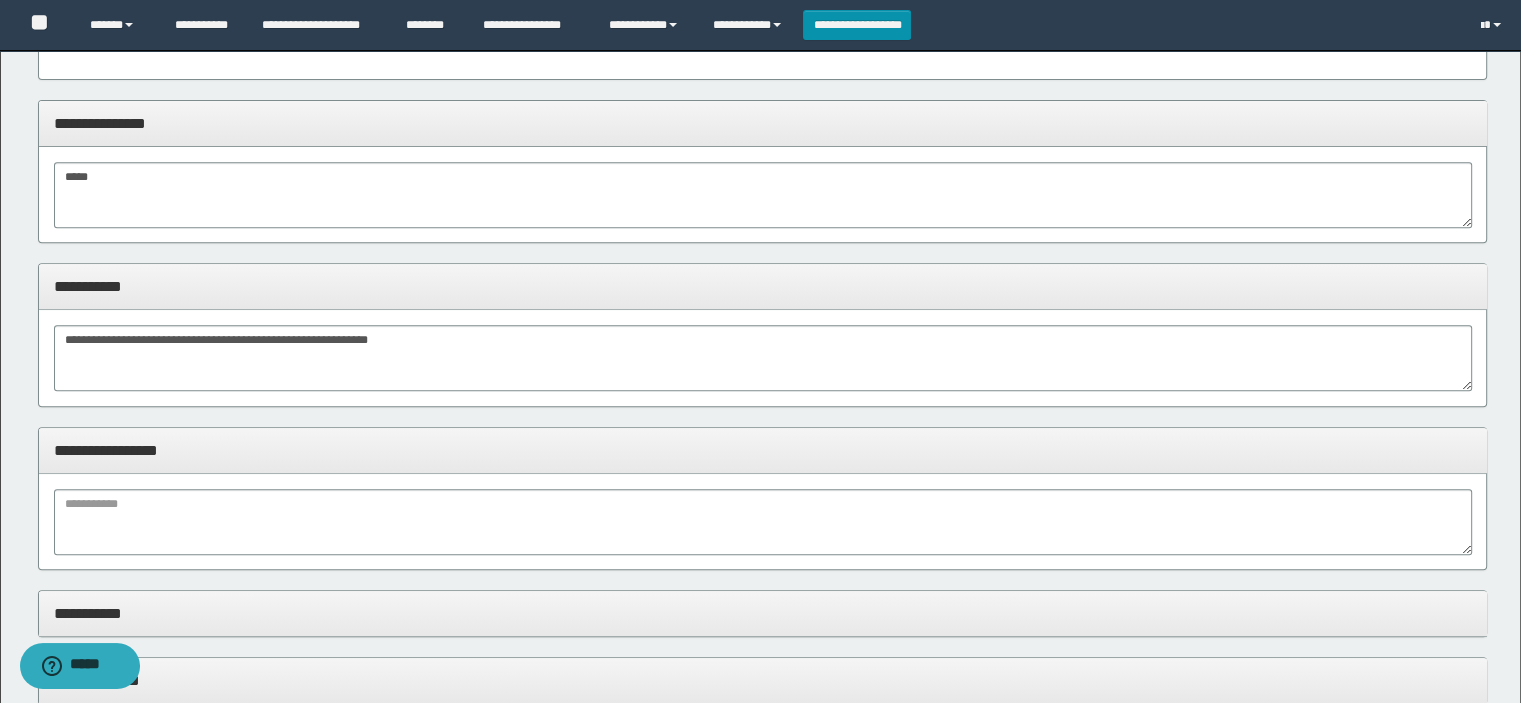 drag, startPoint x: 521, startPoint y: 311, endPoint x: 509, endPoint y: 311, distance: 12 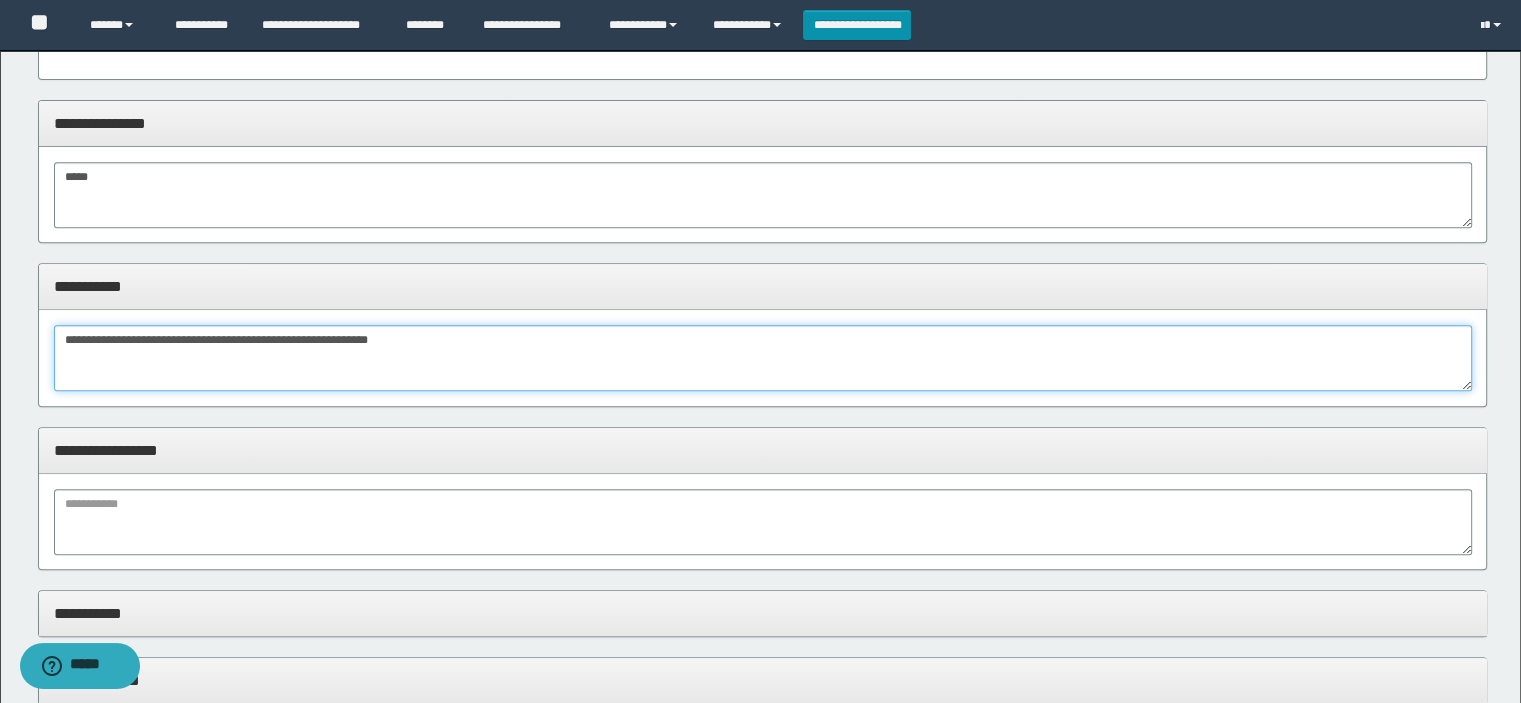 click on "**********" at bounding box center (763, 358) 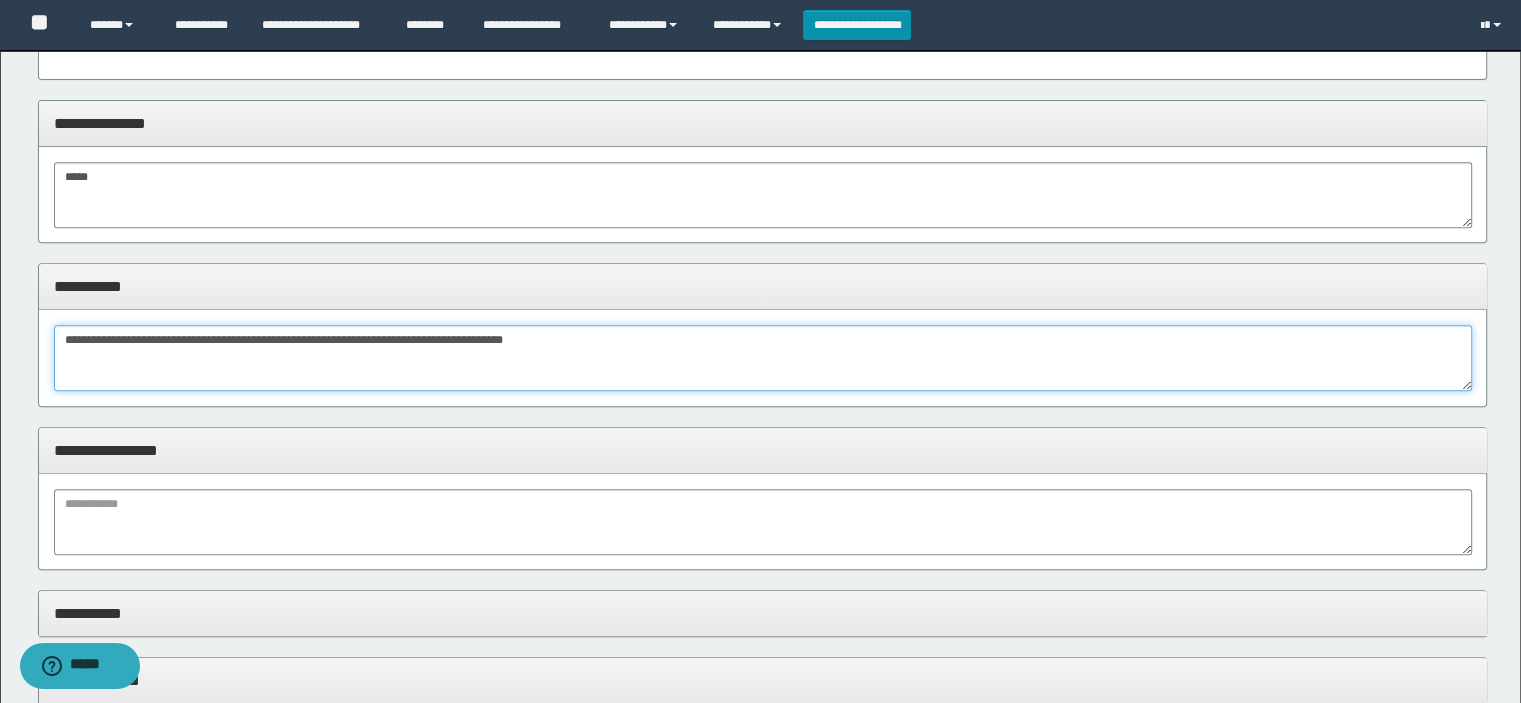 click on "**********" at bounding box center (763, 358) 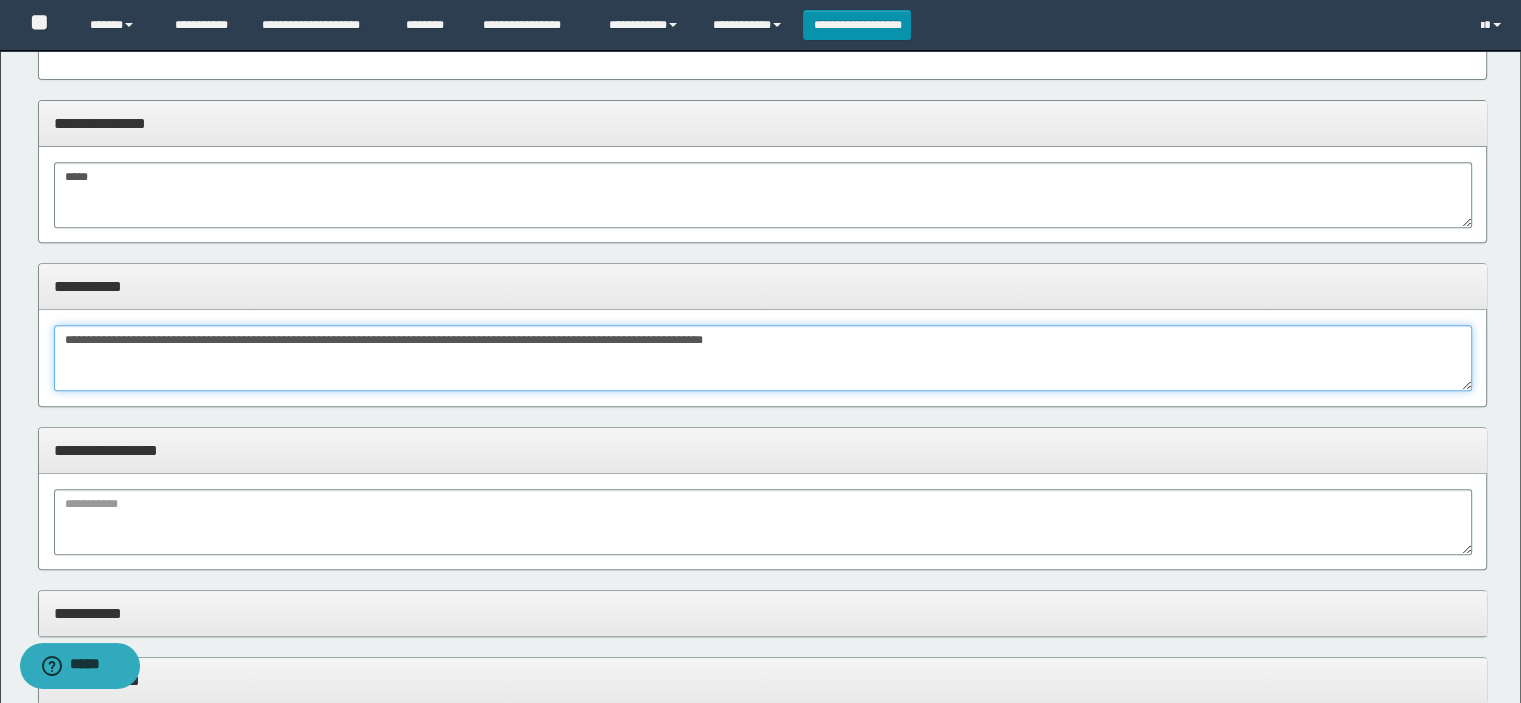 type on "**********" 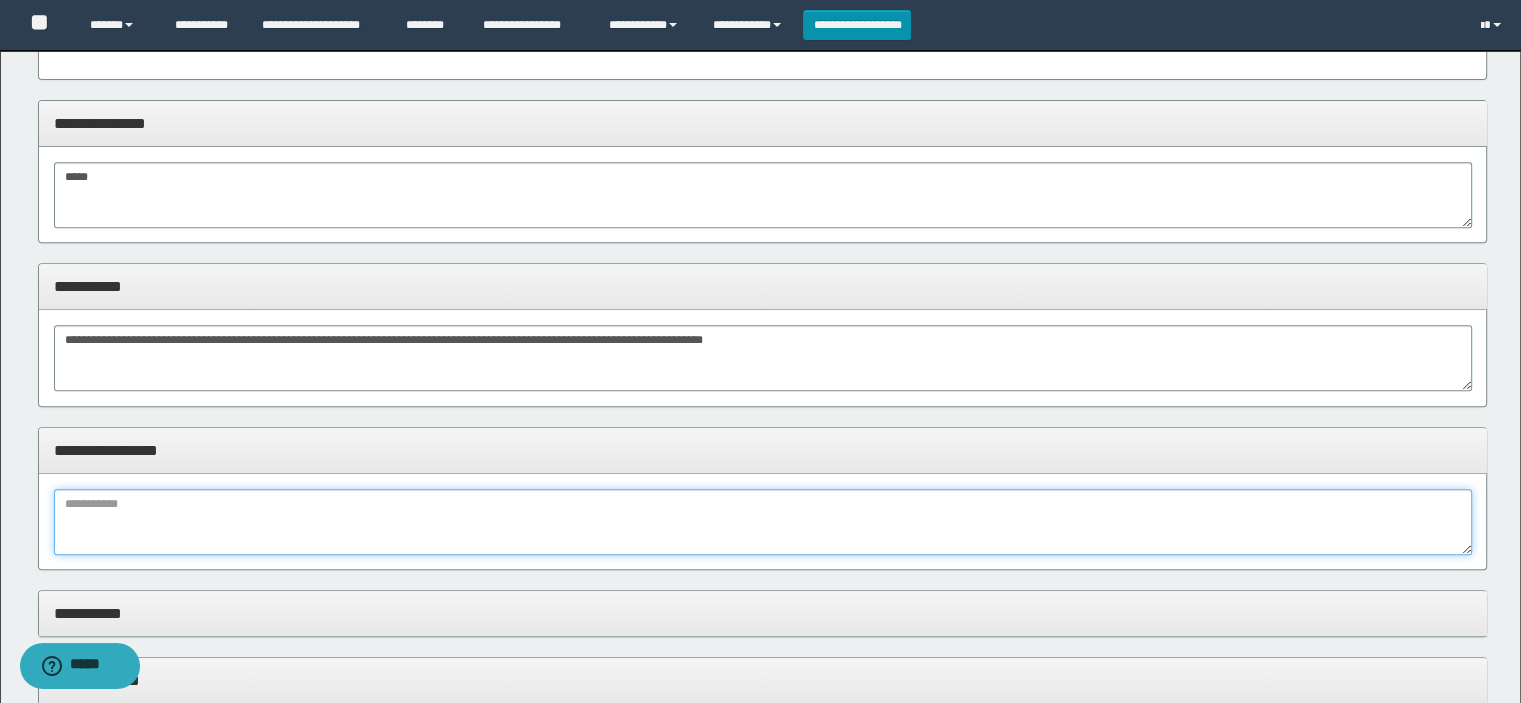 click at bounding box center [763, 522] 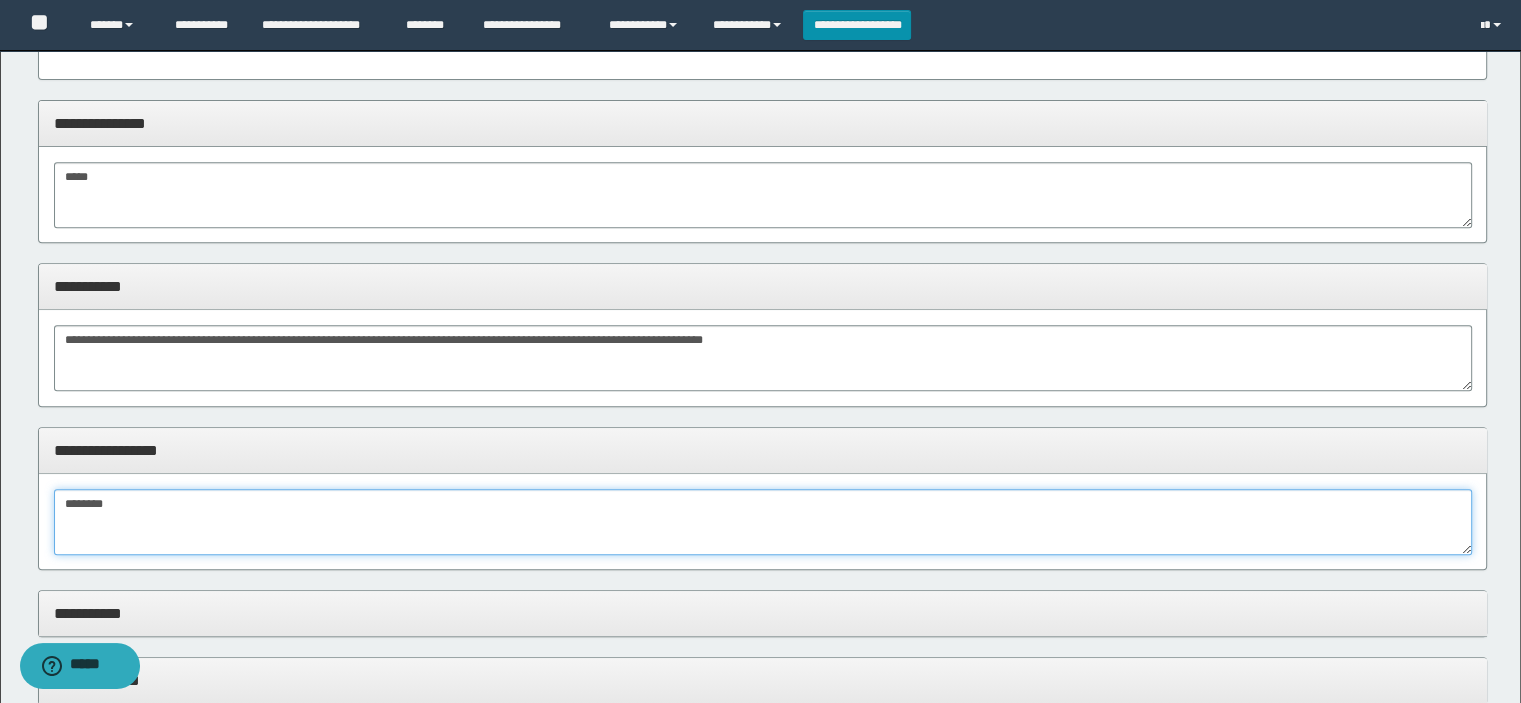 click on "********" at bounding box center [763, 522] 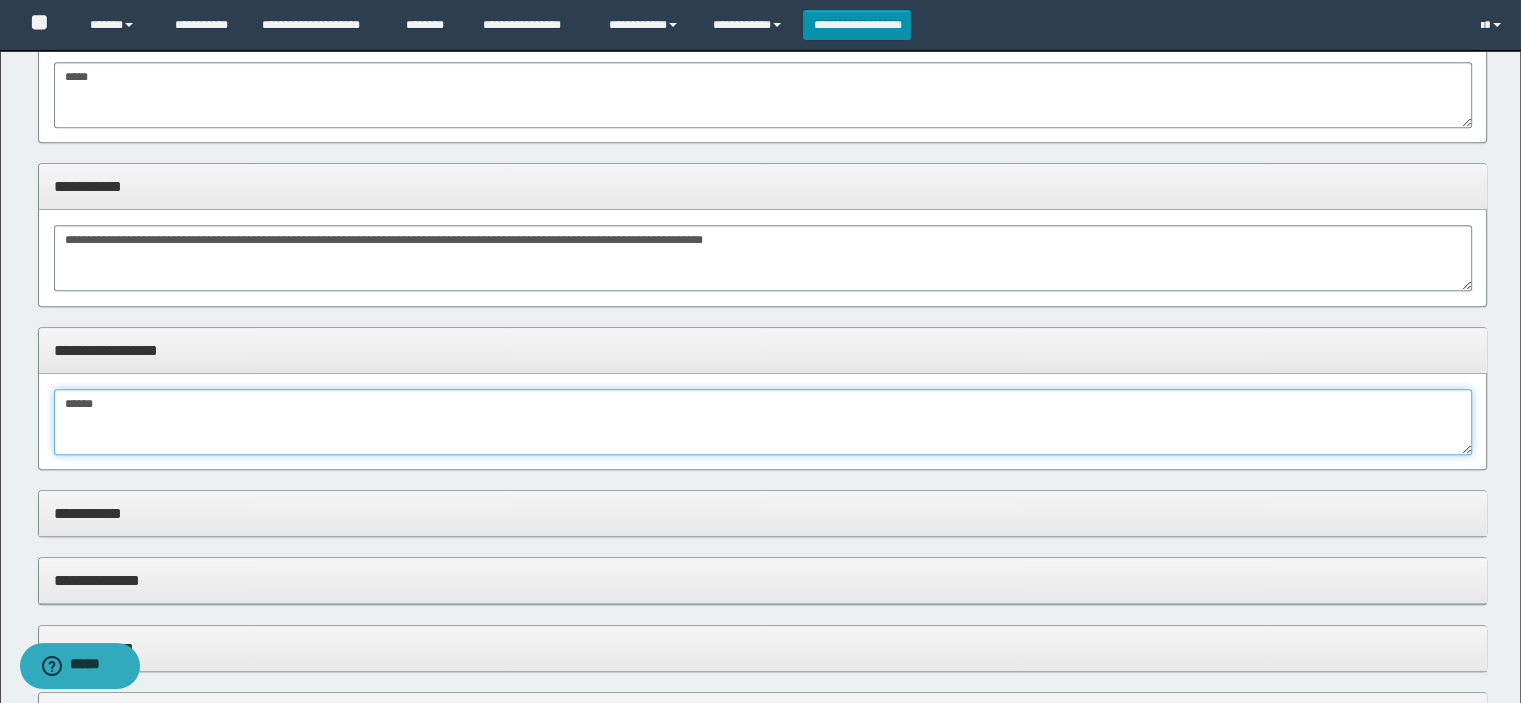 scroll, scrollTop: 600, scrollLeft: 0, axis: vertical 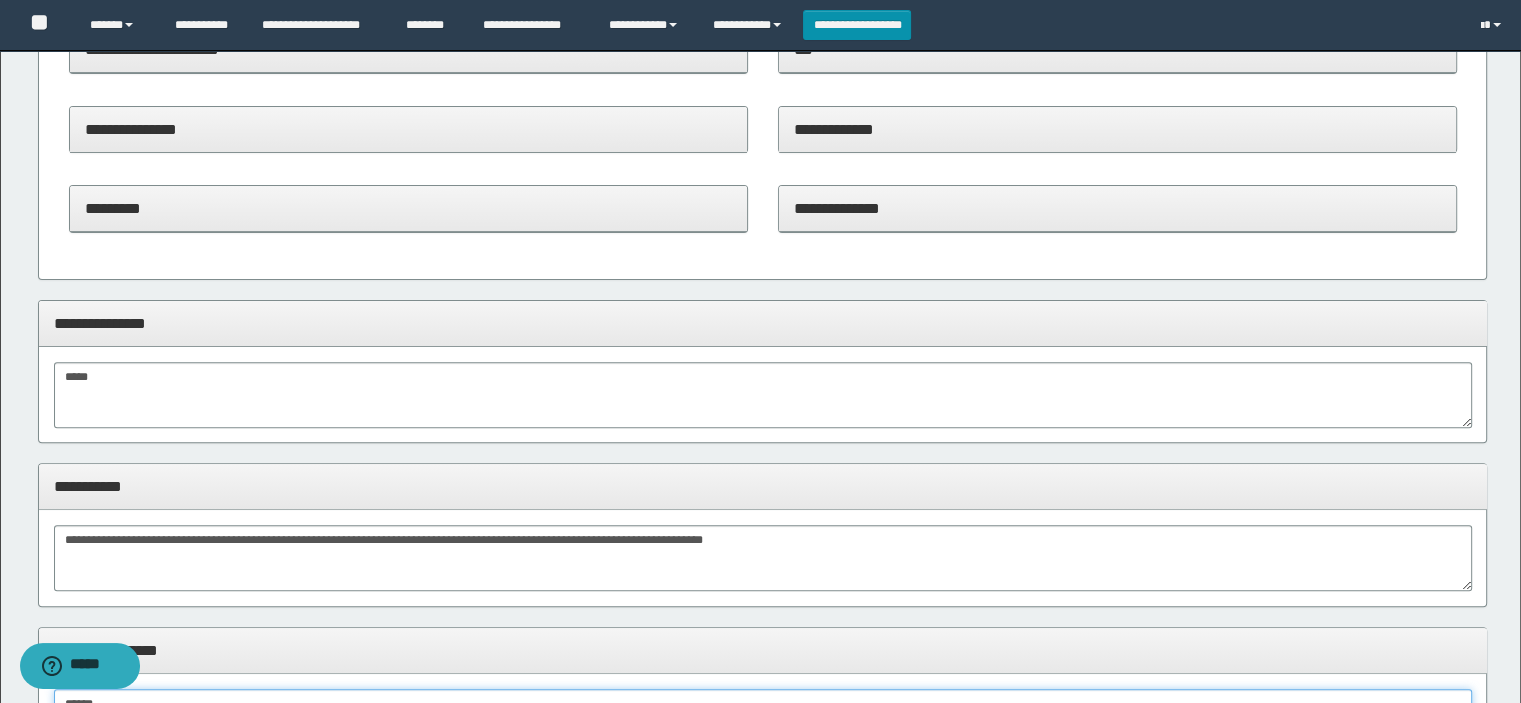 type on "******" 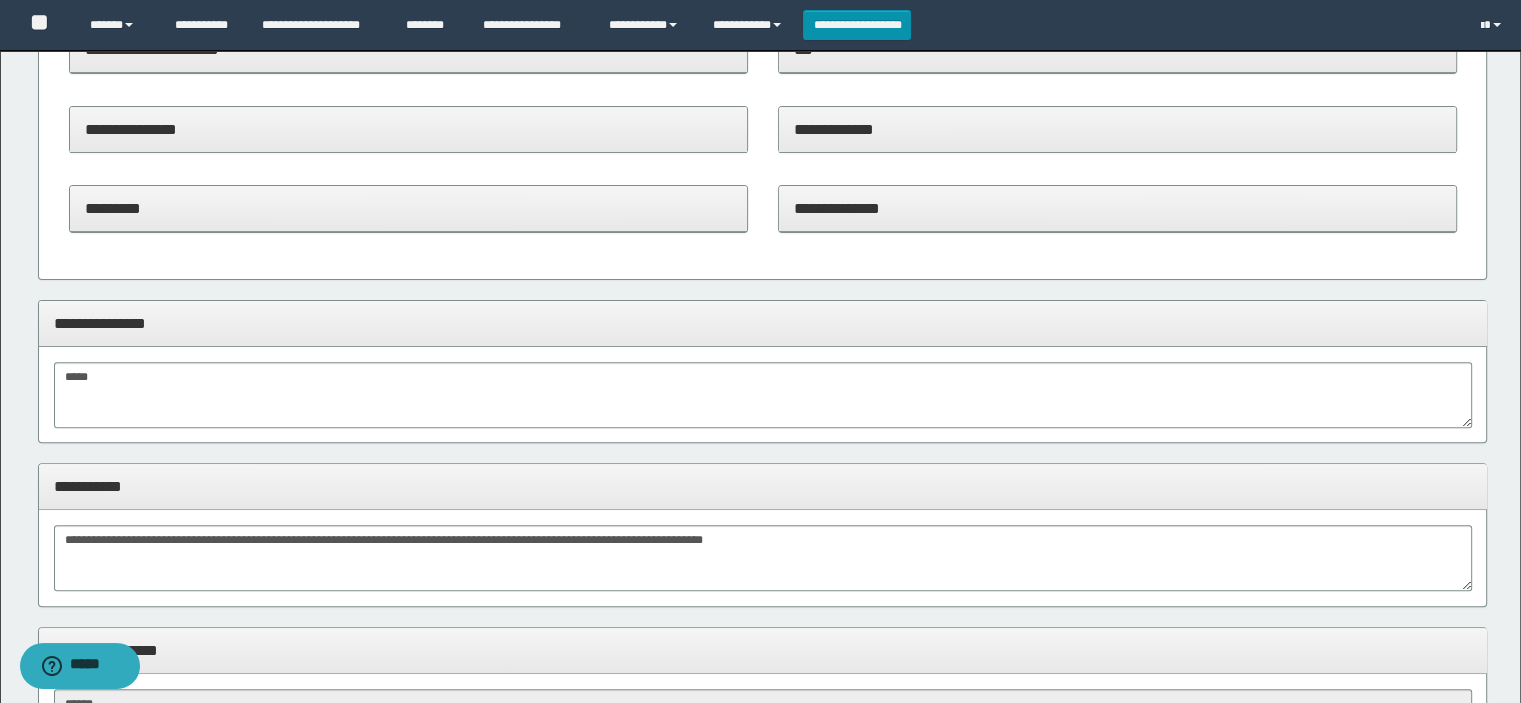 click on "**********" at bounding box center [763, 323] 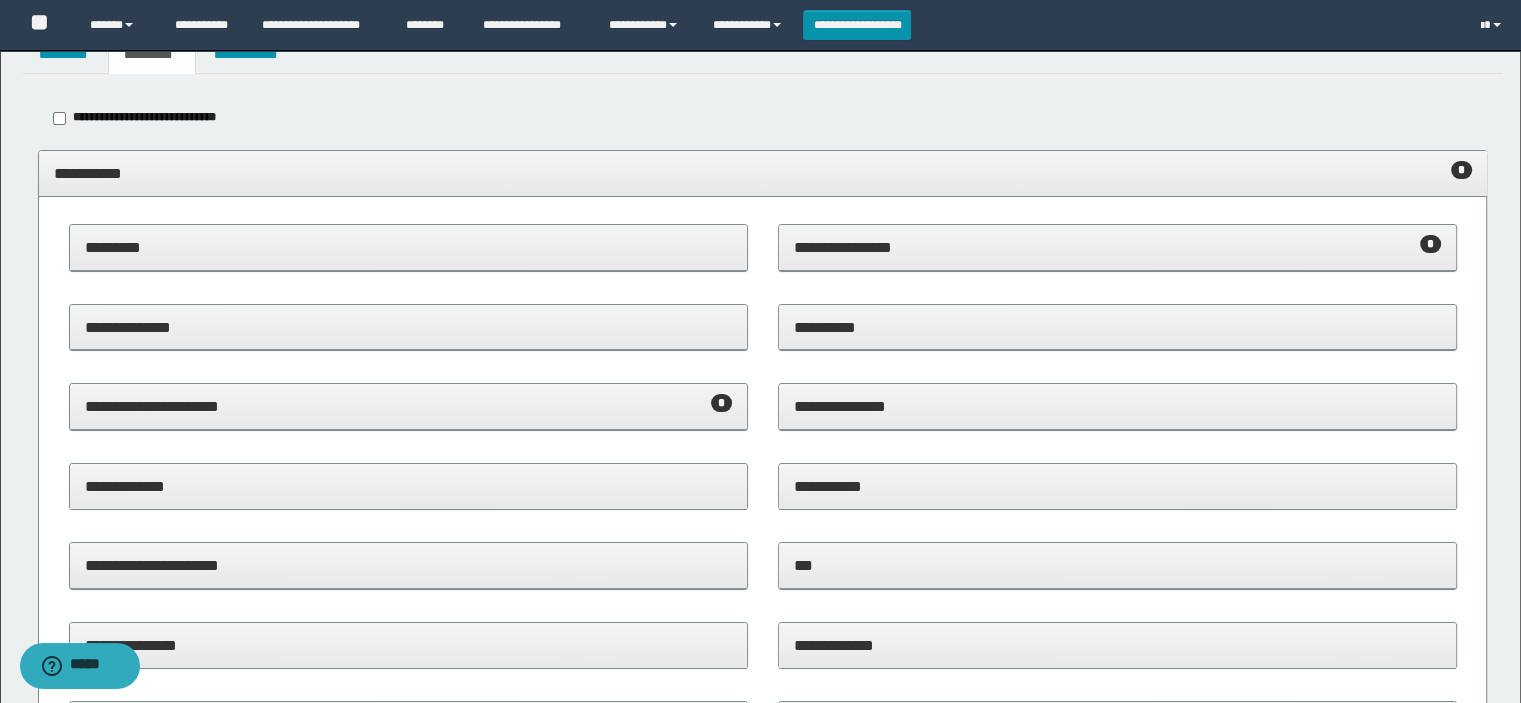 scroll, scrollTop: 0, scrollLeft: 0, axis: both 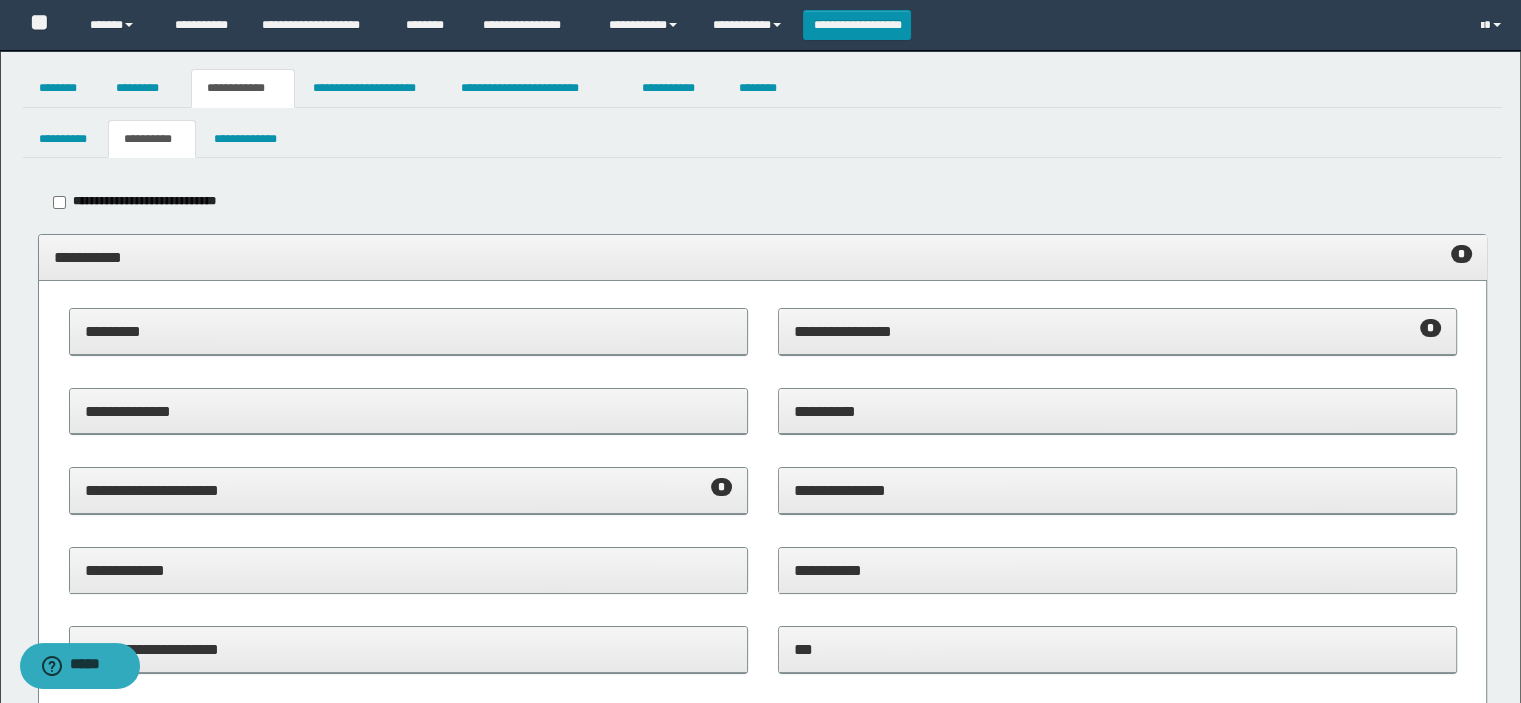 click on "**********" at bounding box center (763, 257) 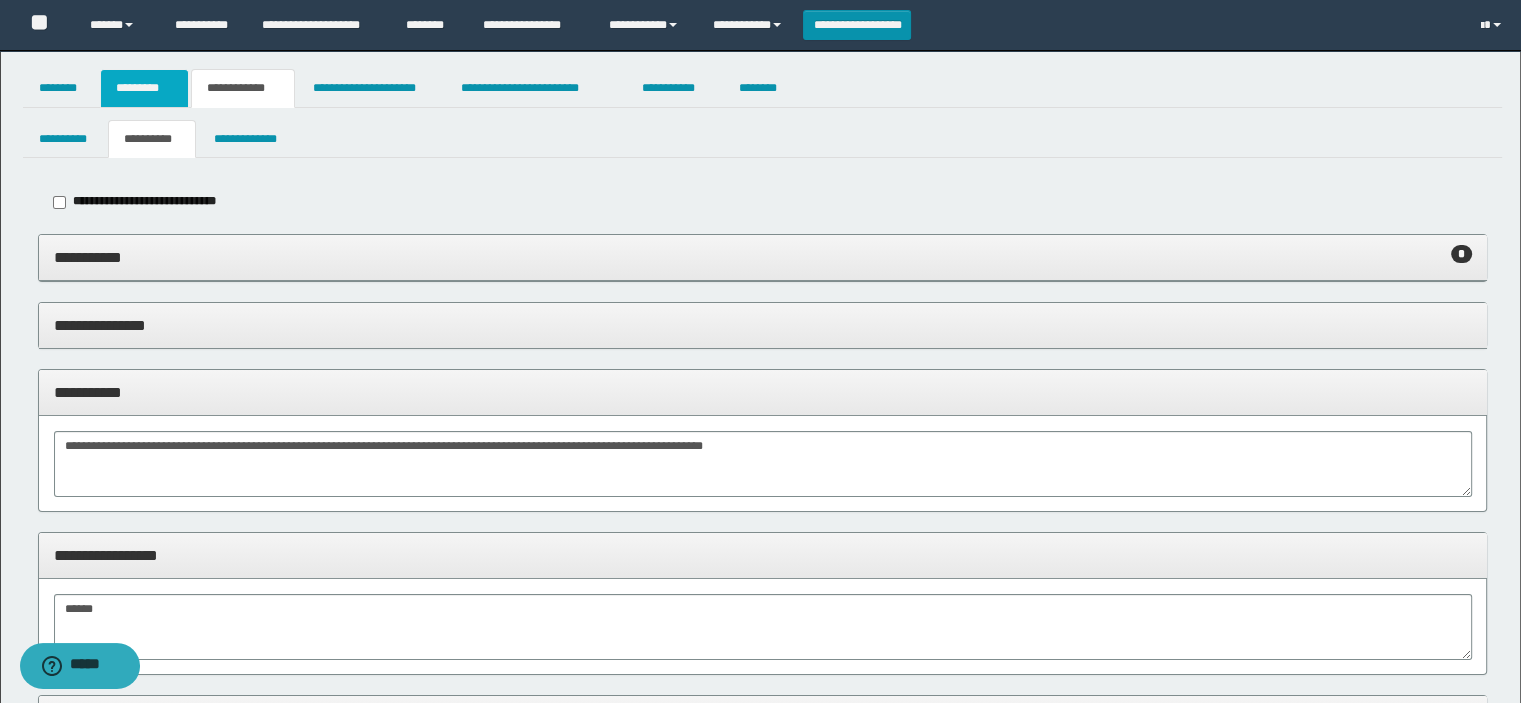 click on "*********" at bounding box center (144, 88) 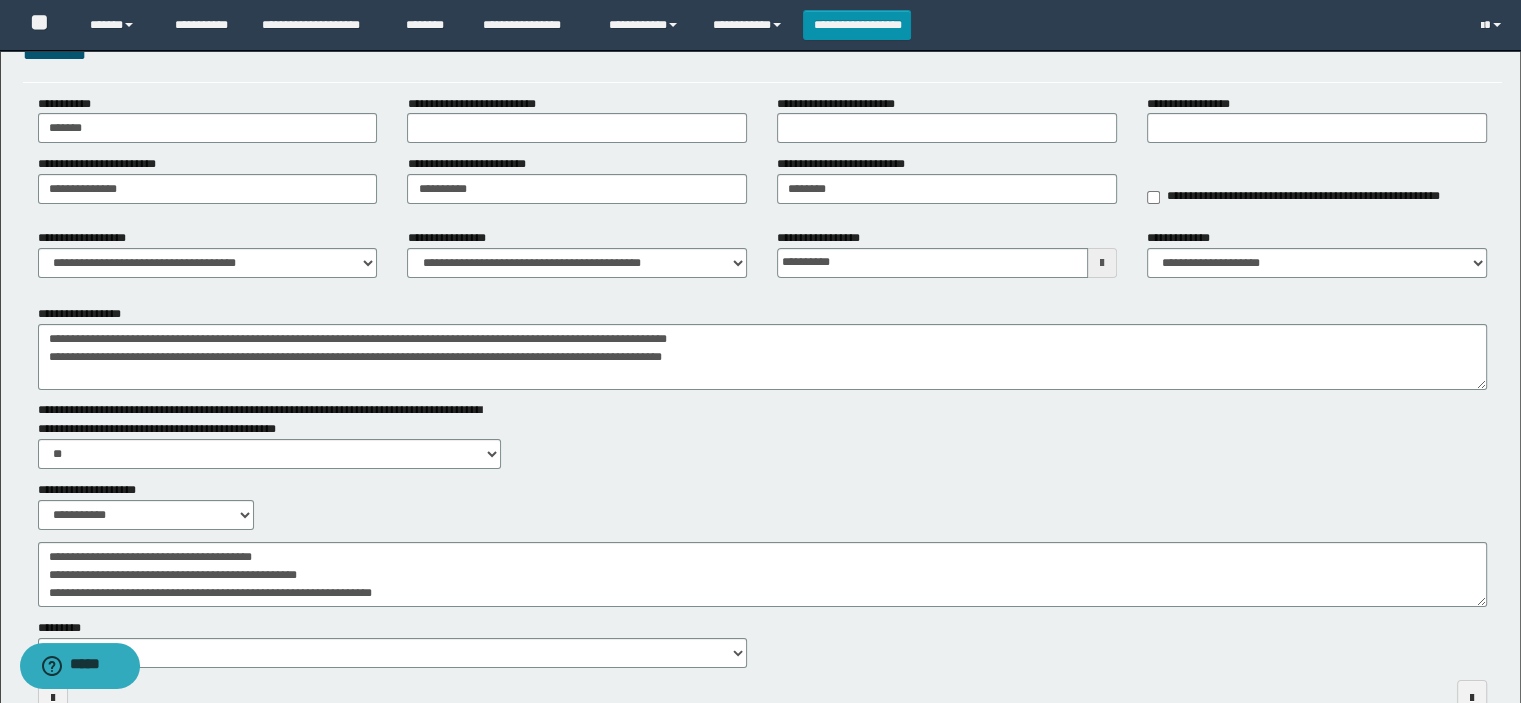 scroll, scrollTop: 0, scrollLeft: 0, axis: both 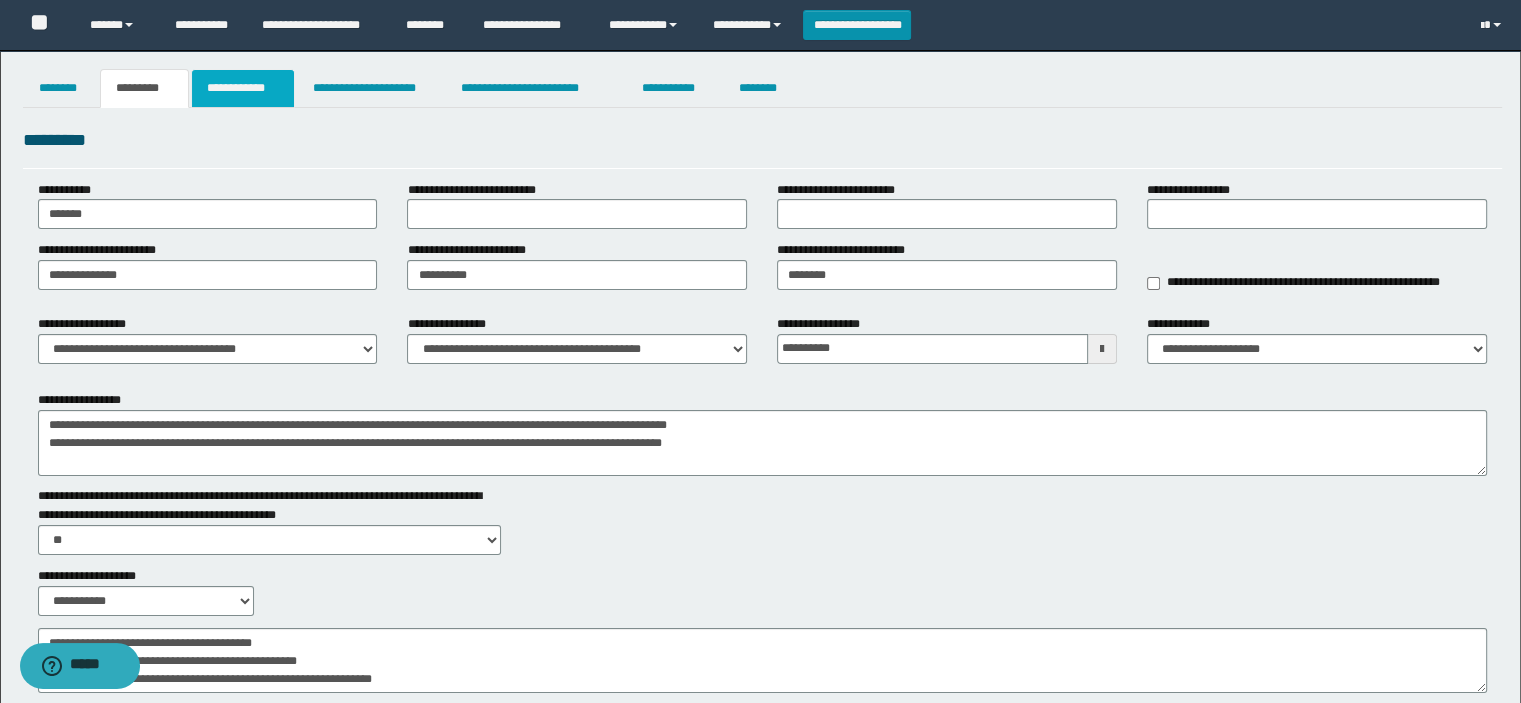 click on "**********" at bounding box center (243, 88) 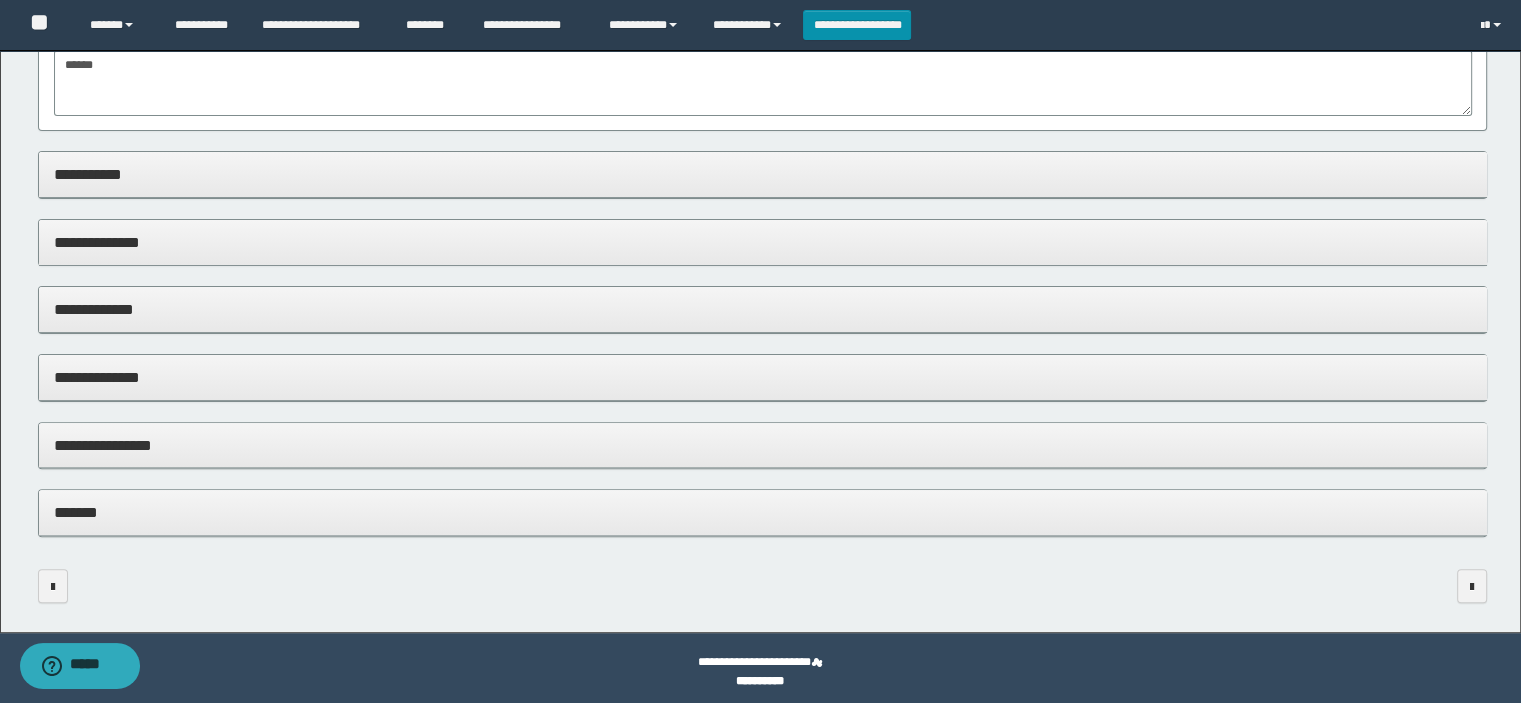 scroll, scrollTop: 551, scrollLeft: 0, axis: vertical 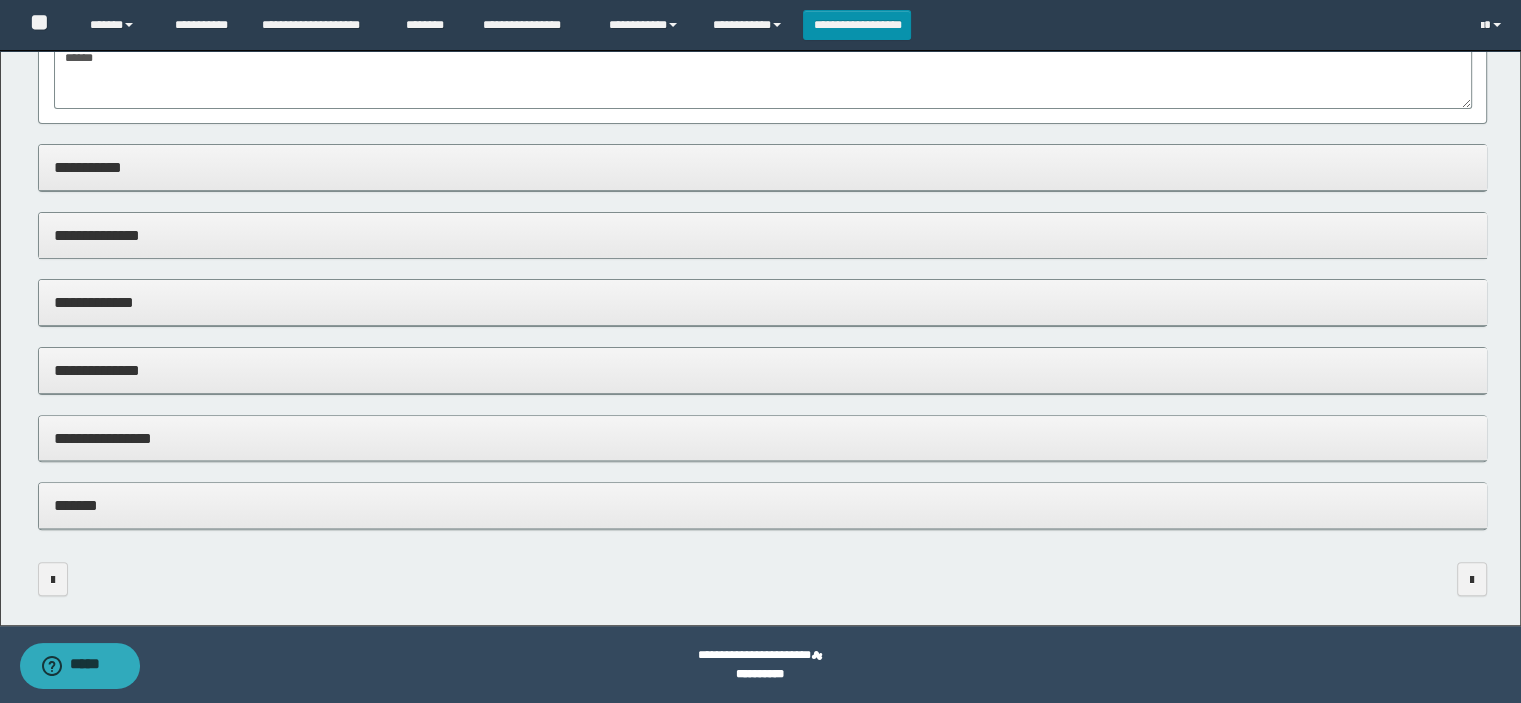 click on "**********" at bounding box center [763, 168] 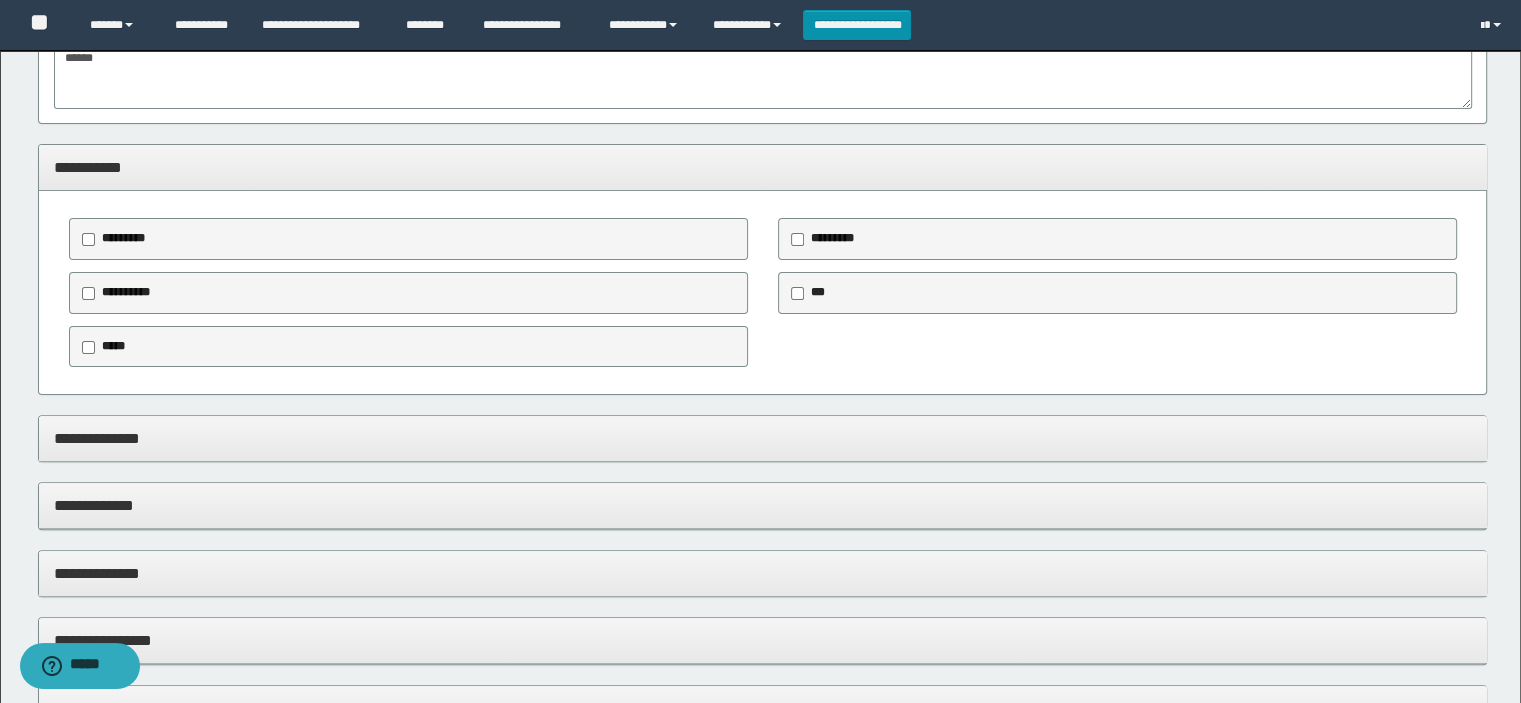 click on "**********" at bounding box center [763, 292] 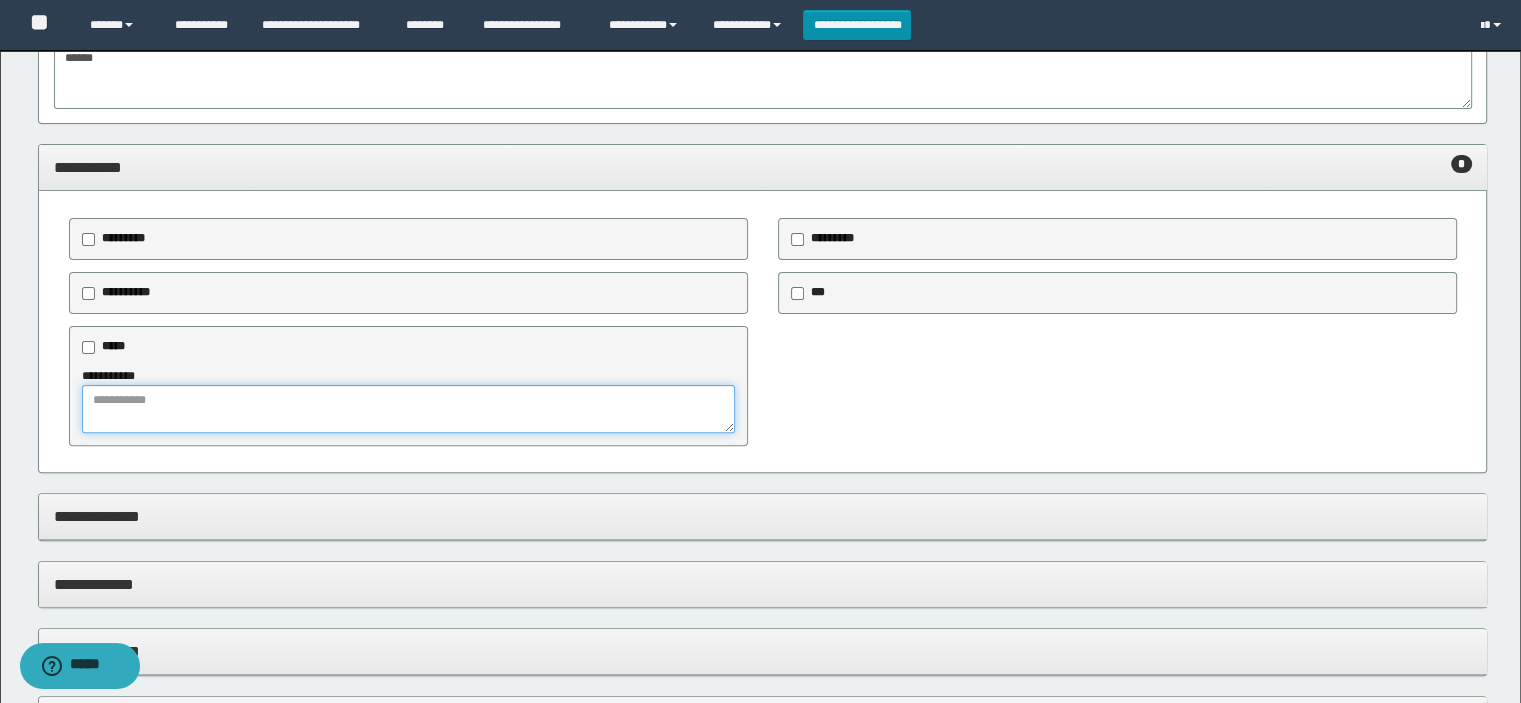 click at bounding box center (408, 409) 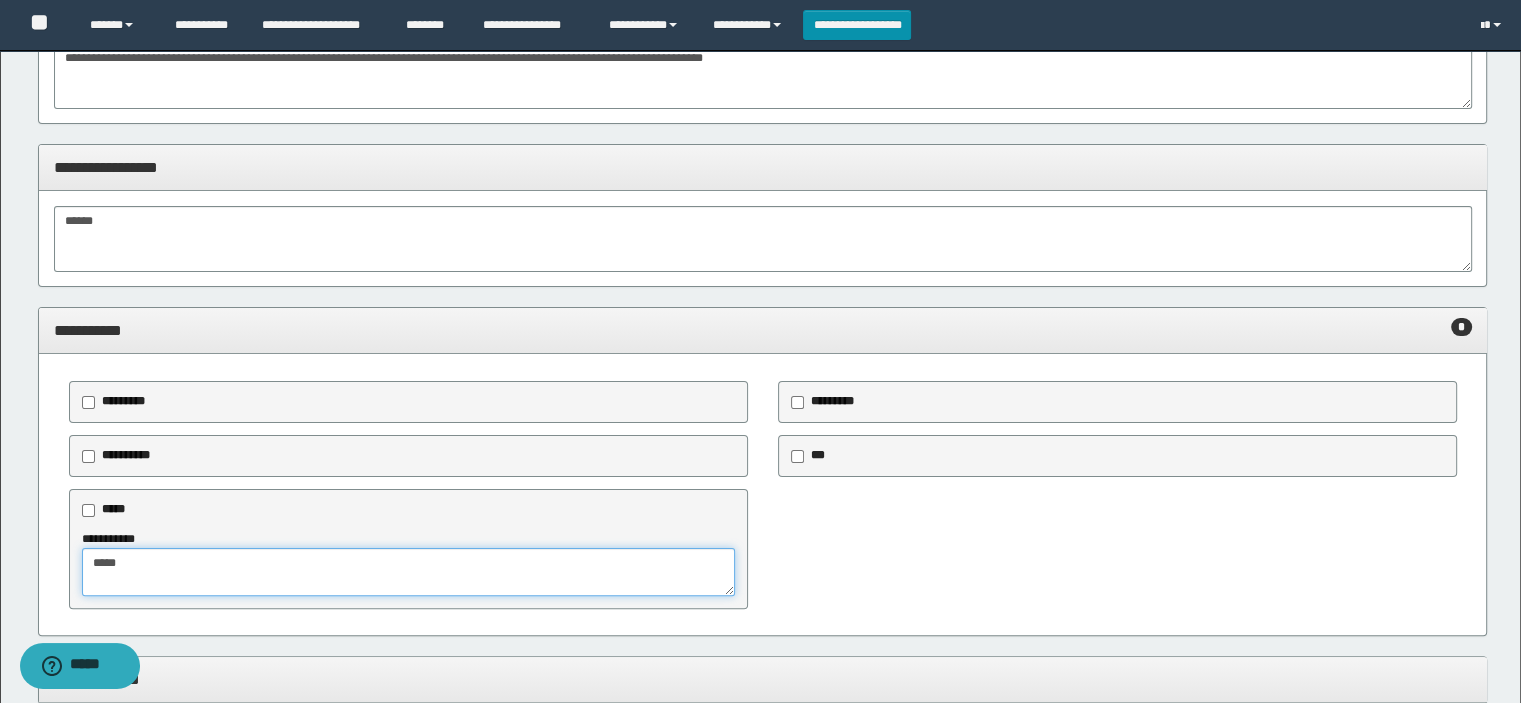 scroll, scrollTop: 251, scrollLeft: 0, axis: vertical 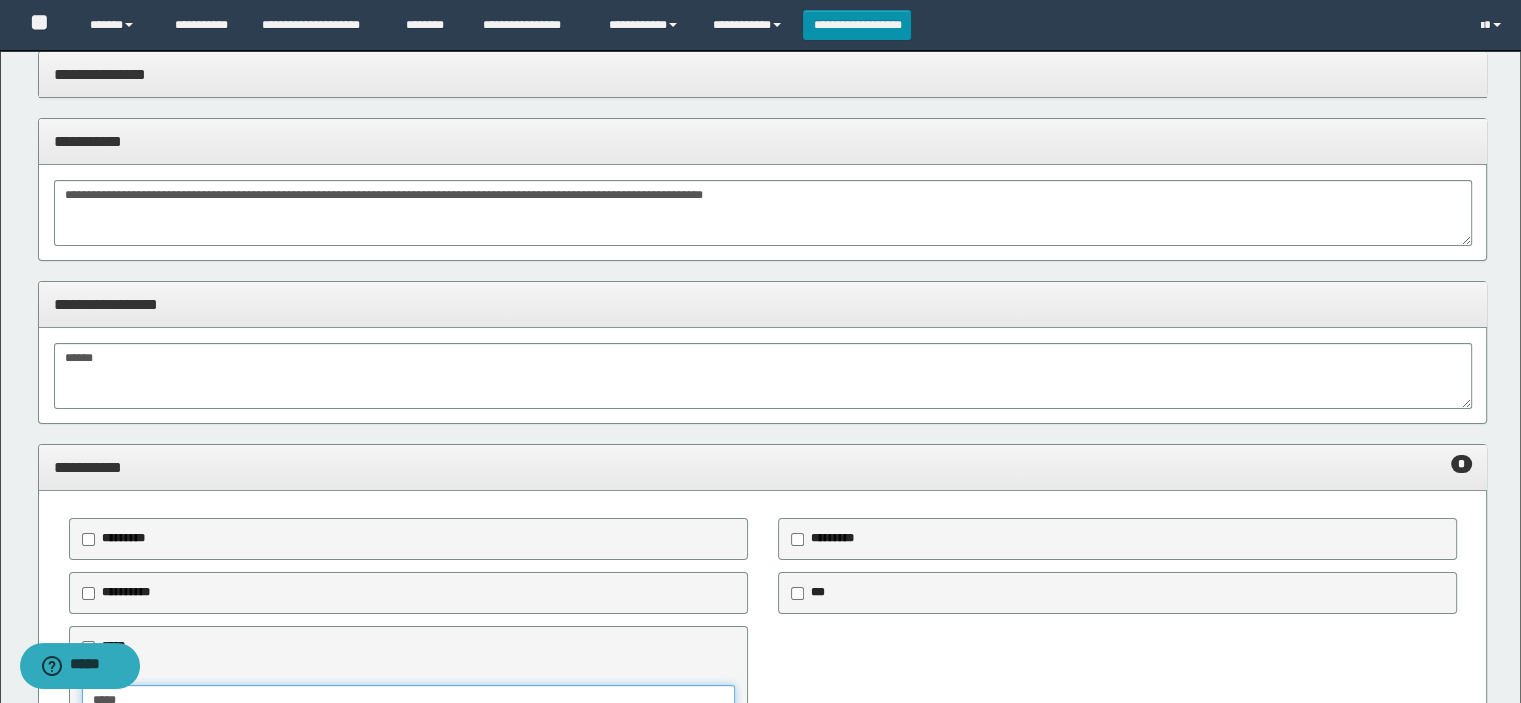 type on "*****" 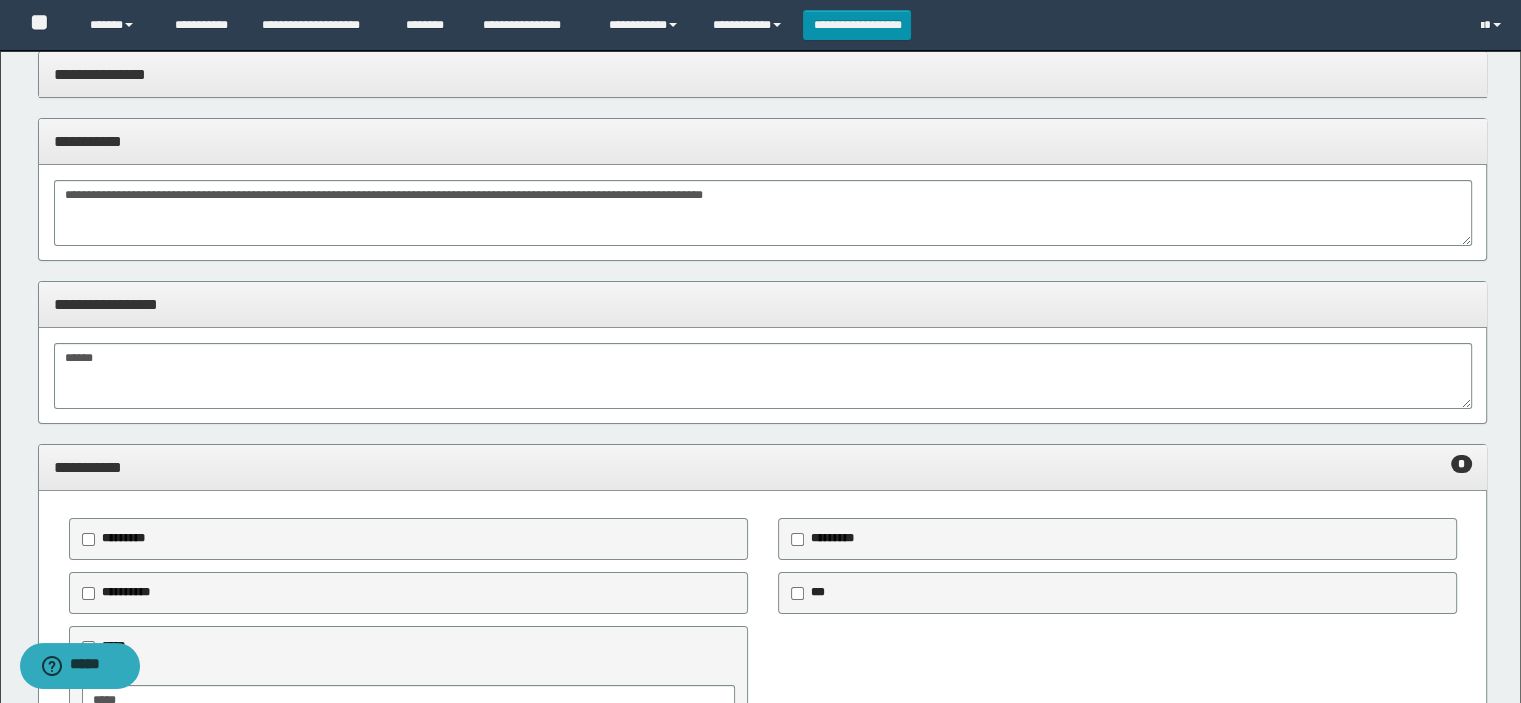 click on "**********" at bounding box center (763, 467) 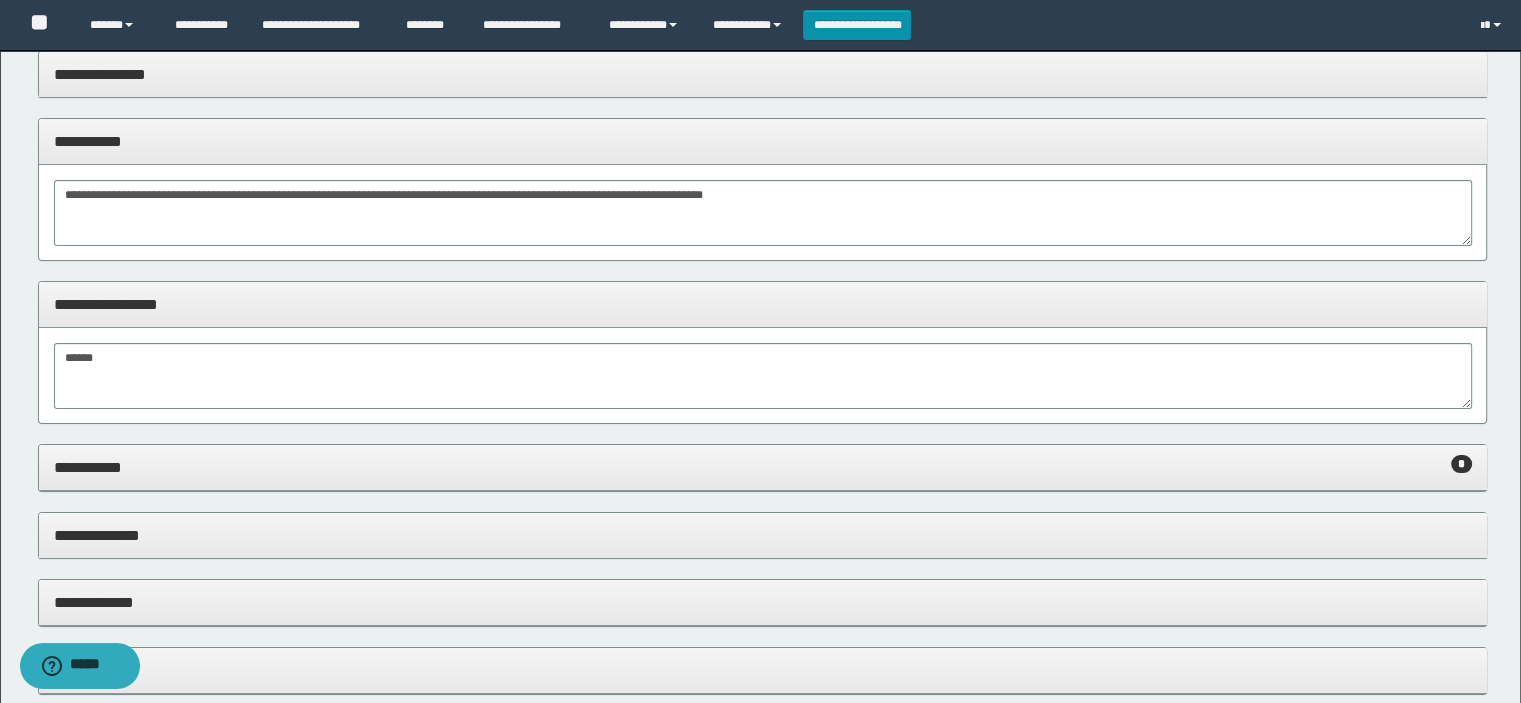 click on "**********" at bounding box center (763, 304) 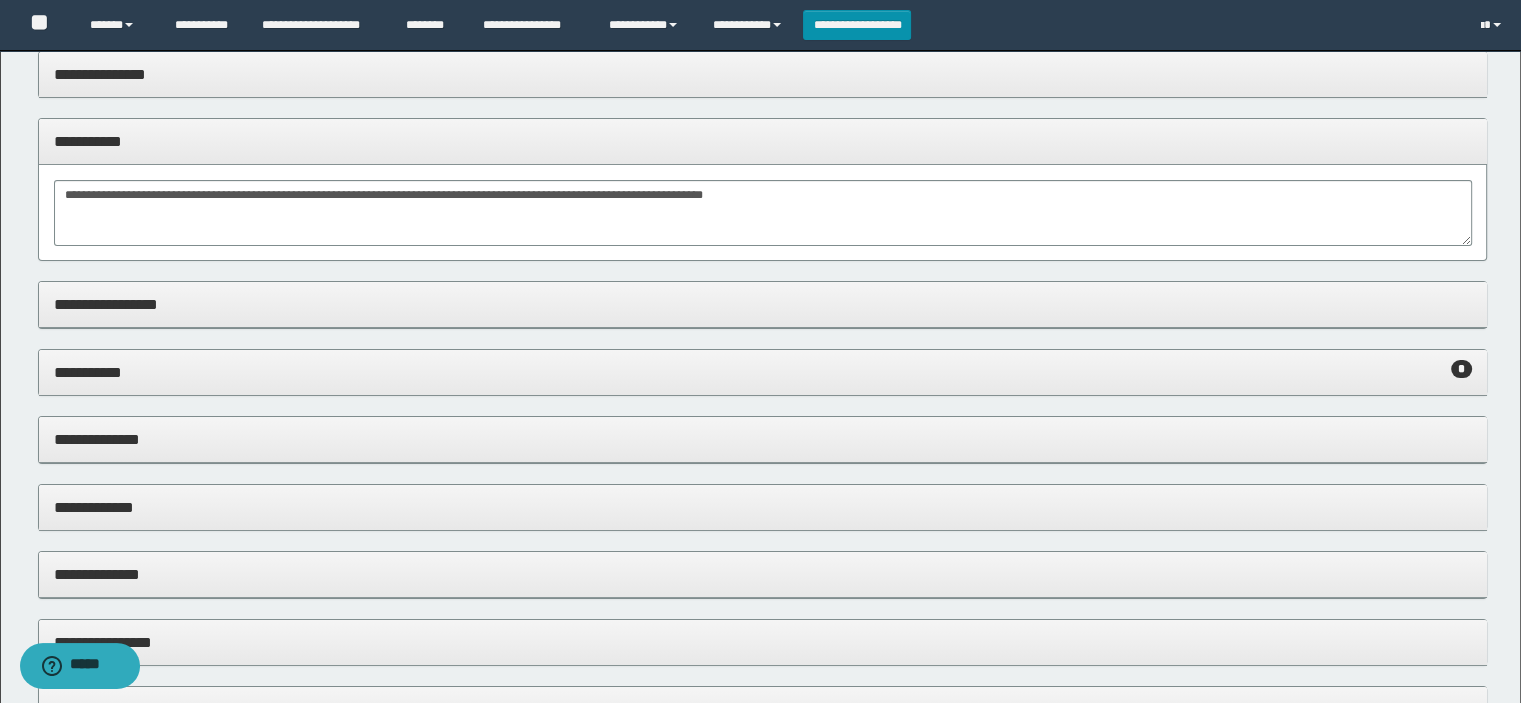 click on "**********" at bounding box center (763, 141) 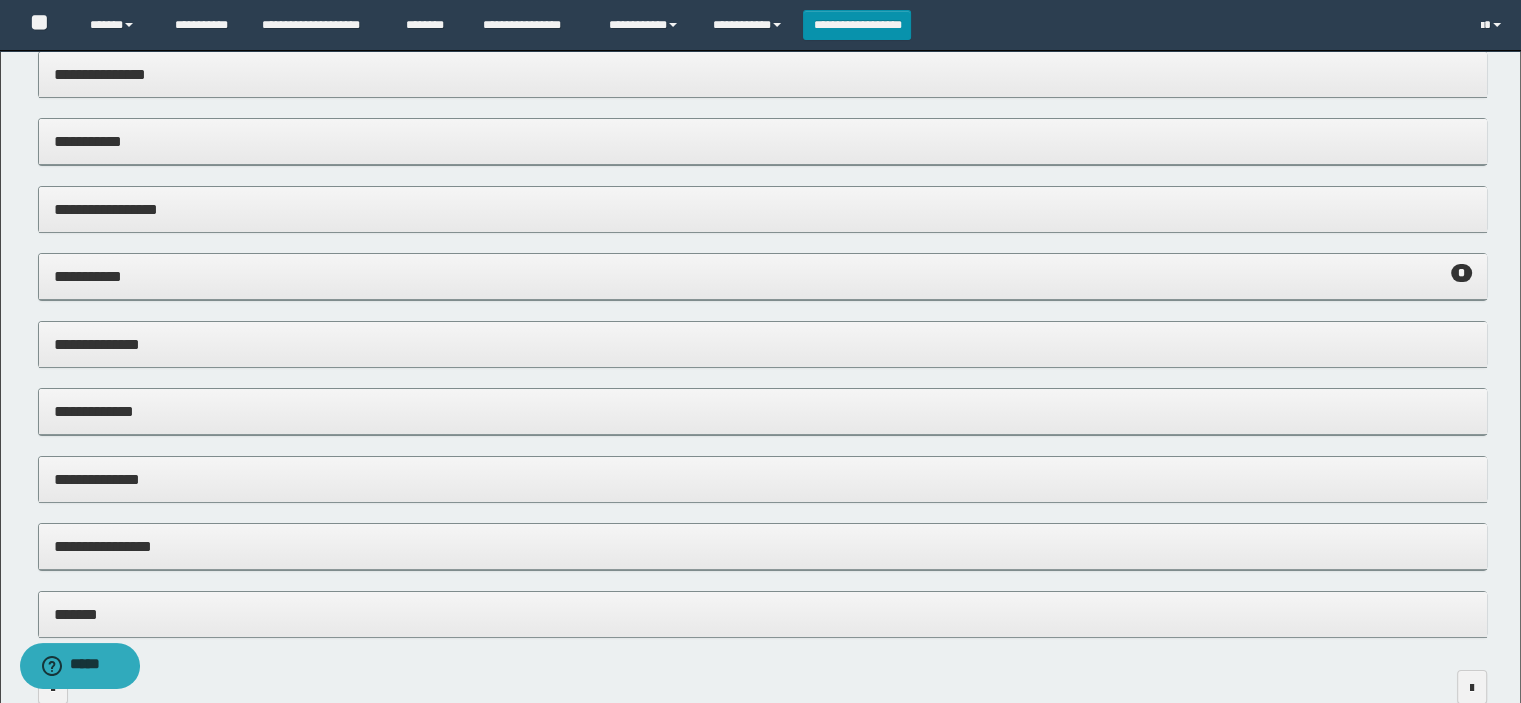 click on "**********" at bounding box center [763, 480] 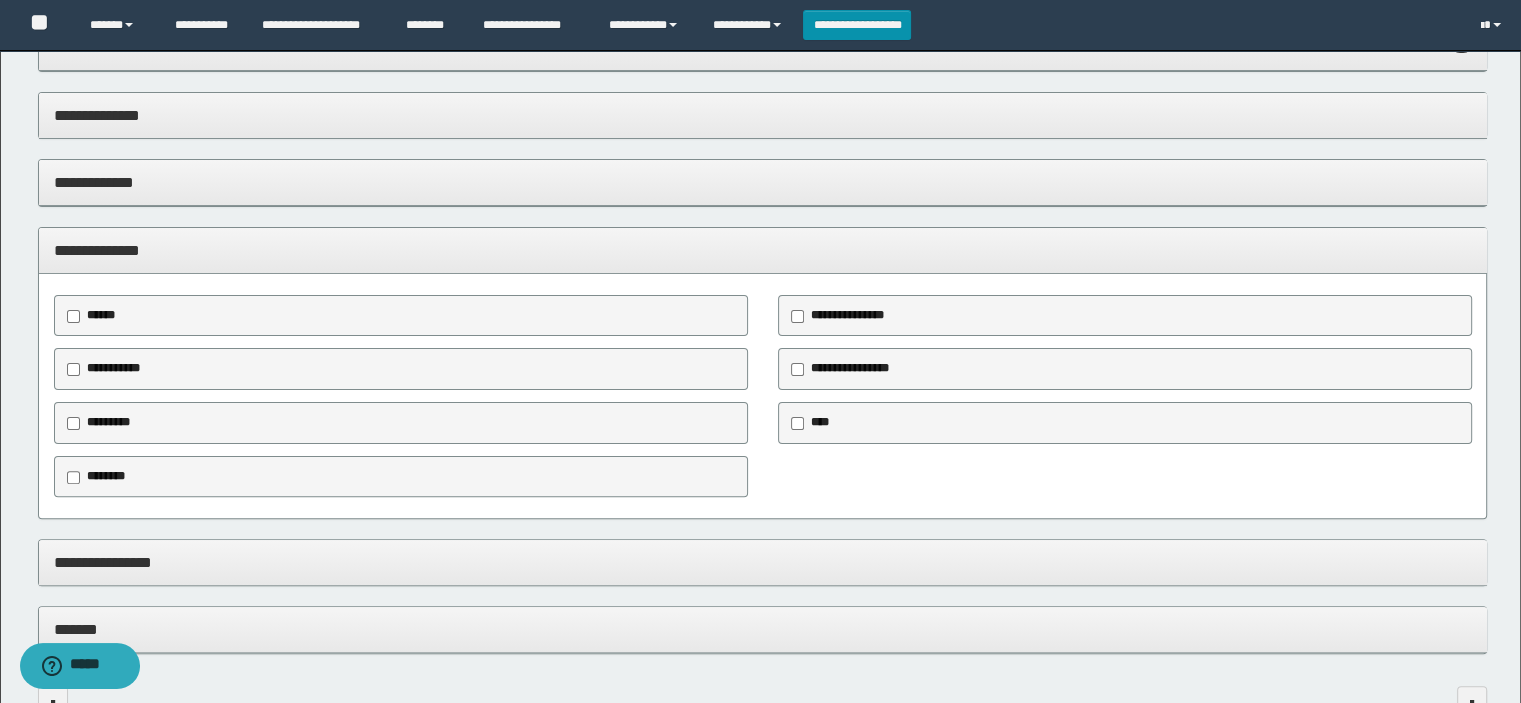 scroll, scrollTop: 551, scrollLeft: 0, axis: vertical 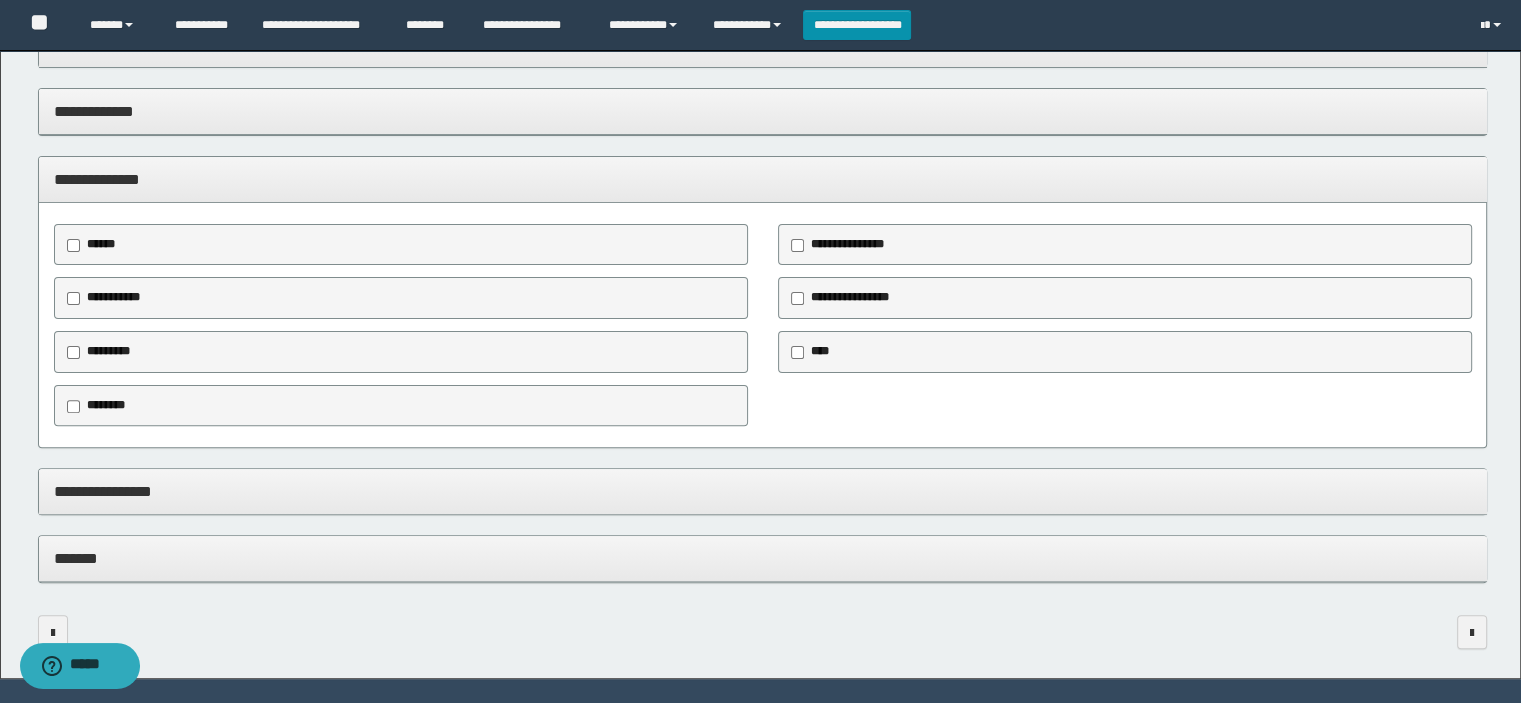 click on "********" at bounding box center [401, 406] 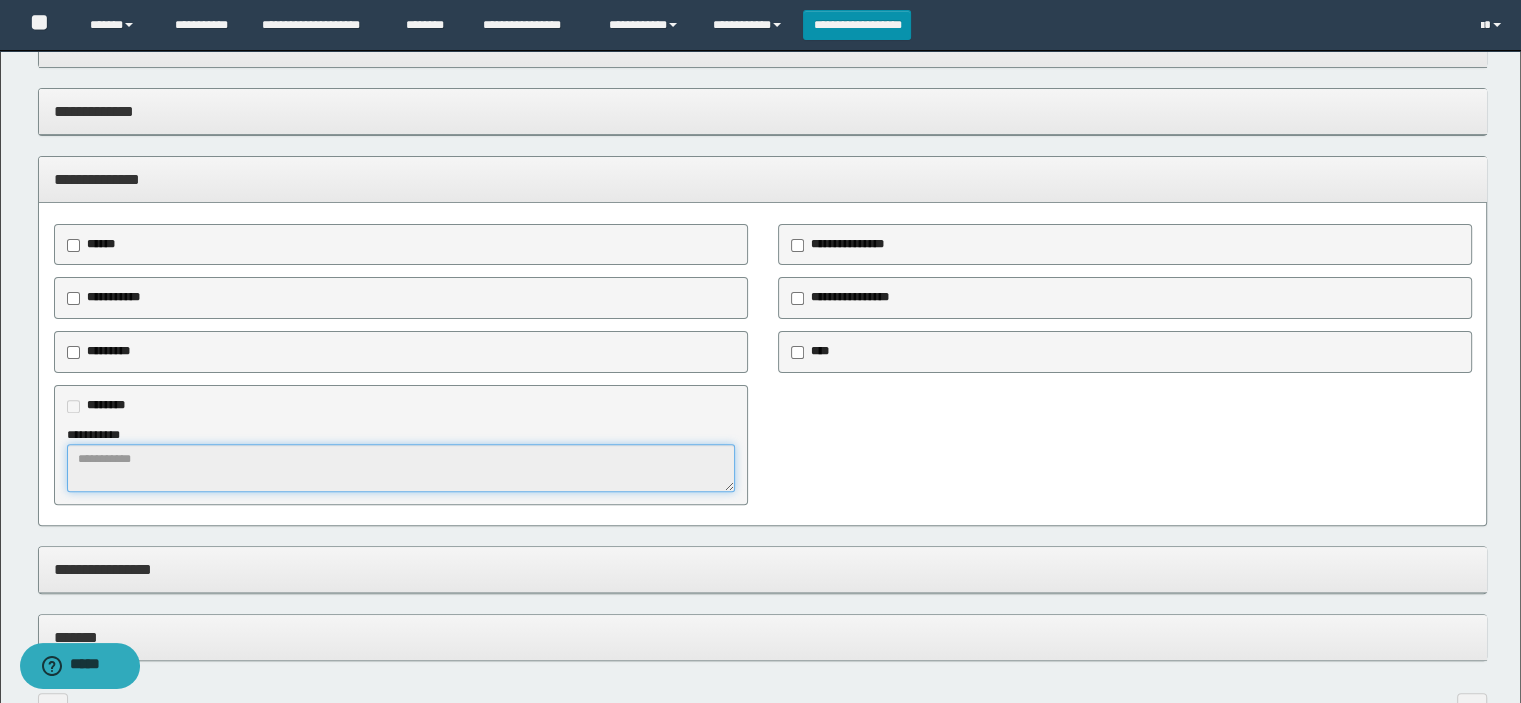 click at bounding box center (401, 468) 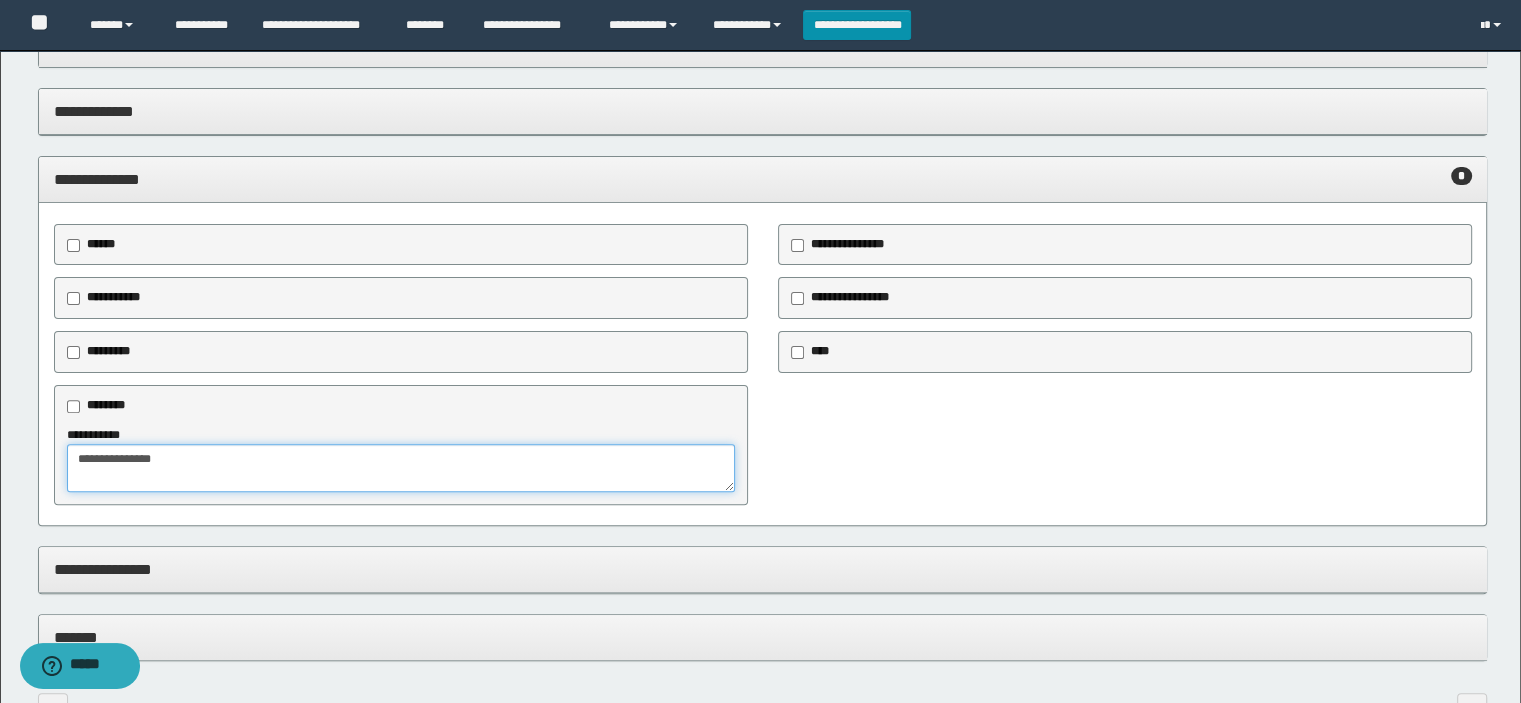type on "**********" 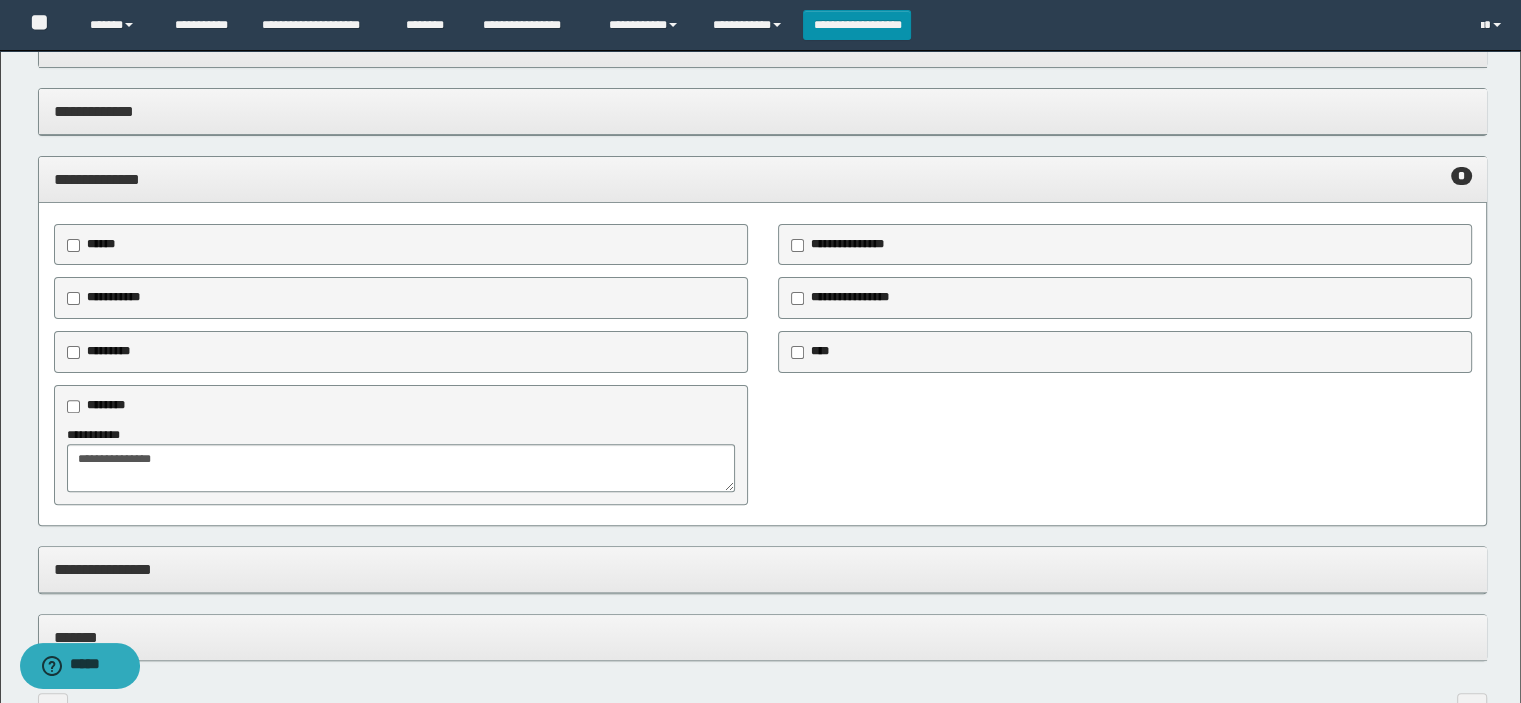 click on "**********" at bounding box center (763, 179) 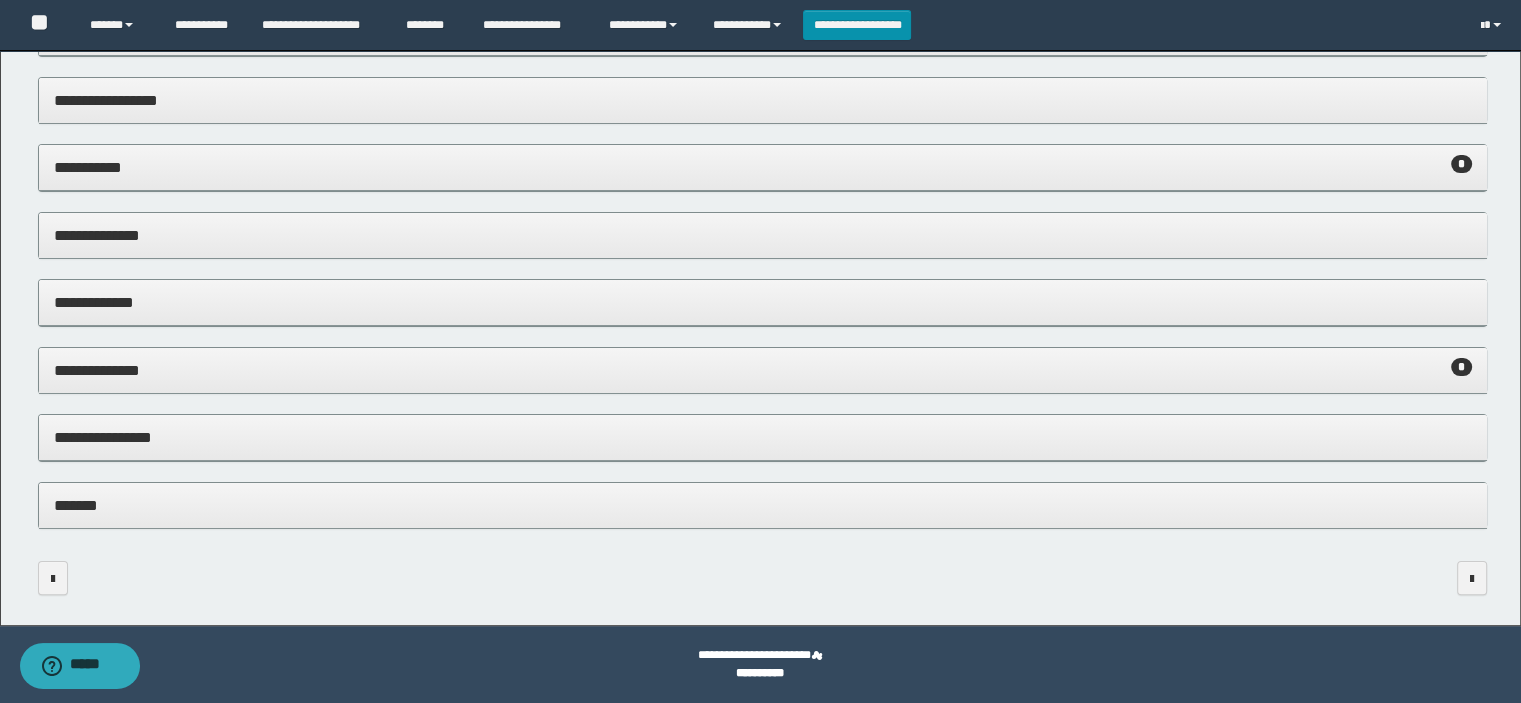 click on "**********" at bounding box center (763, 438) 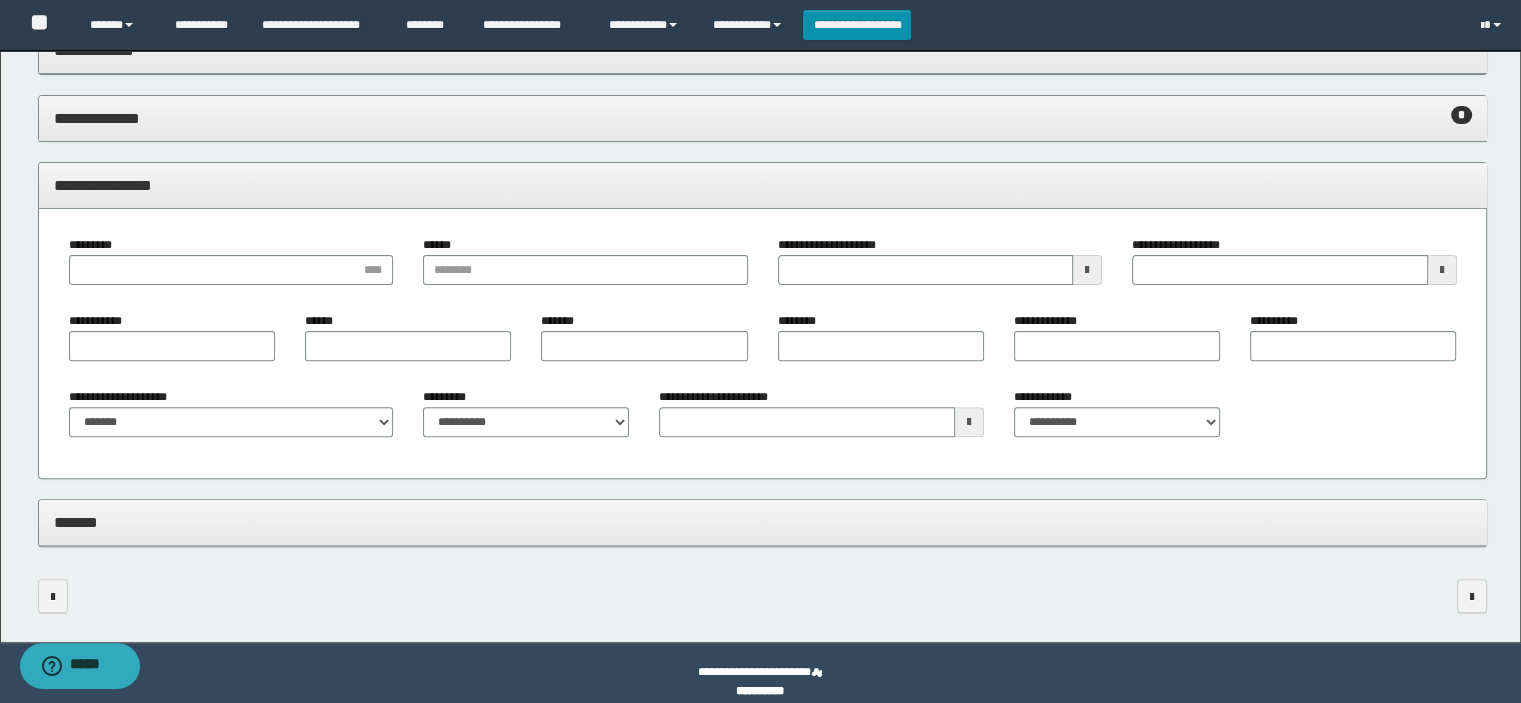 scroll, scrollTop: 629, scrollLeft: 0, axis: vertical 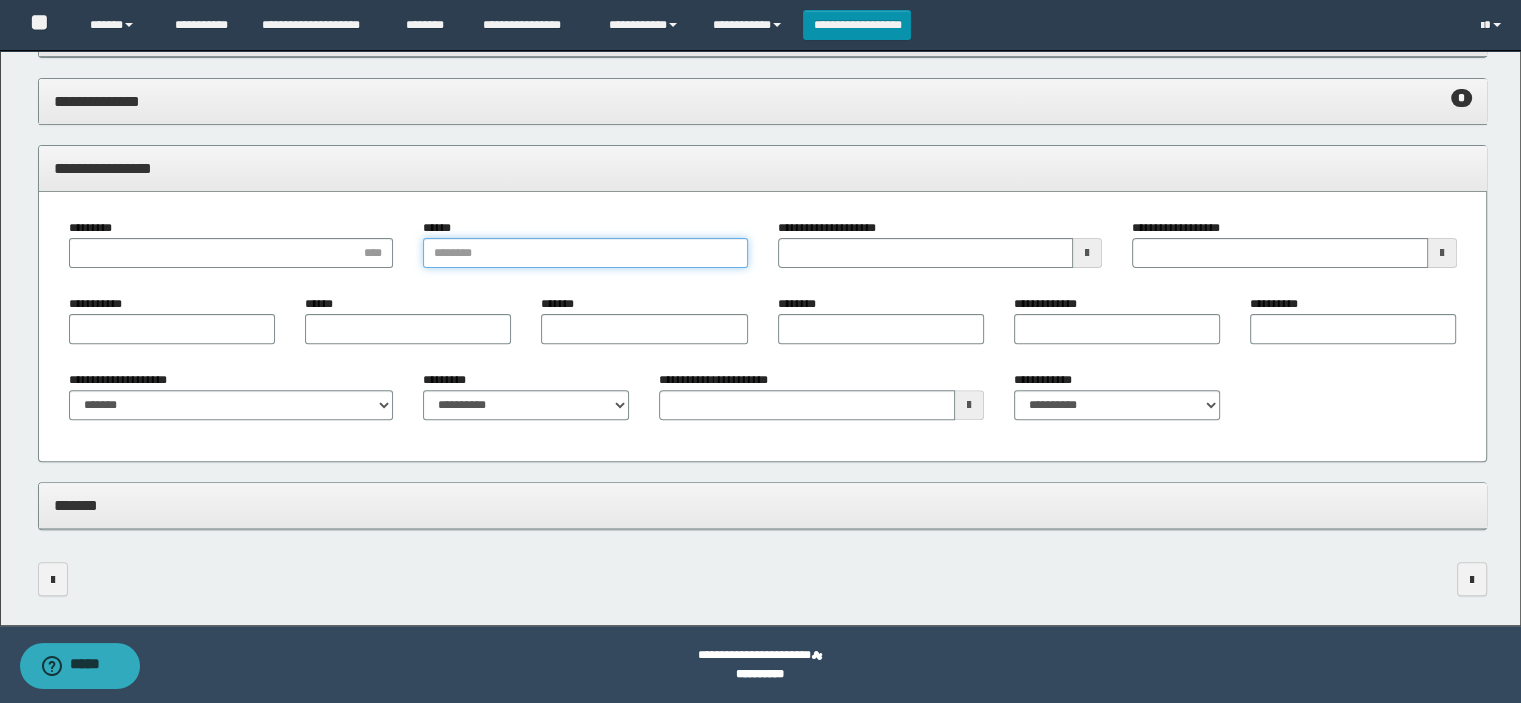 click on "******" at bounding box center [585, 253] 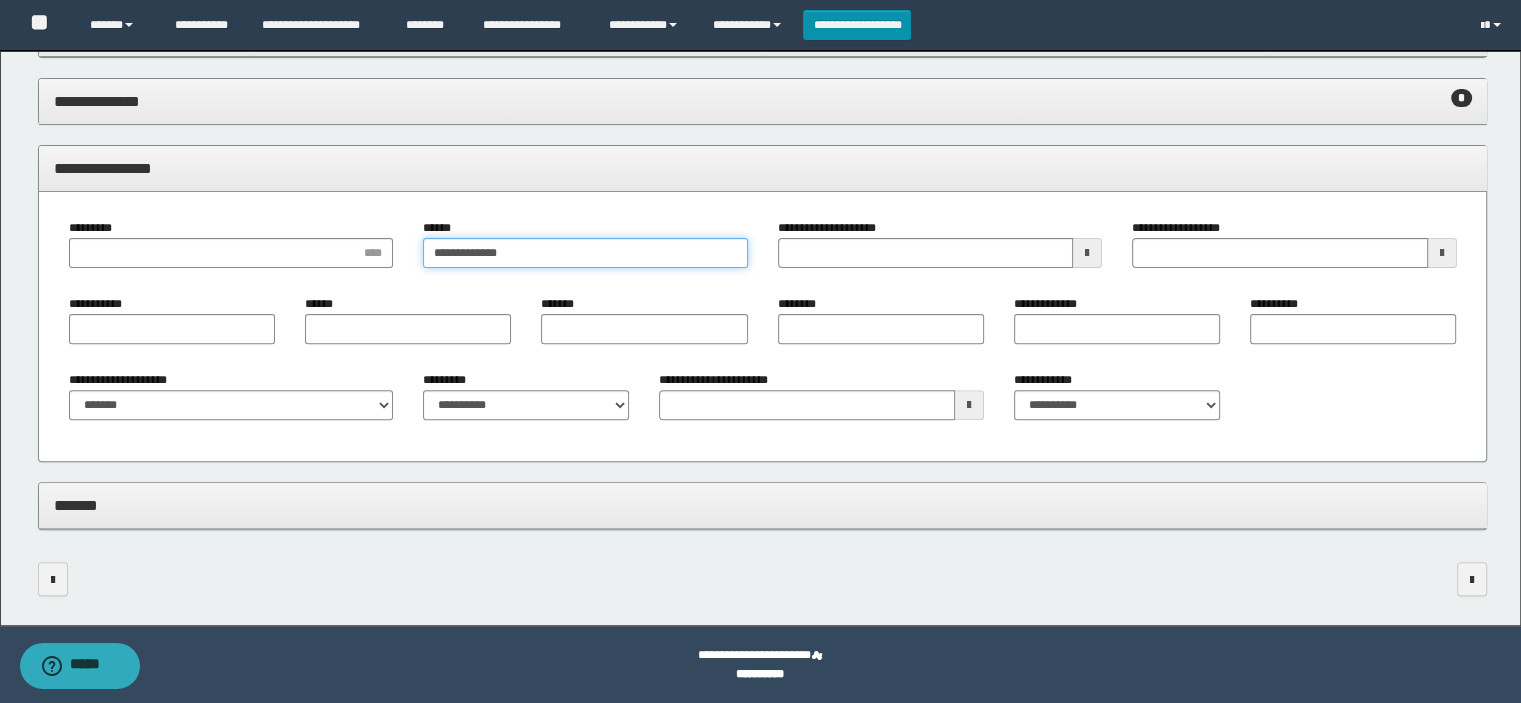 type on "**********" 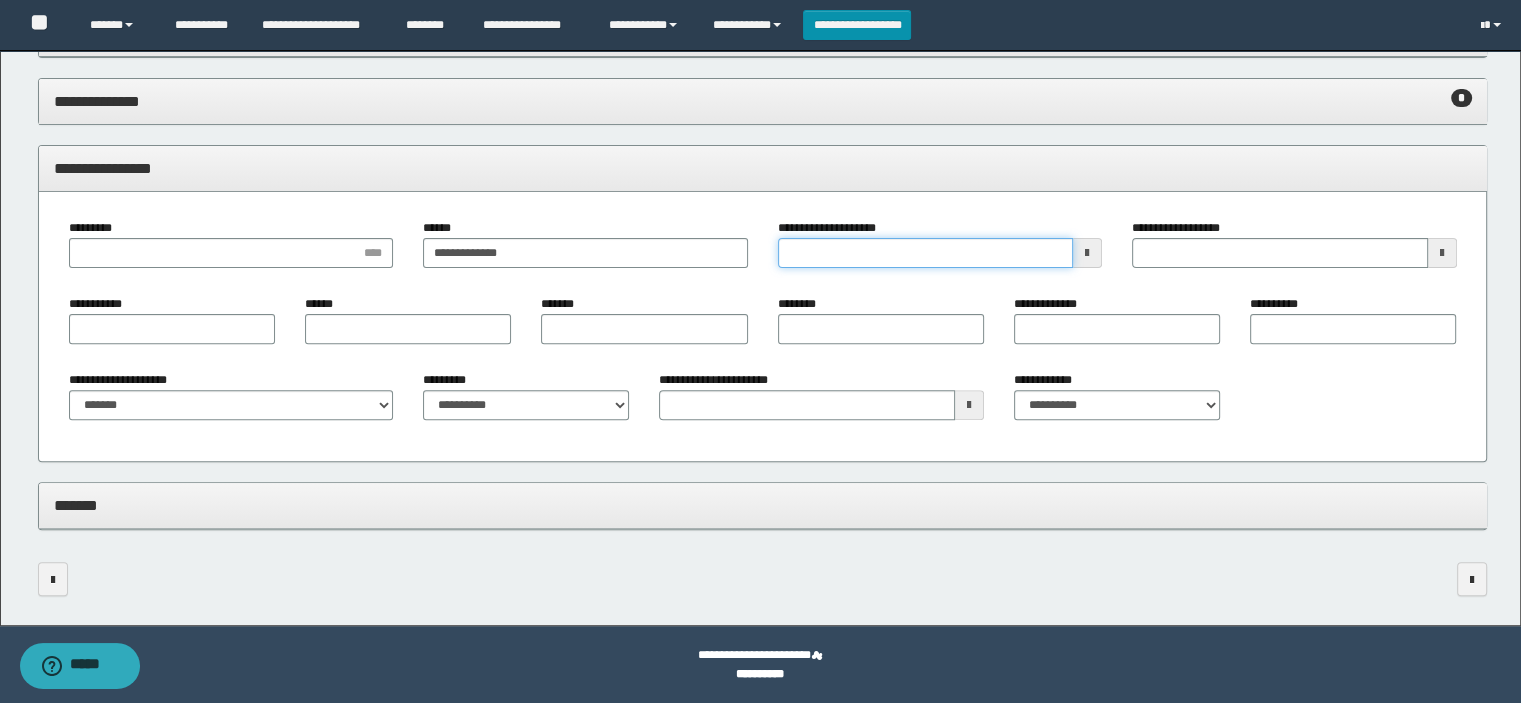 type 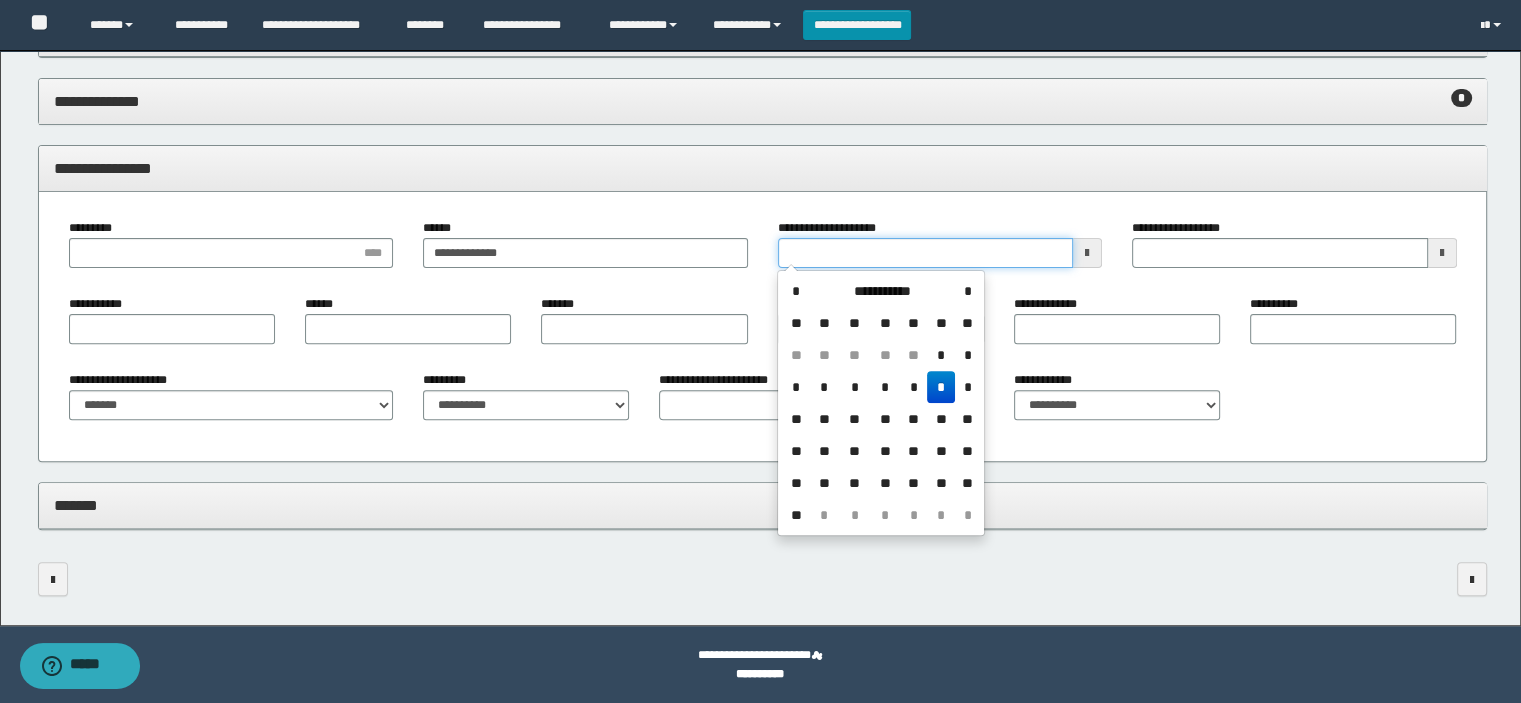 type 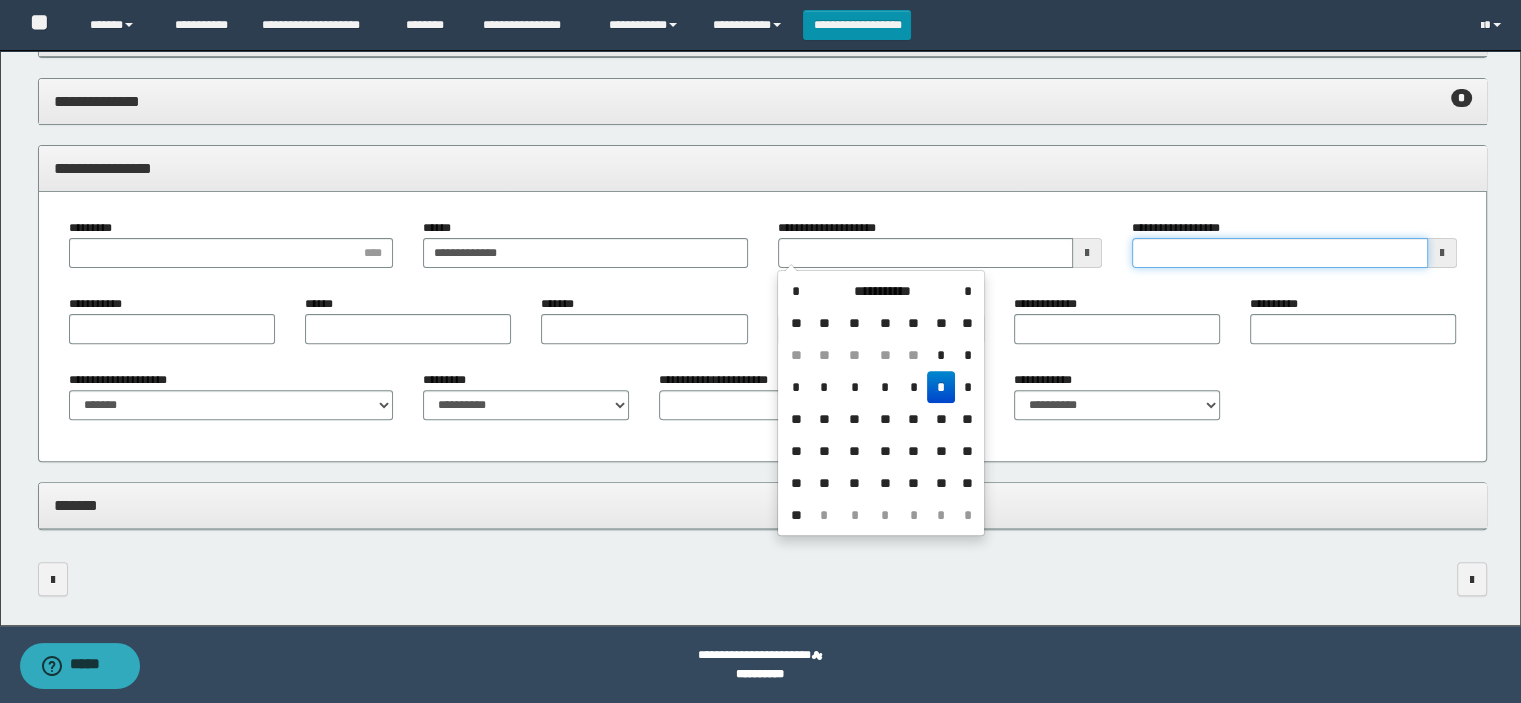 type 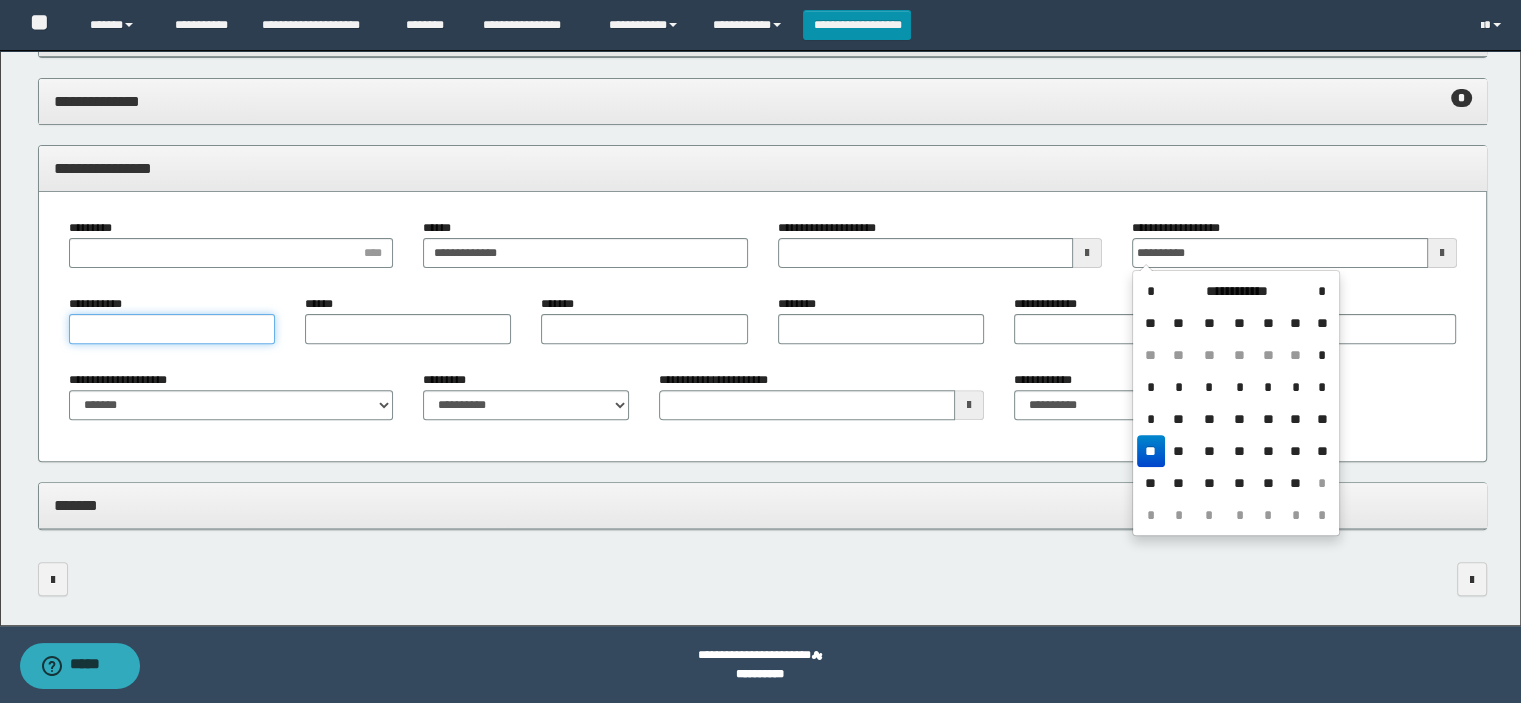 type on "**********" 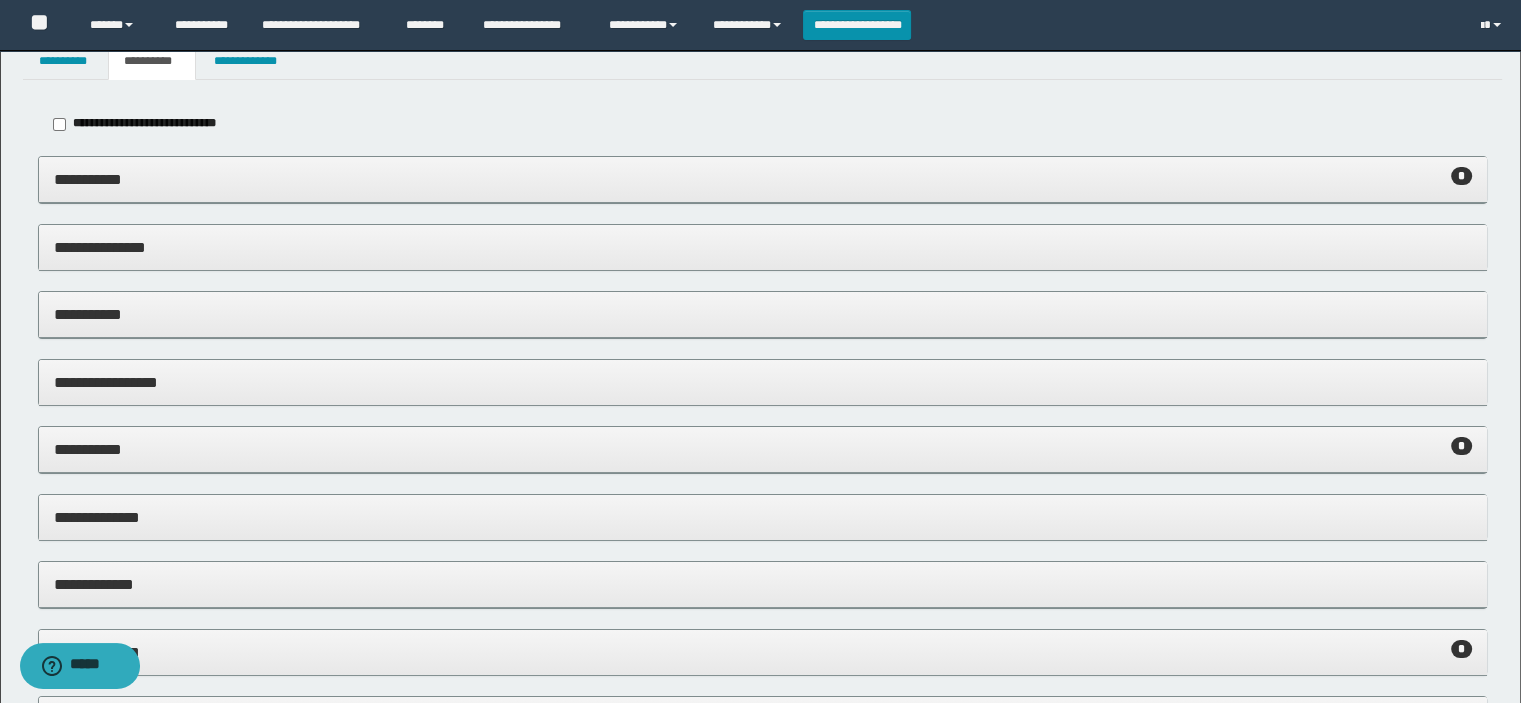 scroll, scrollTop: 0, scrollLeft: 0, axis: both 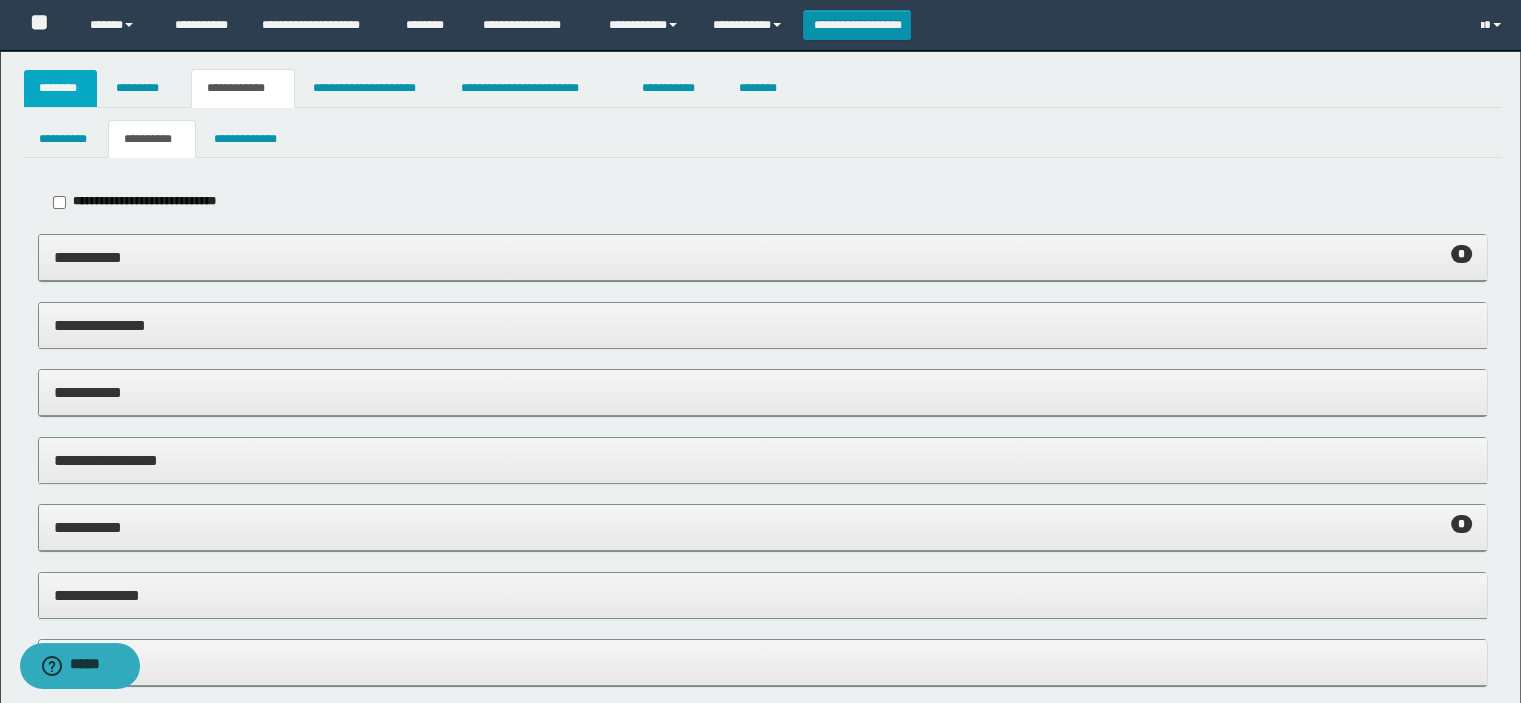 click on "********" at bounding box center [61, 88] 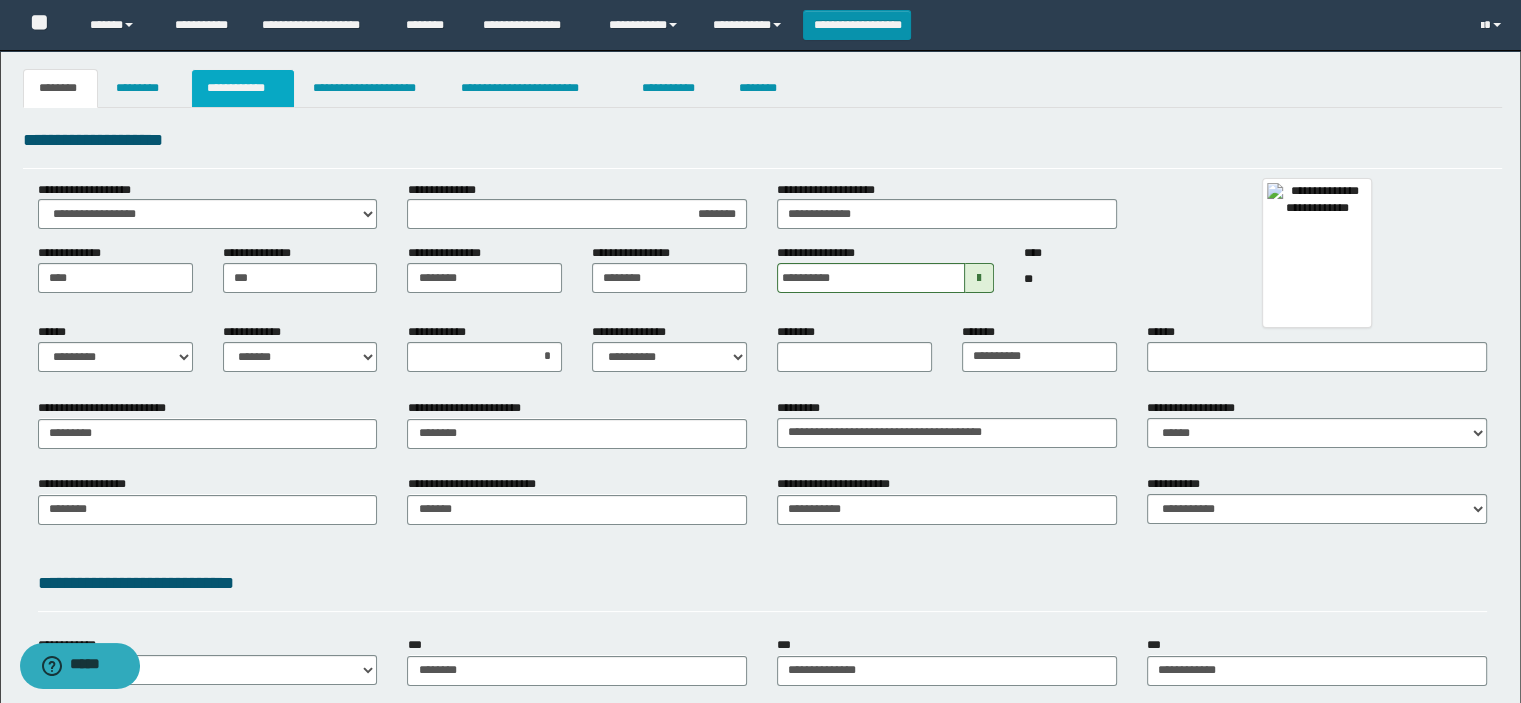 click on "**********" at bounding box center [243, 88] 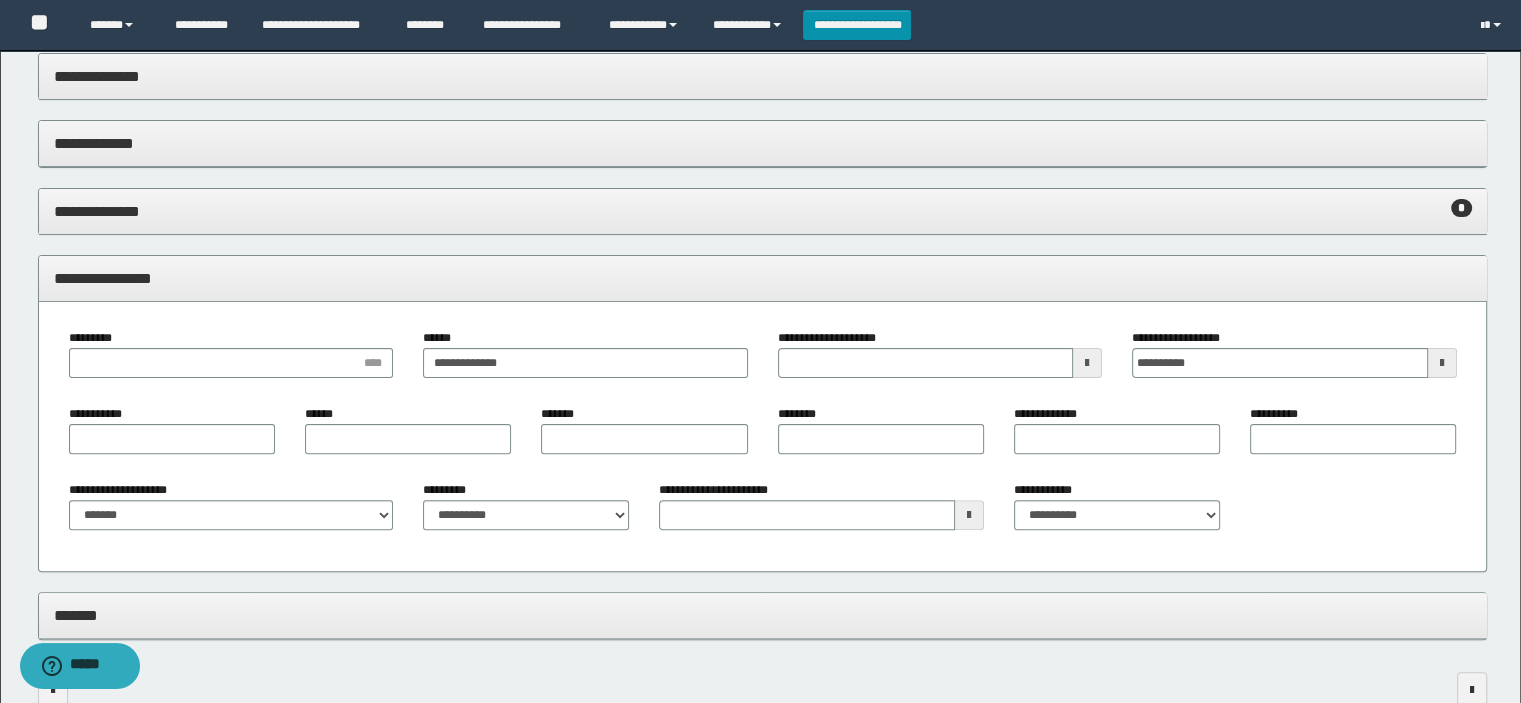 scroll, scrollTop: 529, scrollLeft: 0, axis: vertical 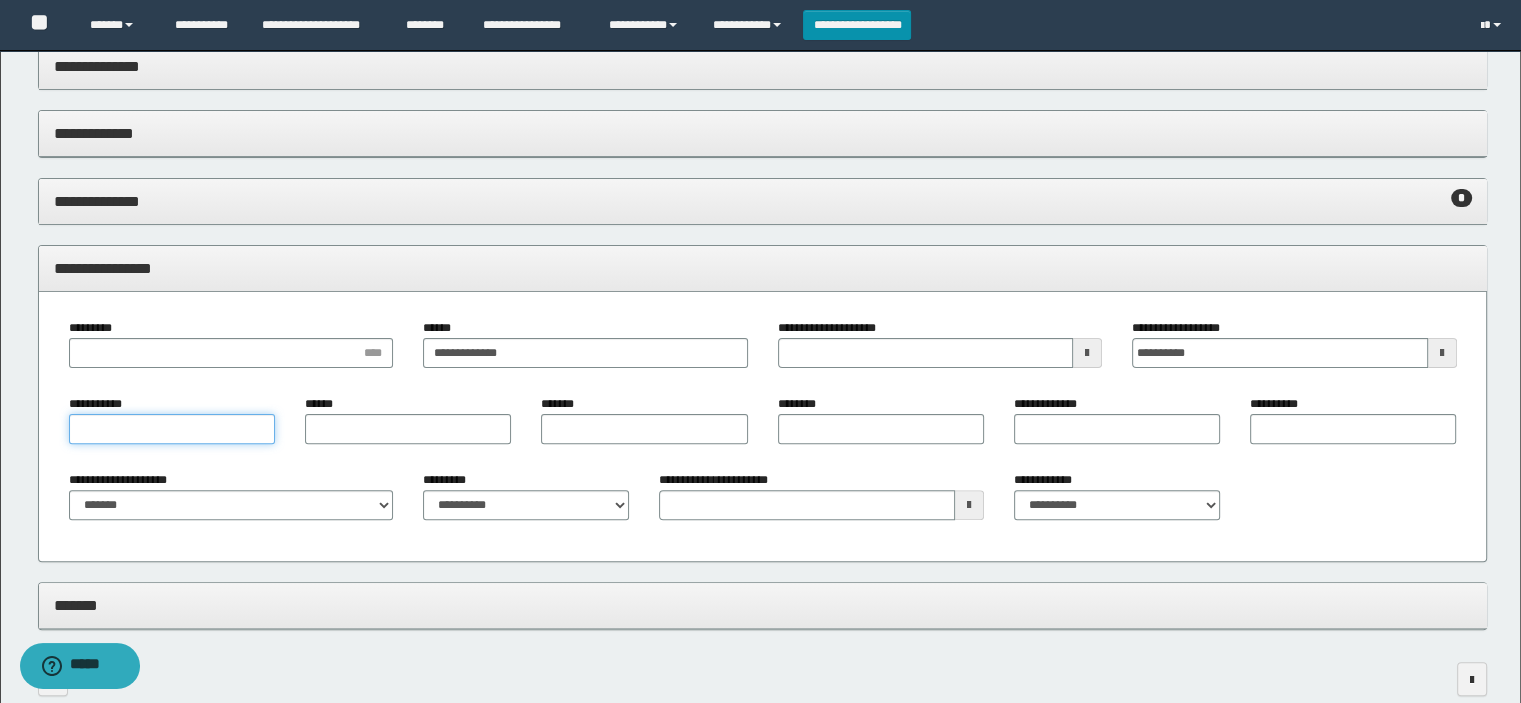 click on "**********" at bounding box center (172, 429) 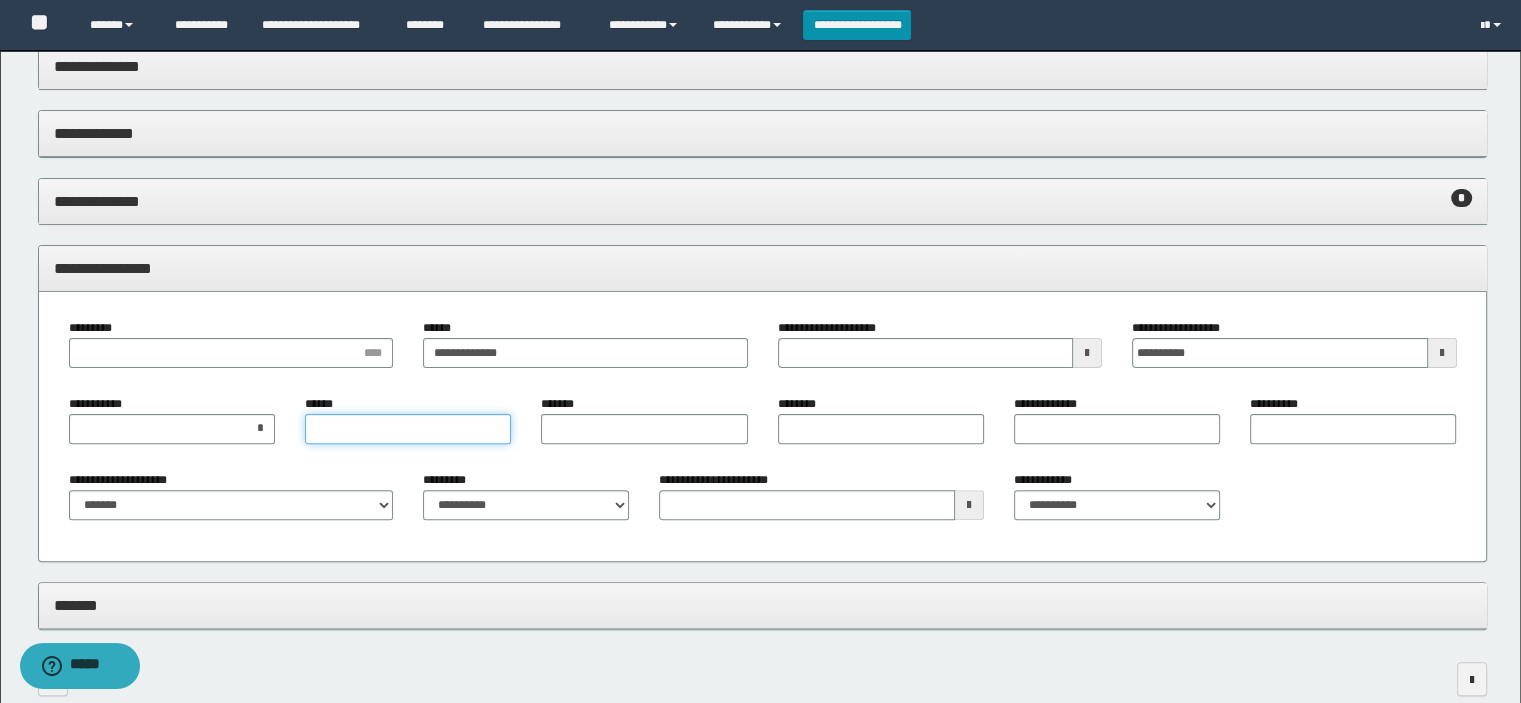 type on "*" 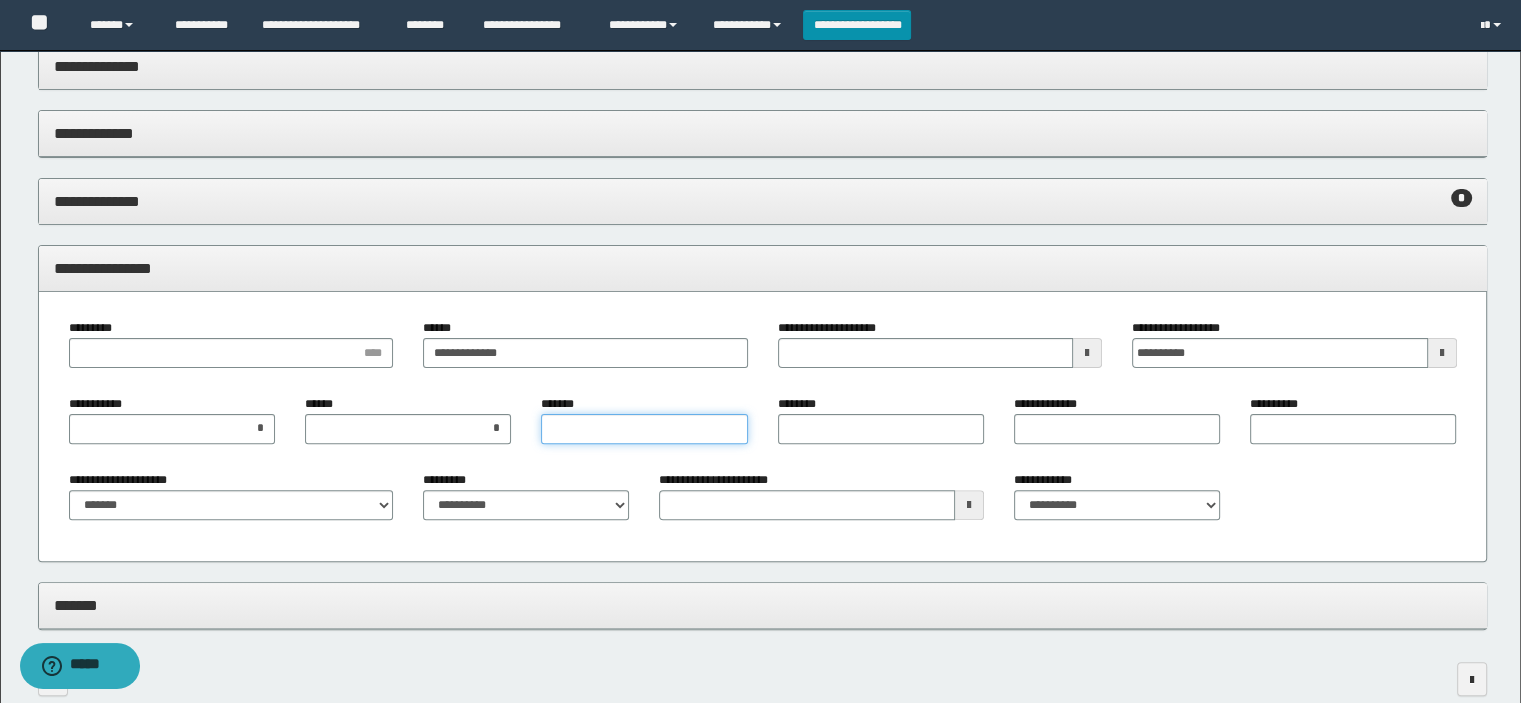 type on "*" 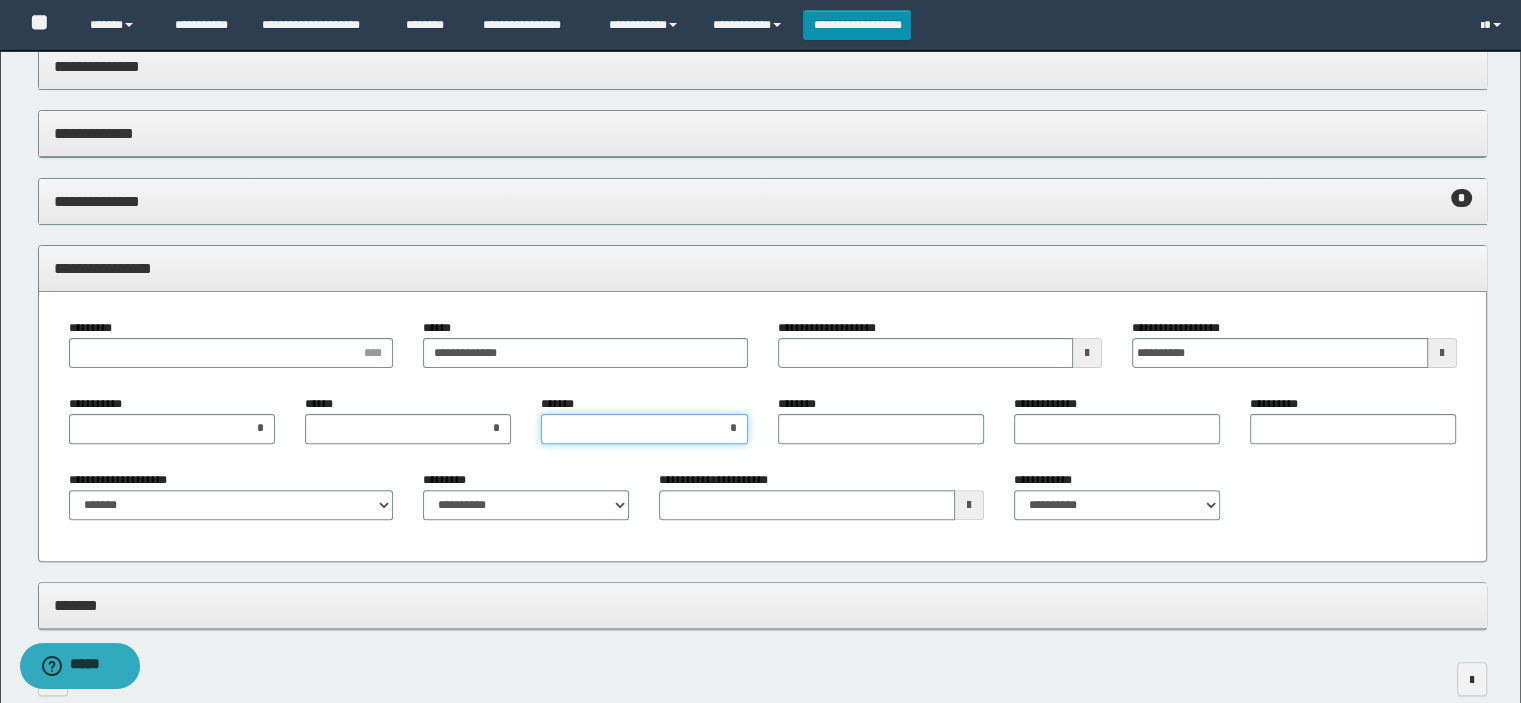 type 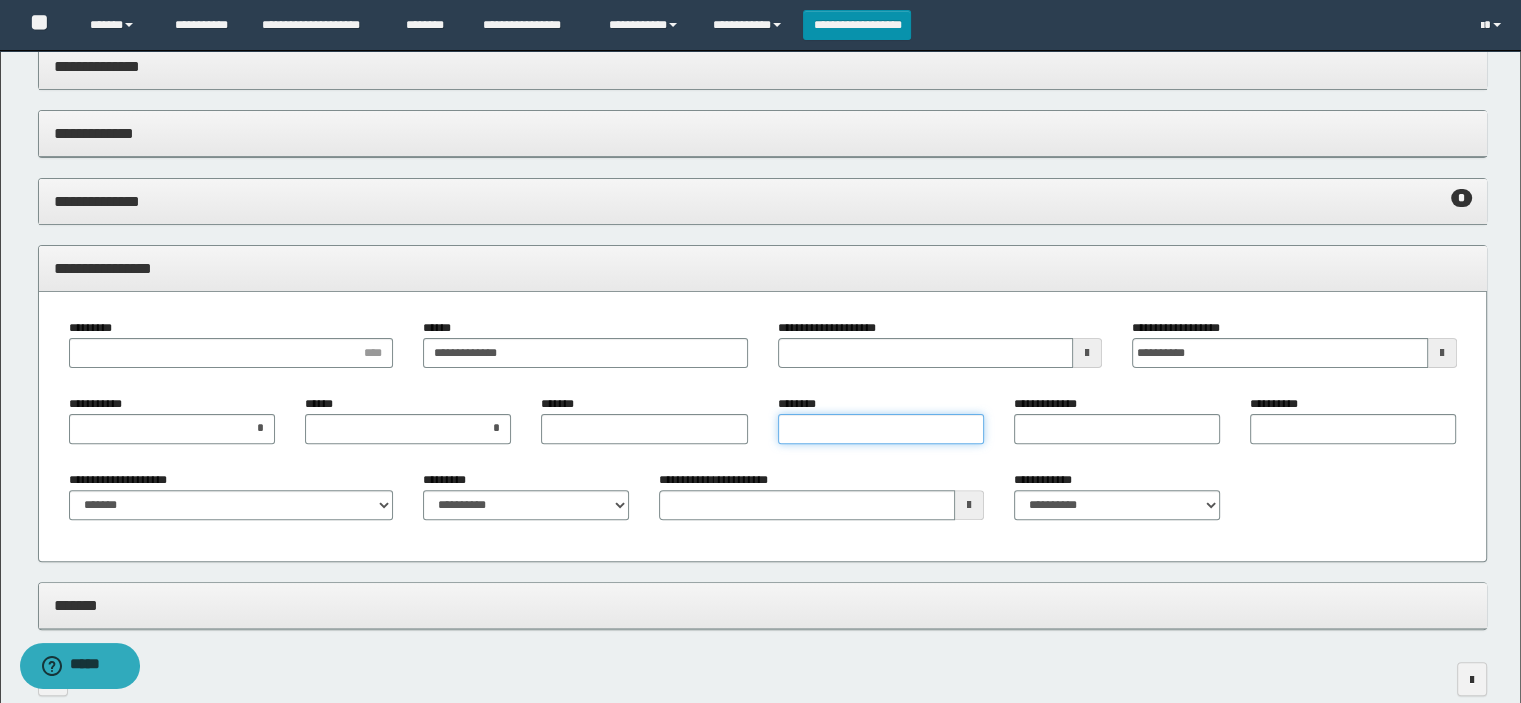 type on "*" 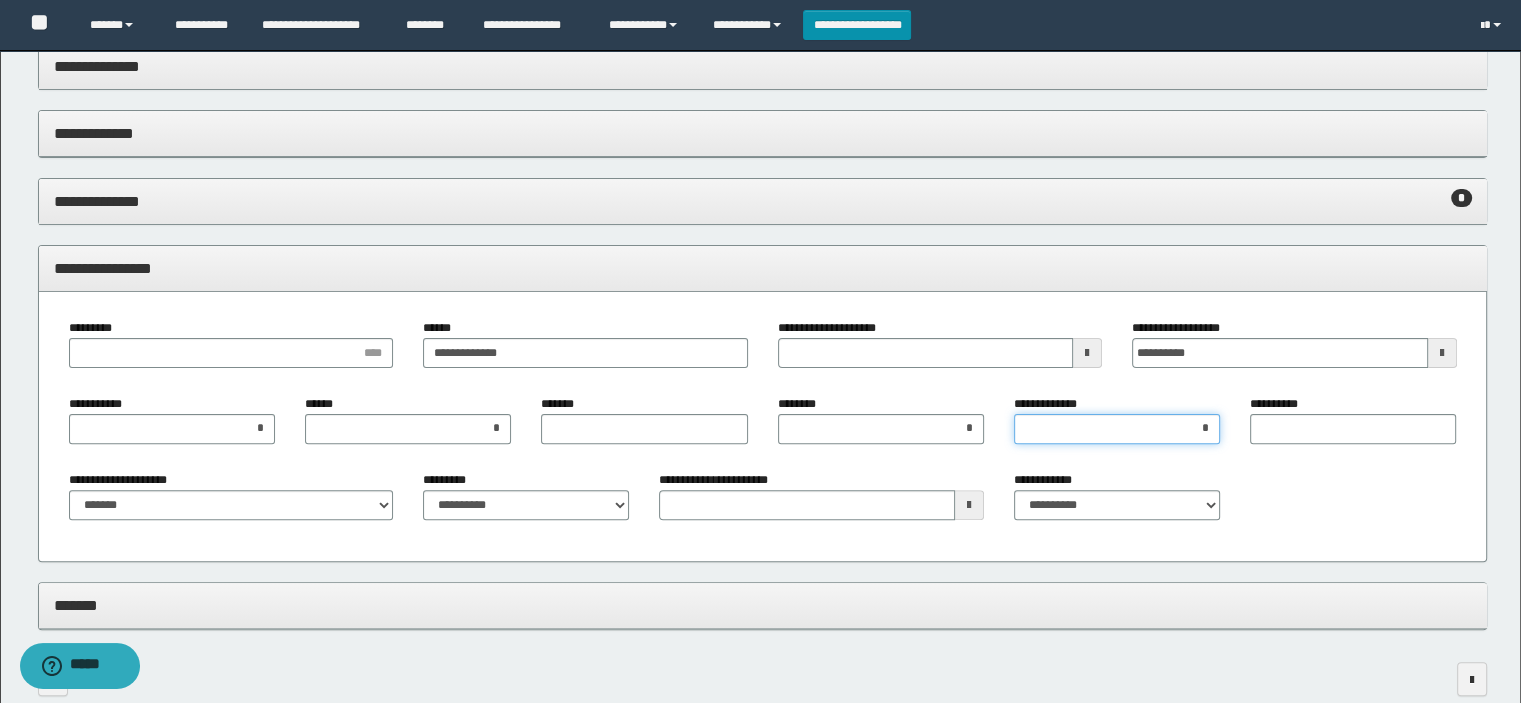 type on "**" 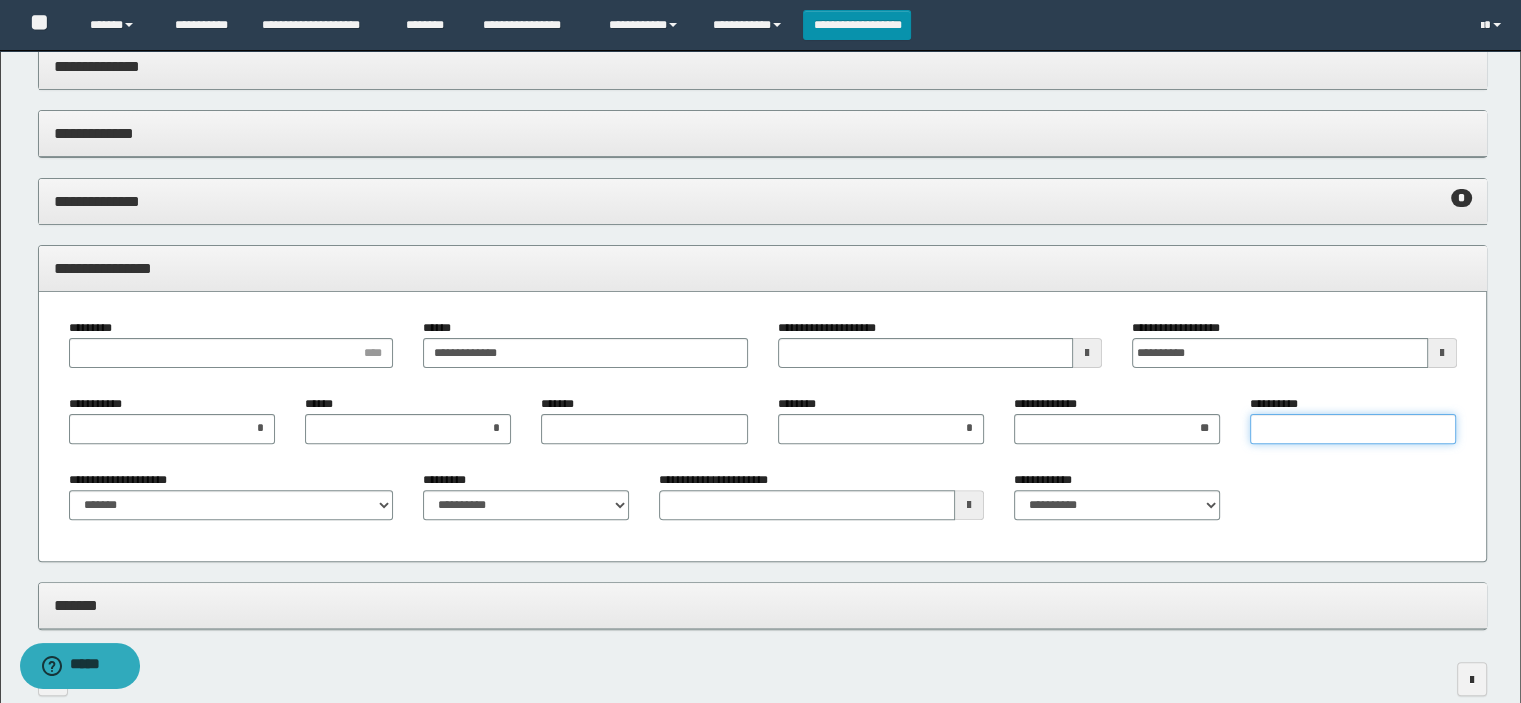 type on "*" 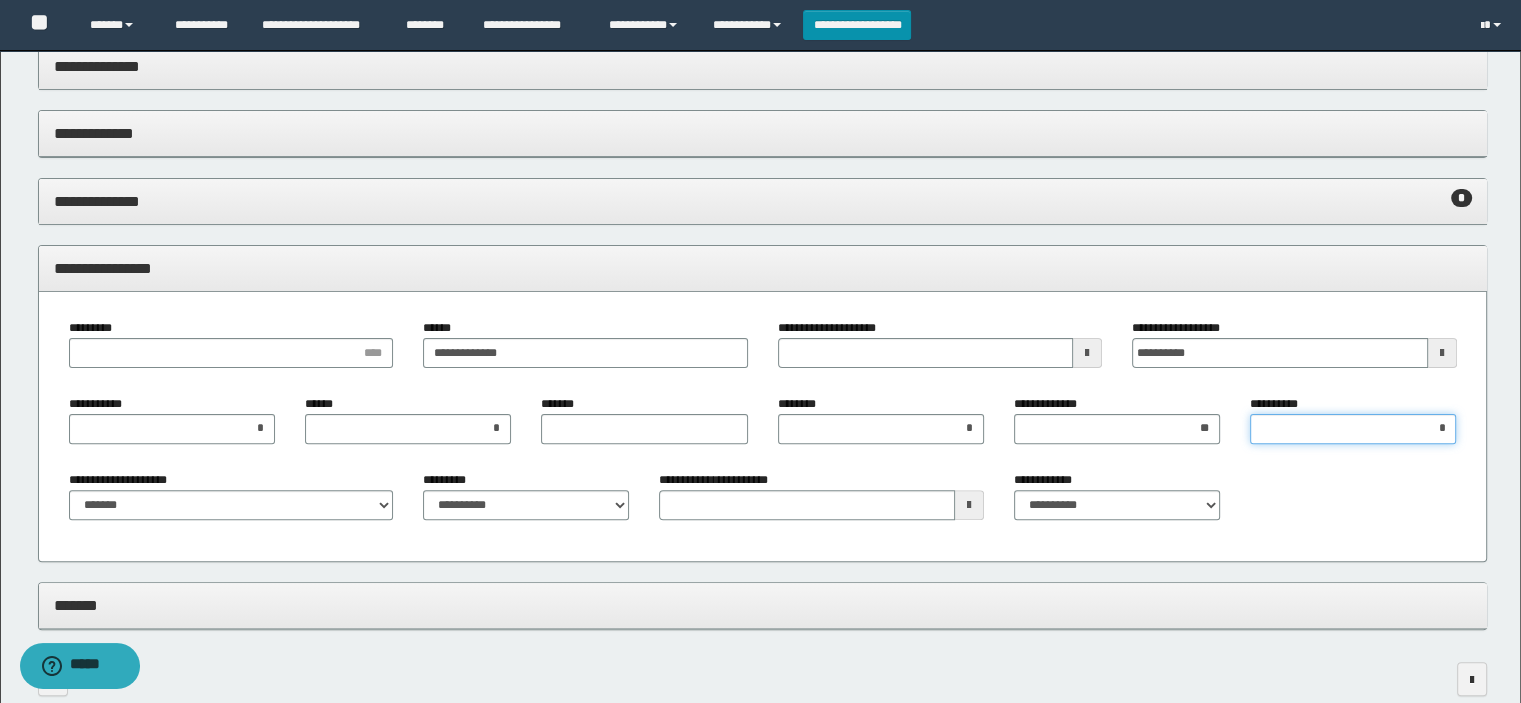 type 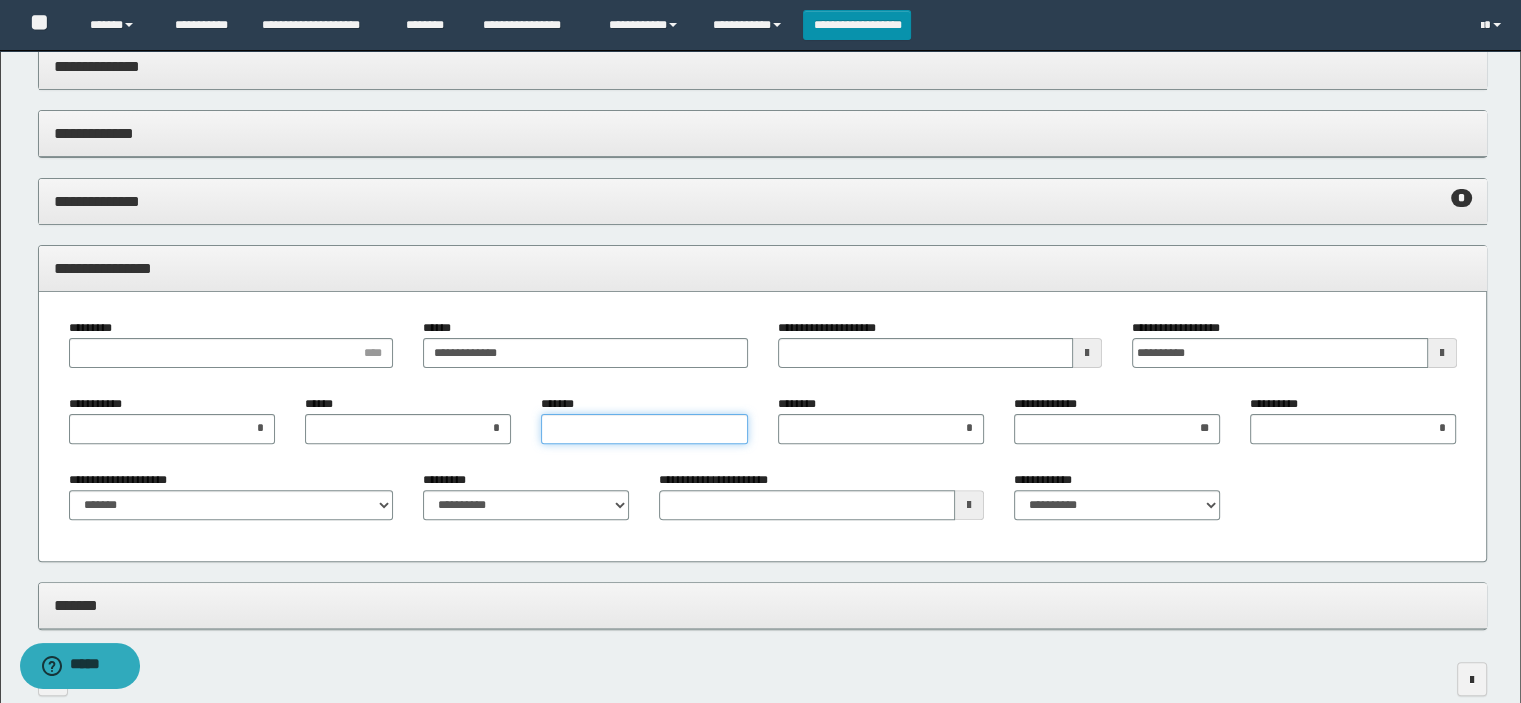 click on "*******" at bounding box center (644, 429) 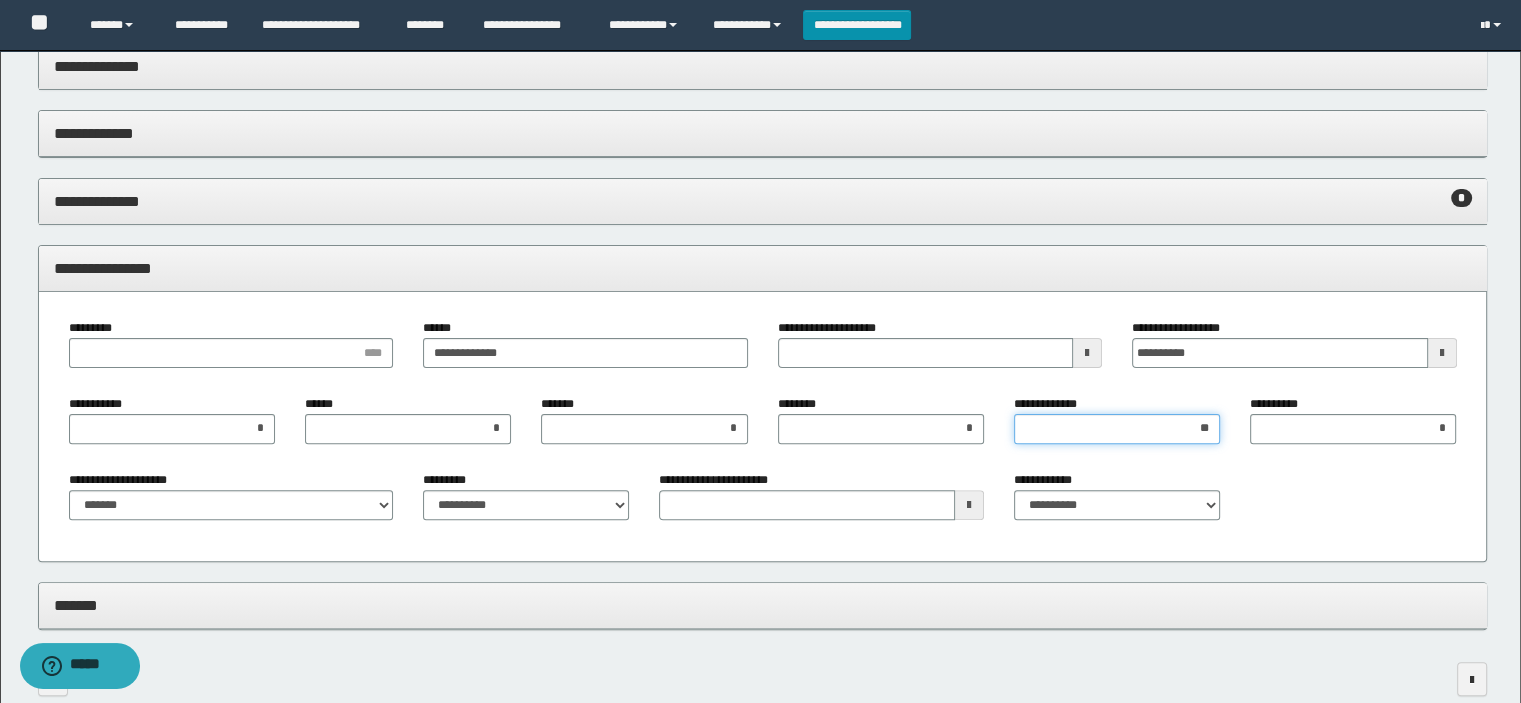click on "**" at bounding box center (1117, 429) 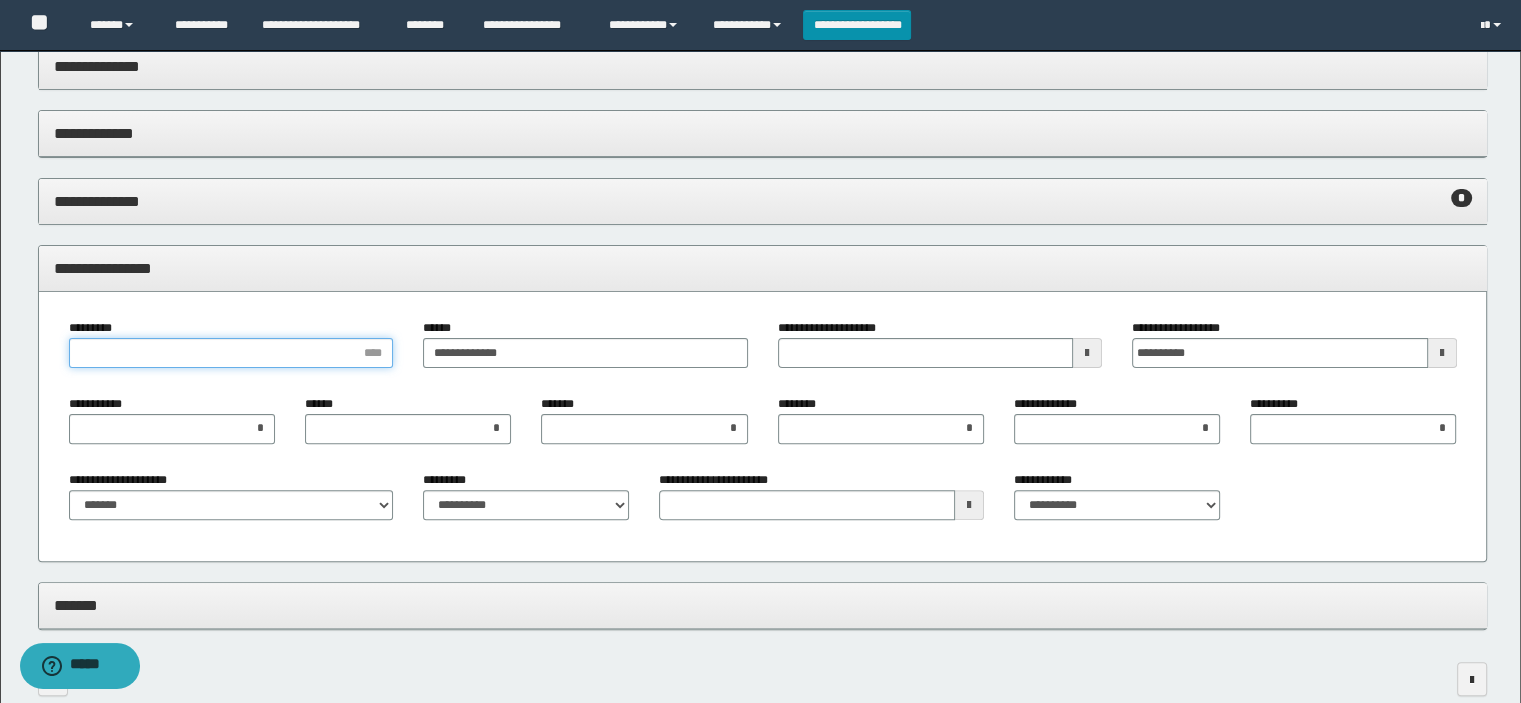 click on "*********" at bounding box center [231, 353] 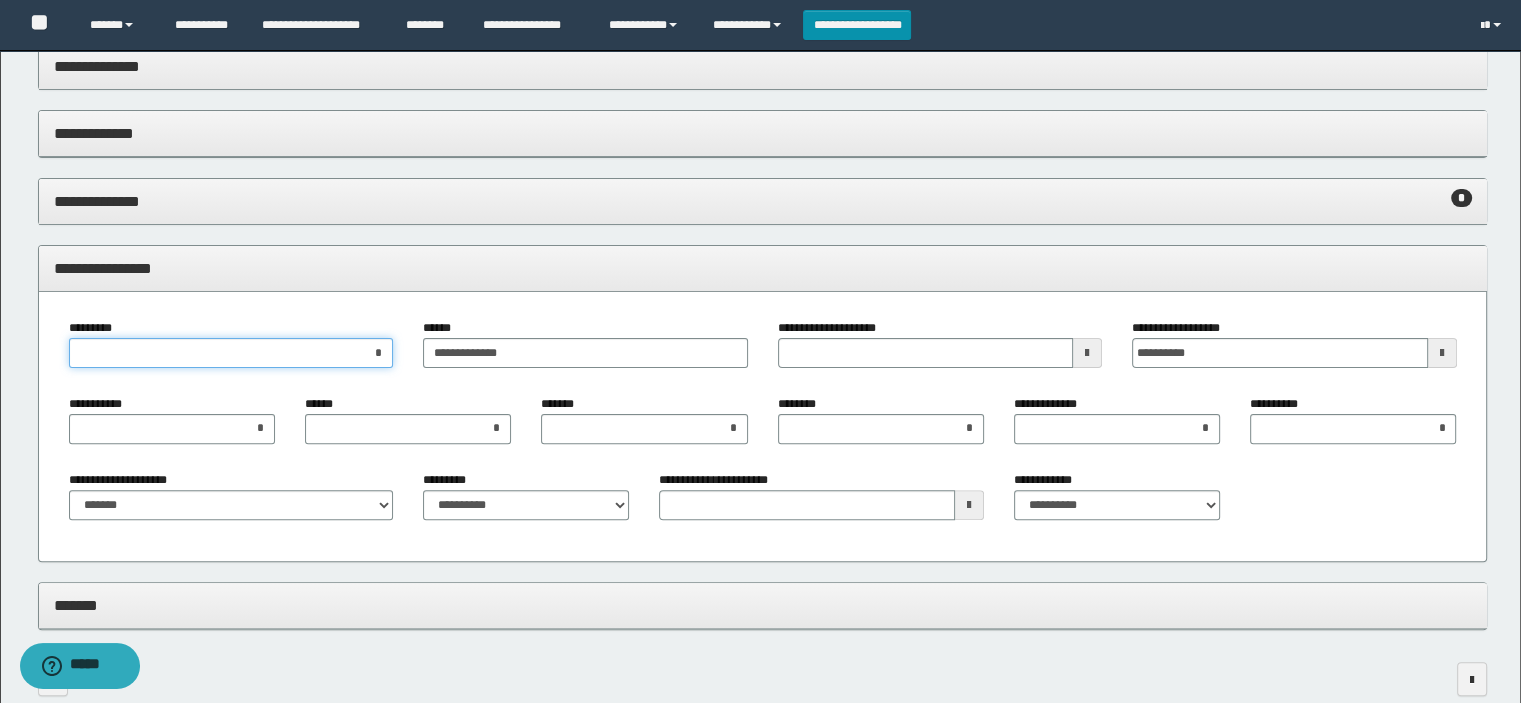 type on "**" 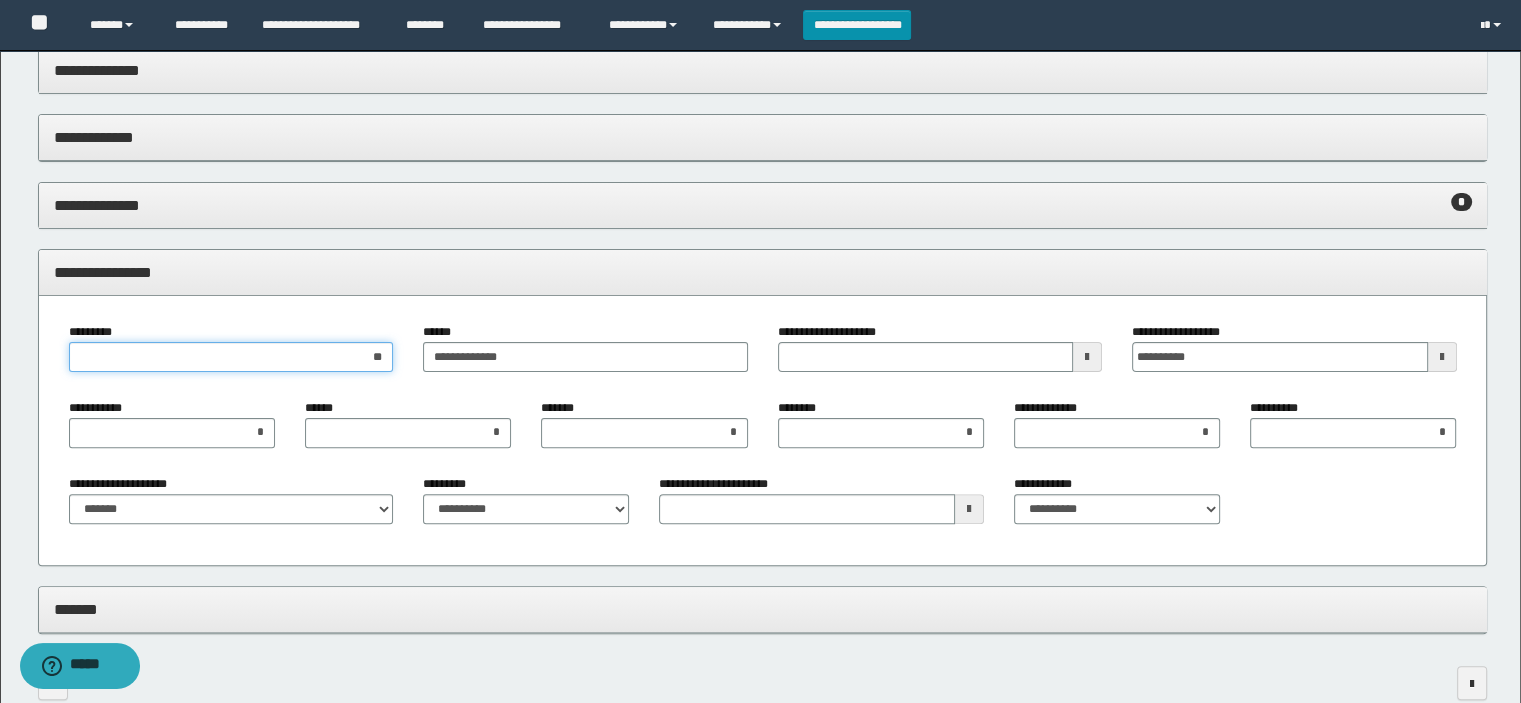 scroll, scrollTop: 529, scrollLeft: 0, axis: vertical 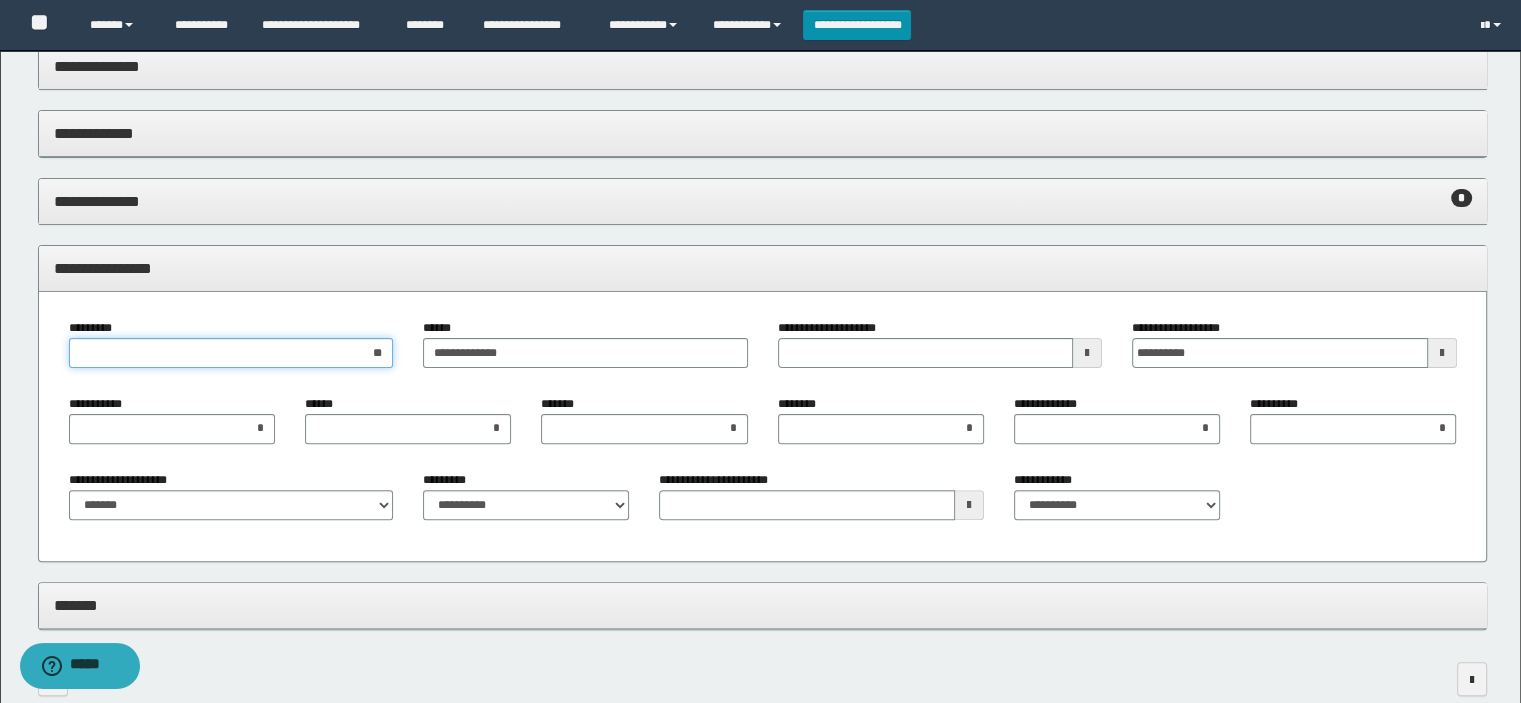 type 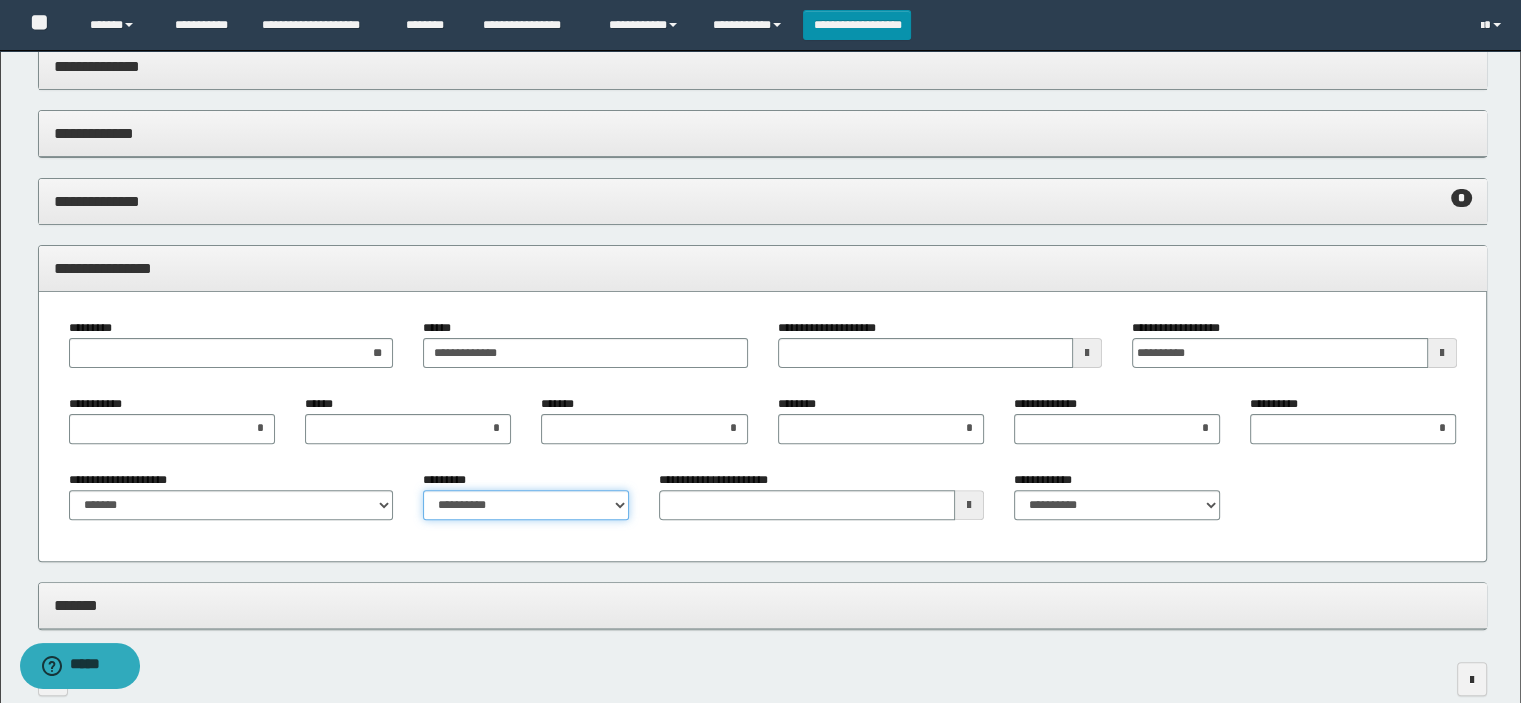 click on "**********" at bounding box center [526, 505] 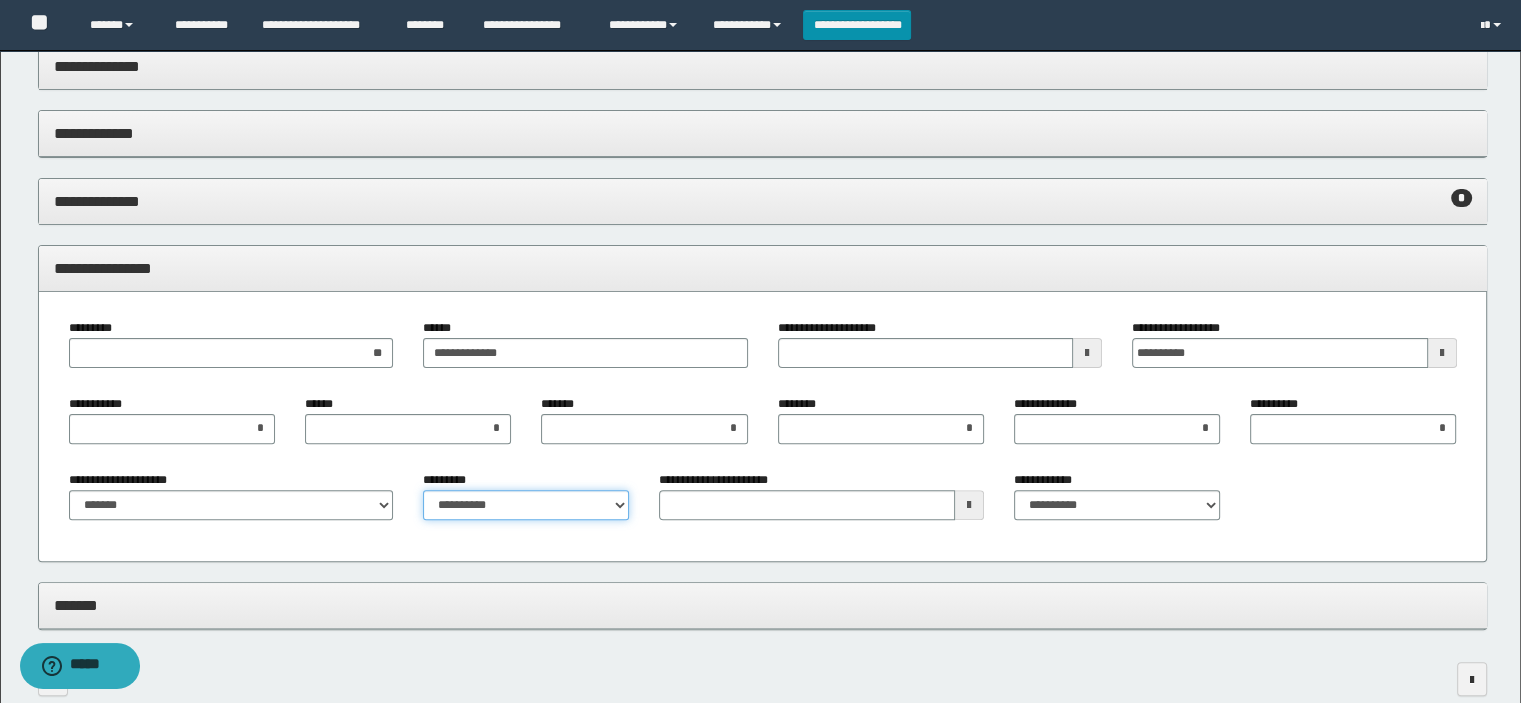 click on "**********" at bounding box center [526, 505] 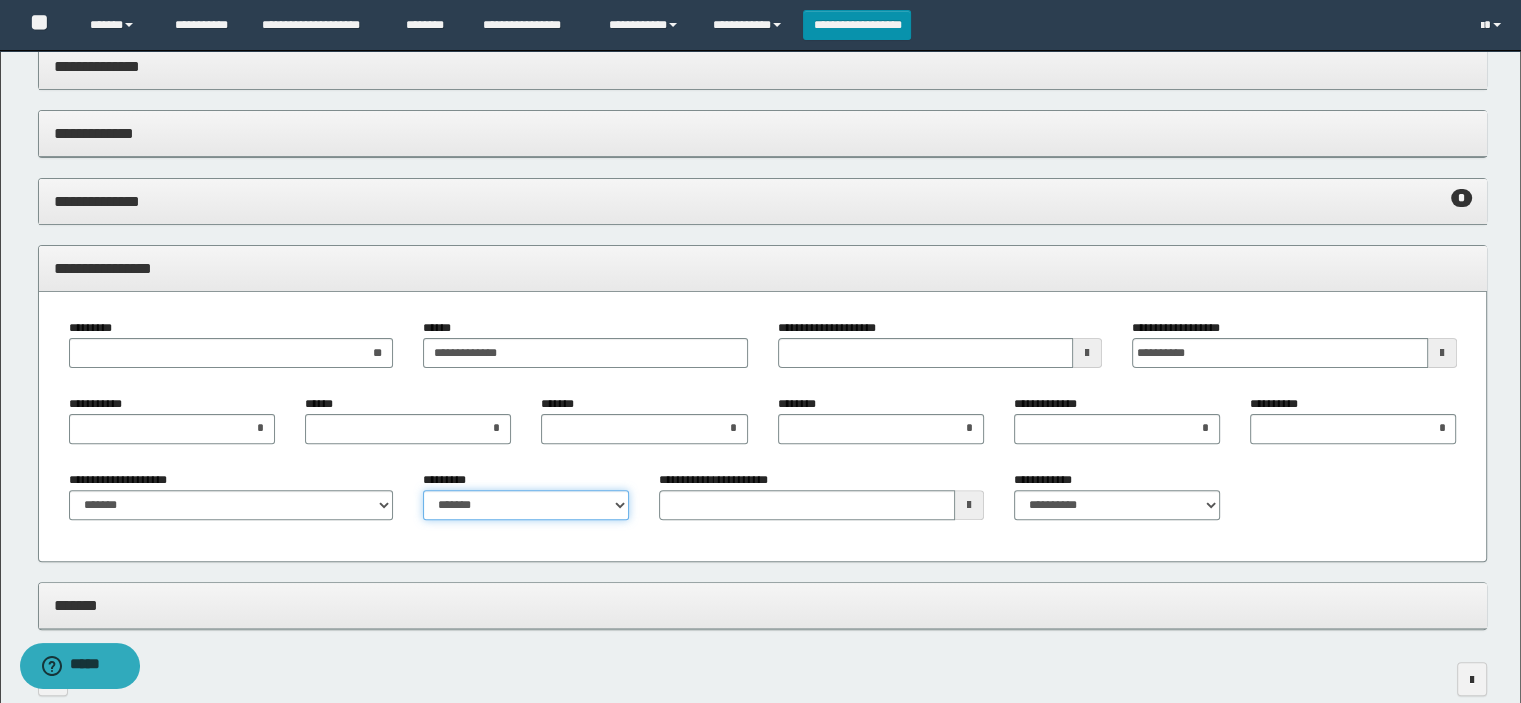 select on "****" 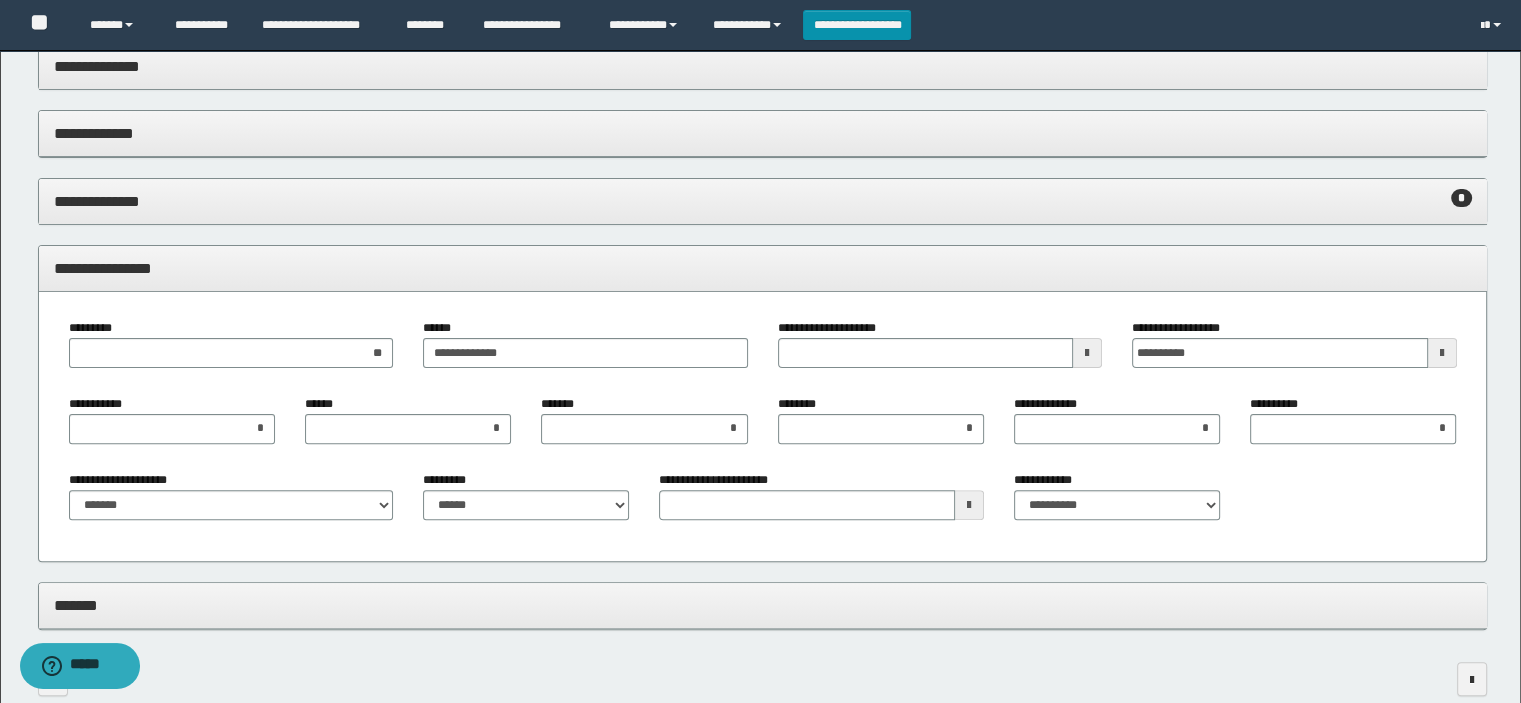 click on "**********" at bounding box center [717, 480] 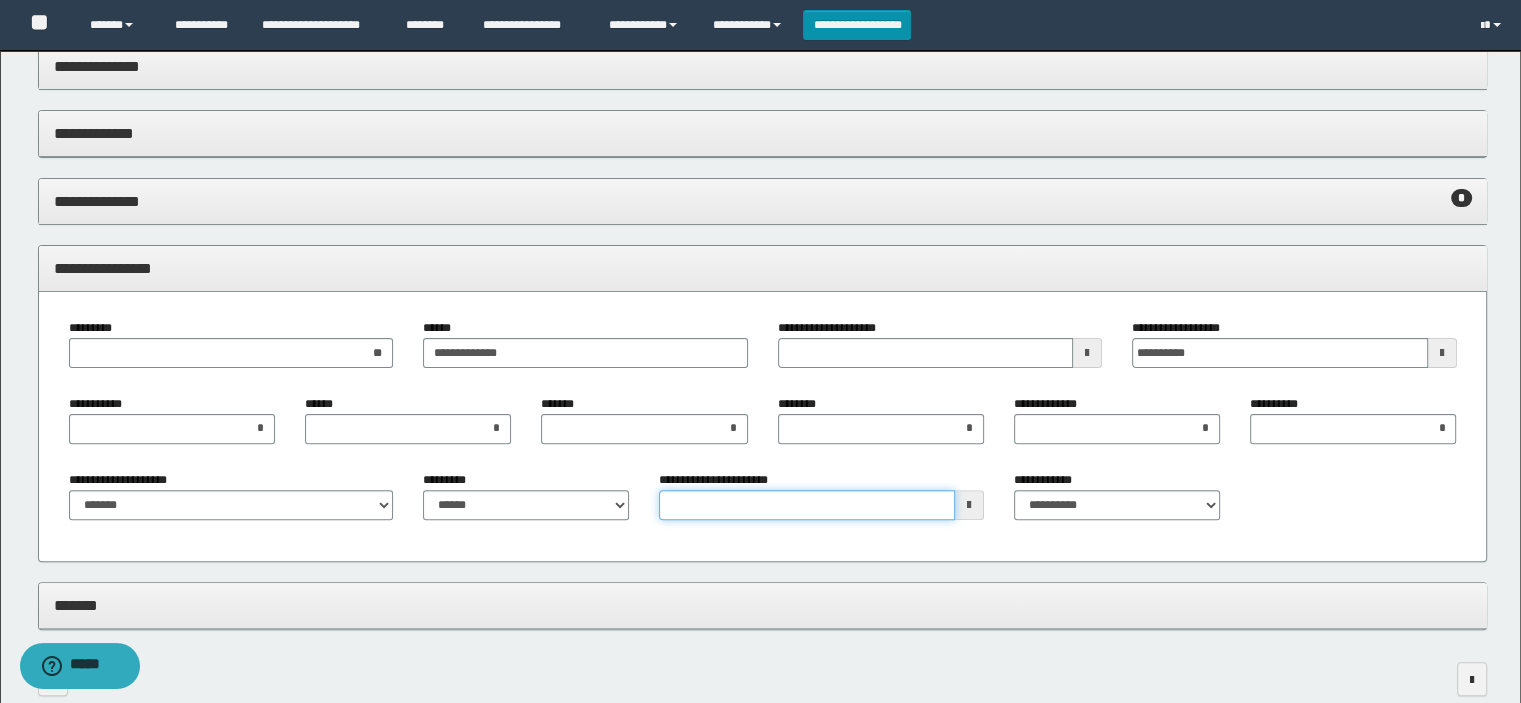 click on "**********" at bounding box center (807, 505) 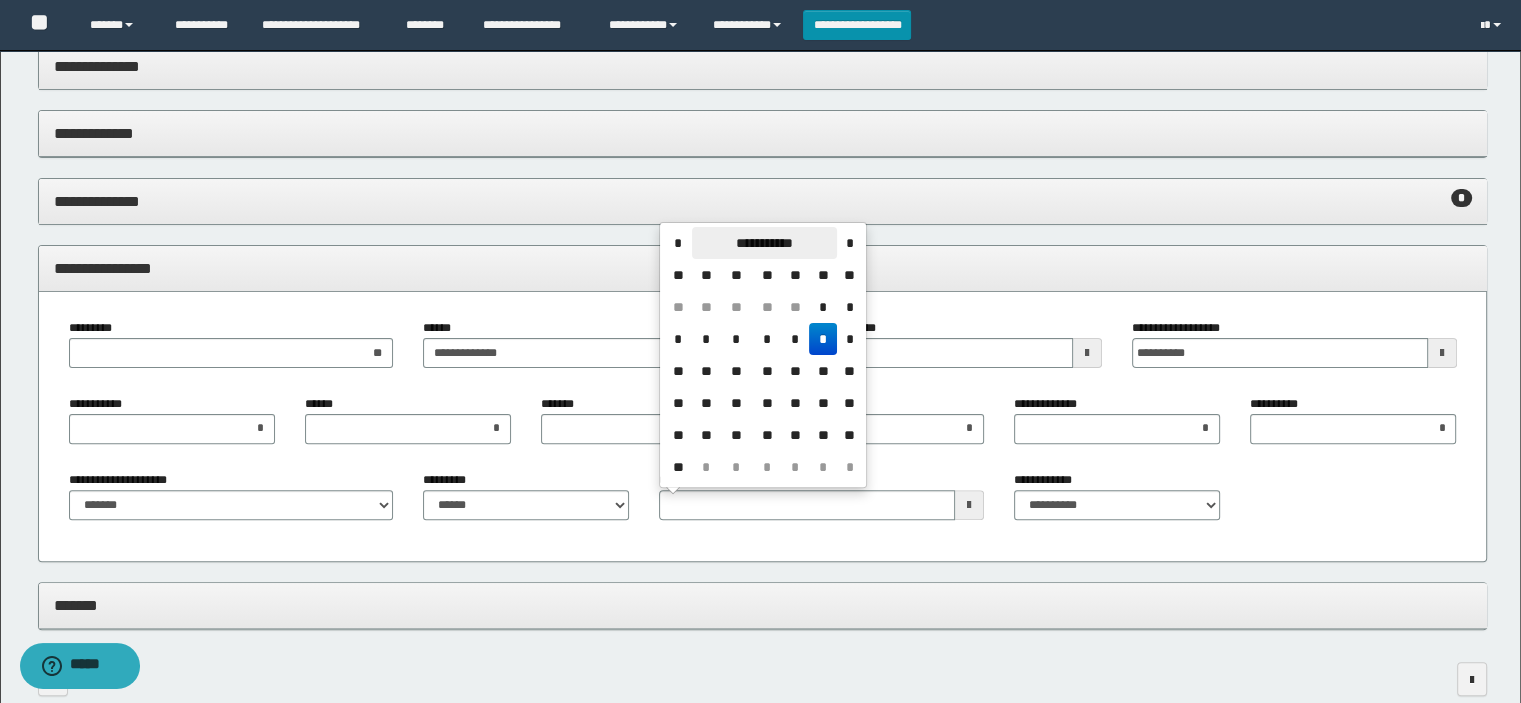 click on "**********" at bounding box center [764, 243] 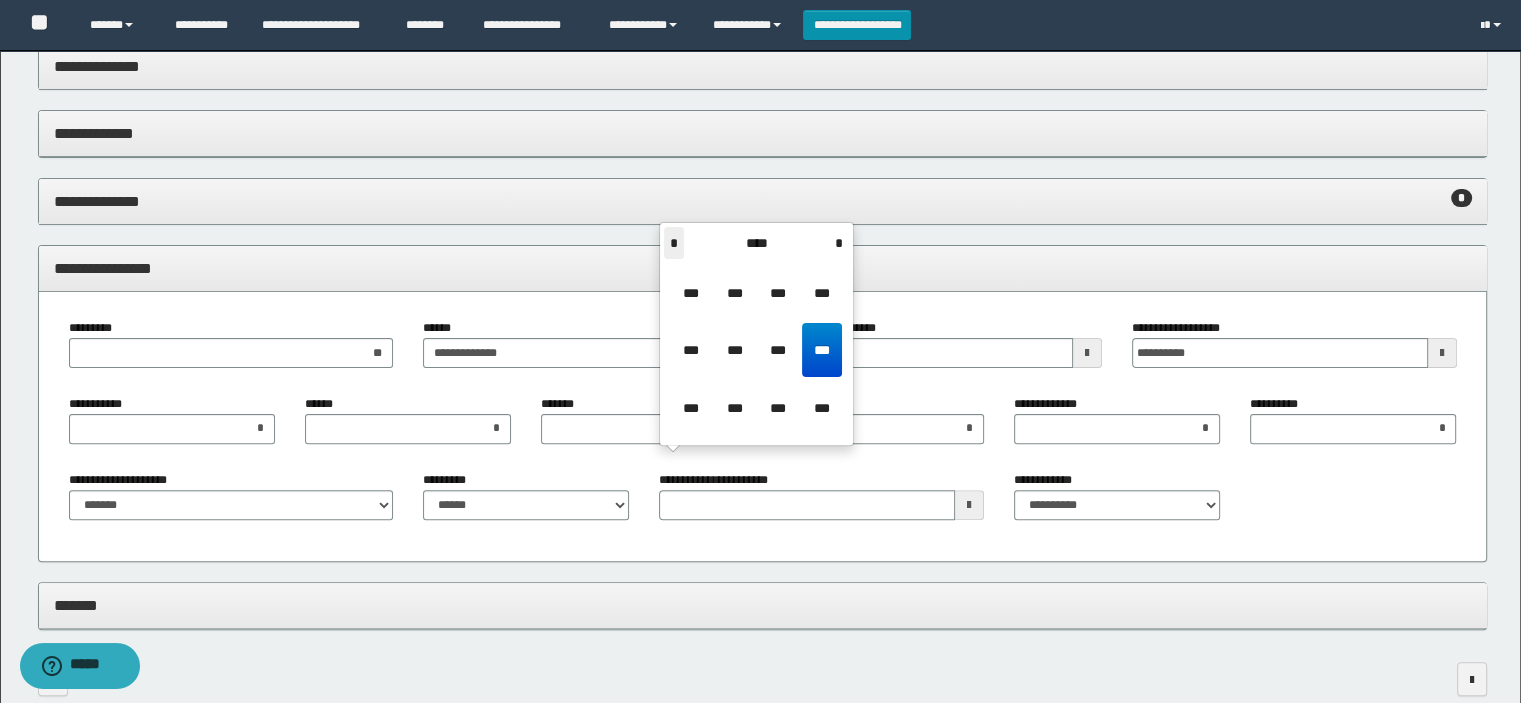 click on "*" at bounding box center [674, 243] 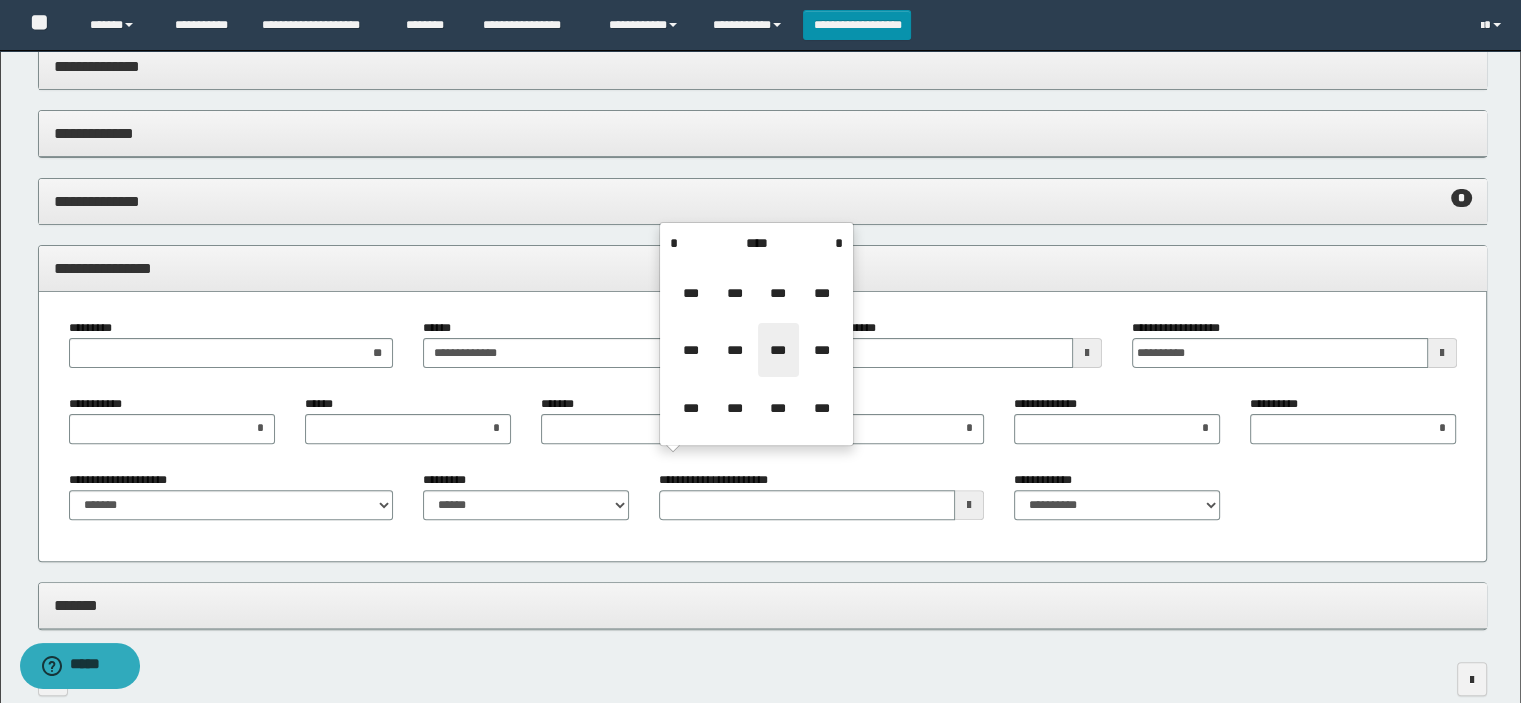 click on "***" at bounding box center [778, 350] 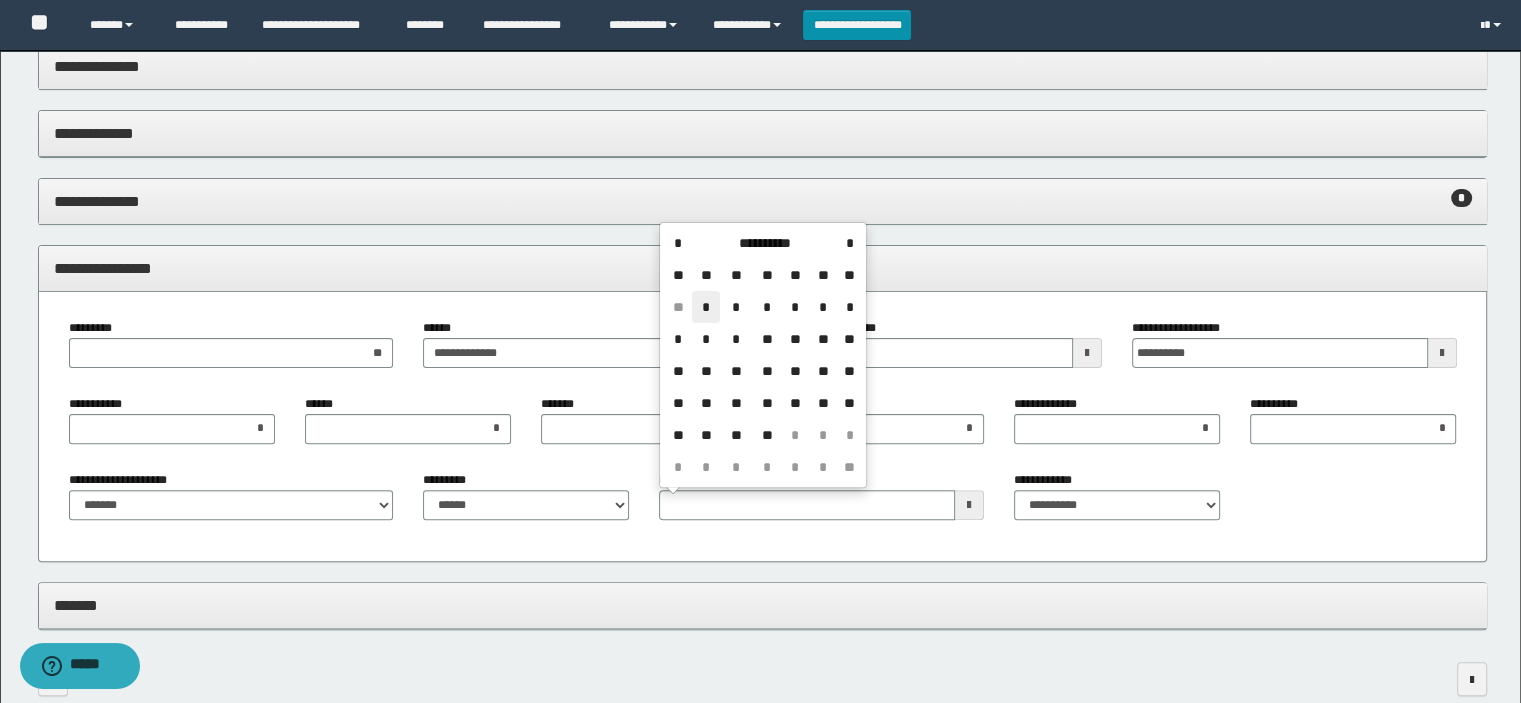 click on "*" at bounding box center [706, 307] 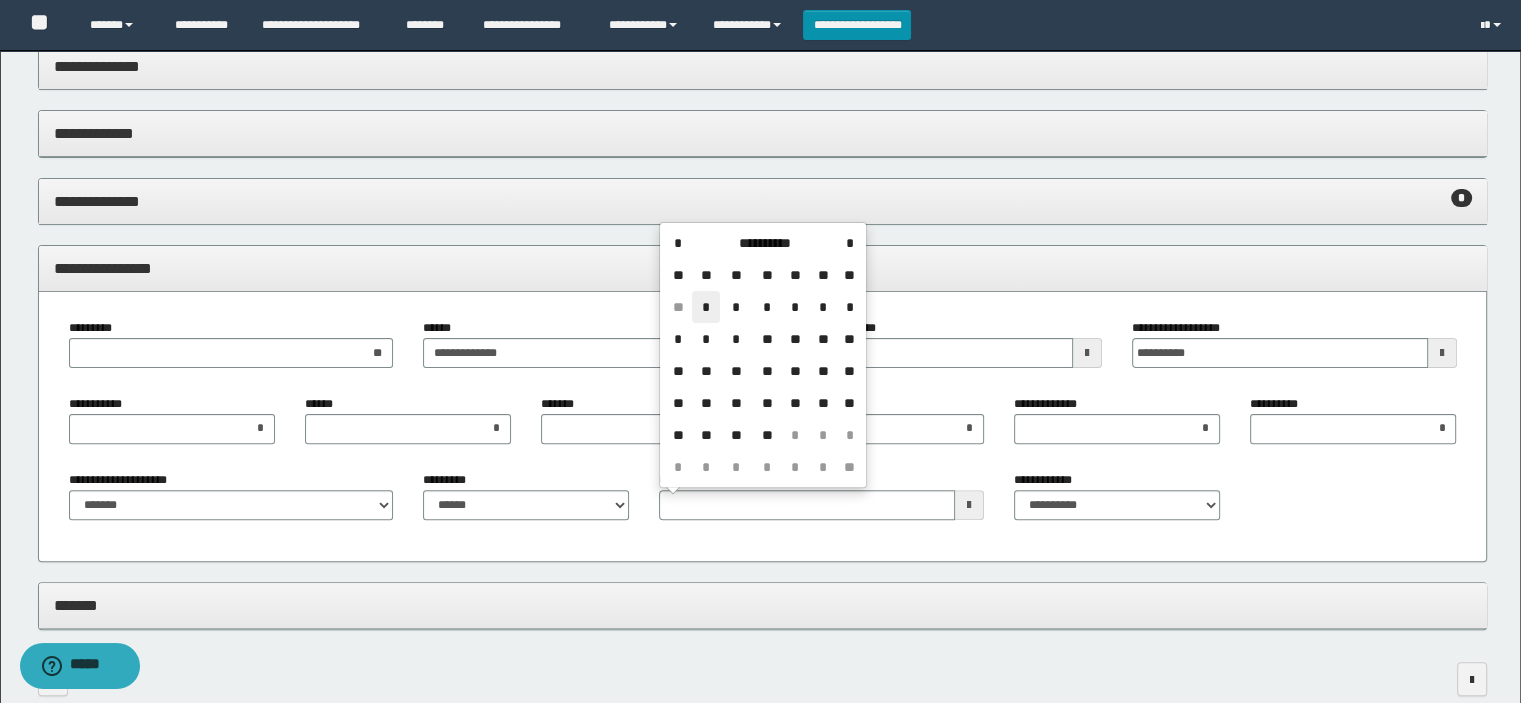 type on "**********" 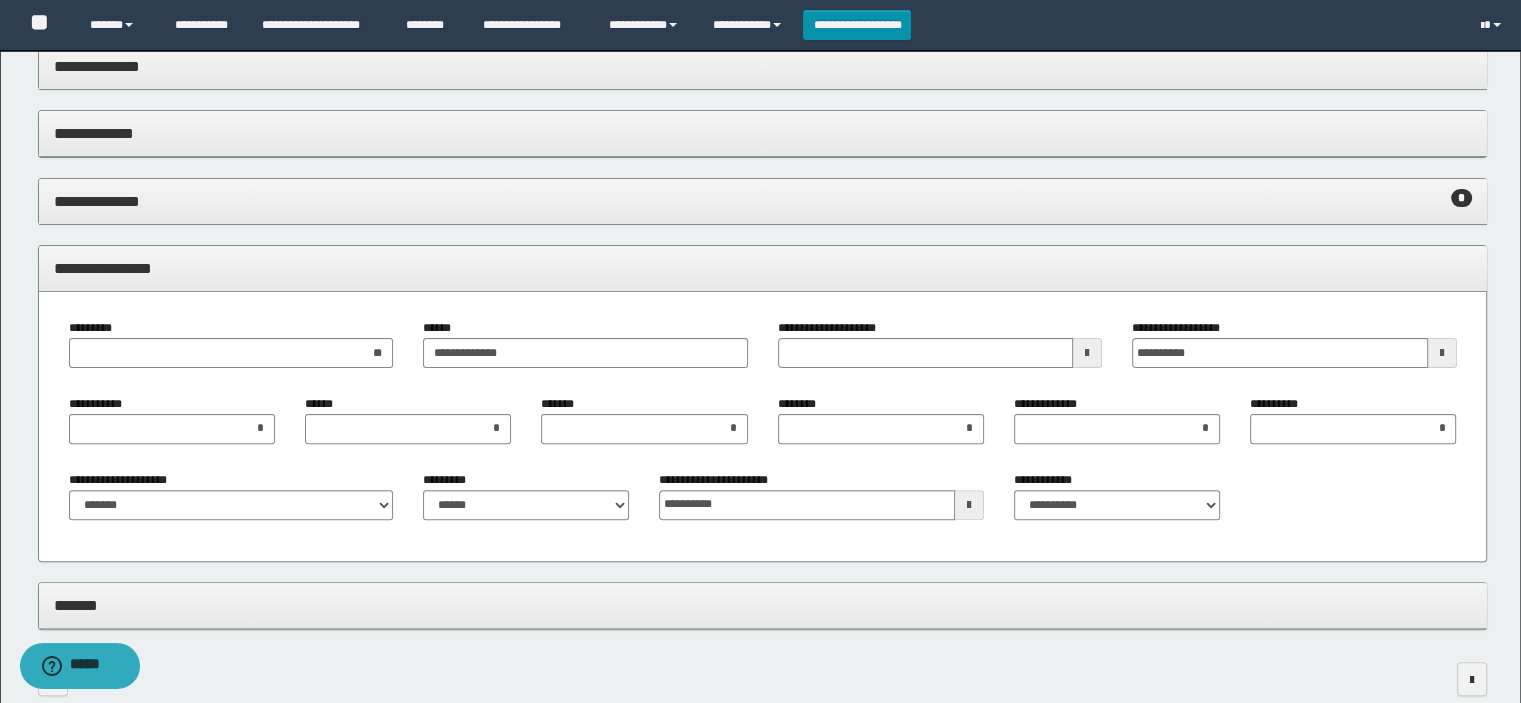 click on "**********" at bounding box center [763, 268] 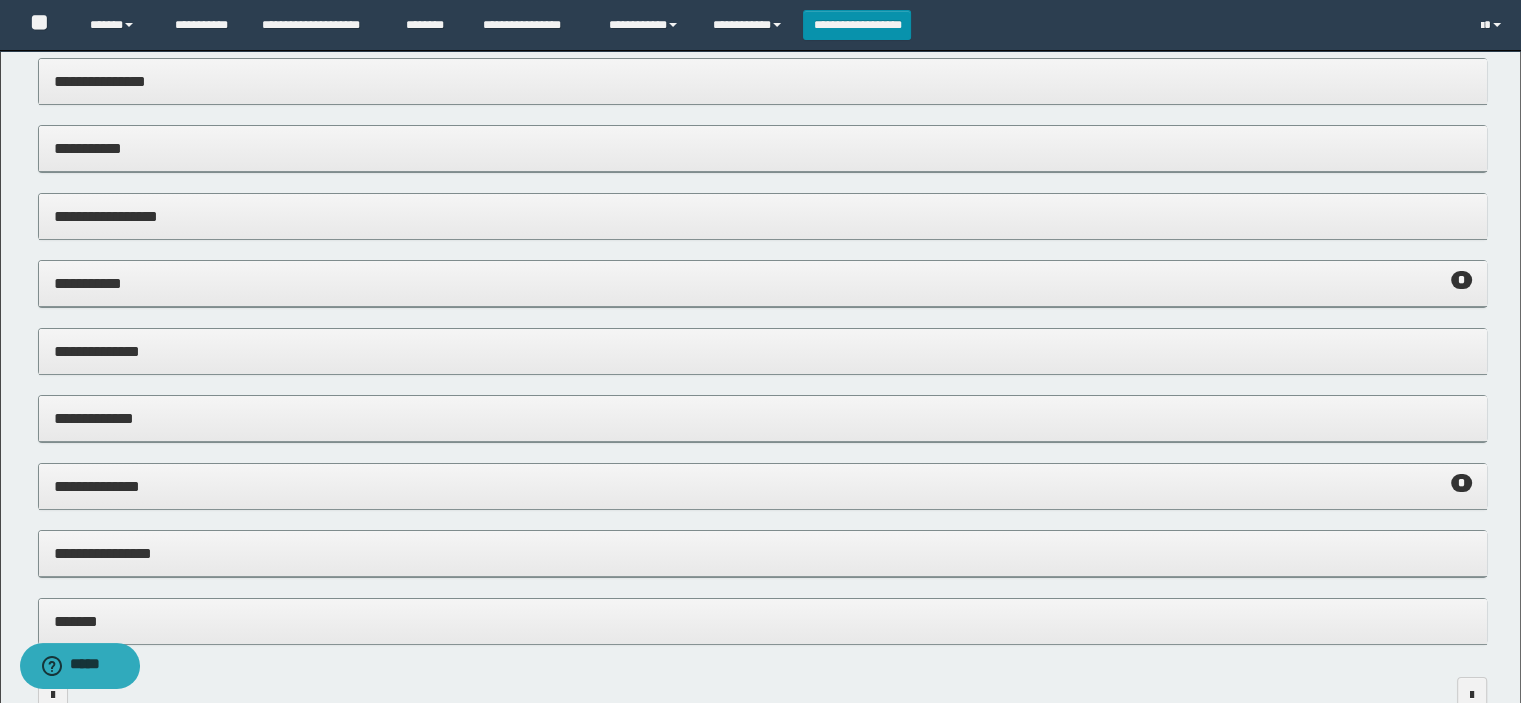 scroll, scrollTop: 360, scrollLeft: 0, axis: vertical 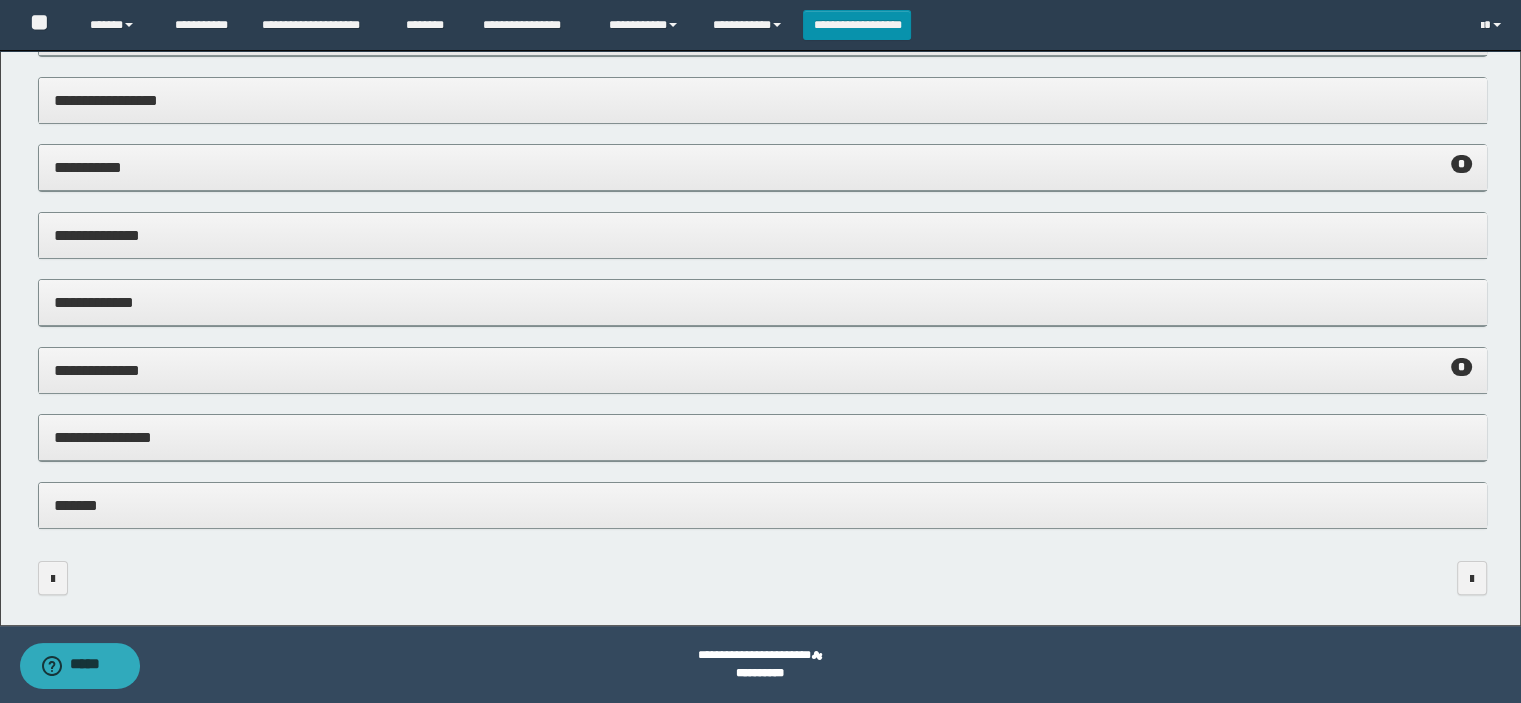 click on "*******" at bounding box center (763, 505) 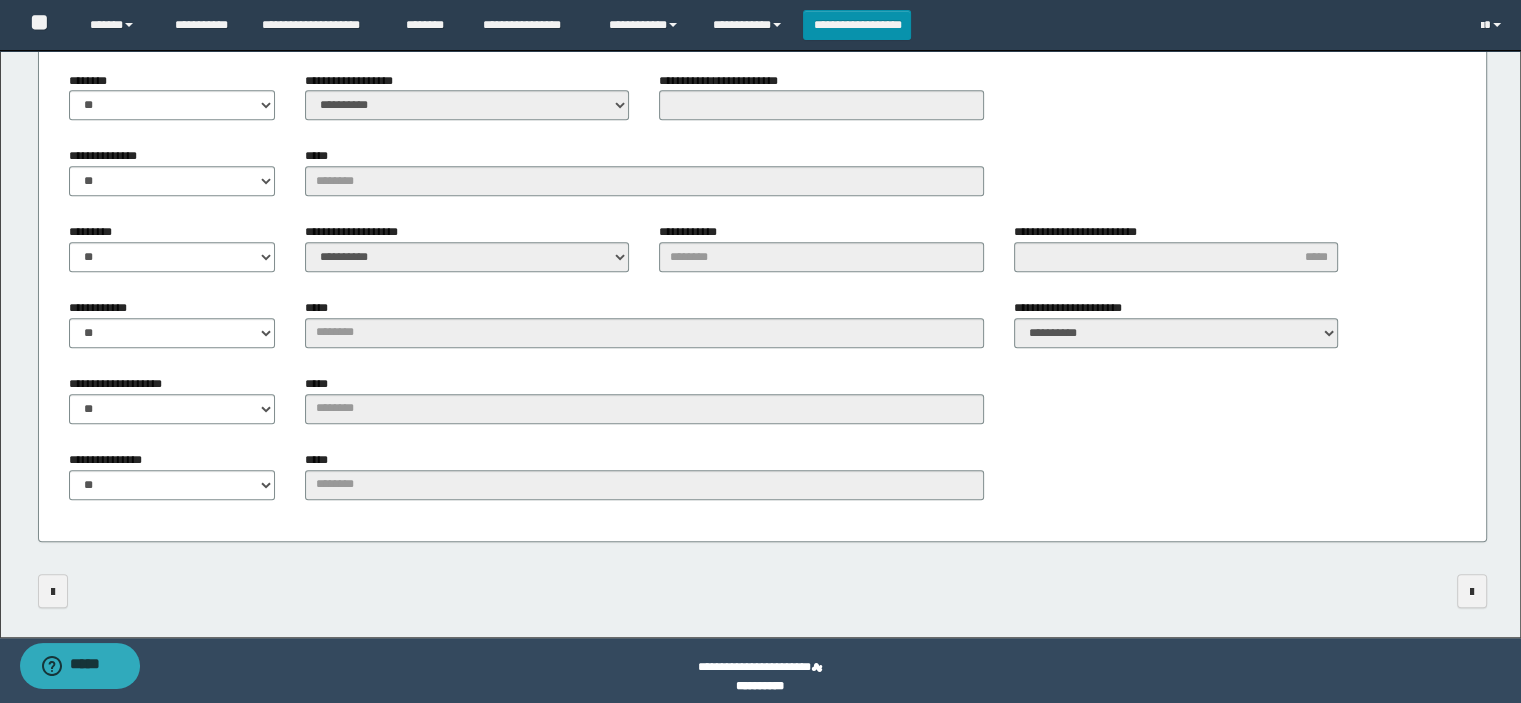 scroll, scrollTop: 1008, scrollLeft: 0, axis: vertical 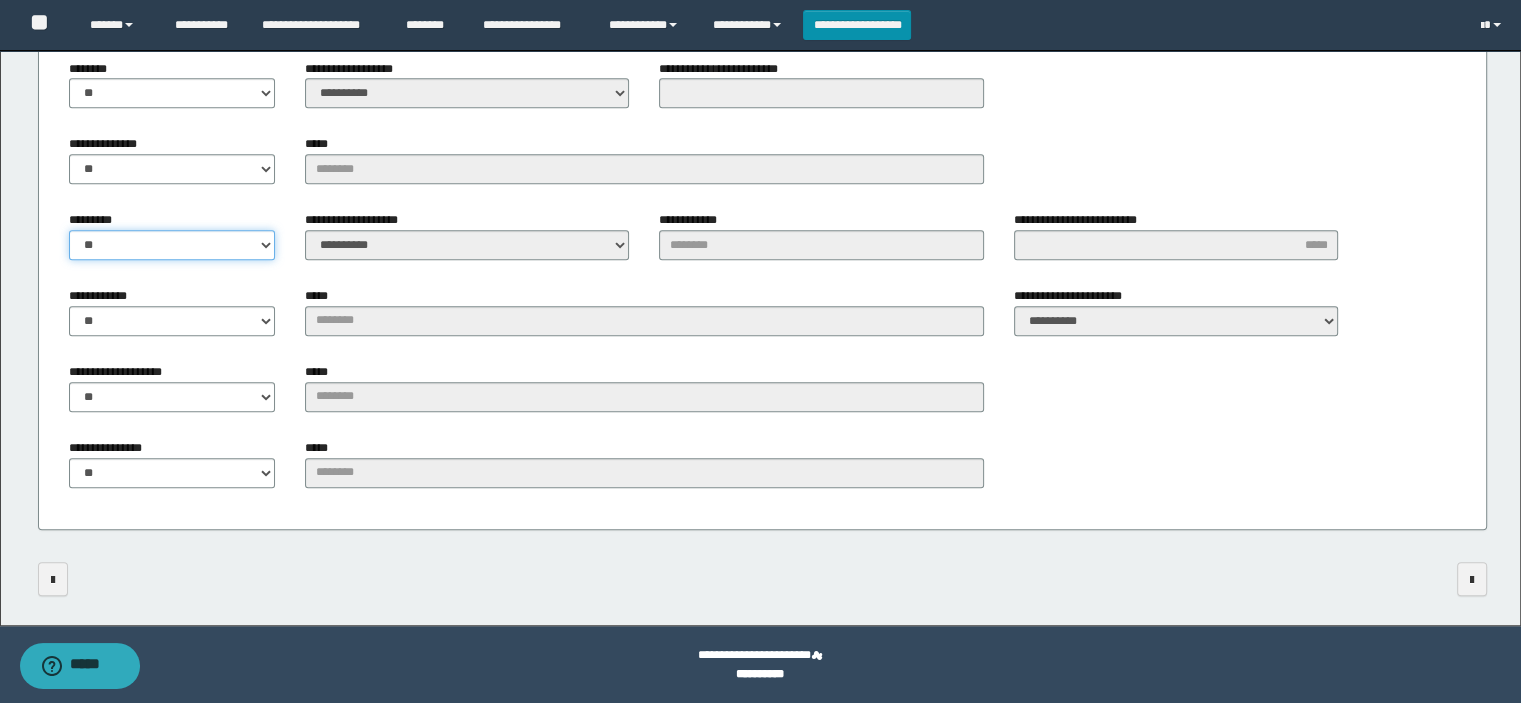 click on "**
**" at bounding box center (172, 245) 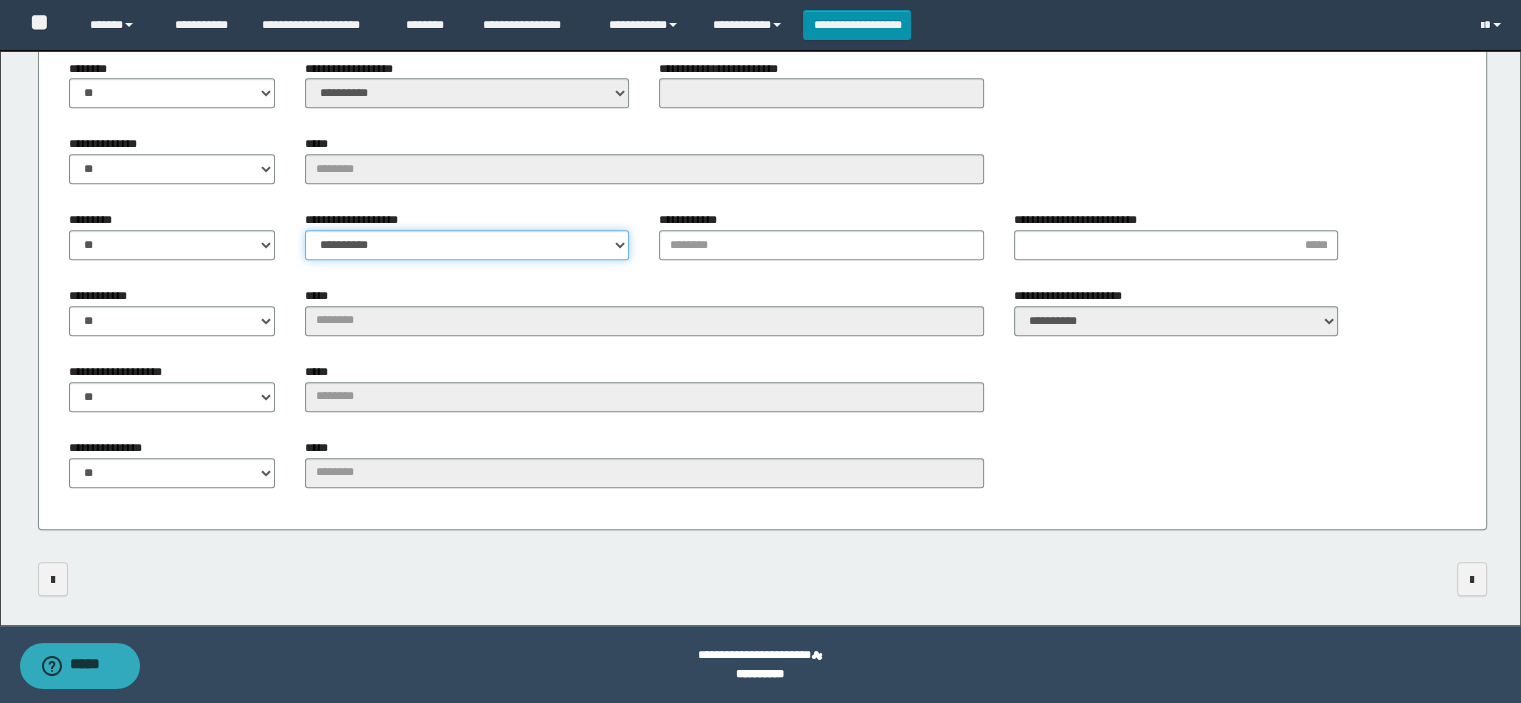 click on "**********" at bounding box center [467, 245] 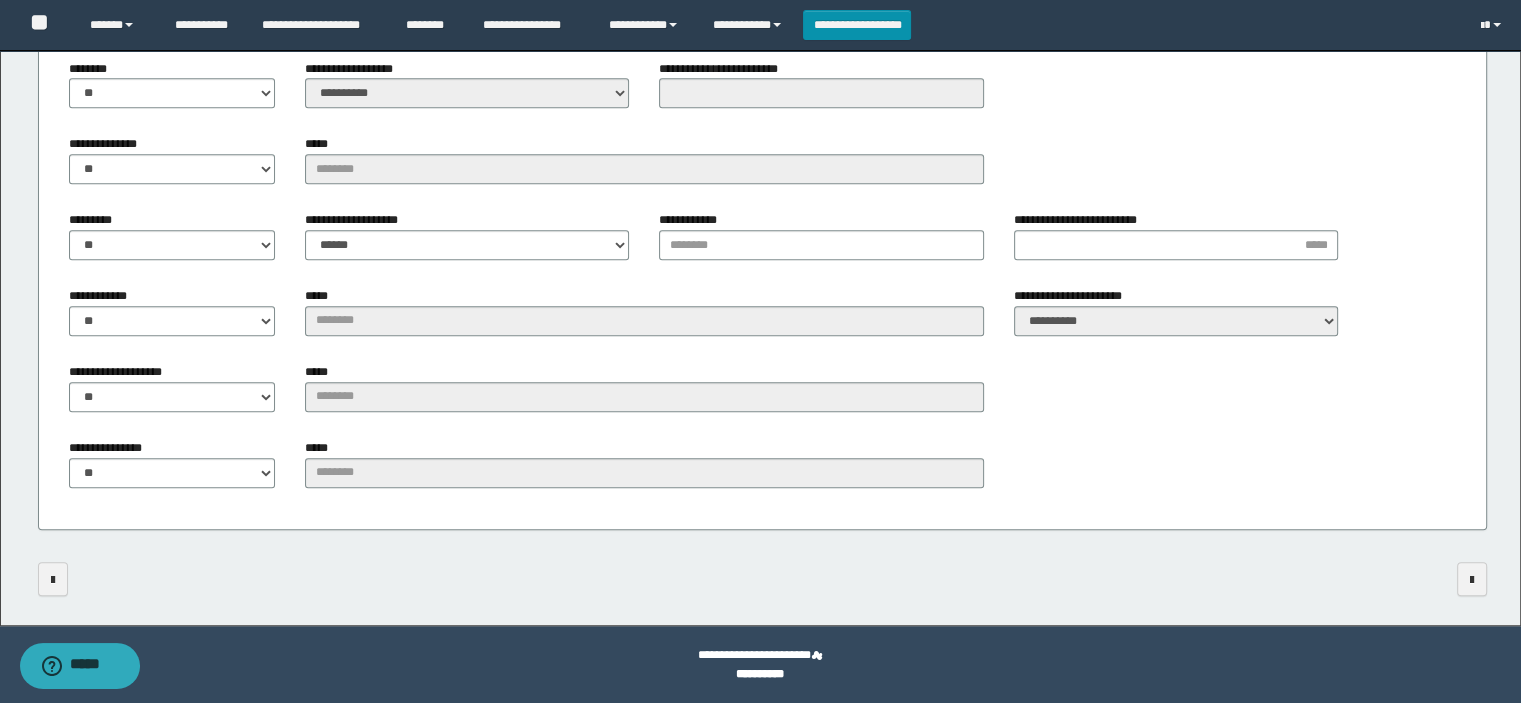 click on "**********" at bounding box center (821, 243) 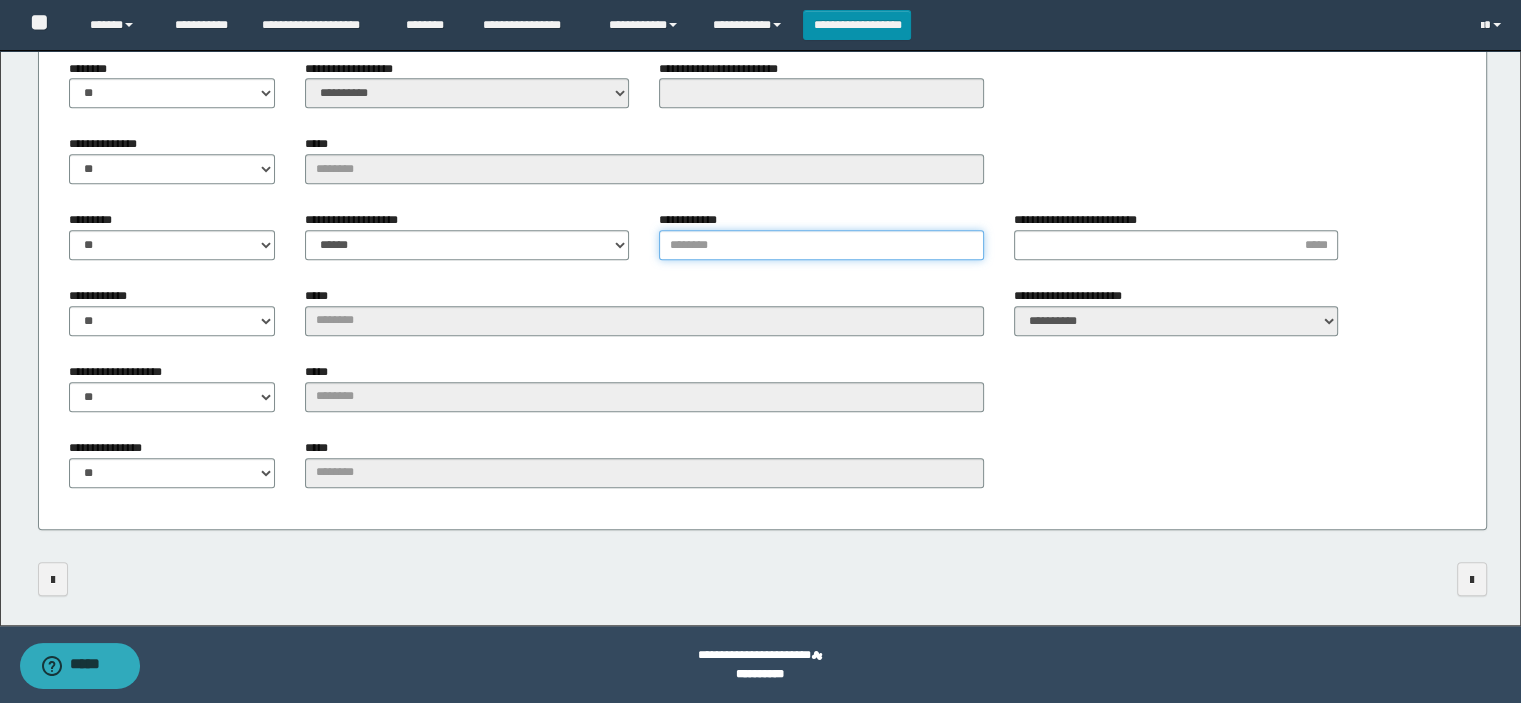 click on "**********" at bounding box center (821, 245) 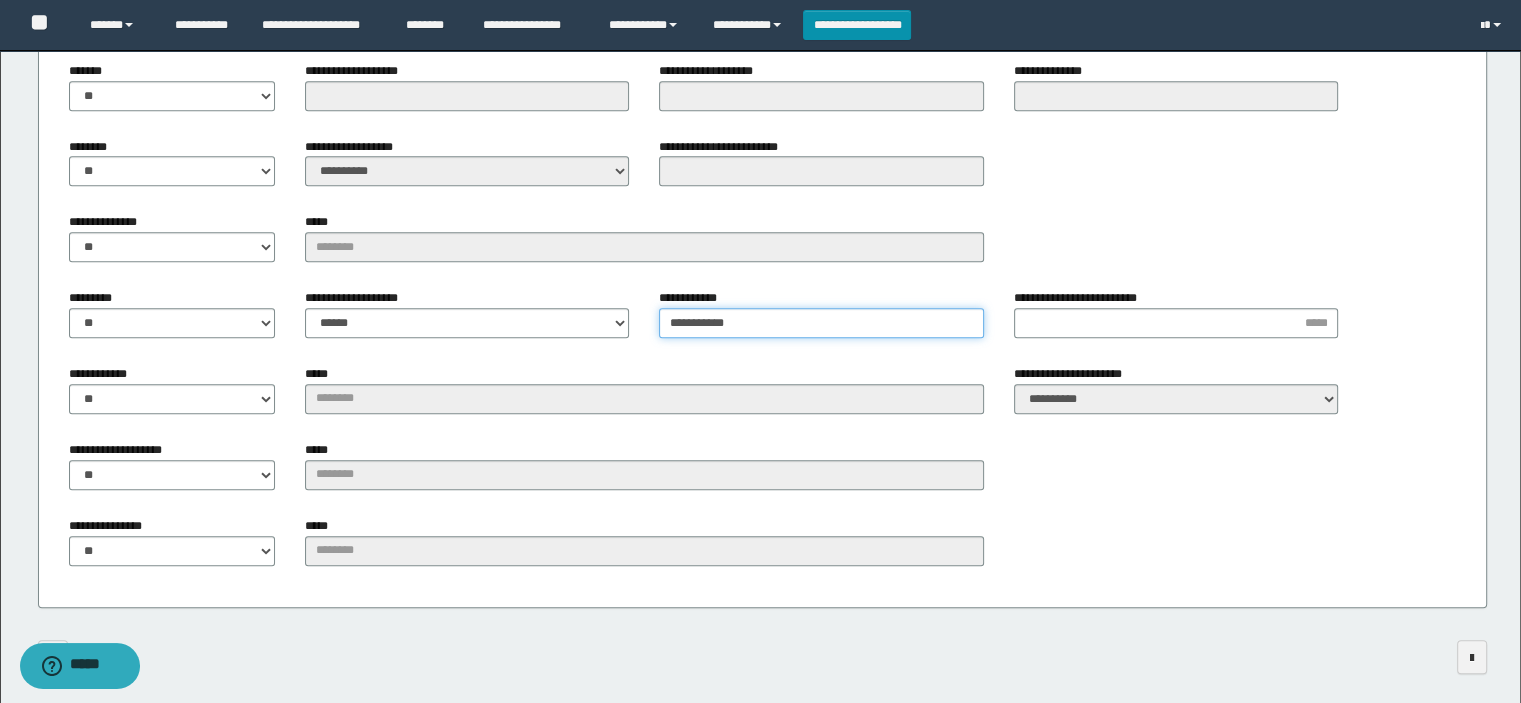 scroll, scrollTop: 1008, scrollLeft: 0, axis: vertical 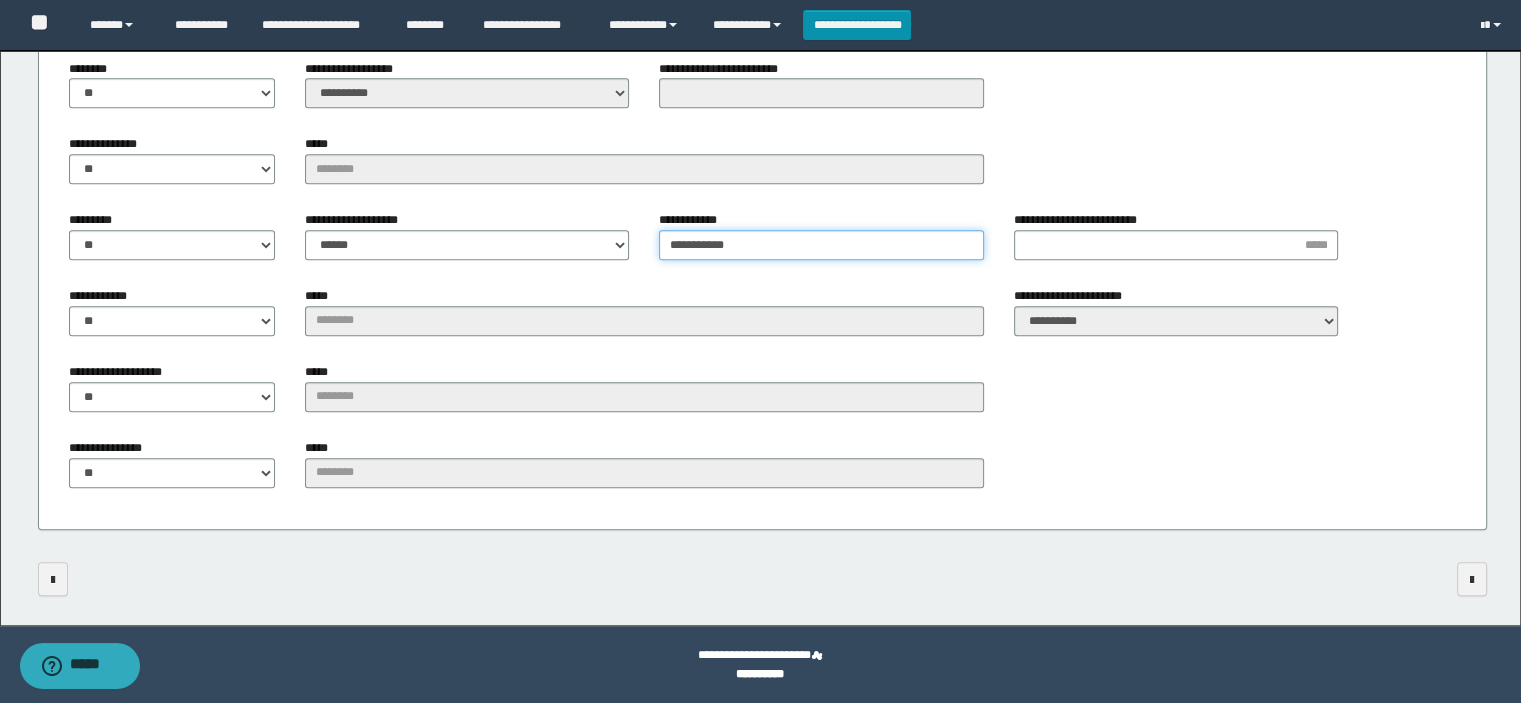 type on "**********" 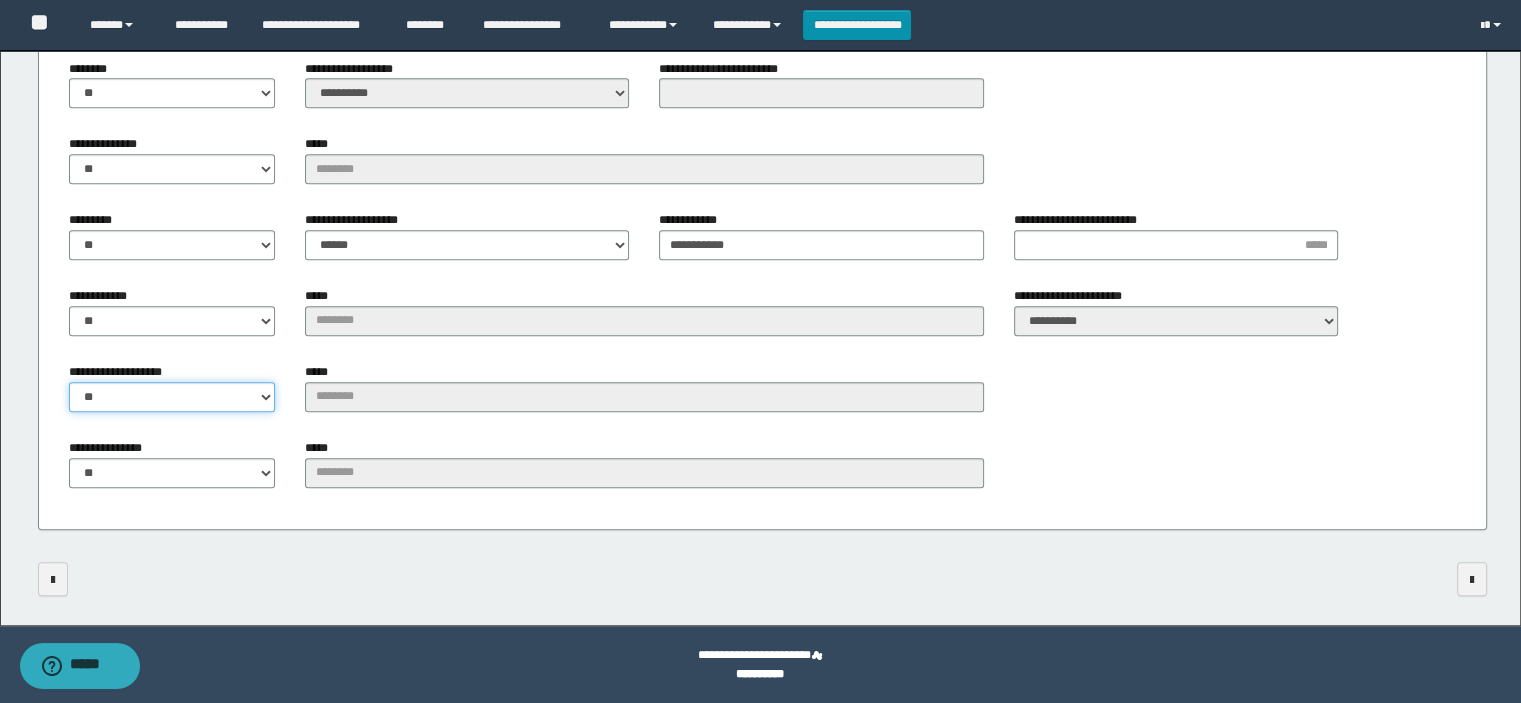 click on "**
**" at bounding box center [172, 397] 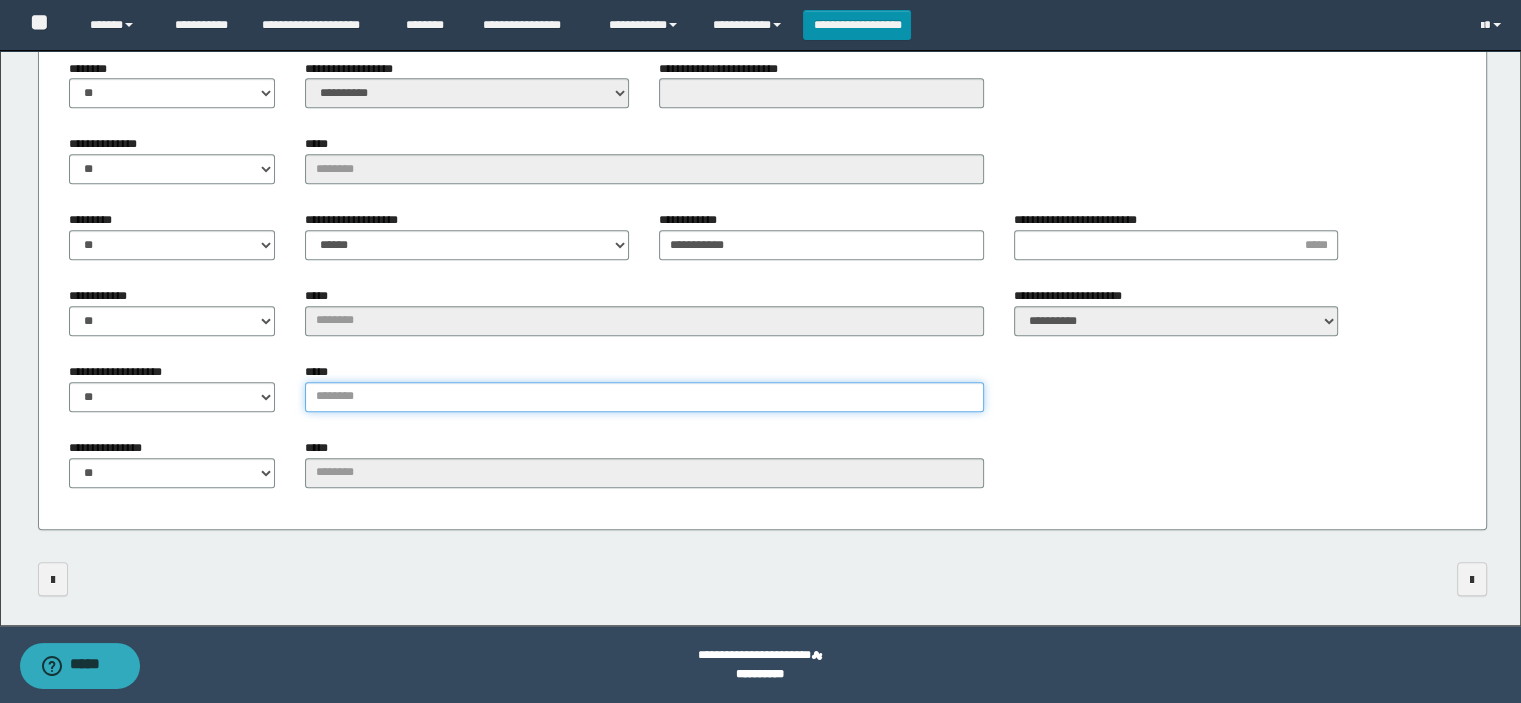 click on "*****" at bounding box center (644, 397) 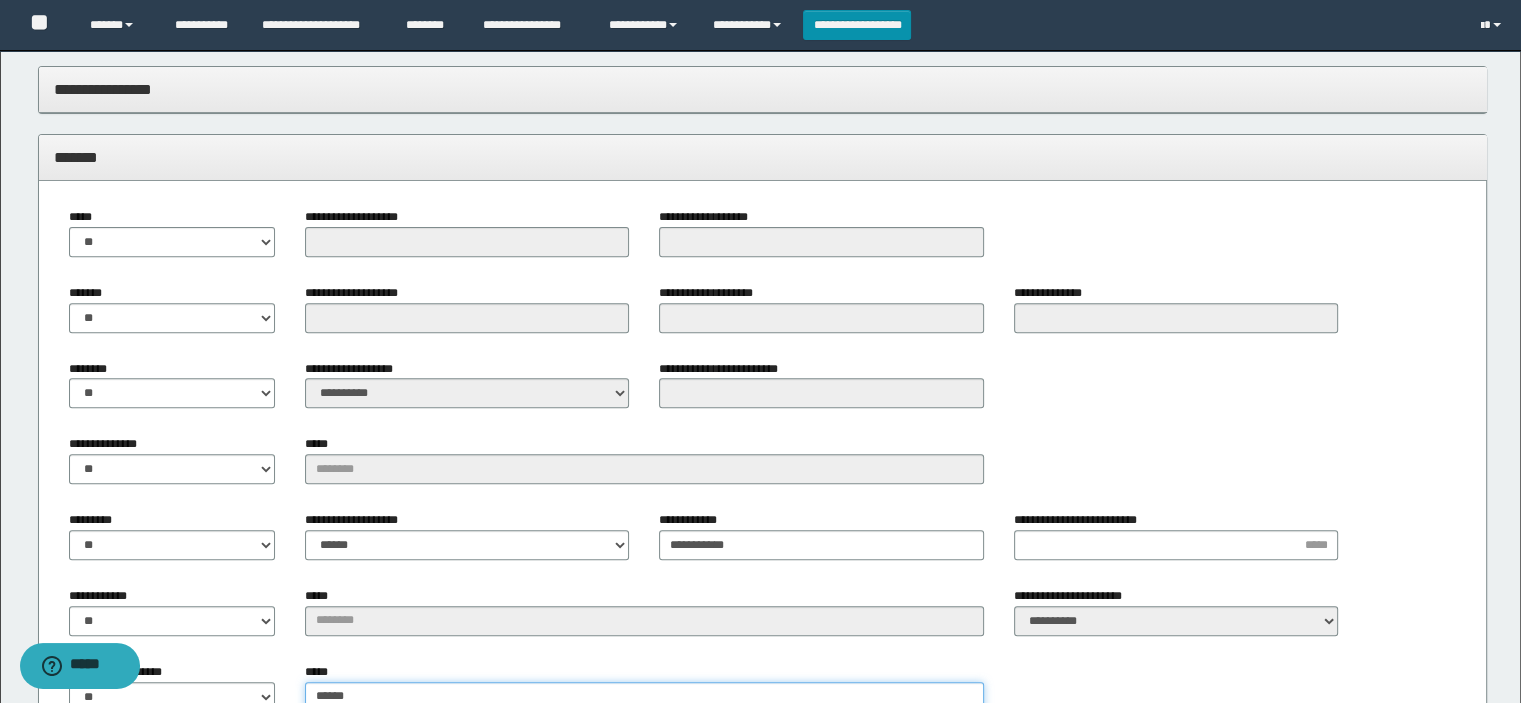 type on "******" 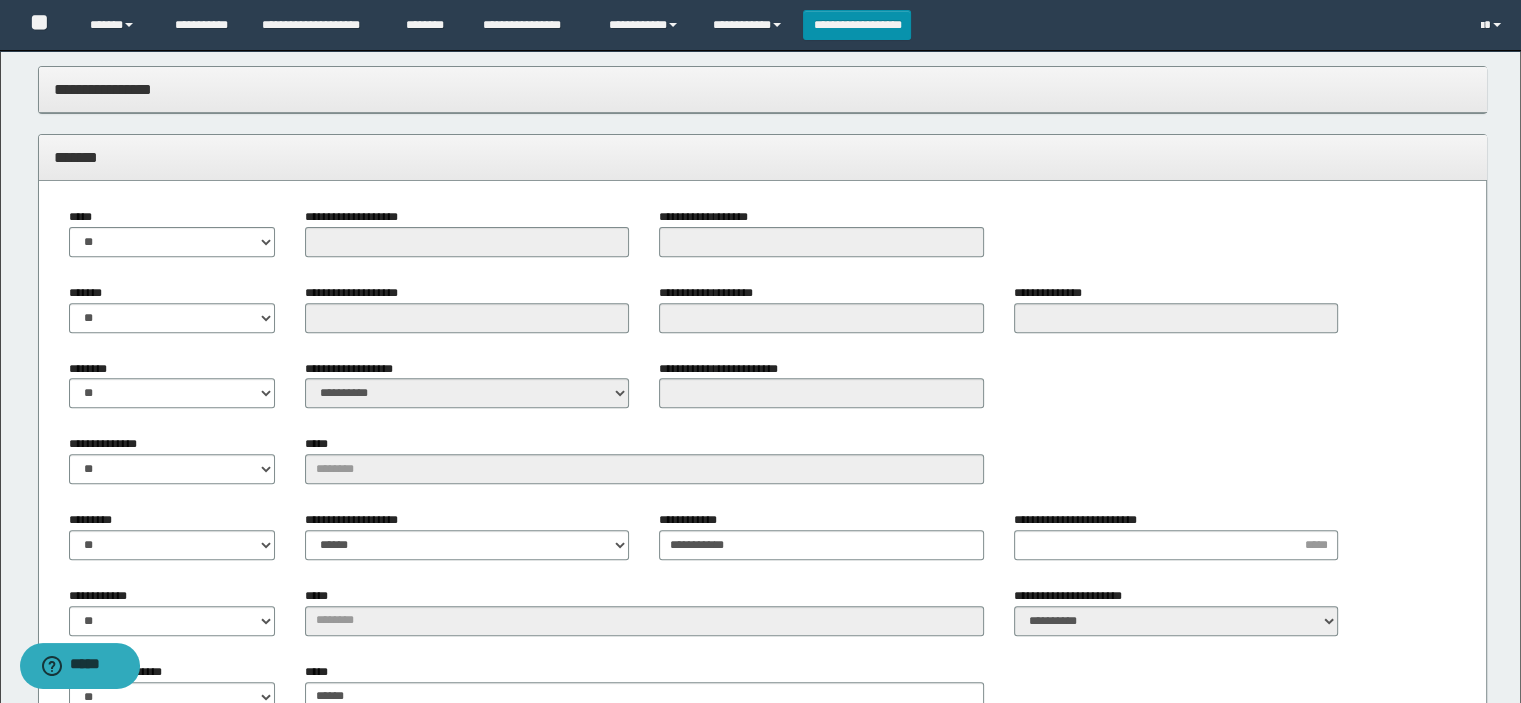 click on "*******" at bounding box center (763, 157) 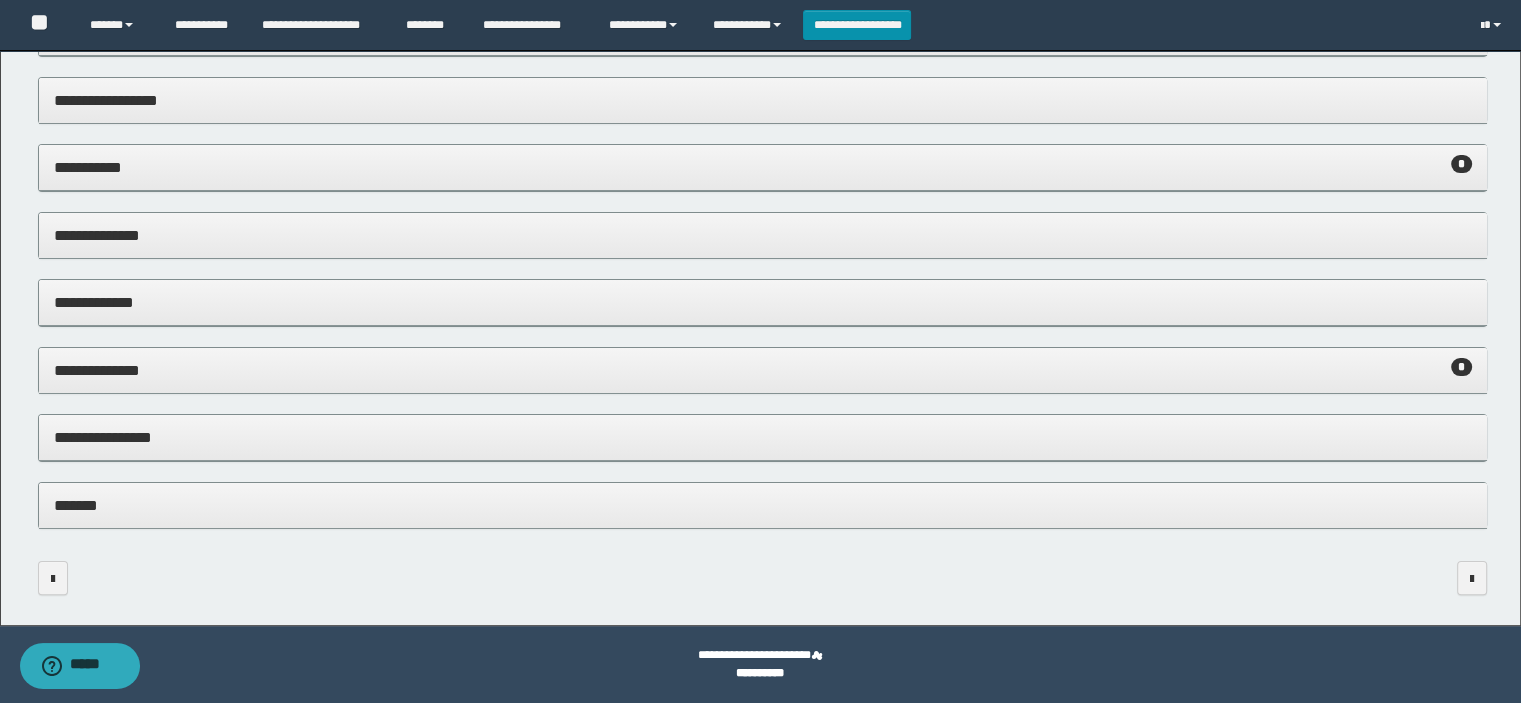 scroll, scrollTop: 360, scrollLeft: 0, axis: vertical 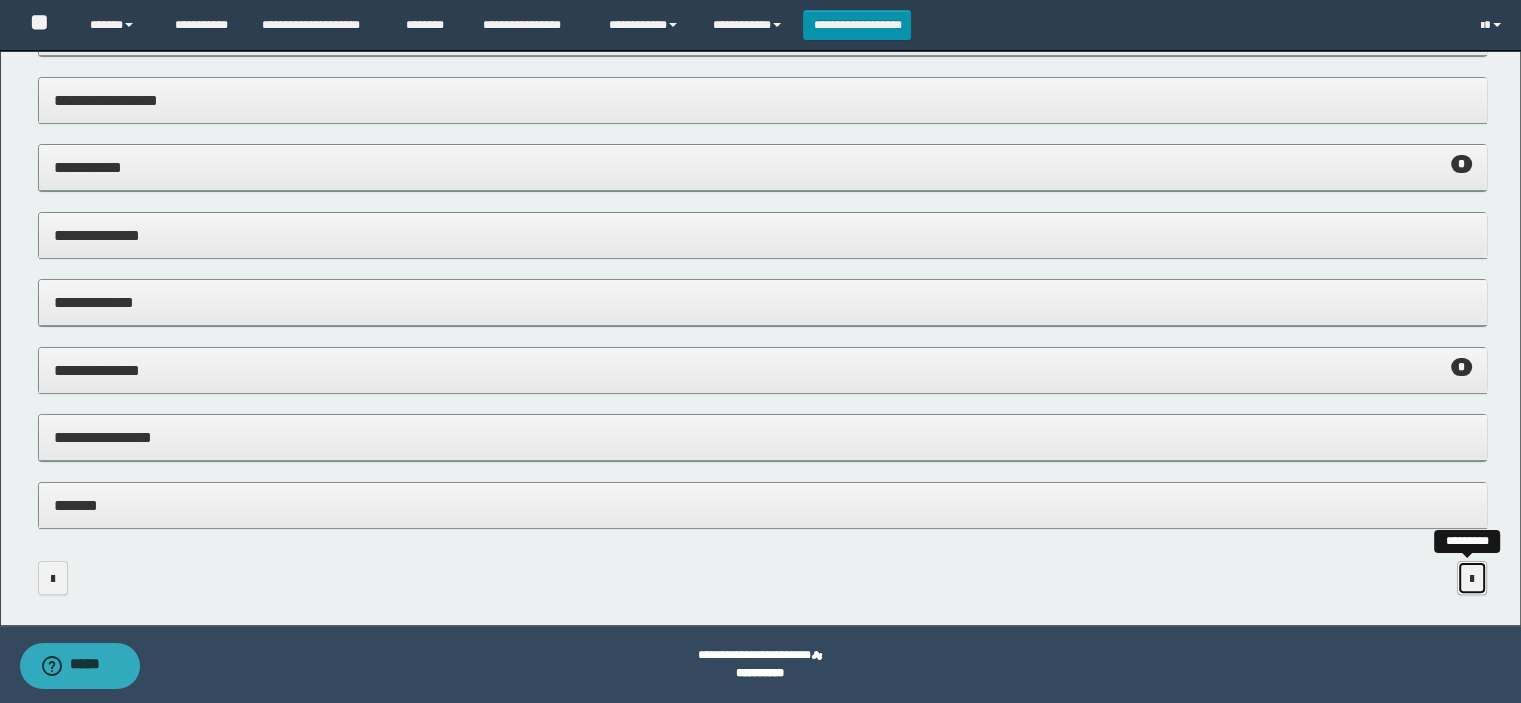click at bounding box center (1472, 578) 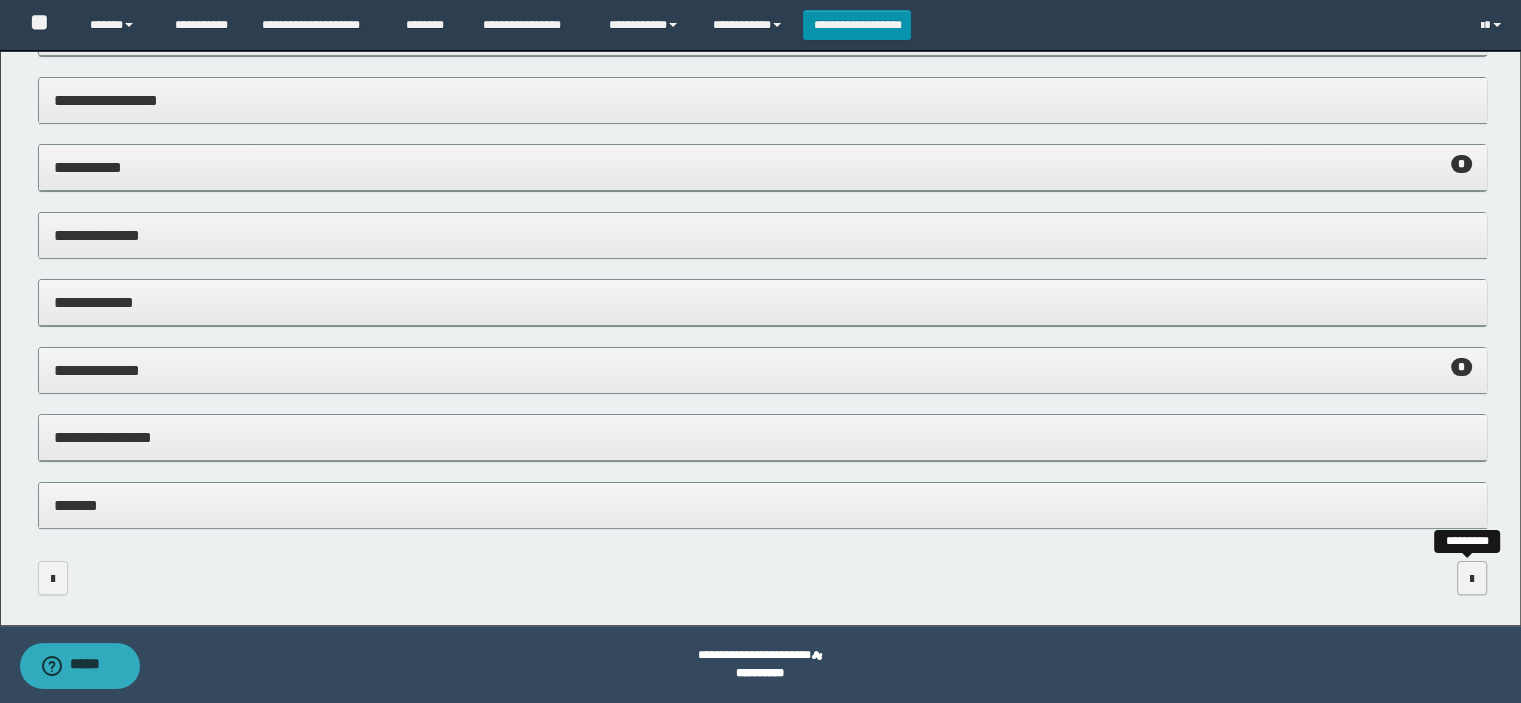 scroll, scrollTop: 0, scrollLeft: 0, axis: both 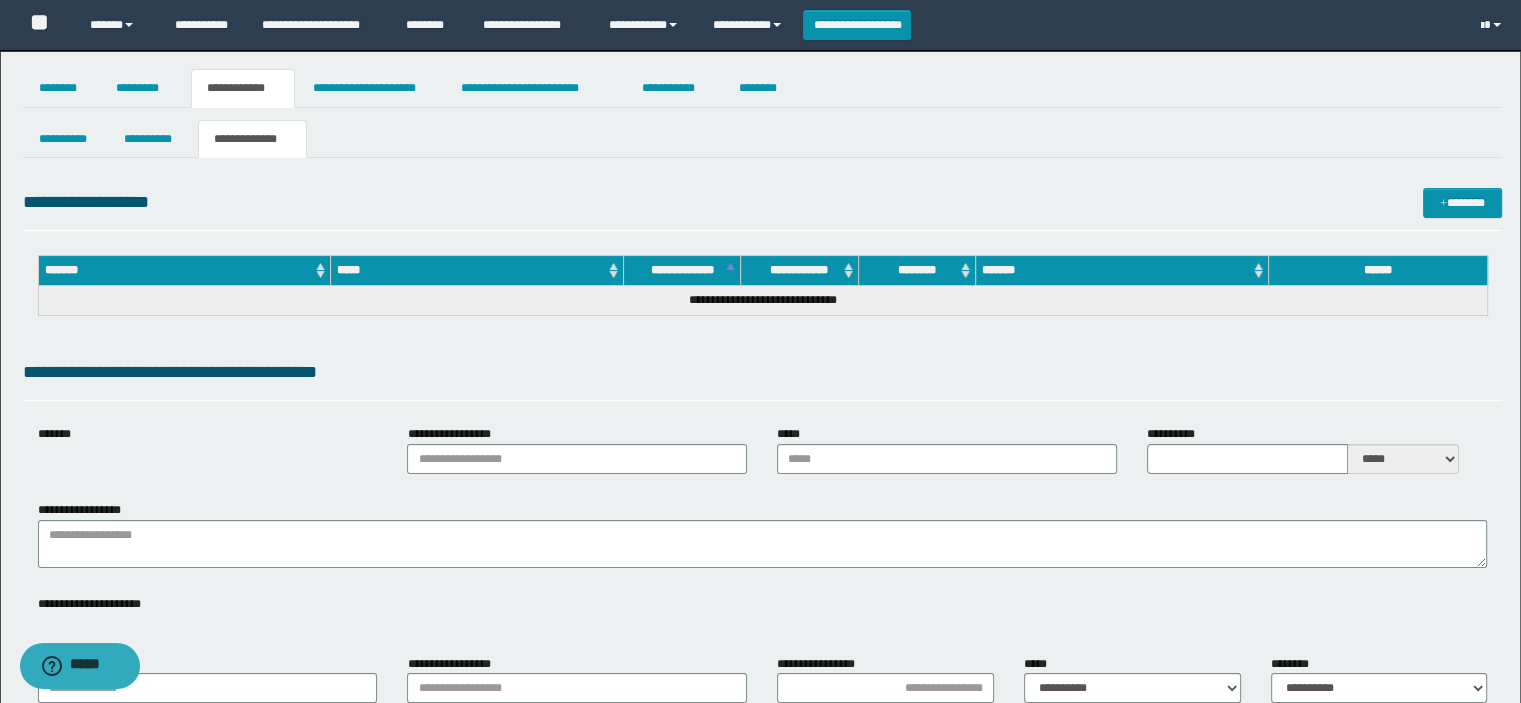 type on "**********" 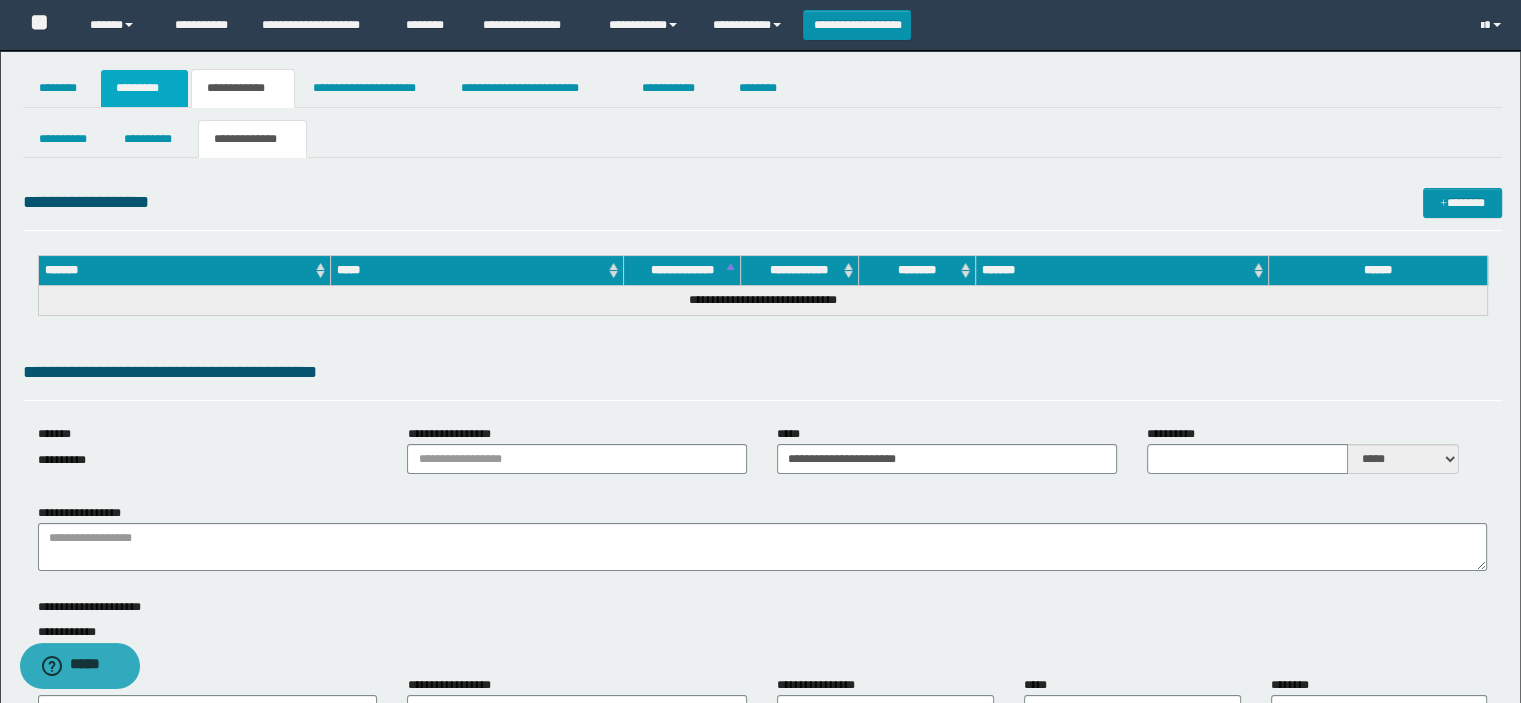 click on "*********" at bounding box center [144, 88] 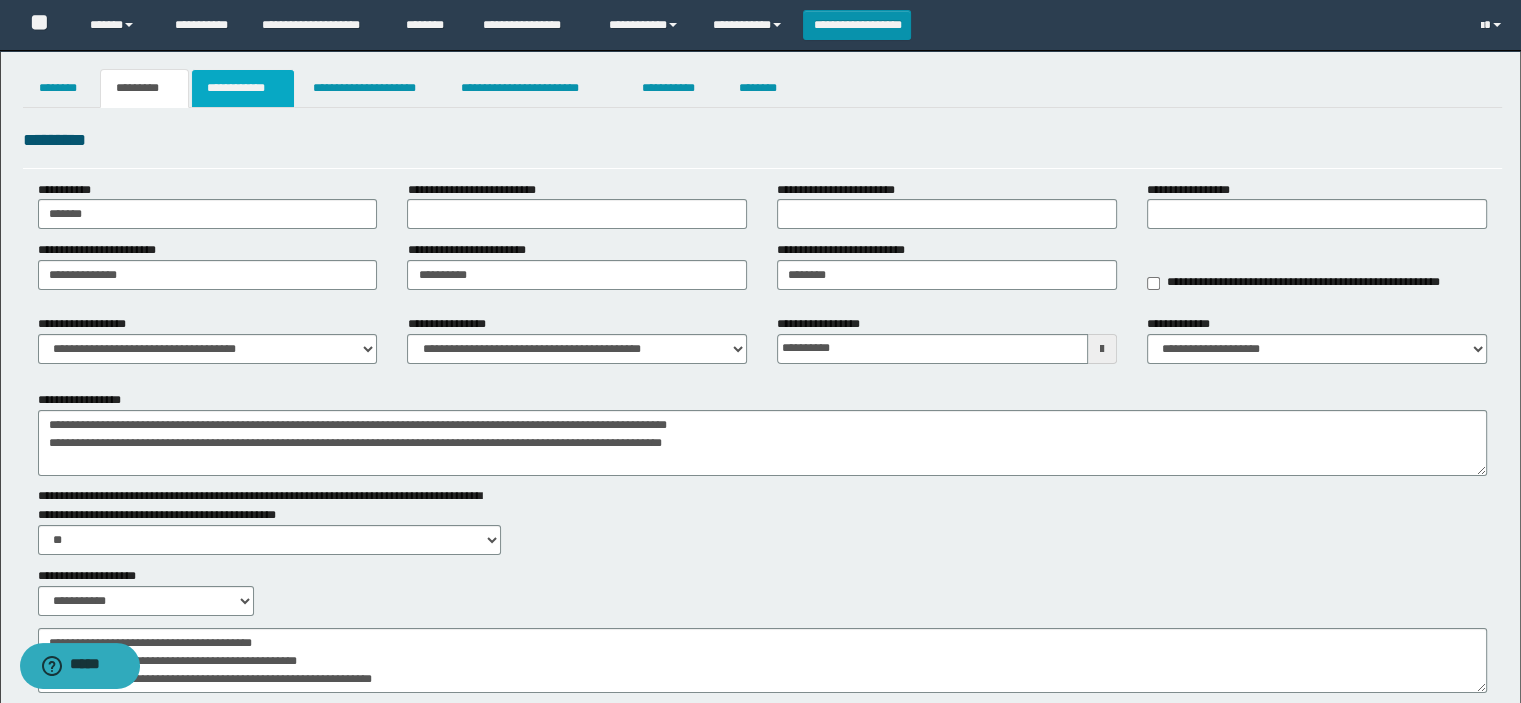 click on "**********" at bounding box center (243, 88) 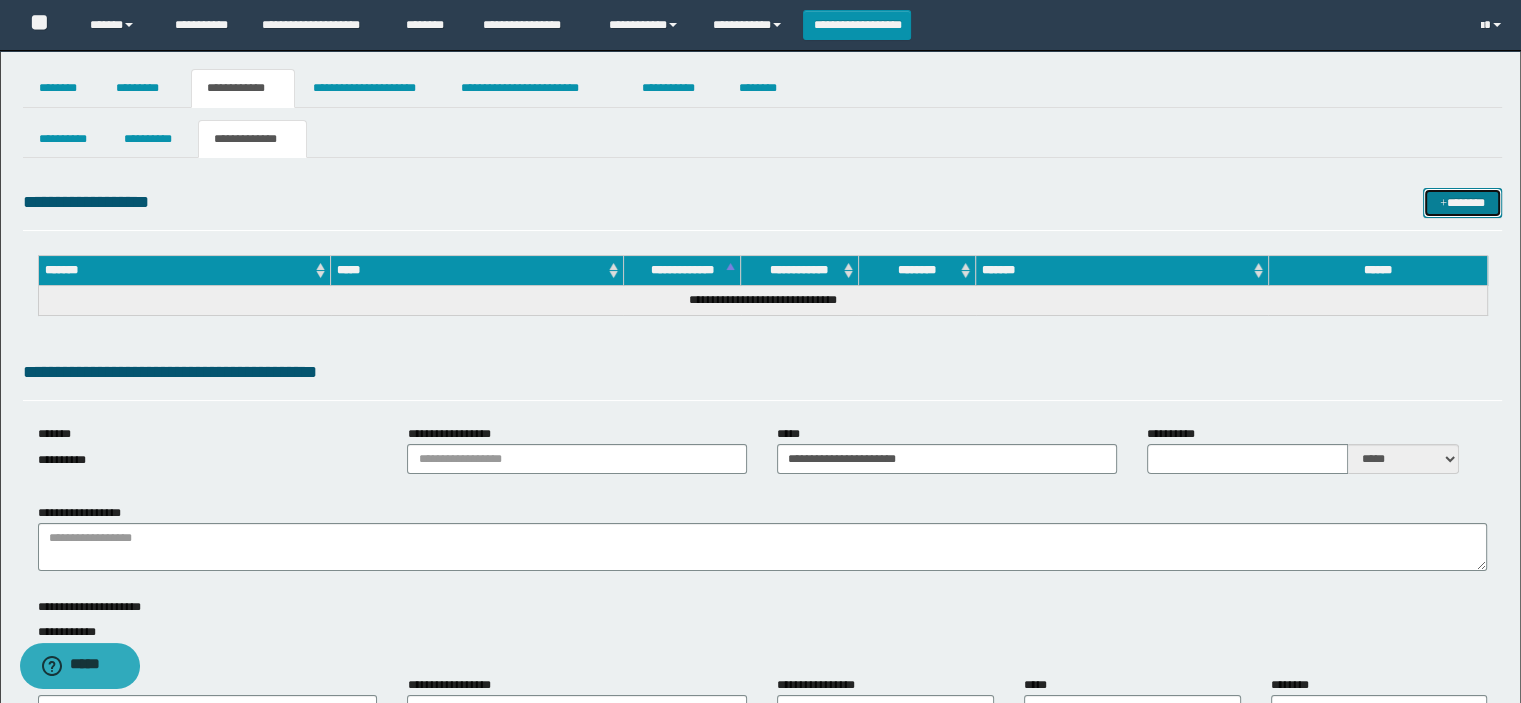 click on "*******" at bounding box center [1462, 203] 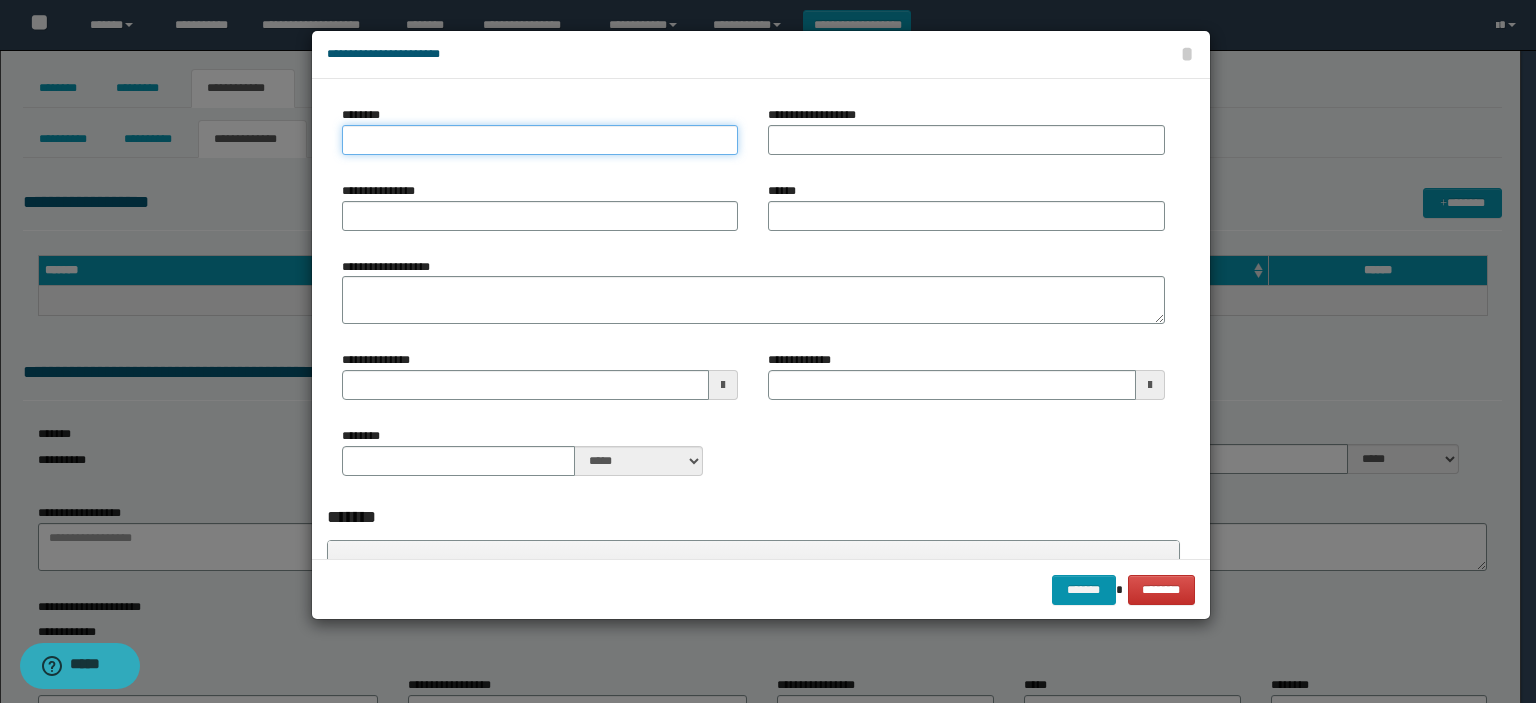 click on "********" at bounding box center [540, 140] 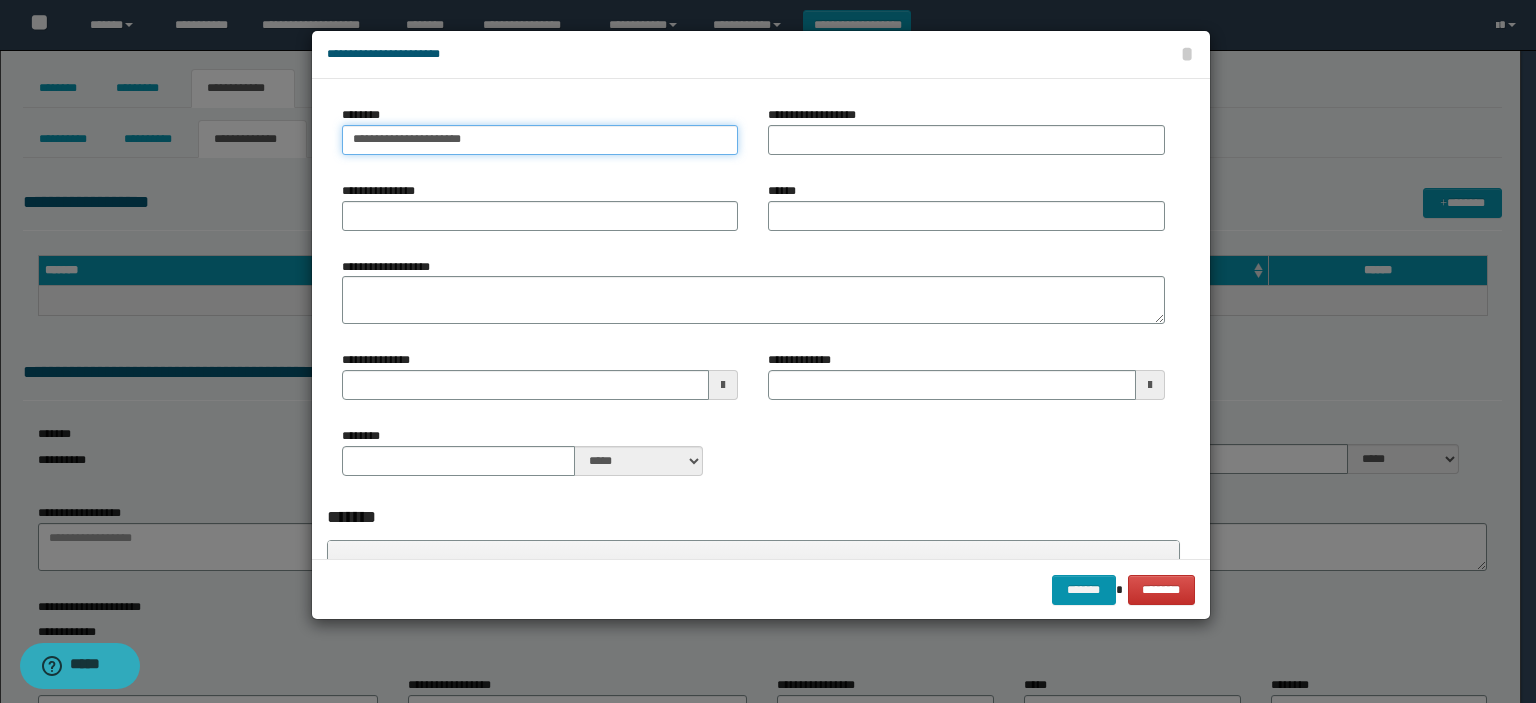 type on "**********" 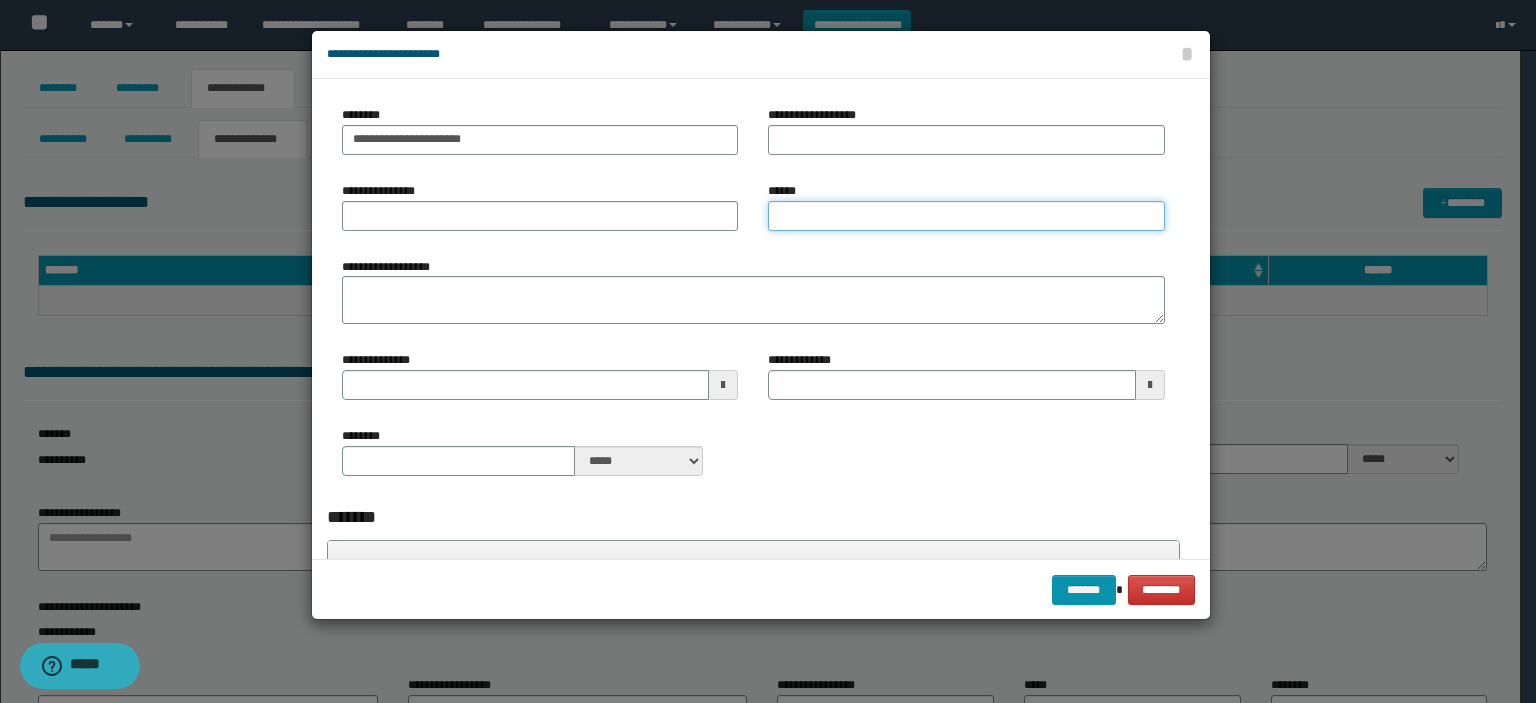 click on "******" at bounding box center [966, 216] 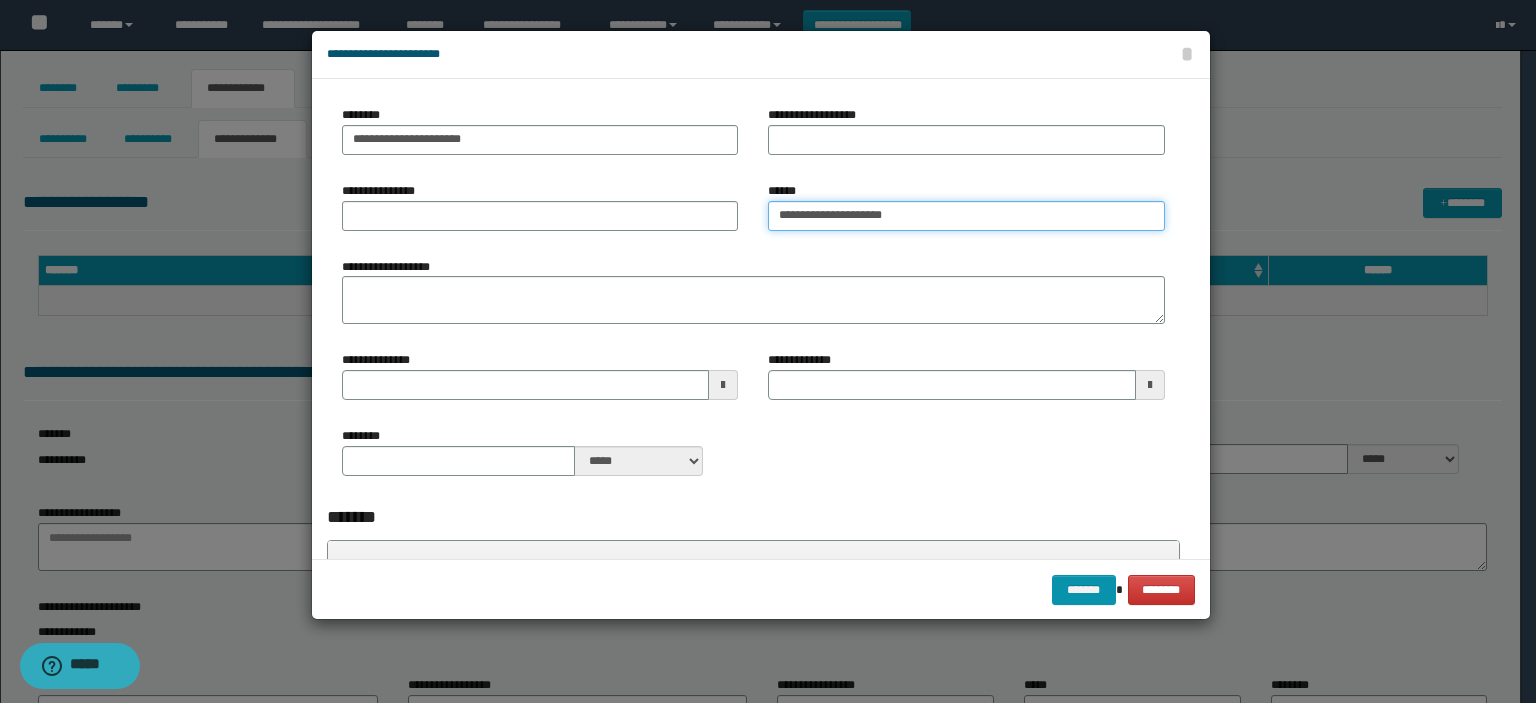 type on "**********" 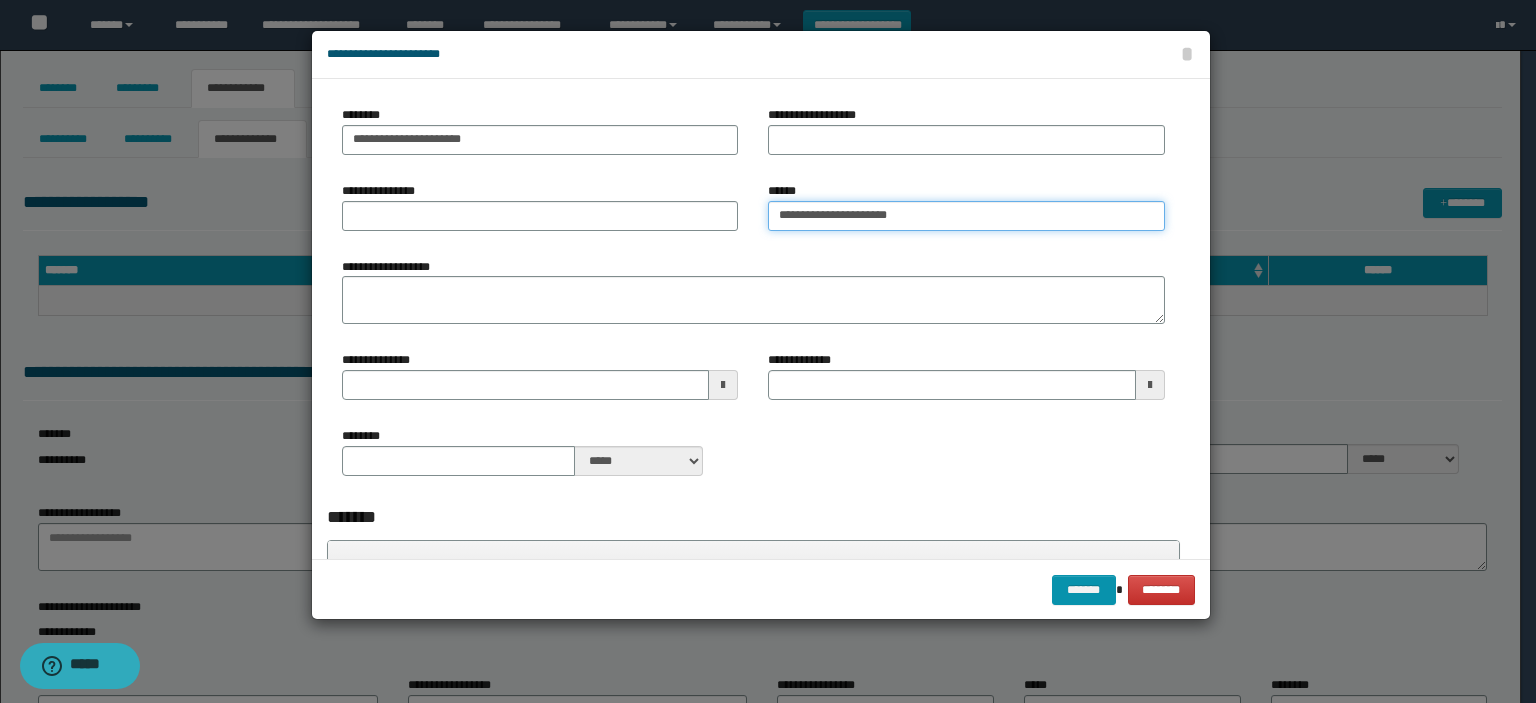 type 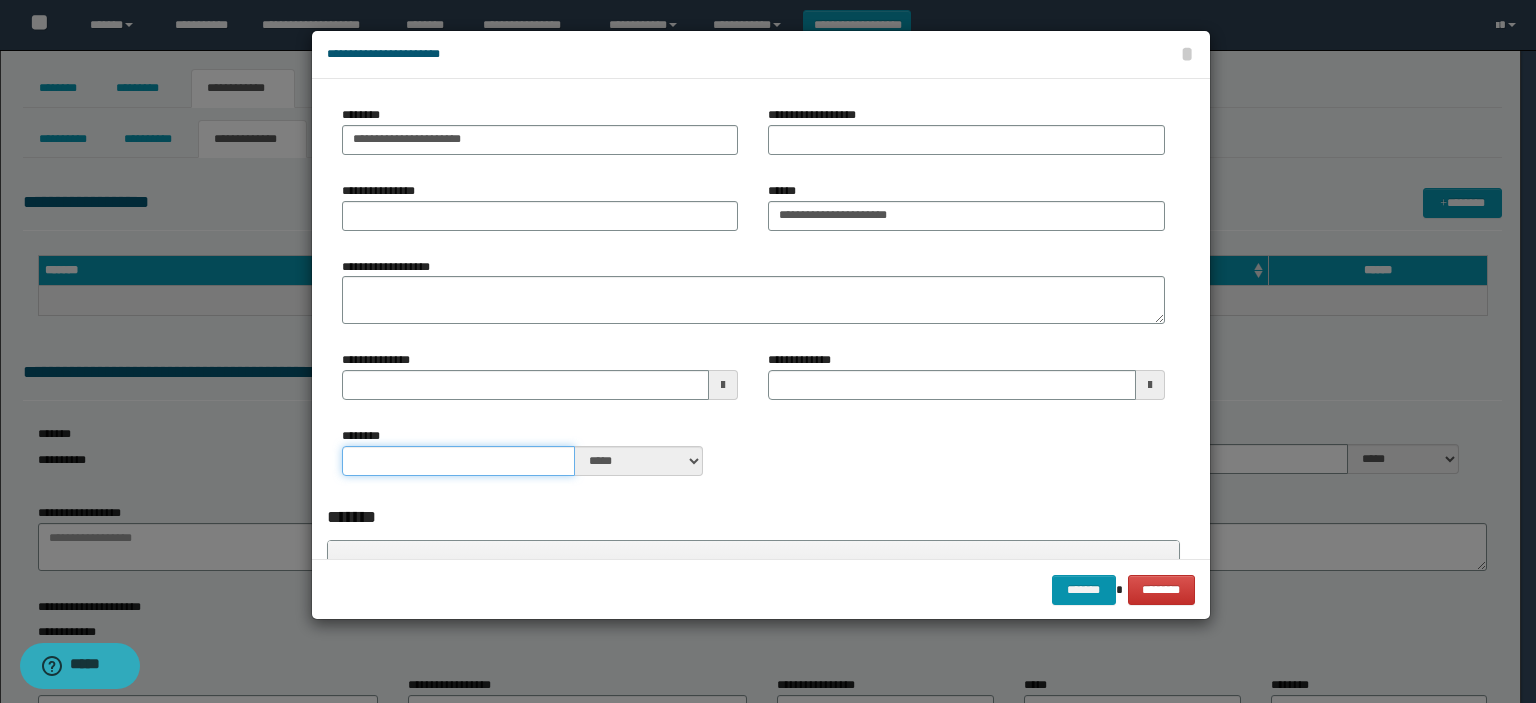 click on "********" at bounding box center [459, 461] 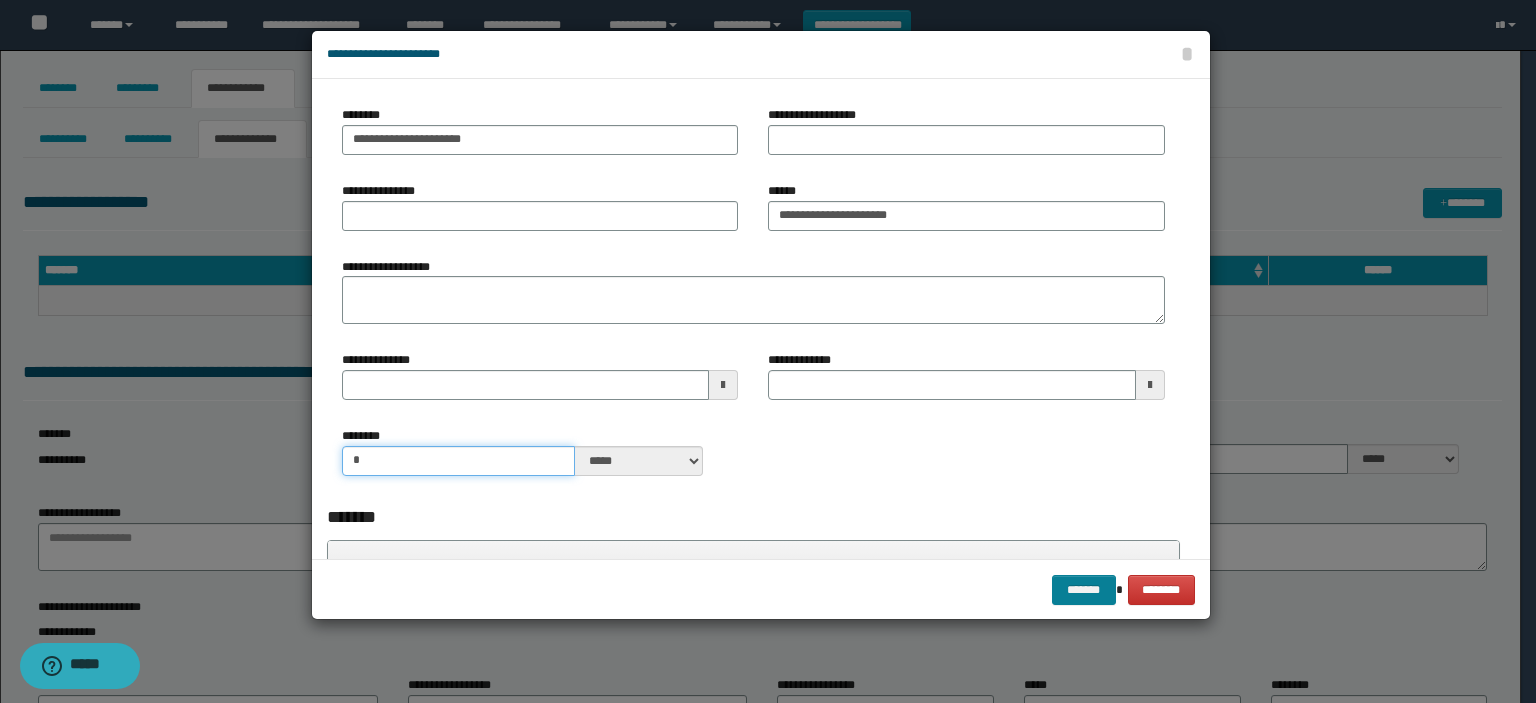 type on "*" 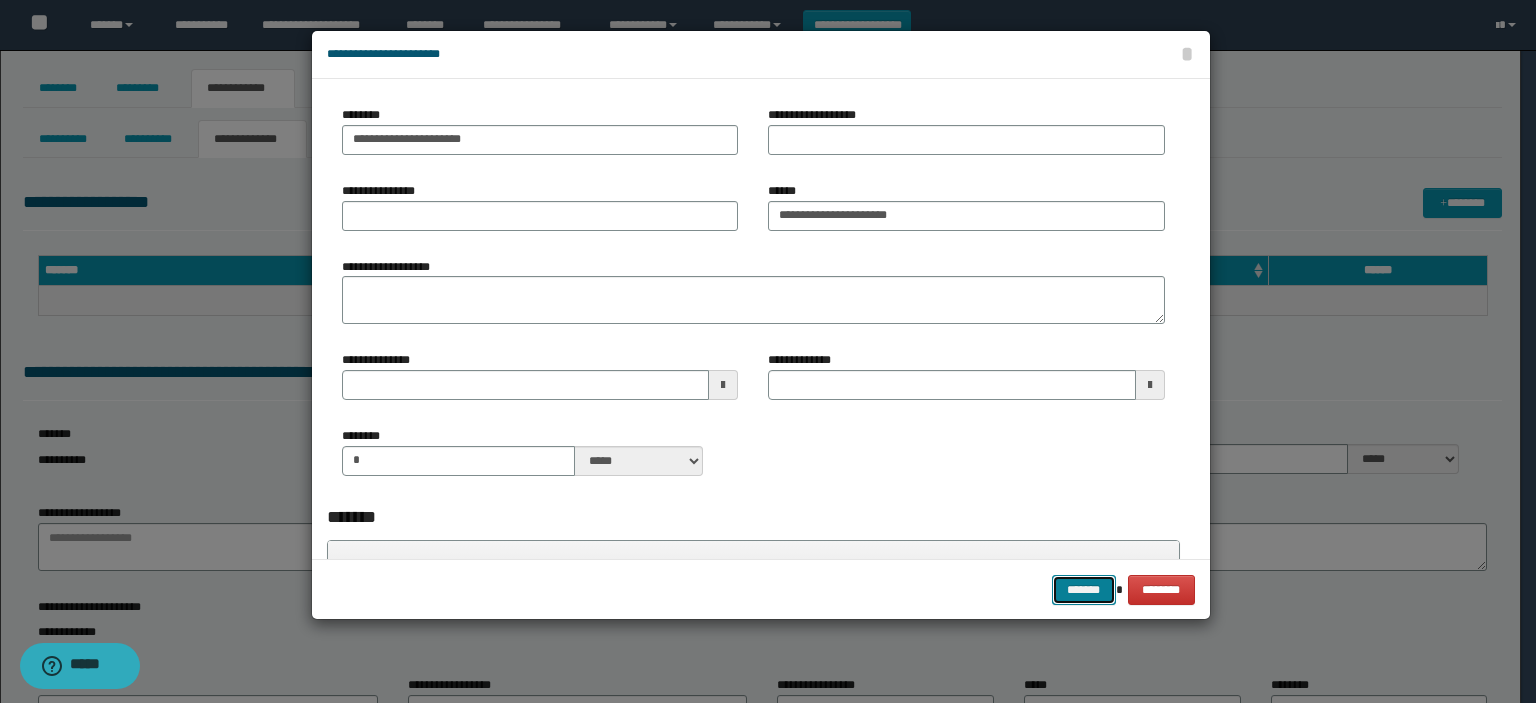 click on "*******" at bounding box center (1084, 590) 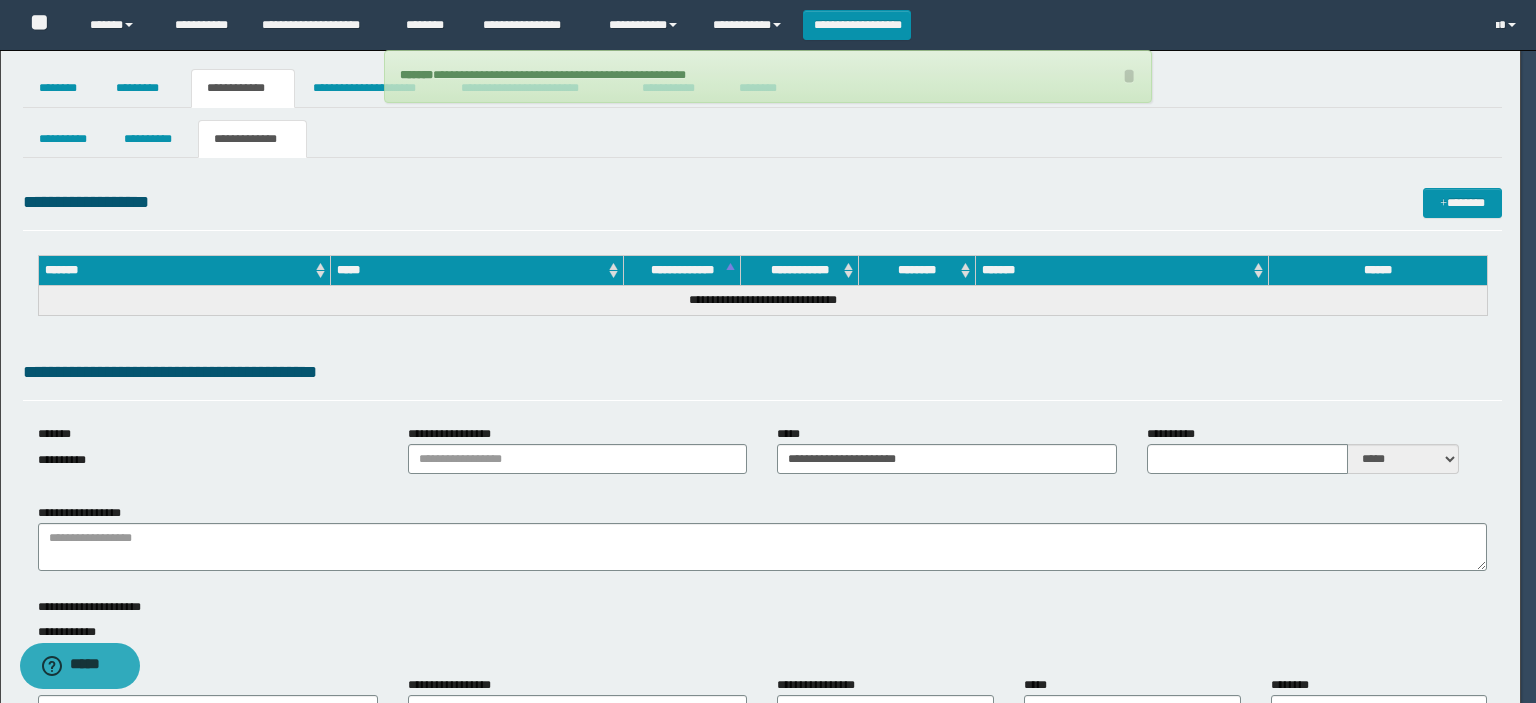 type 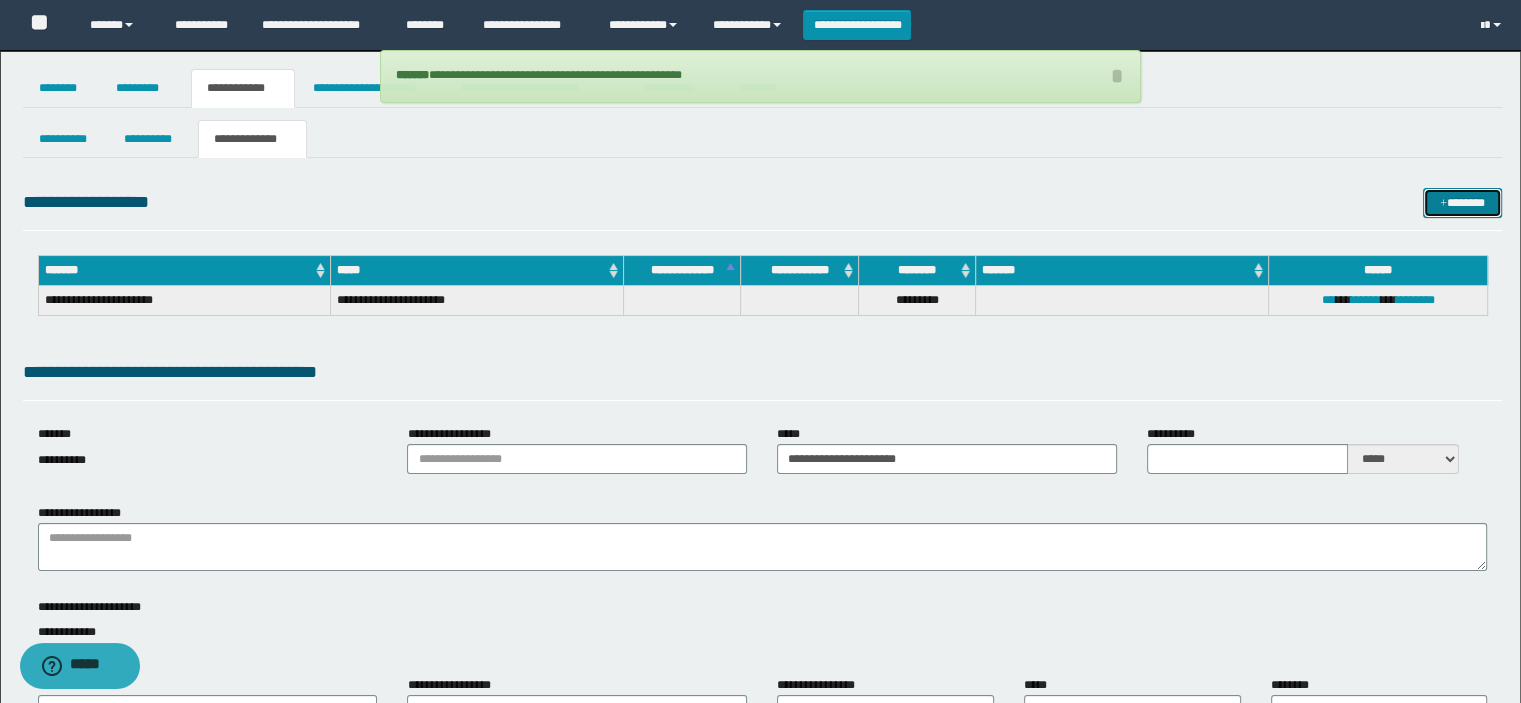click on "*******" at bounding box center (1462, 203) 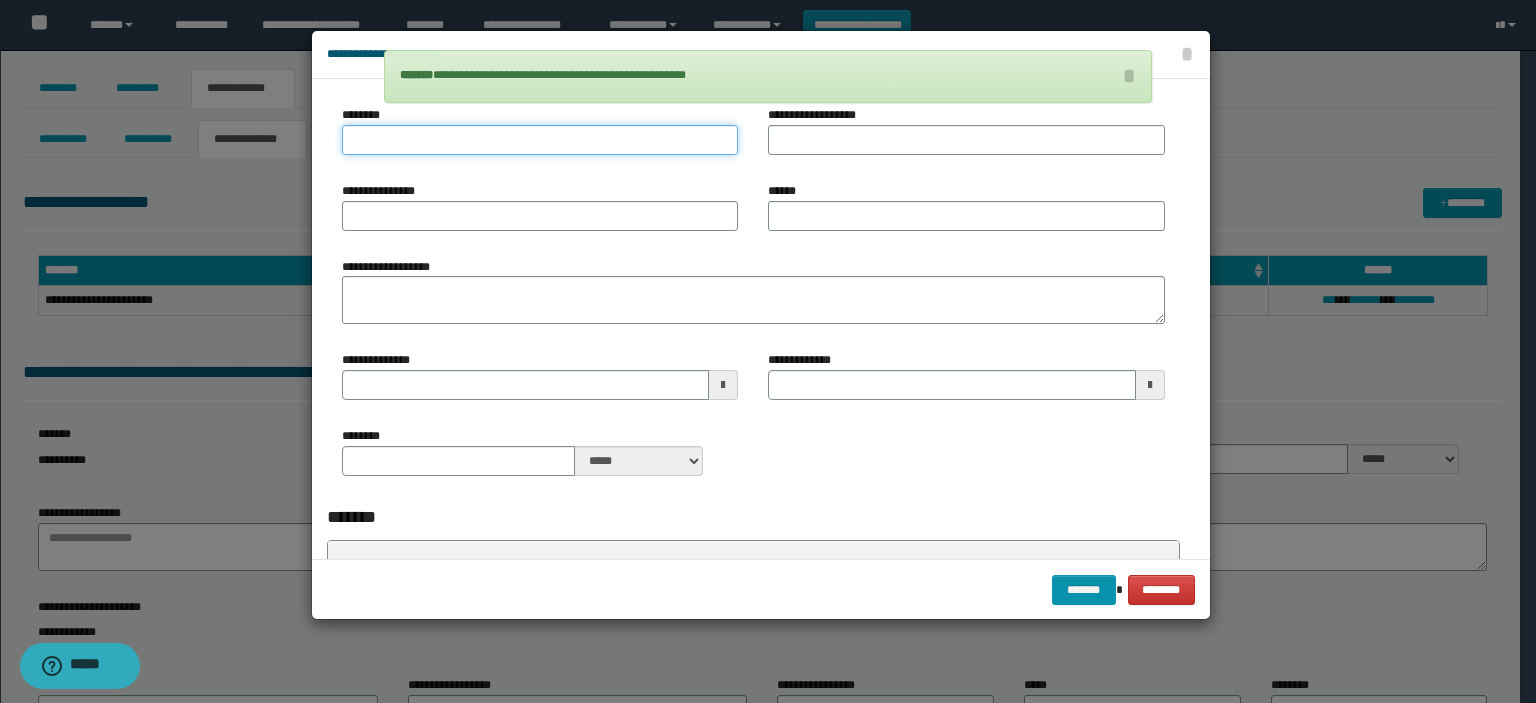 click on "********" at bounding box center (540, 140) 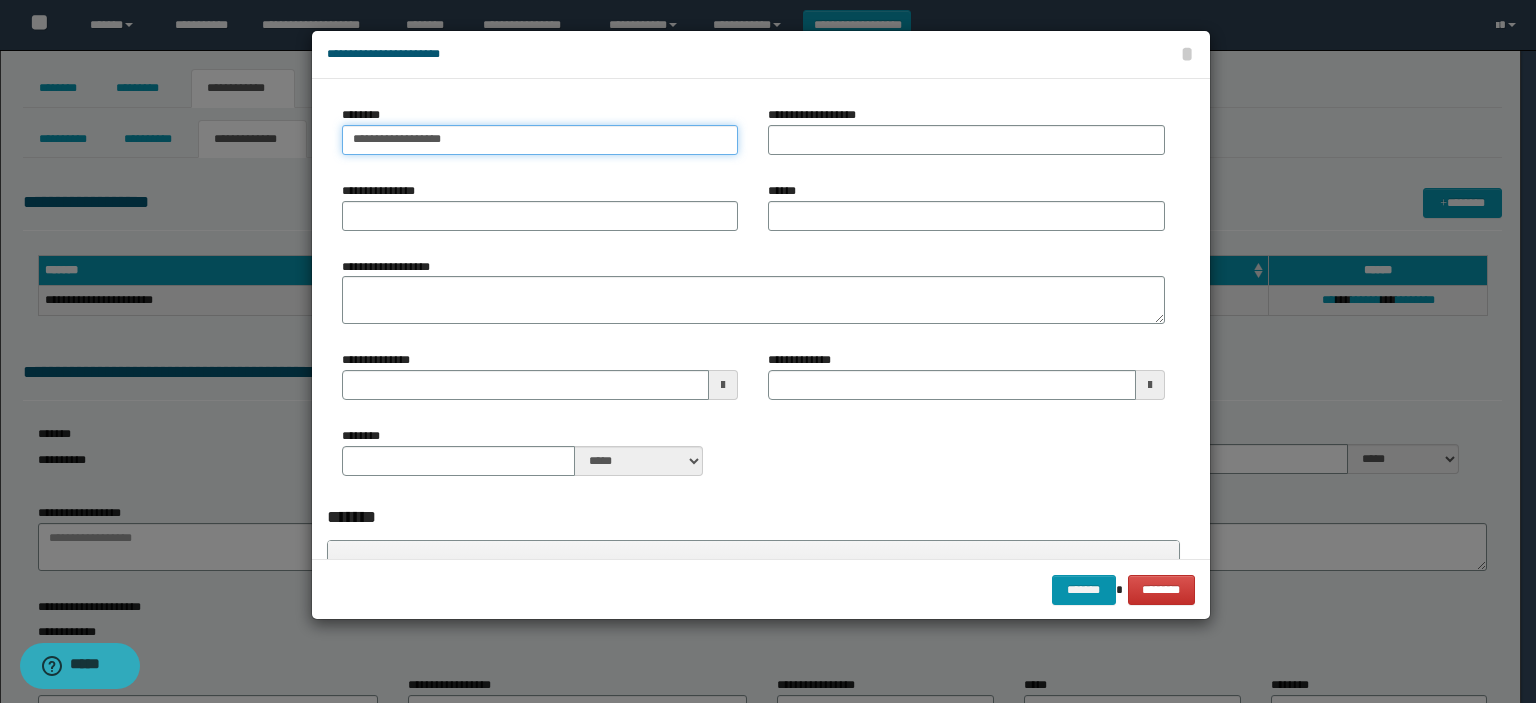 type on "**********" 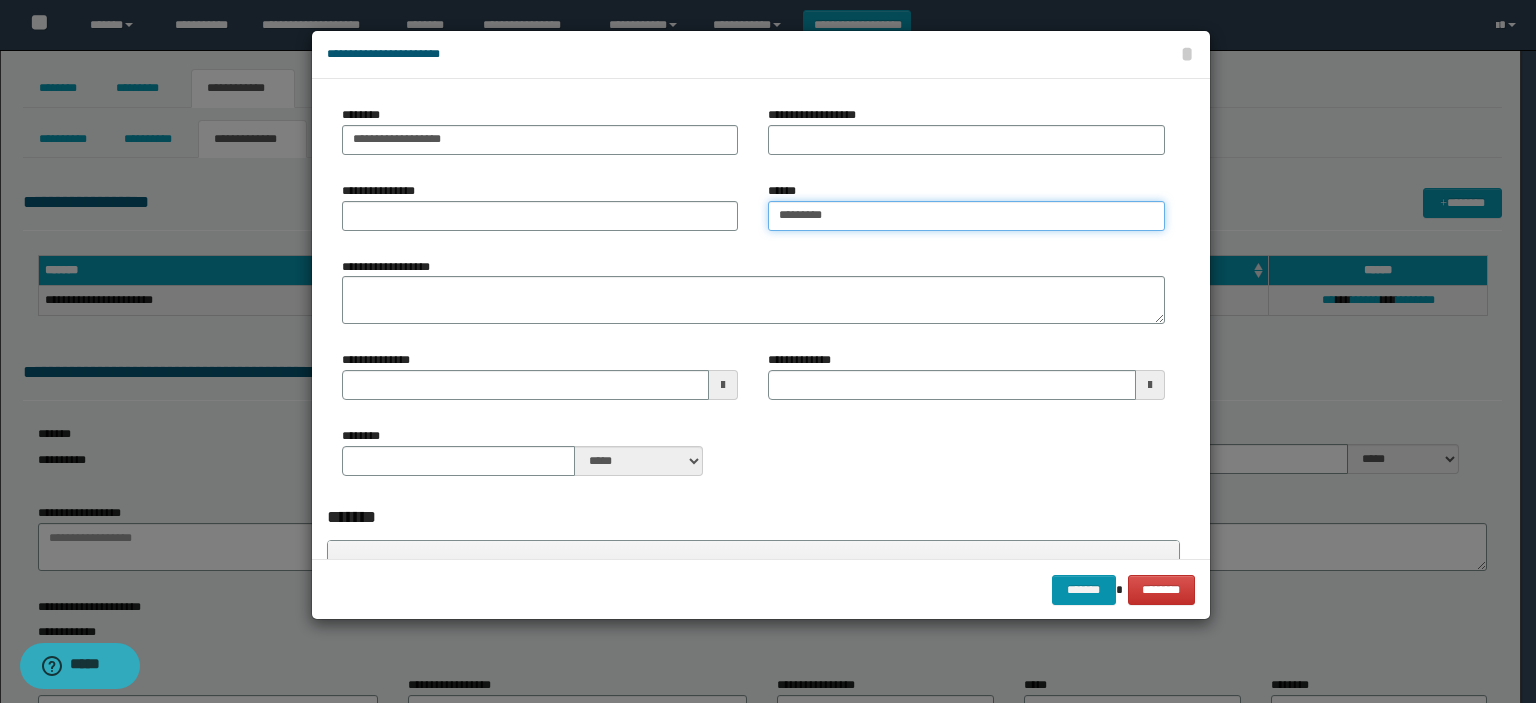 type on "*********" 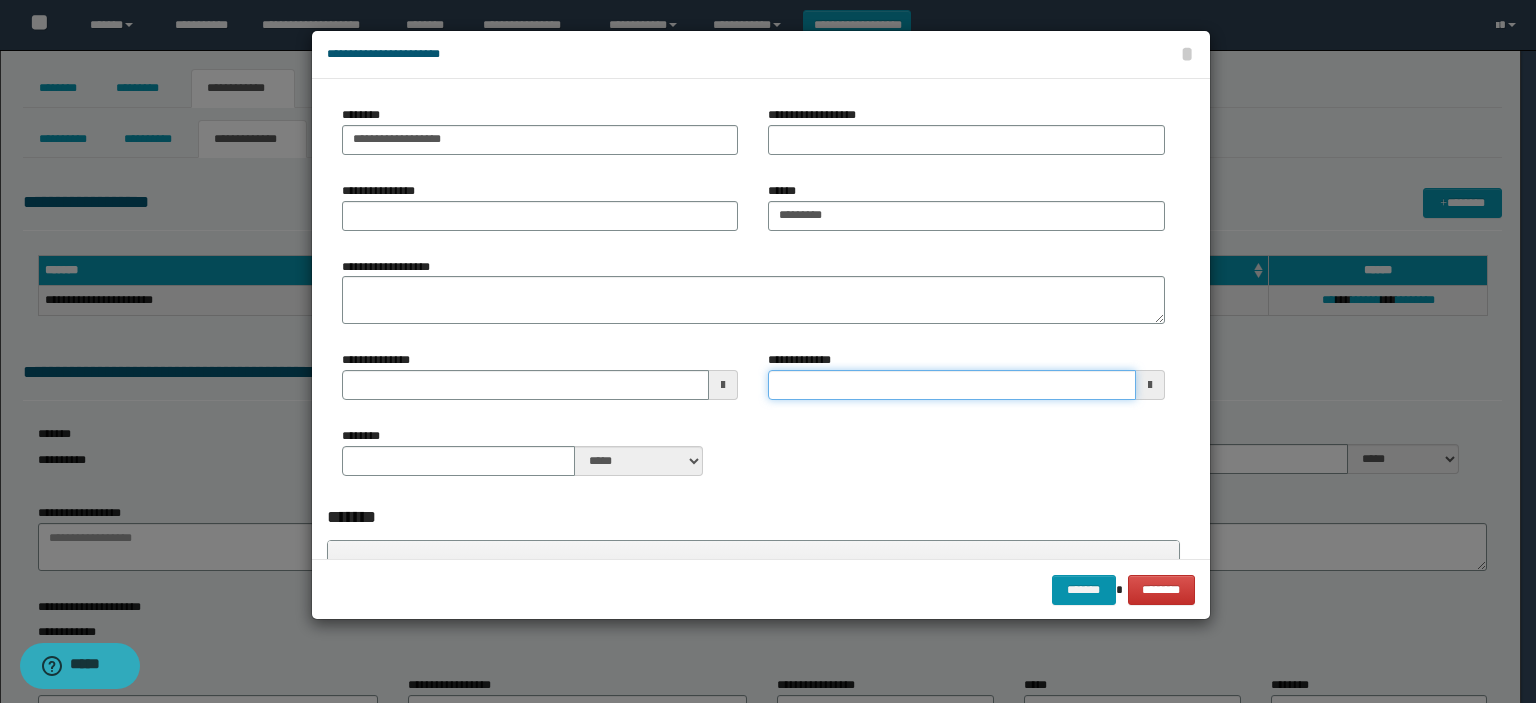 type 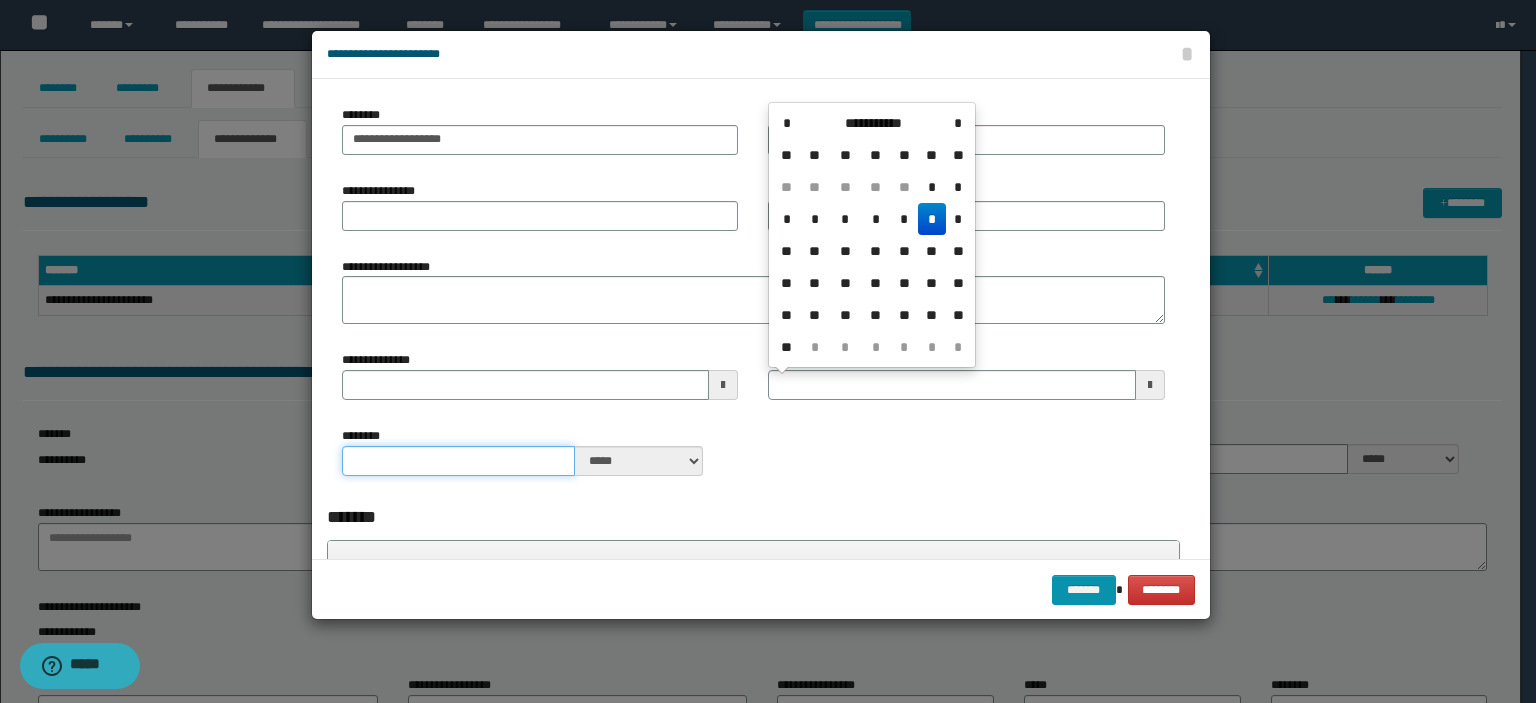 type 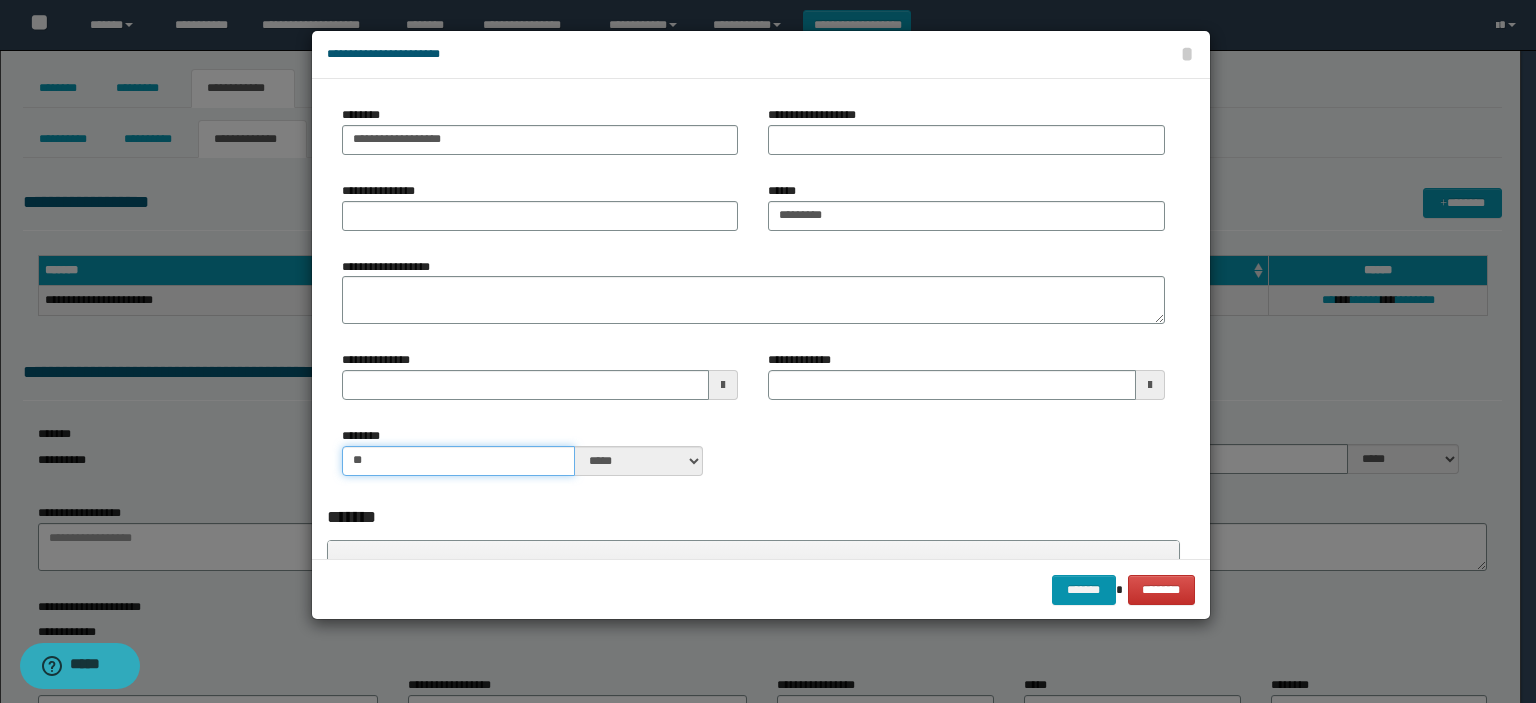 type on "**" 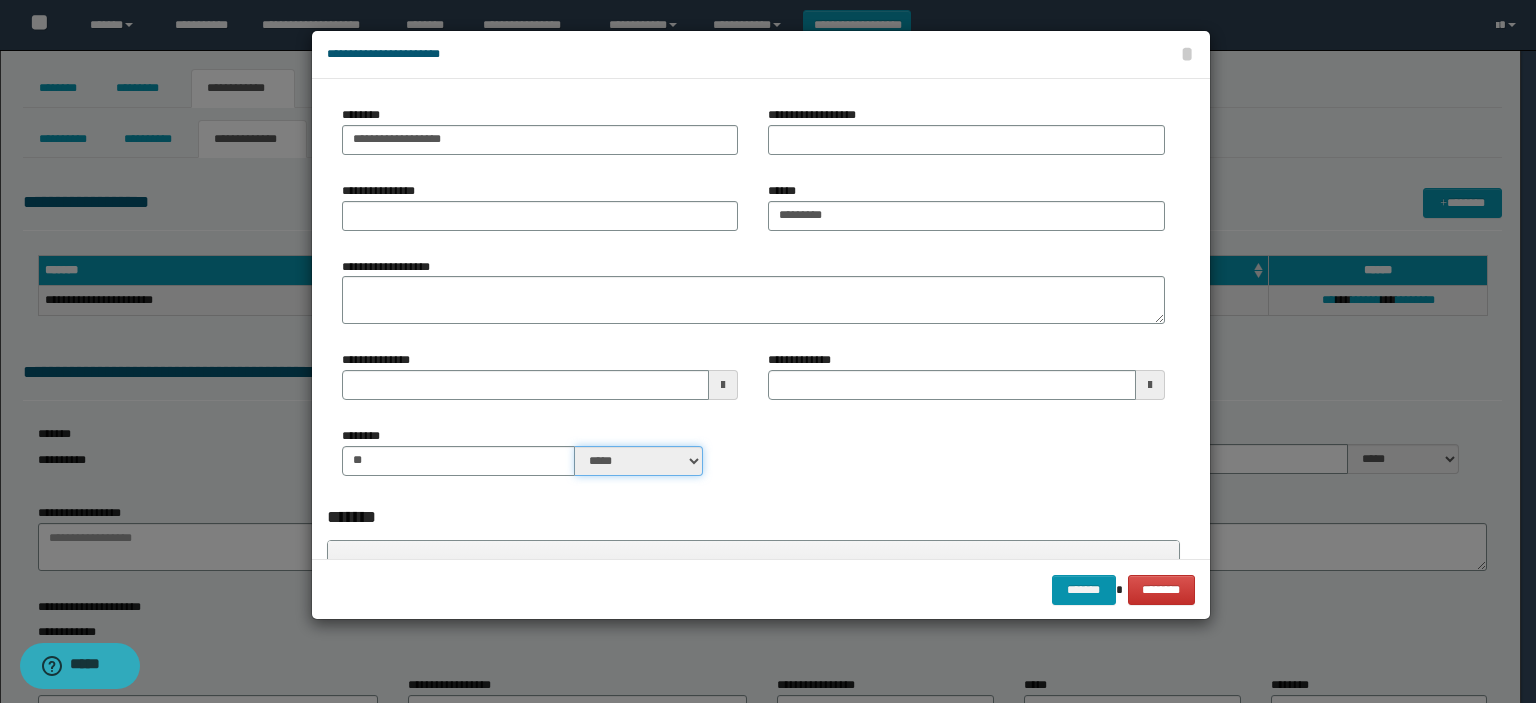click on "*****
****" at bounding box center (639, 461) 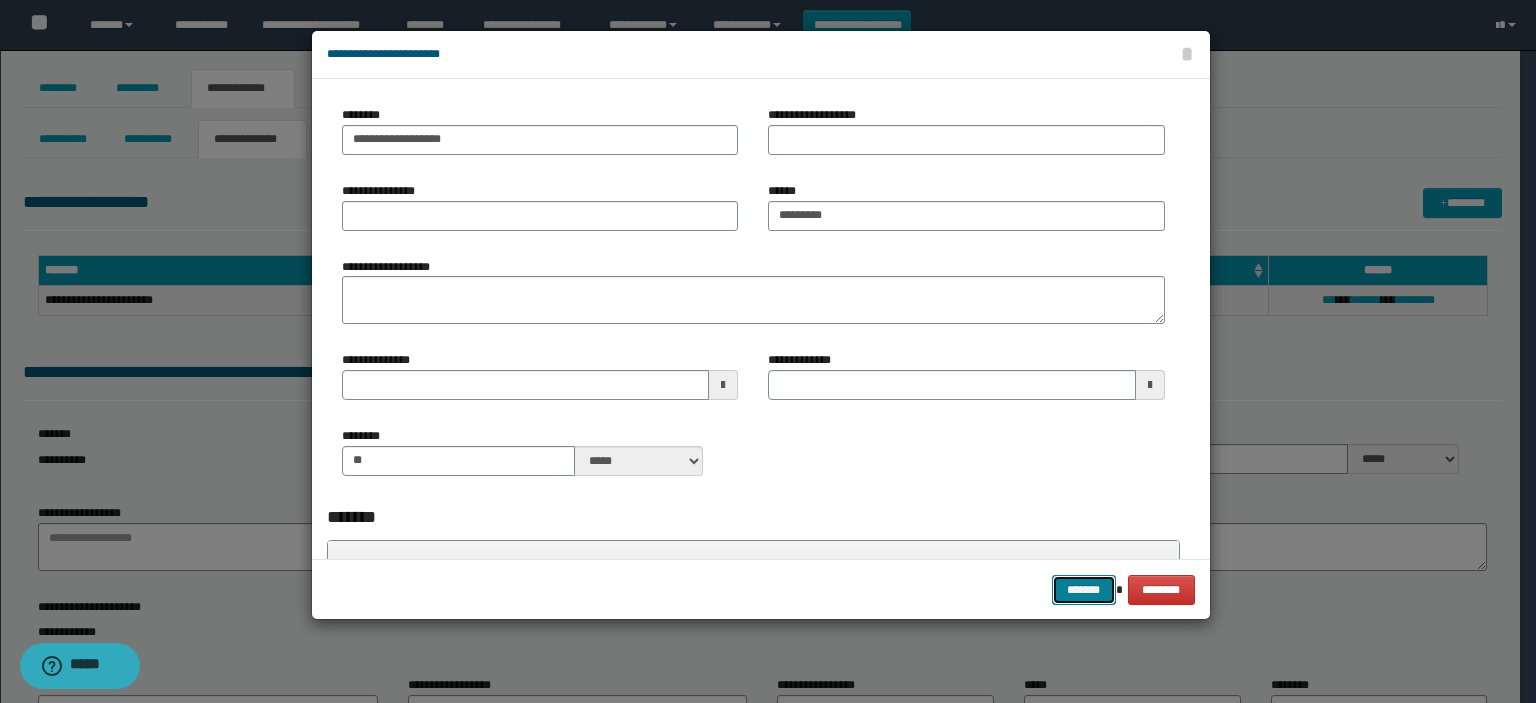 click on "*******" at bounding box center (1084, 590) 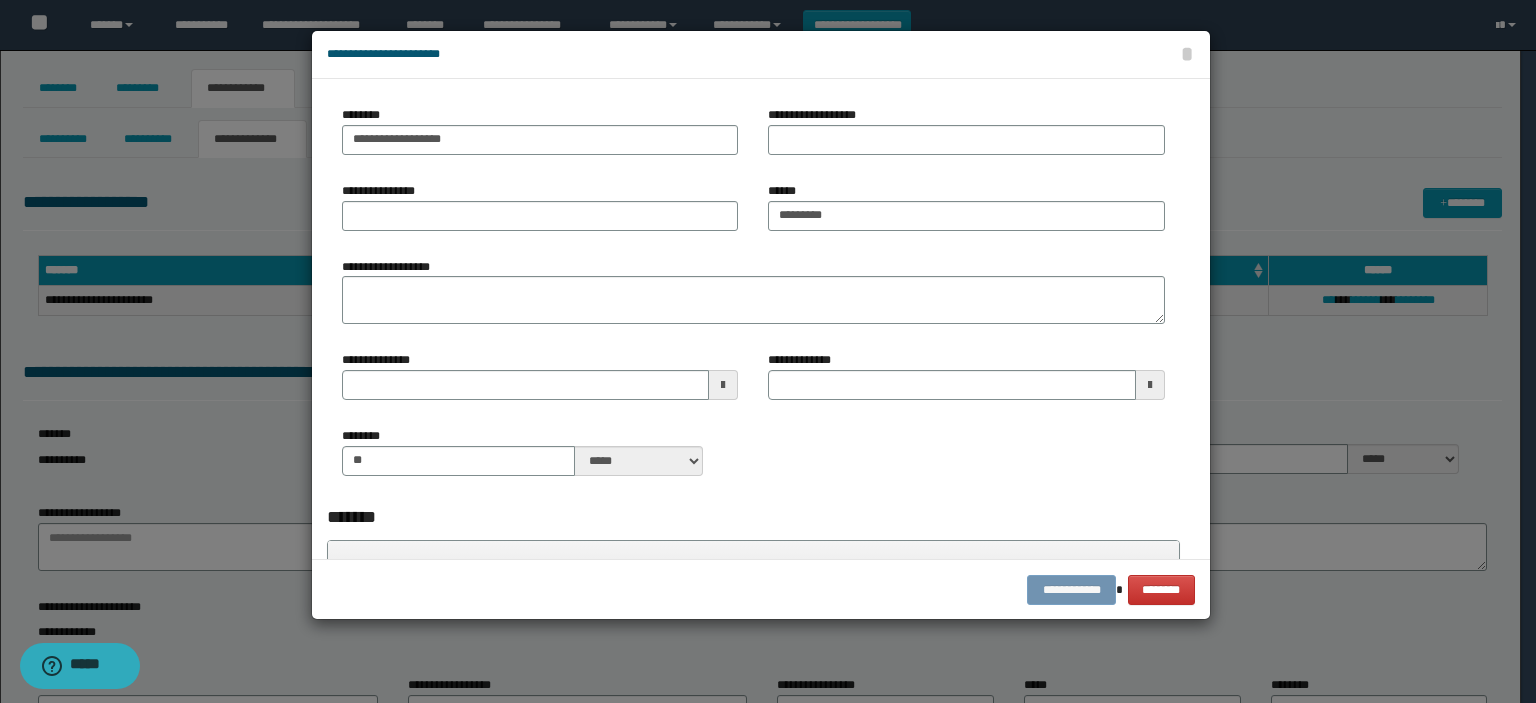 type 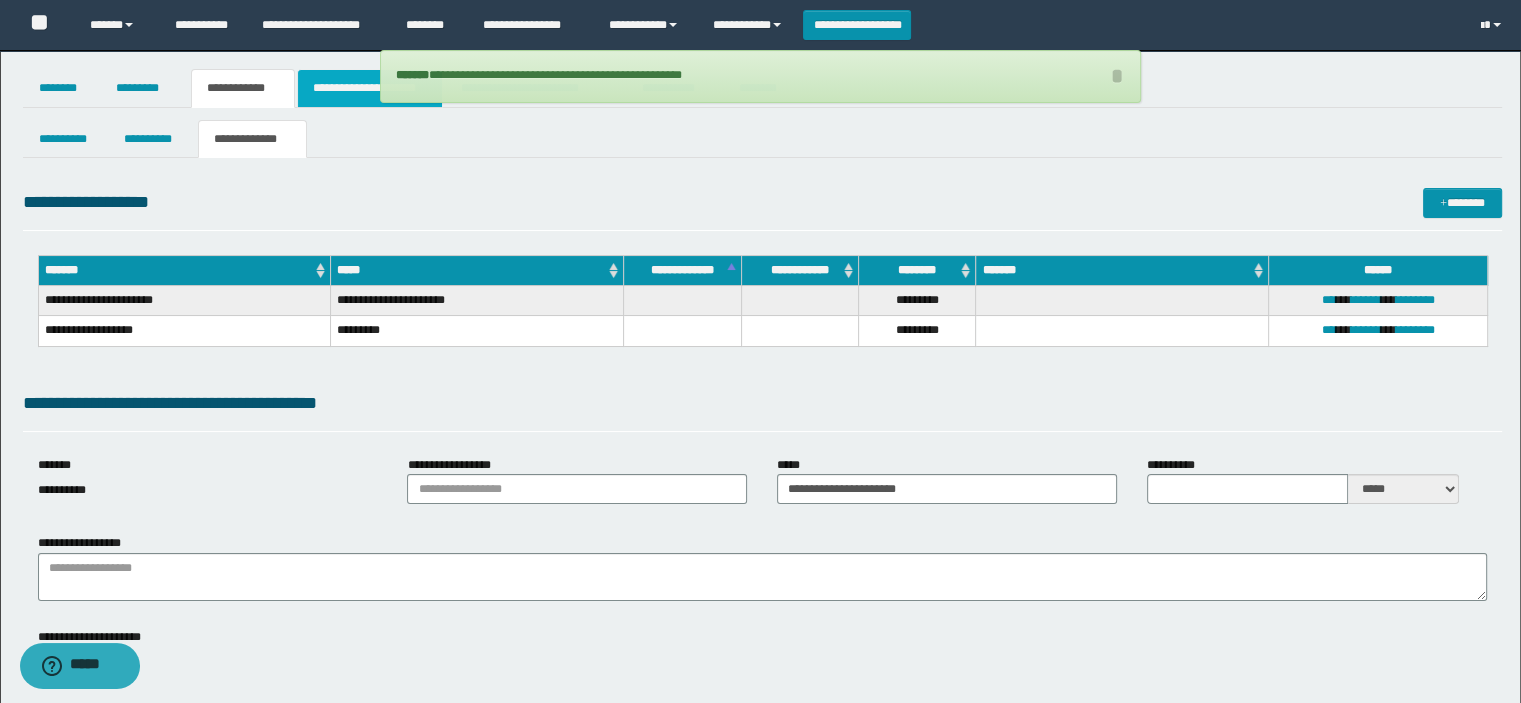 click on "**********" at bounding box center (370, 88) 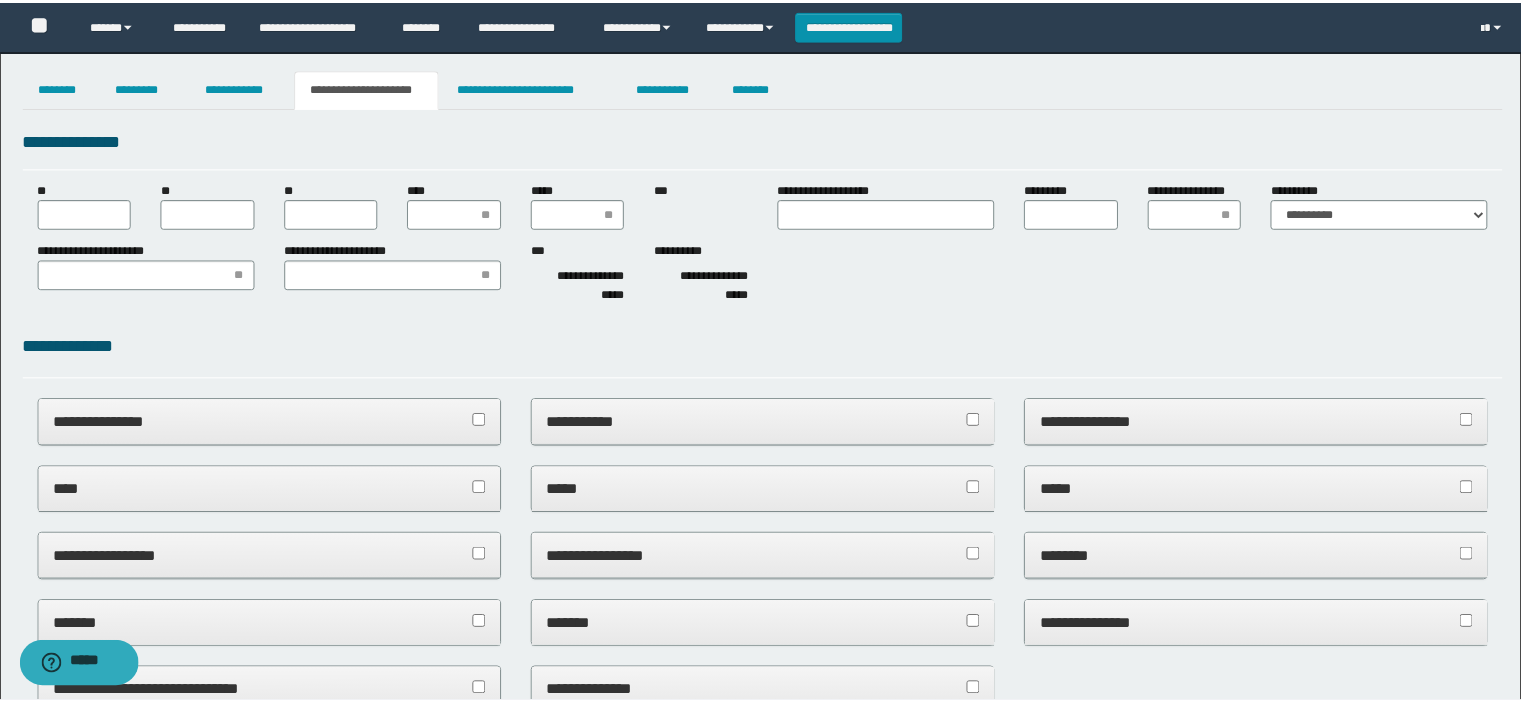 scroll, scrollTop: 0, scrollLeft: 0, axis: both 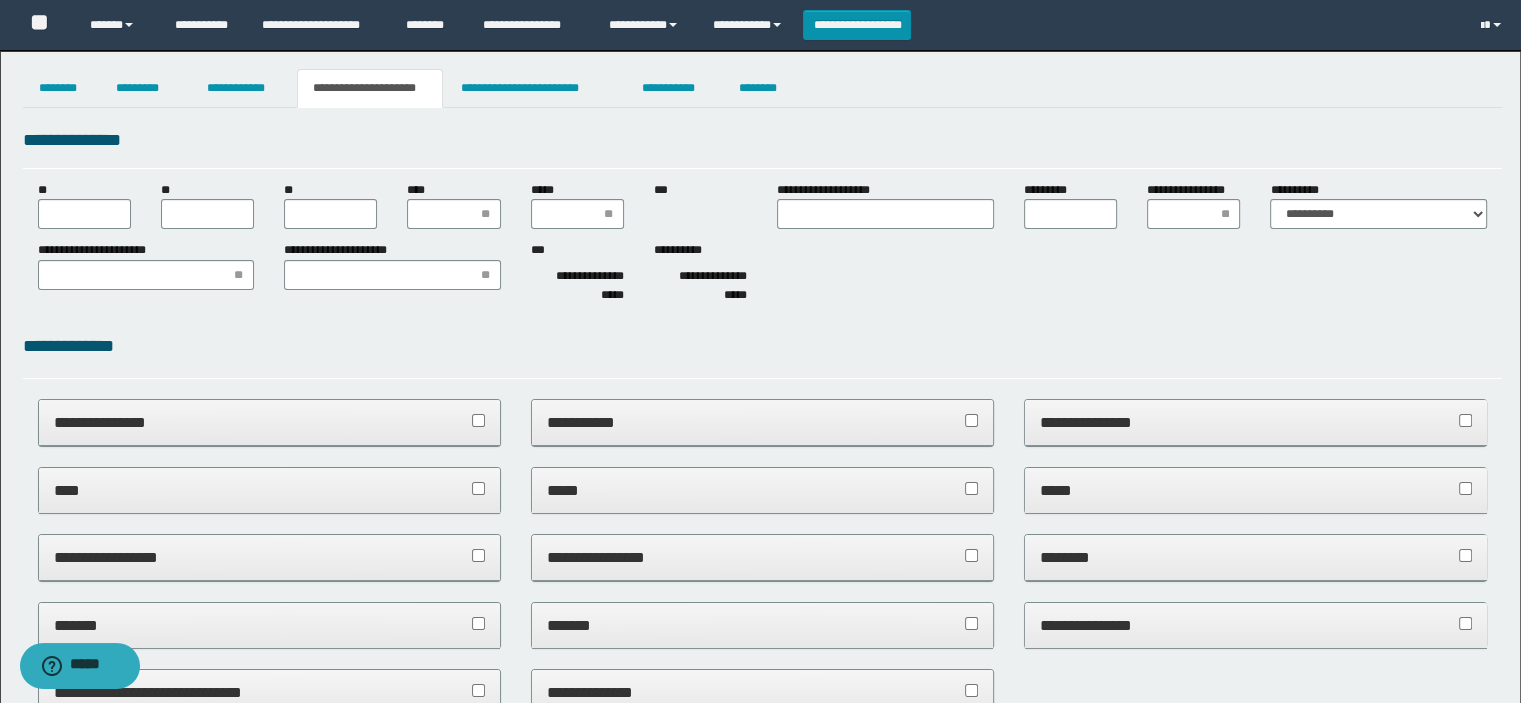 click on "*****" at bounding box center (577, 205) 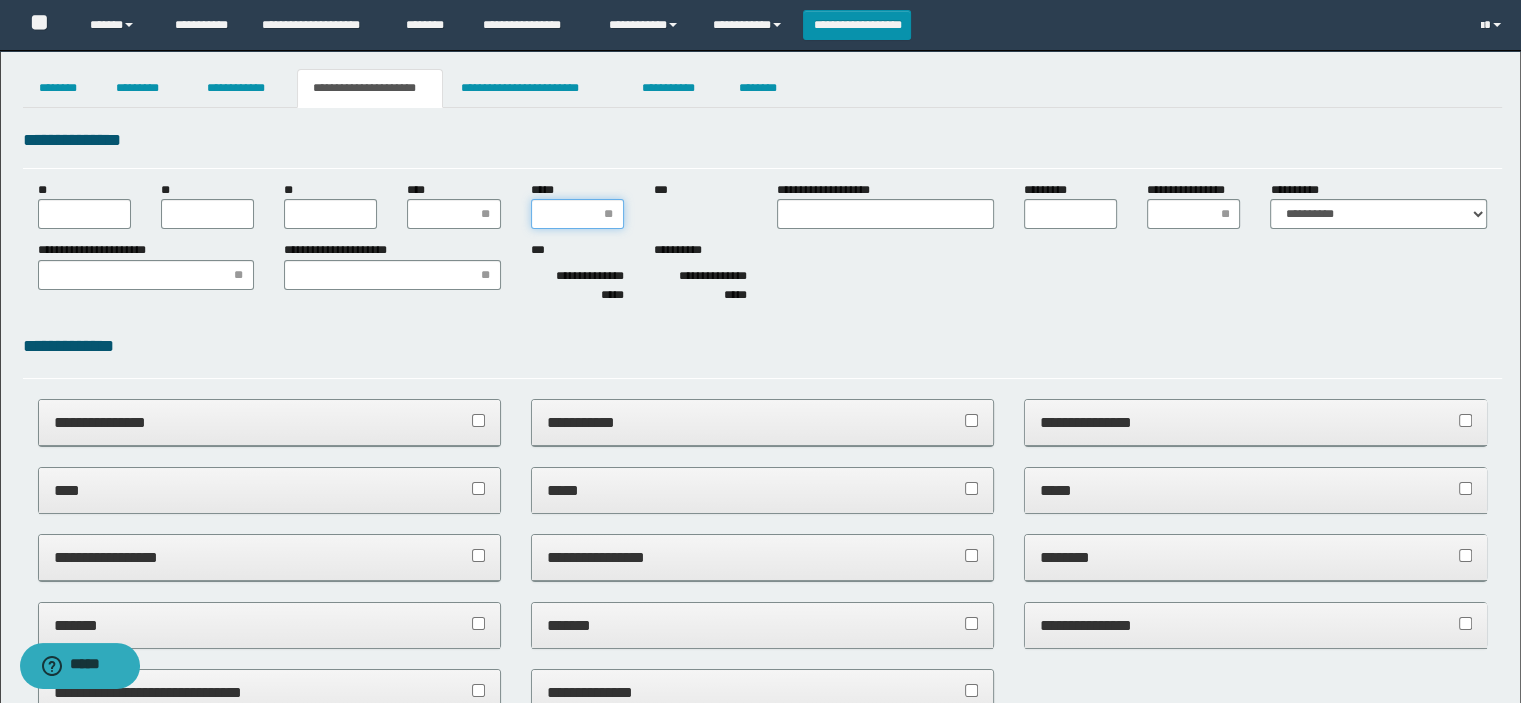 click on "*****" at bounding box center [577, 214] 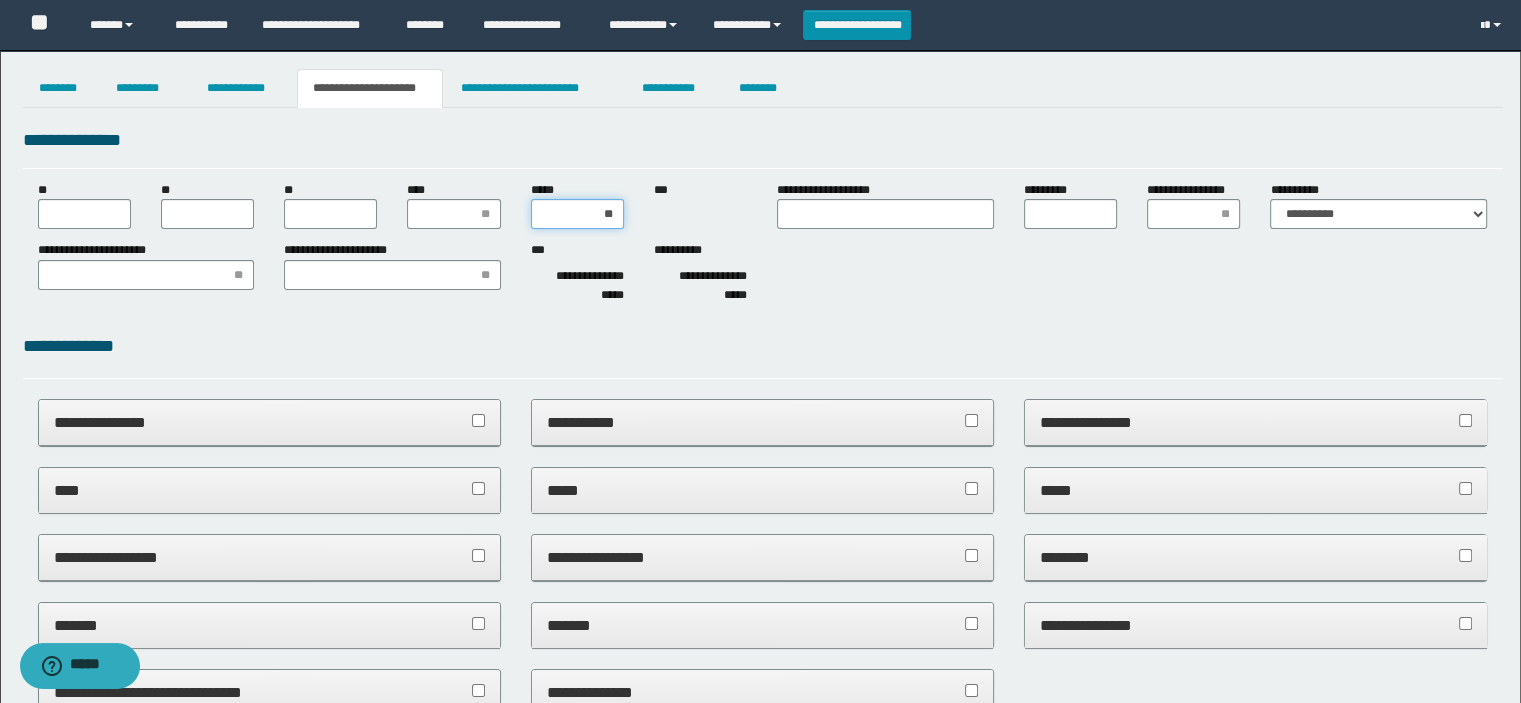 type on "***" 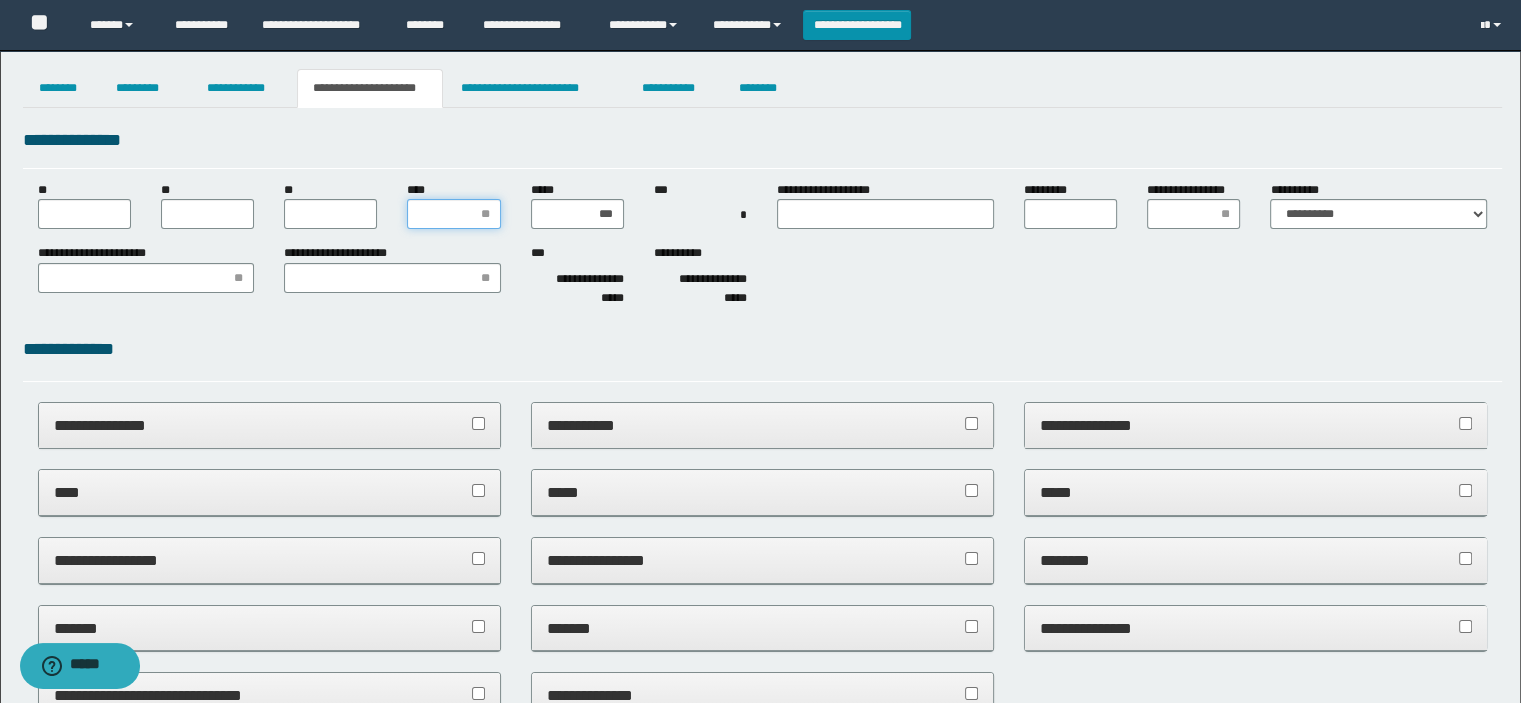 click on "****" at bounding box center (453, 214) 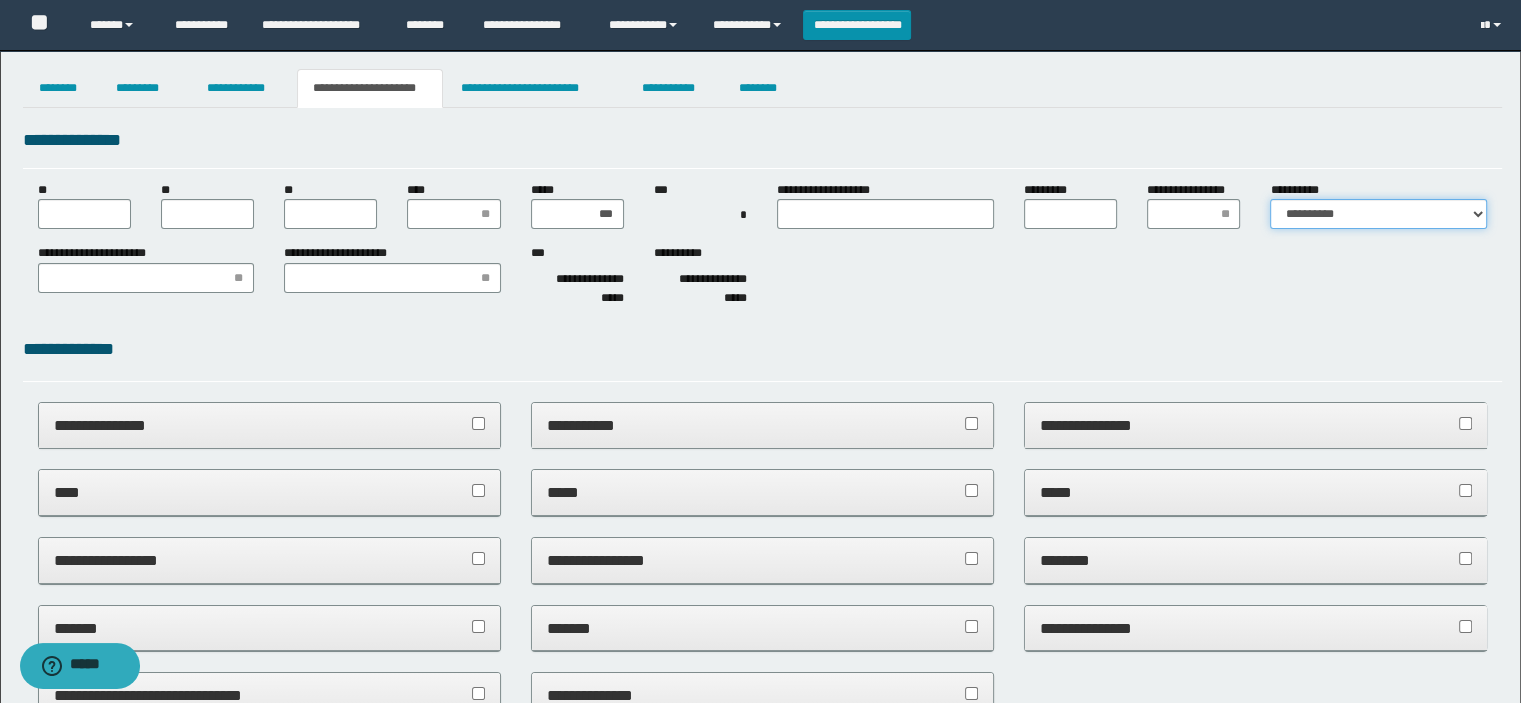 drag, startPoint x: 1382, startPoint y: 219, endPoint x: 1361, endPoint y: 225, distance: 21.84033 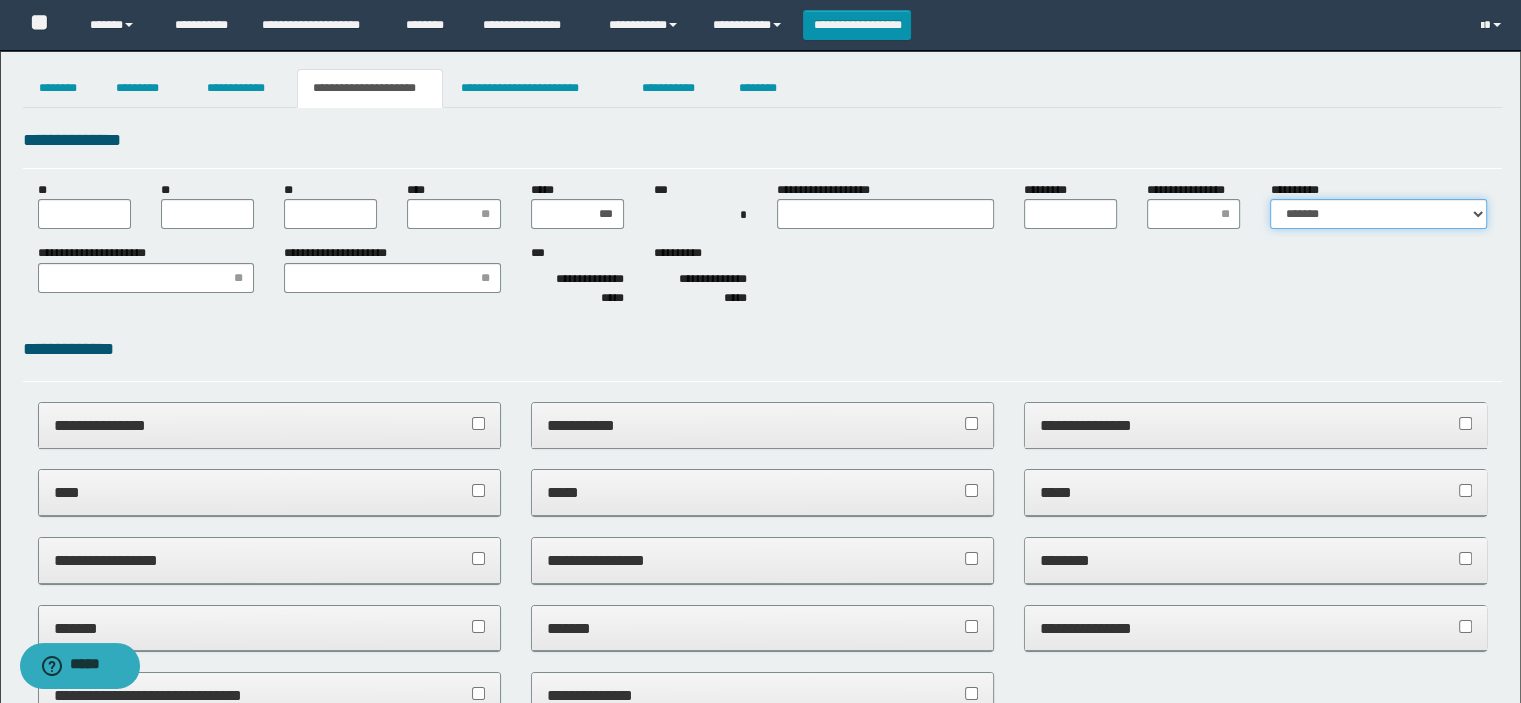 click on "**********" at bounding box center [1378, 214] 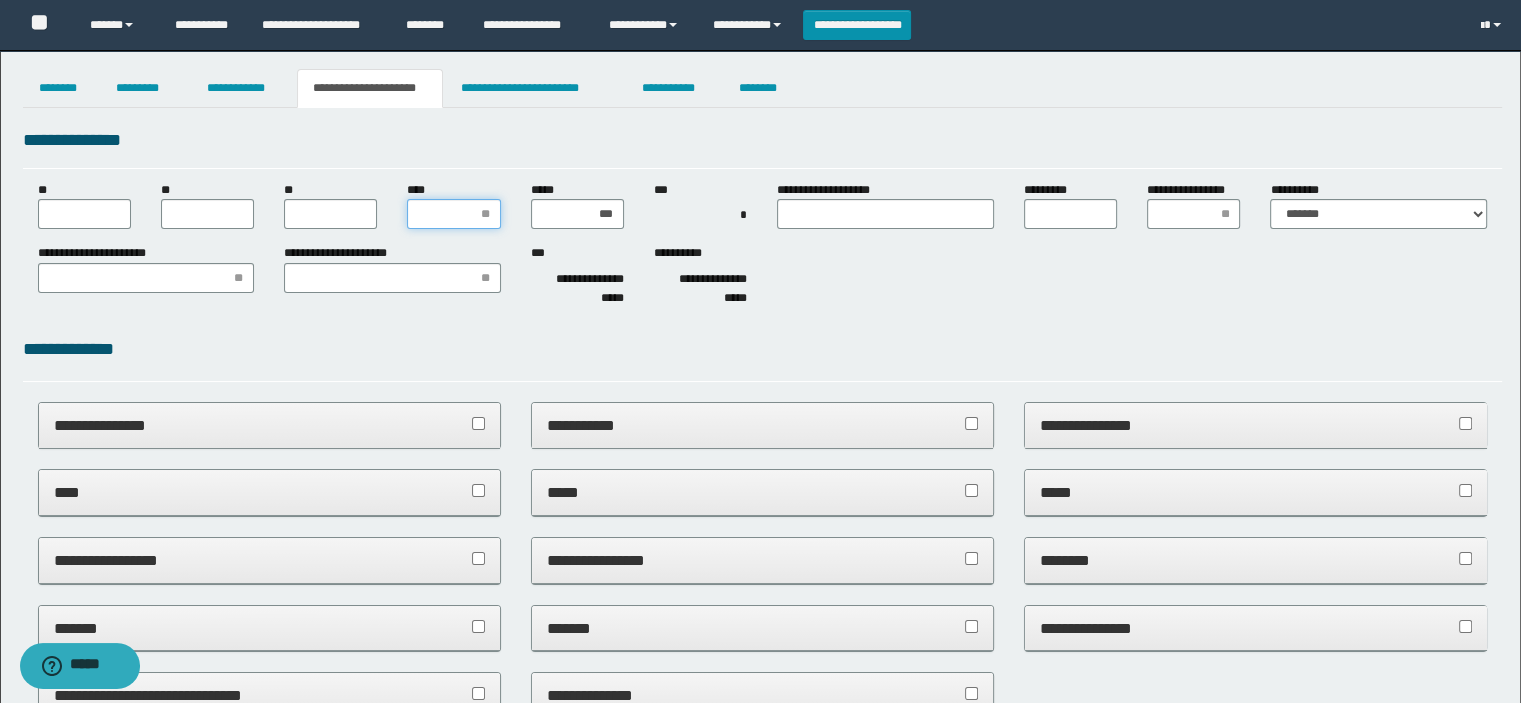 click on "****" at bounding box center (453, 214) 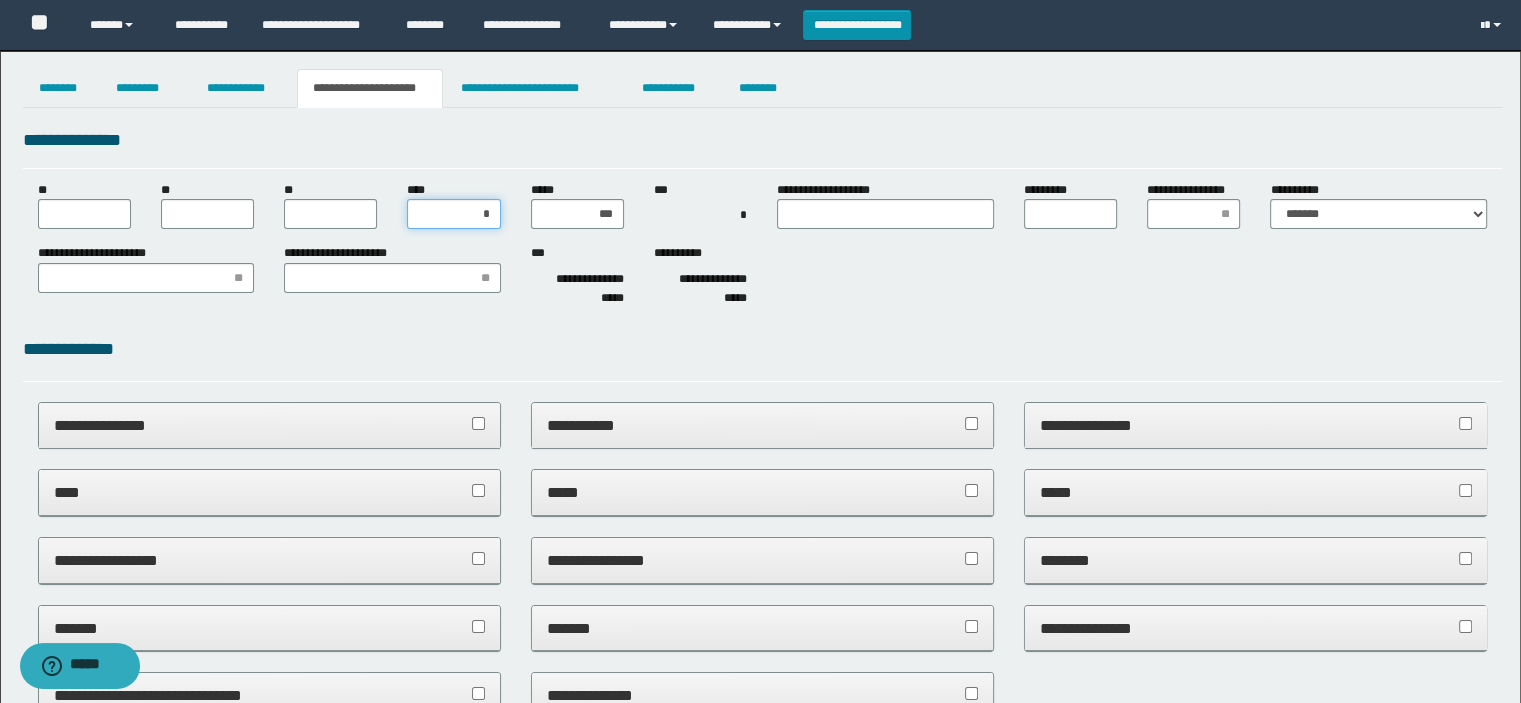 type on "**" 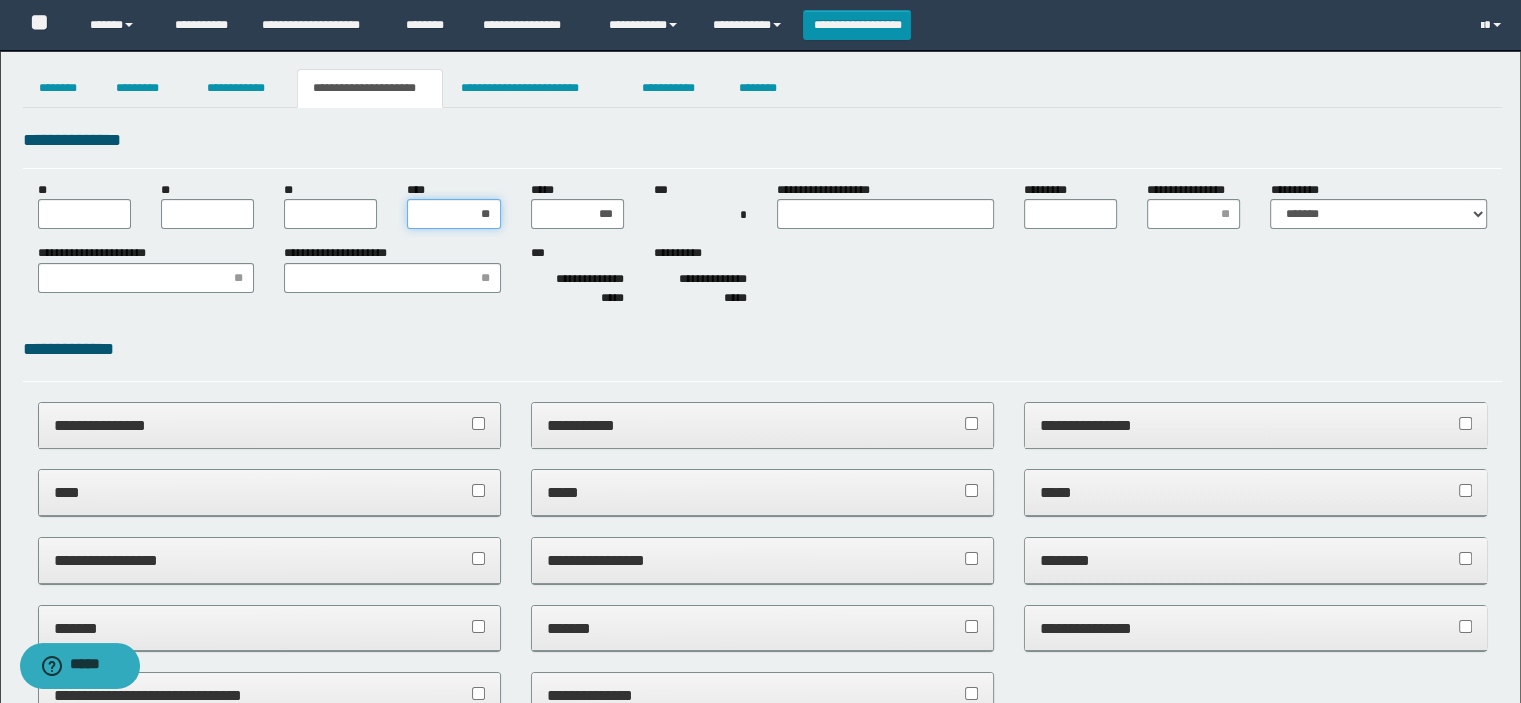 type 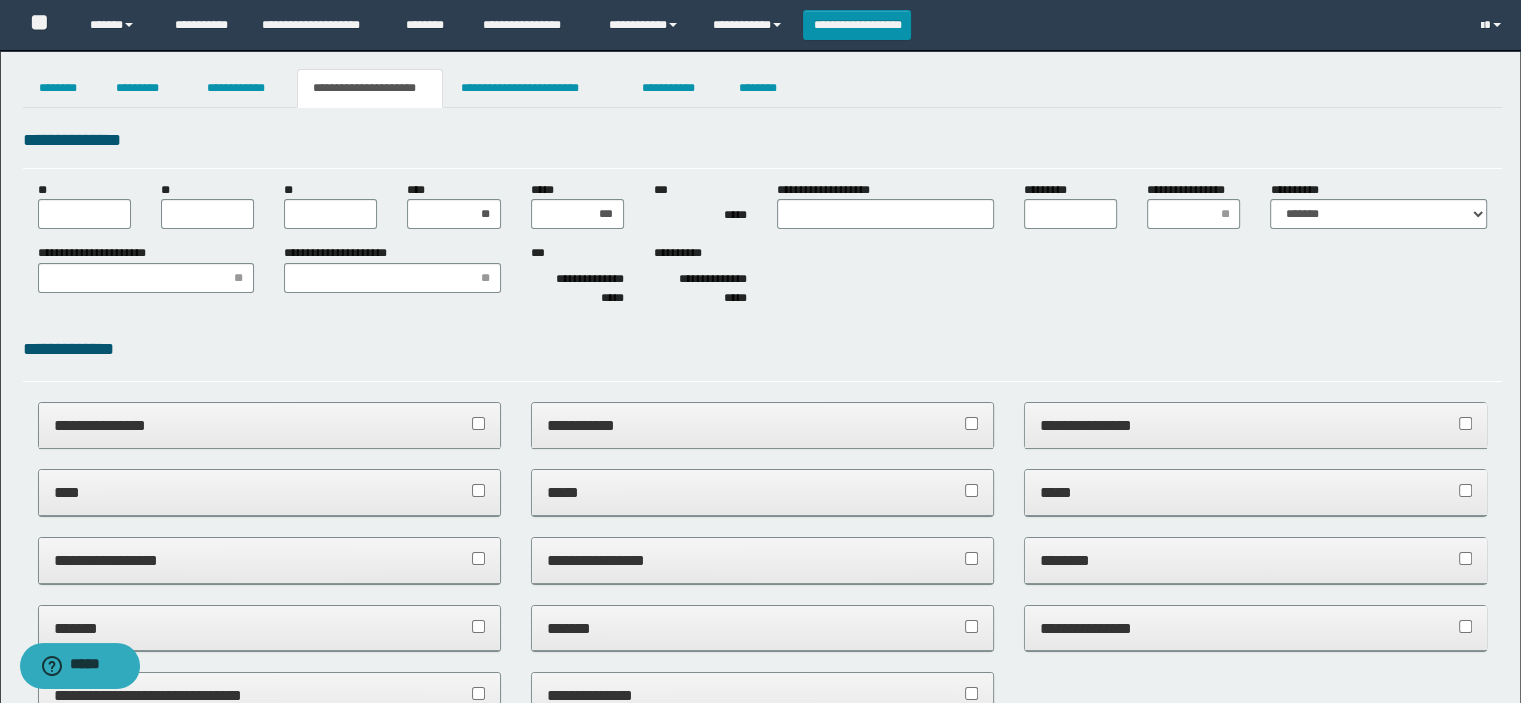 click on "**********" at bounding box center (763, 349) 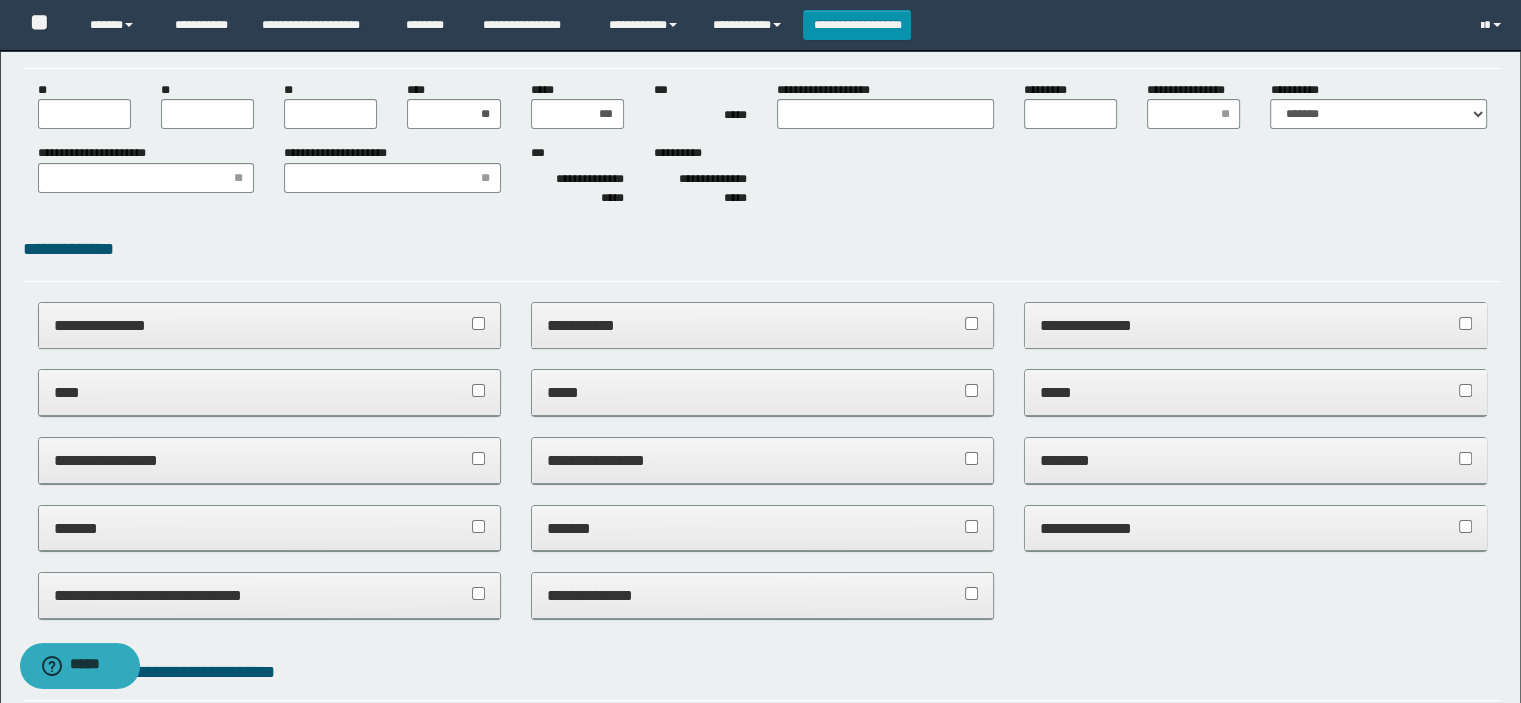 click on "**********" at bounding box center [270, 325] 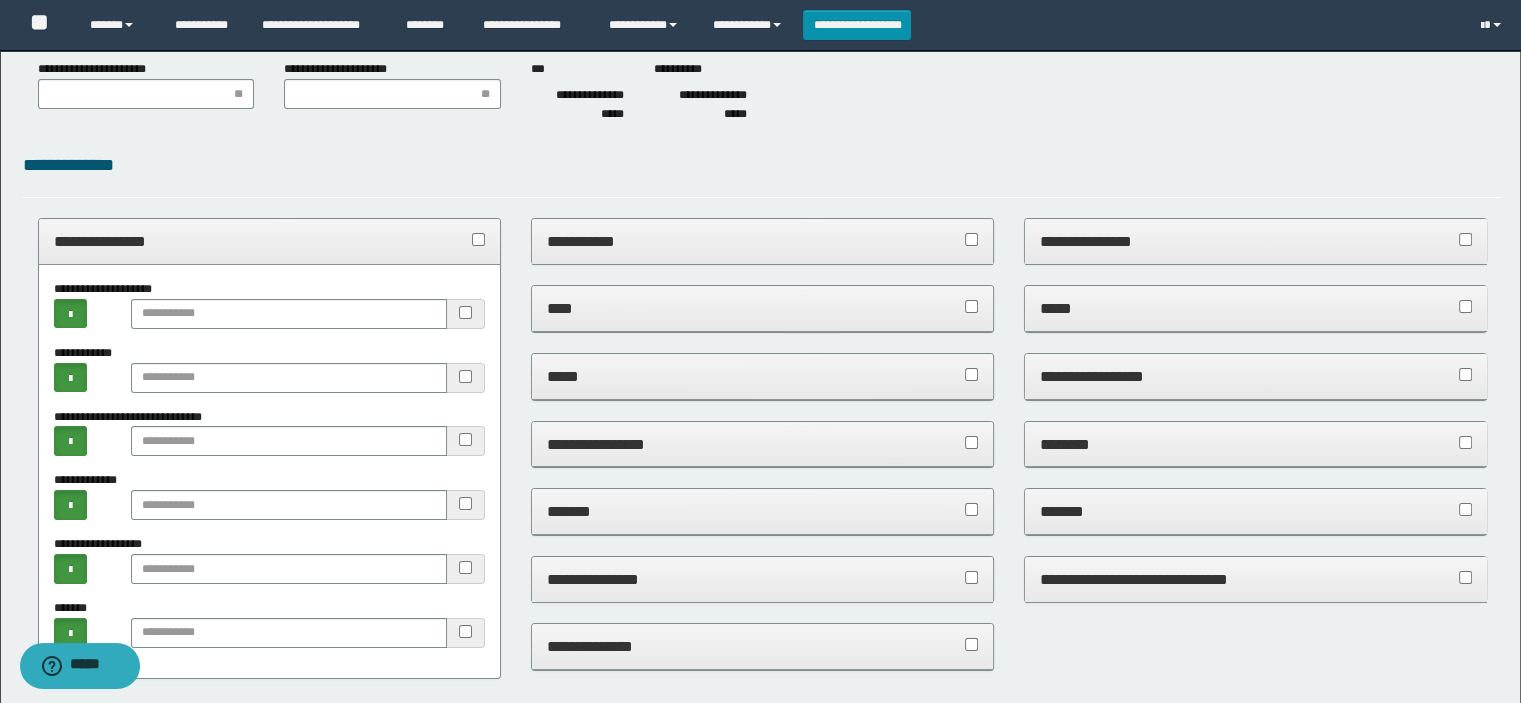 scroll, scrollTop: 300, scrollLeft: 0, axis: vertical 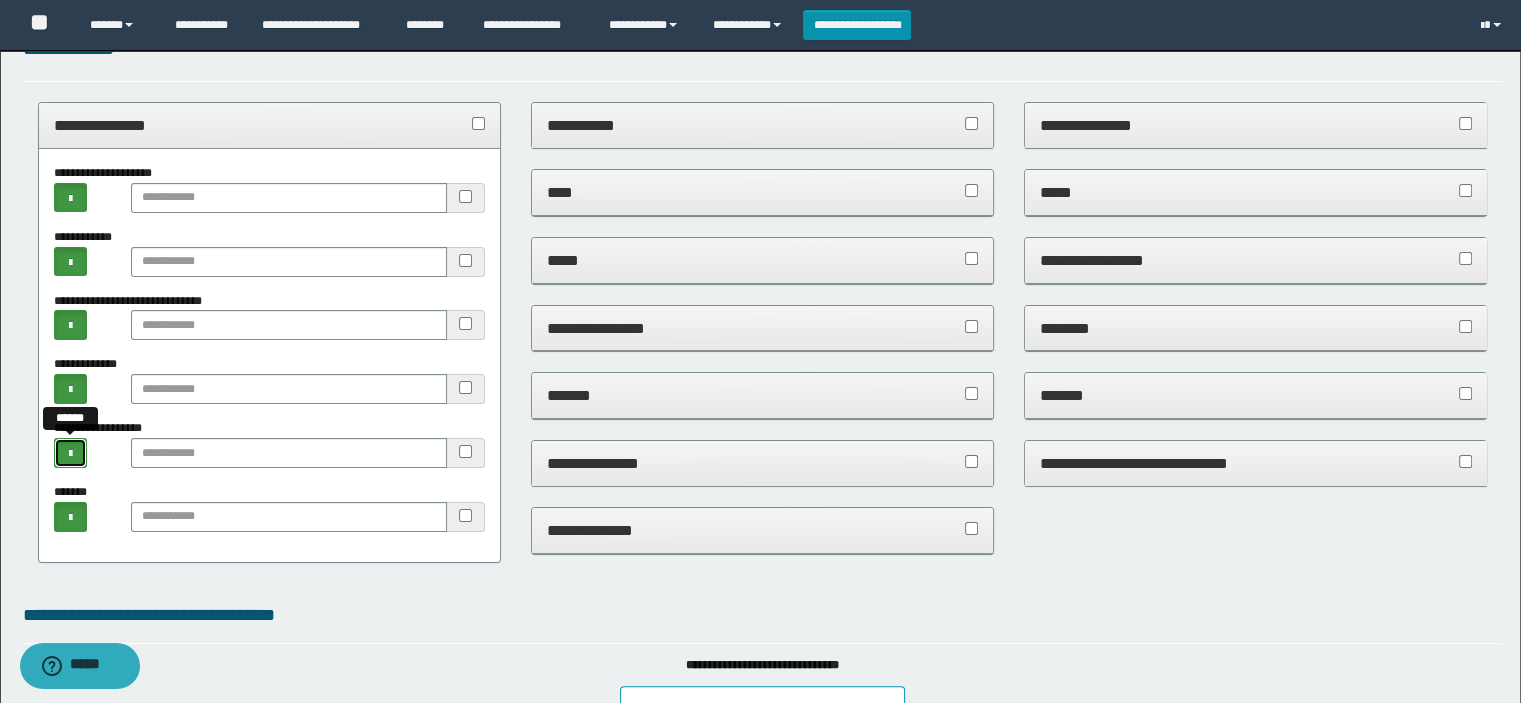 click at bounding box center [71, 453] 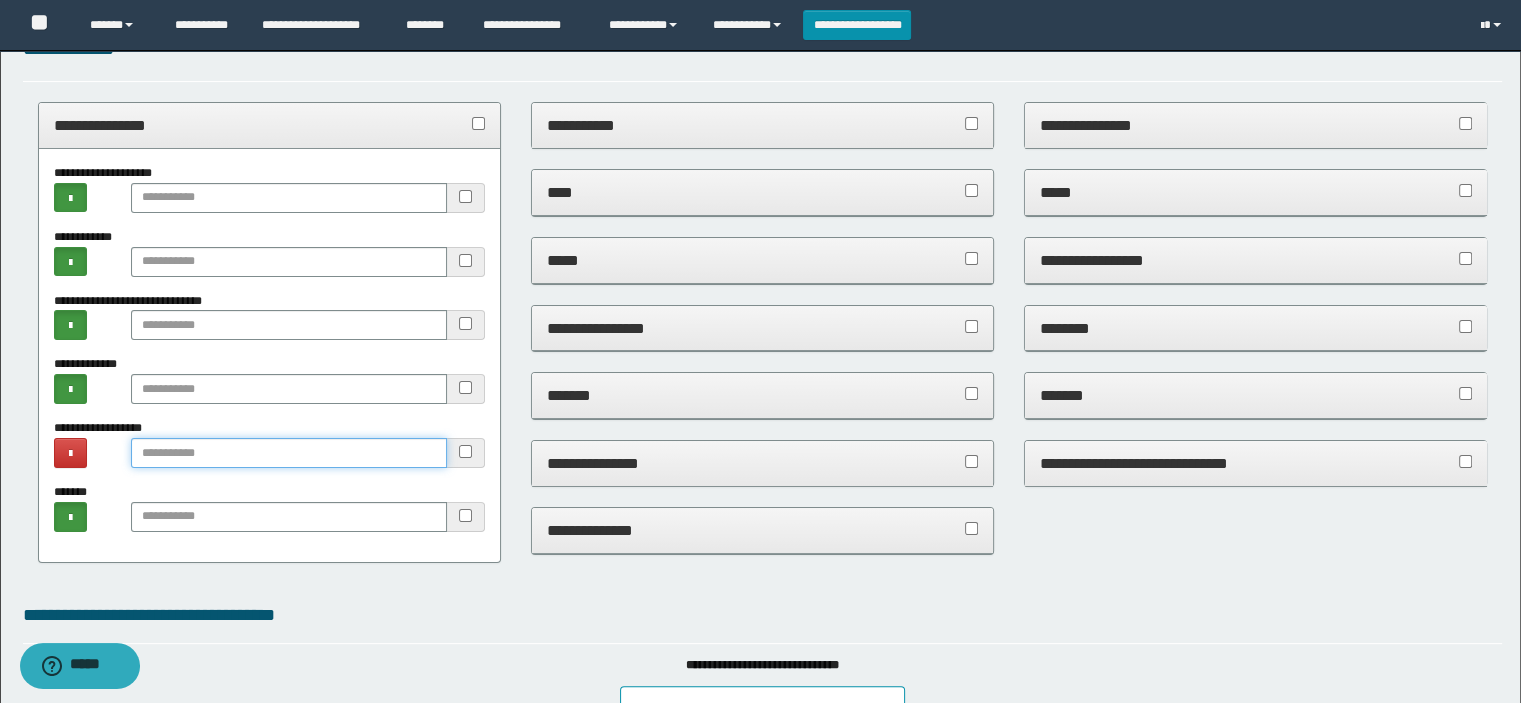 click at bounding box center (289, 453) 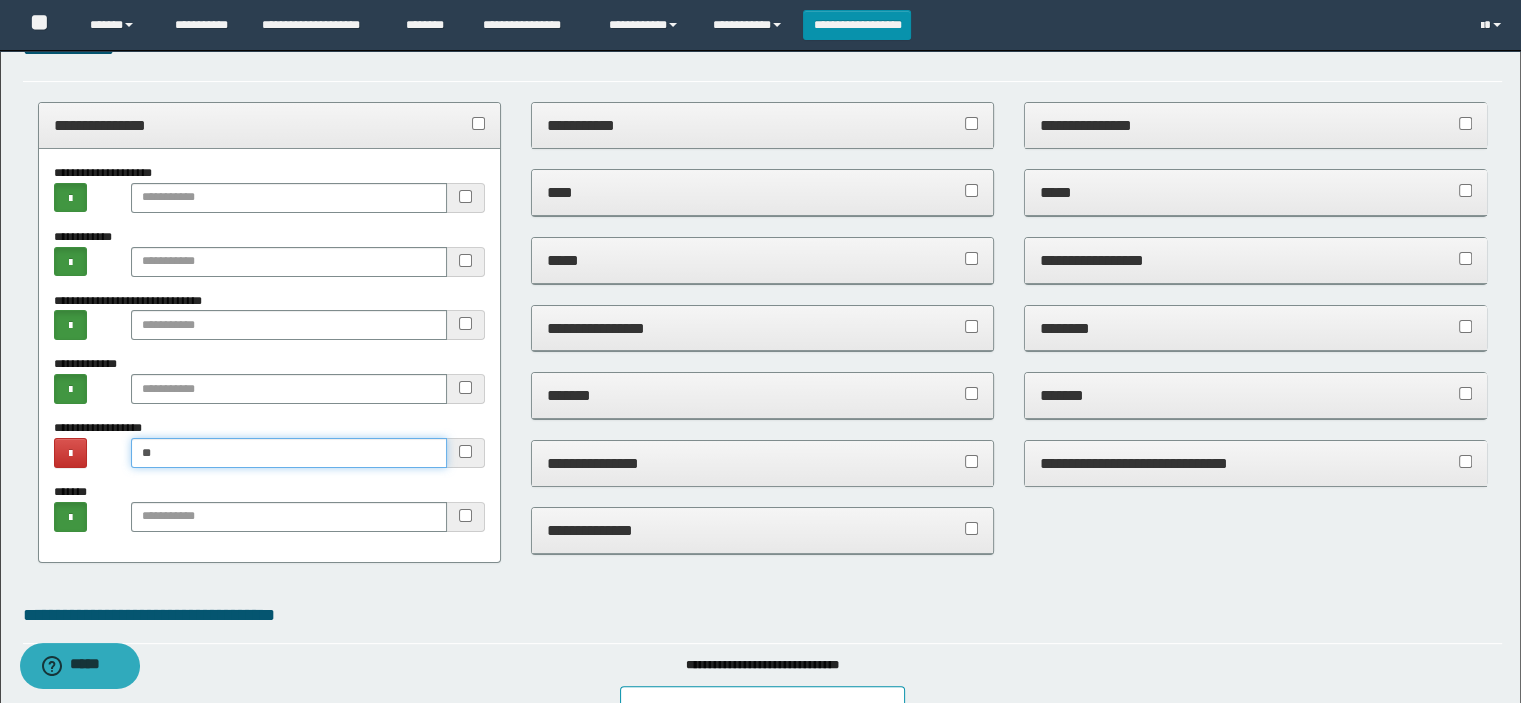 type on "*" 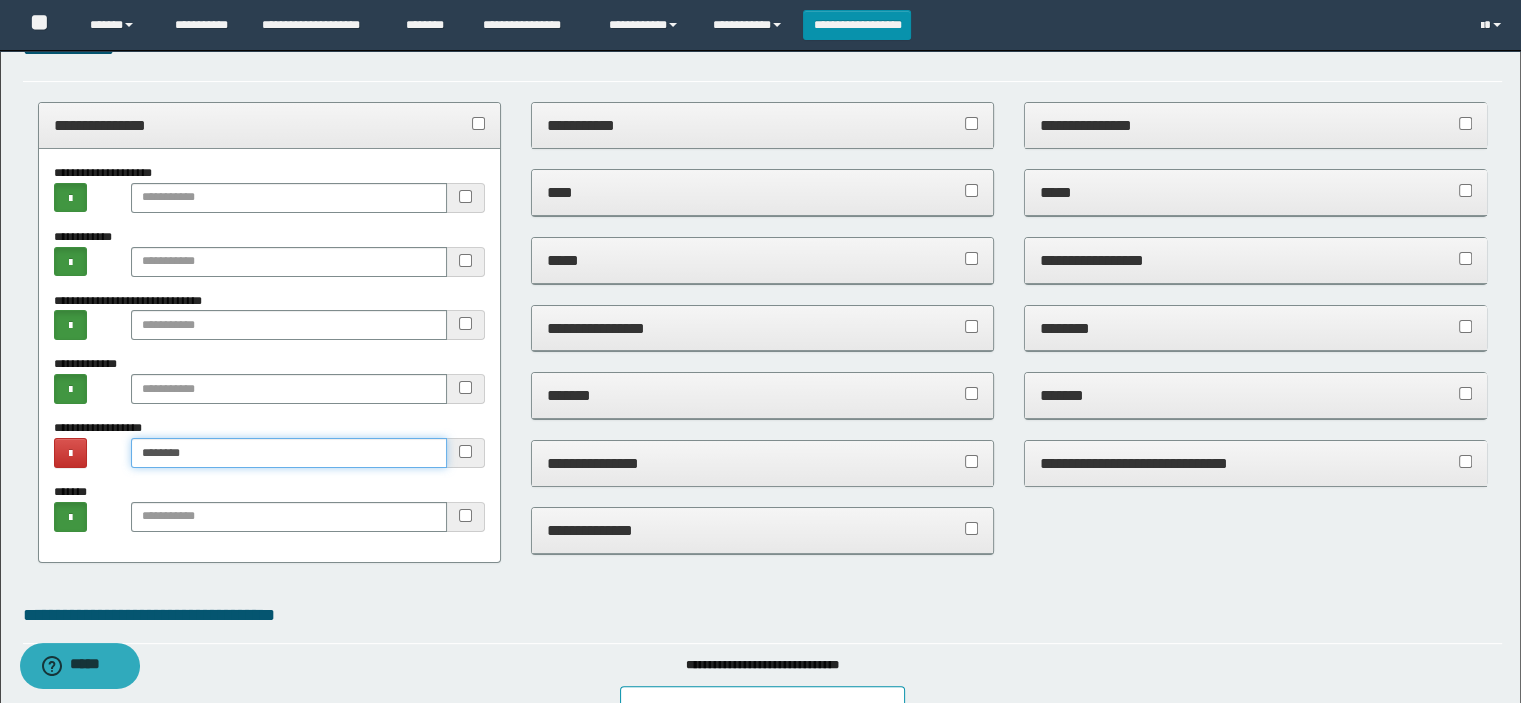 click on "********" at bounding box center [289, 453] 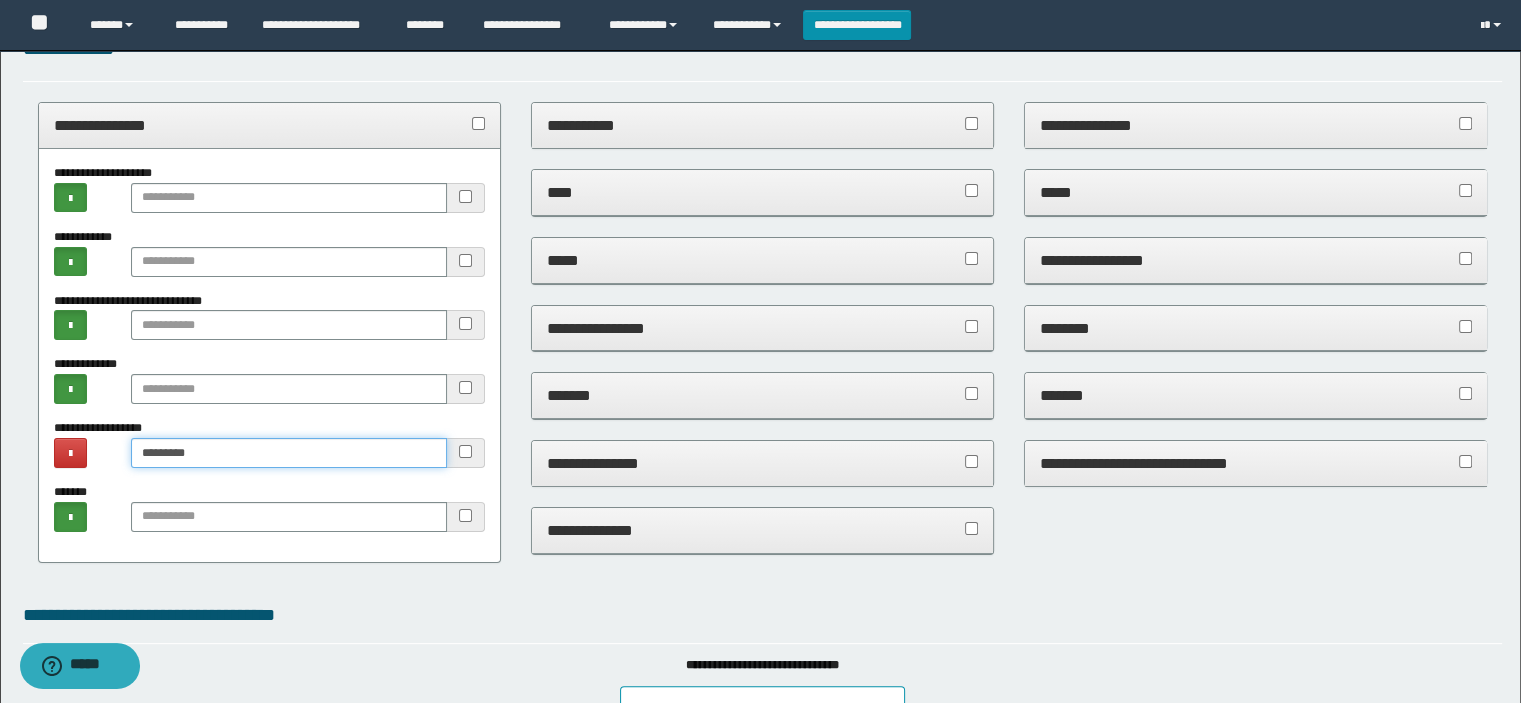 type on "*********" 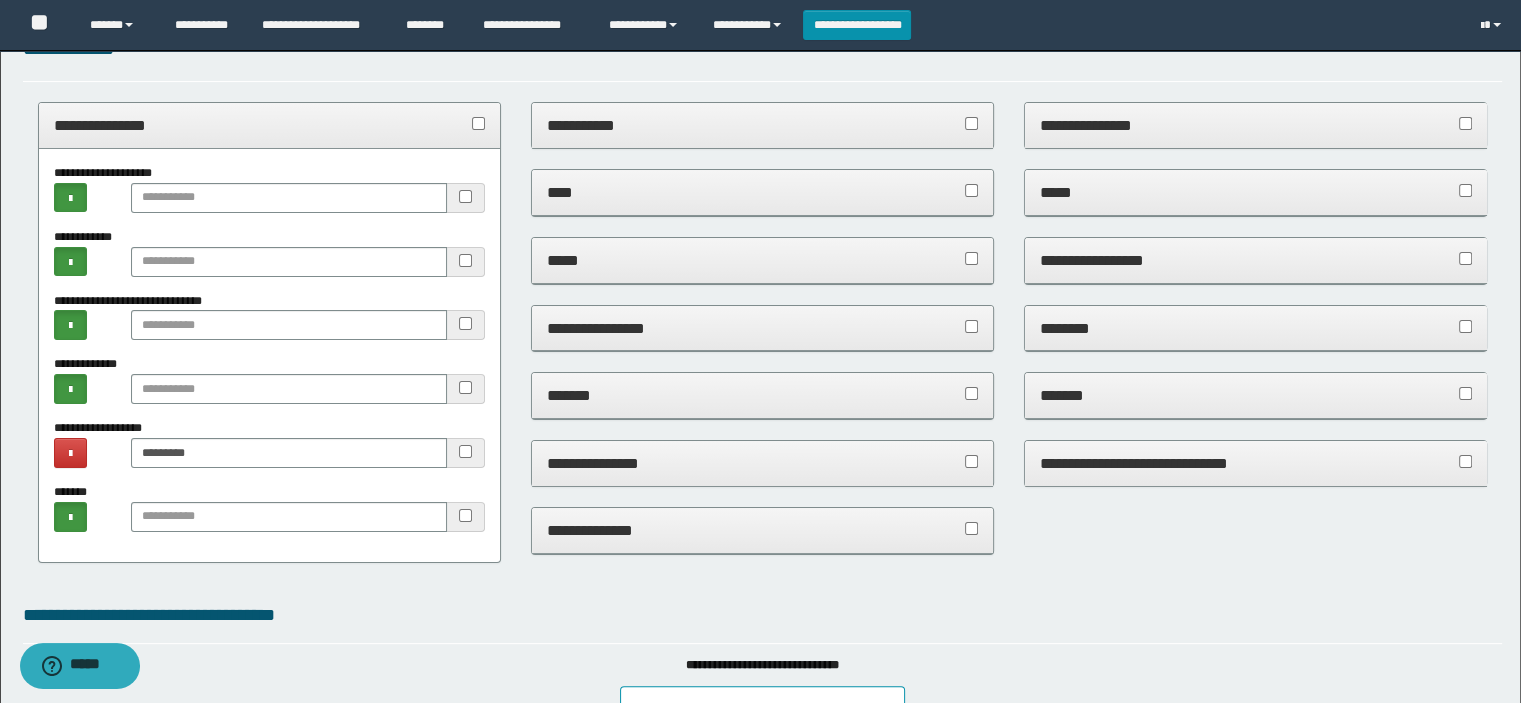 click on "**********" at bounding box center (270, 126) 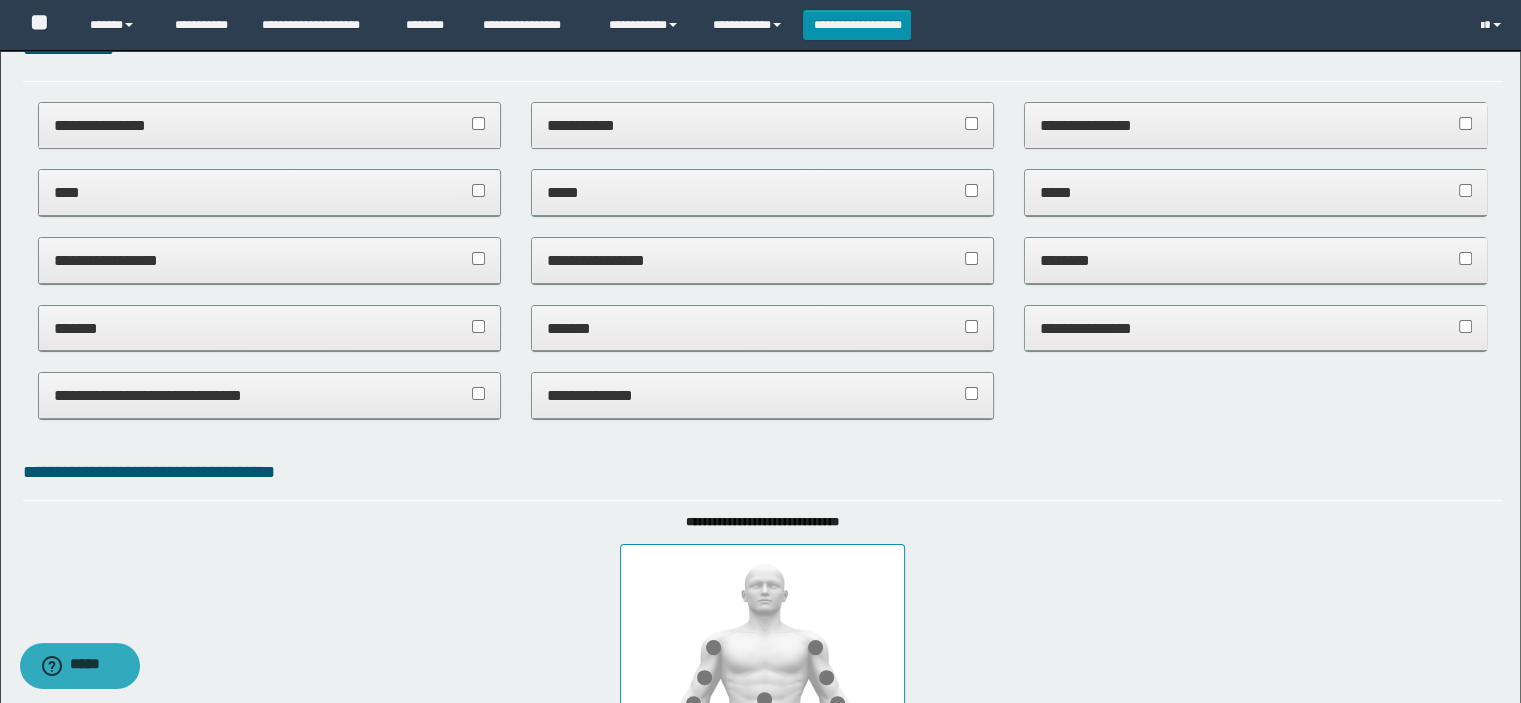 click on "**********" at bounding box center (763, 395) 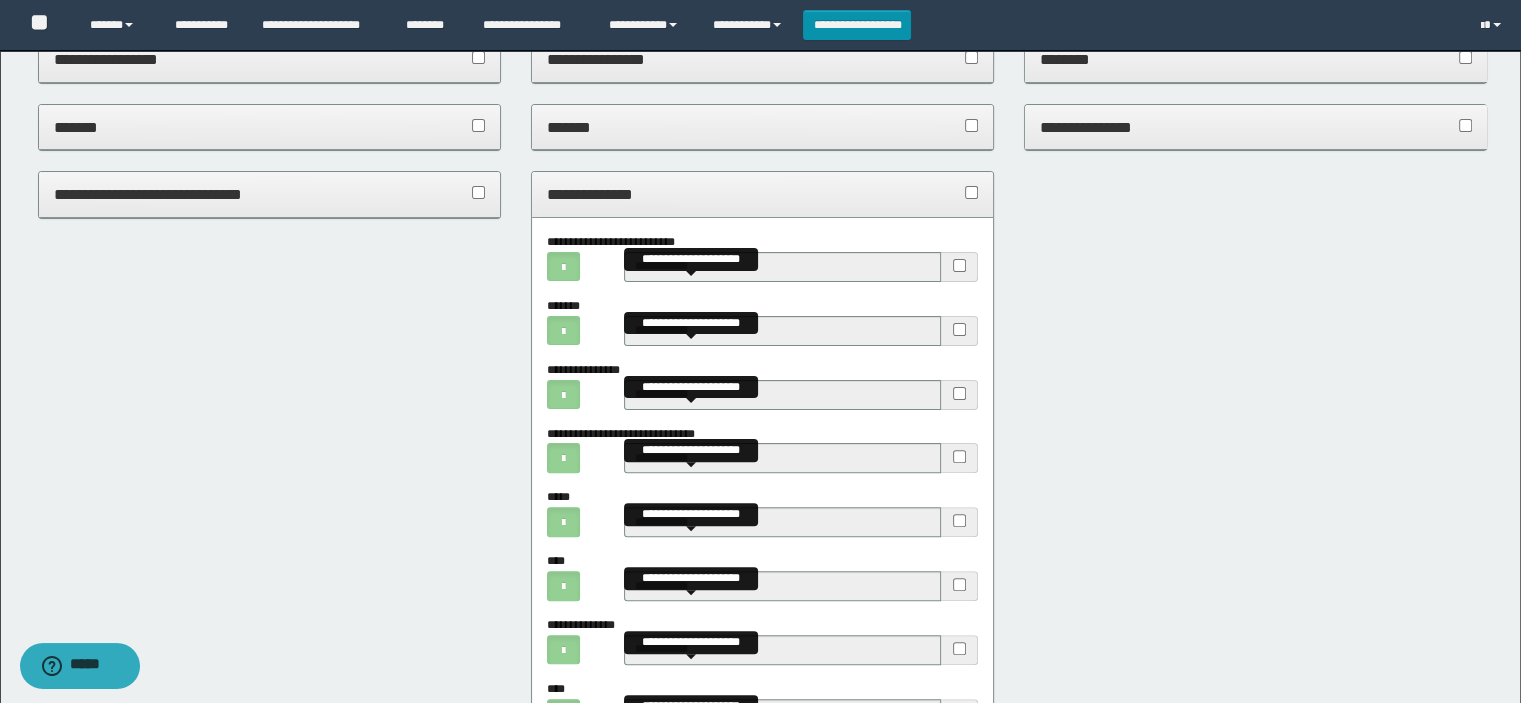 scroll, scrollTop: 600, scrollLeft: 0, axis: vertical 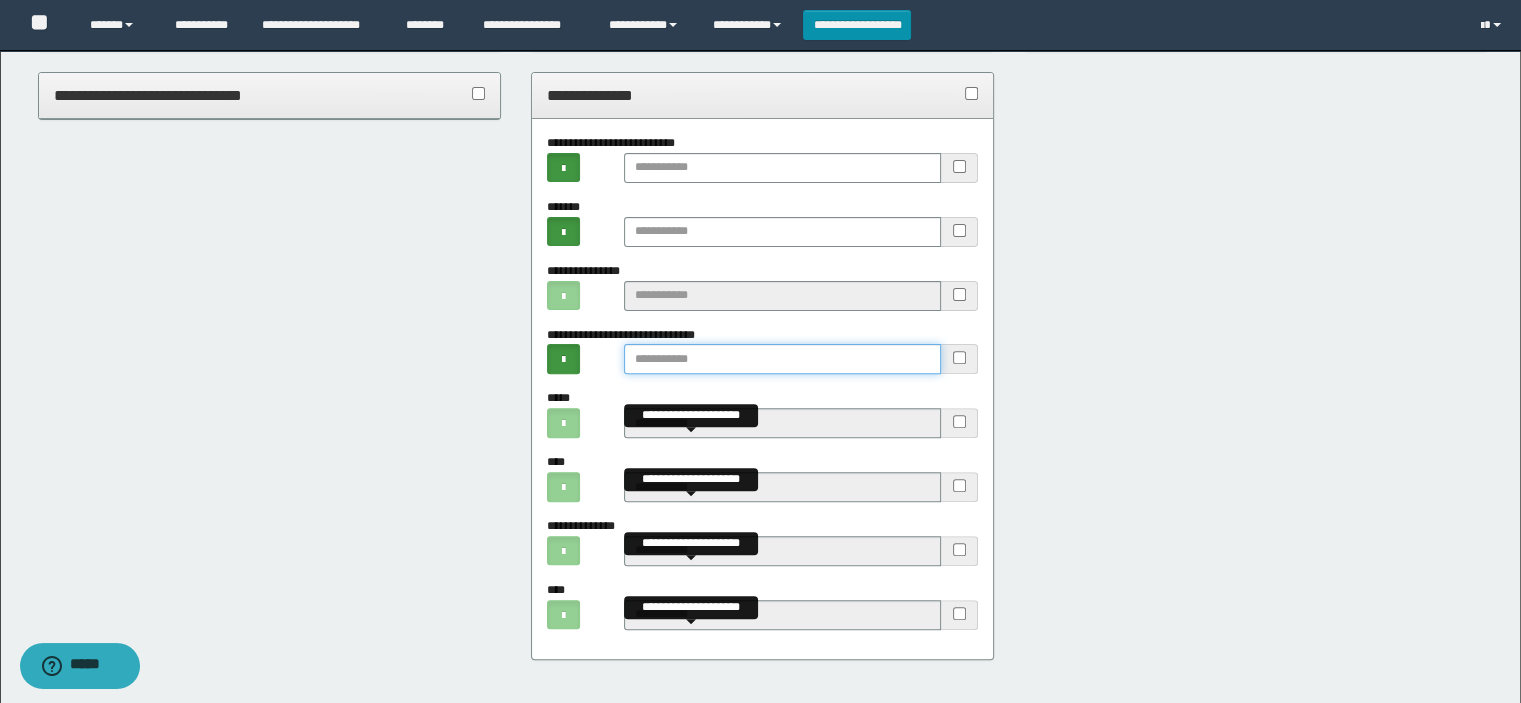 click at bounding box center (782, 359) 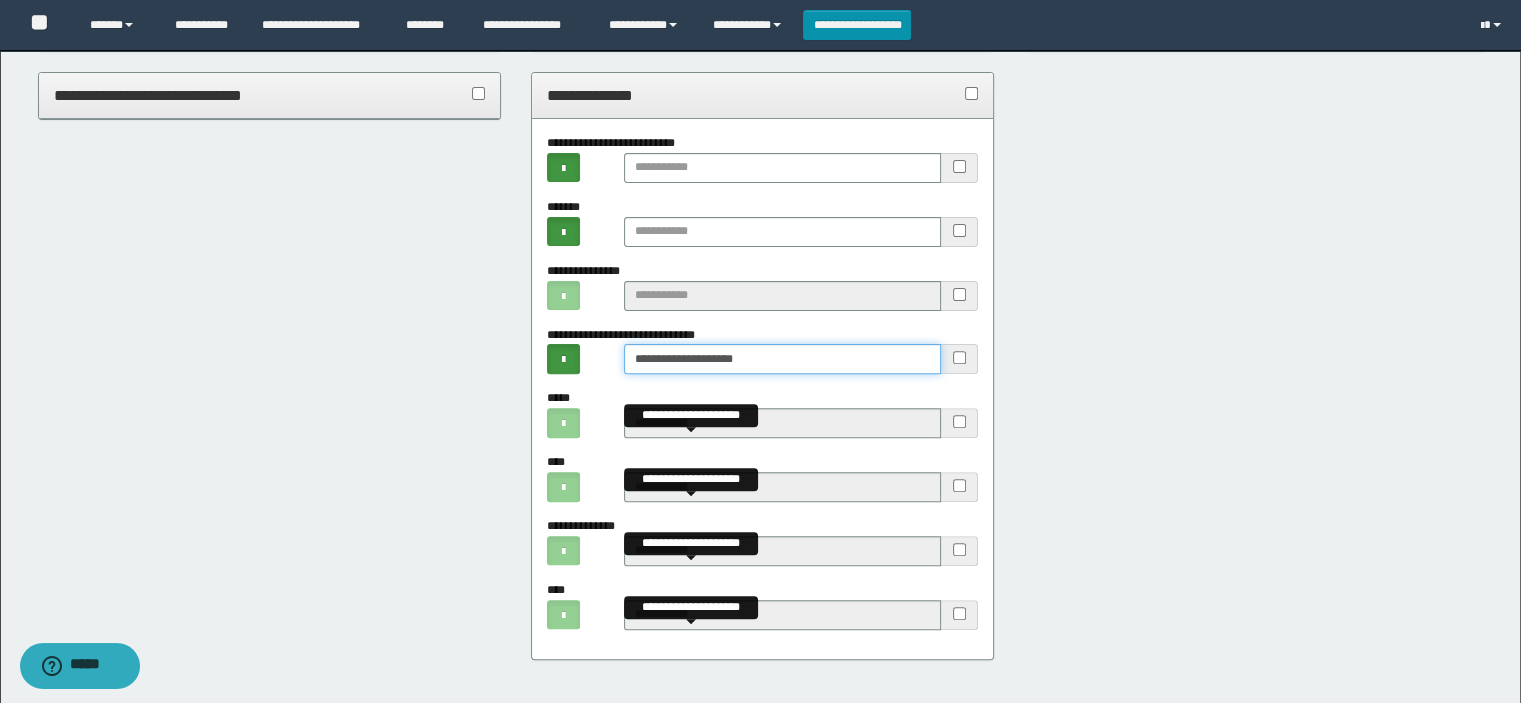 type on "**********" 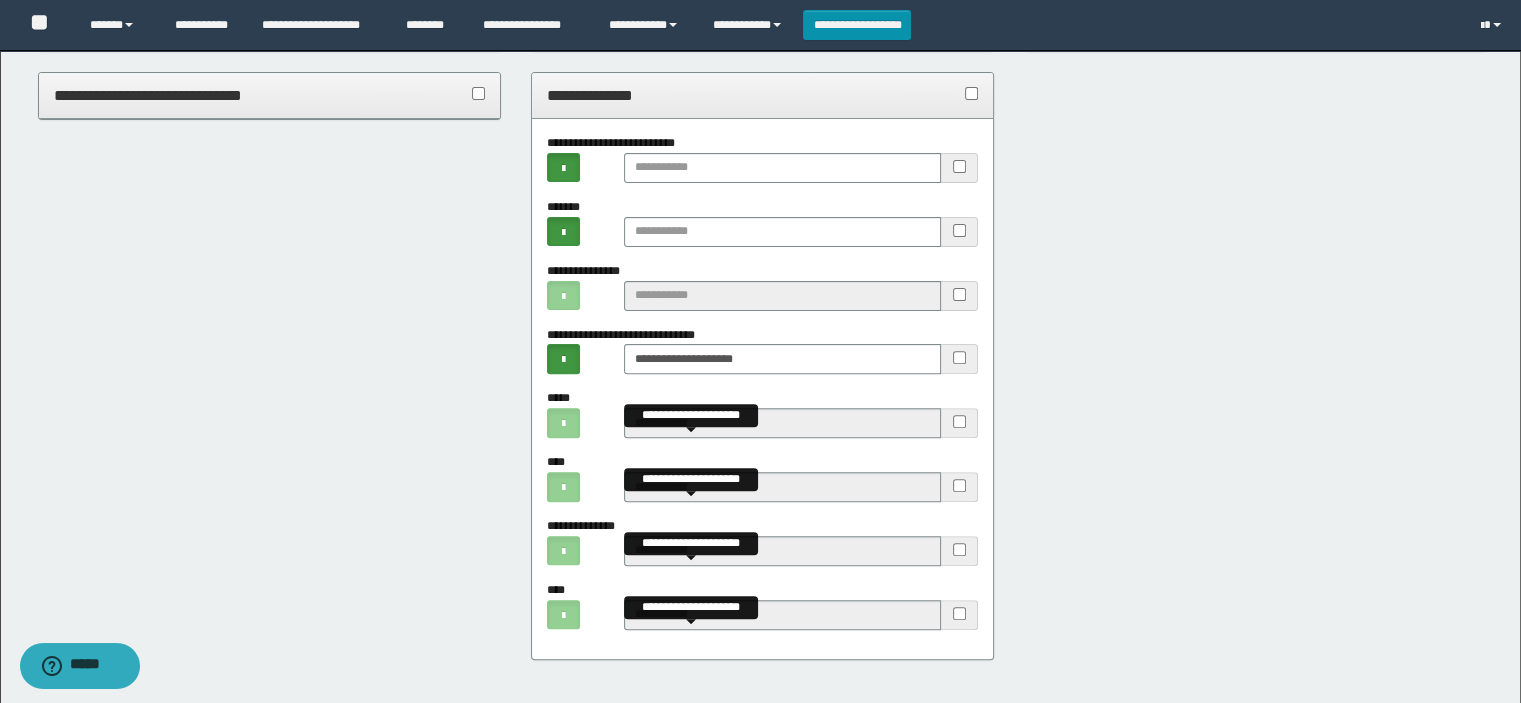 click on "**********" at bounding box center [763, 96] 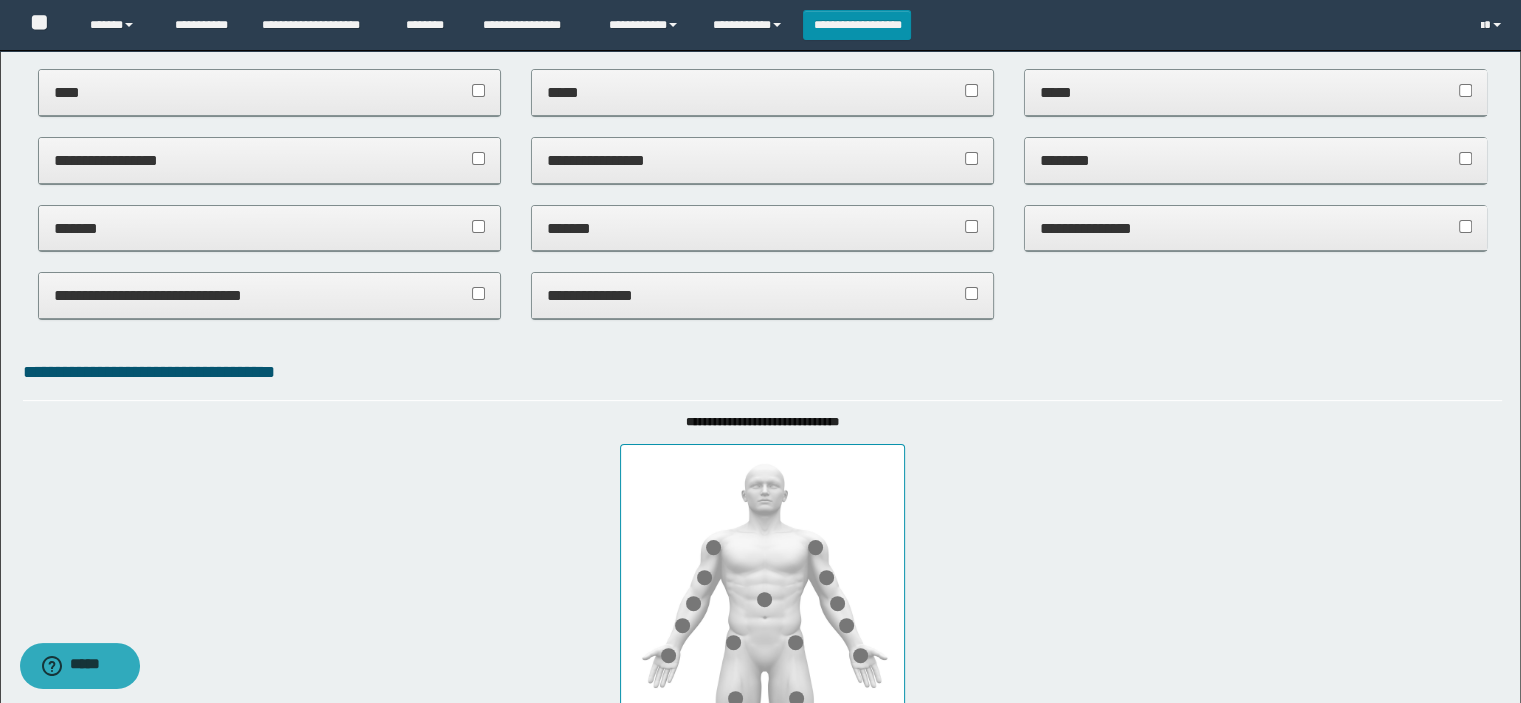 click on "**********" at bounding box center (270, 295) 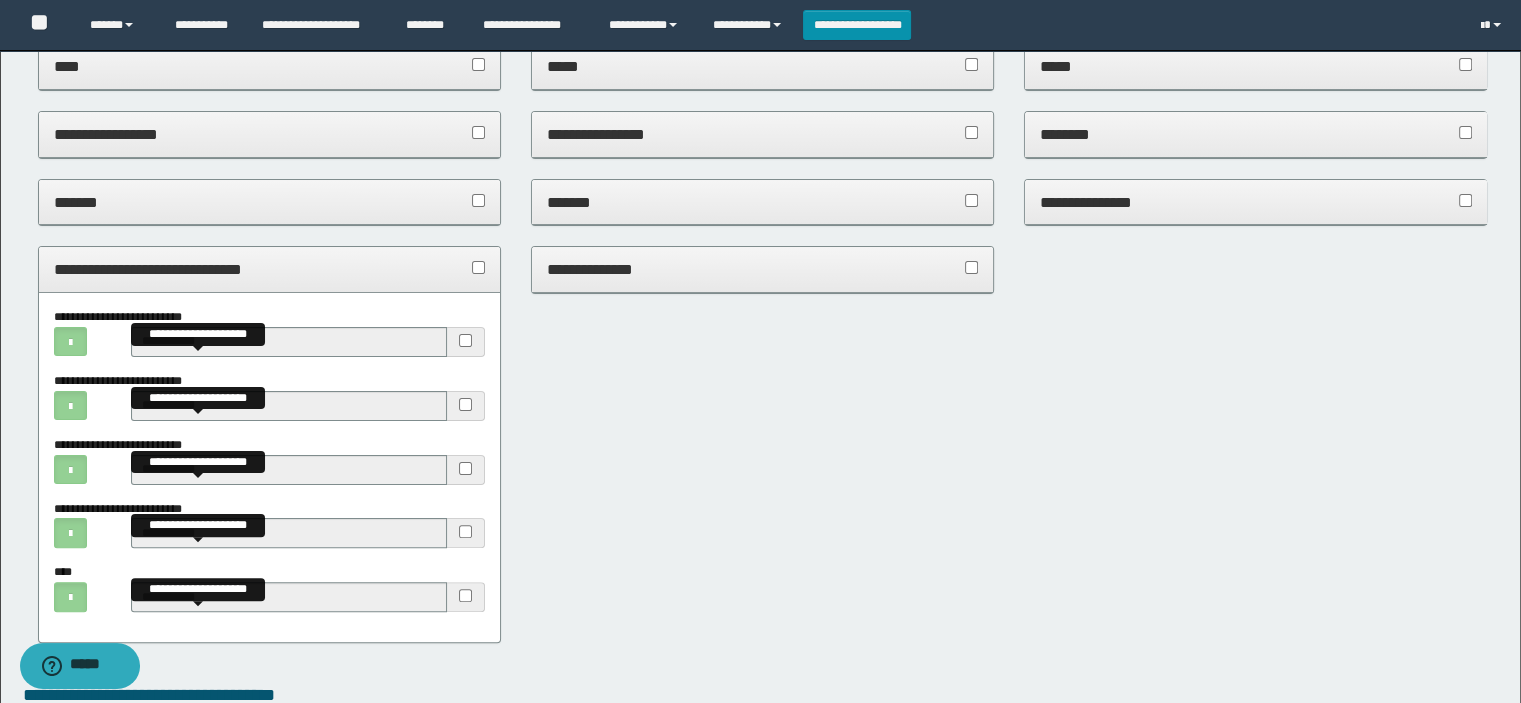 scroll, scrollTop: 500, scrollLeft: 0, axis: vertical 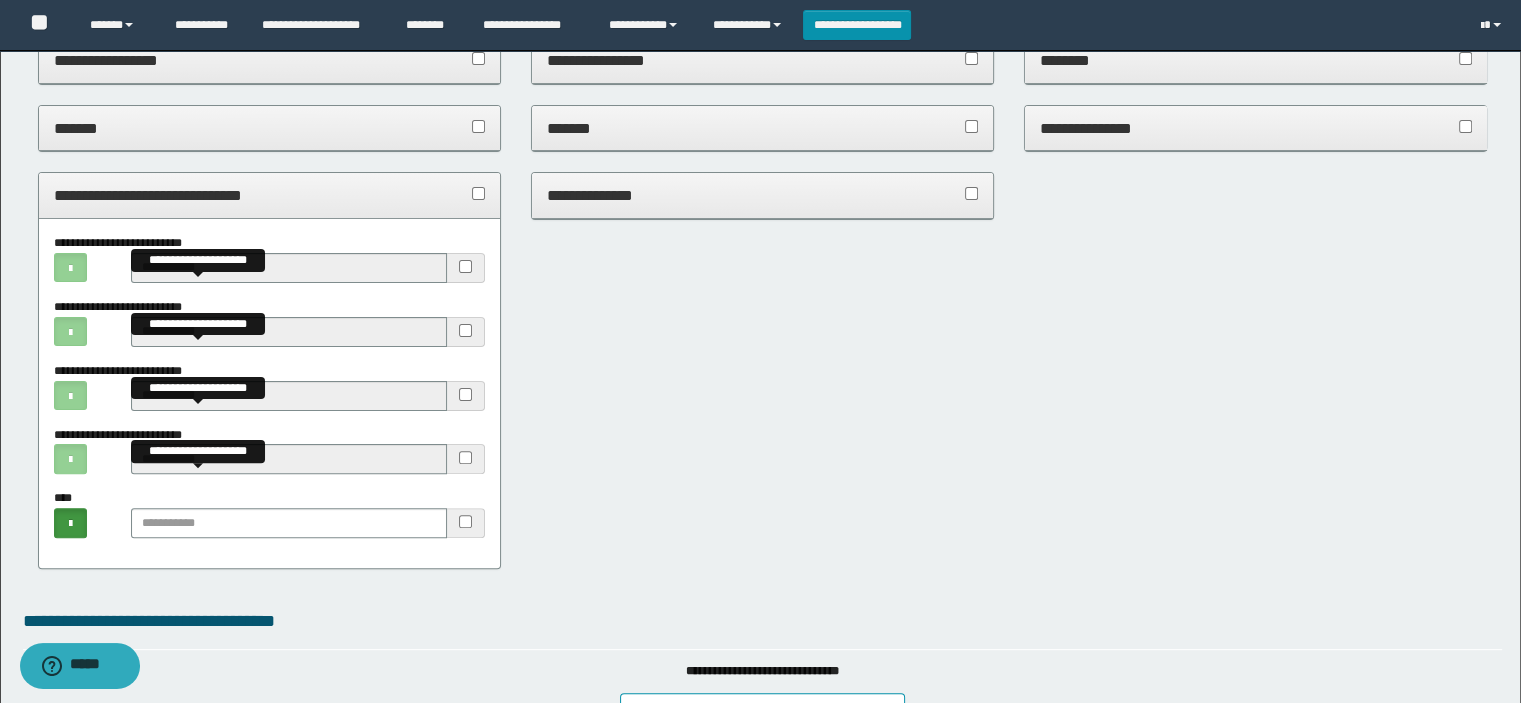 click on "**********" at bounding box center (270, 195) 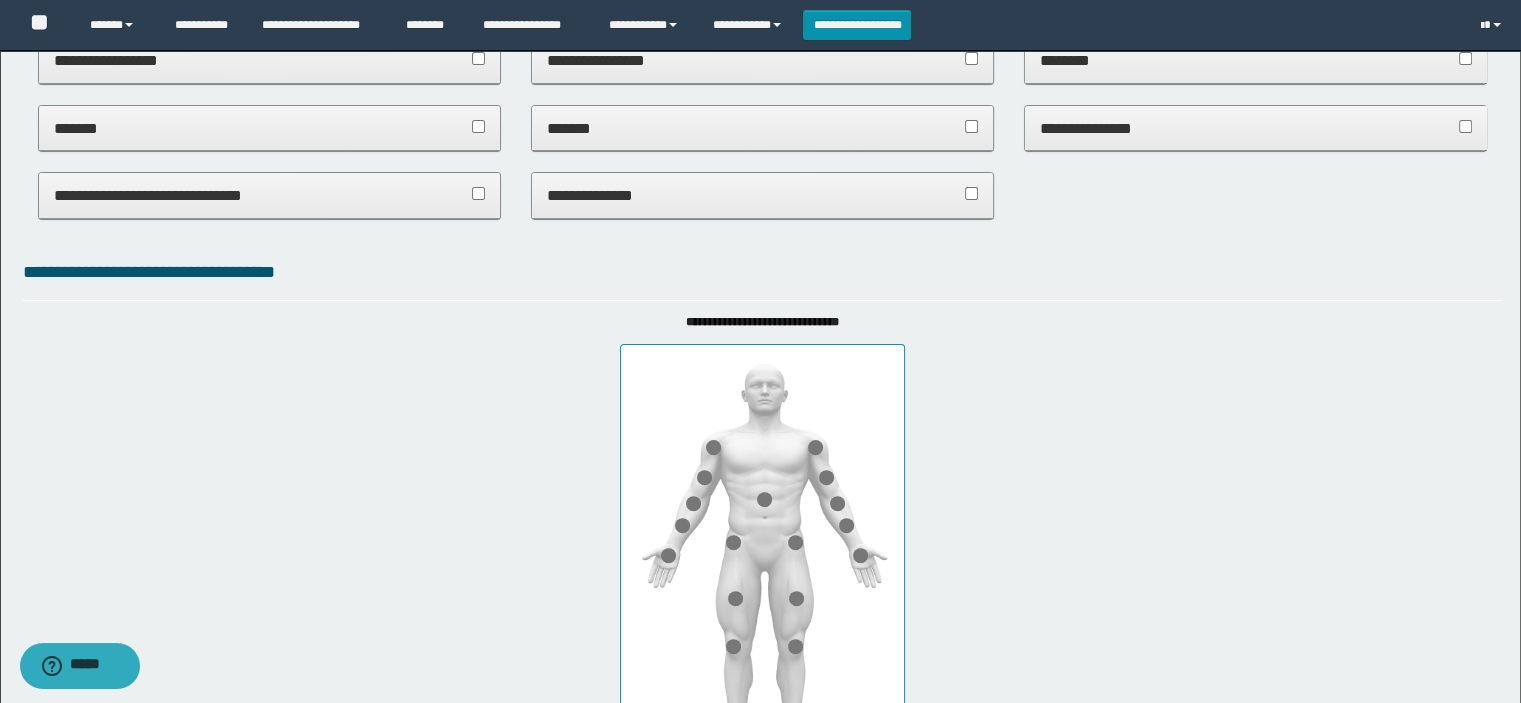 click on "**********" at bounding box center [269, 139] 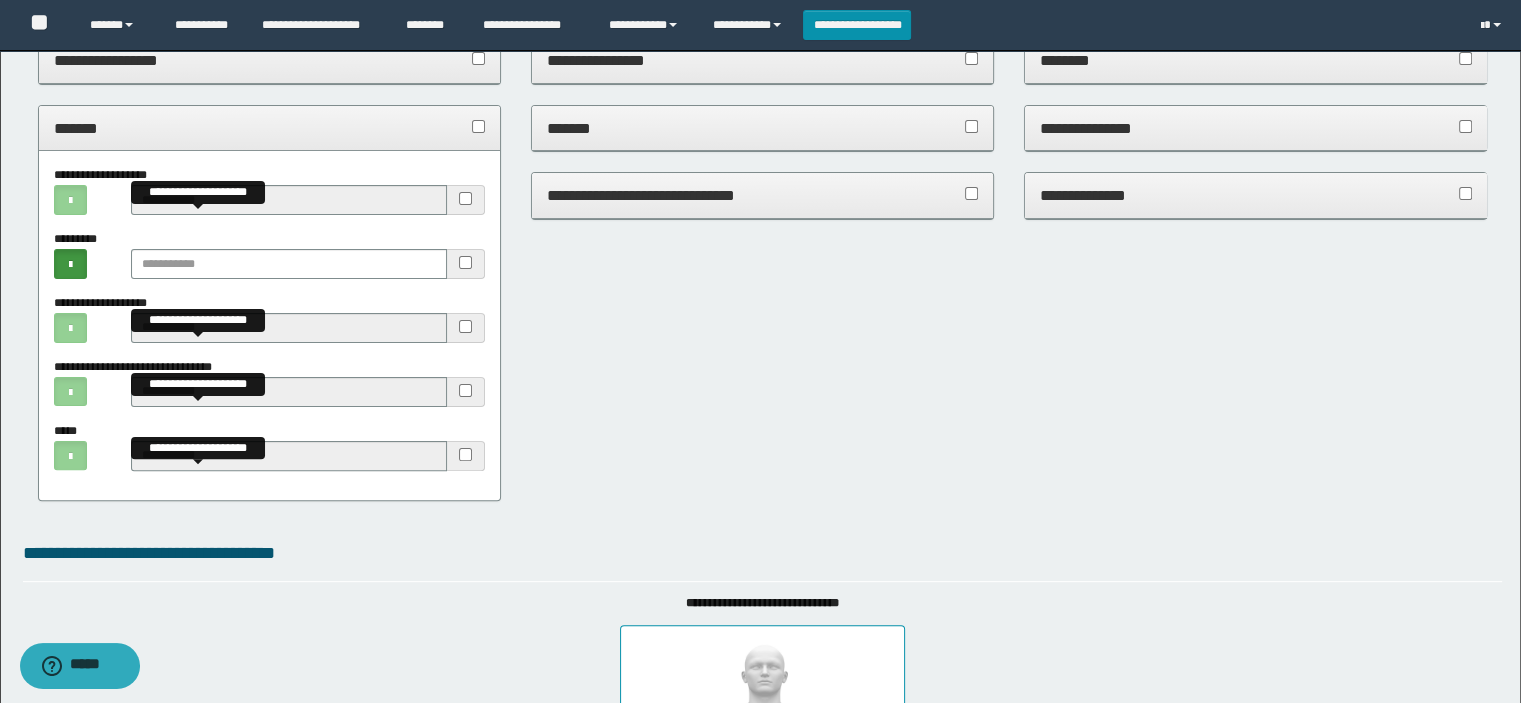 click on "**********" at bounding box center [466, 456] 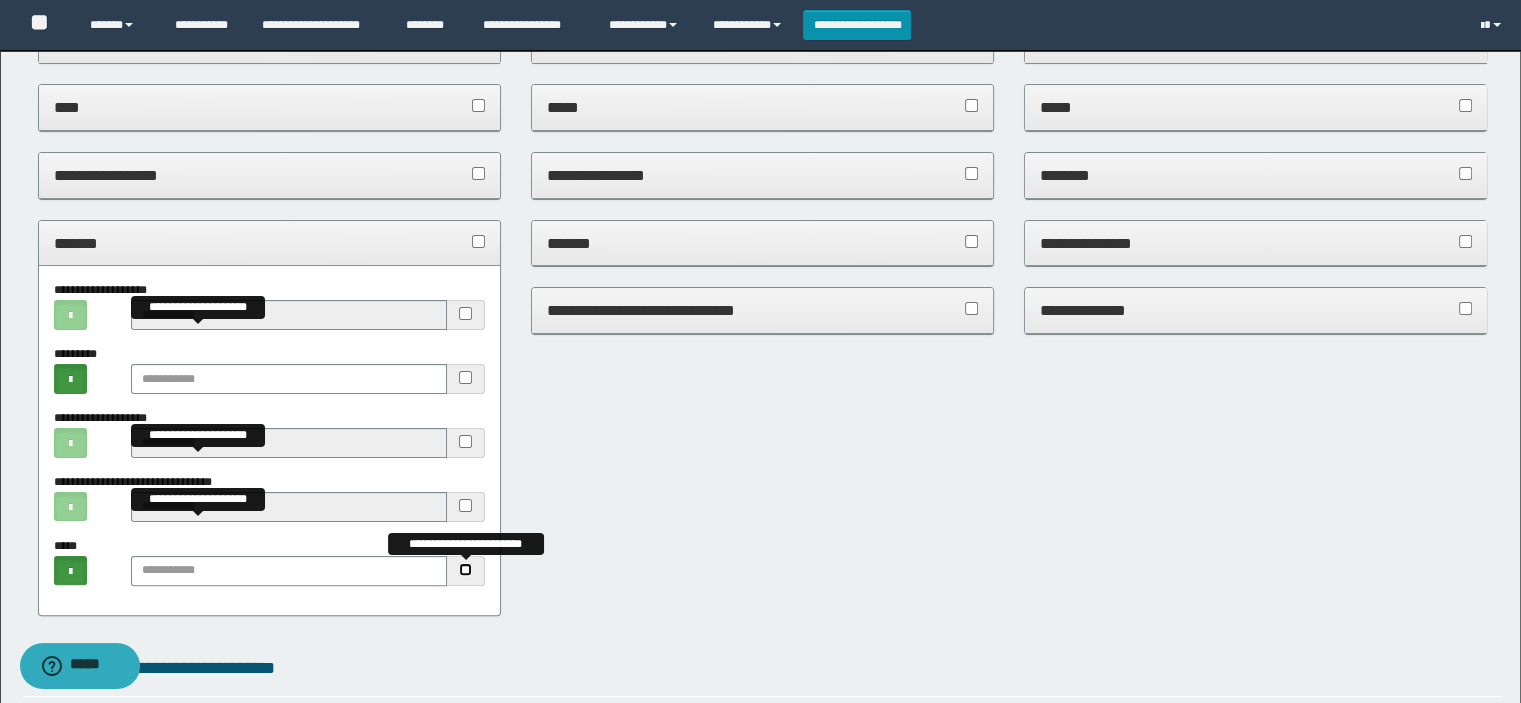 scroll, scrollTop: 300, scrollLeft: 0, axis: vertical 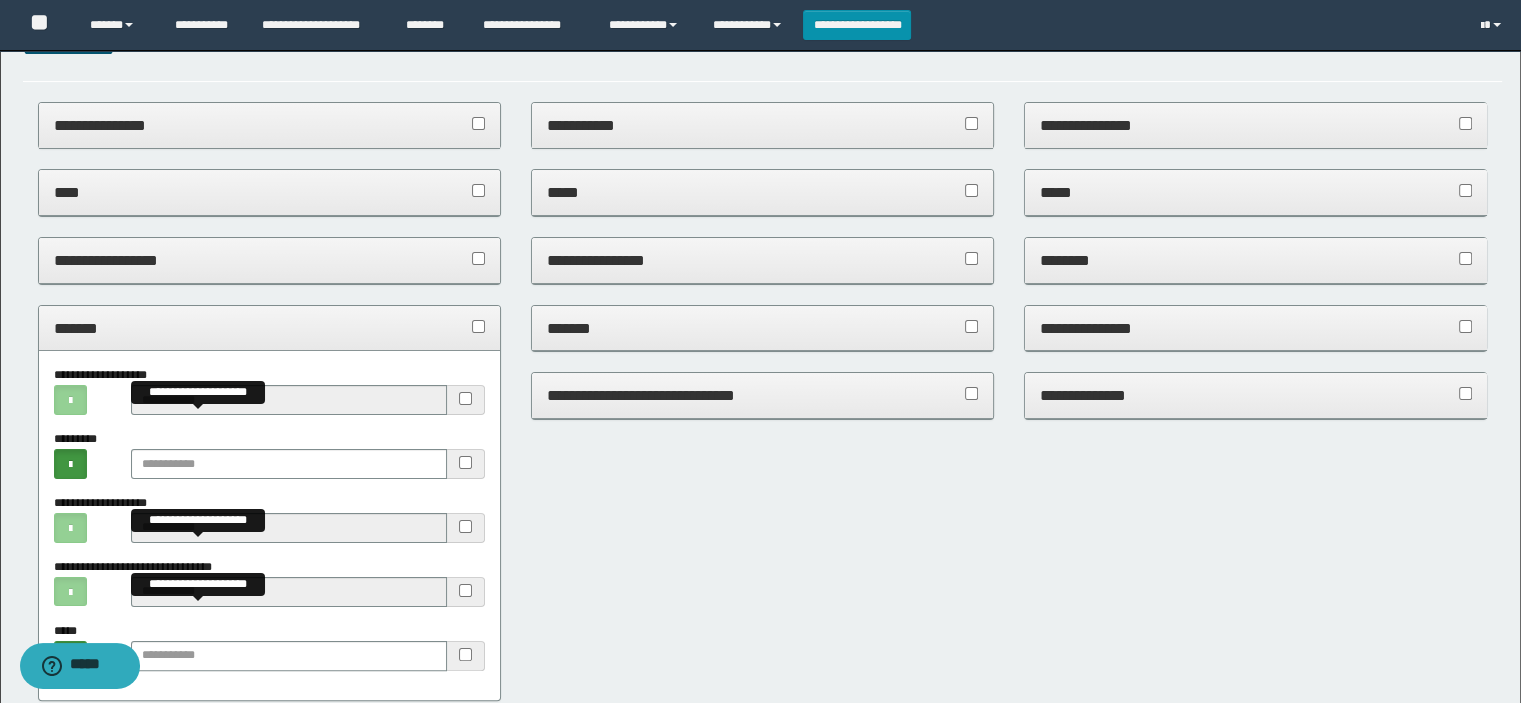 click on "*******" at bounding box center (270, 328) 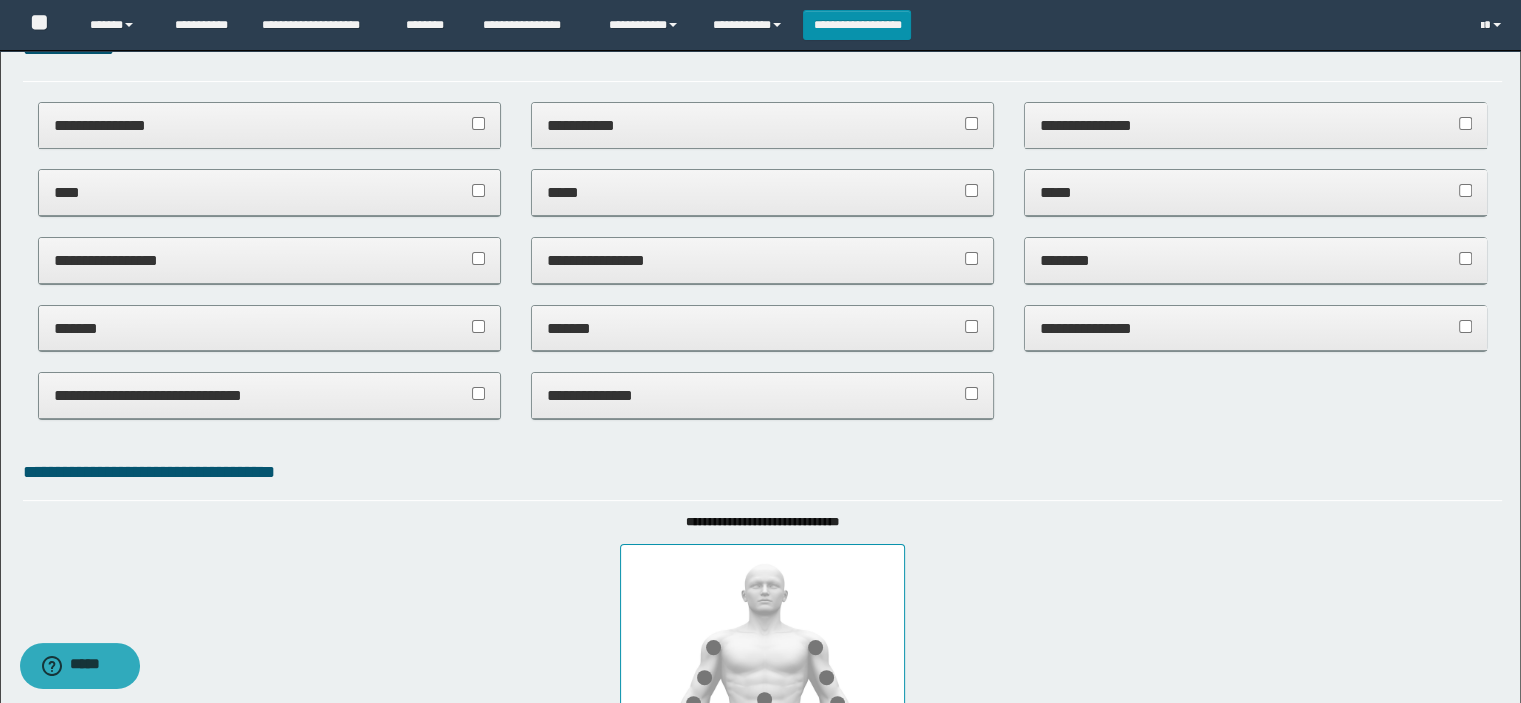 click on "**********" at bounding box center [270, 260] 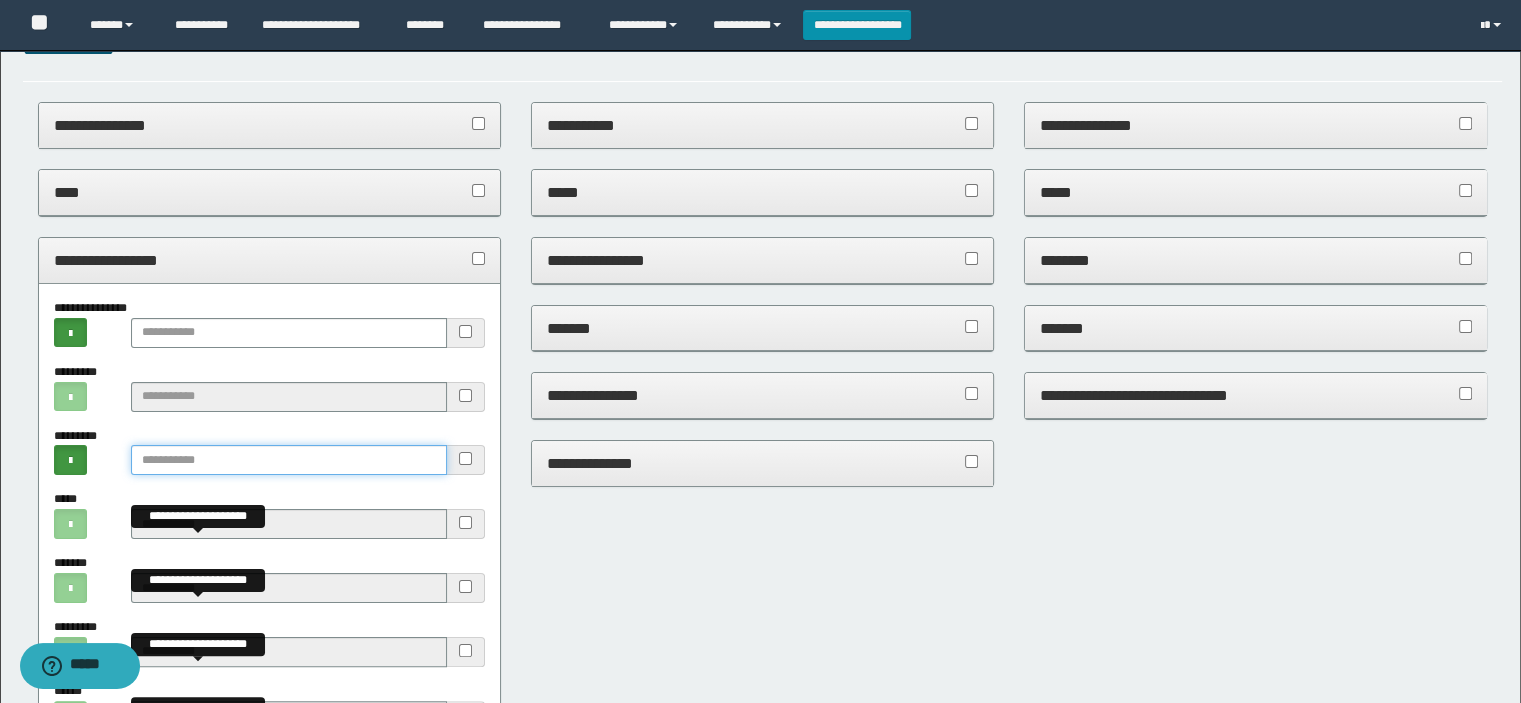 click at bounding box center [289, 460] 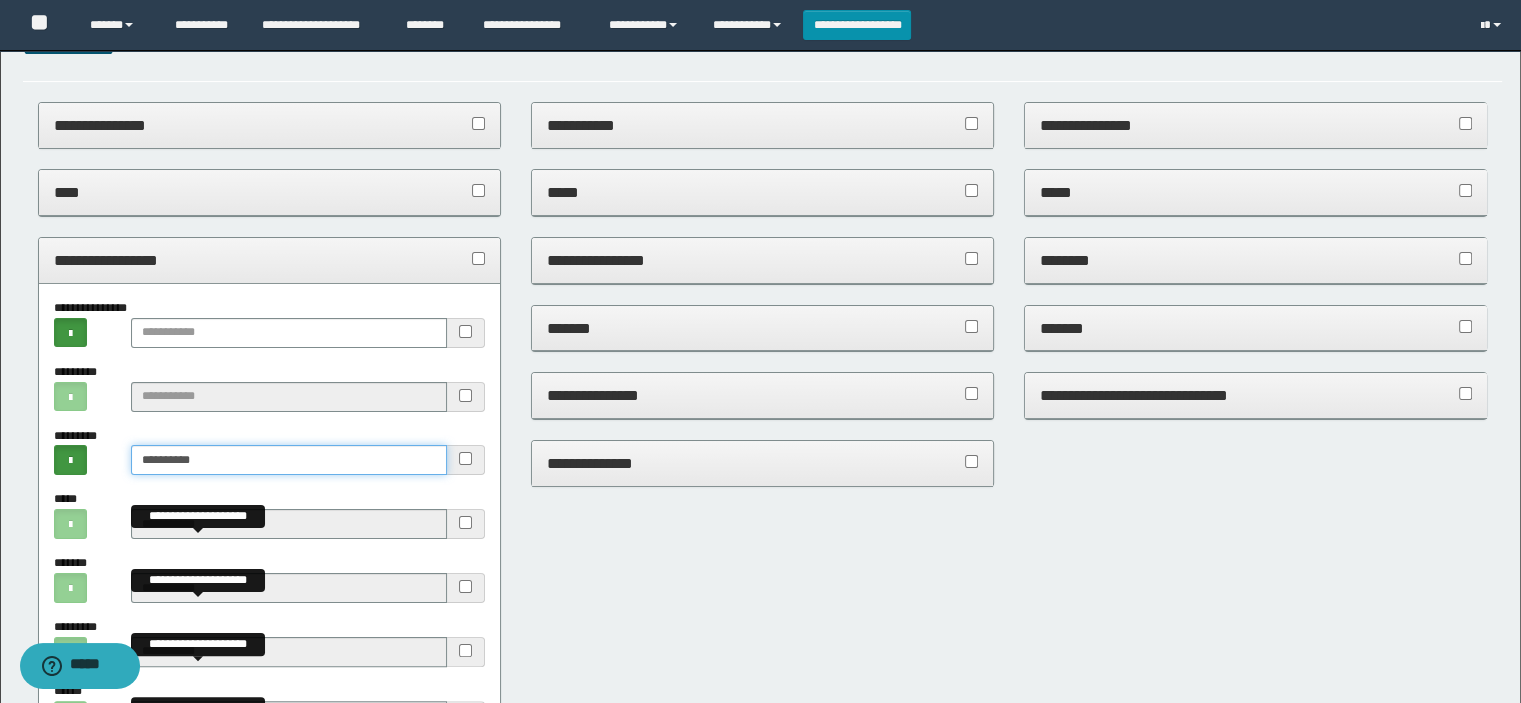 type on "**********" 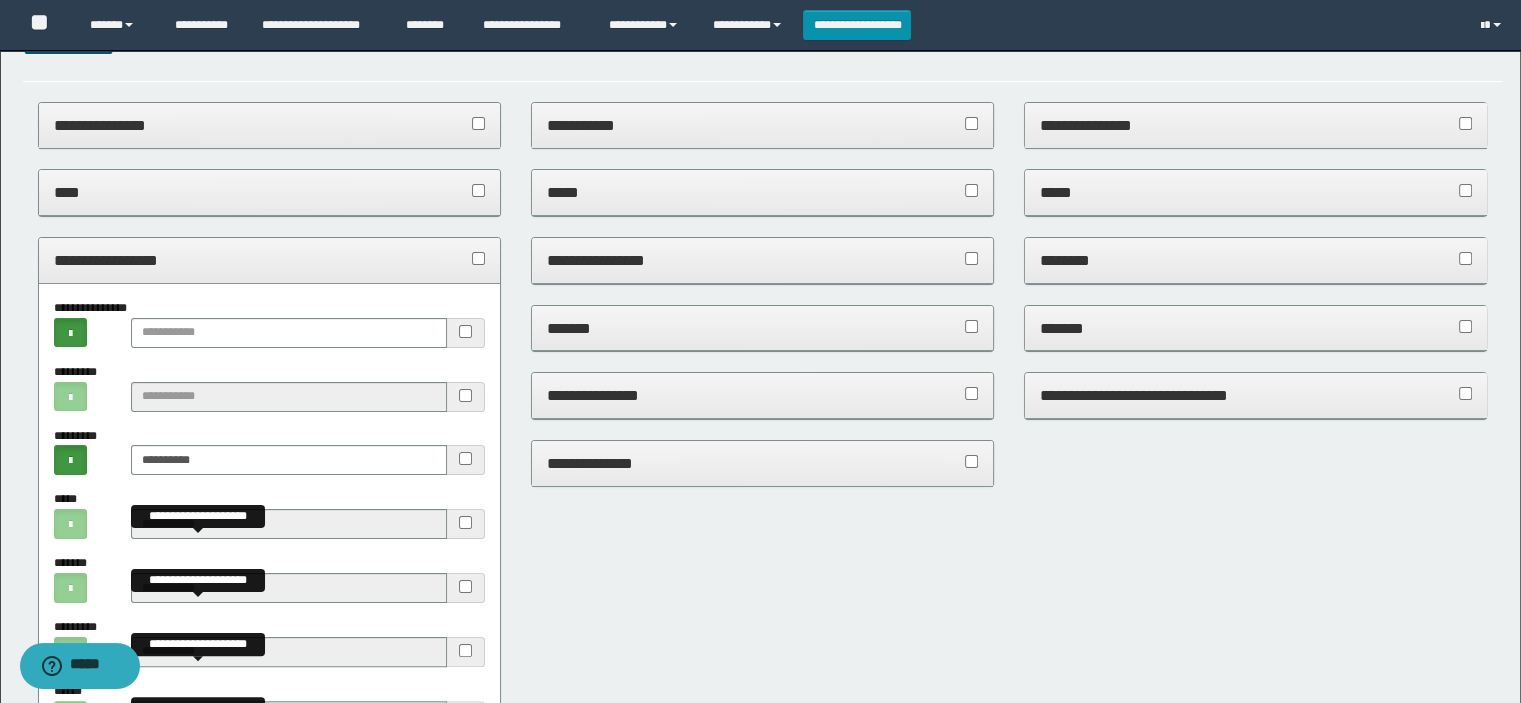 click on "**********" at bounding box center [270, 260] 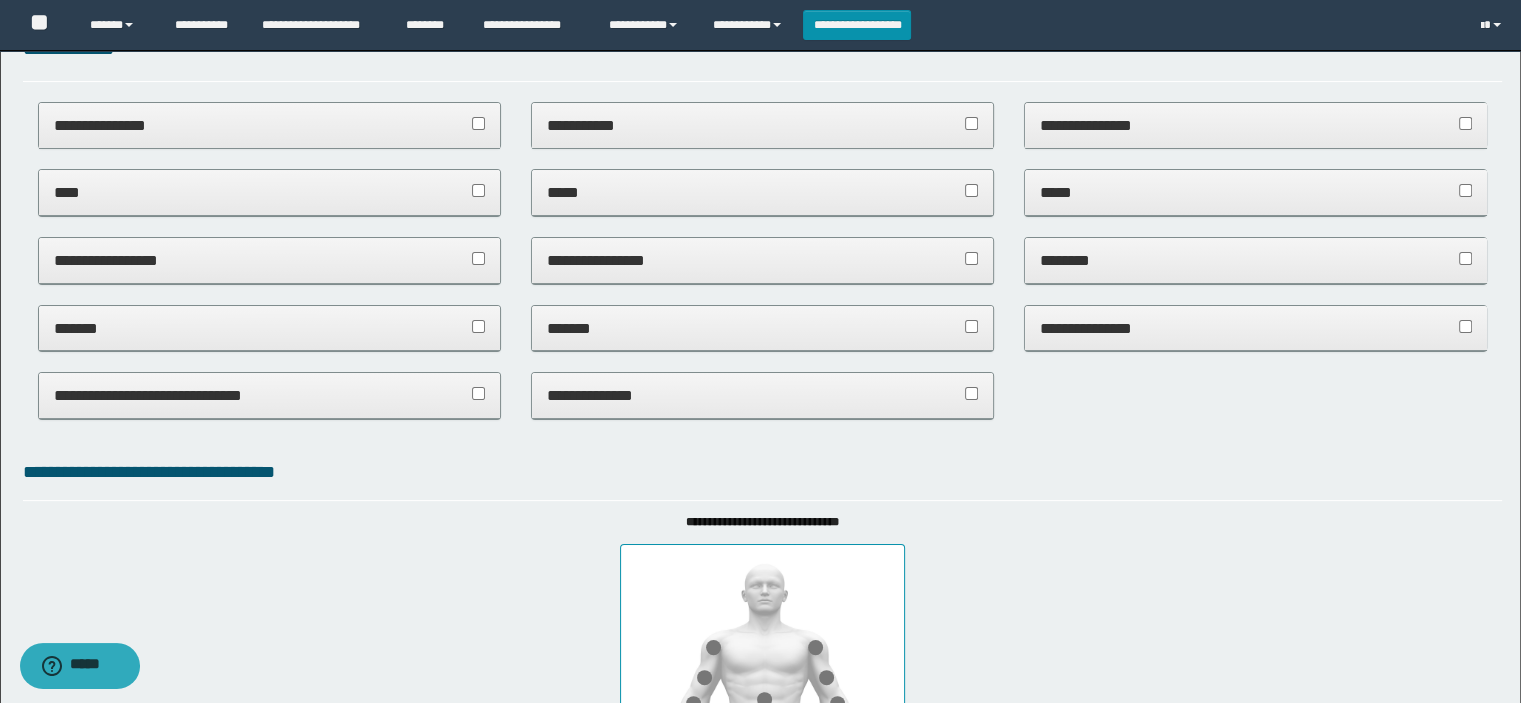 click on "*****" at bounding box center [763, 192] 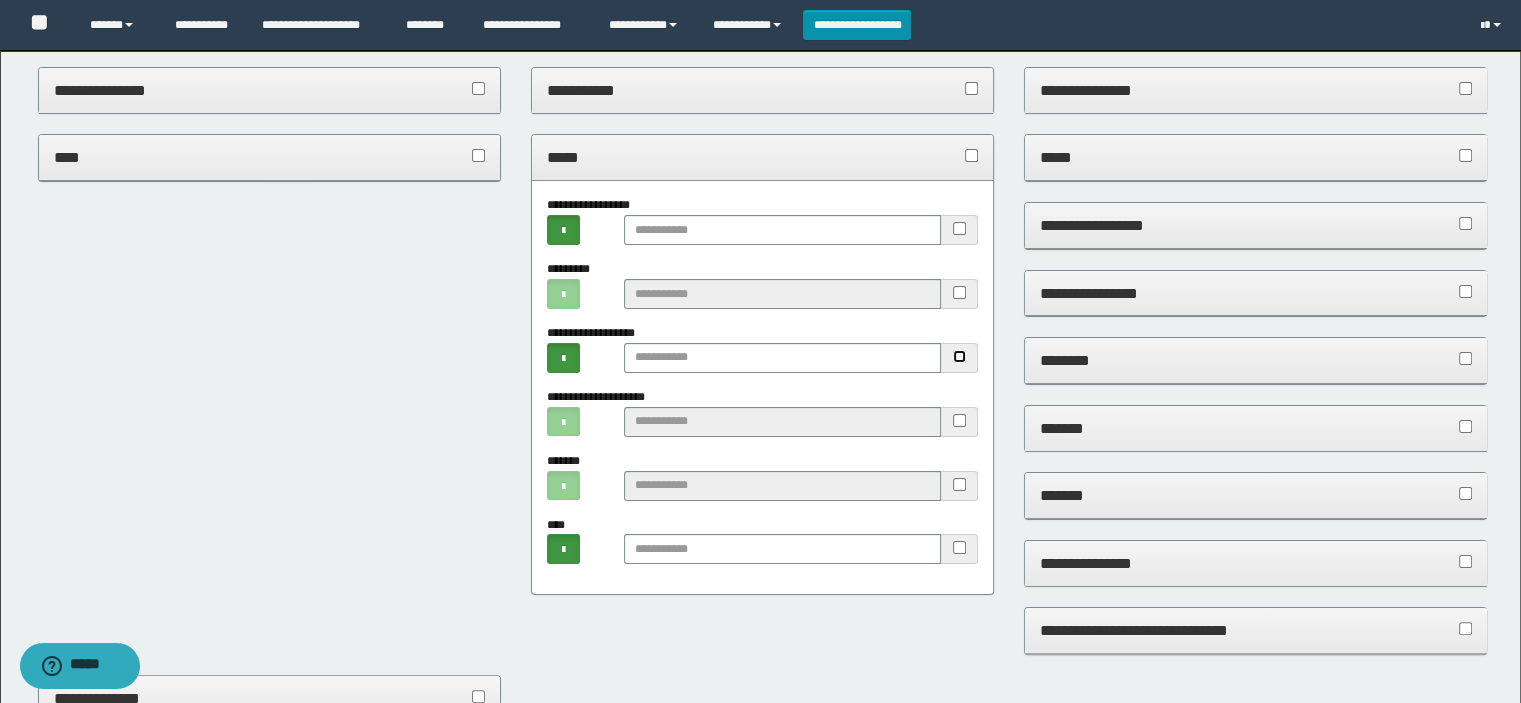 scroll, scrollTop: 300, scrollLeft: 0, axis: vertical 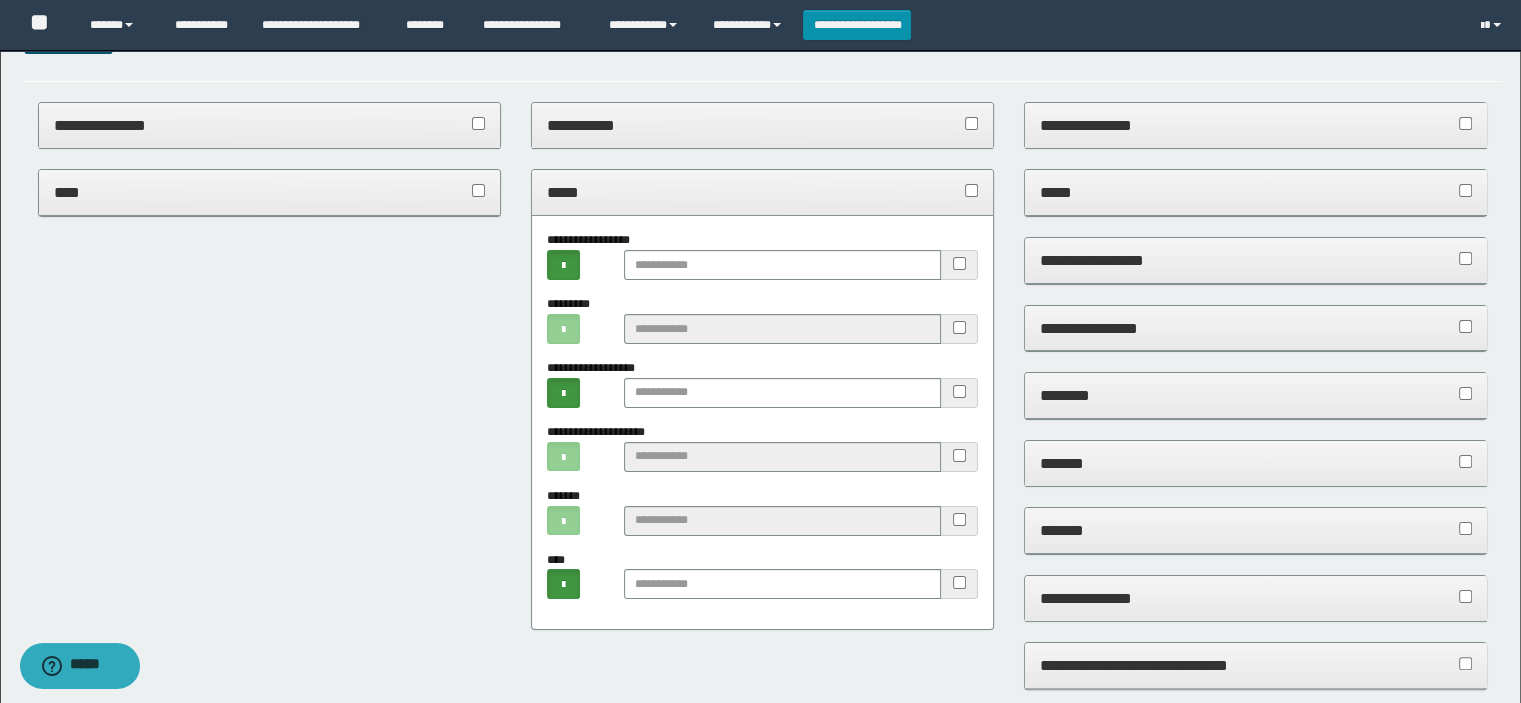 click on "*****" at bounding box center [763, 193] 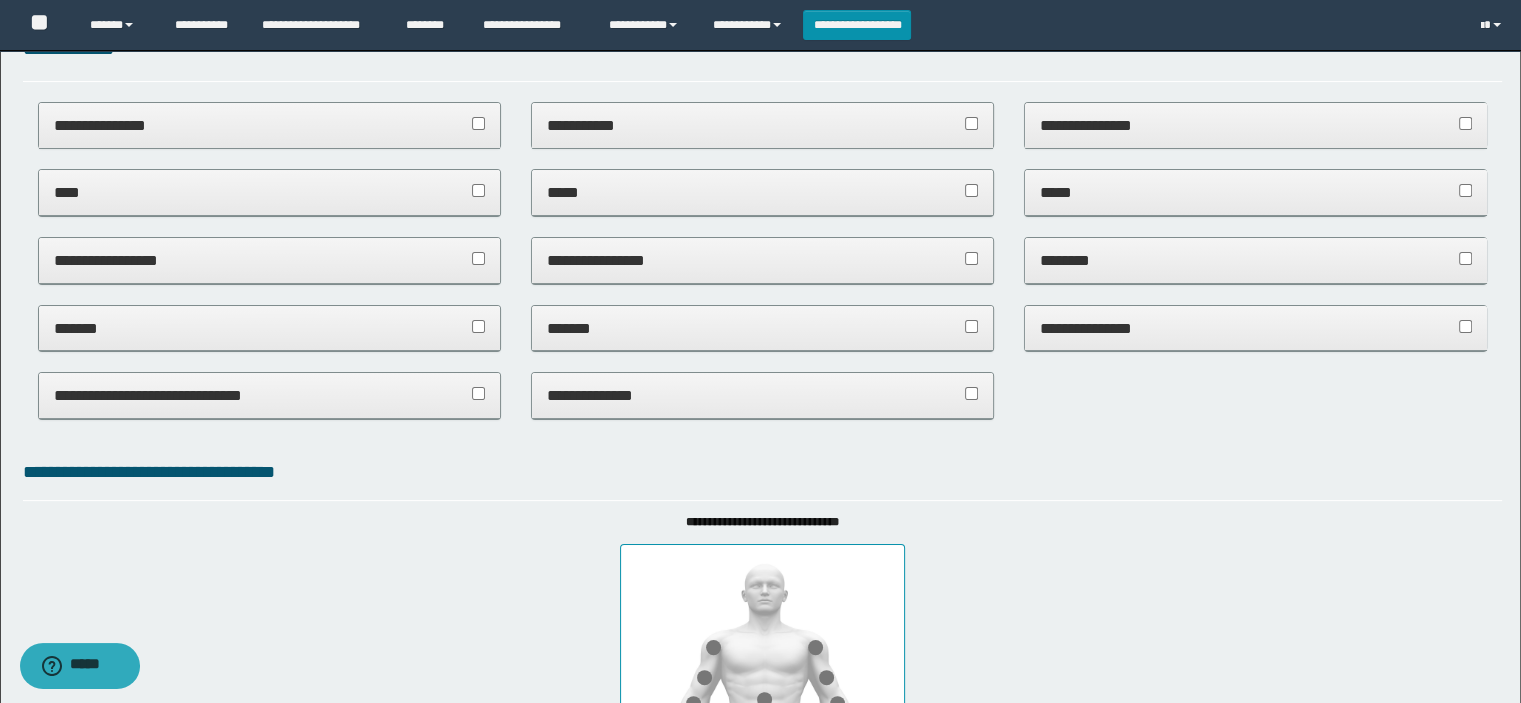 click on "**********" at bounding box center [763, 125] 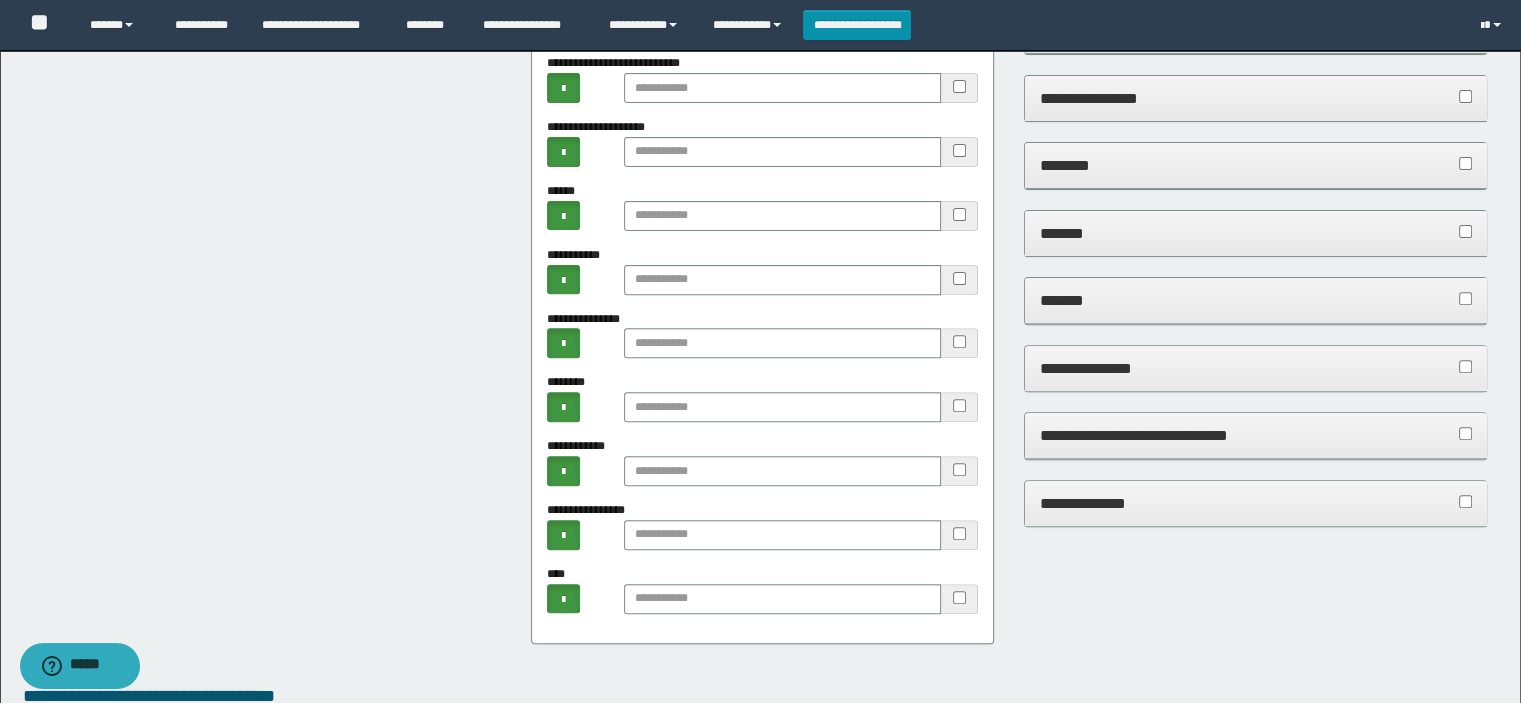 scroll, scrollTop: 700, scrollLeft: 0, axis: vertical 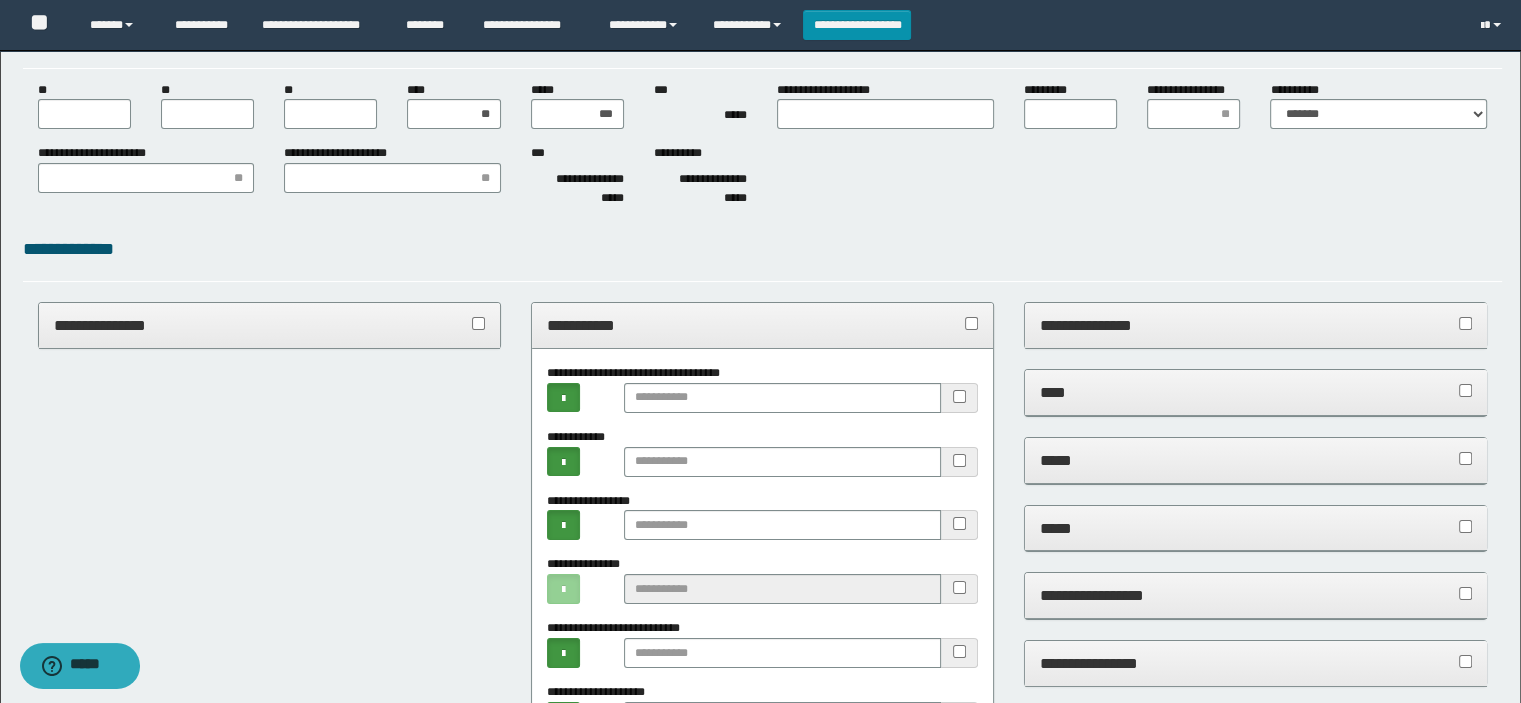 click on "**********" at bounding box center [763, 326] 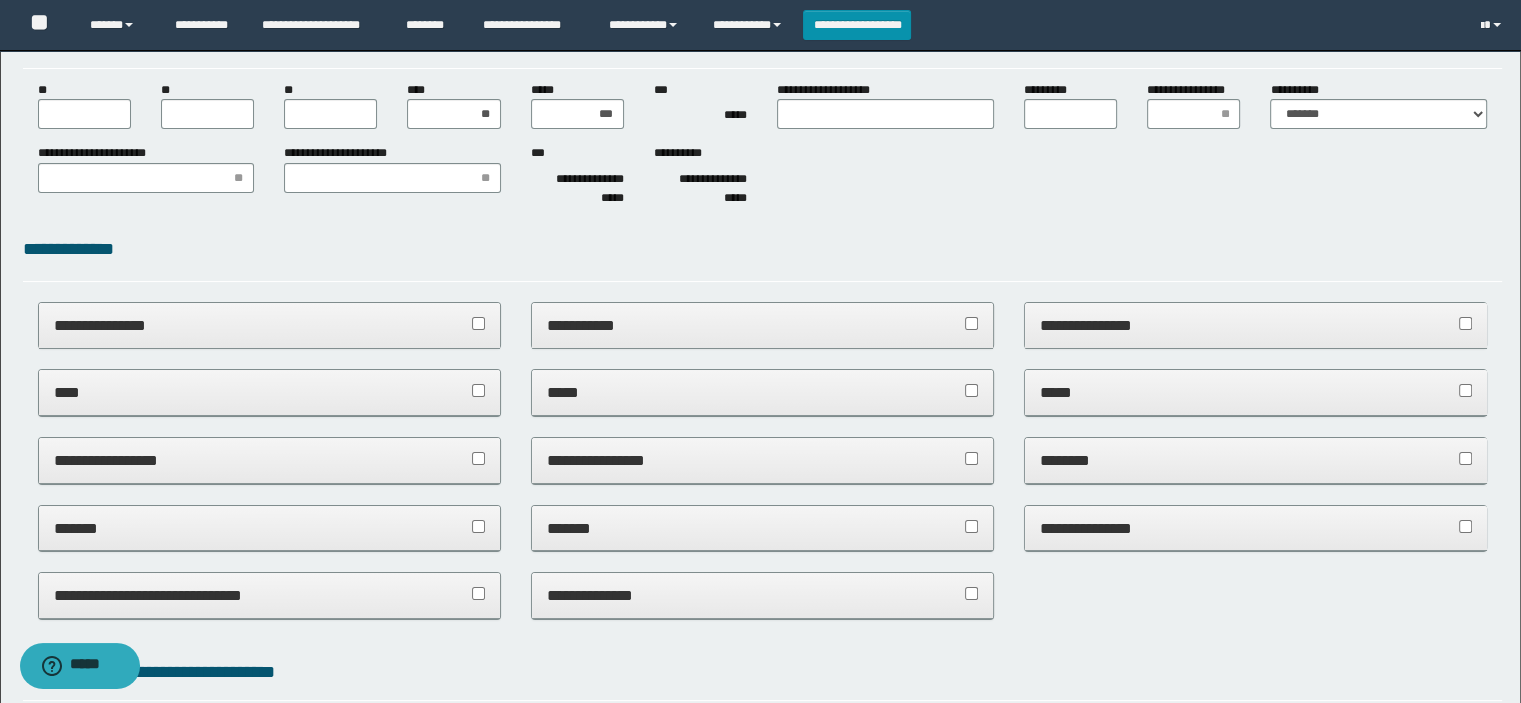 click on "**********" at bounding box center [763, 460] 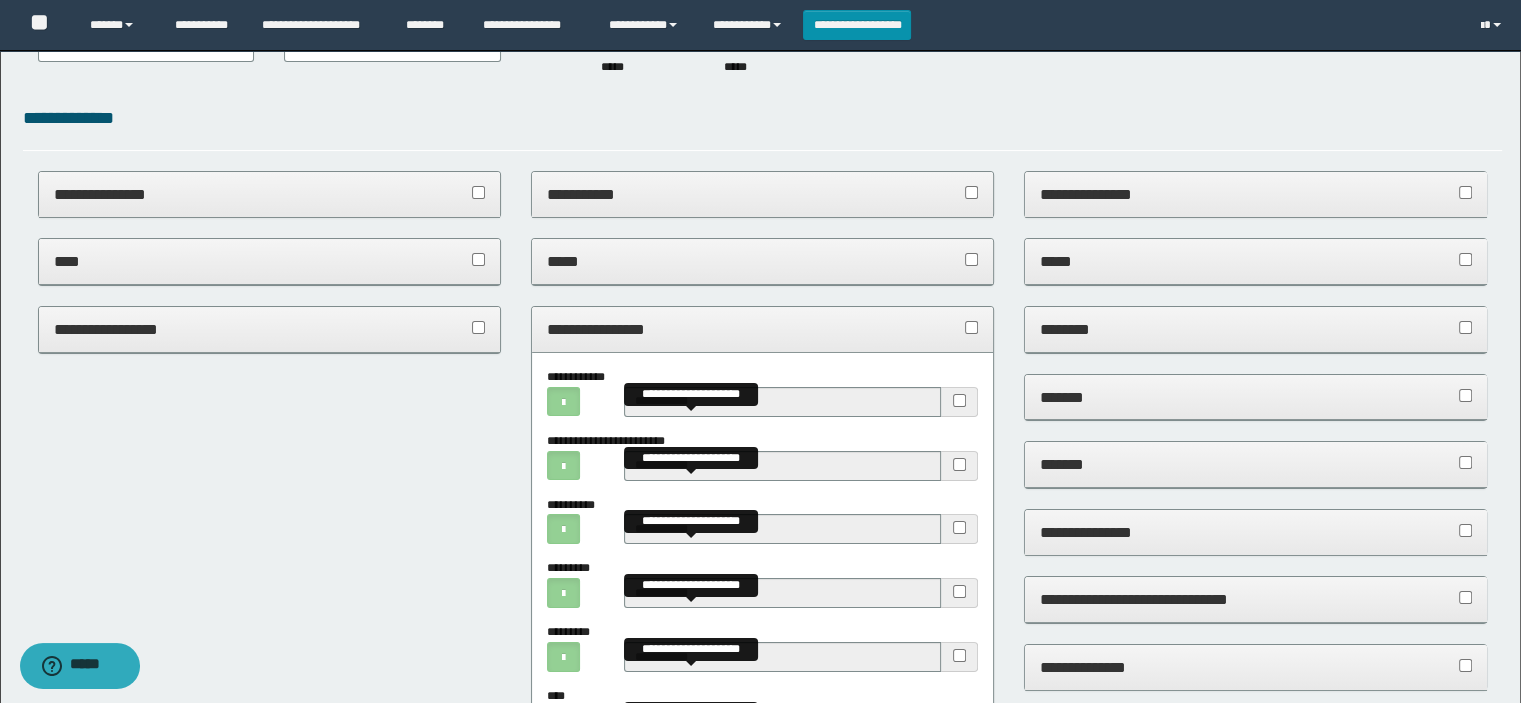 scroll, scrollTop: 400, scrollLeft: 0, axis: vertical 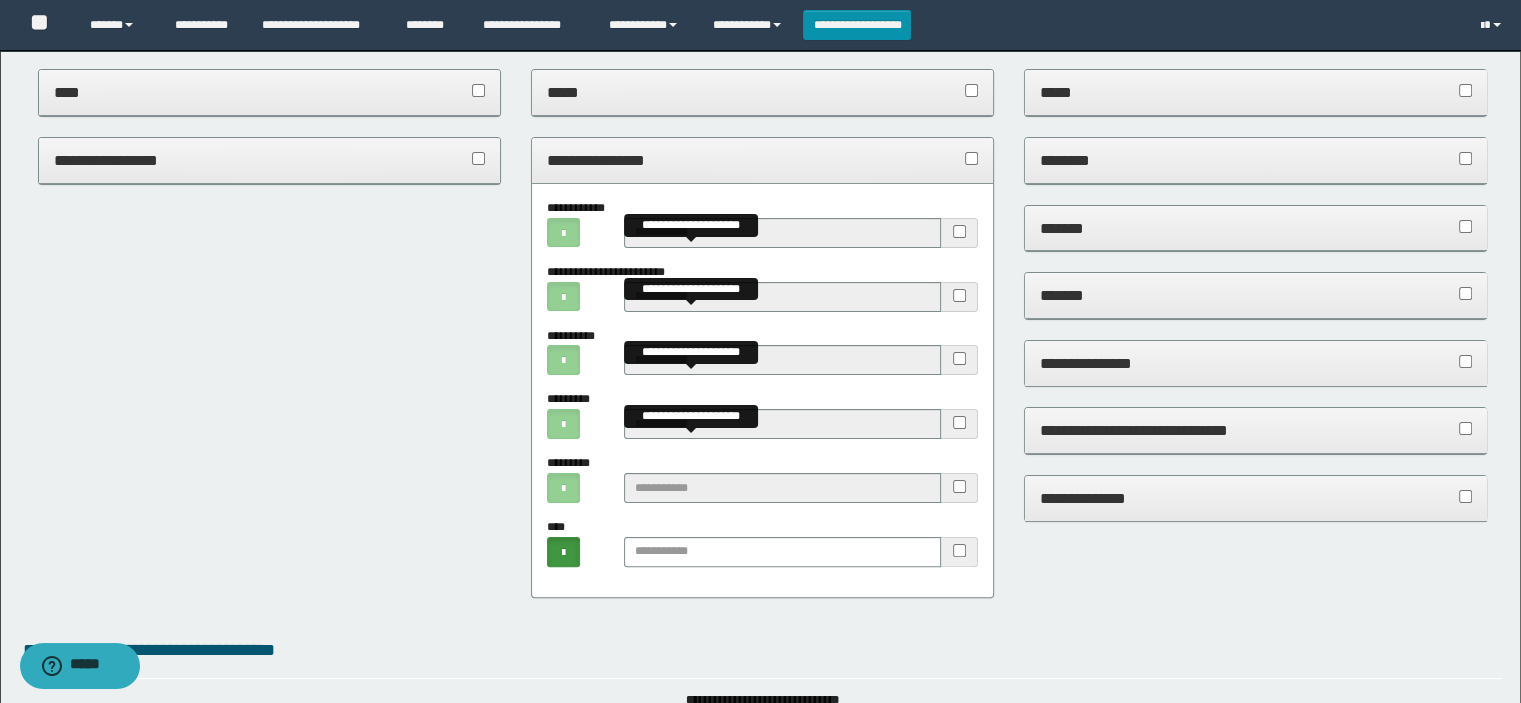 click on "**********" at bounding box center (763, 160) 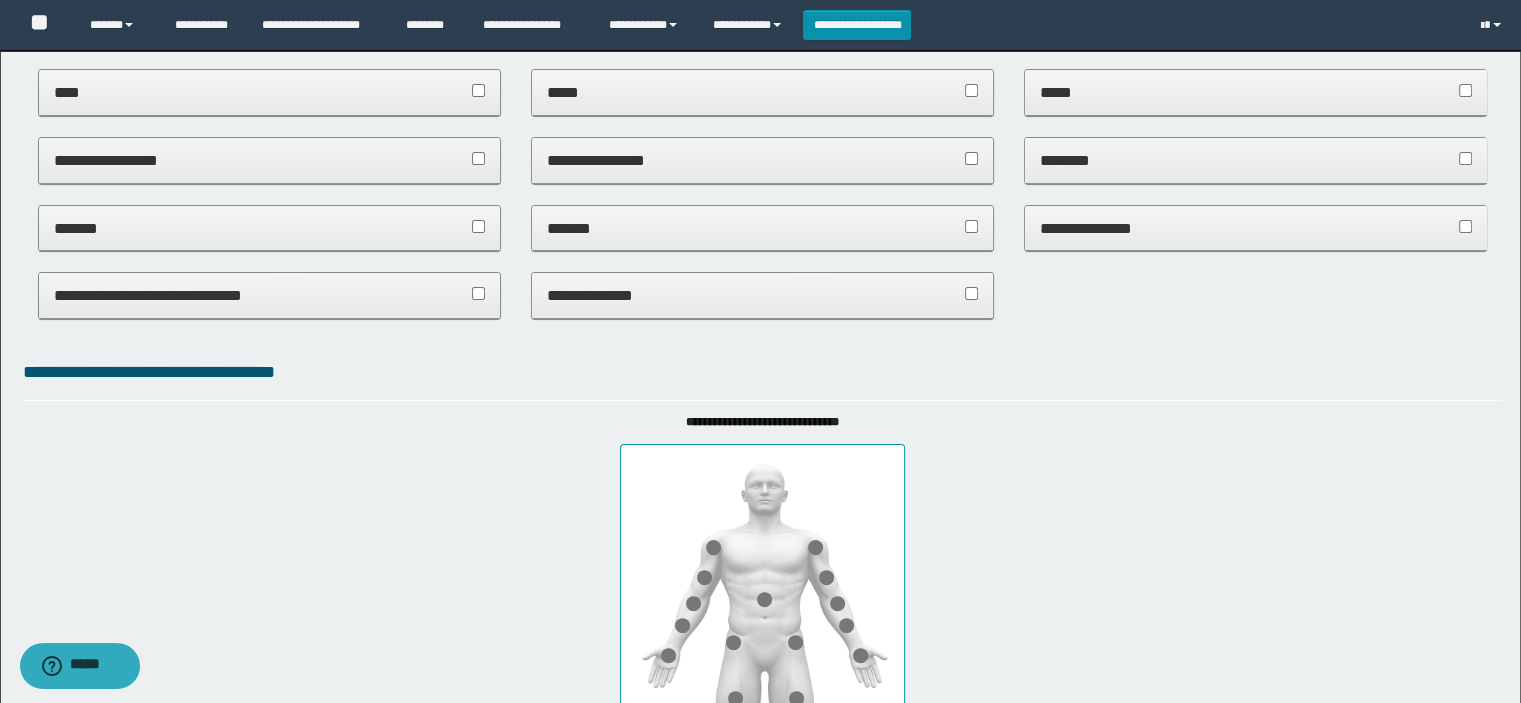 click on "*******" at bounding box center (763, 228) 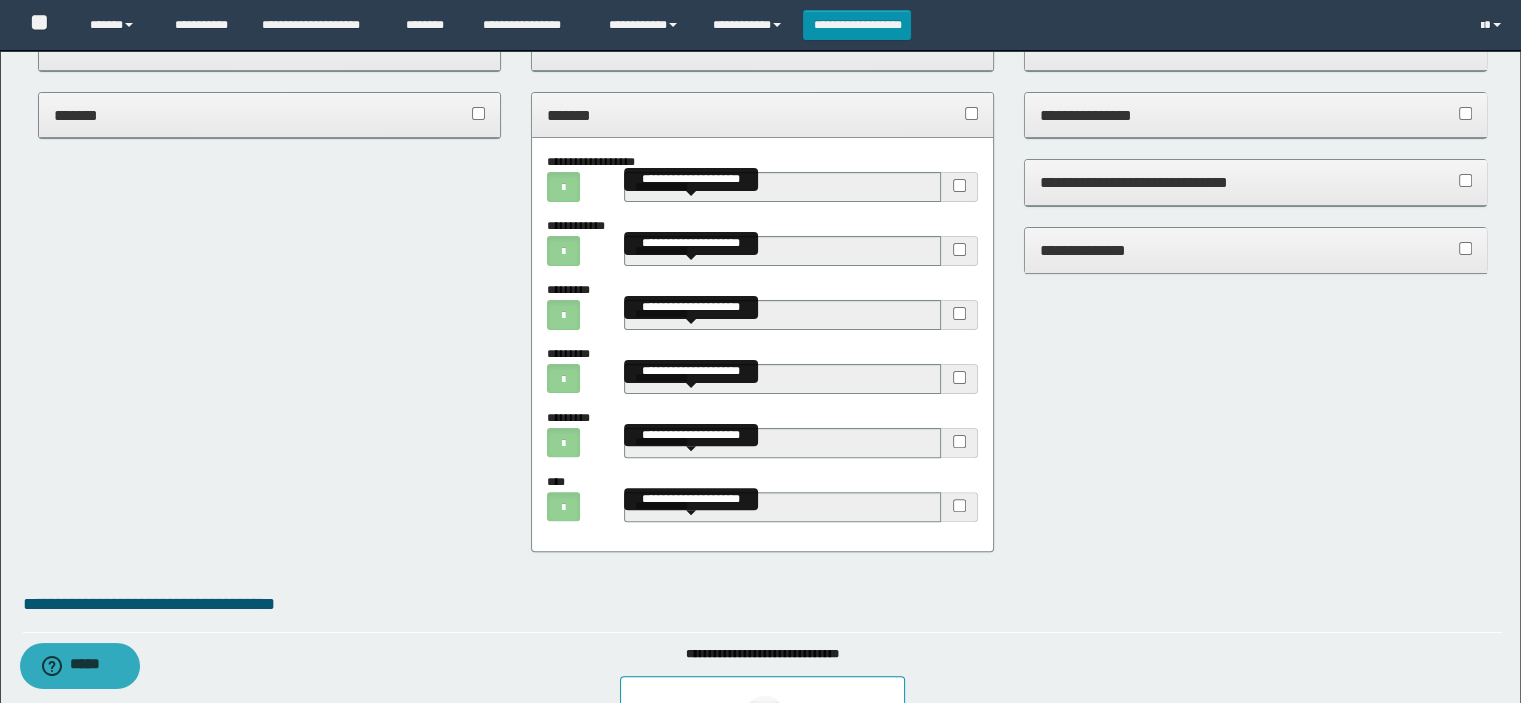 scroll, scrollTop: 600, scrollLeft: 0, axis: vertical 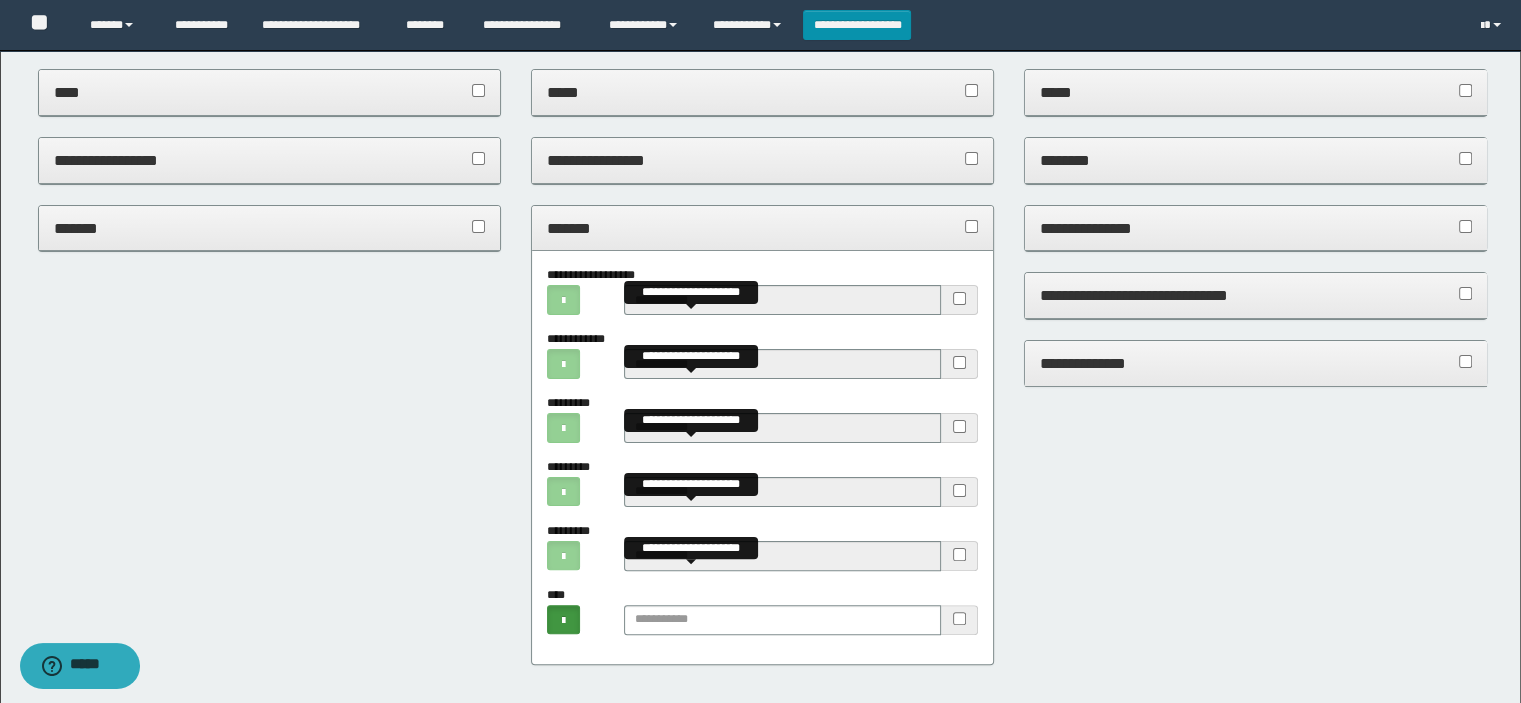 click on "*******" at bounding box center (763, 228) 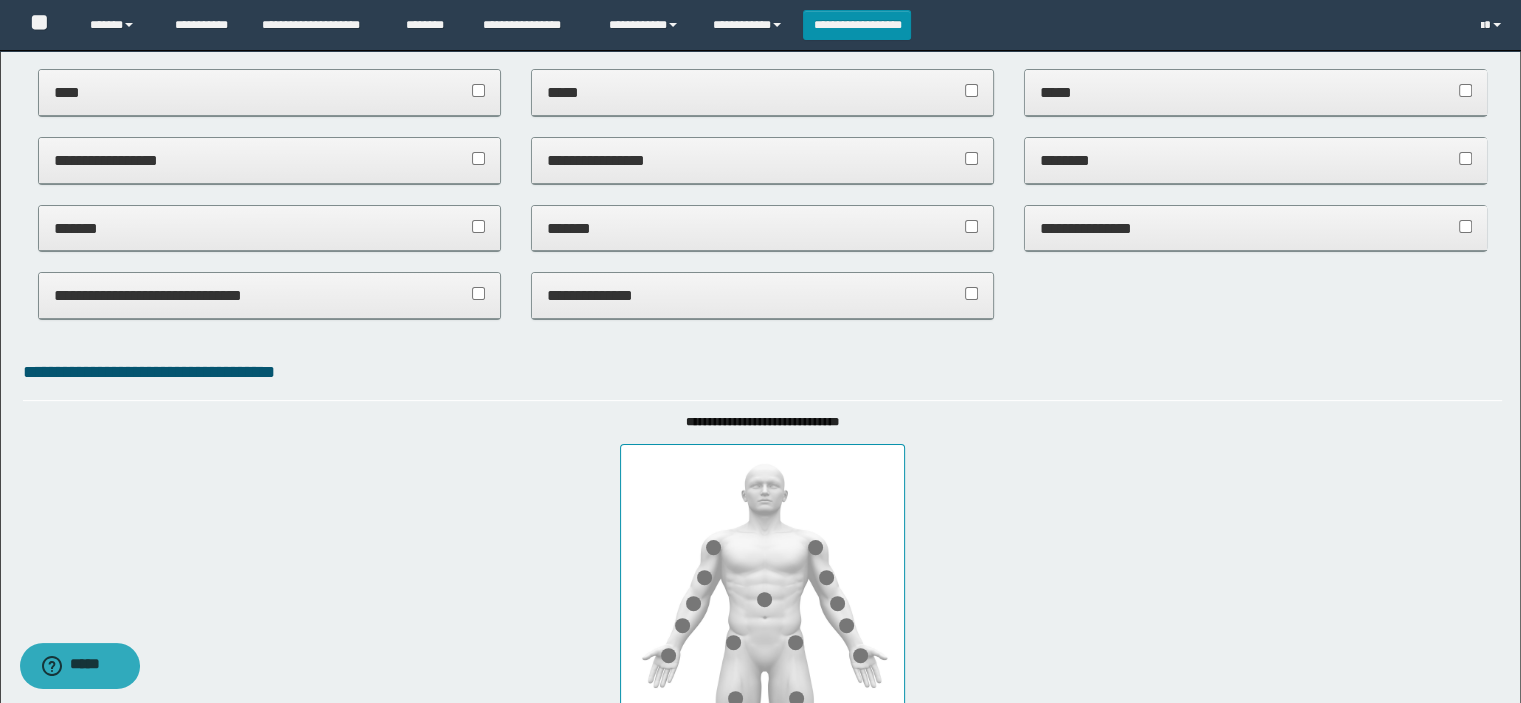 click on "**********" at bounding box center [763, 295] 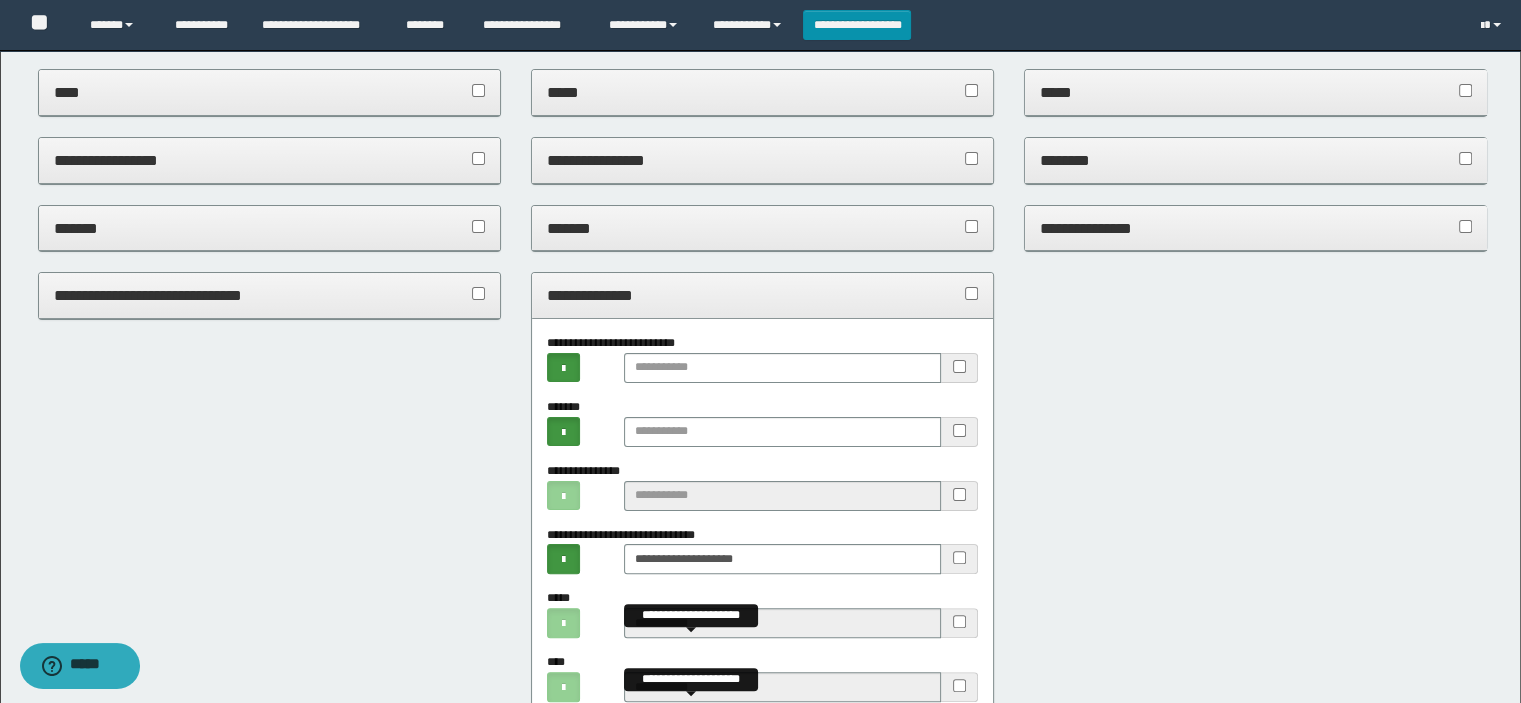 click on "**********" at bounding box center (763, 295) 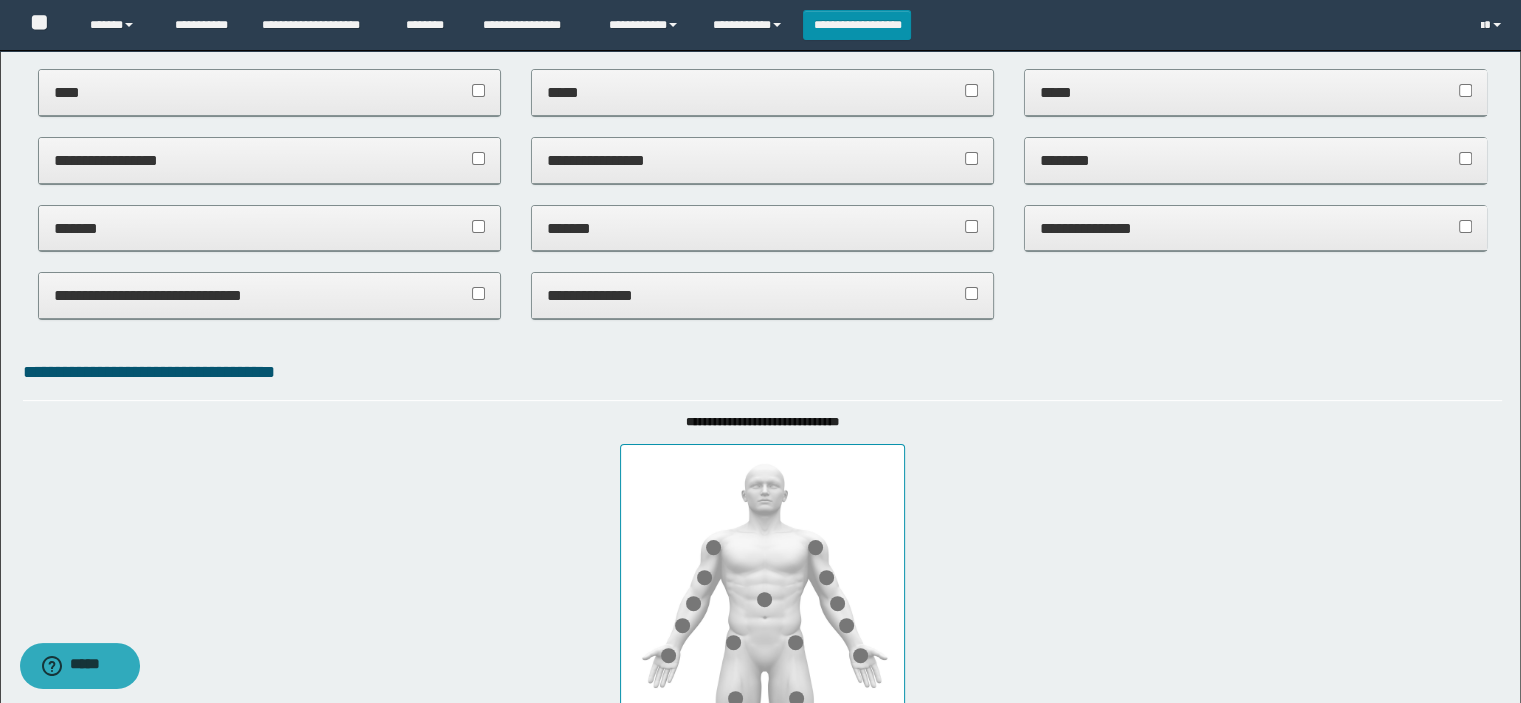click on "**********" at bounding box center (1256, 228) 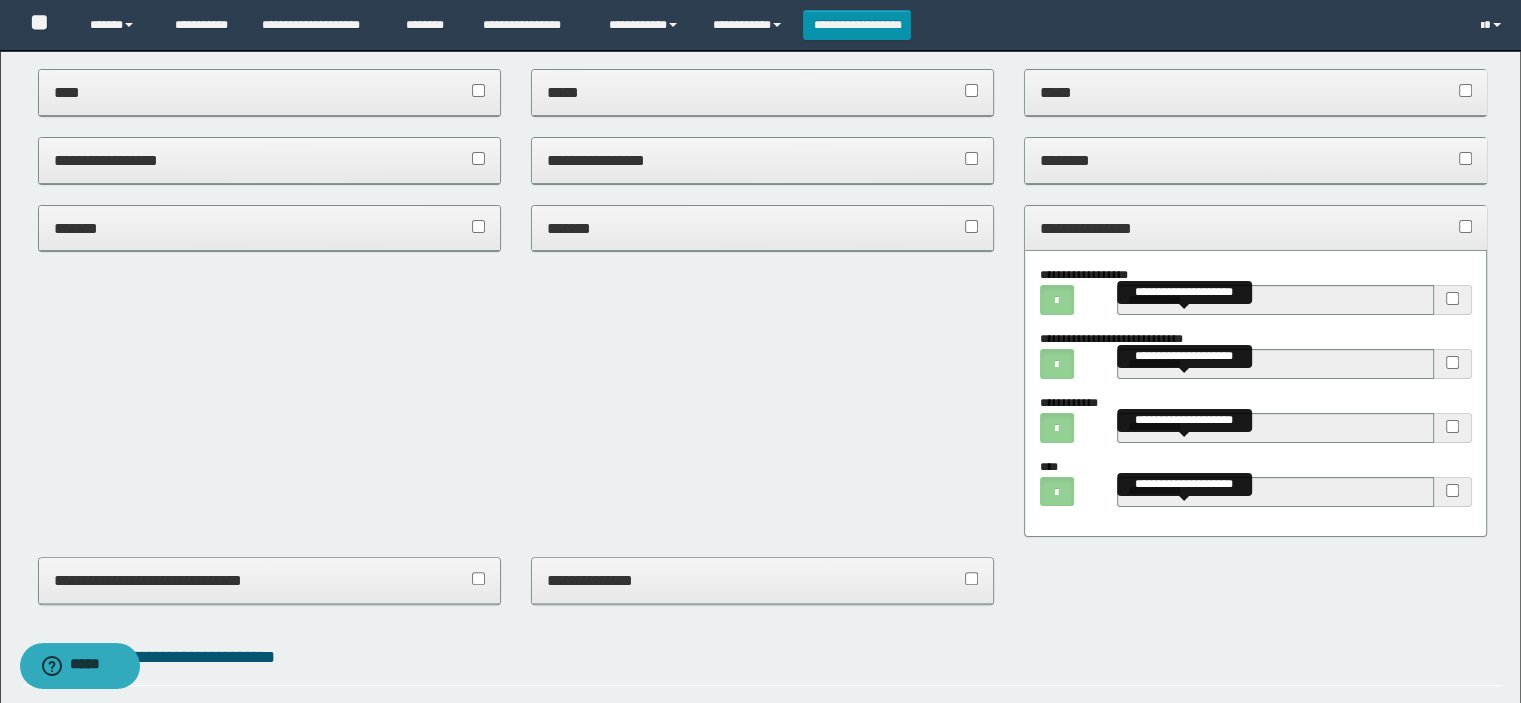 scroll, scrollTop: 600, scrollLeft: 0, axis: vertical 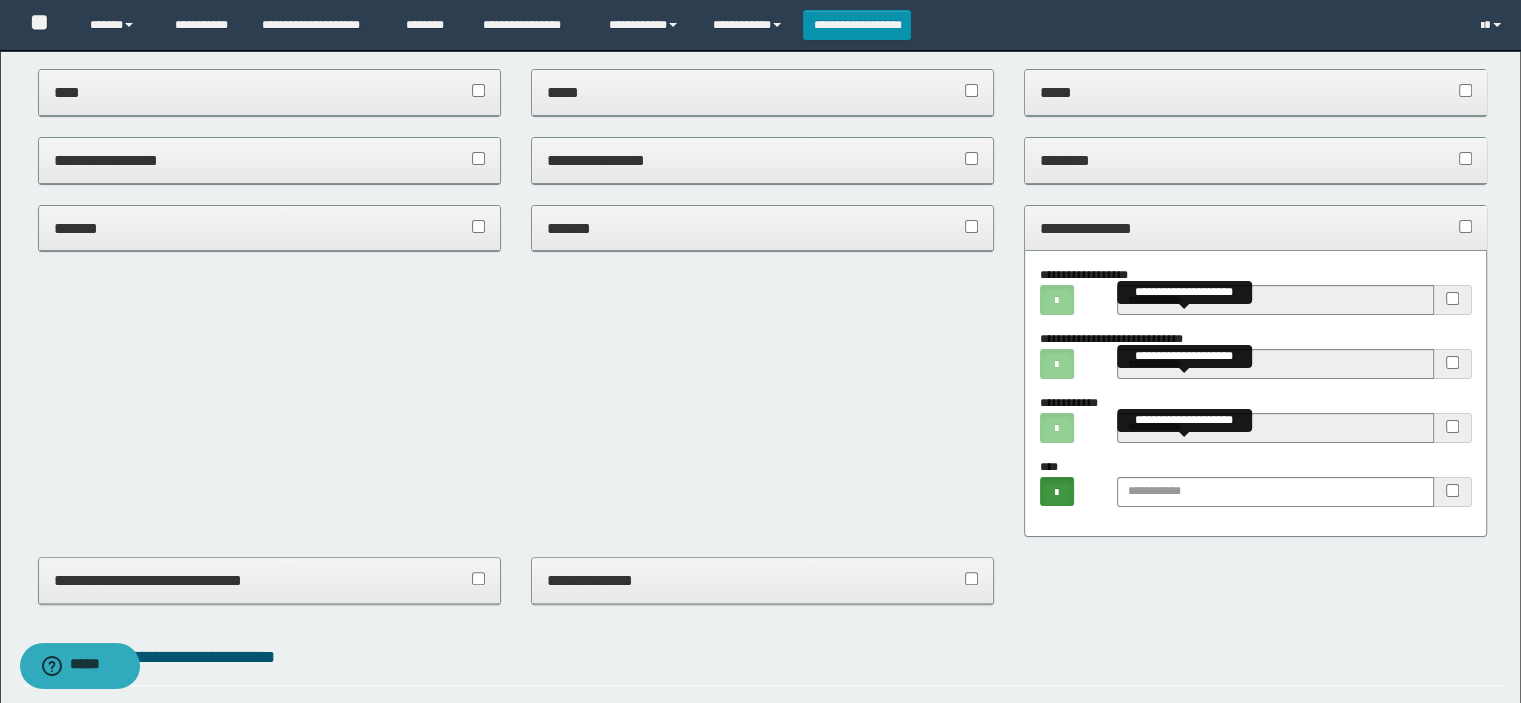 click on "**********" at bounding box center (1256, 228) 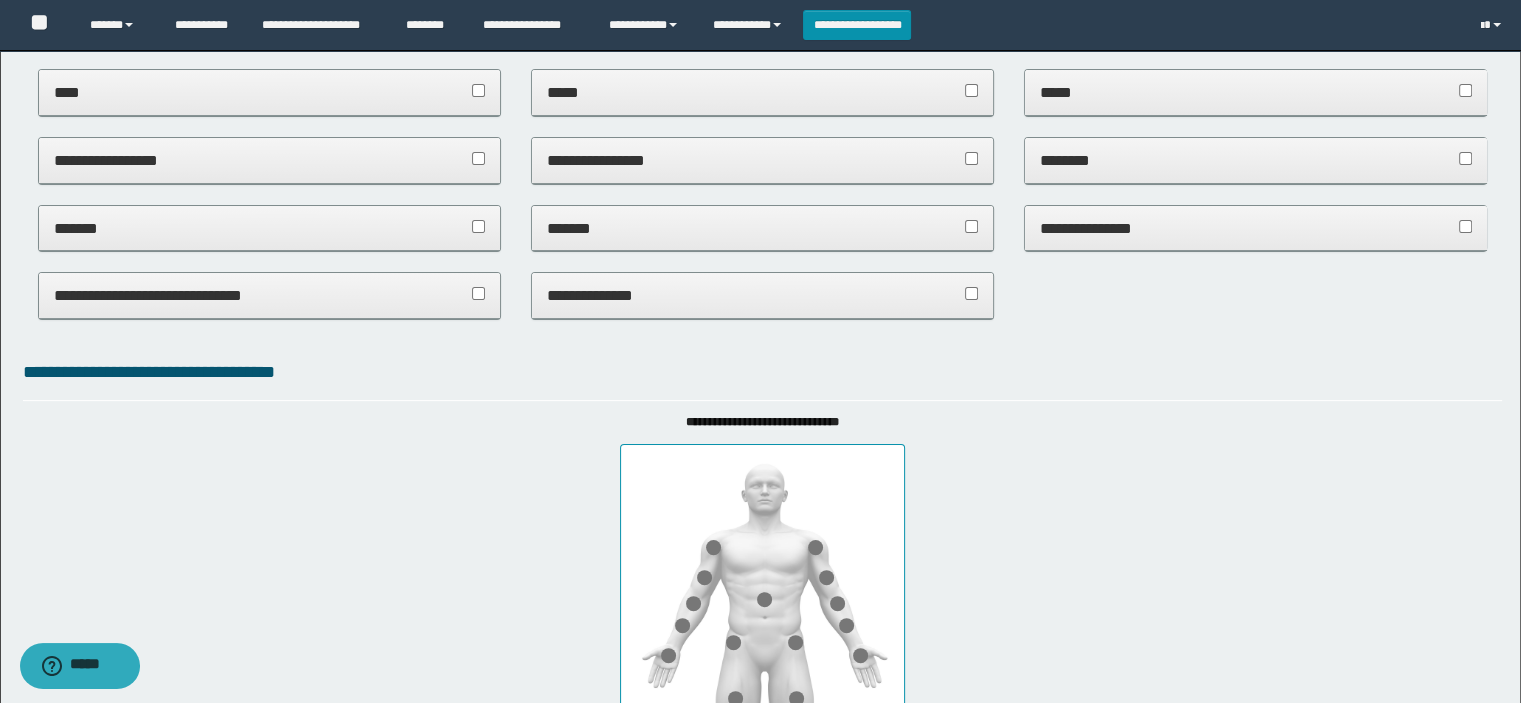 click on "********" at bounding box center [1256, 160] 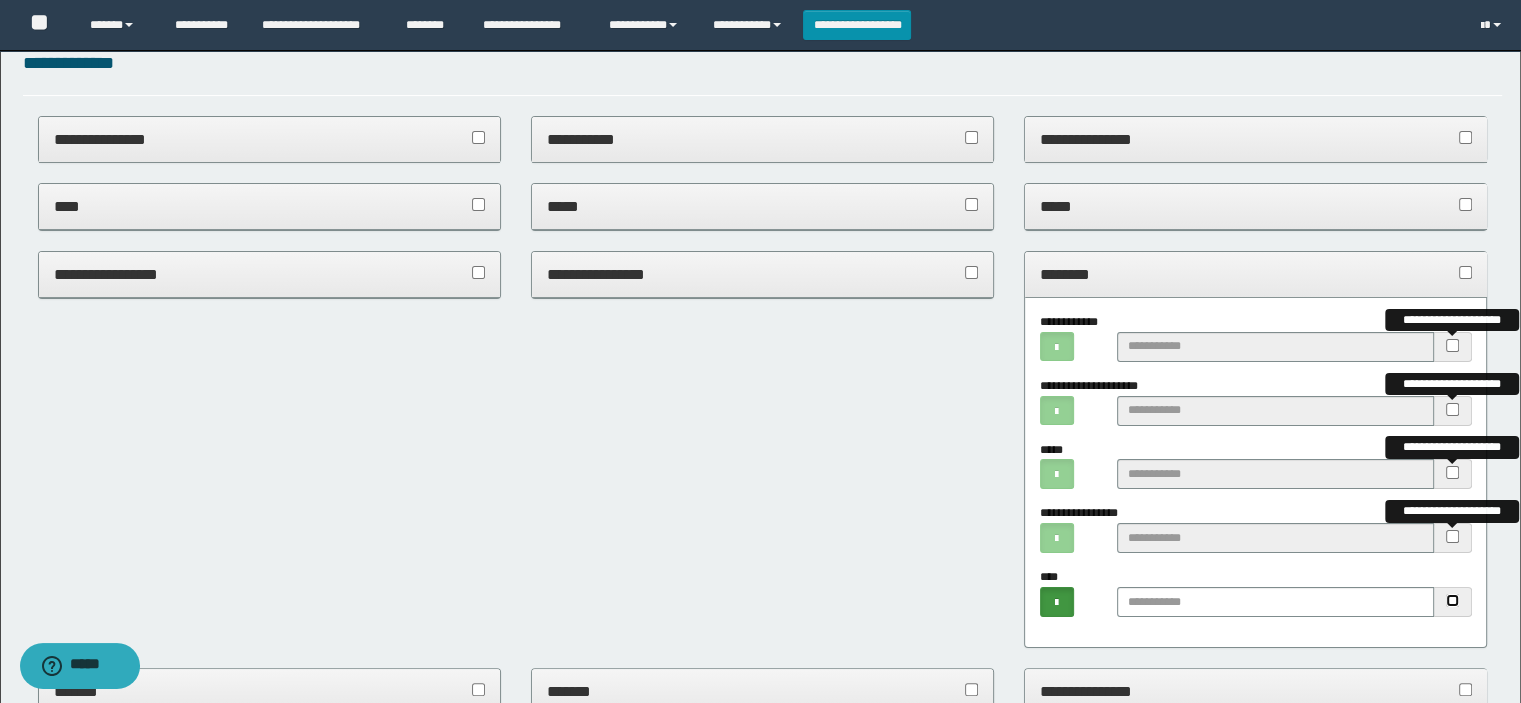 scroll, scrollTop: 200, scrollLeft: 0, axis: vertical 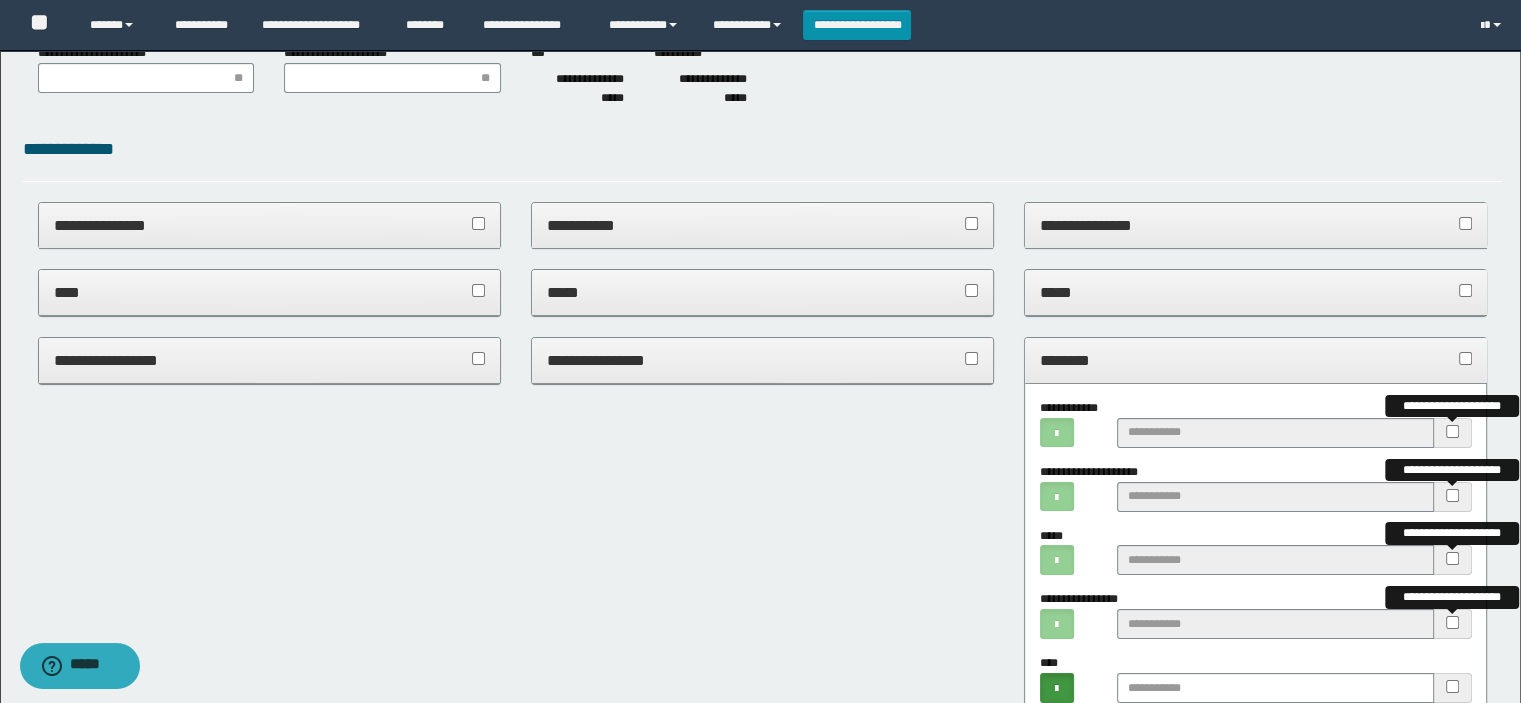 click on "**********" at bounding box center (1255, 303) 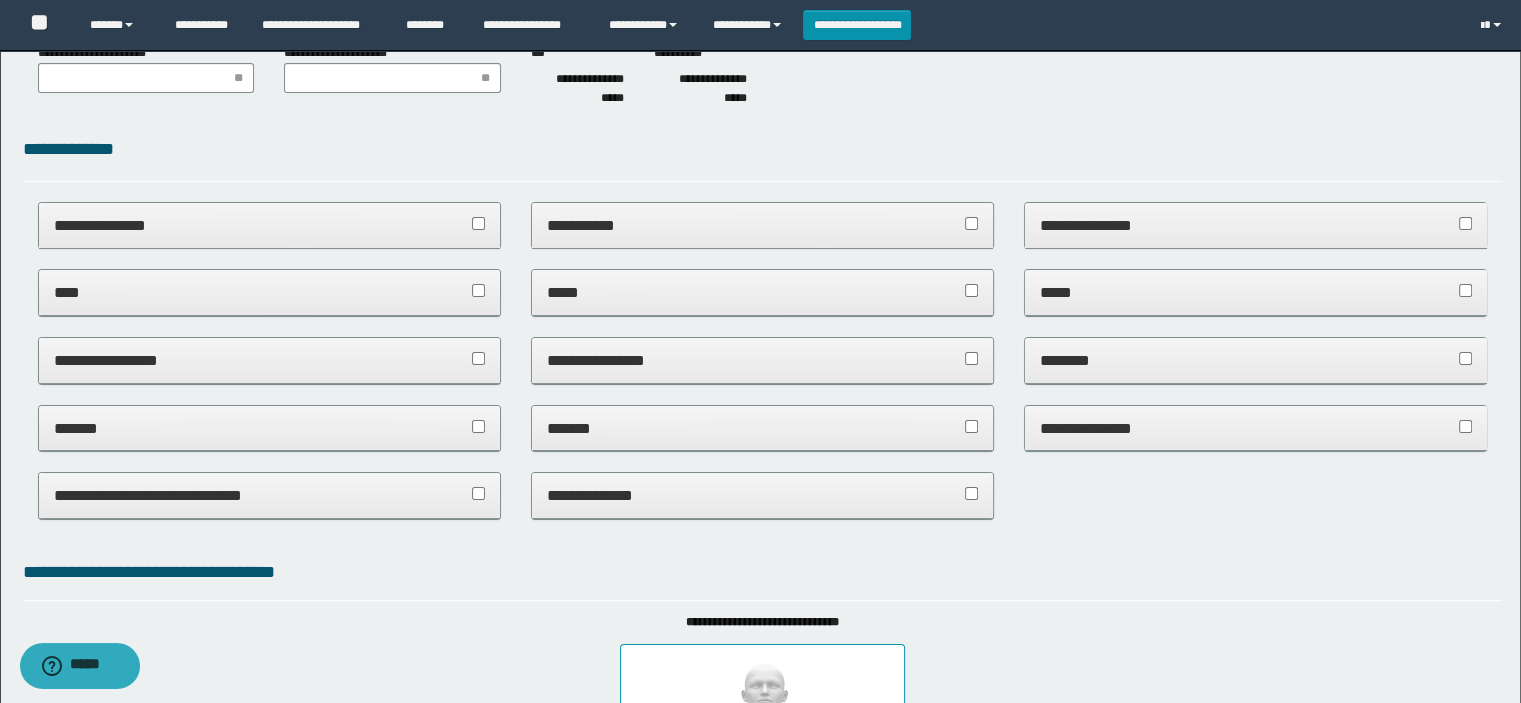 click on "**********" at bounding box center [1256, 225] 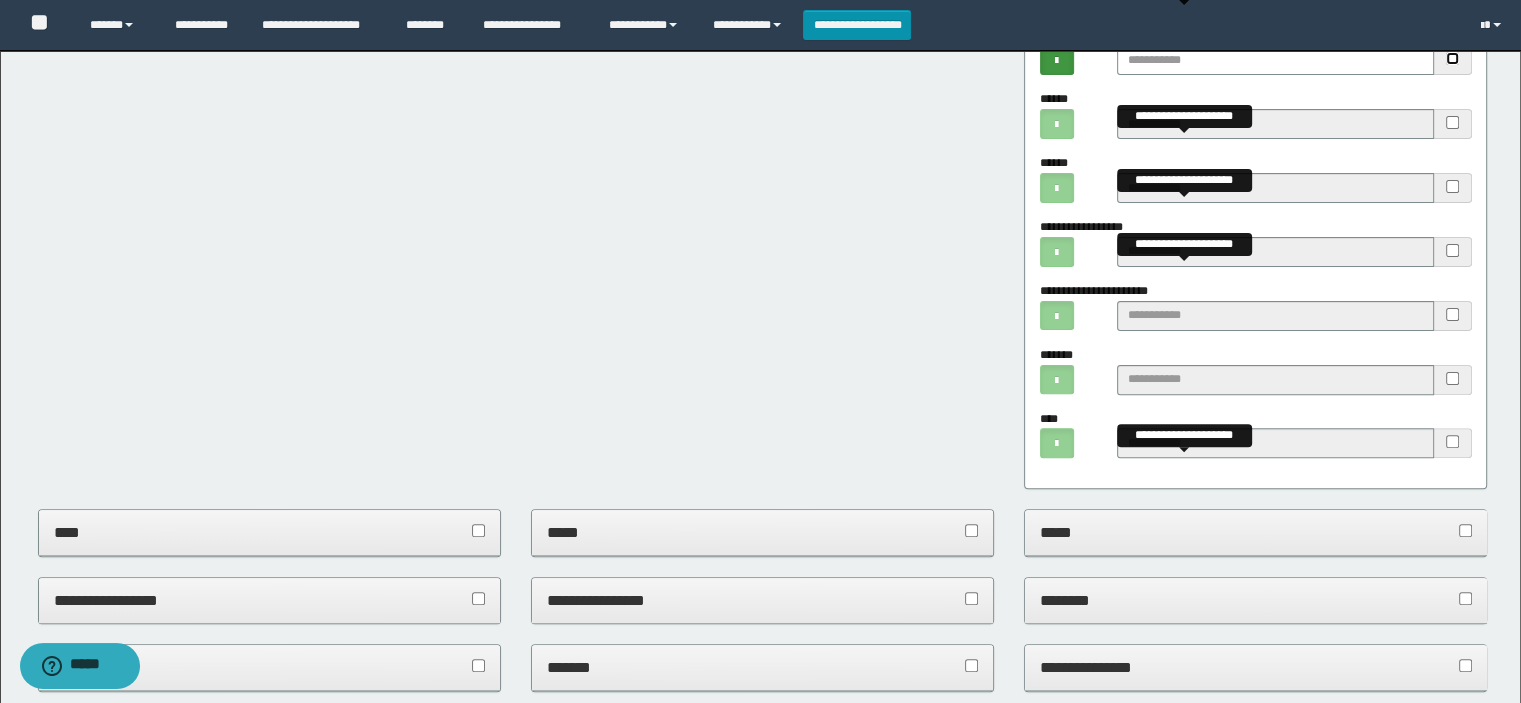scroll, scrollTop: 600, scrollLeft: 0, axis: vertical 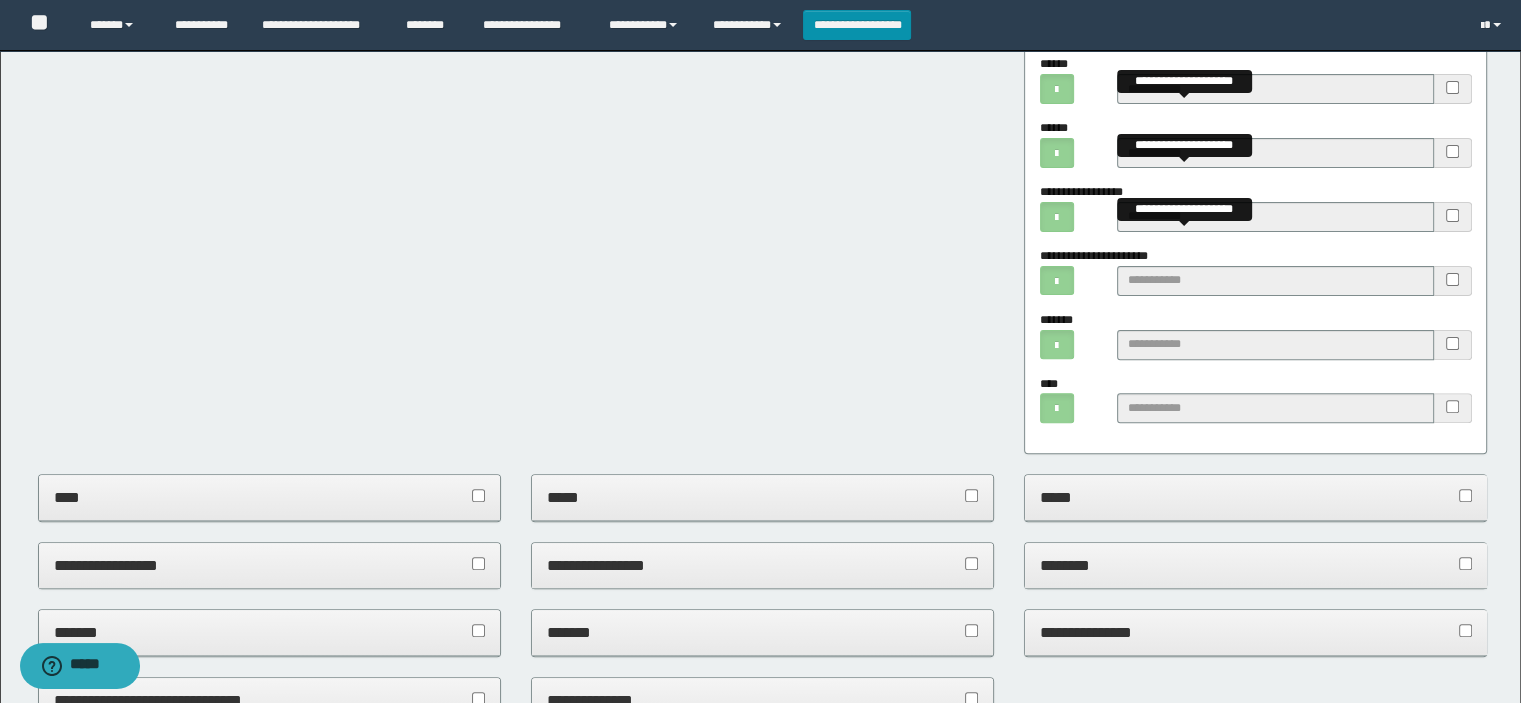 click on "**********" at bounding box center (1453, 408) 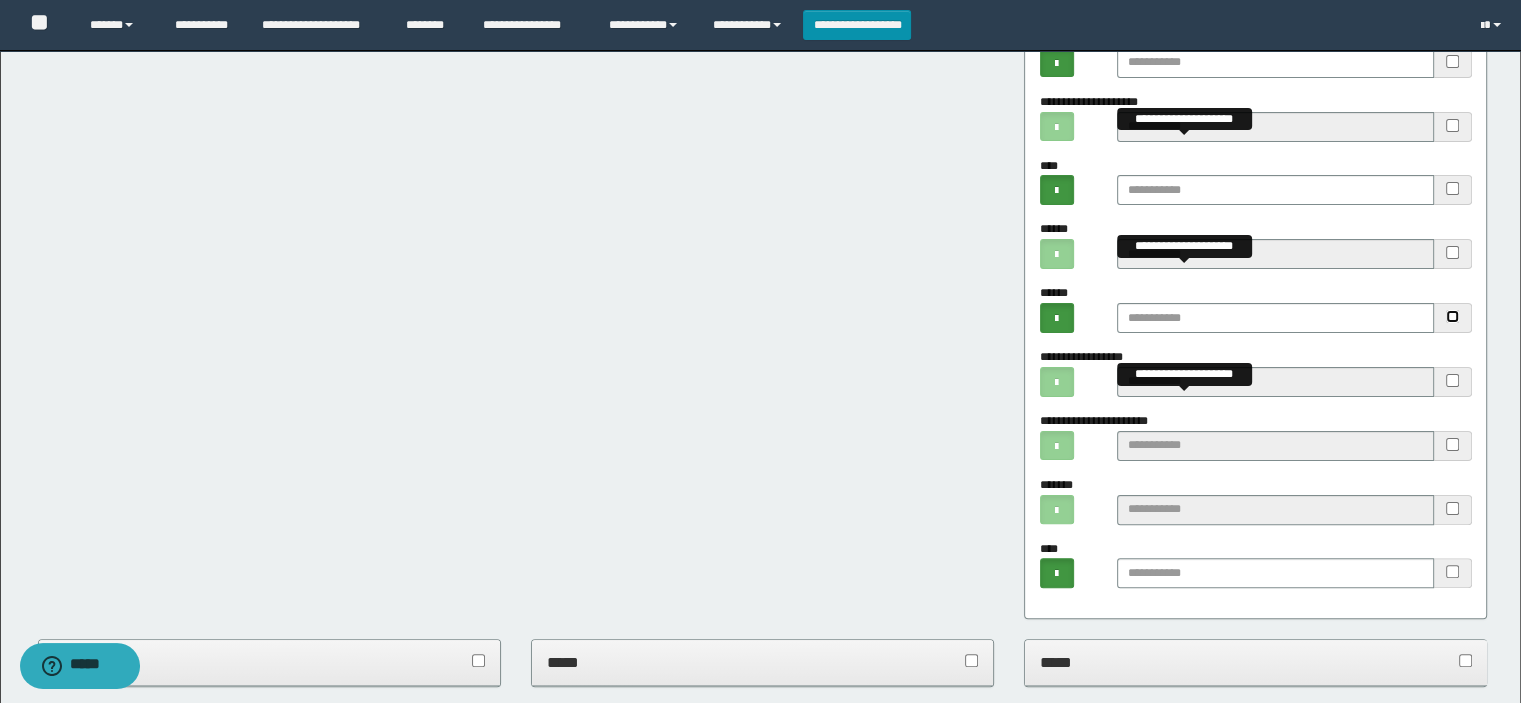 scroll, scrollTop: 300, scrollLeft: 0, axis: vertical 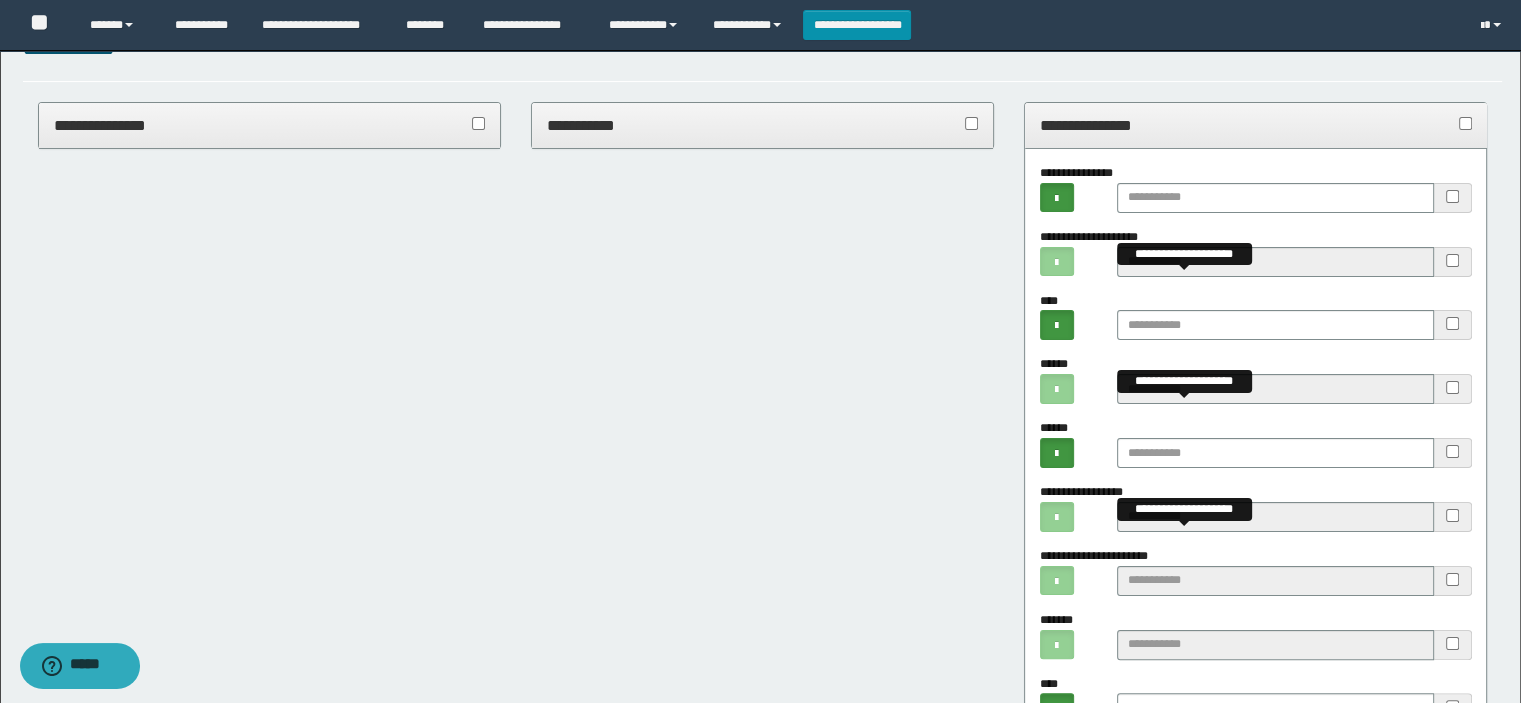 click on "**********" at bounding box center [1256, 125] 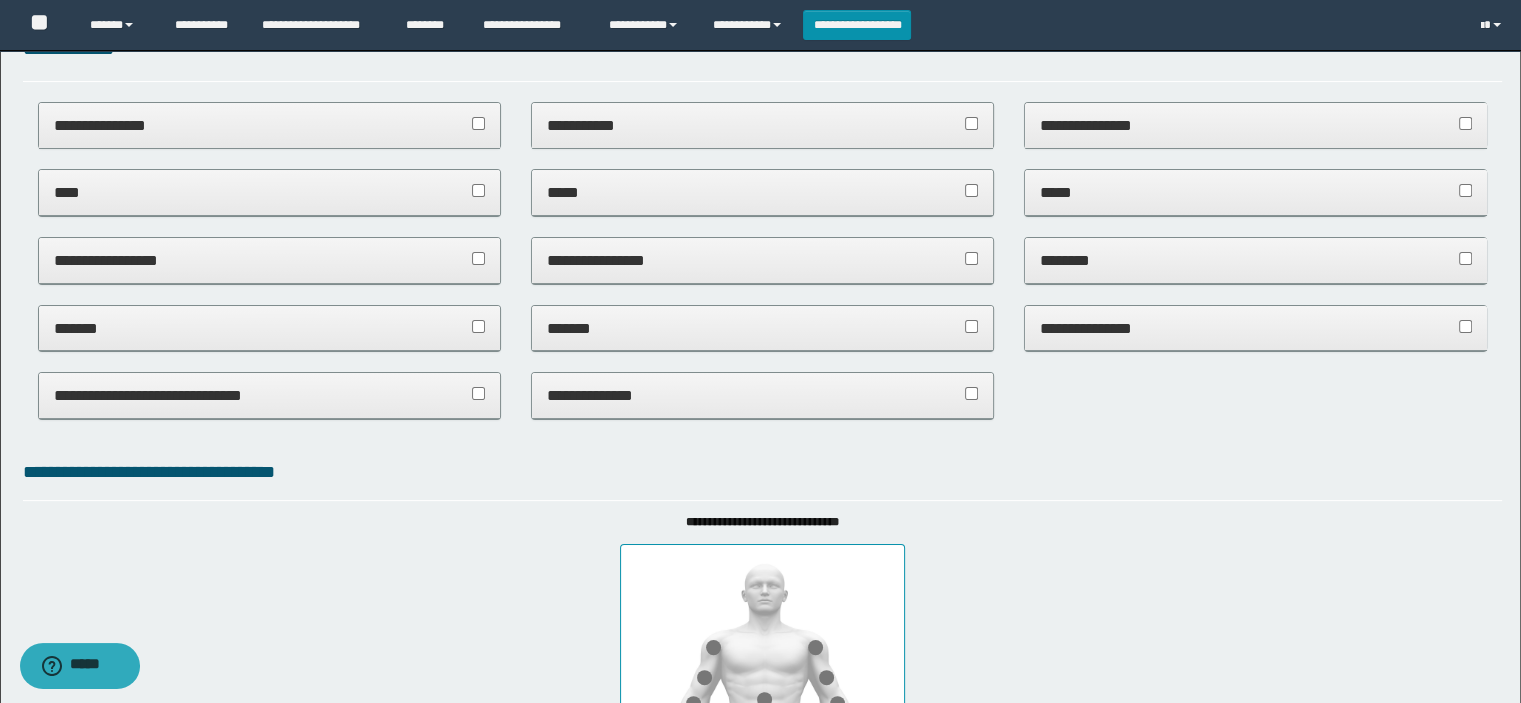 click on "*****" at bounding box center (1256, 192) 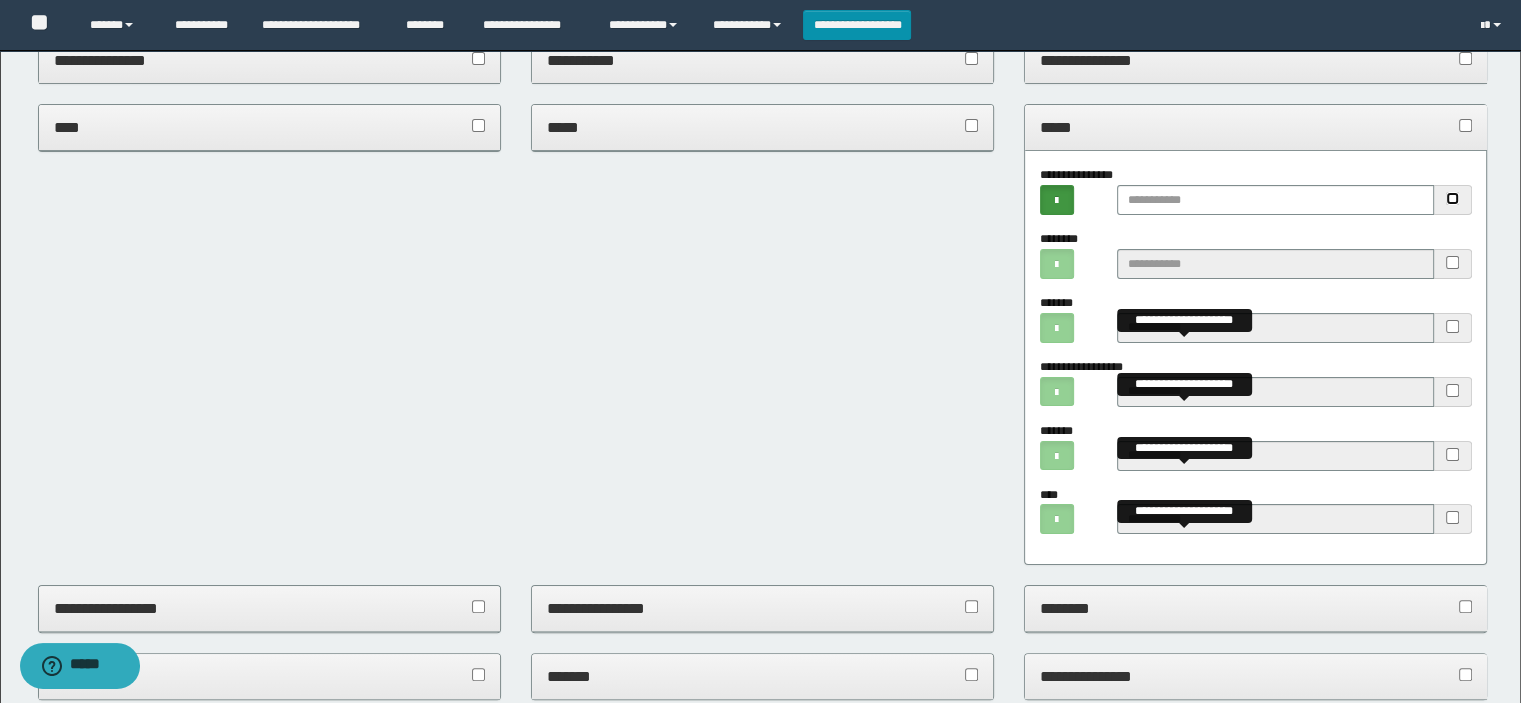 scroll, scrollTop: 400, scrollLeft: 0, axis: vertical 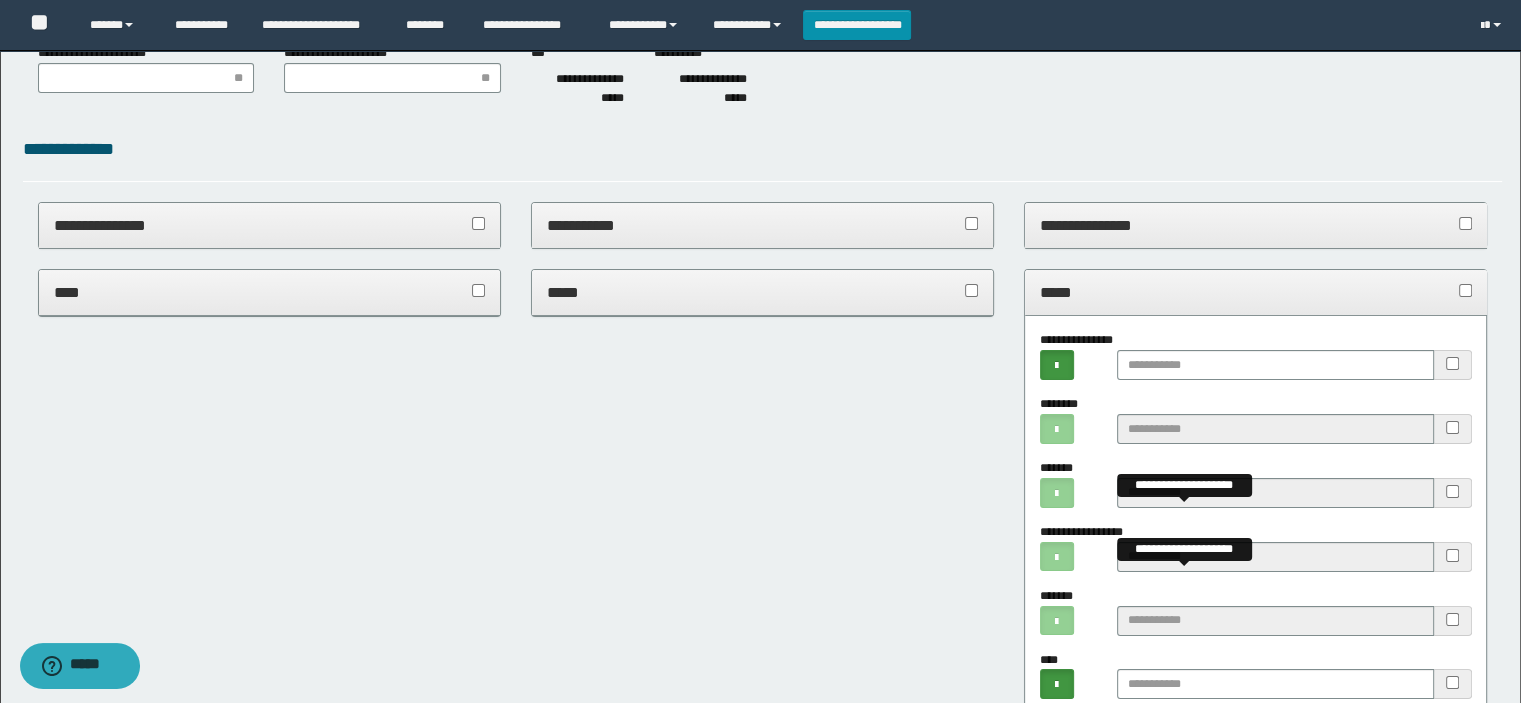 click on "*****" at bounding box center (1256, 293) 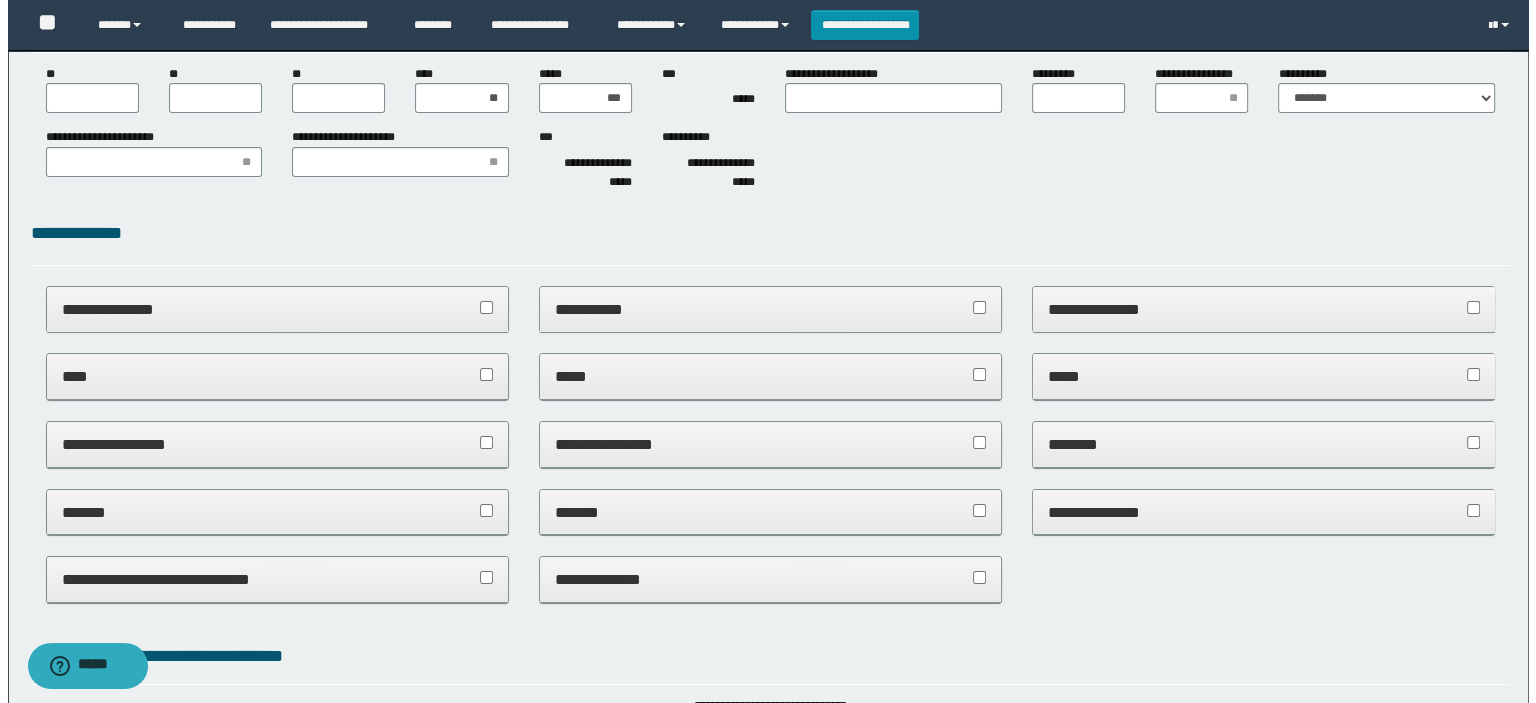 scroll, scrollTop: 0, scrollLeft: 0, axis: both 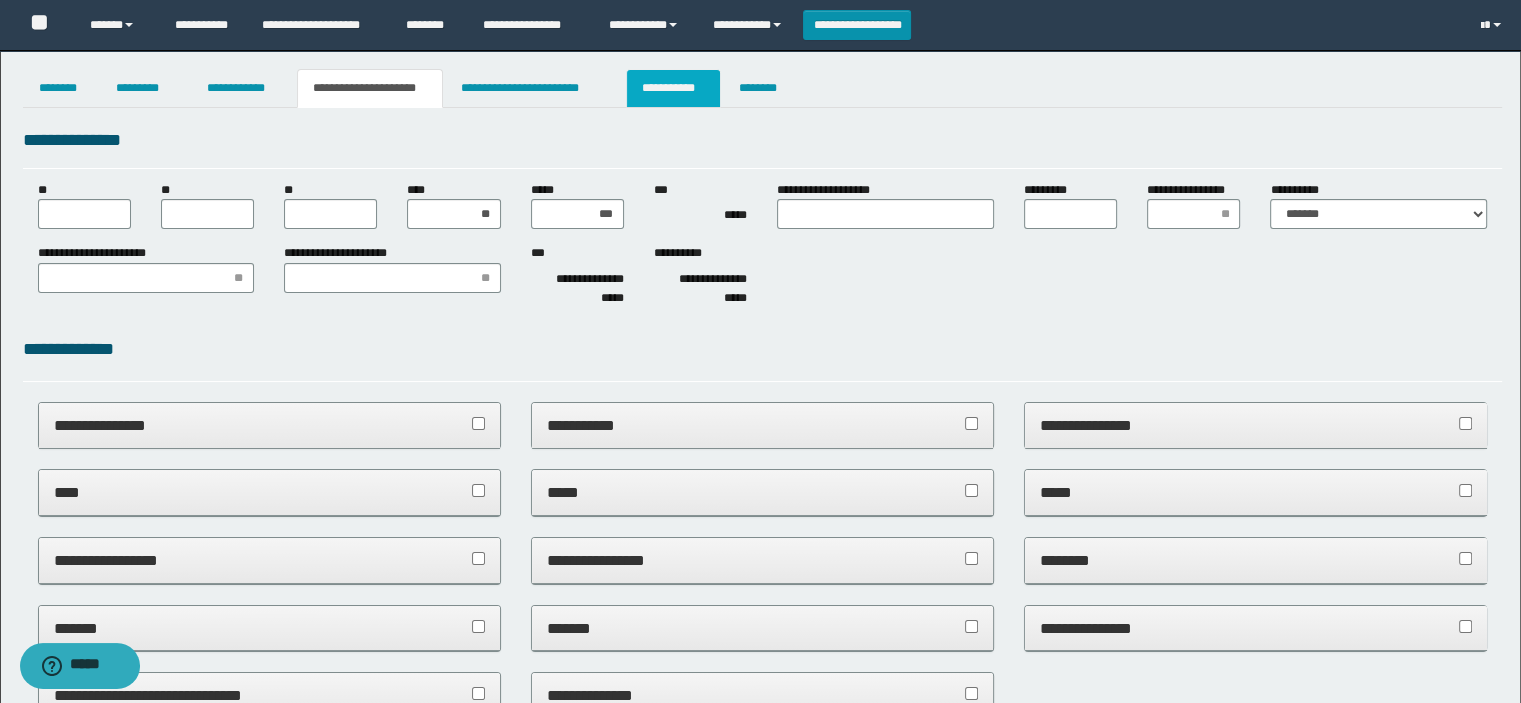 click on "**********" at bounding box center (673, 88) 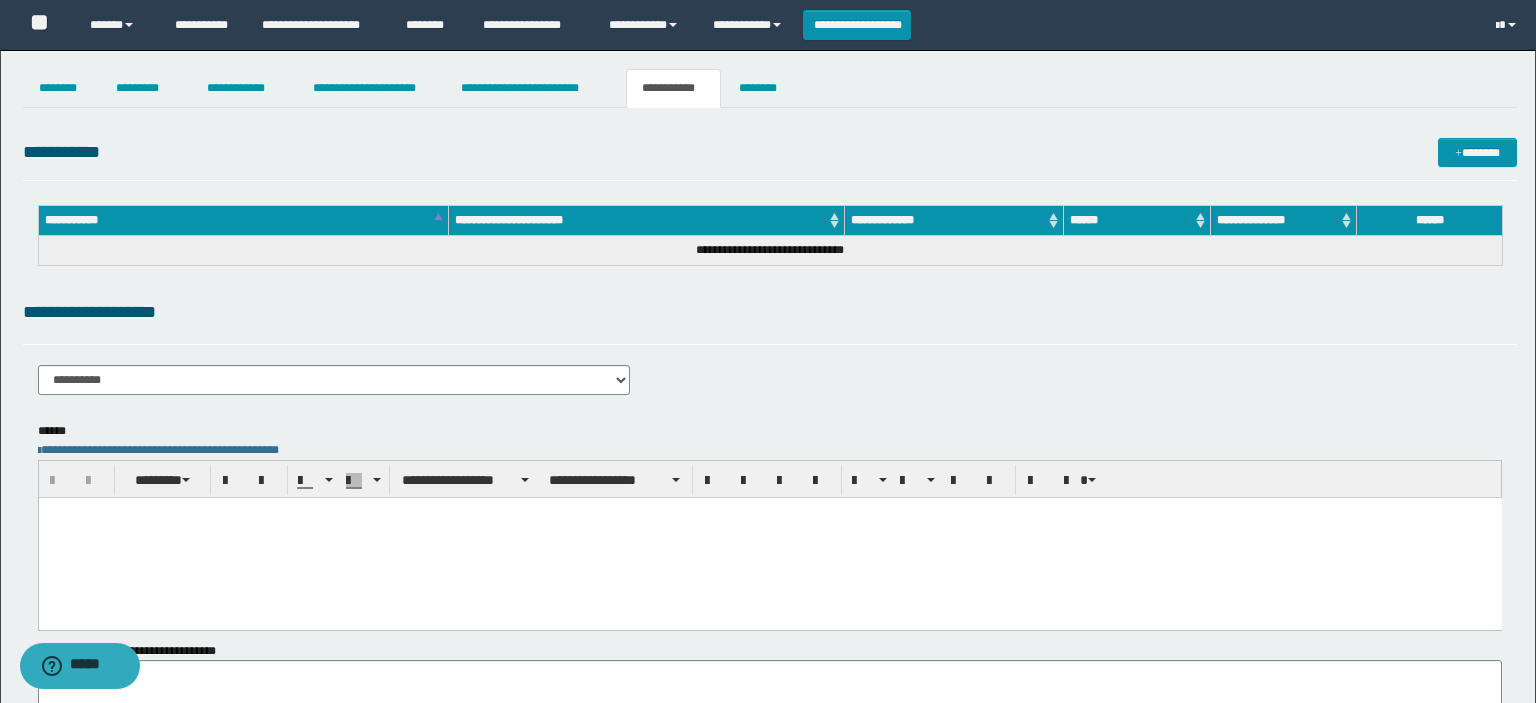 scroll, scrollTop: 0, scrollLeft: 0, axis: both 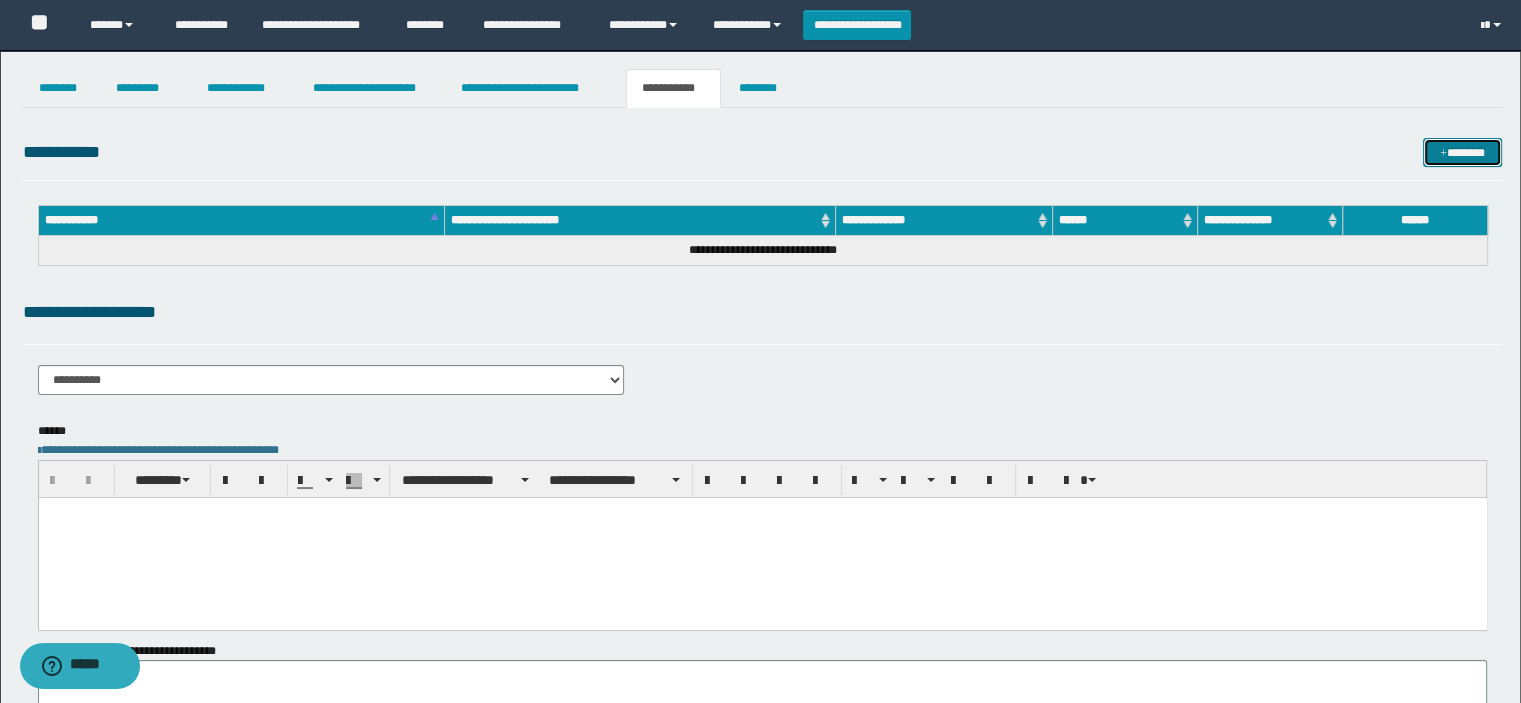 click on "*******" at bounding box center (1462, 153) 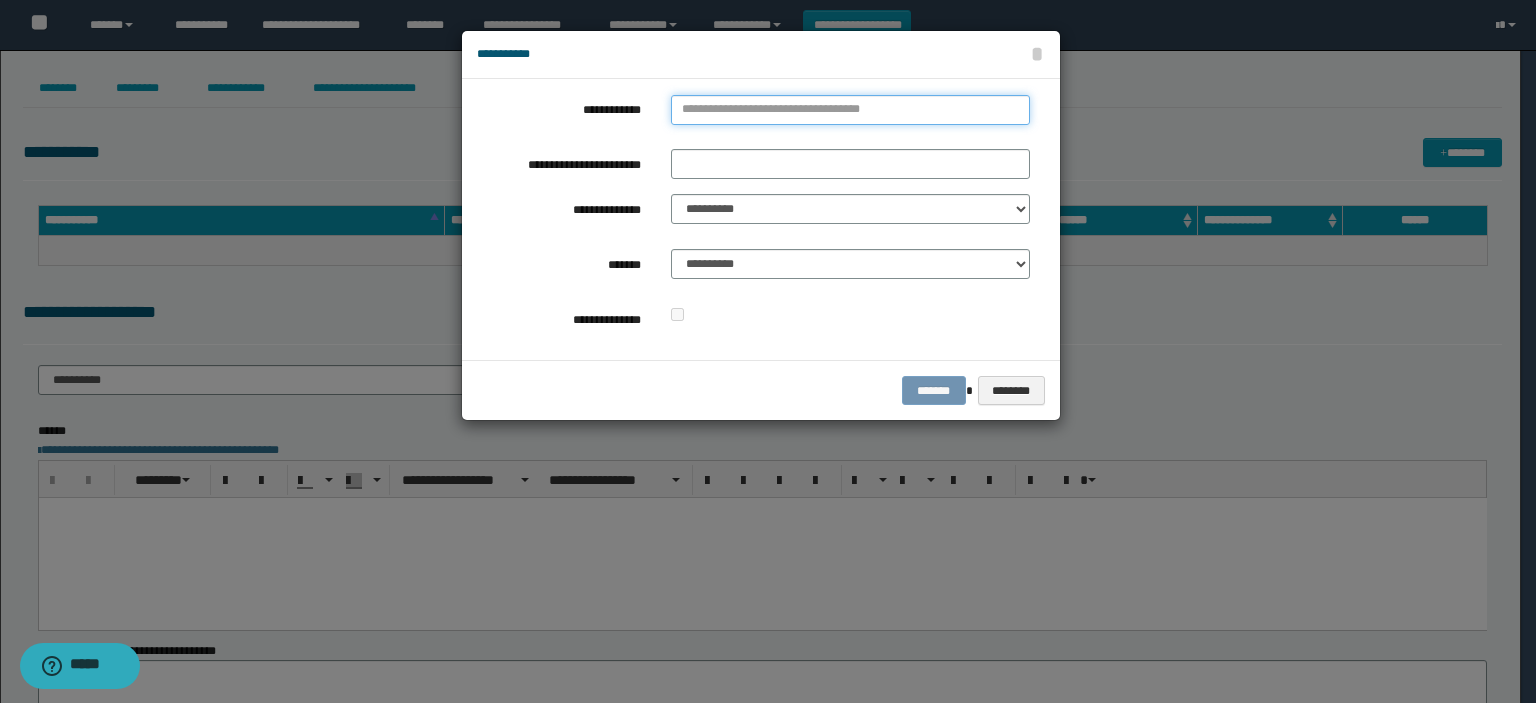 click on "**********" at bounding box center (850, 110) 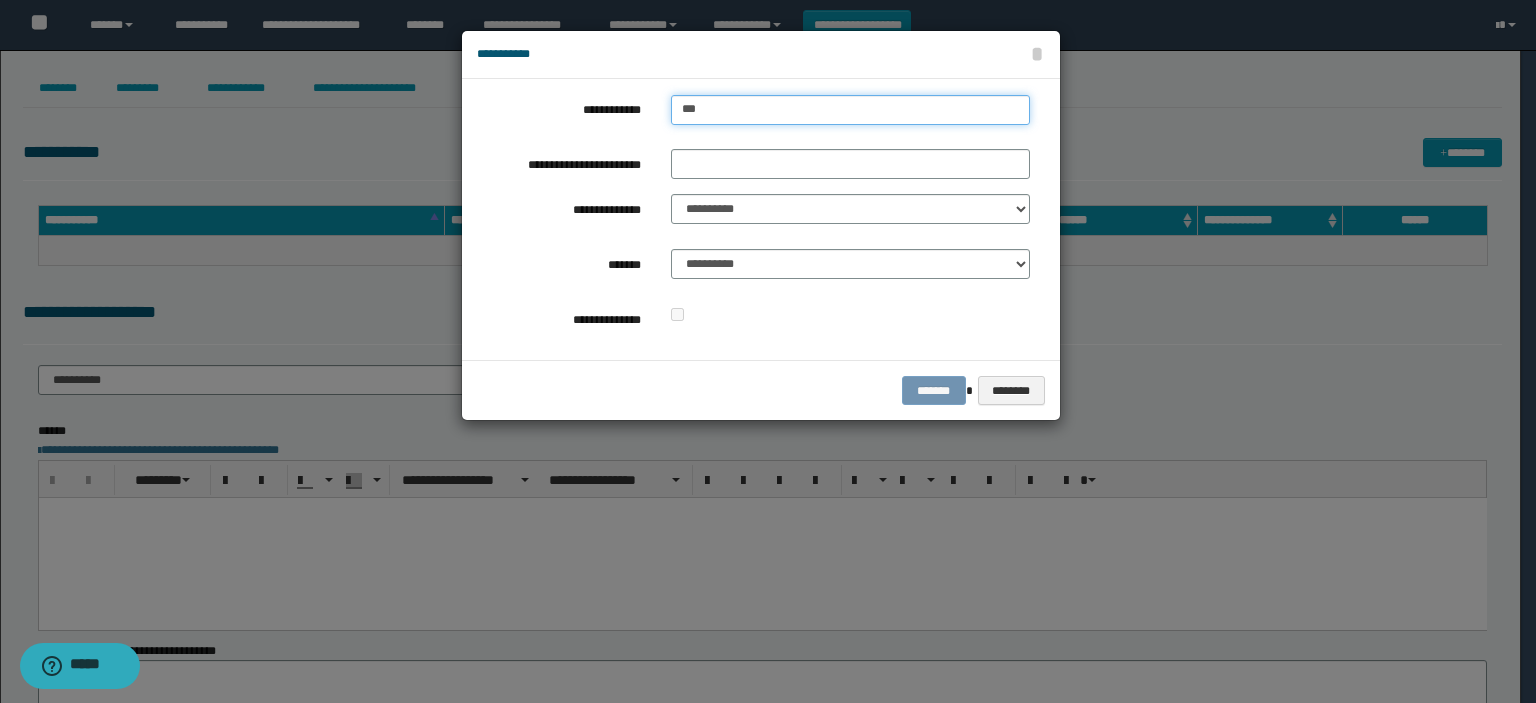 type on "****" 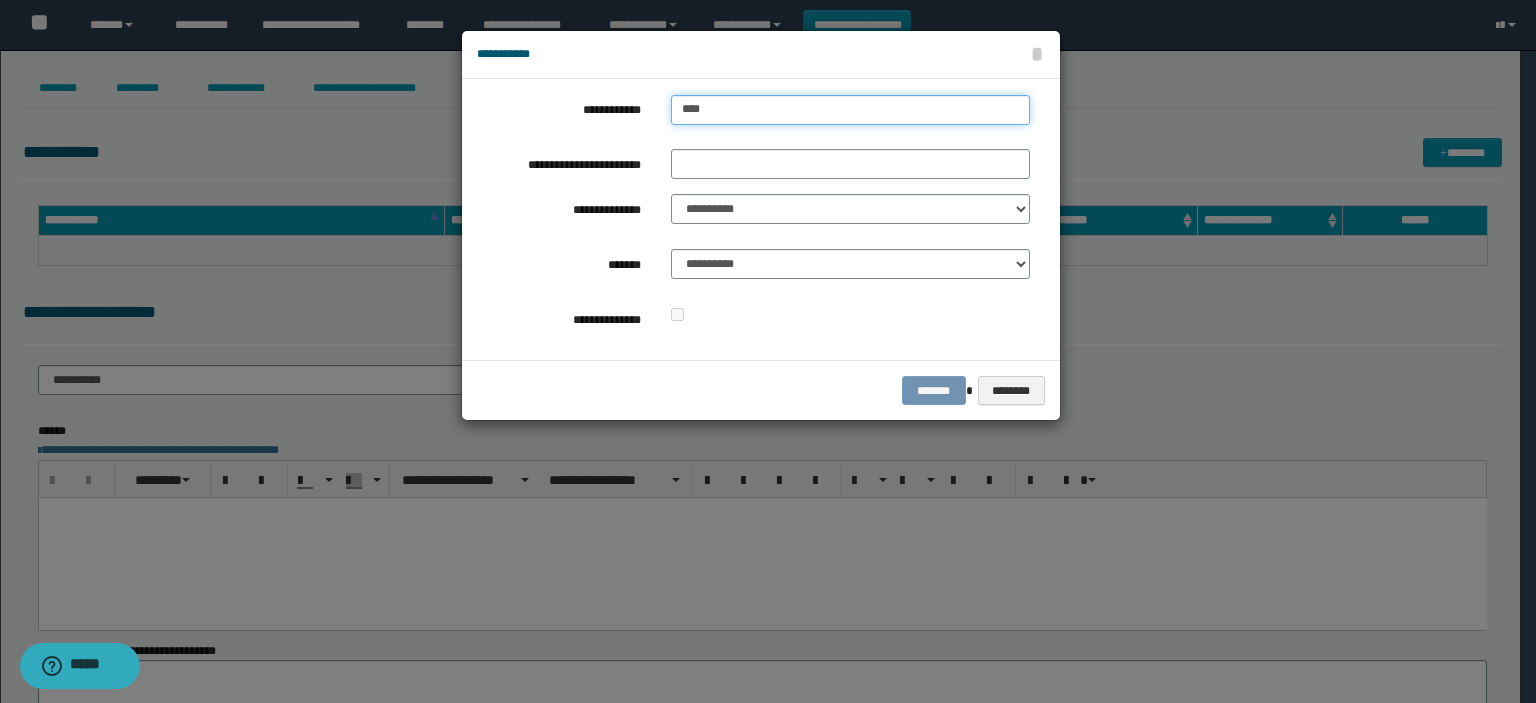 type on "****" 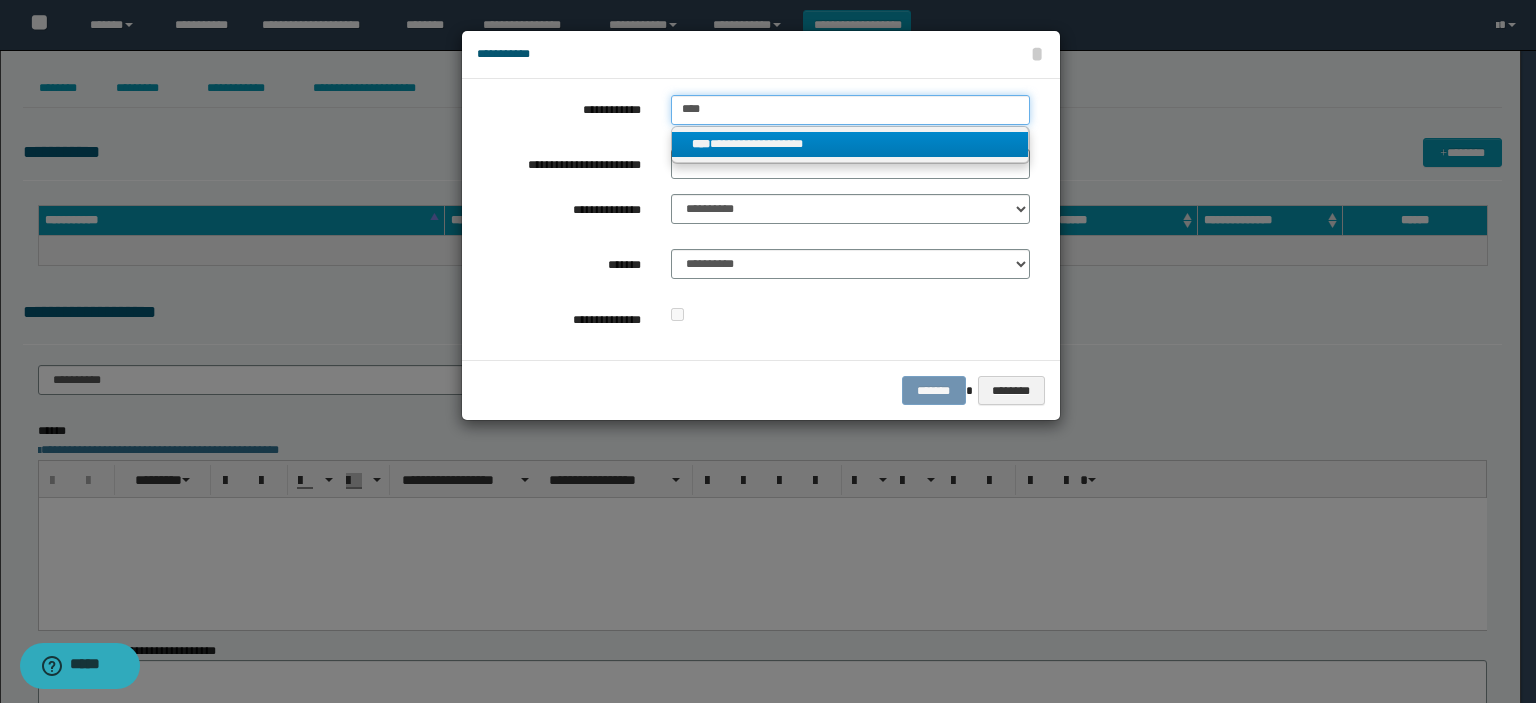 type on "****" 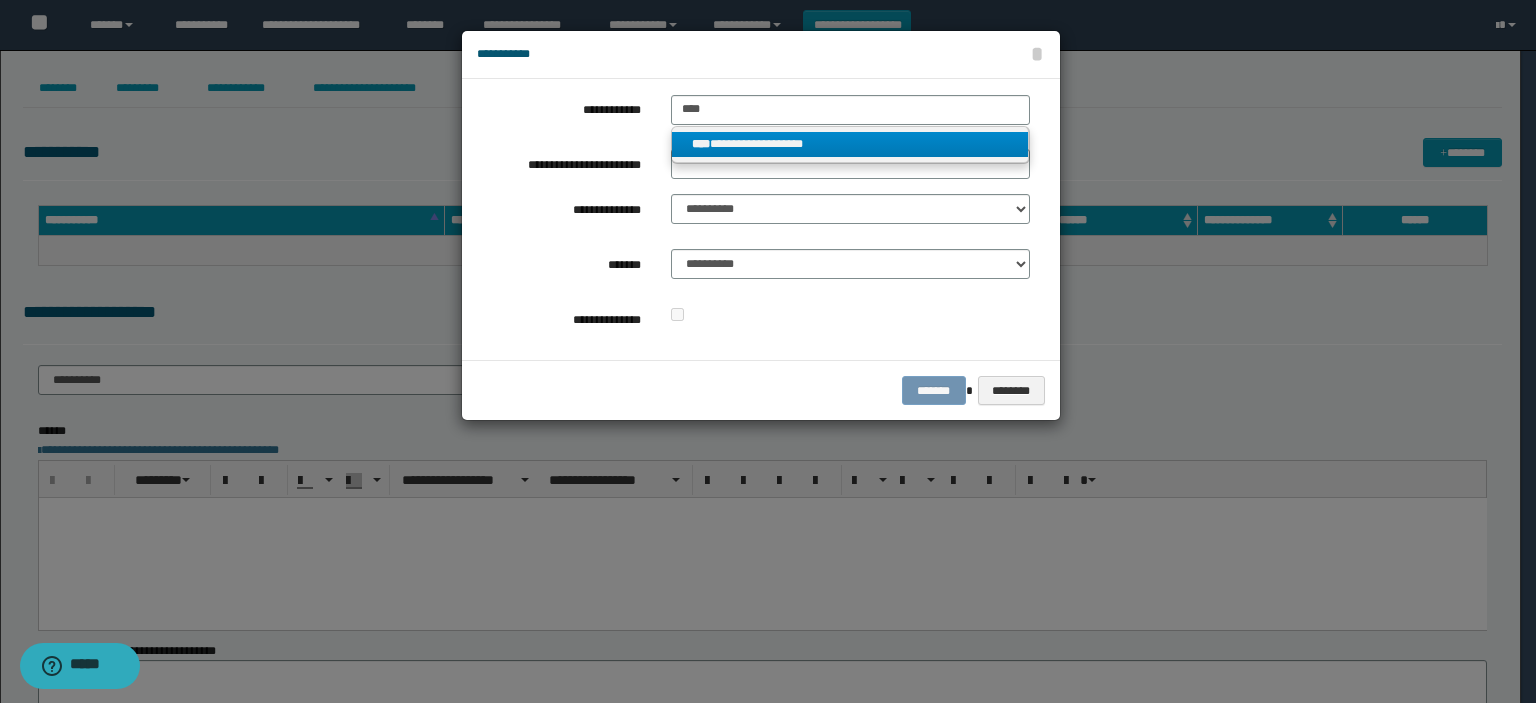 click on "**********" at bounding box center [850, 144] 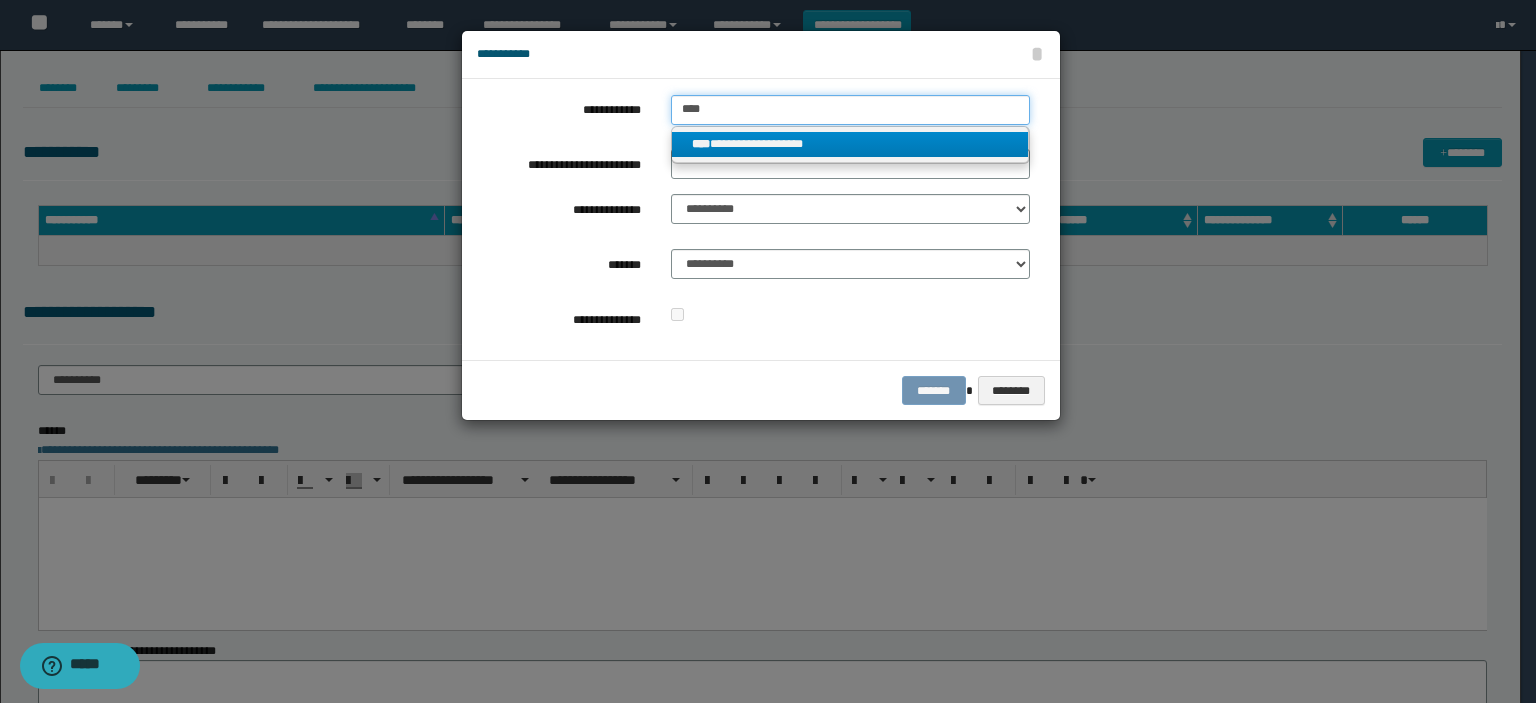 type 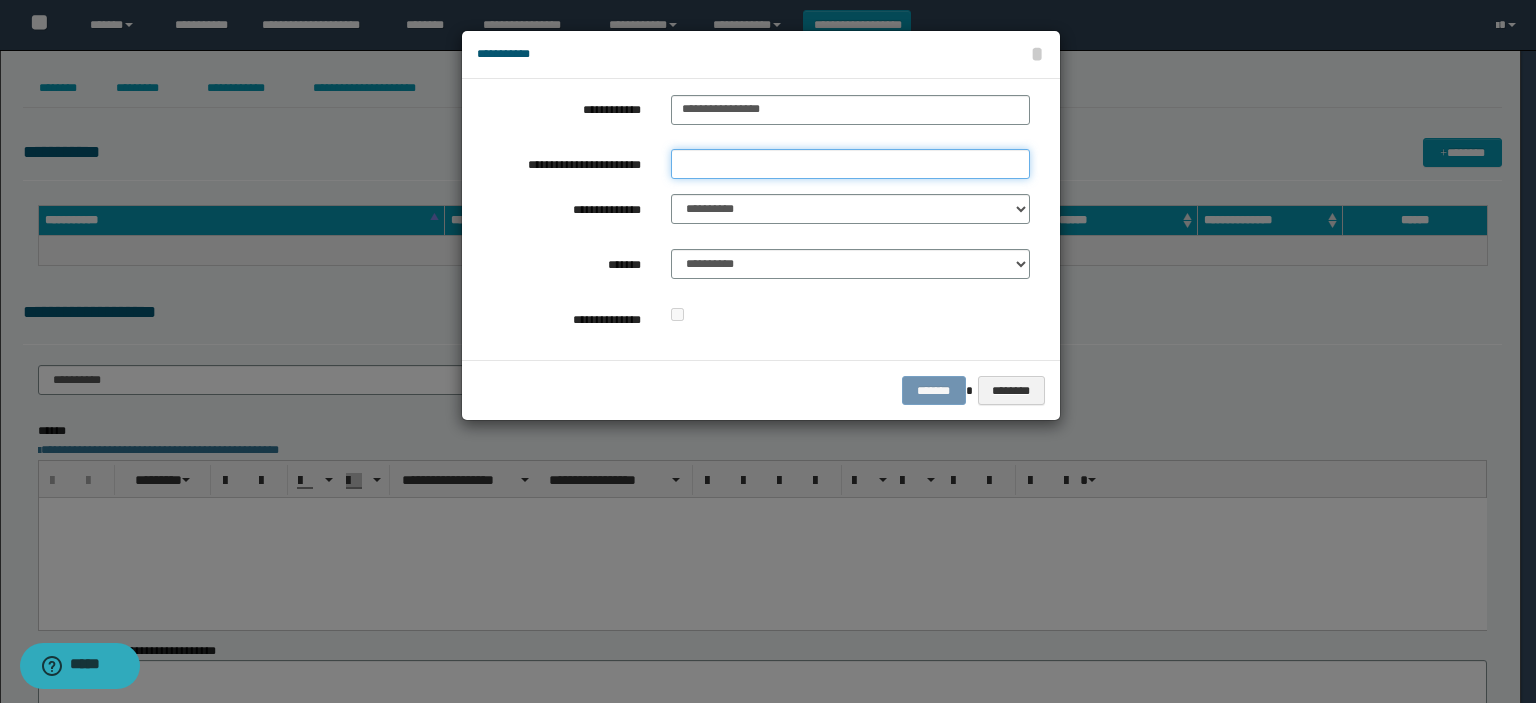 click on "**********" at bounding box center [850, 164] 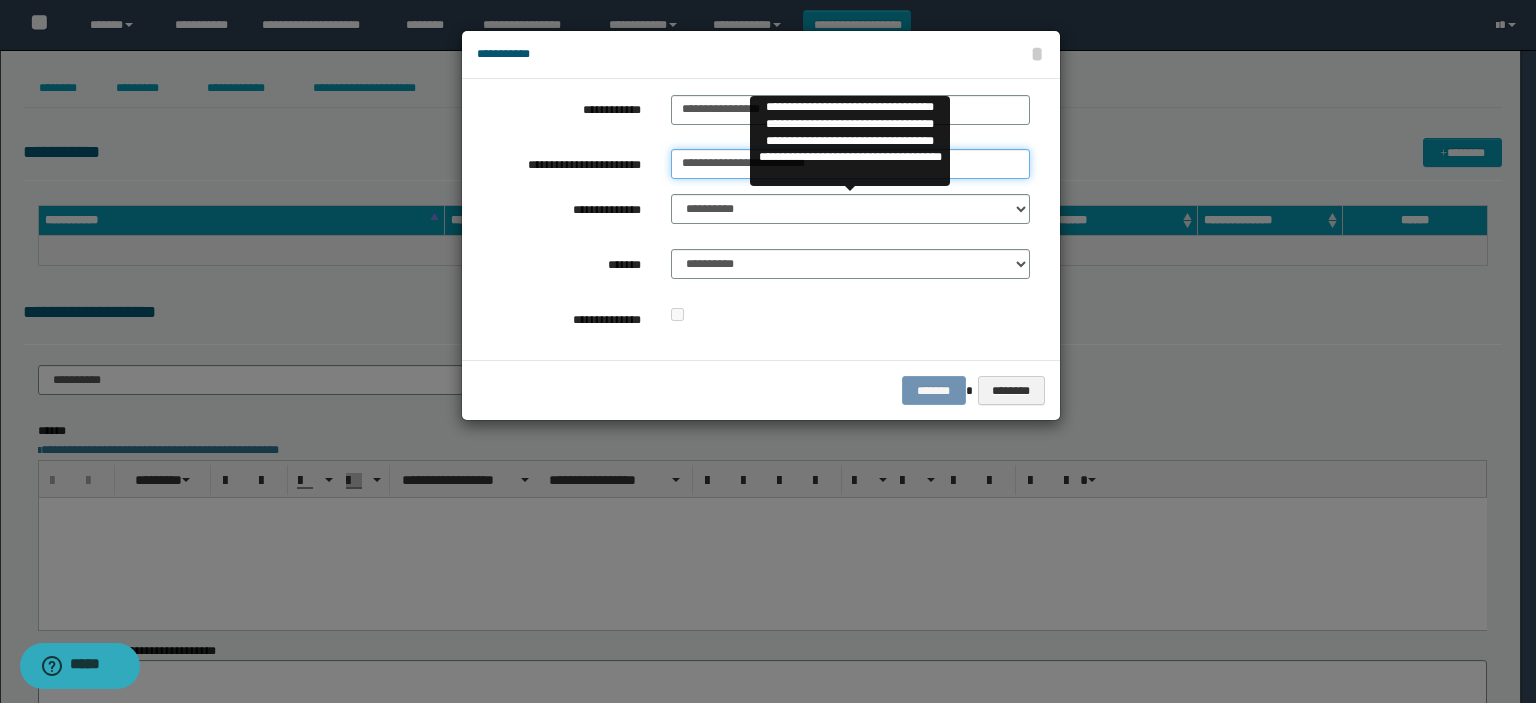 type on "**********" 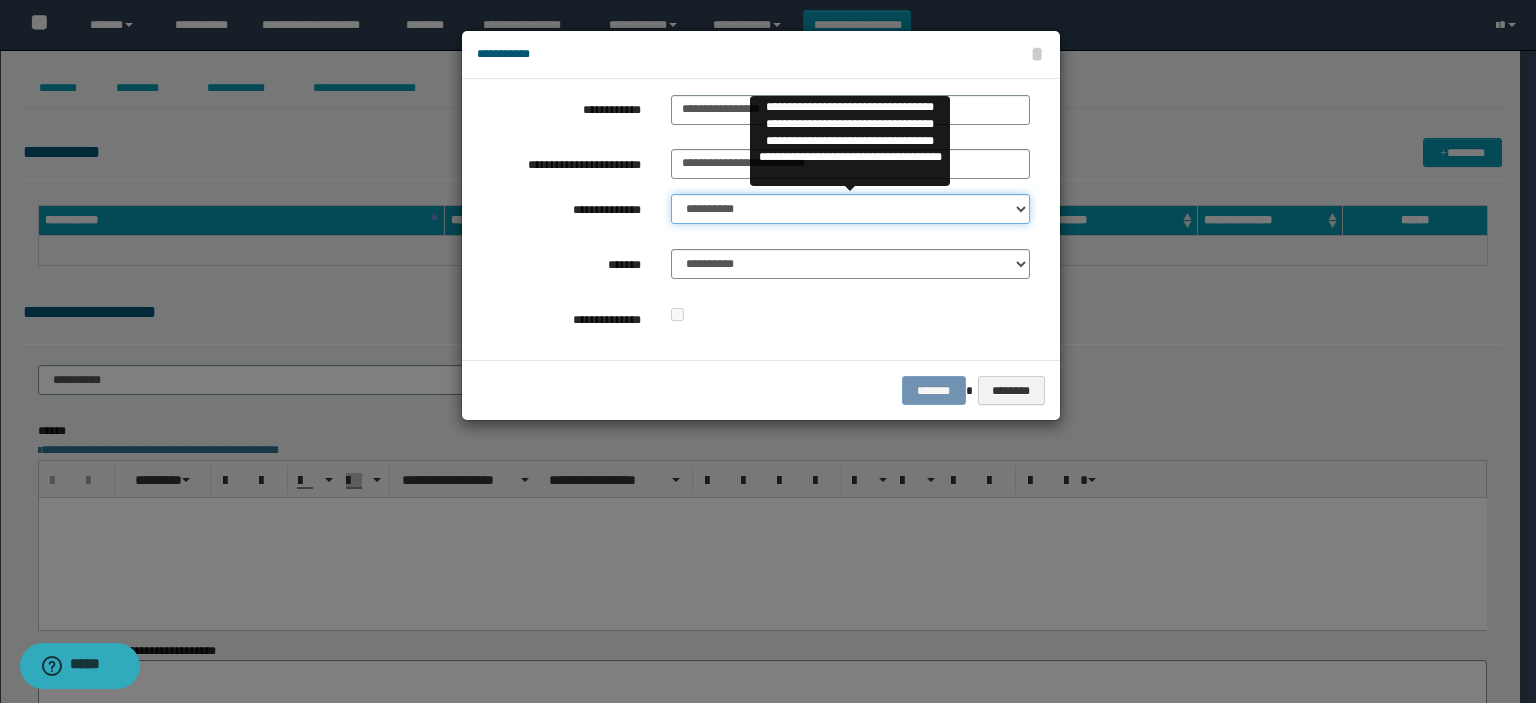 click on "**********" at bounding box center [850, 209] 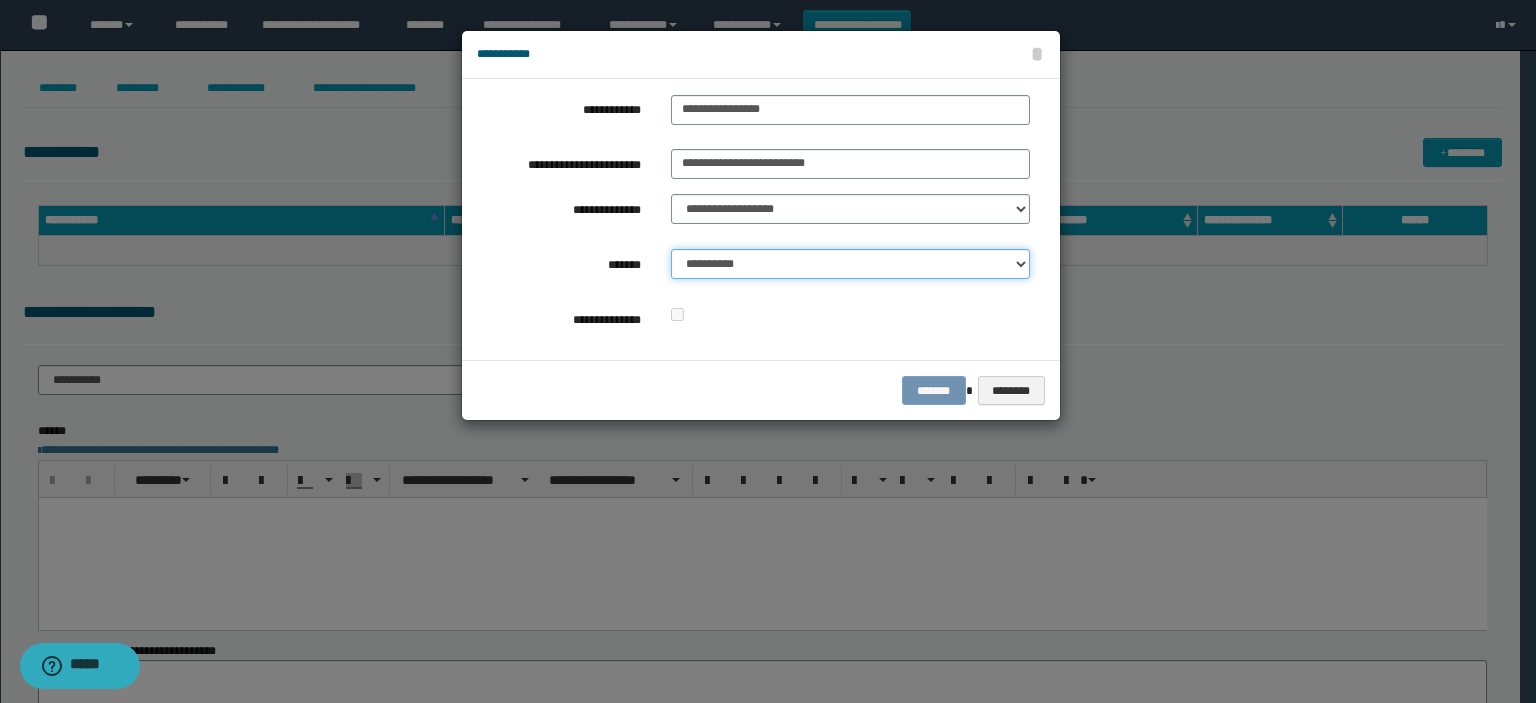 click on "**********" at bounding box center (850, 264) 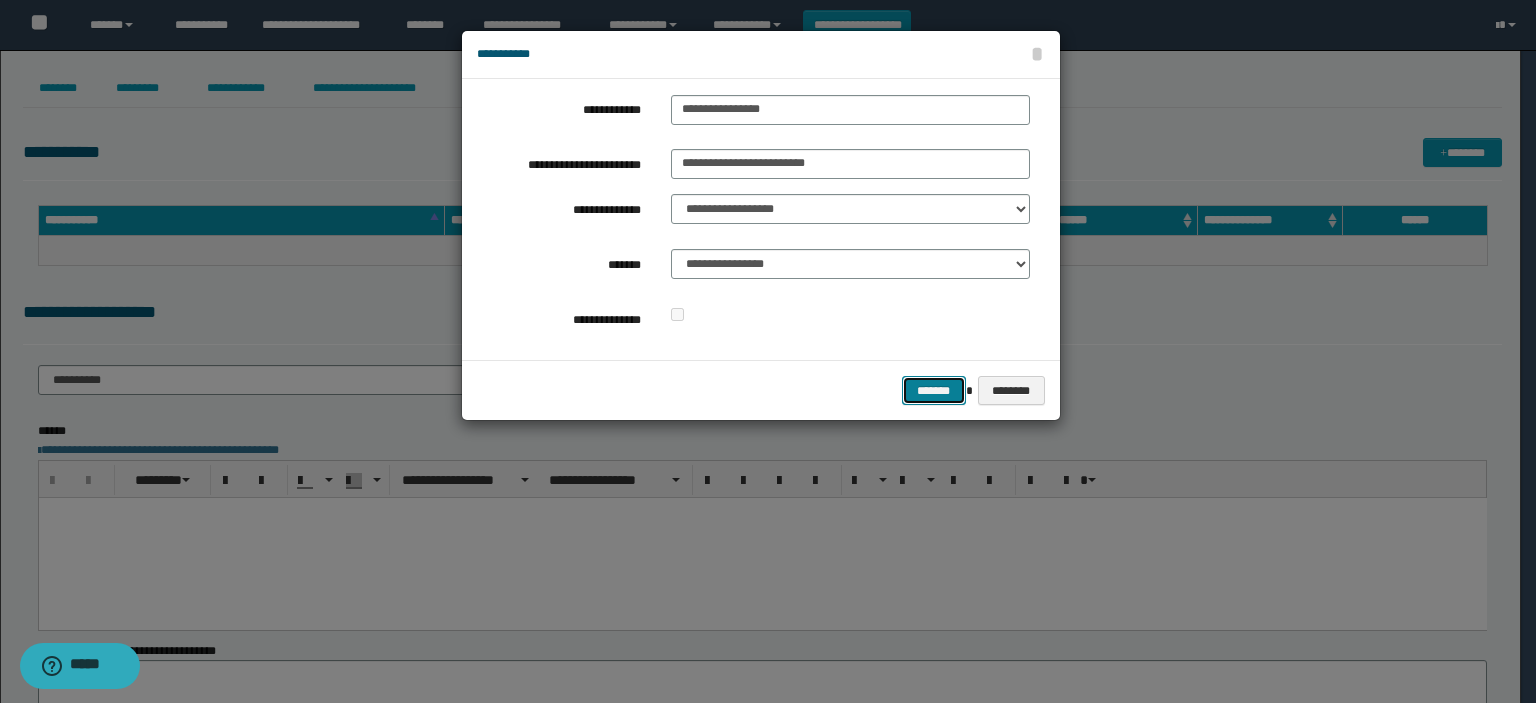 click on "*******" at bounding box center [934, 391] 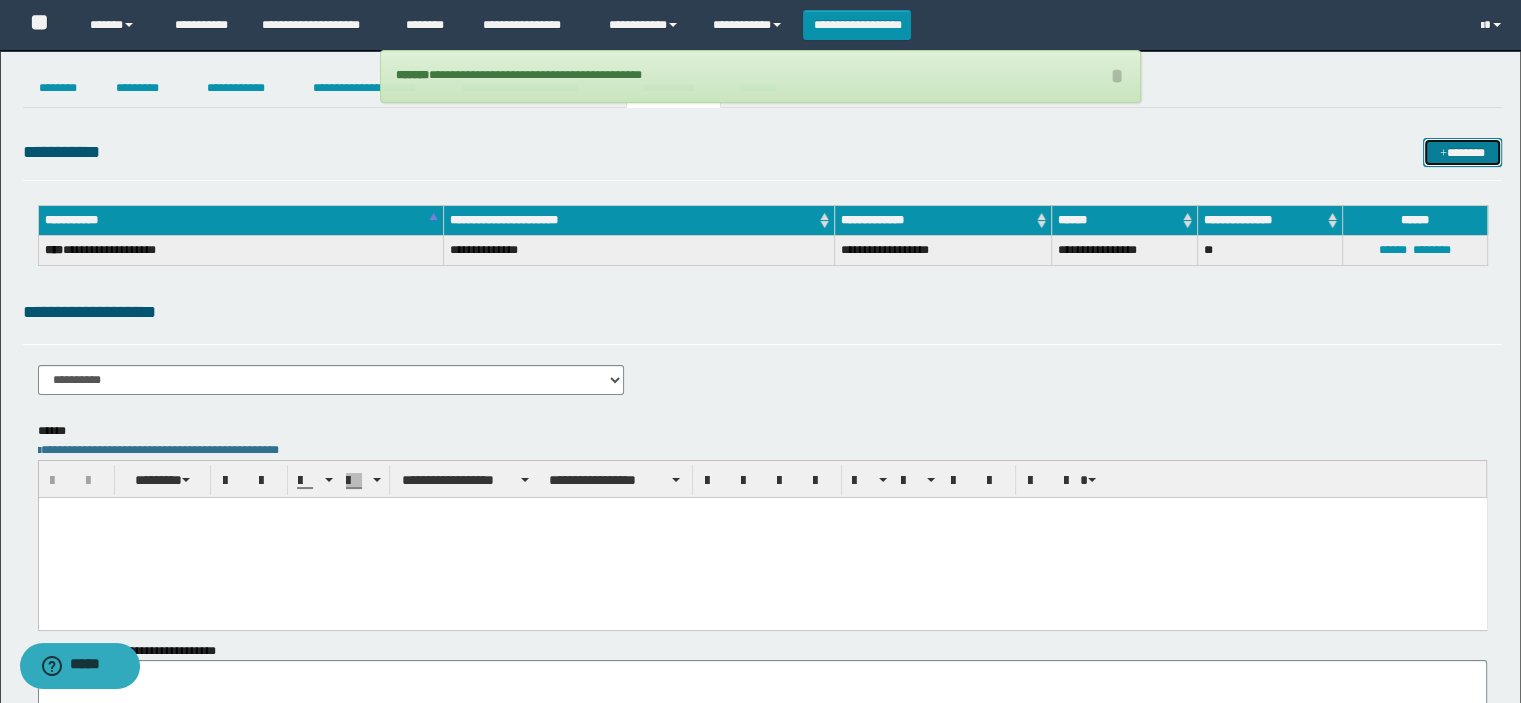 click on "*******" at bounding box center [1462, 153] 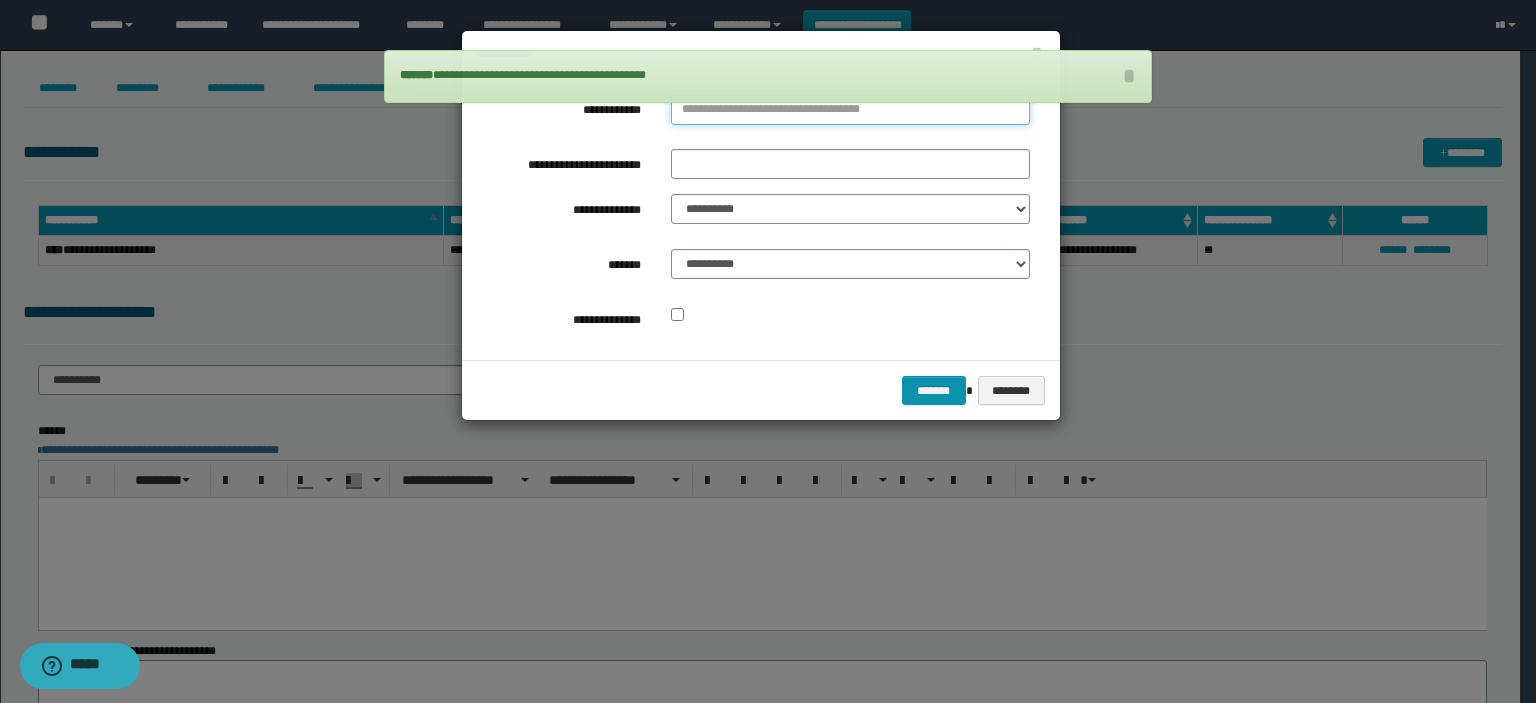 type on "**********" 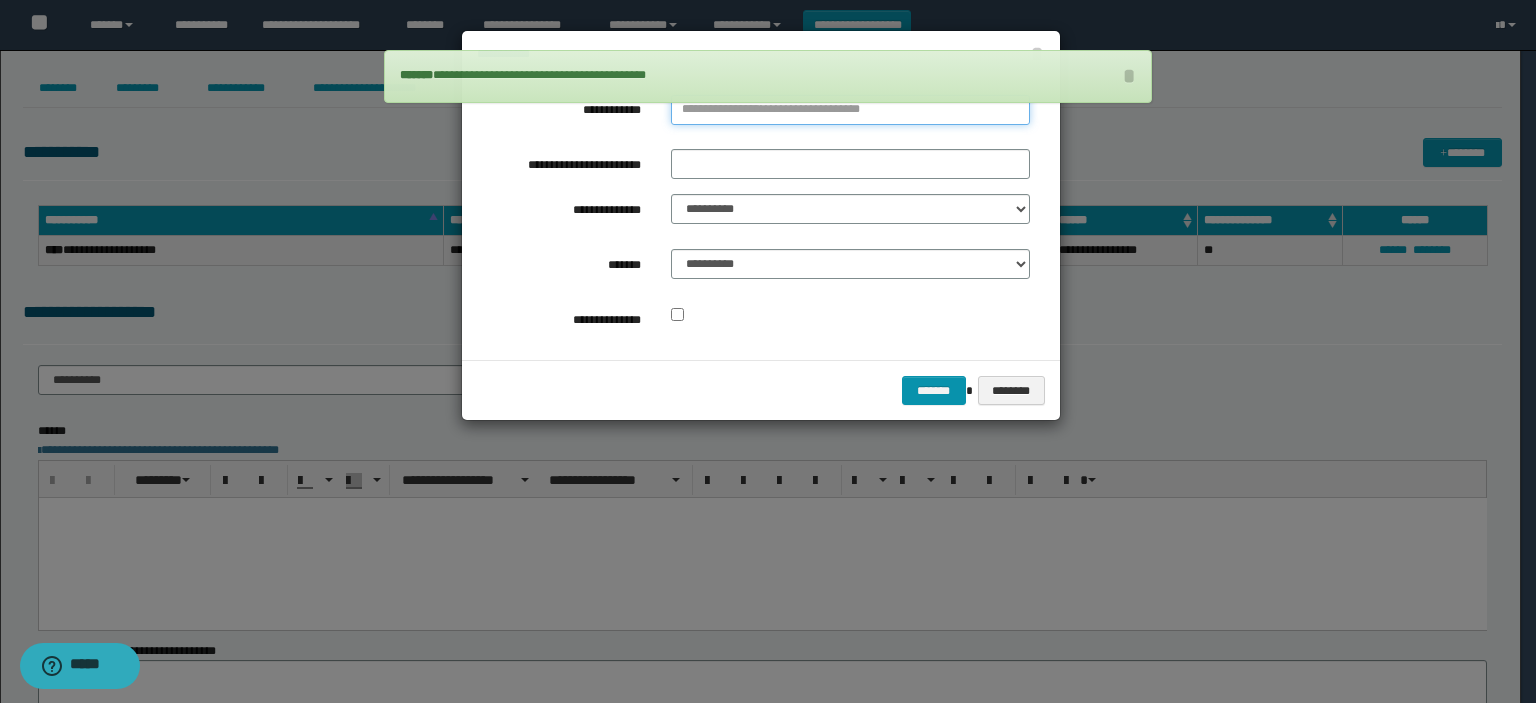 click on "**********" at bounding box center (850, 110) 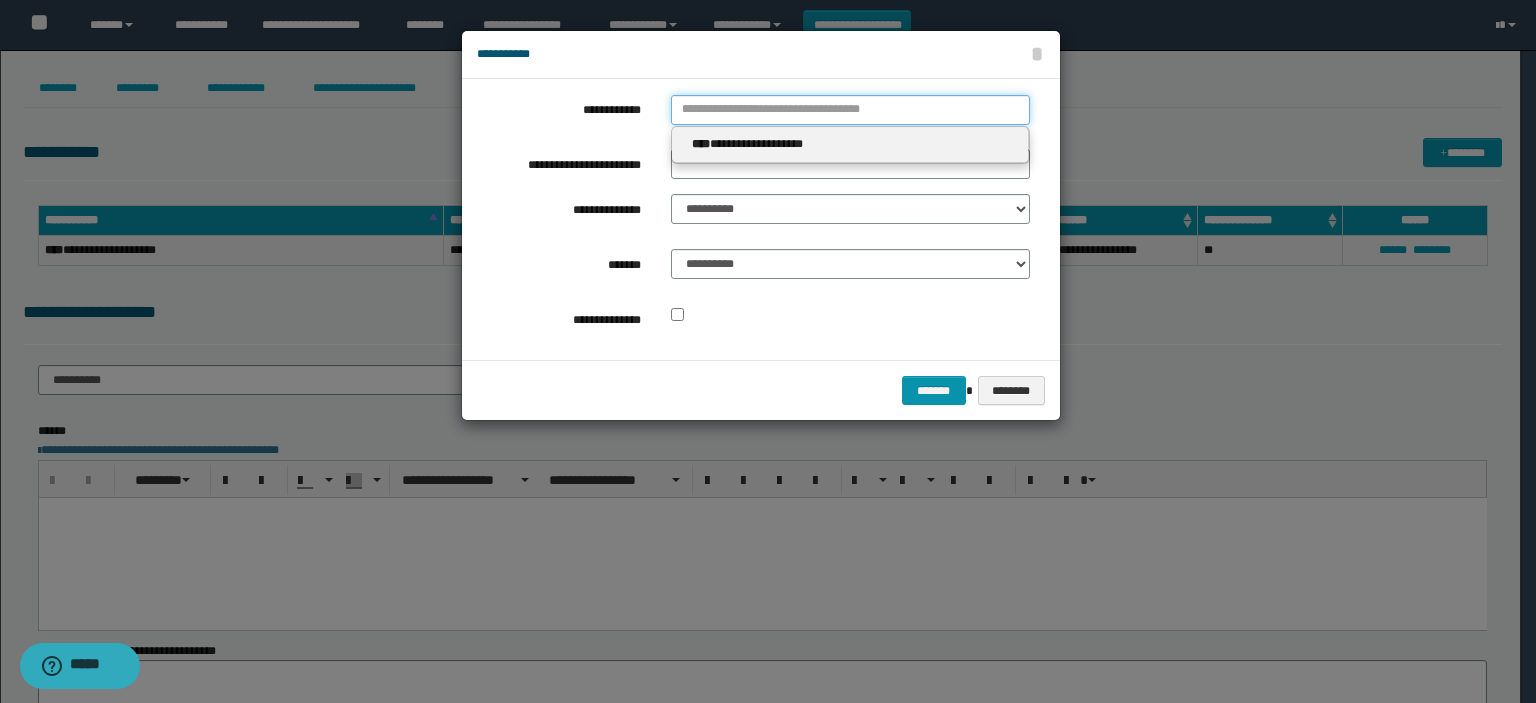 type 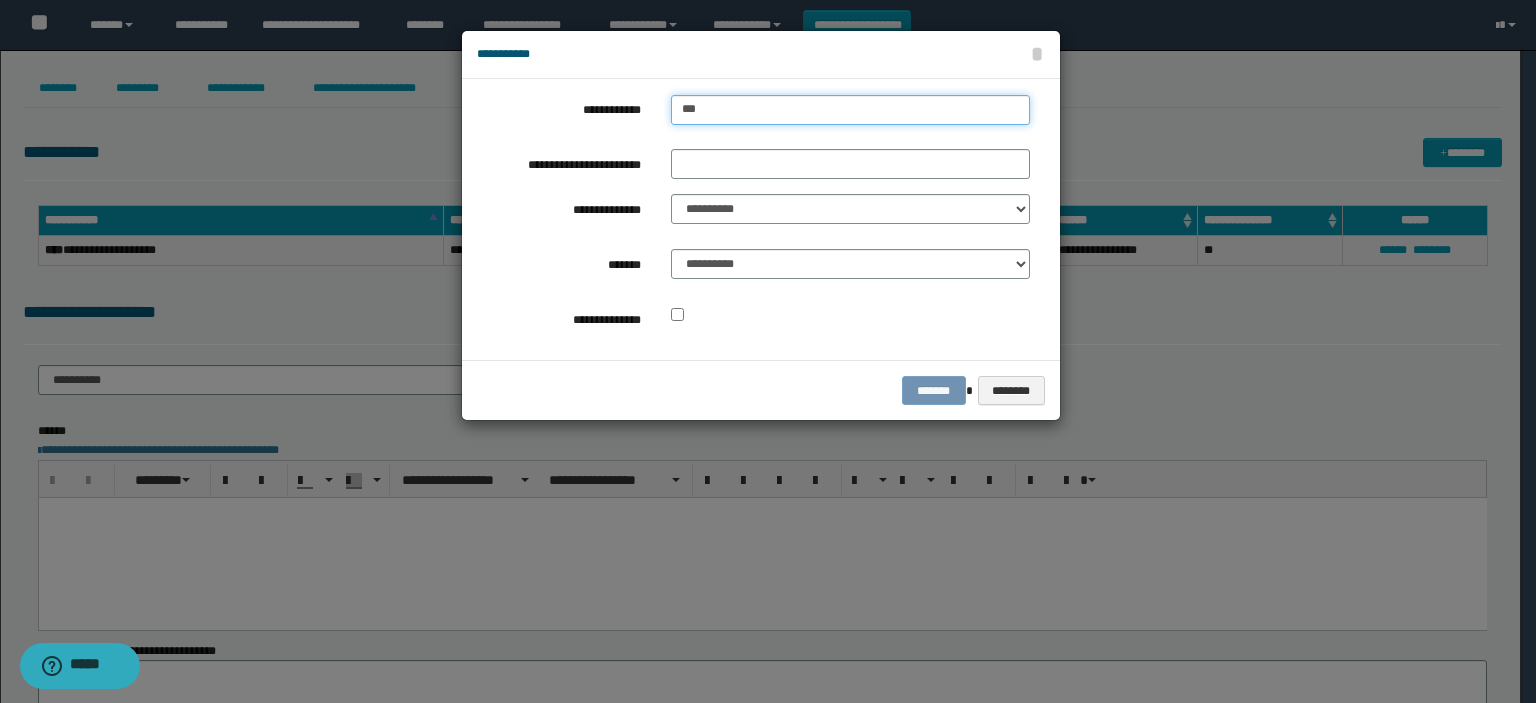 type on "****" 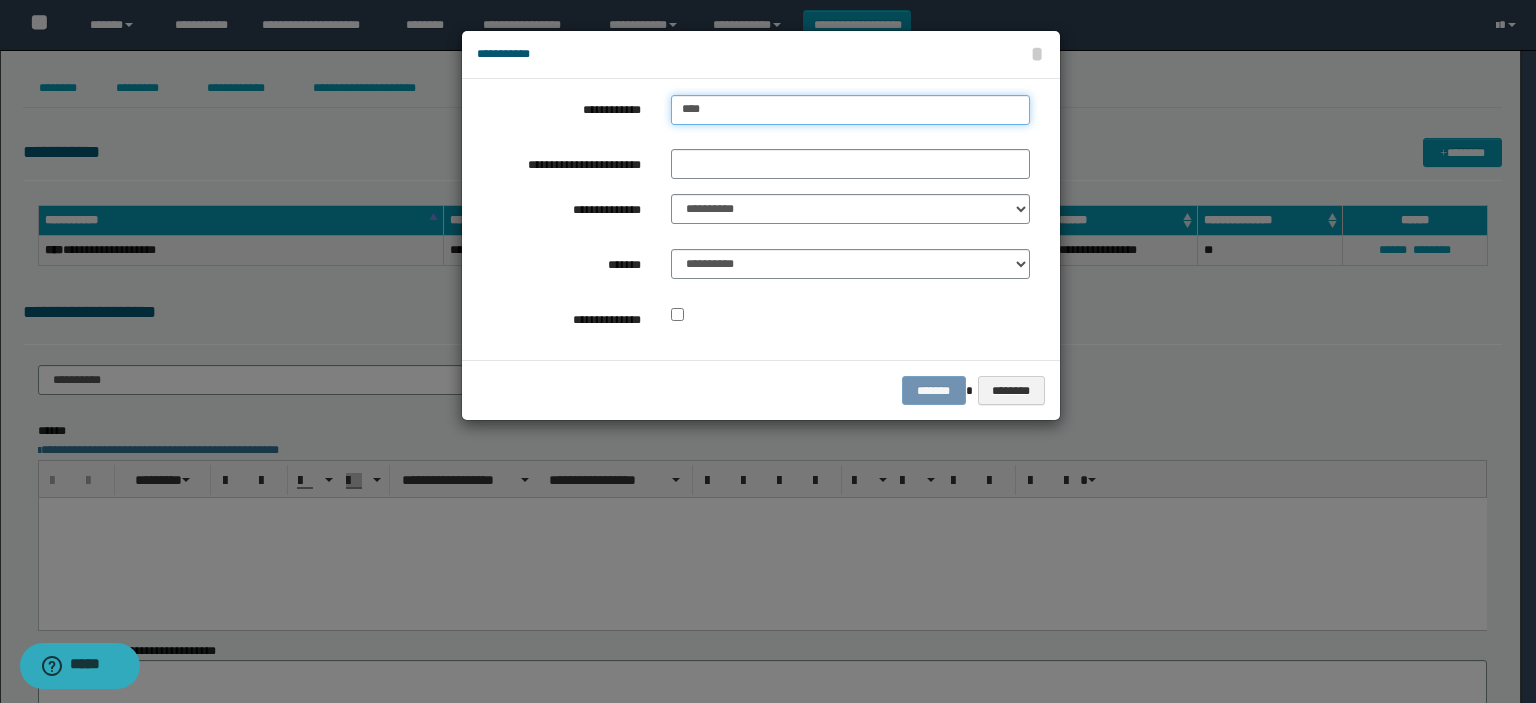 type on "****" 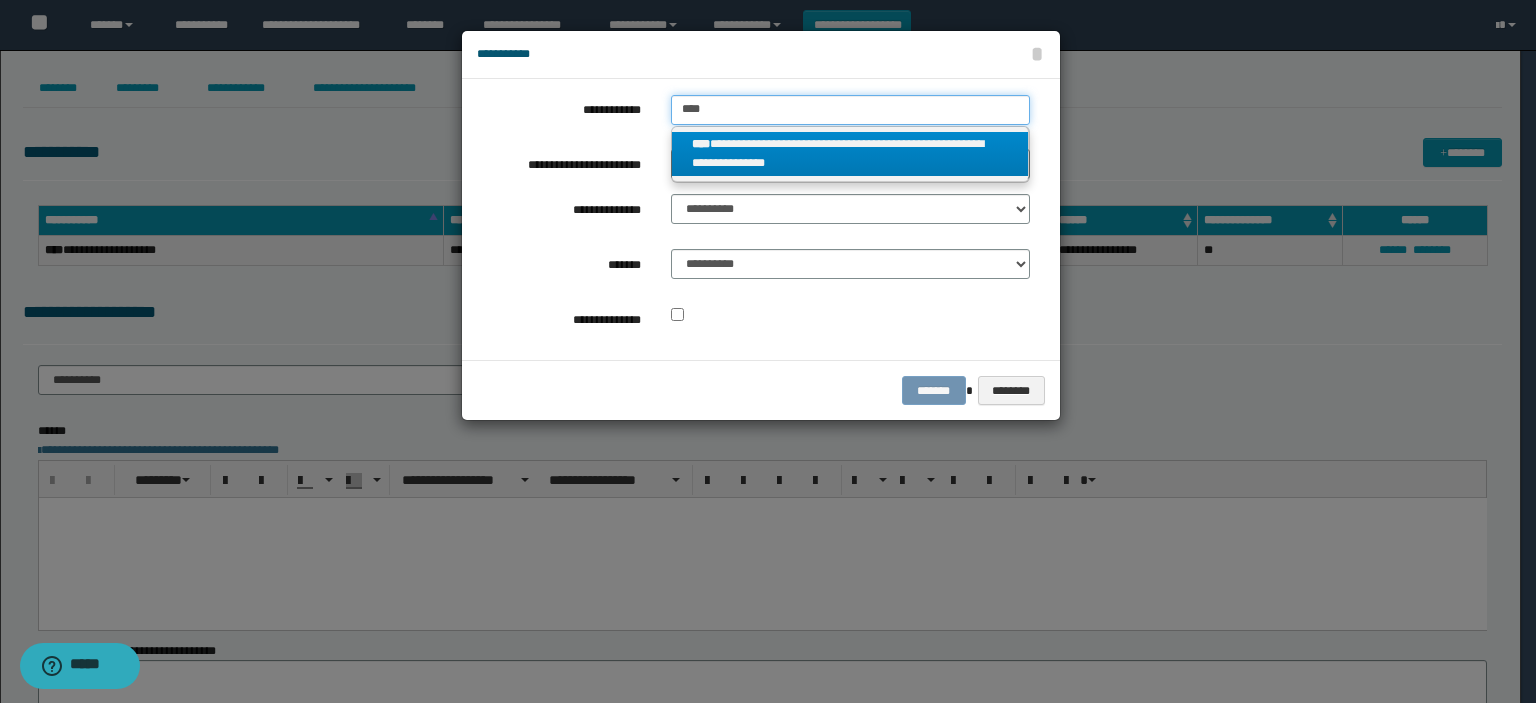 type 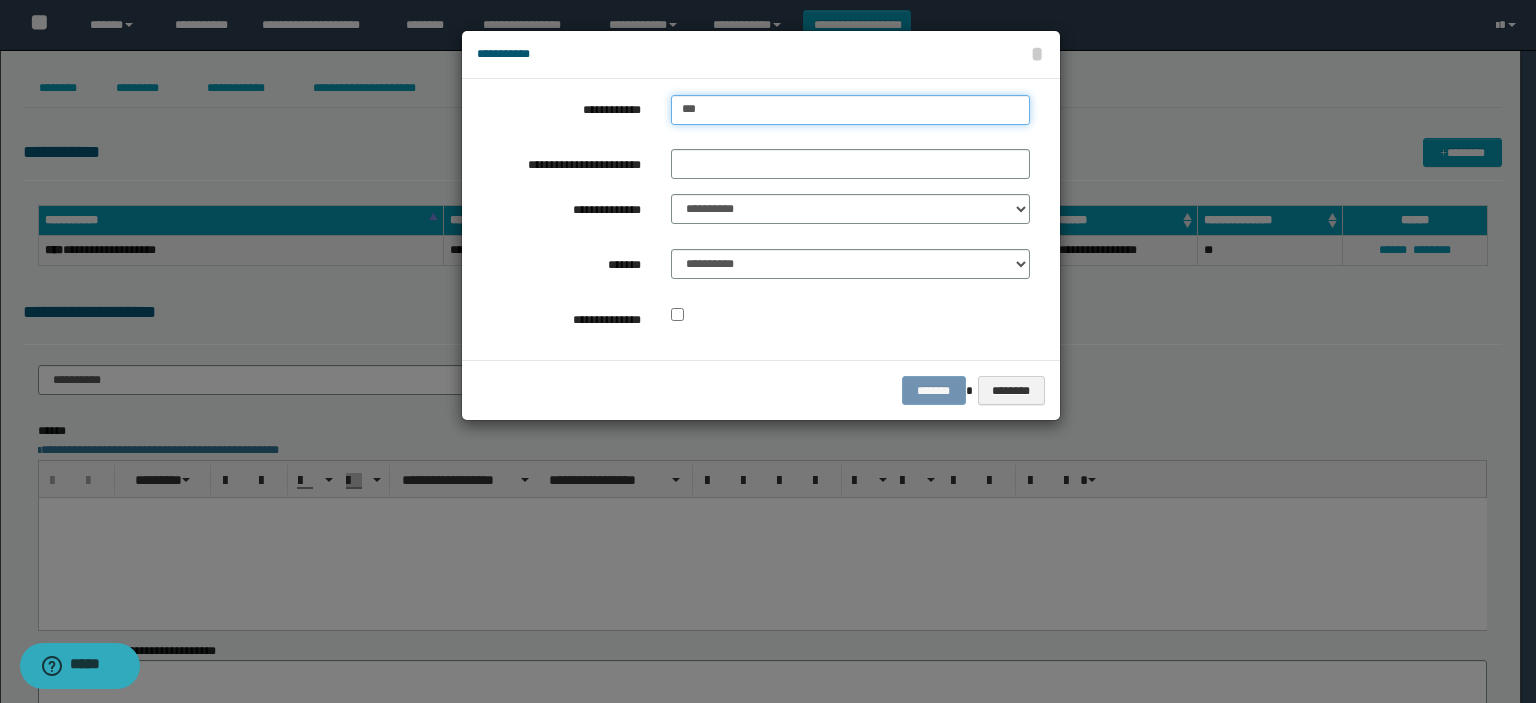 type on "***" 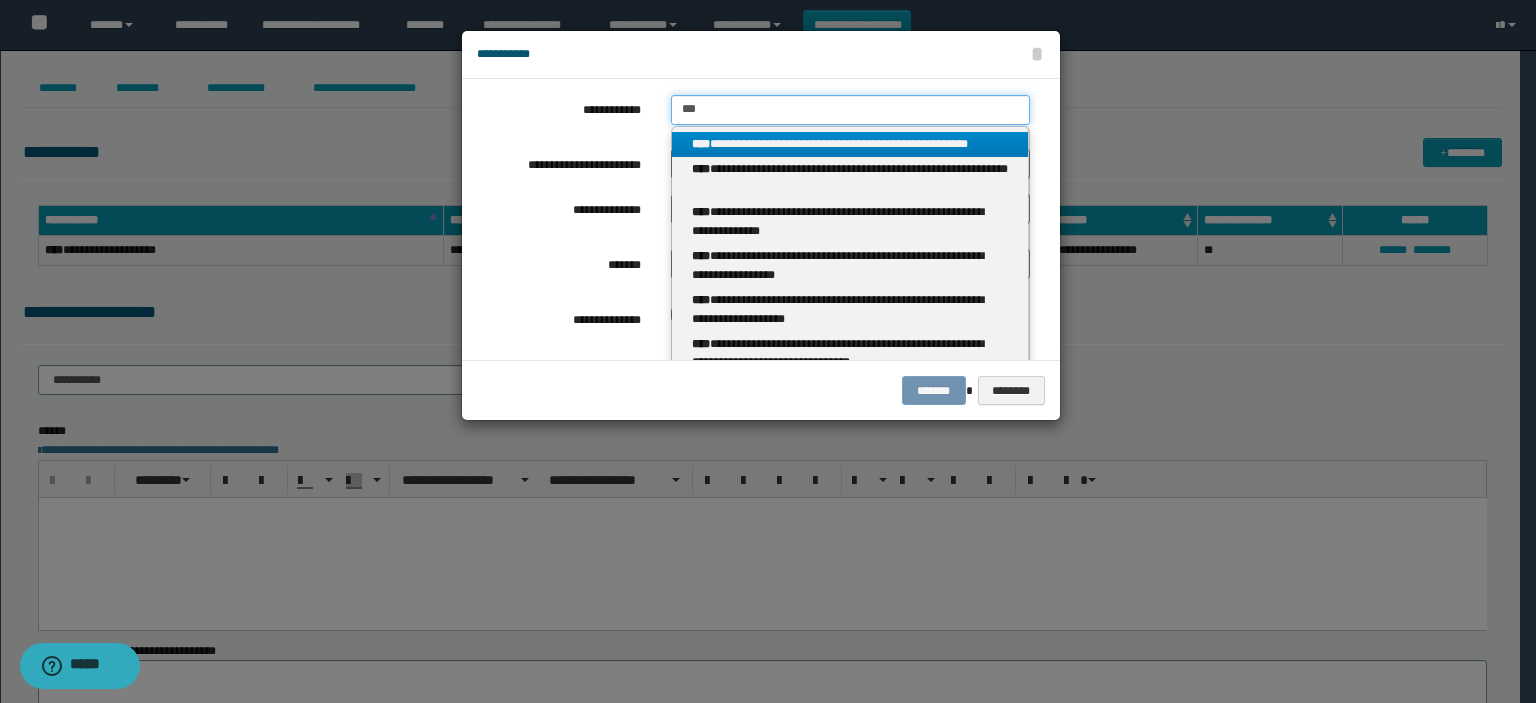 type 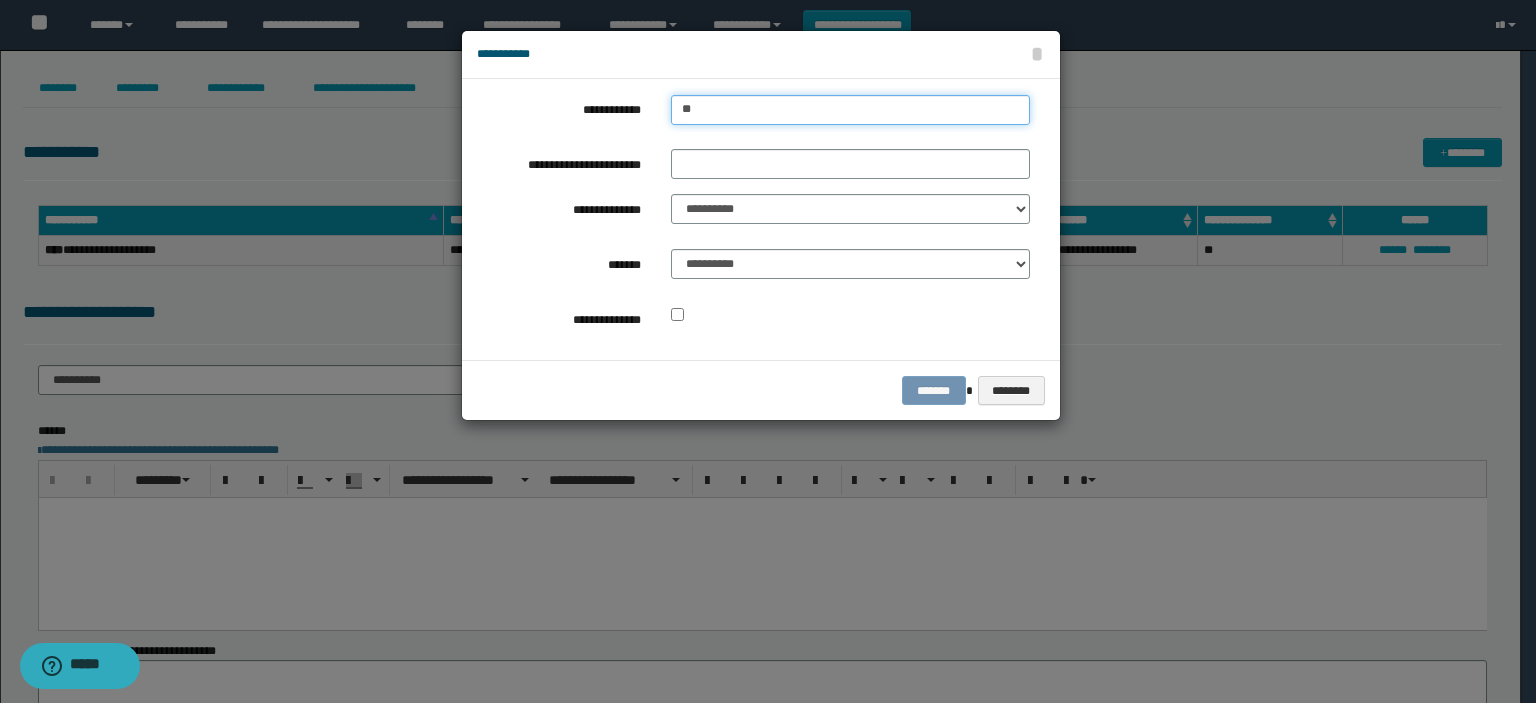 type on "**" 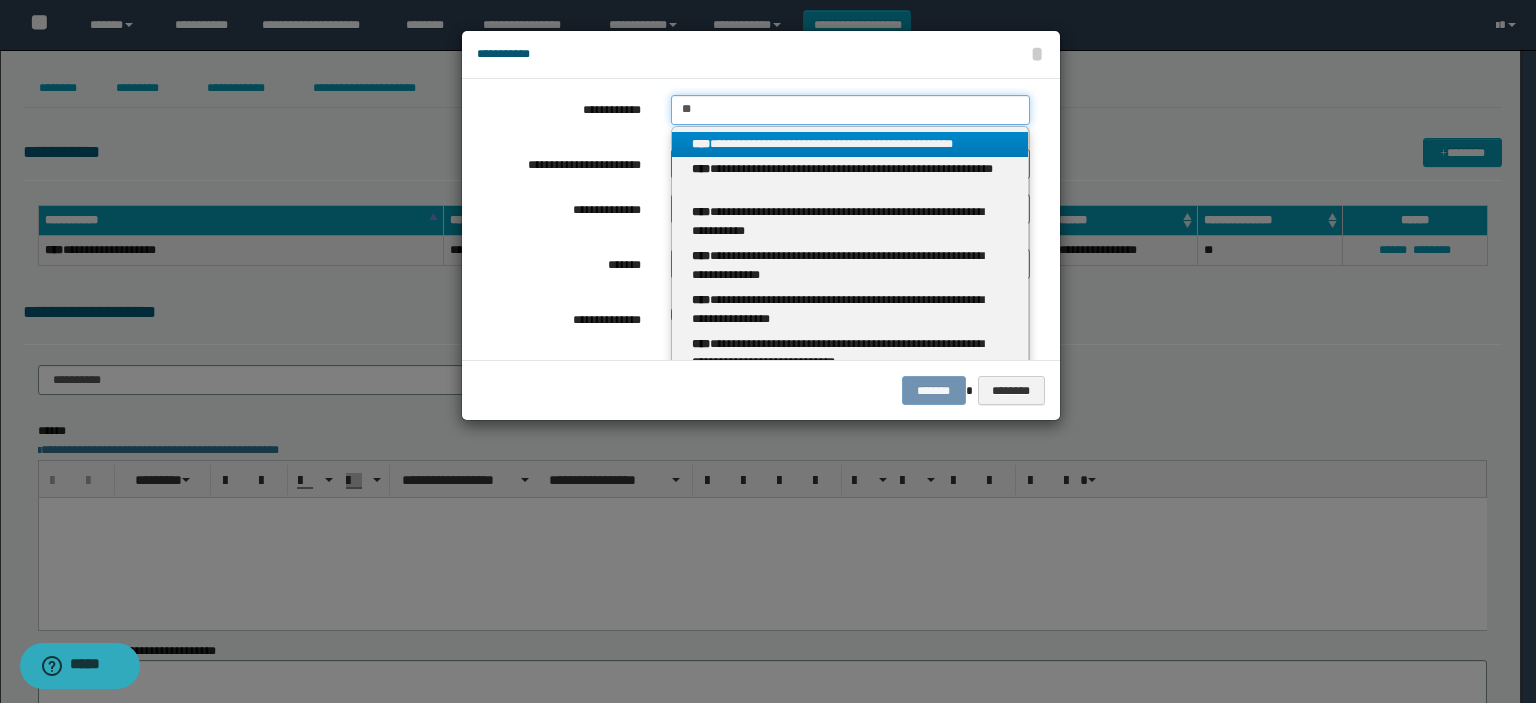 type 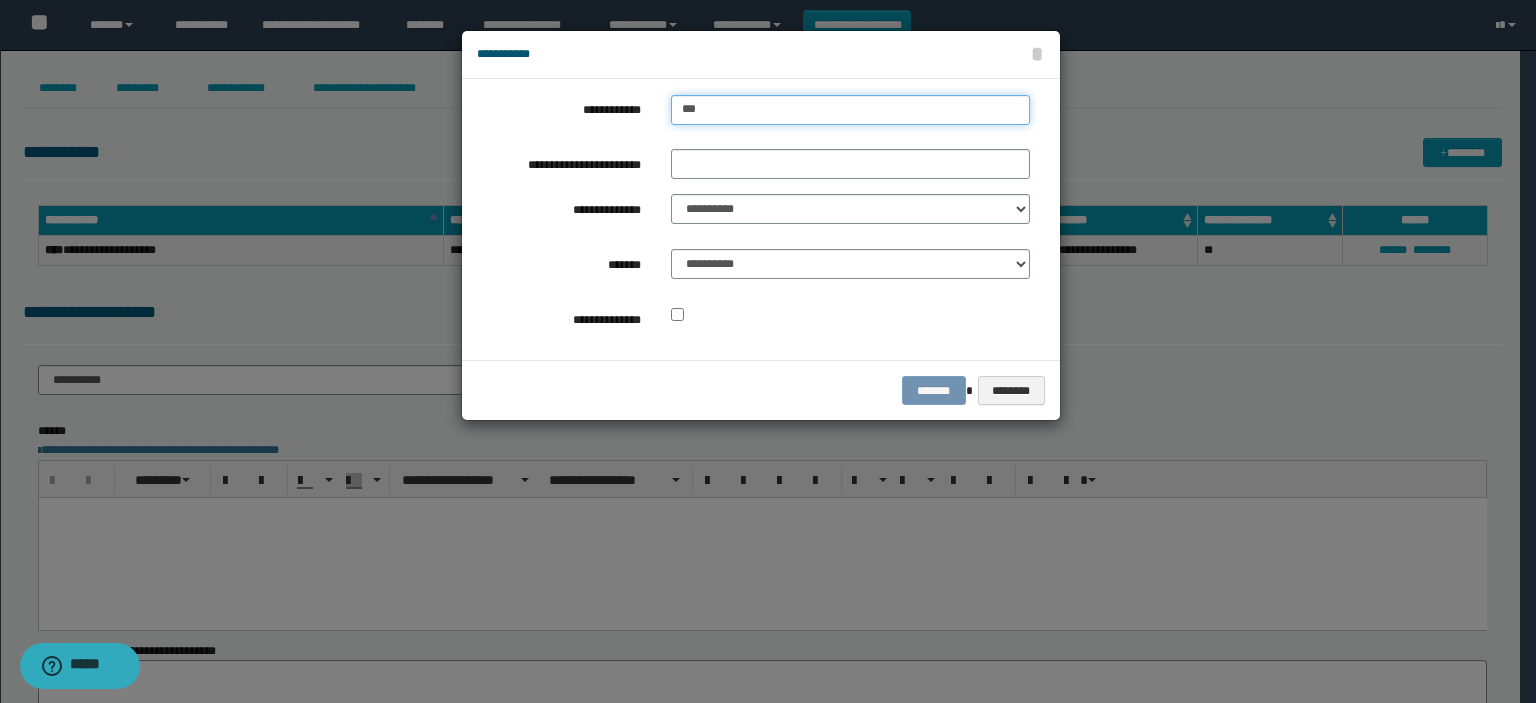 type on "****" 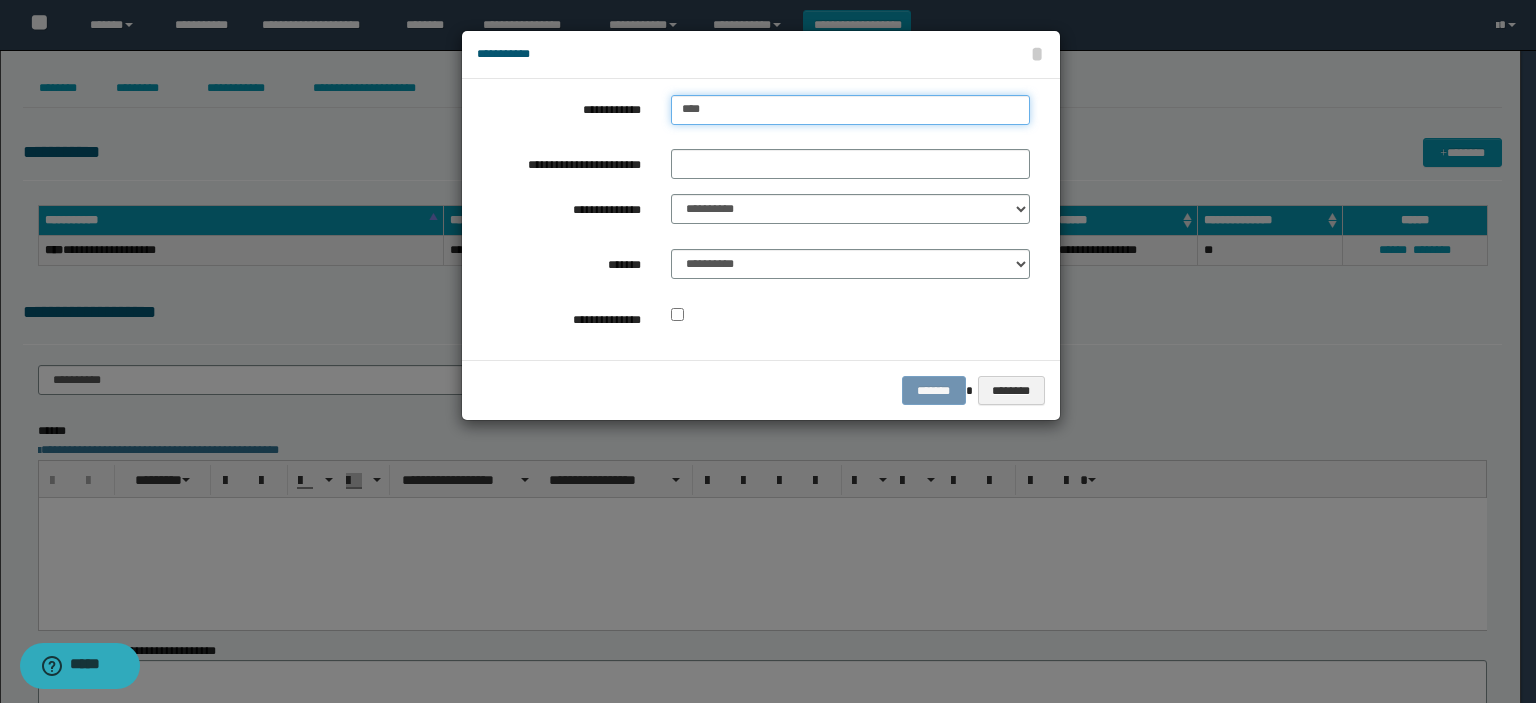 type on "****" 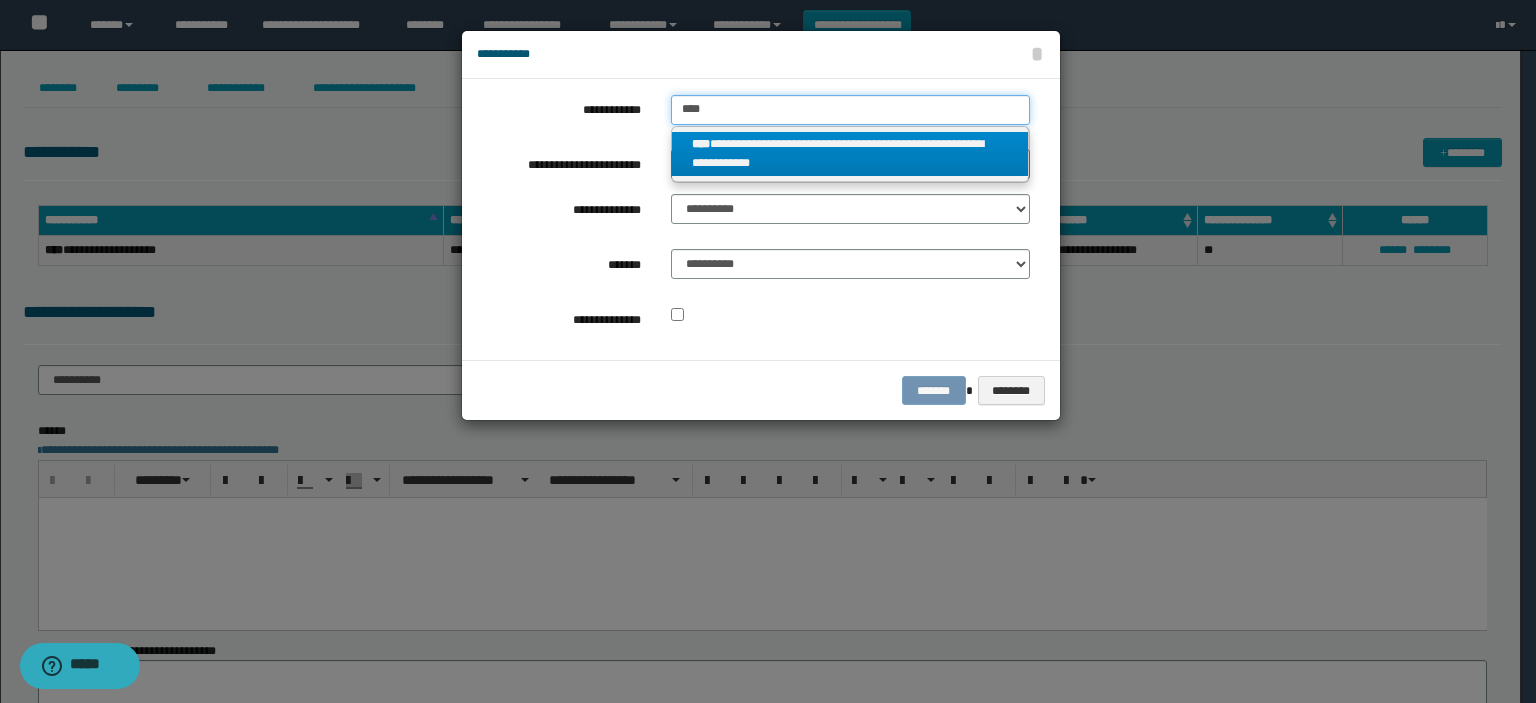 type on "****" 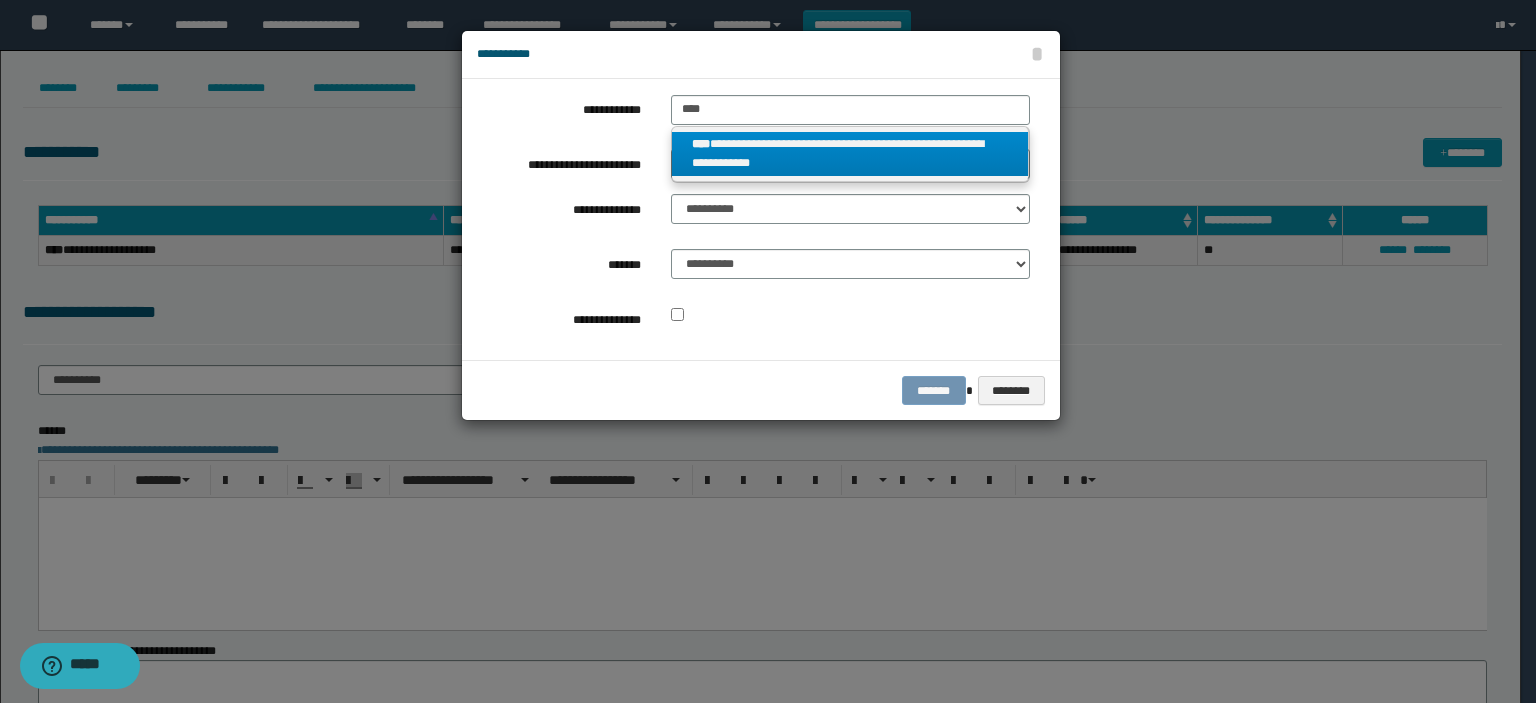 click on "**********" at bounding box center (850, 154) 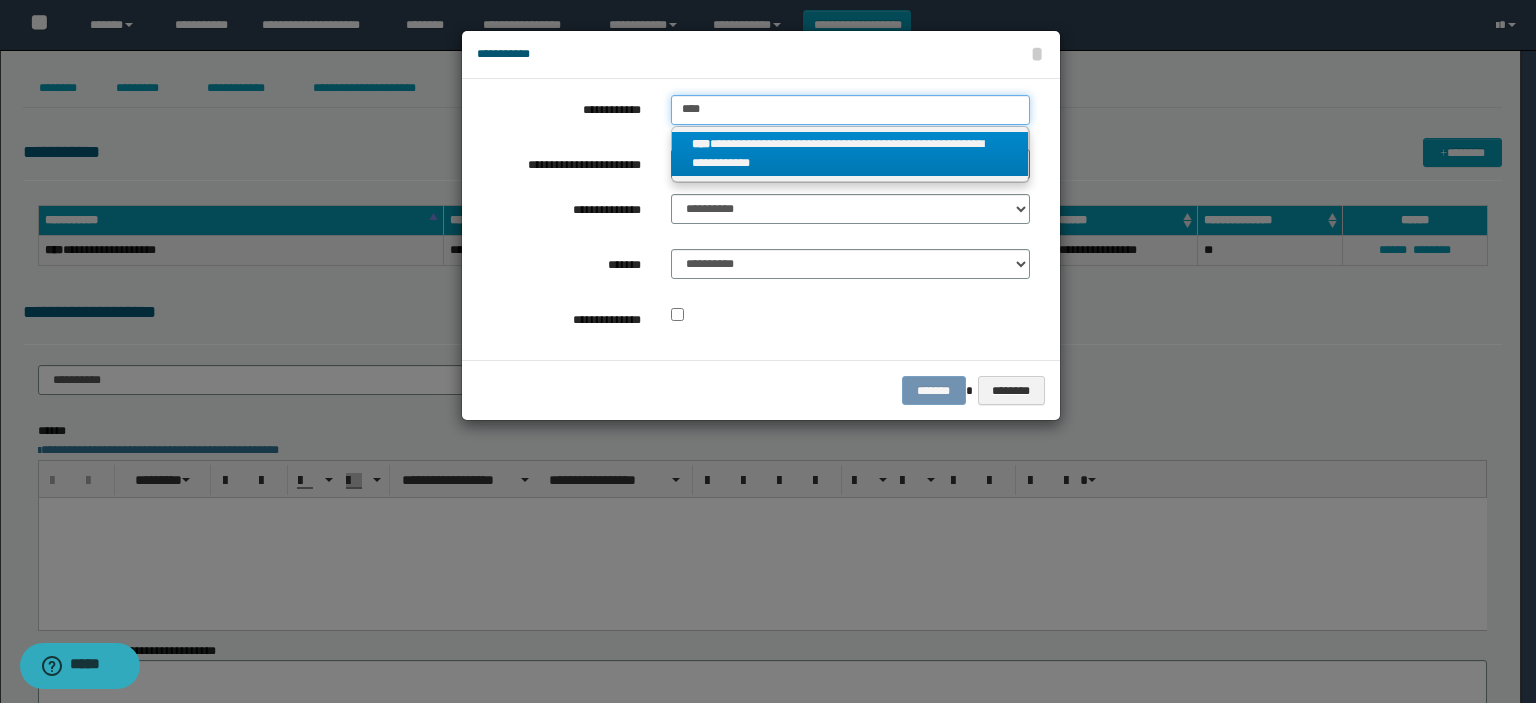 type 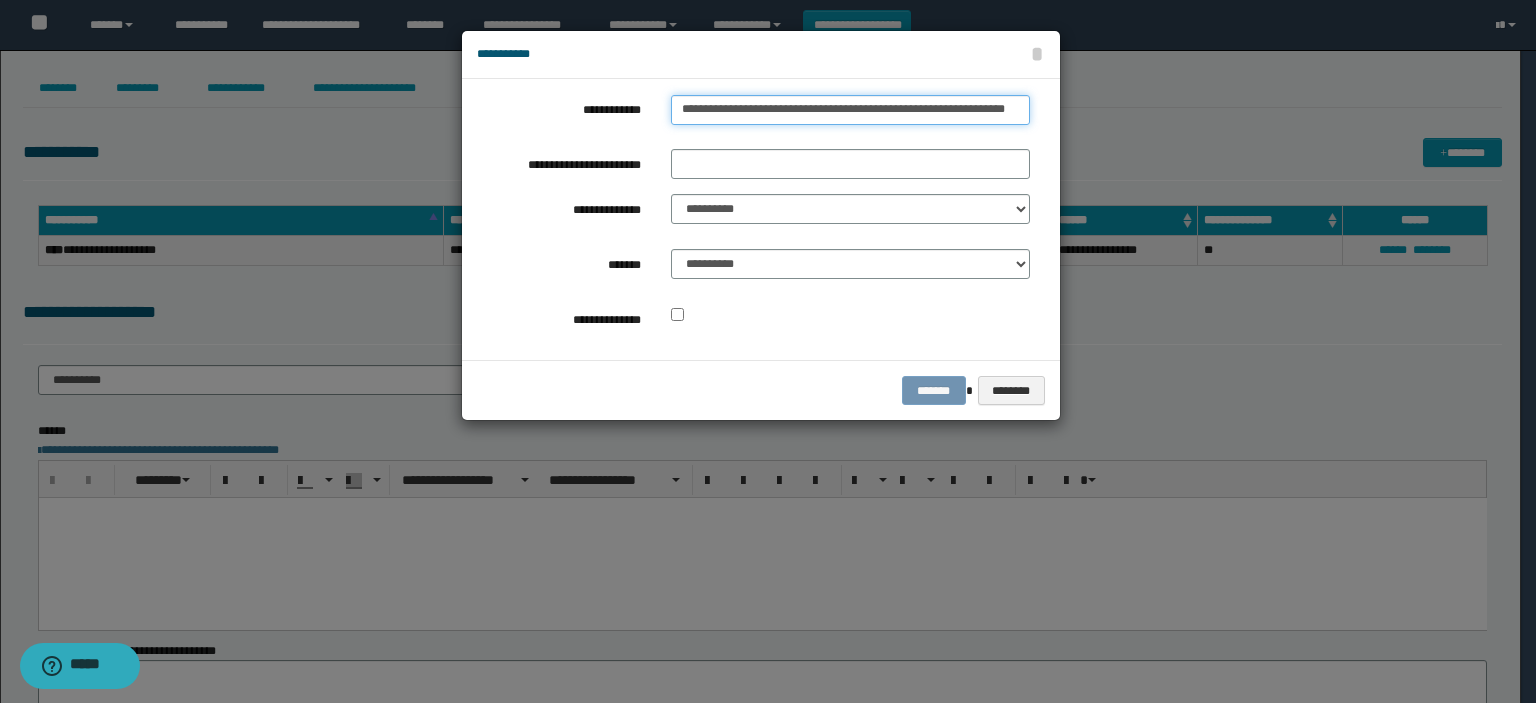 scroll, scrollTop: 0, scrollLeft: 20, axis: horizontal 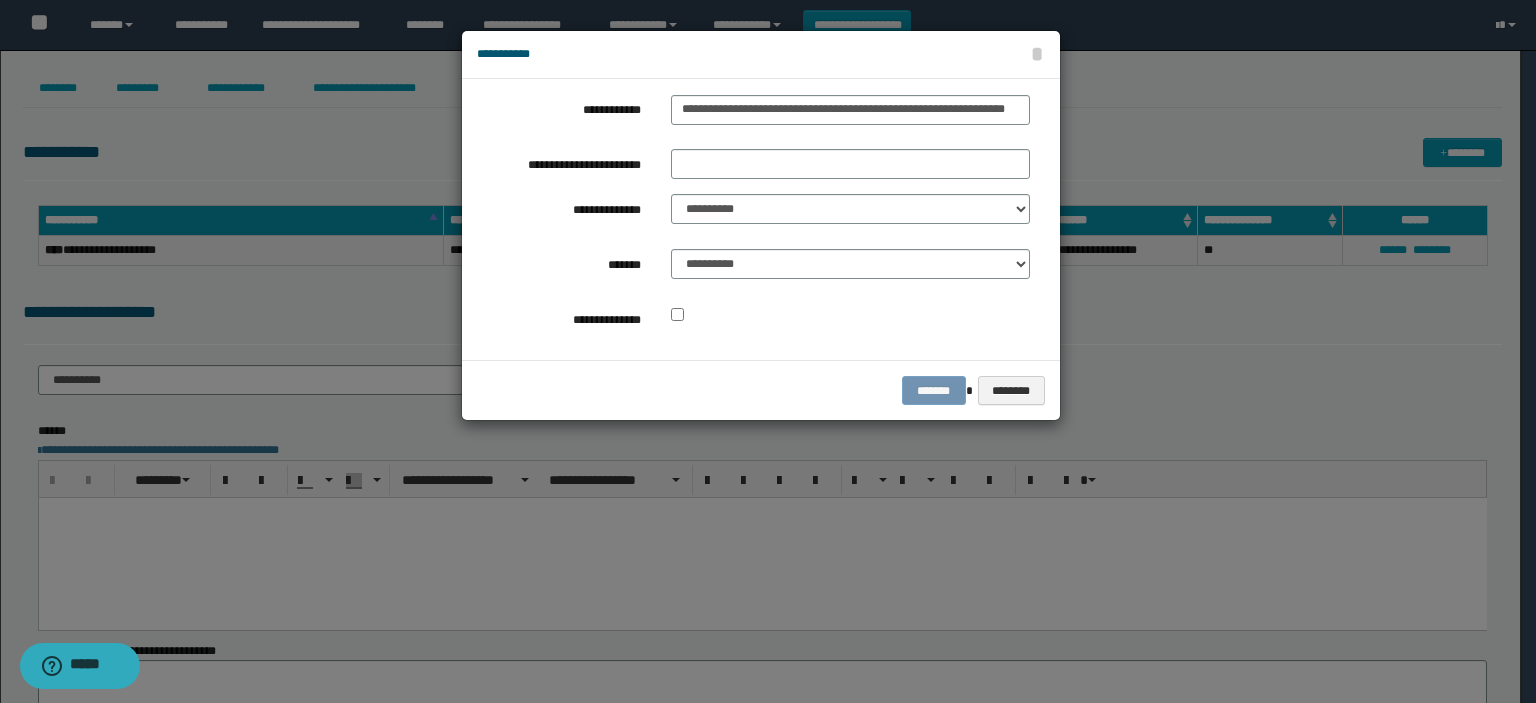 click on "**********" at bounding box center [753, 219] 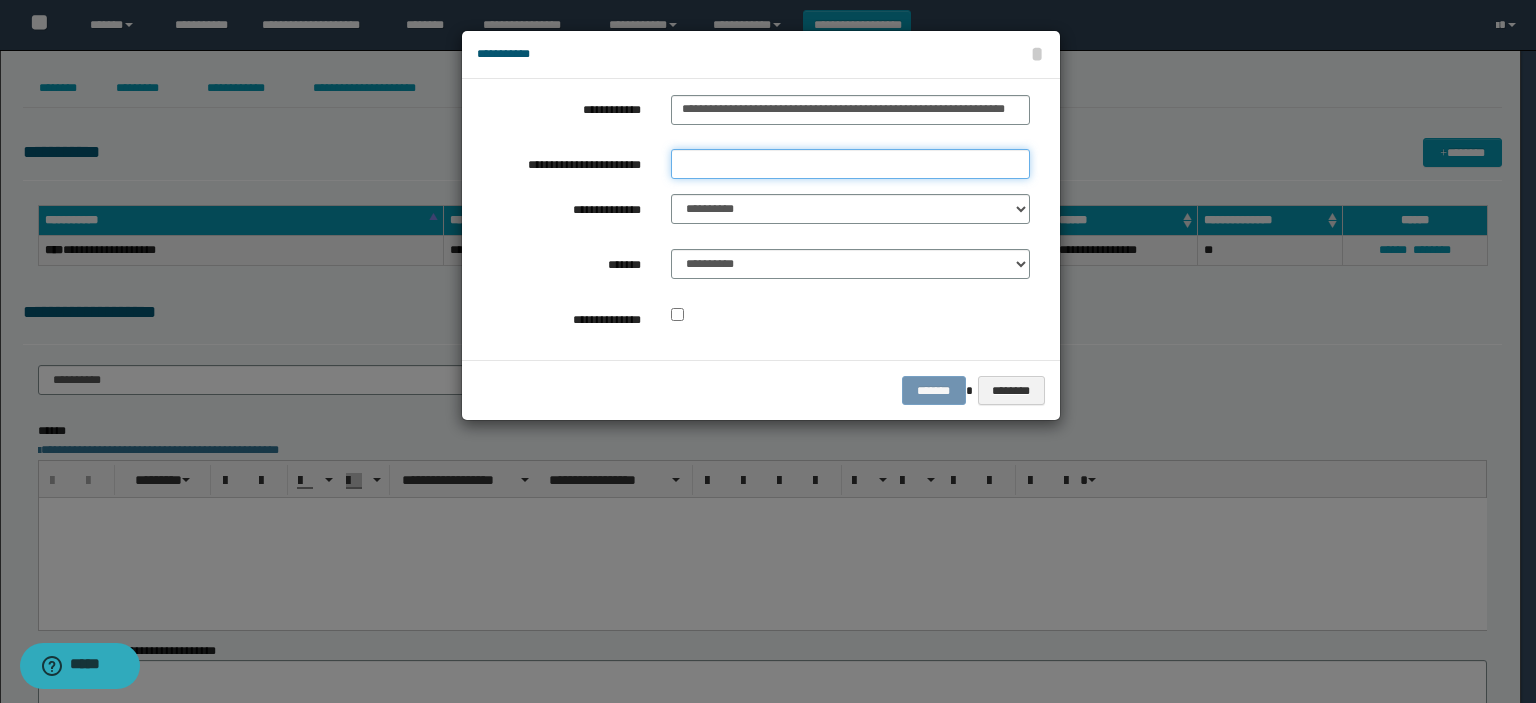 click on "**********" at bounding box center [850, 164] 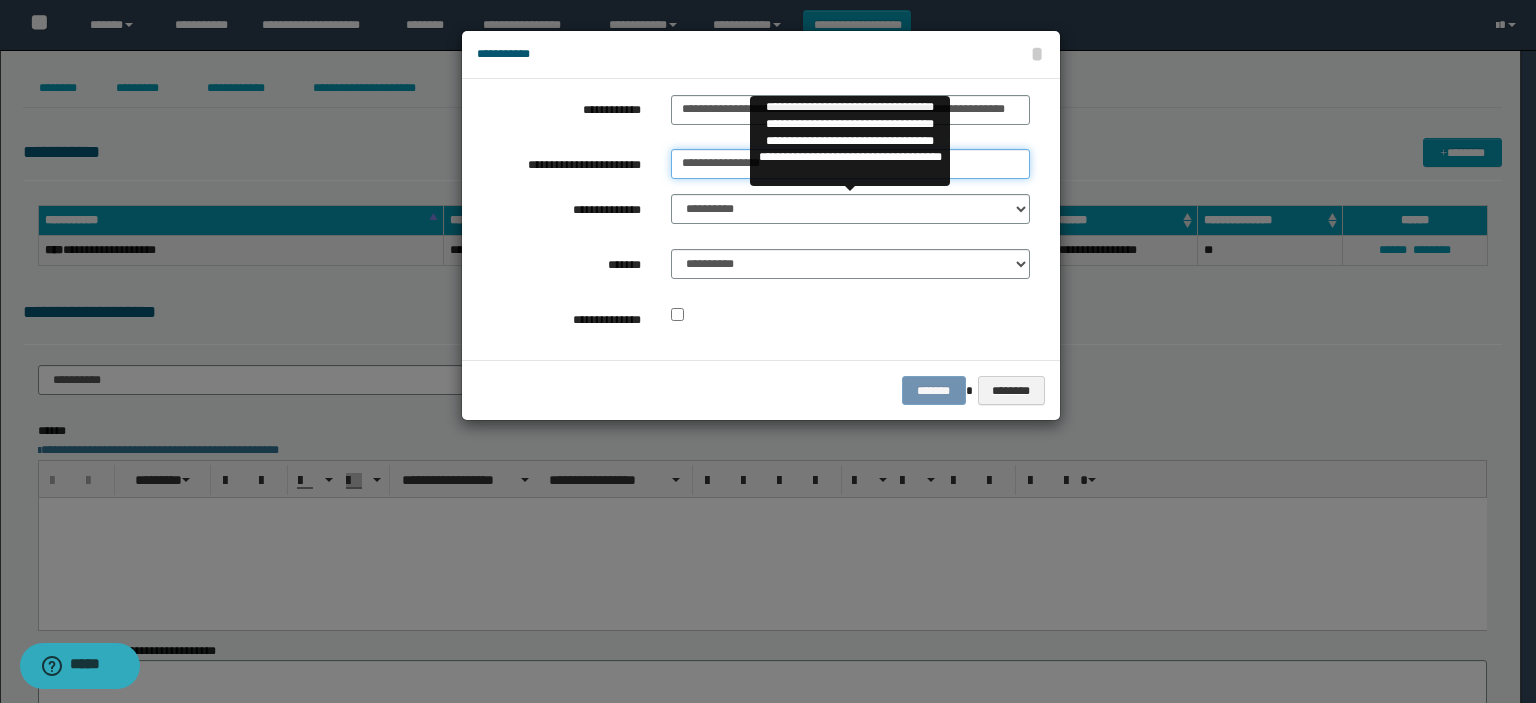 type on "**********" 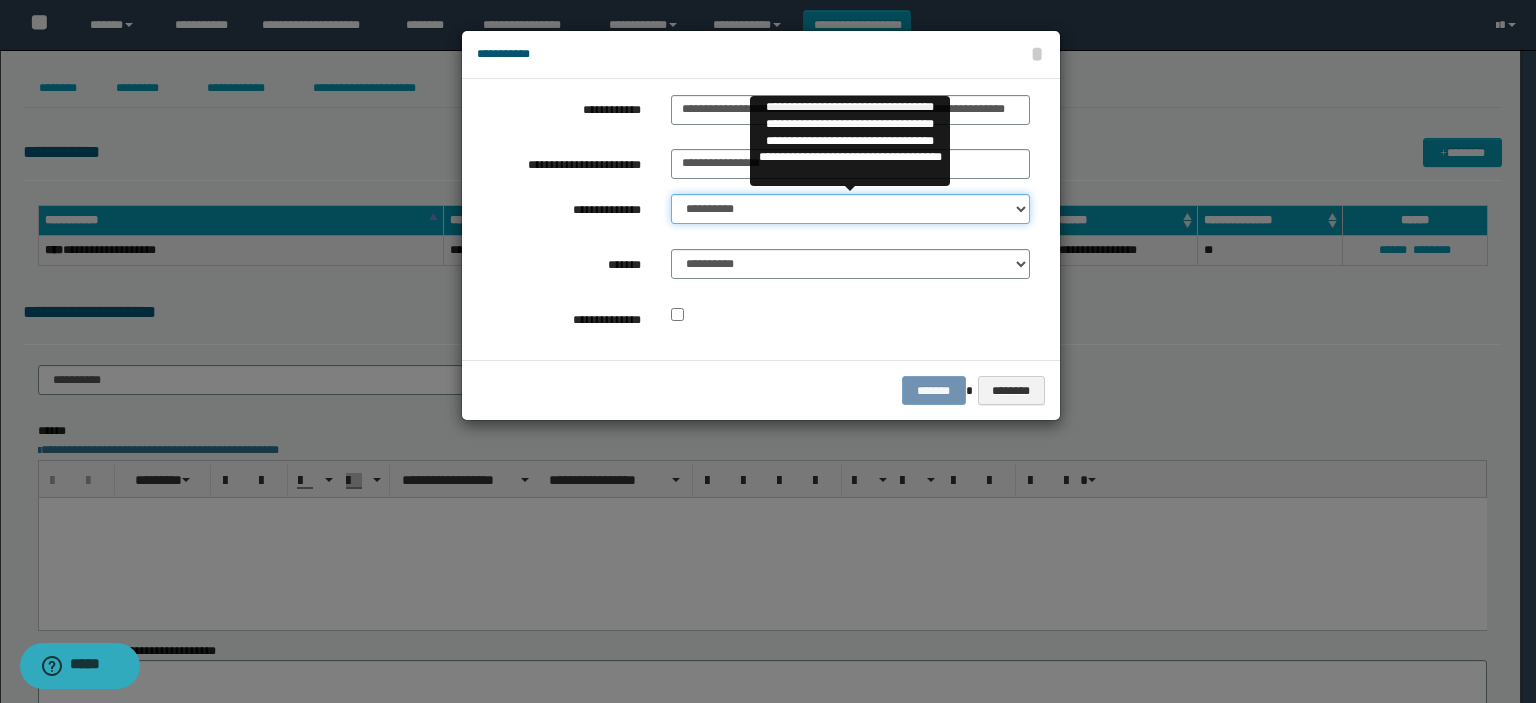 click on "**********" at bounding box center (850, 209) 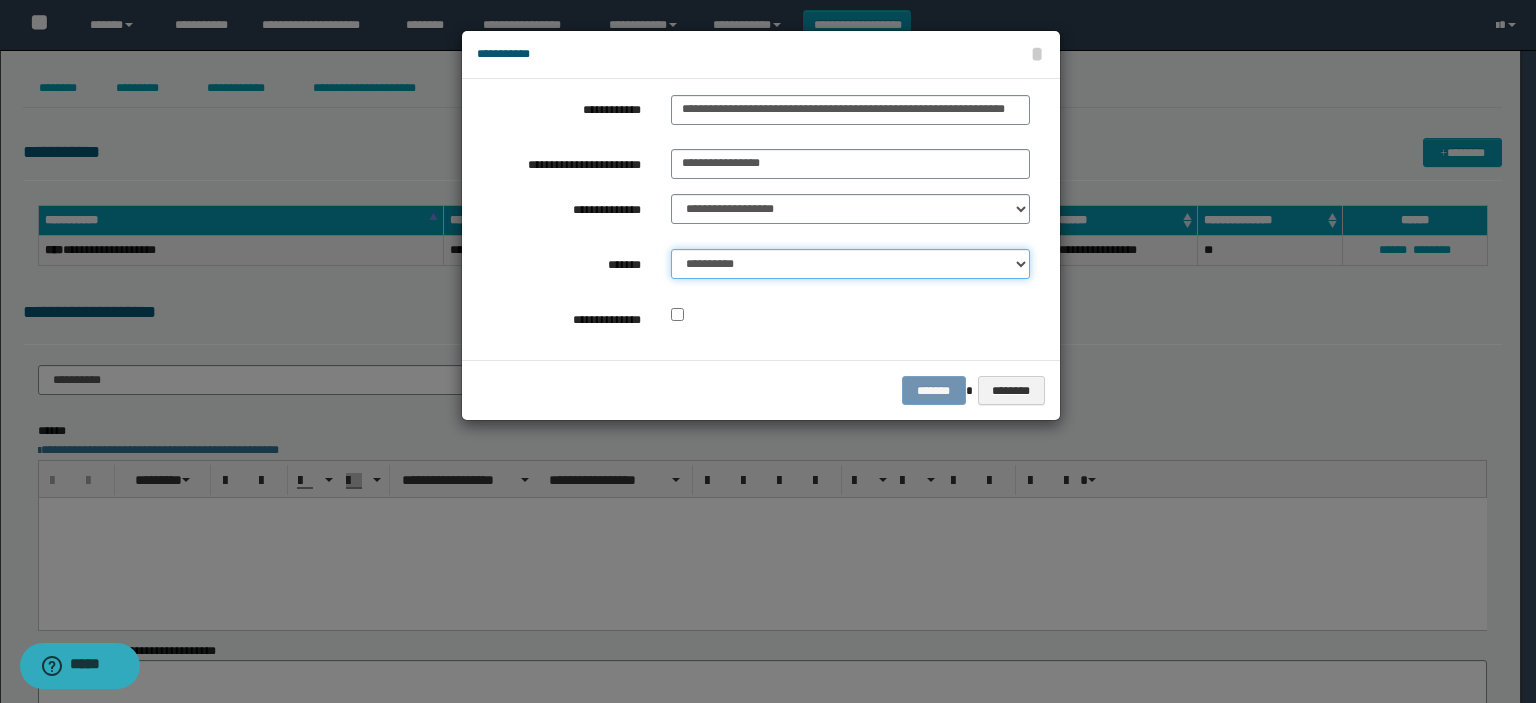 click on "**********" at bounding box center [850, 264] 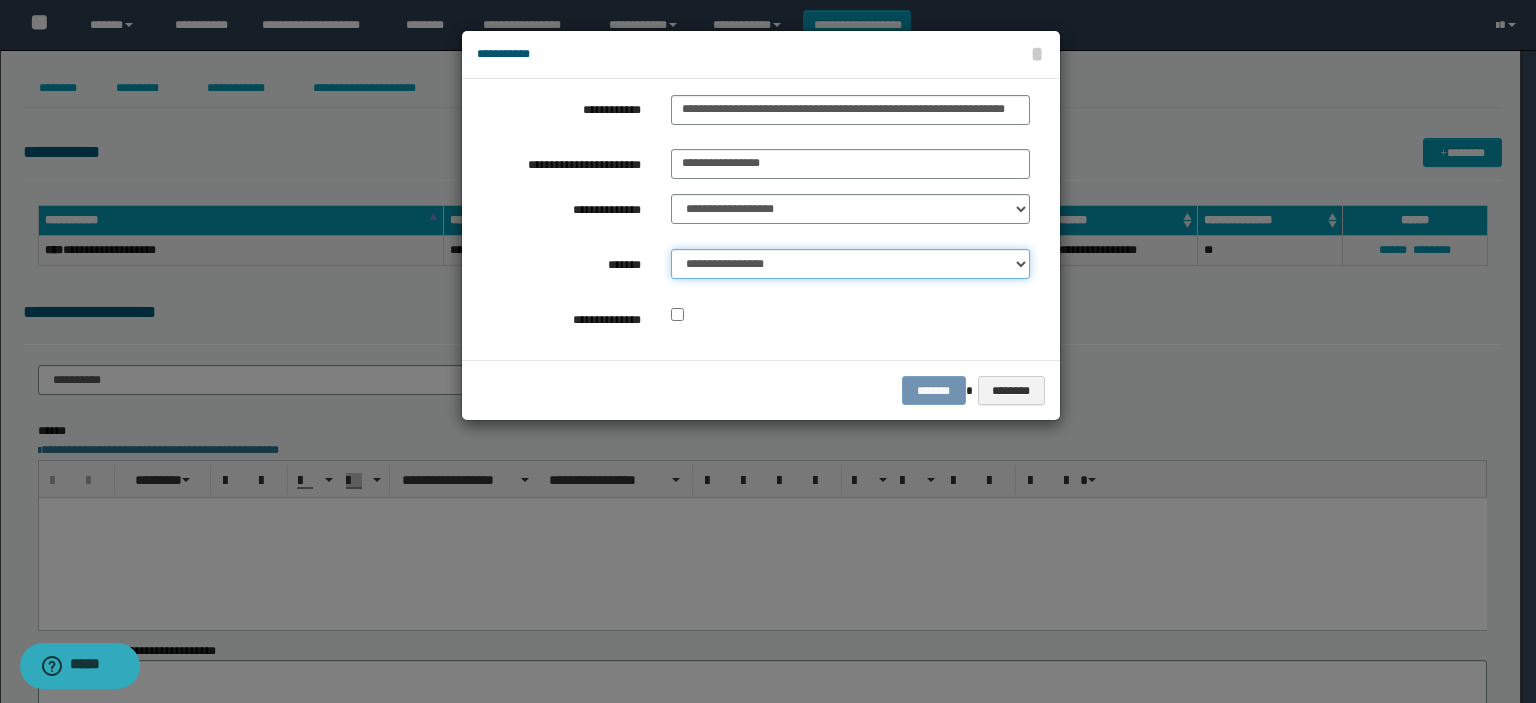 click on "**********" at bounding box center (850, 264) 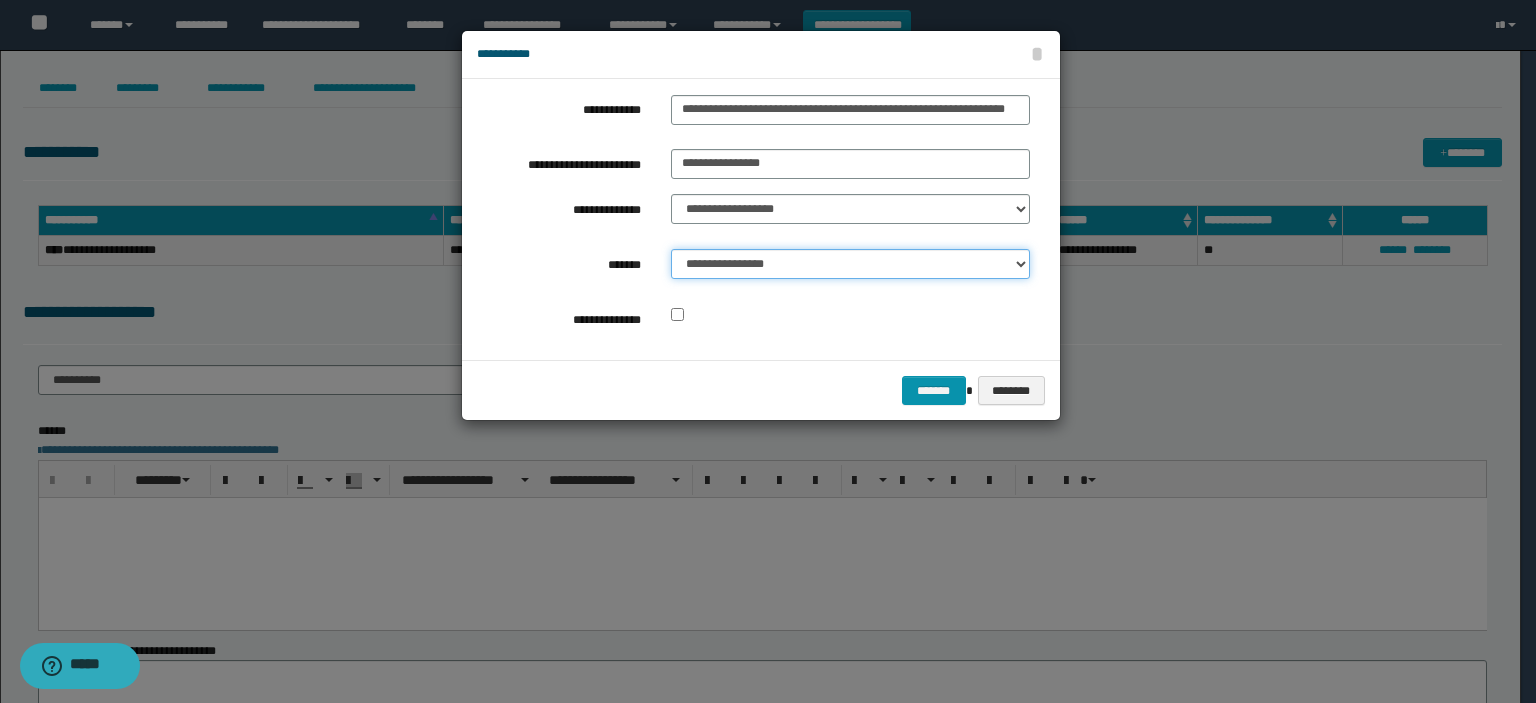 select on "*" 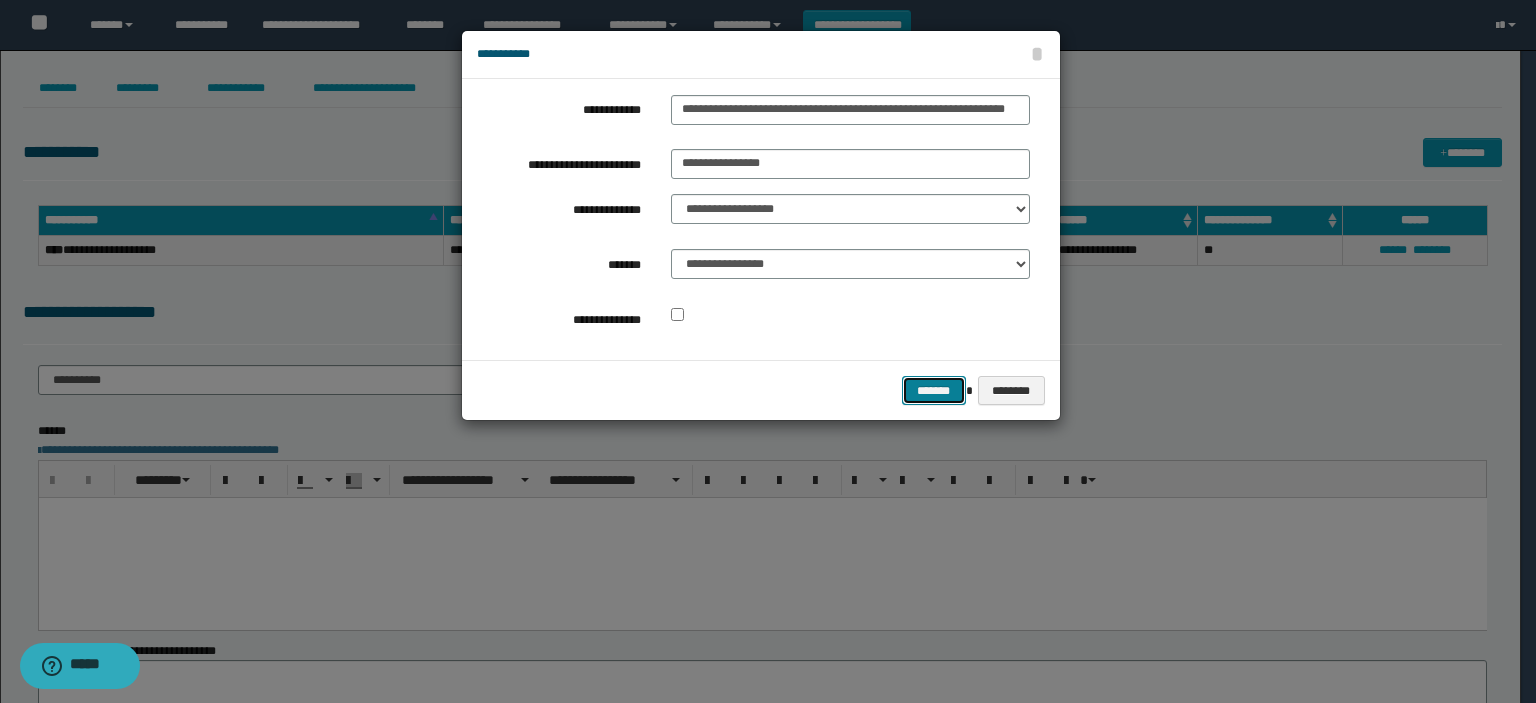 click on "*******" at bounding box center (934, 391) 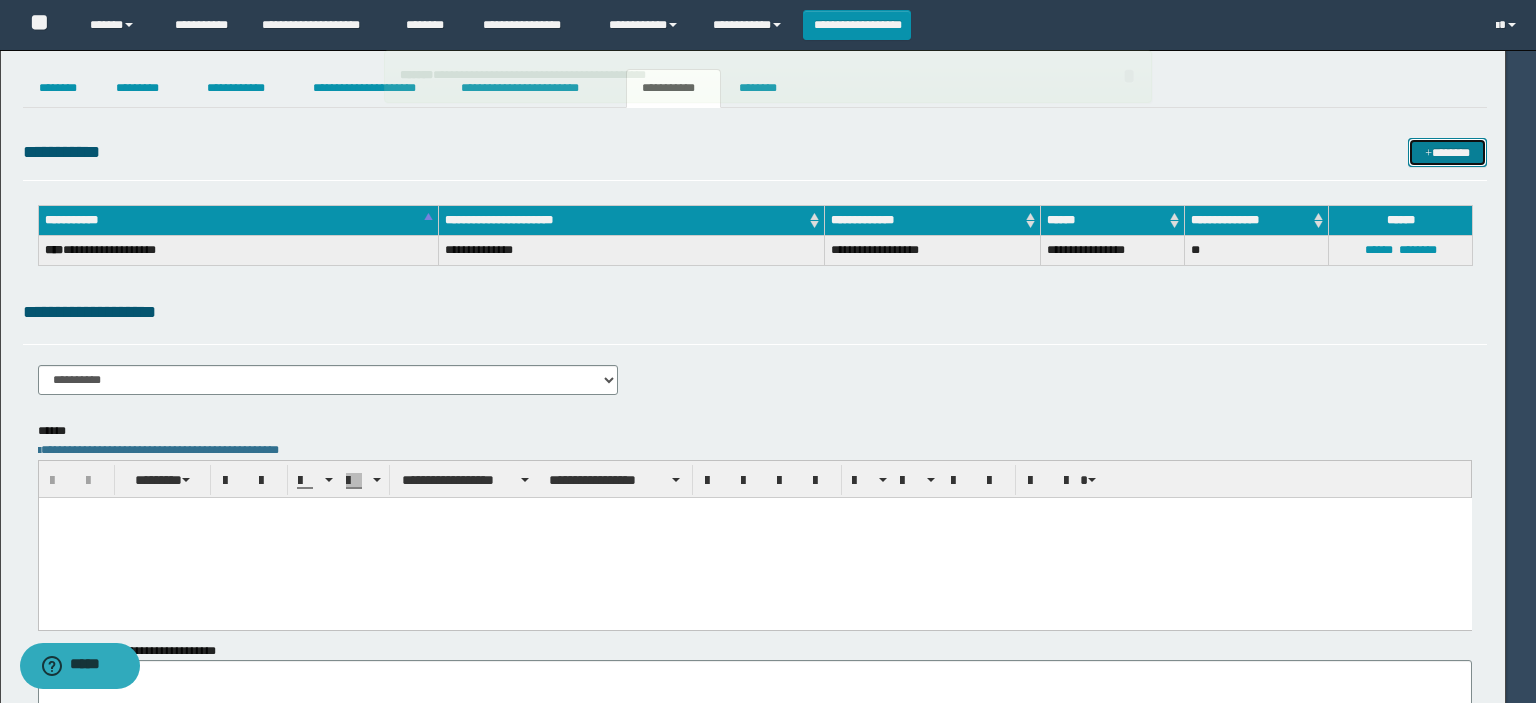 type 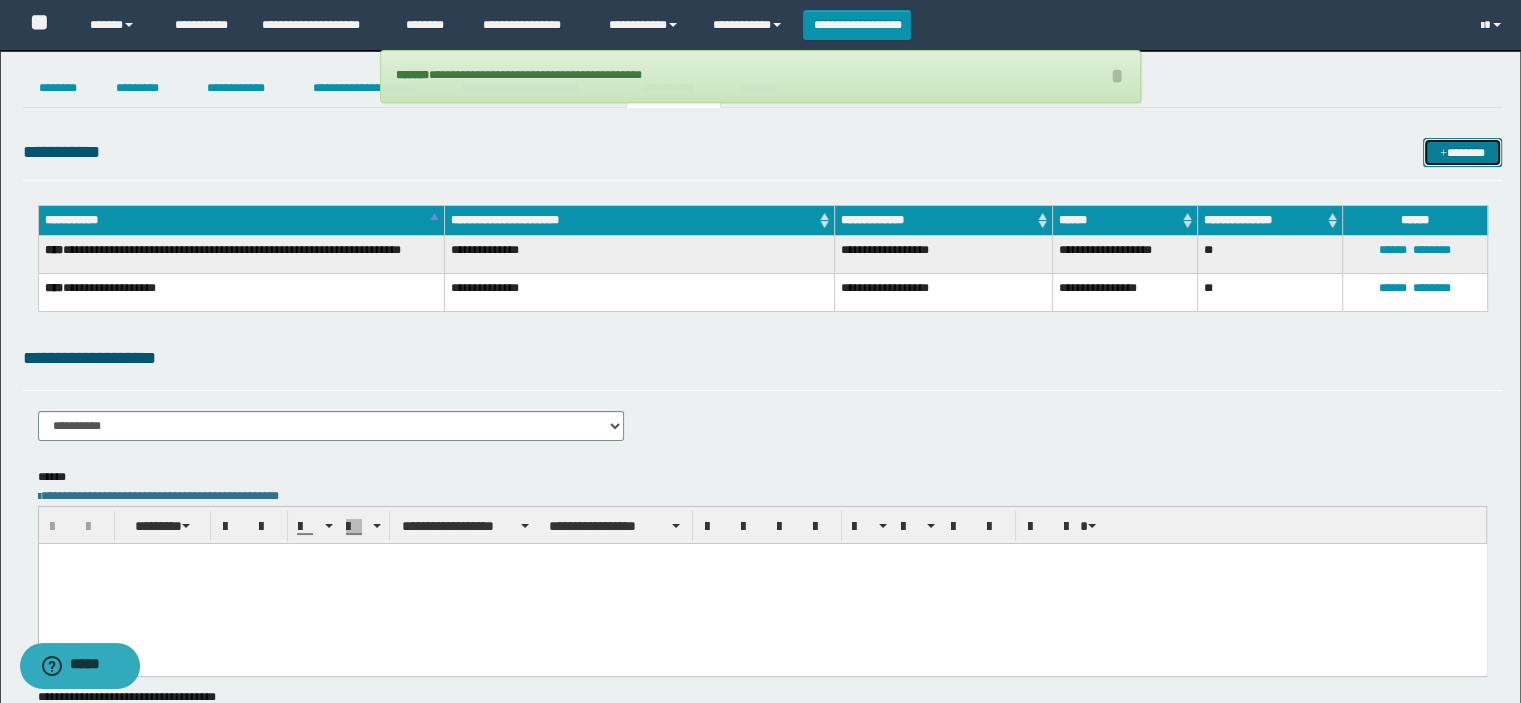 click on "*******" at bounding box center (1462, 153) 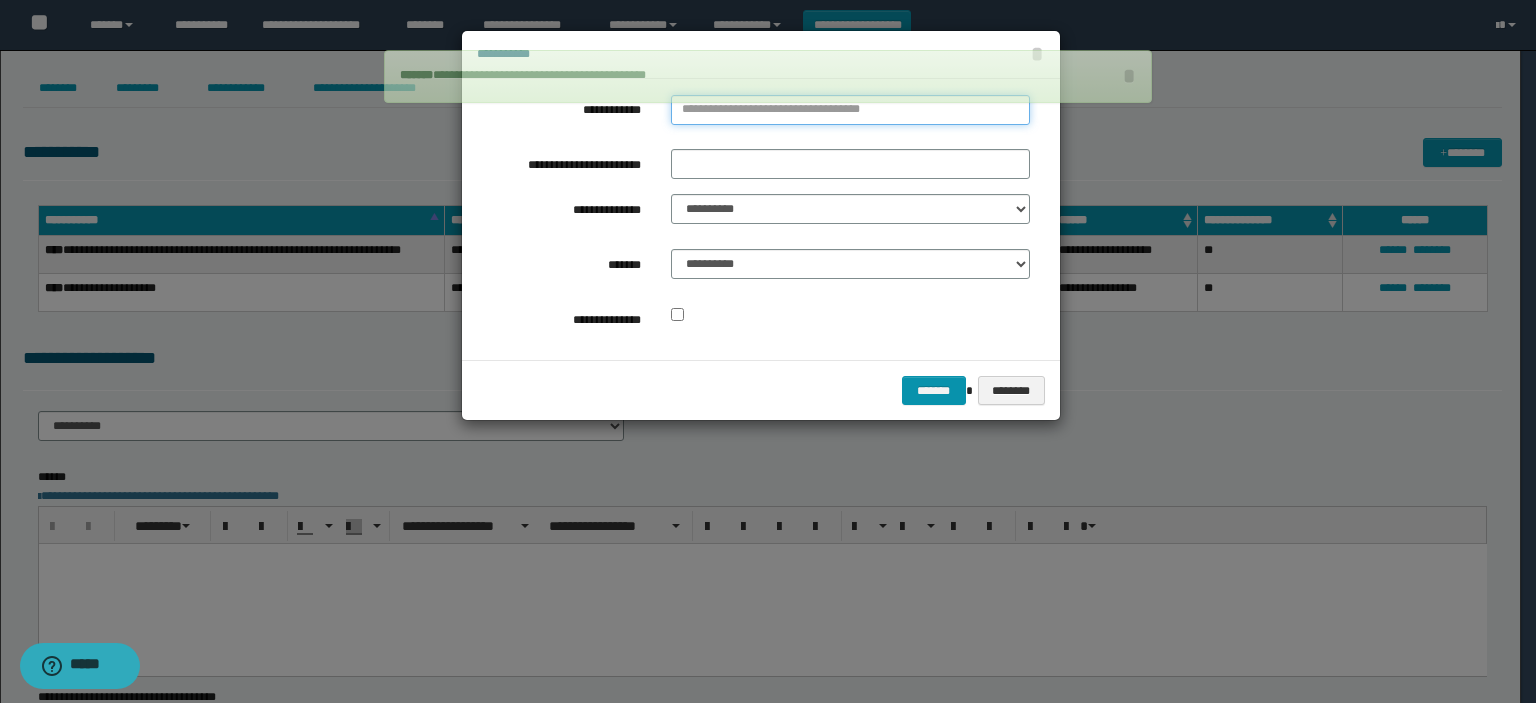 type on "**********" 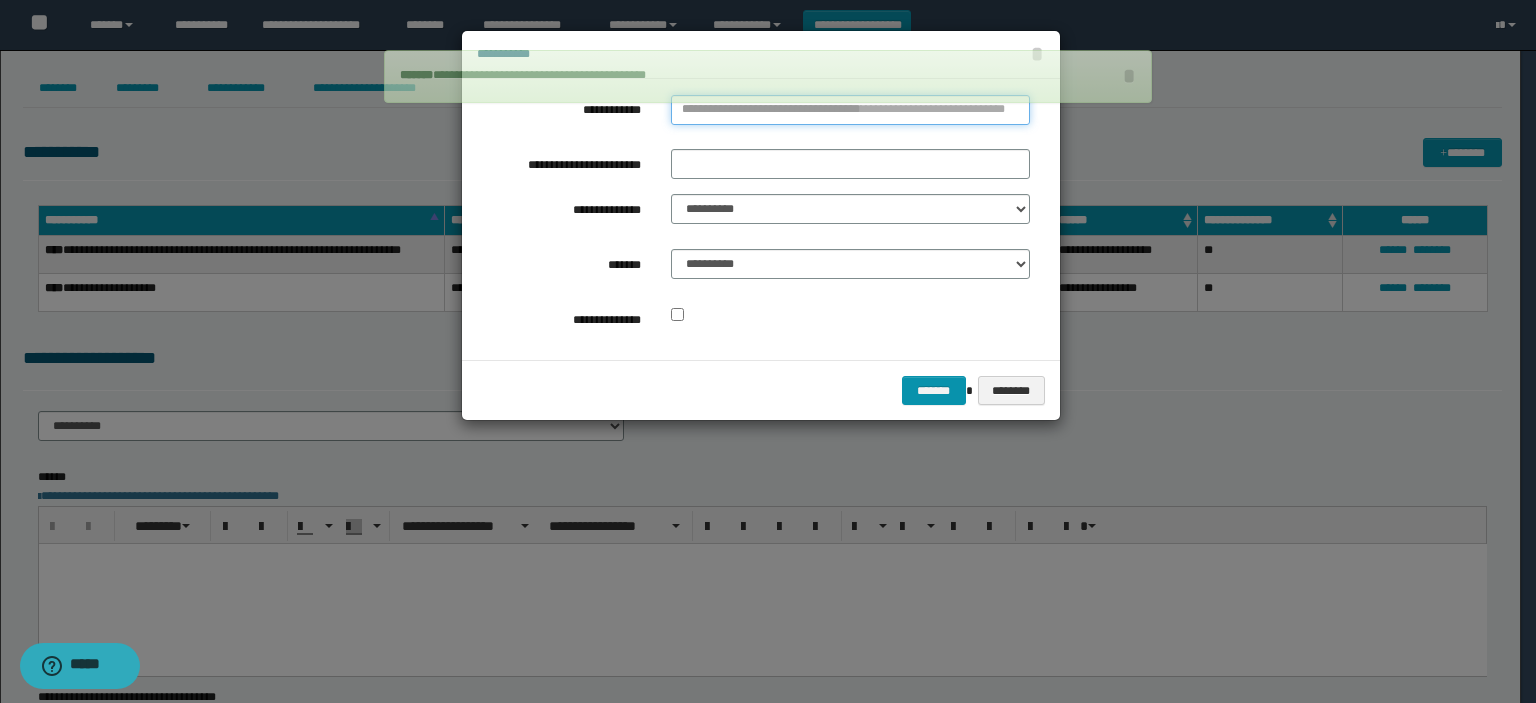 click on "**********" at bounding box center (850, 110) 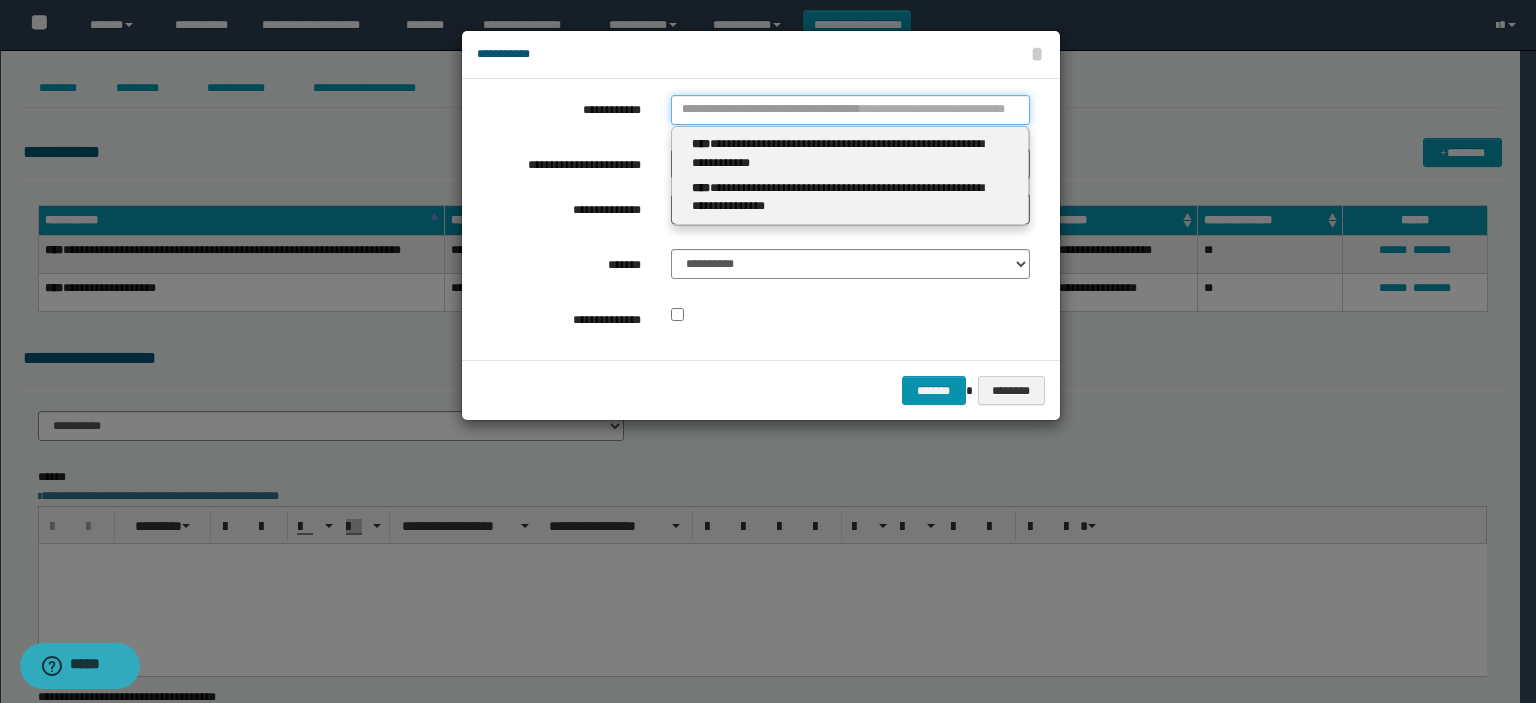 type 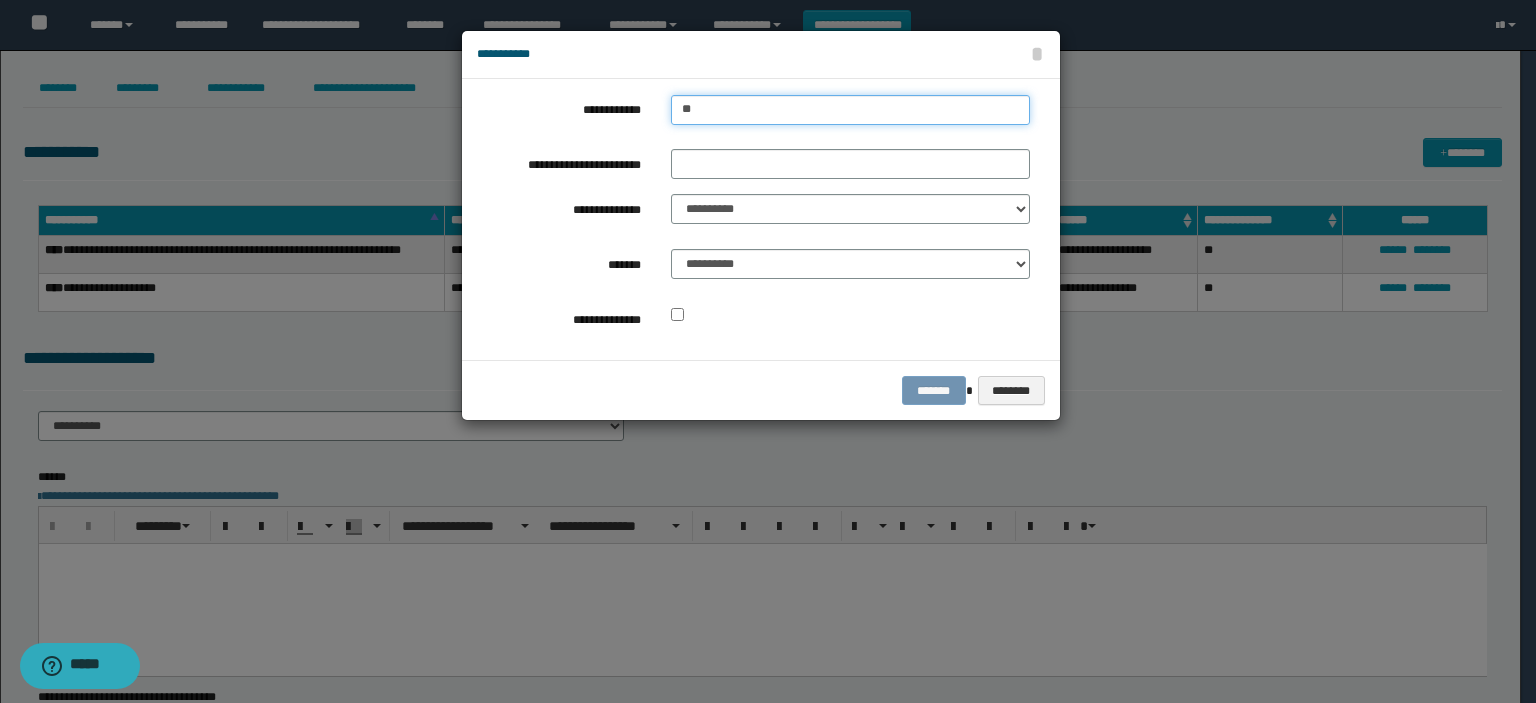 type on "***" 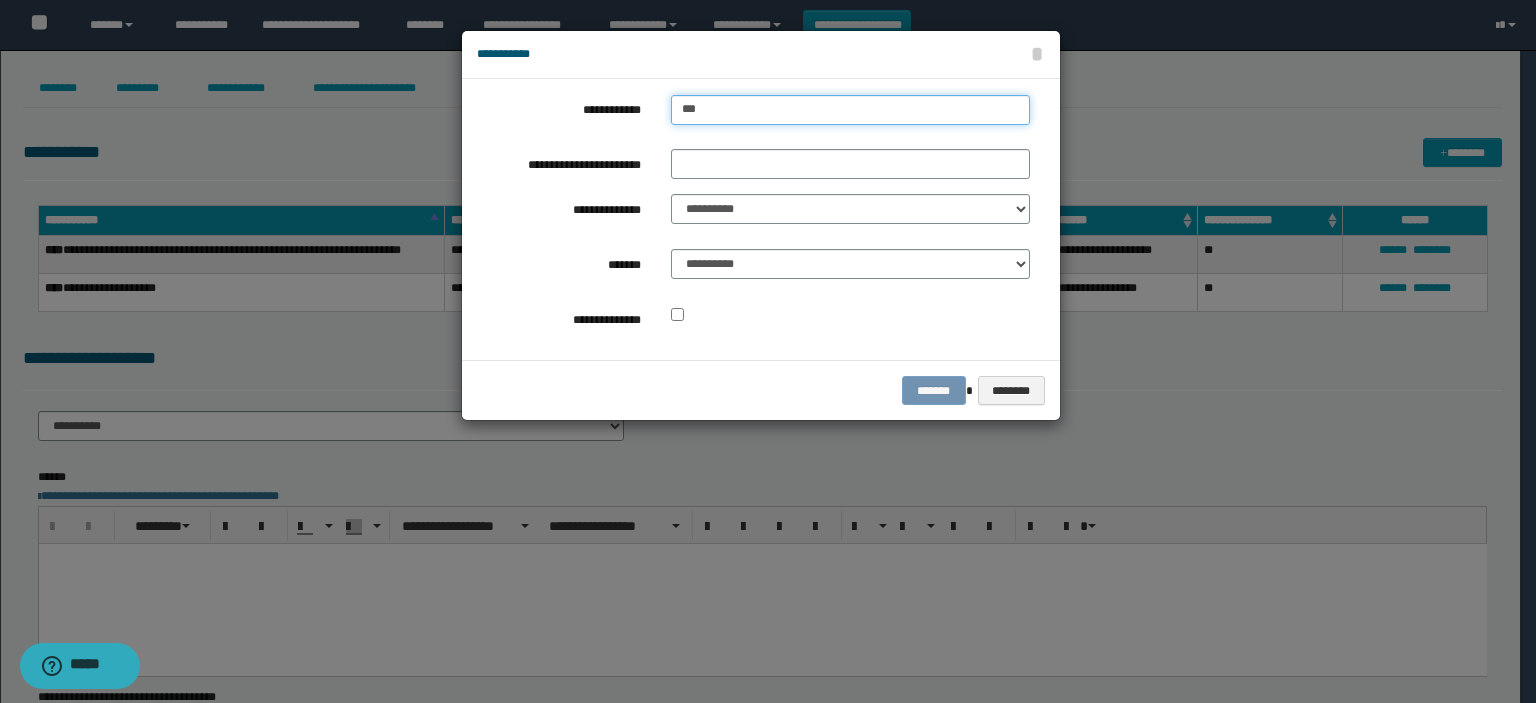 type on "***" 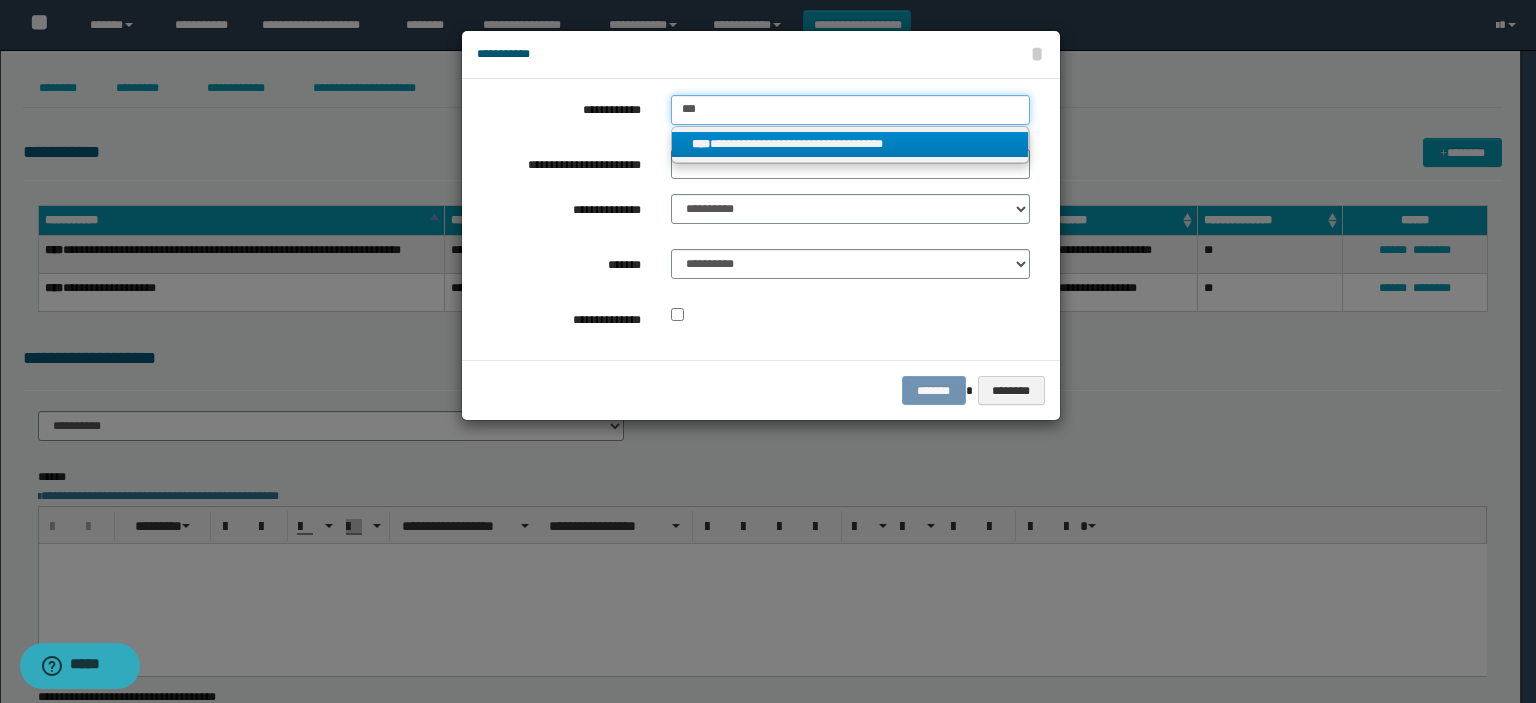 type on "***" 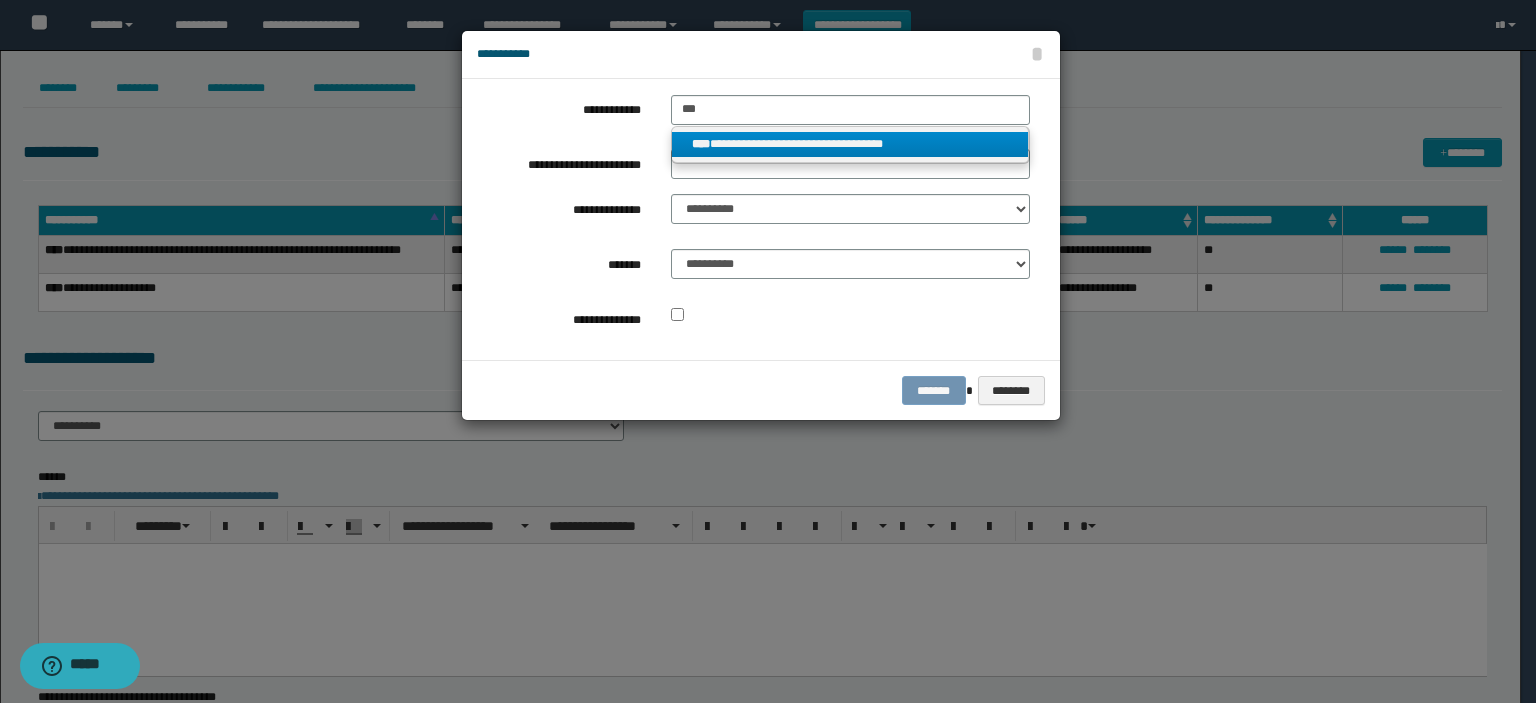 click on "**********" at bounding box center (850, 144) 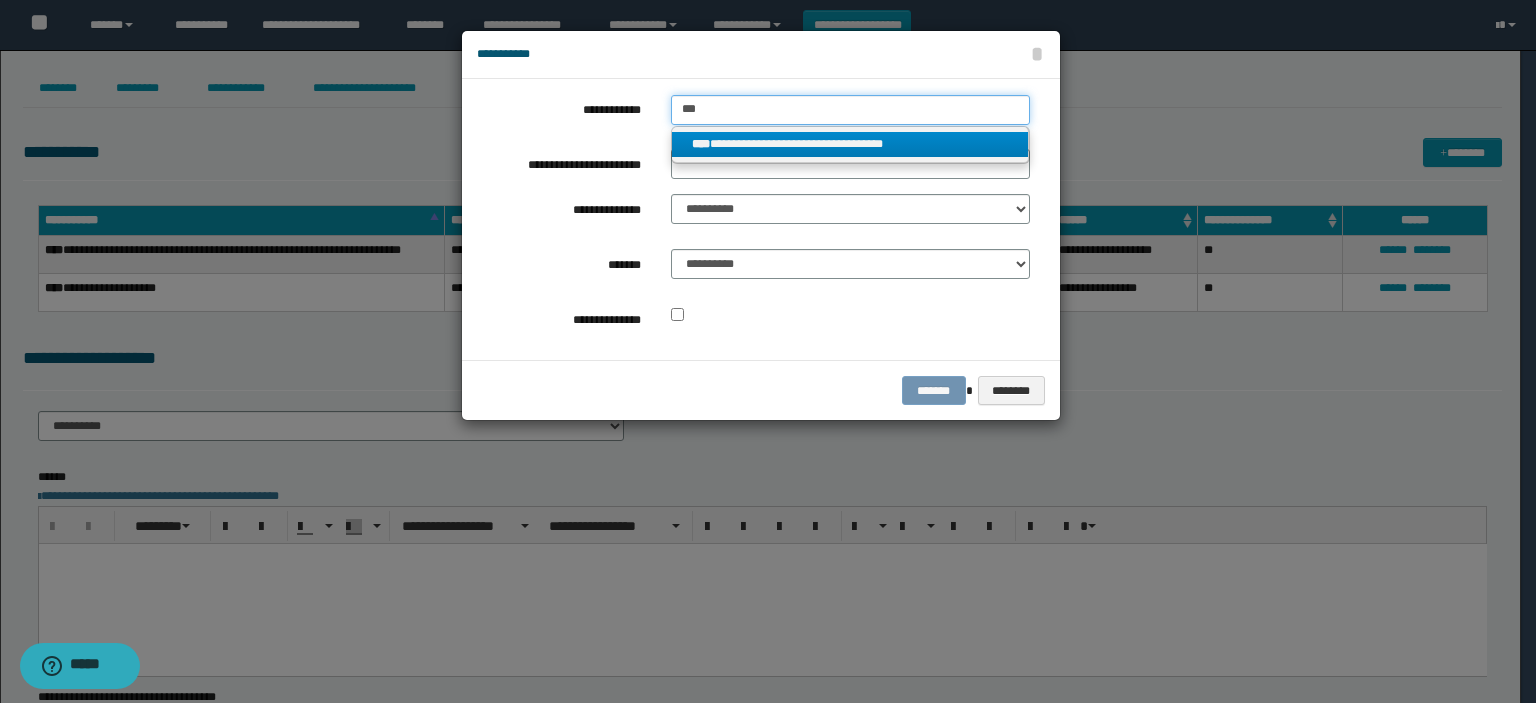 type 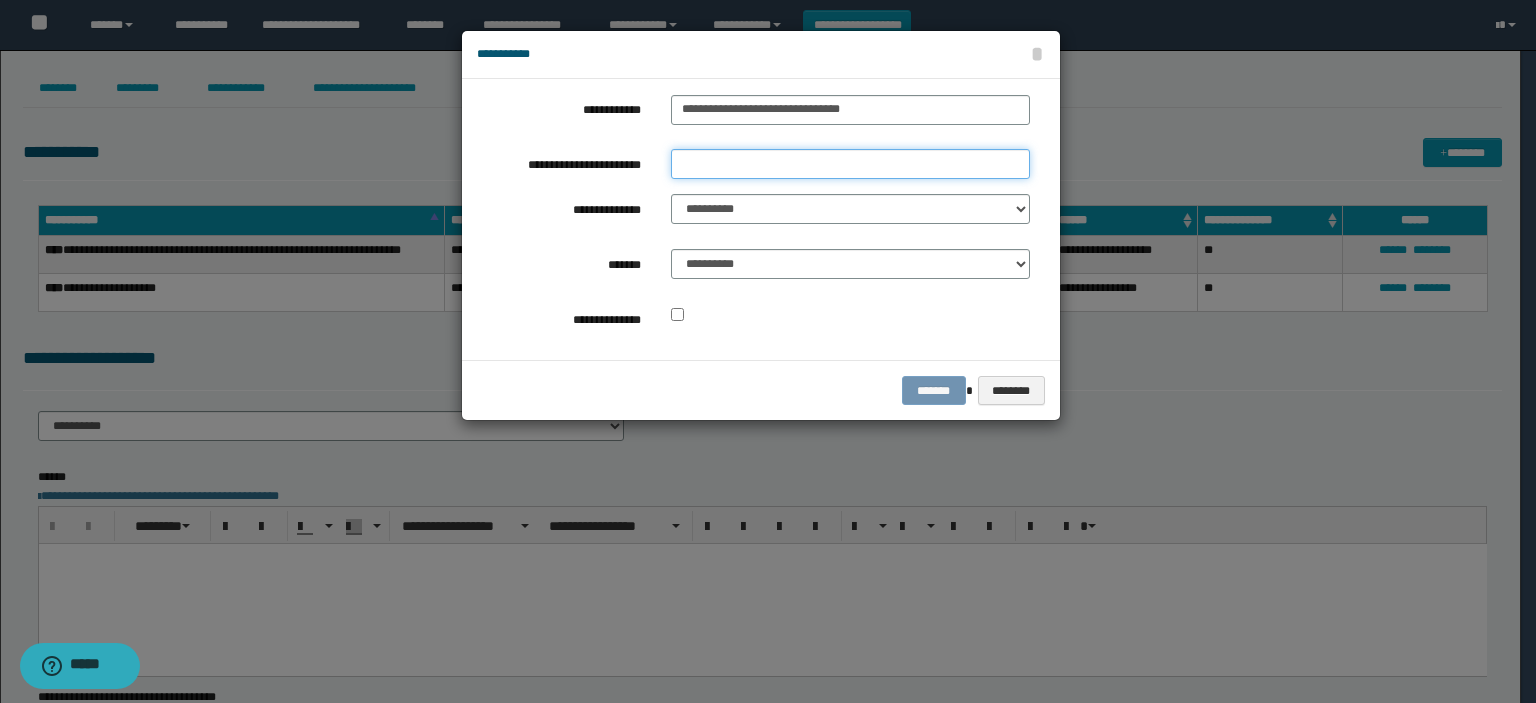 click on "**********" at bounding box center (850, 164) 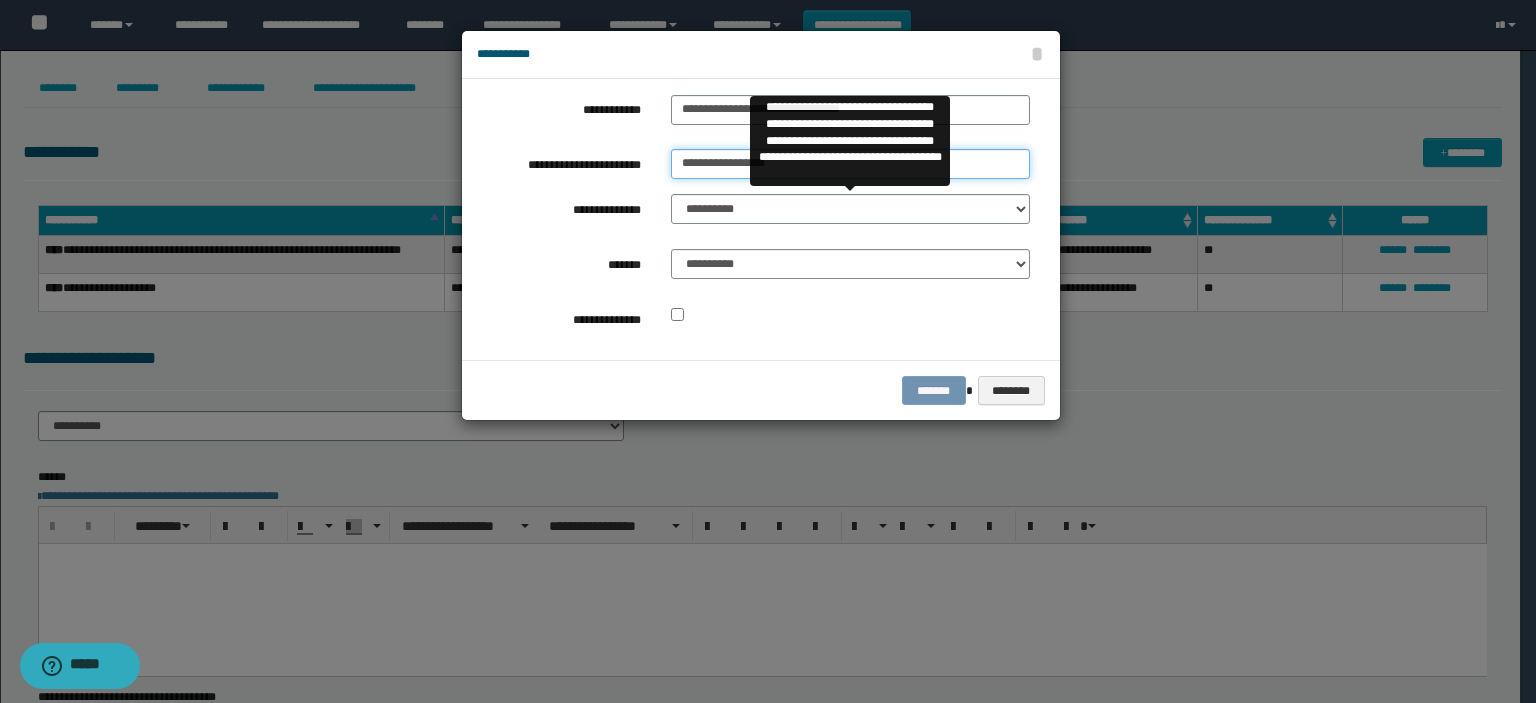 type on "**********" 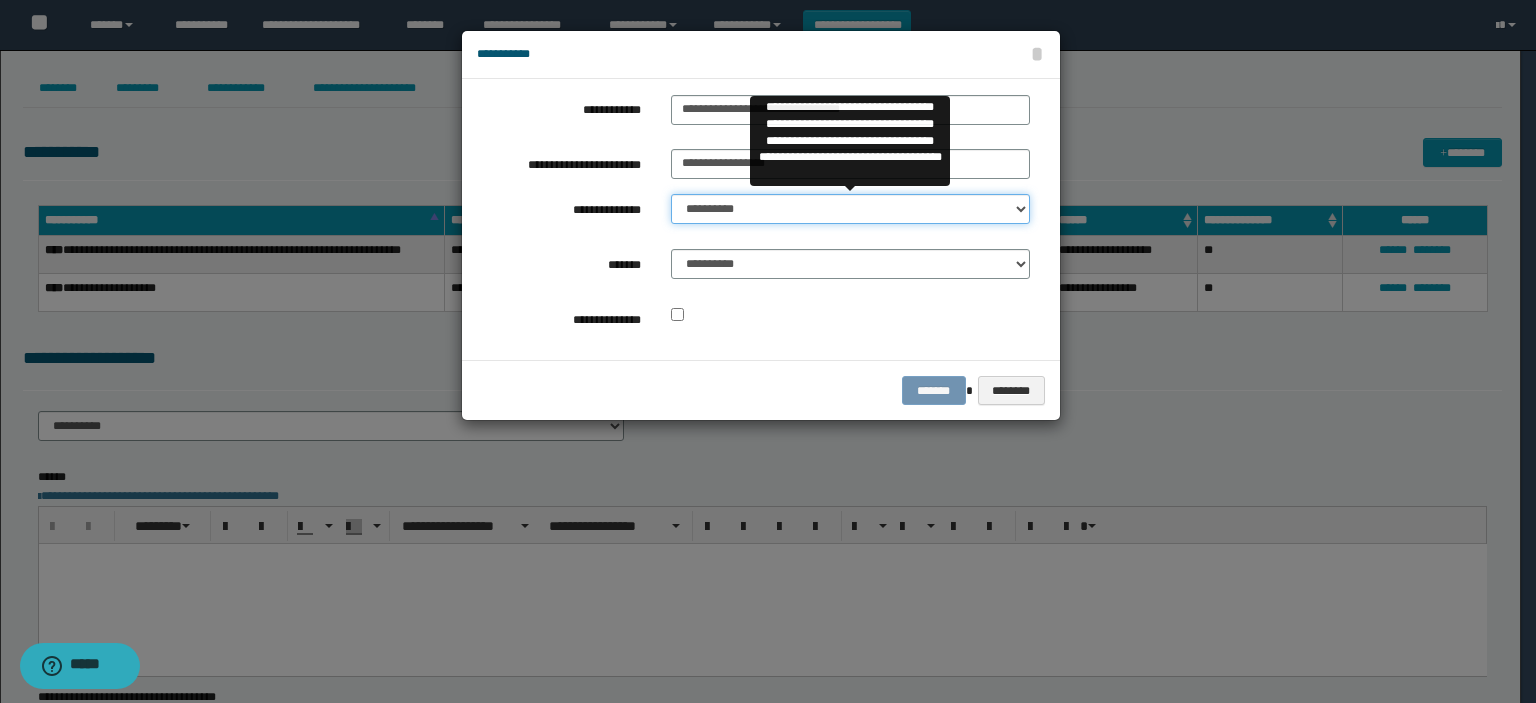 click on "**********" at bounding box center [850, 209] 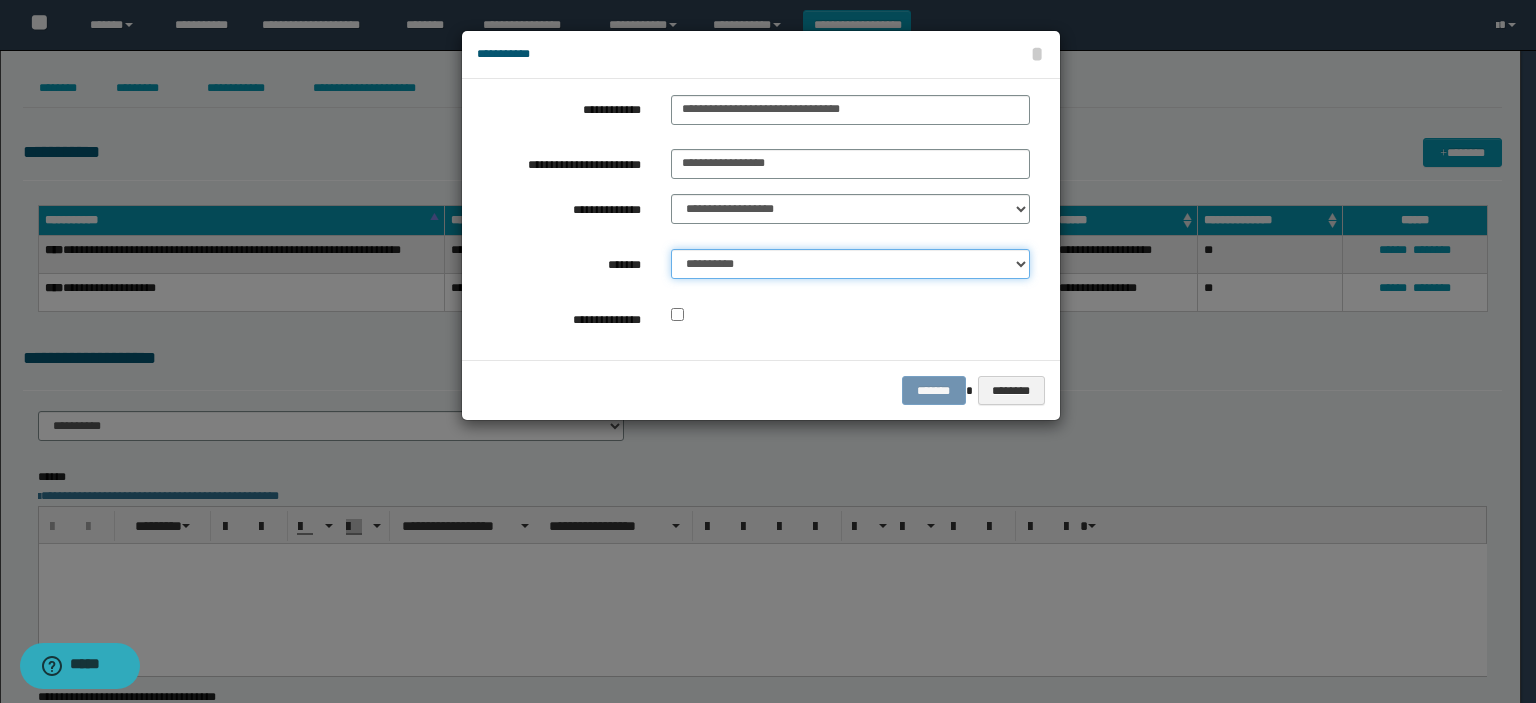 click on "**********" at bounding box center (850, 264) 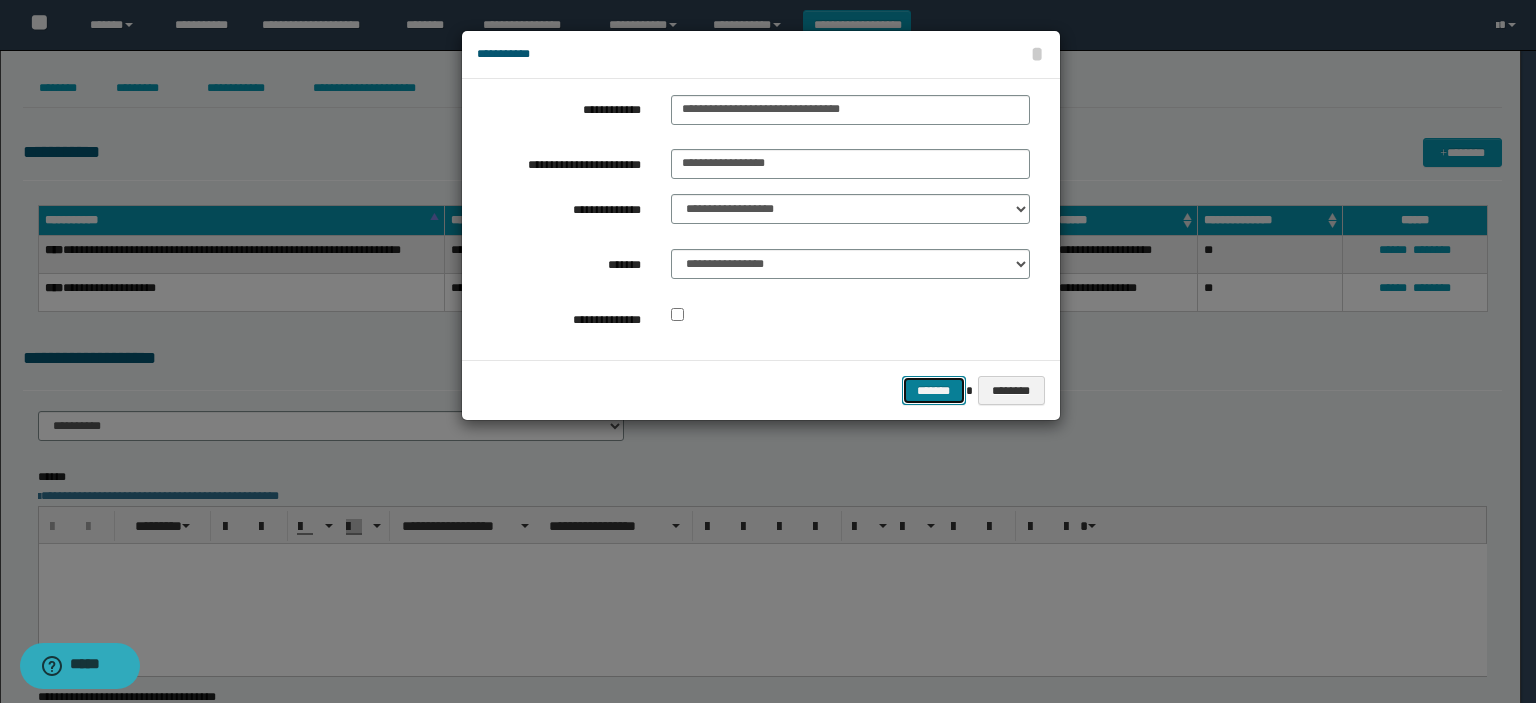 click on "*******" at bounding box center (934, 391) 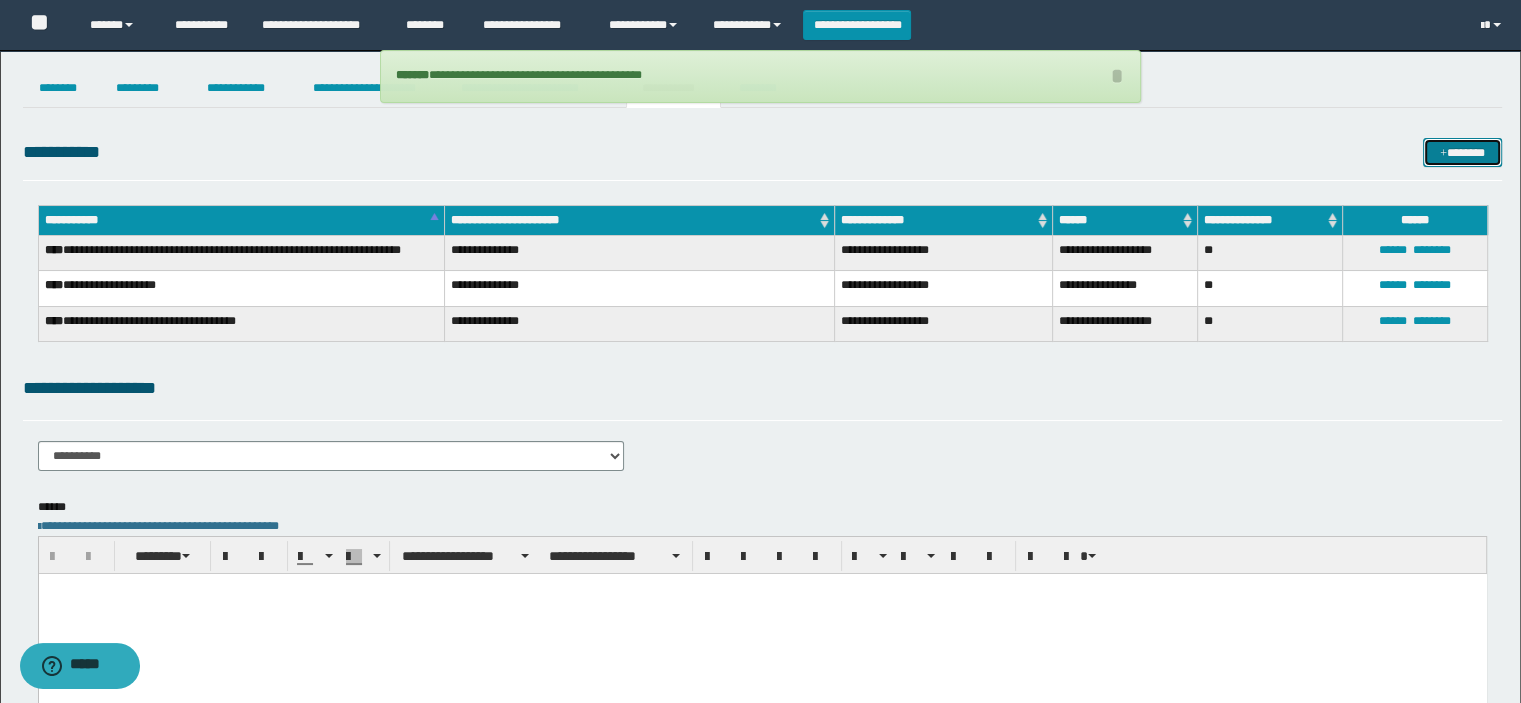 click on "*******" at bounding box center (1462, 153) 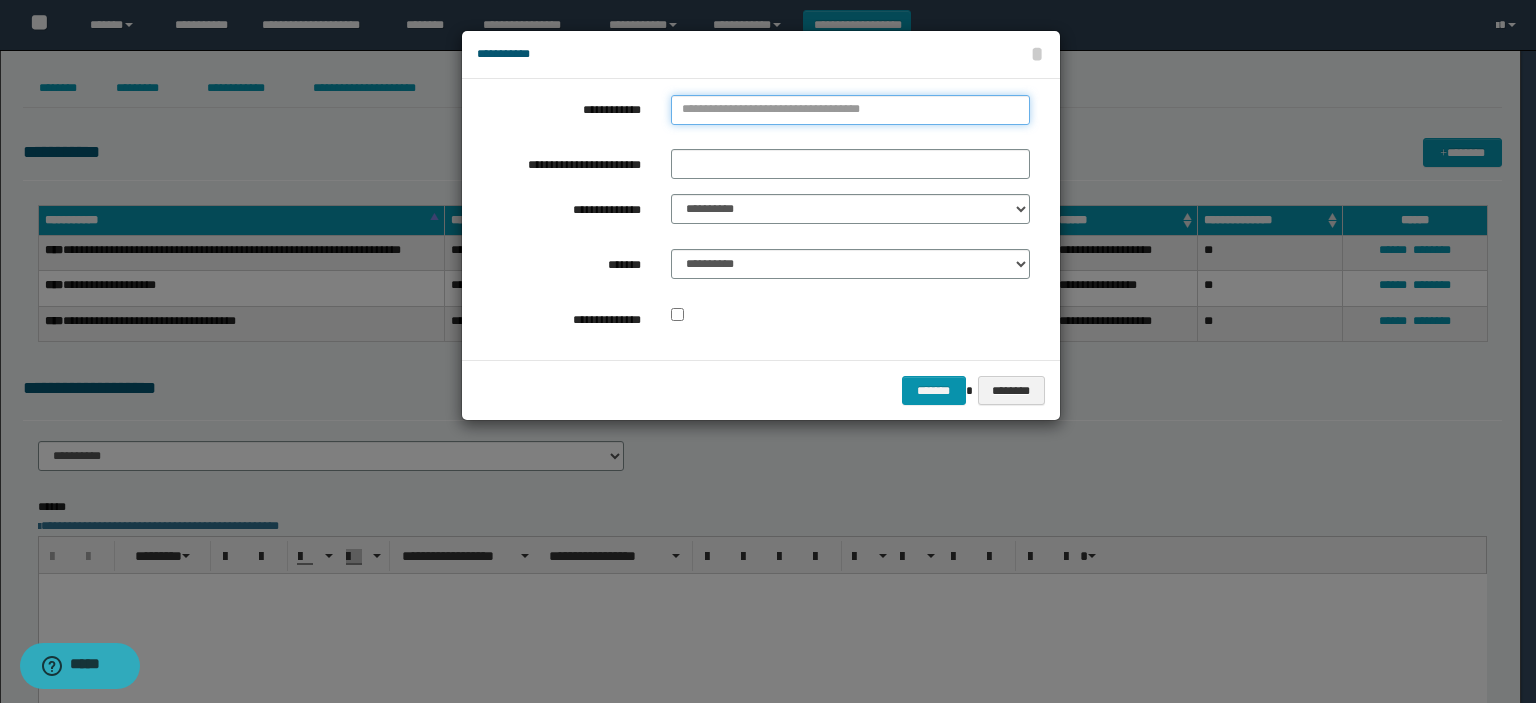 type on "**********" 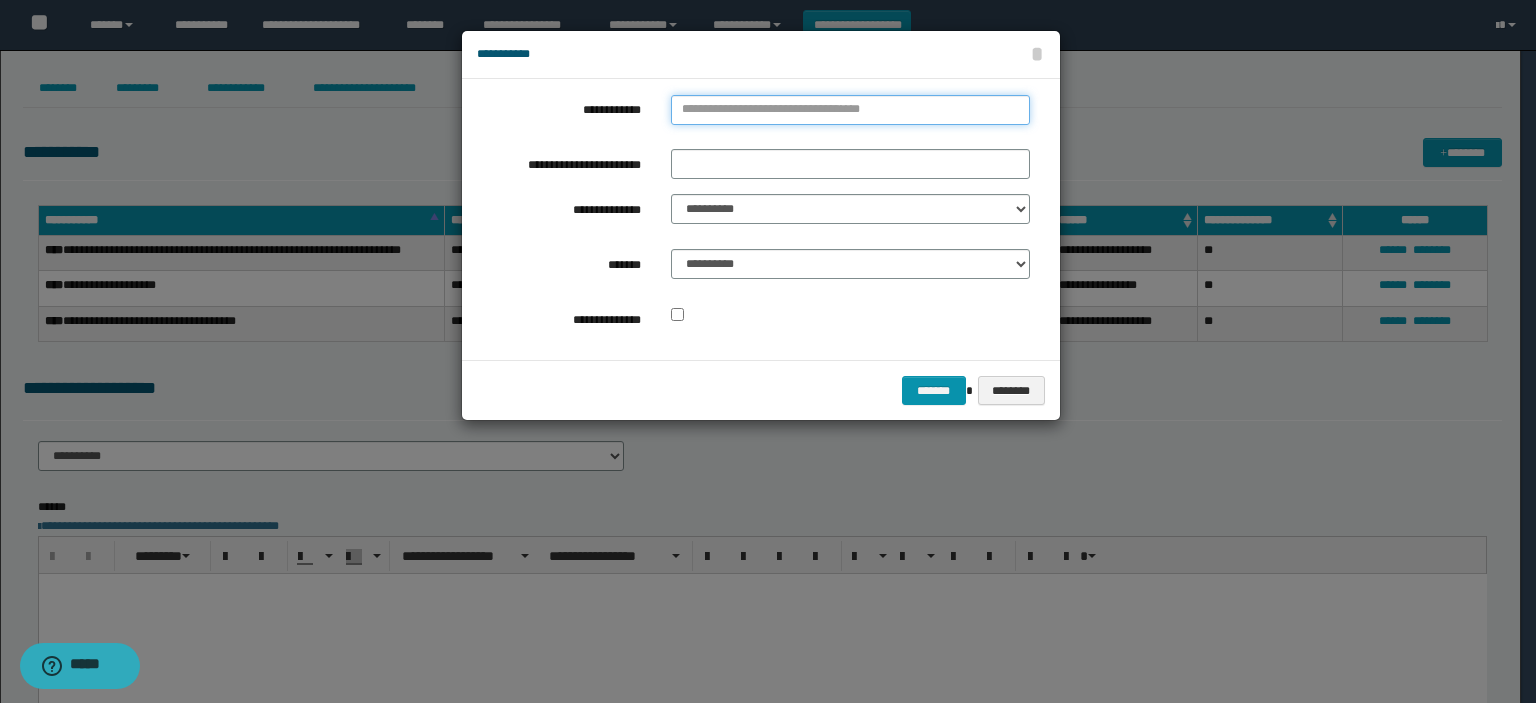 click on "**********" at bounding box center (850, 110) 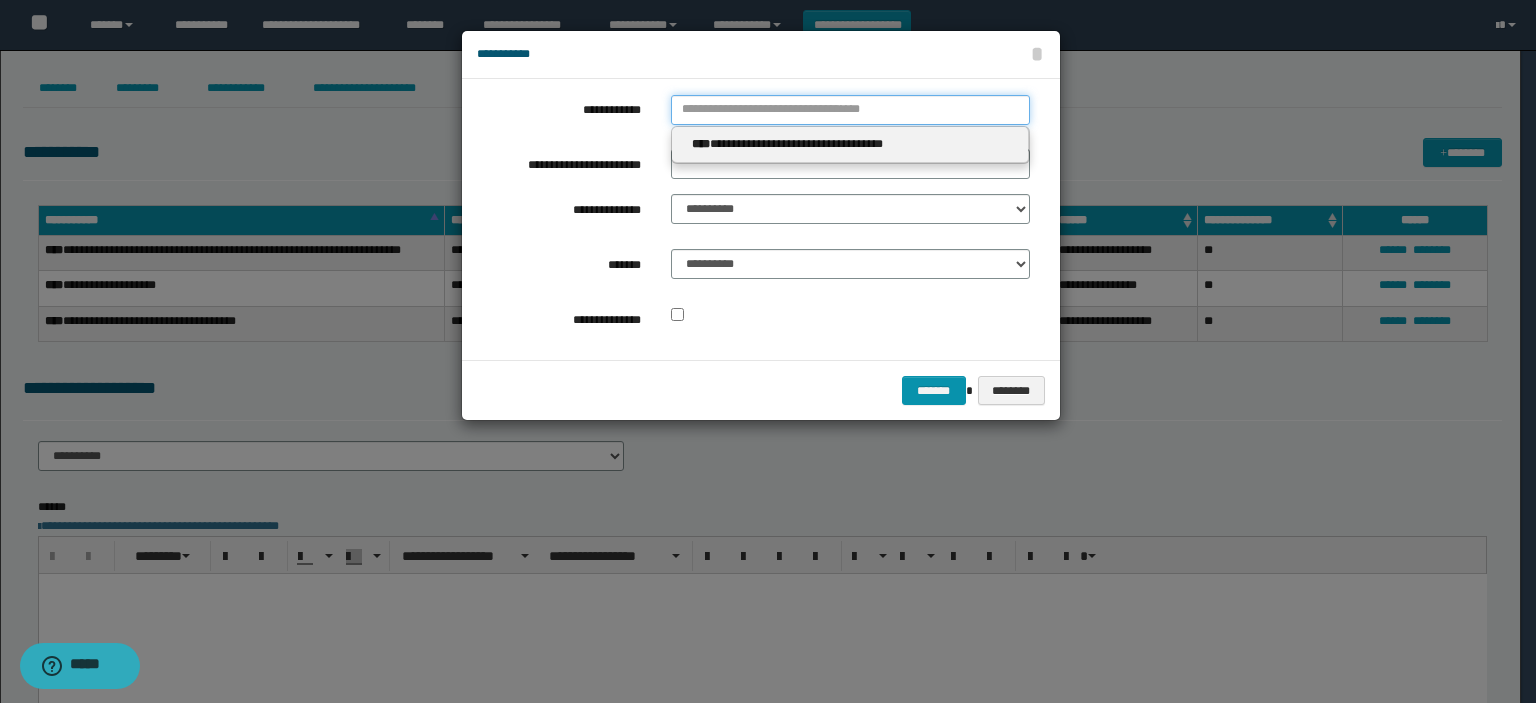 type 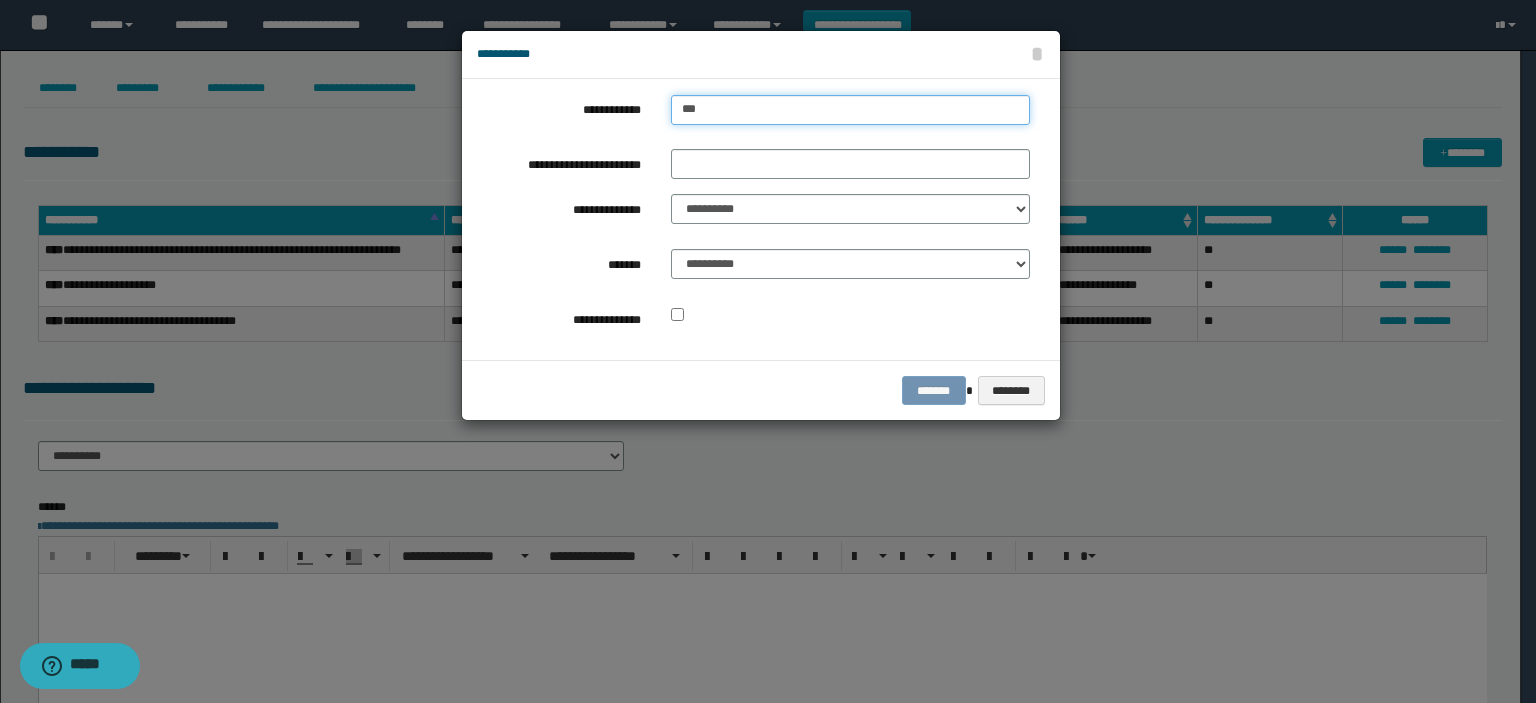type on "****" 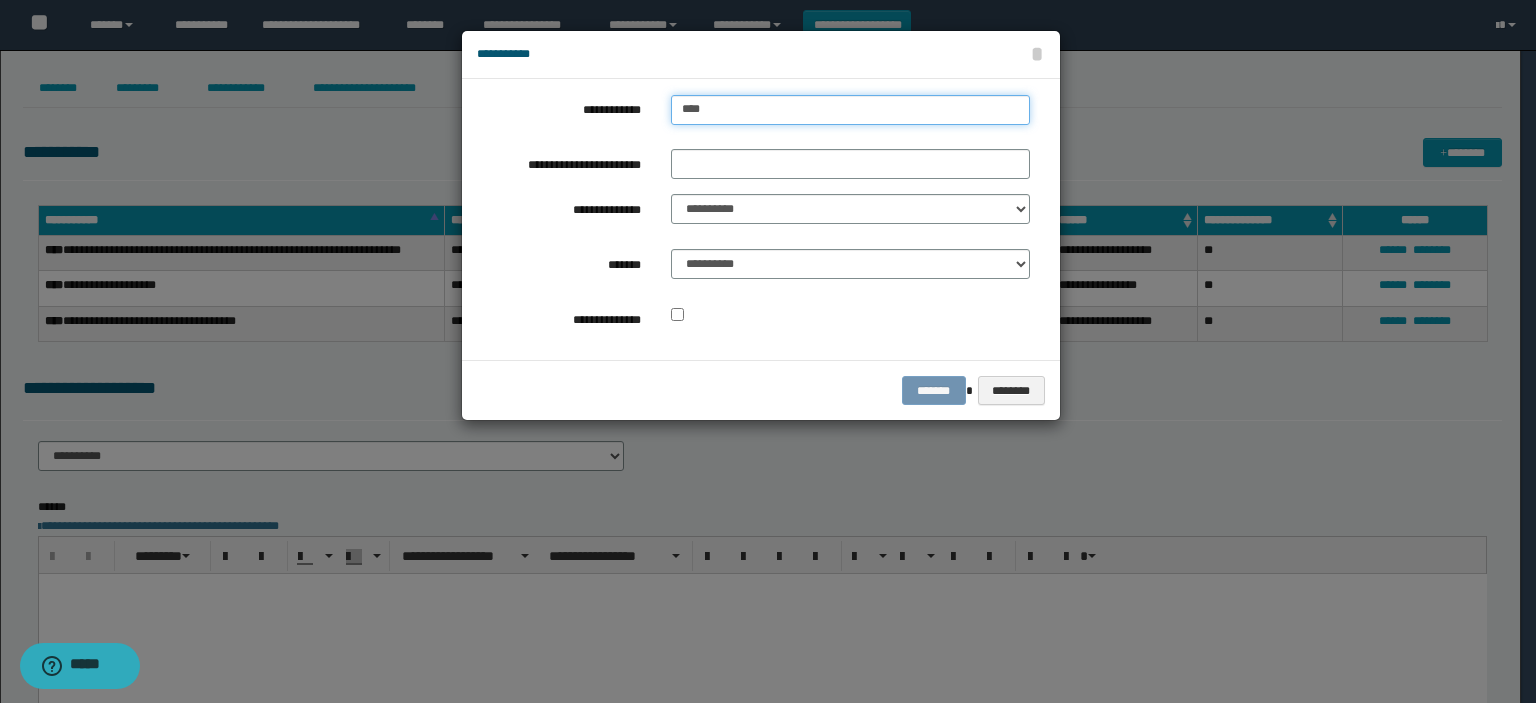 type on "****" 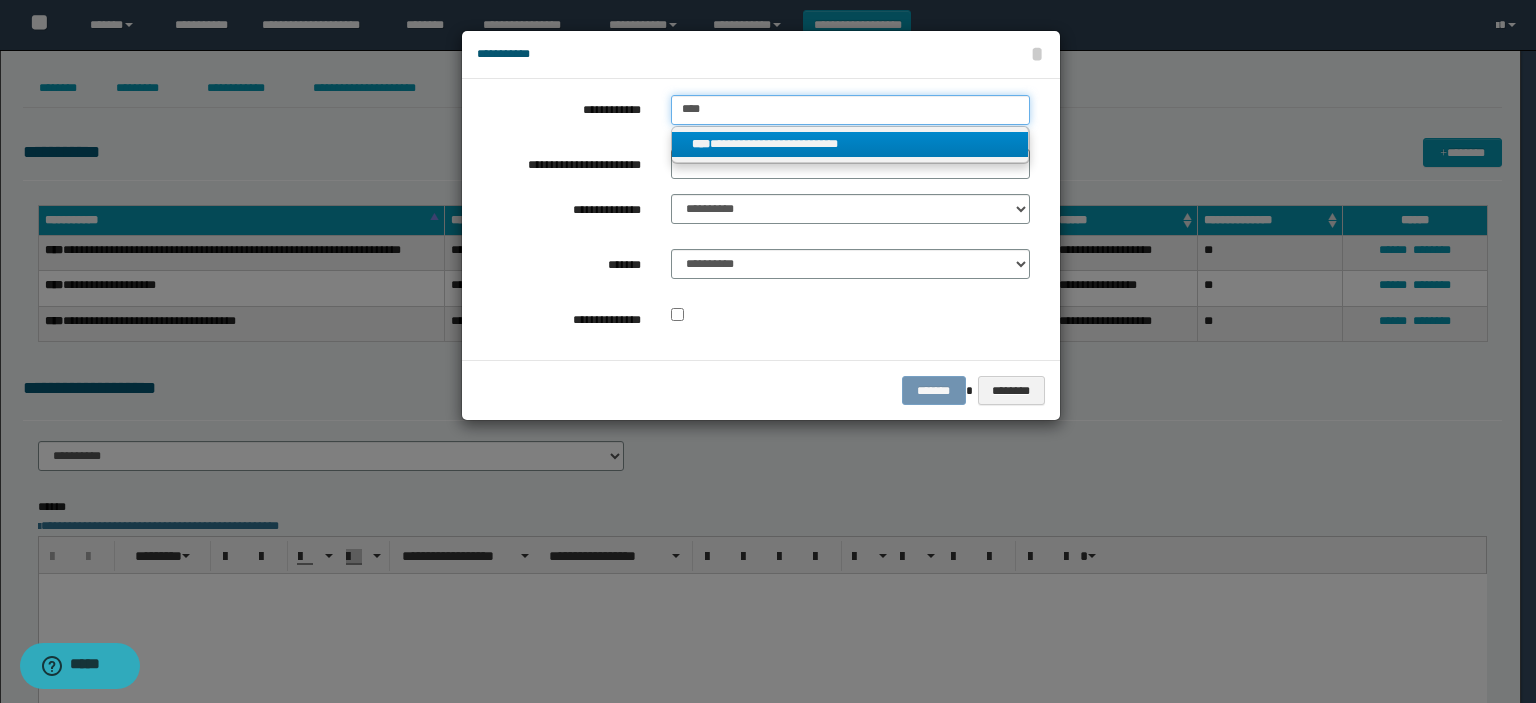 type on "****" 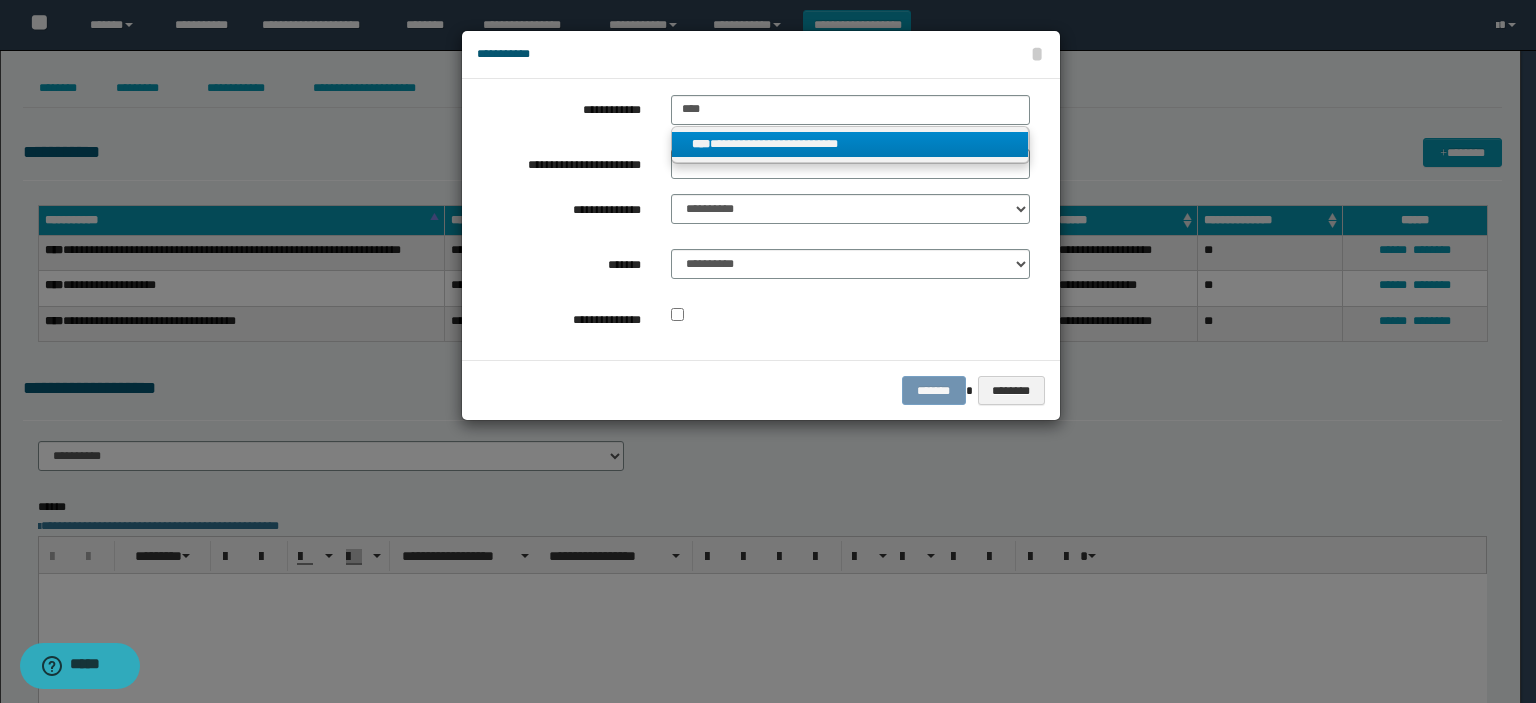 click on "**********" at bounding box center (850, 145) 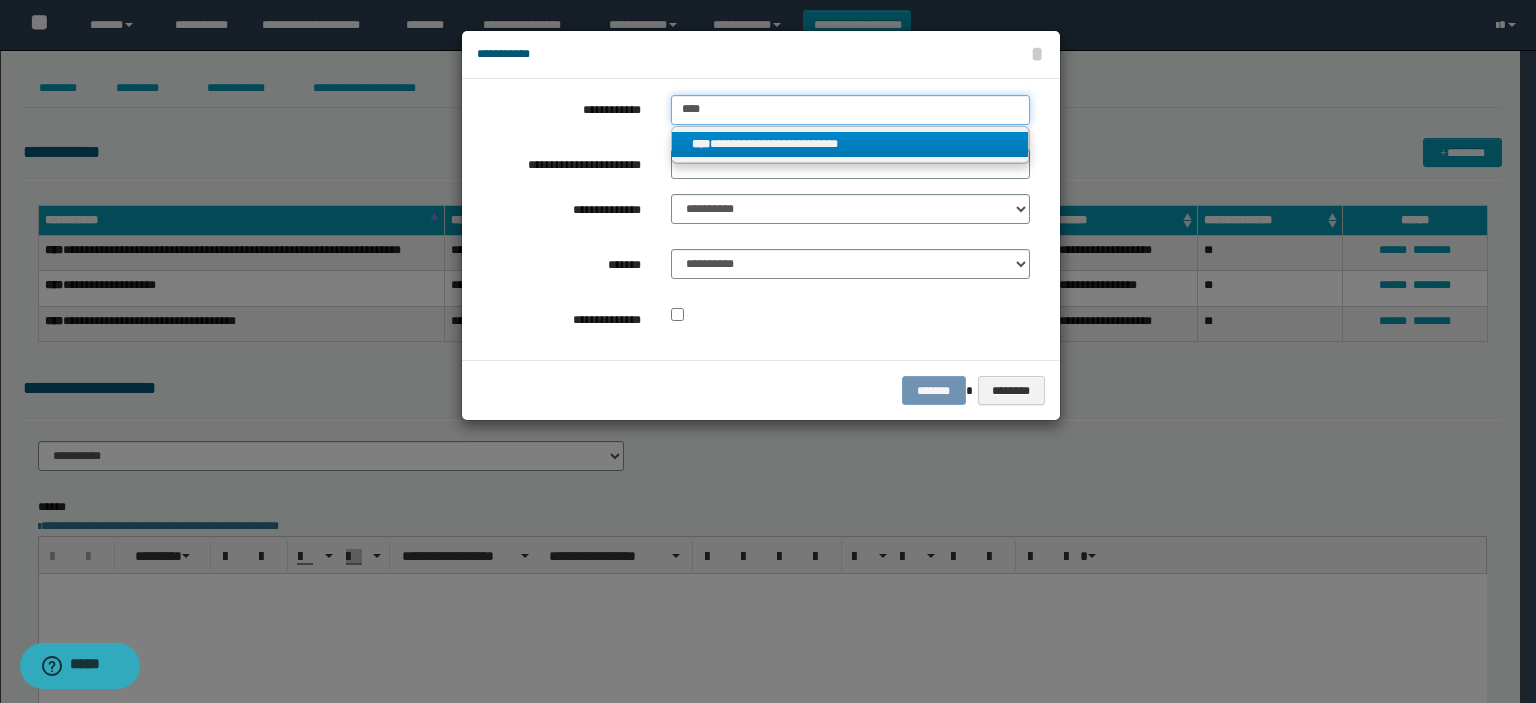 type 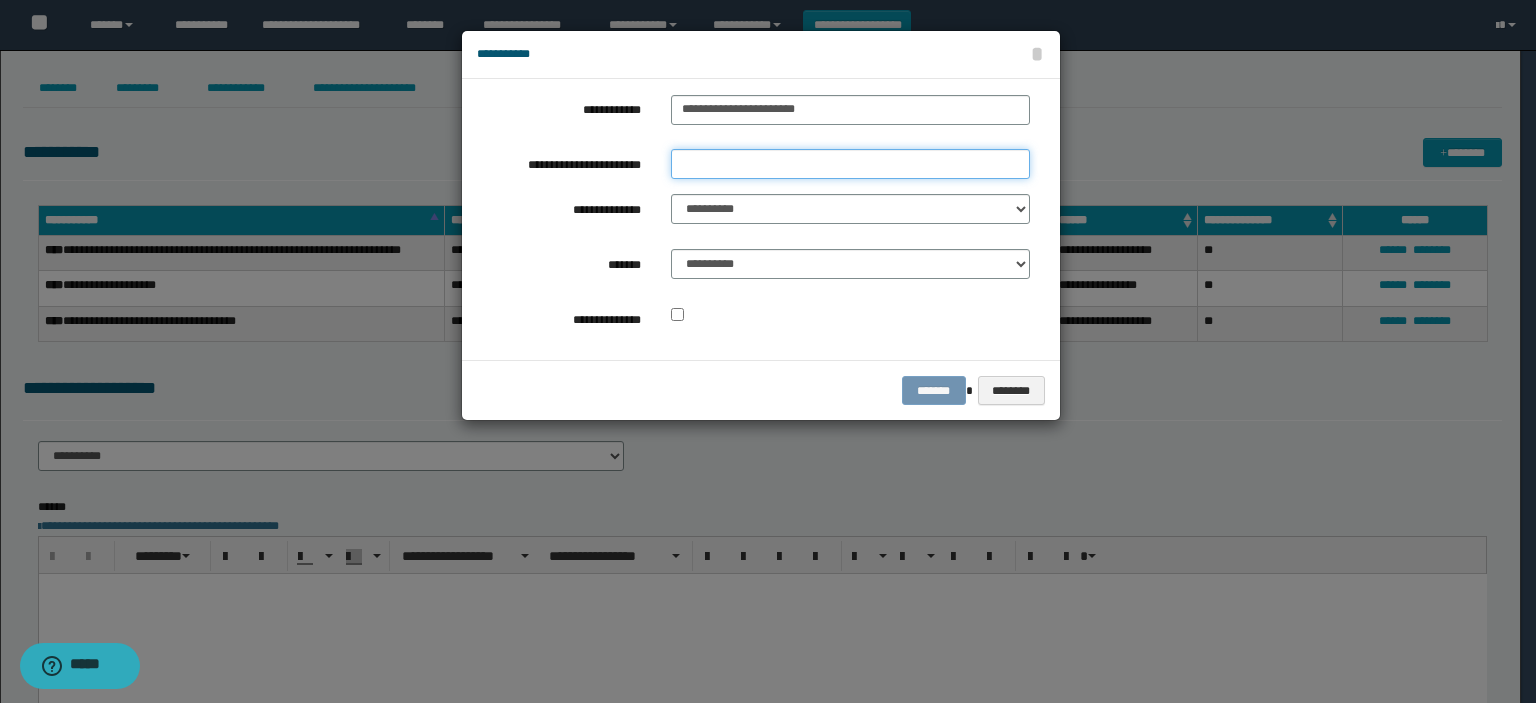 click on "**********" at bounding box center (850, 164) 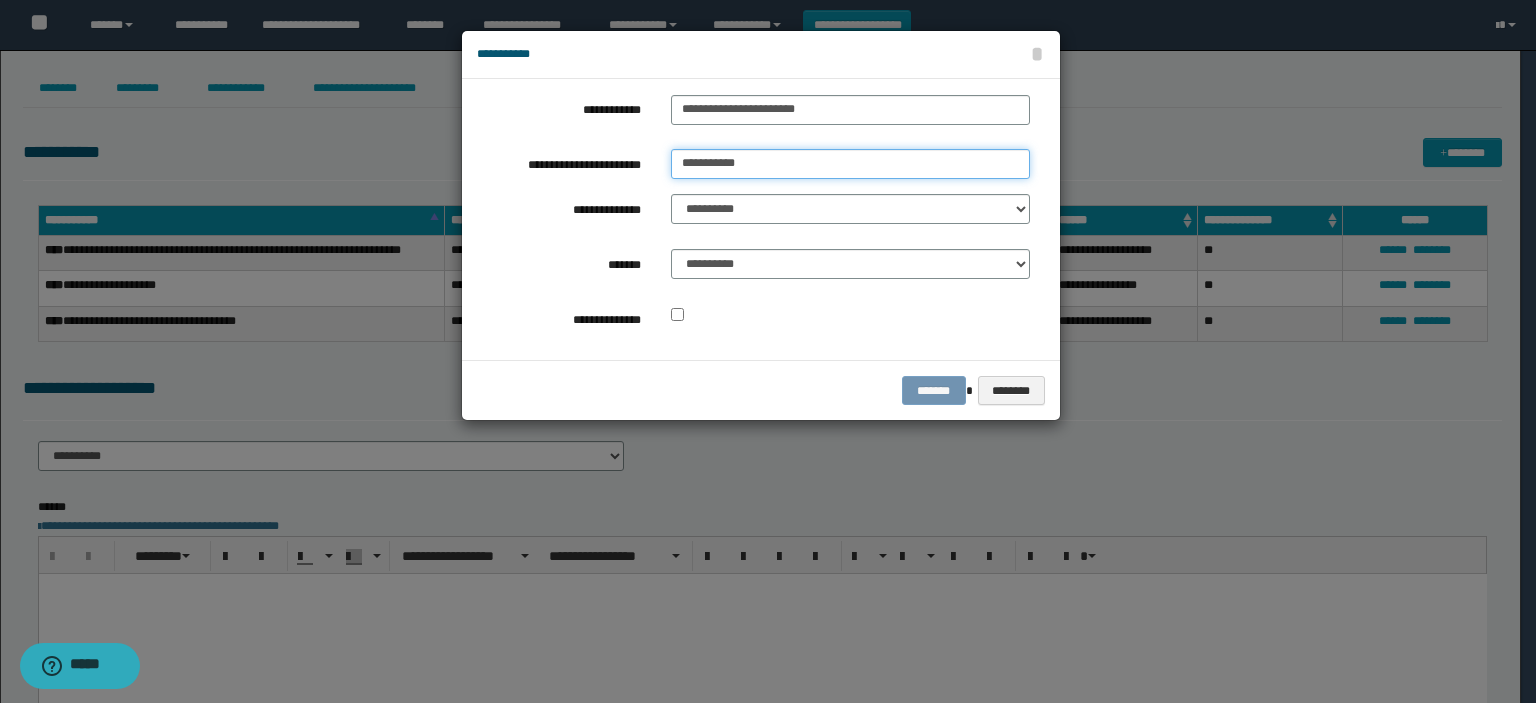 type on "*********" 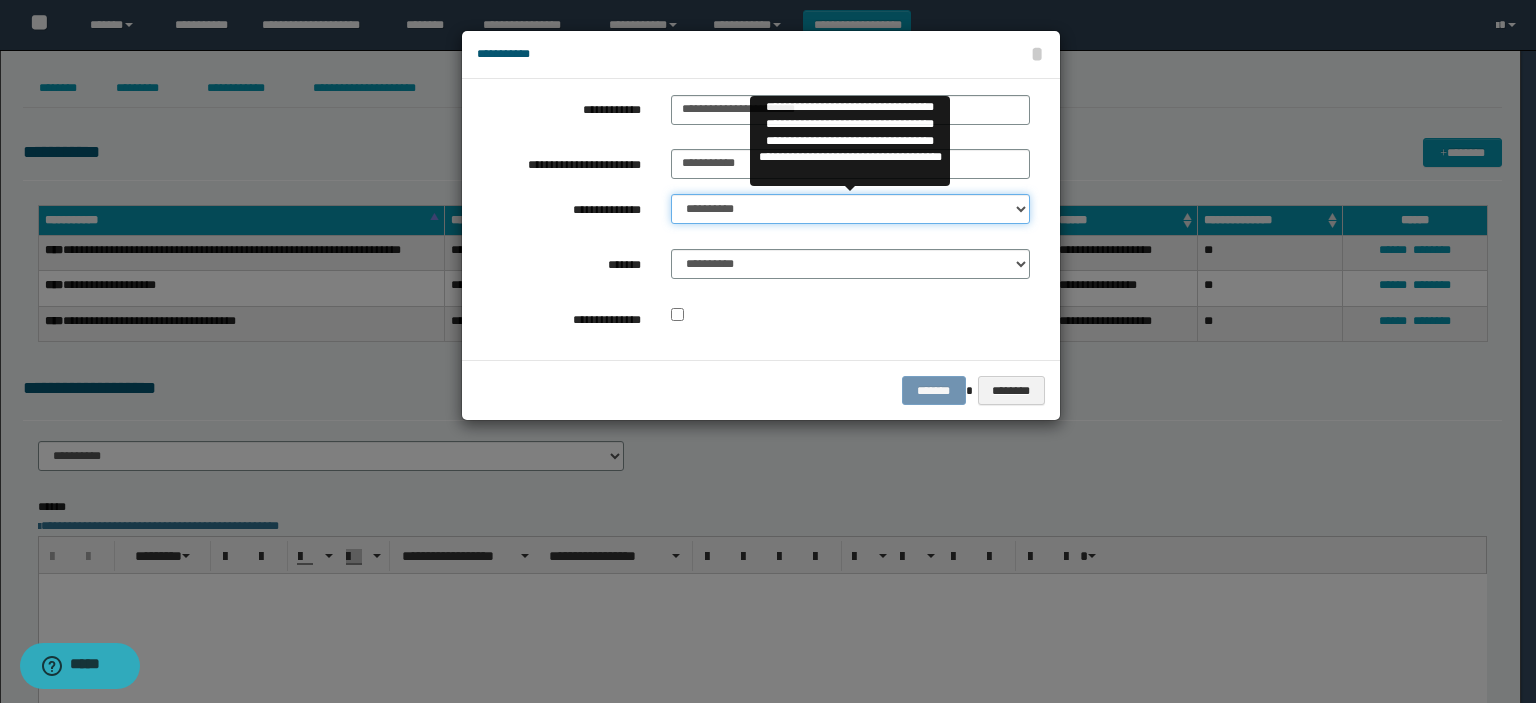 click on "**********" at bounding box center [850, 209] 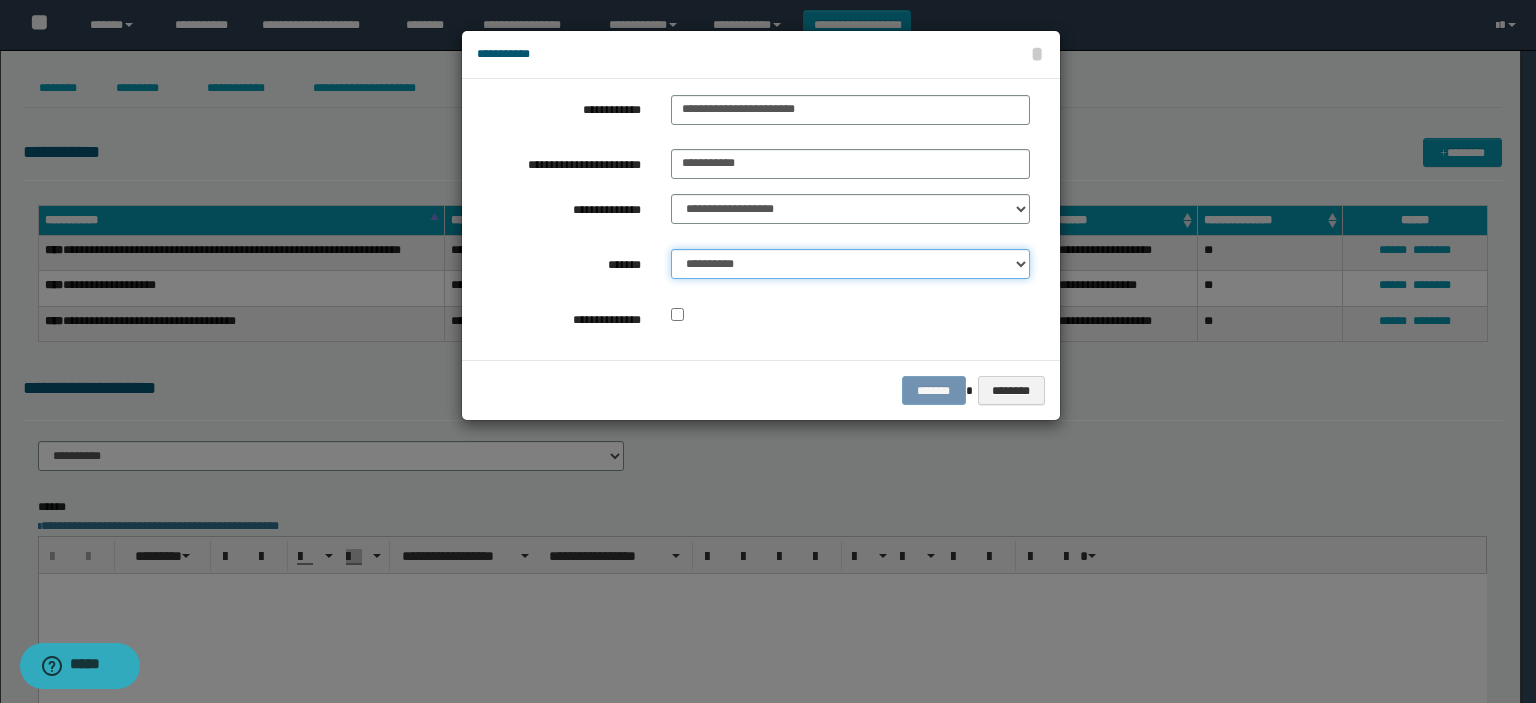 click on "**********" at bounding box center [850, 264] 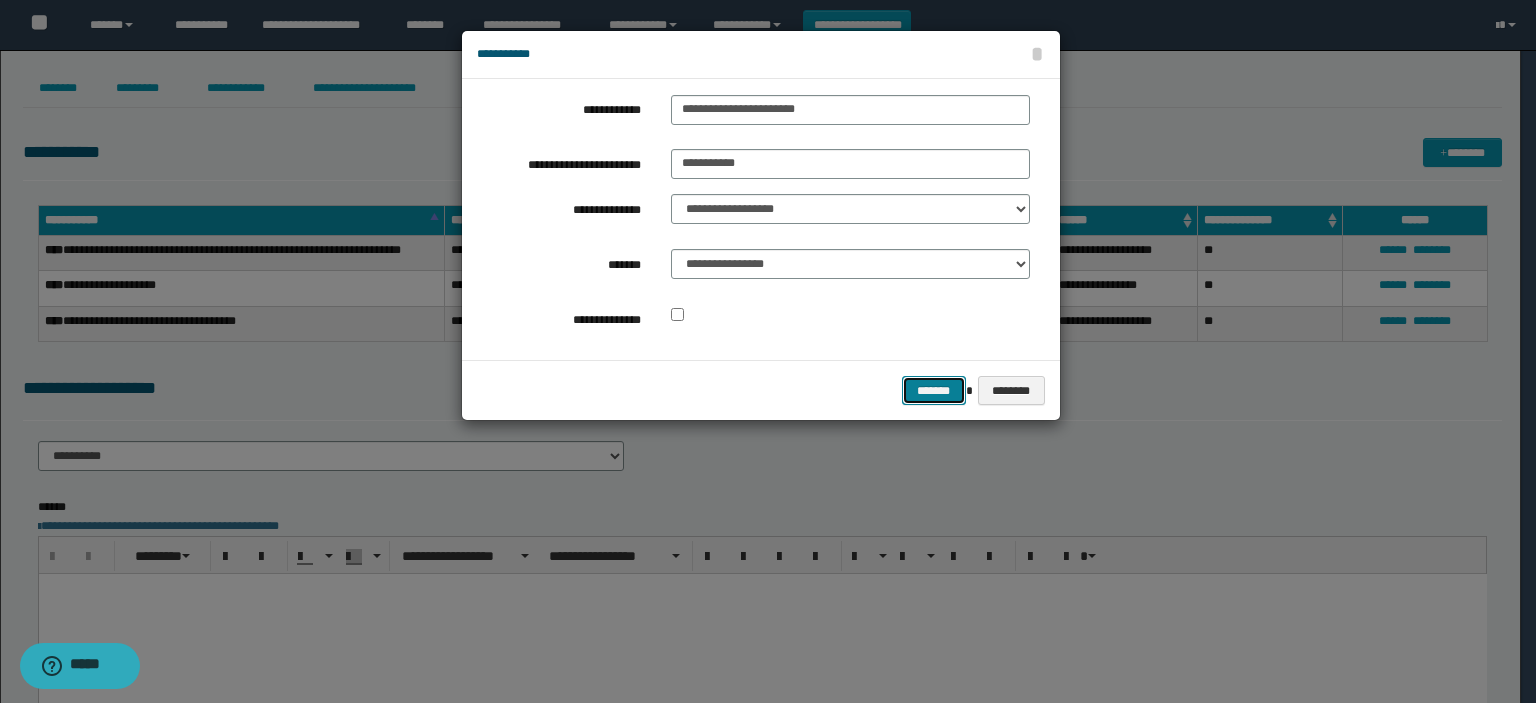 click on "*******" at bounding box center [934, 391] 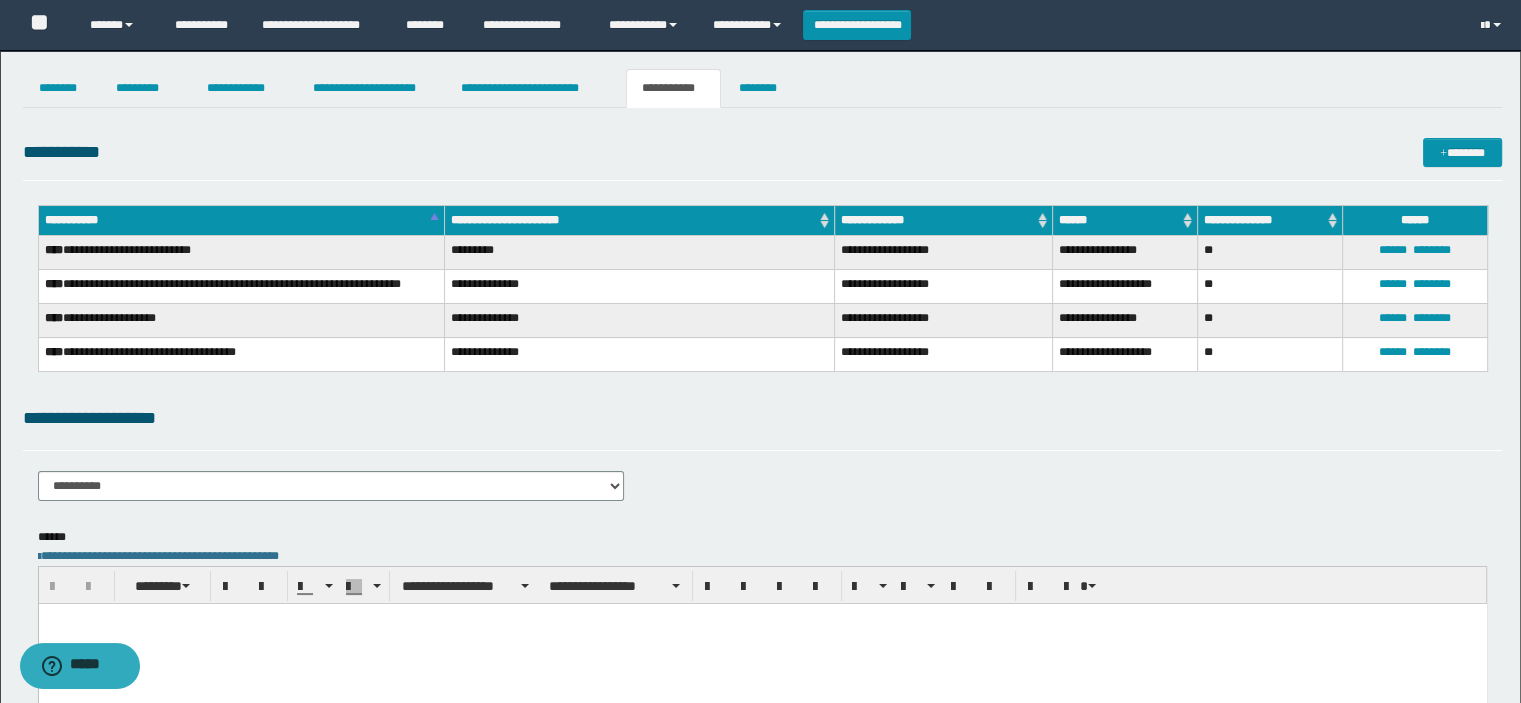 click at bounding box center [762, 644] 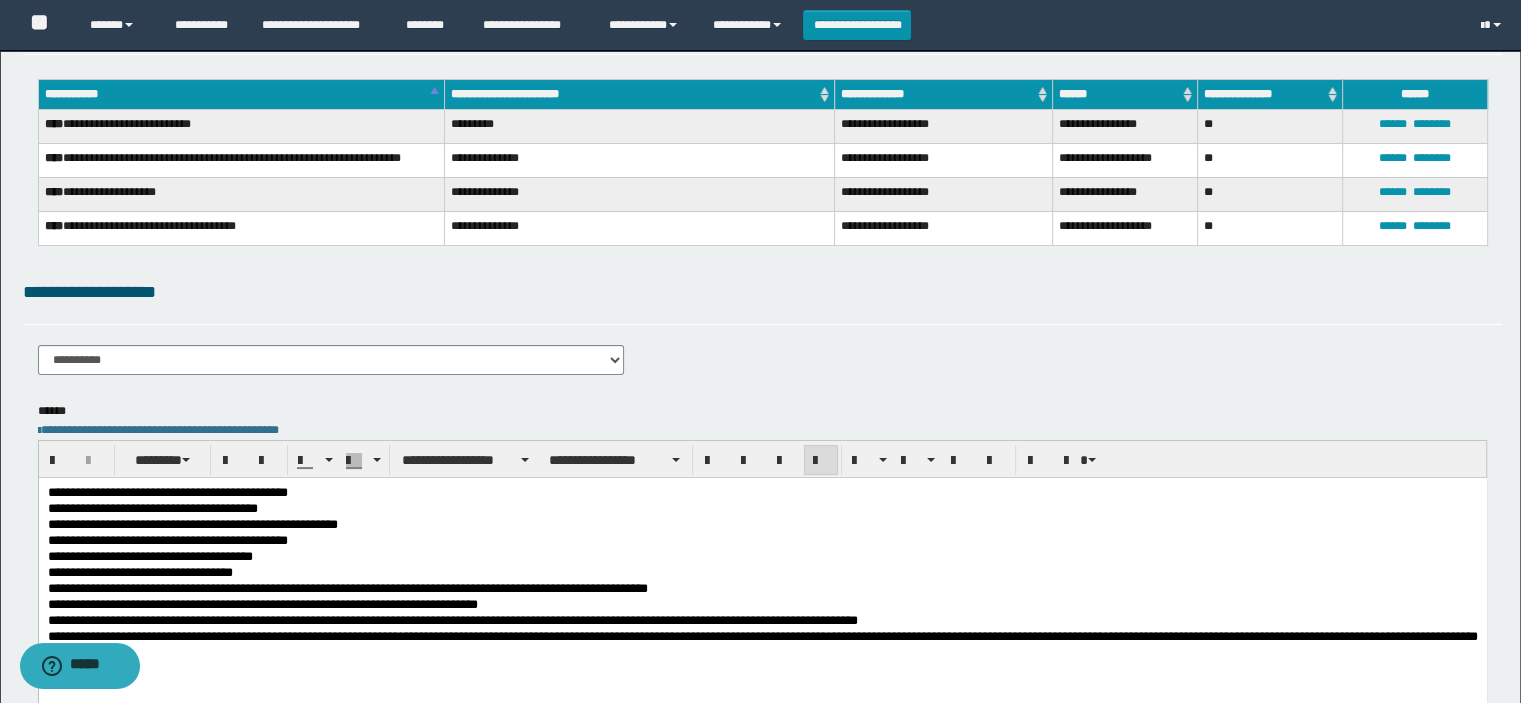 scroll, scrollTop: 300, scrollLeft: 0, axis: vertical 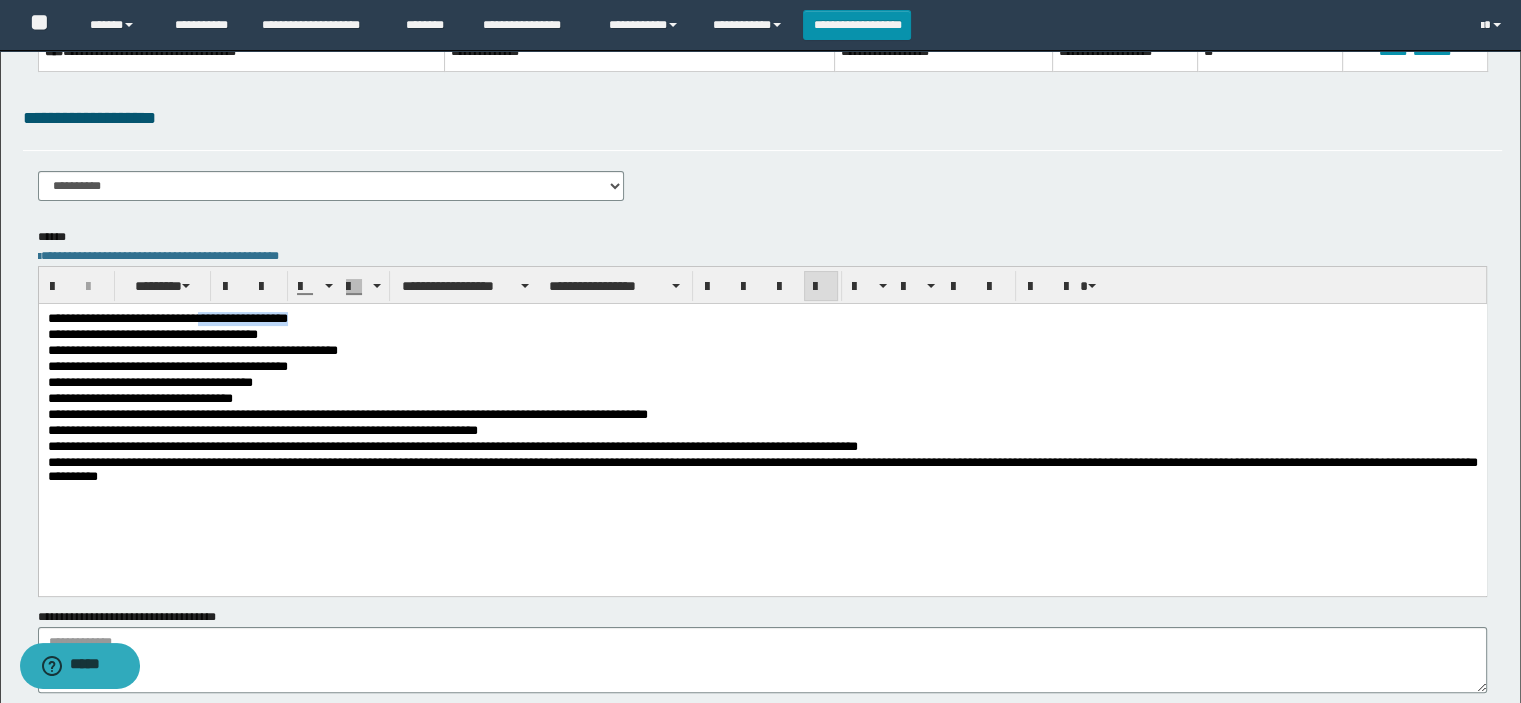 drag, startPoint x: 431, startPoint y: 316, endPoint x: 281, endPoint y: 320, distance: 150.05333 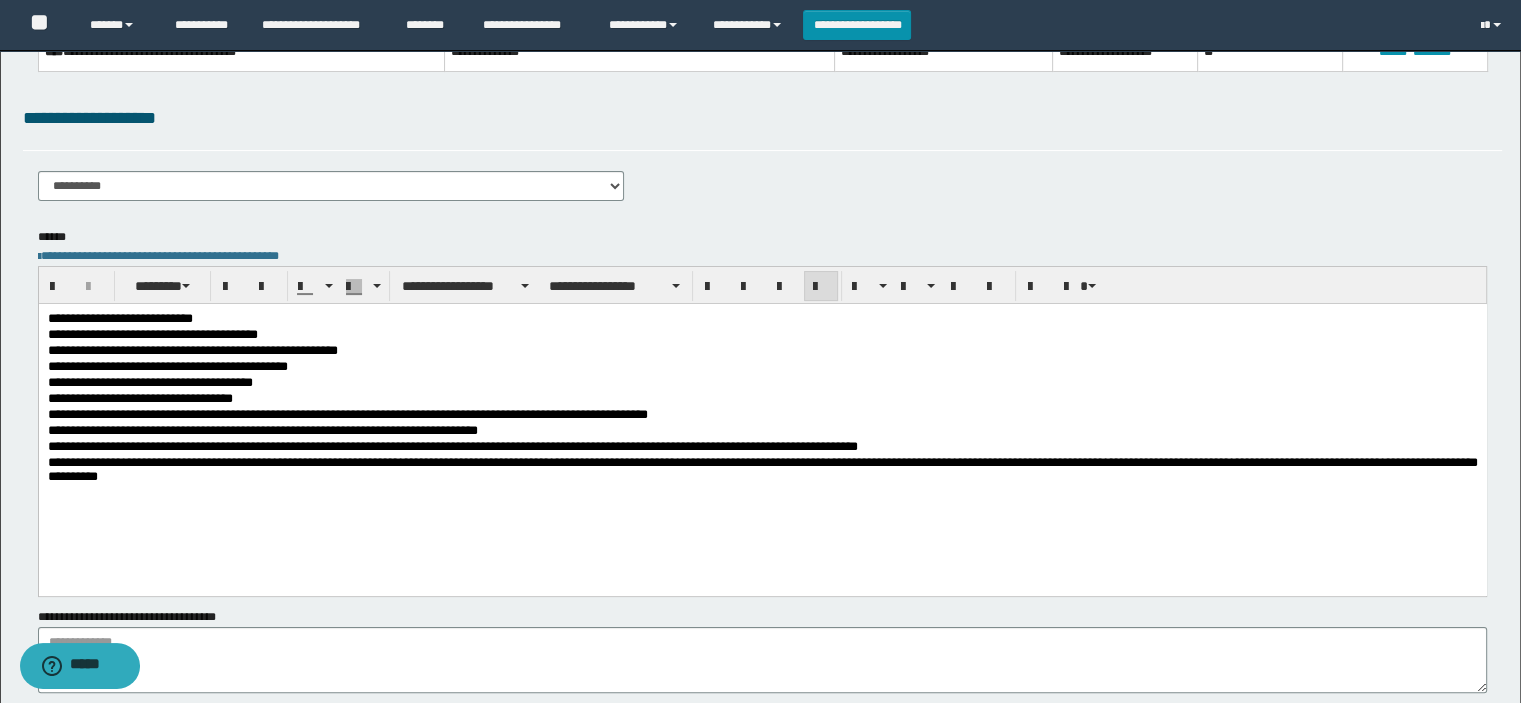 click on "**********" at bounding box center (762, 416) 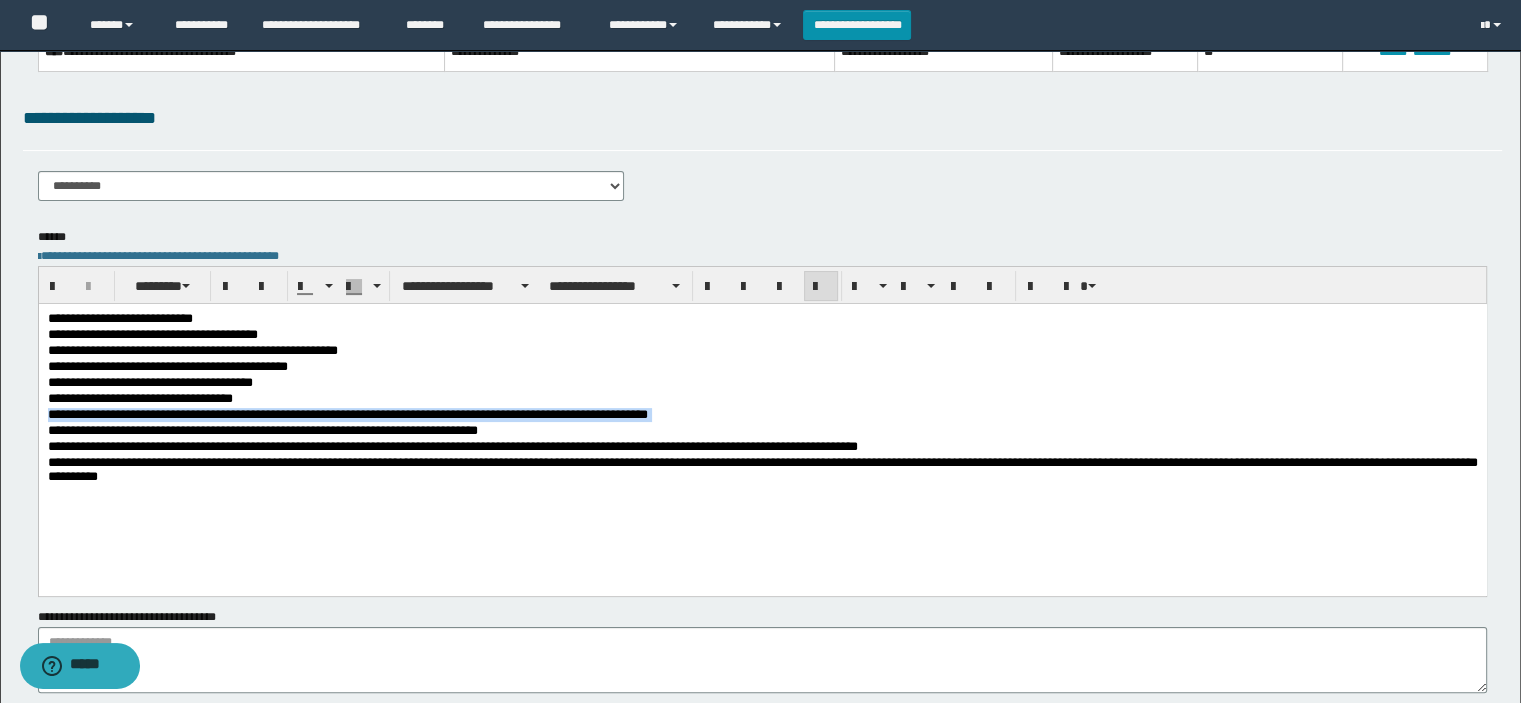 click on "**********" at bounding box center [762, 416] 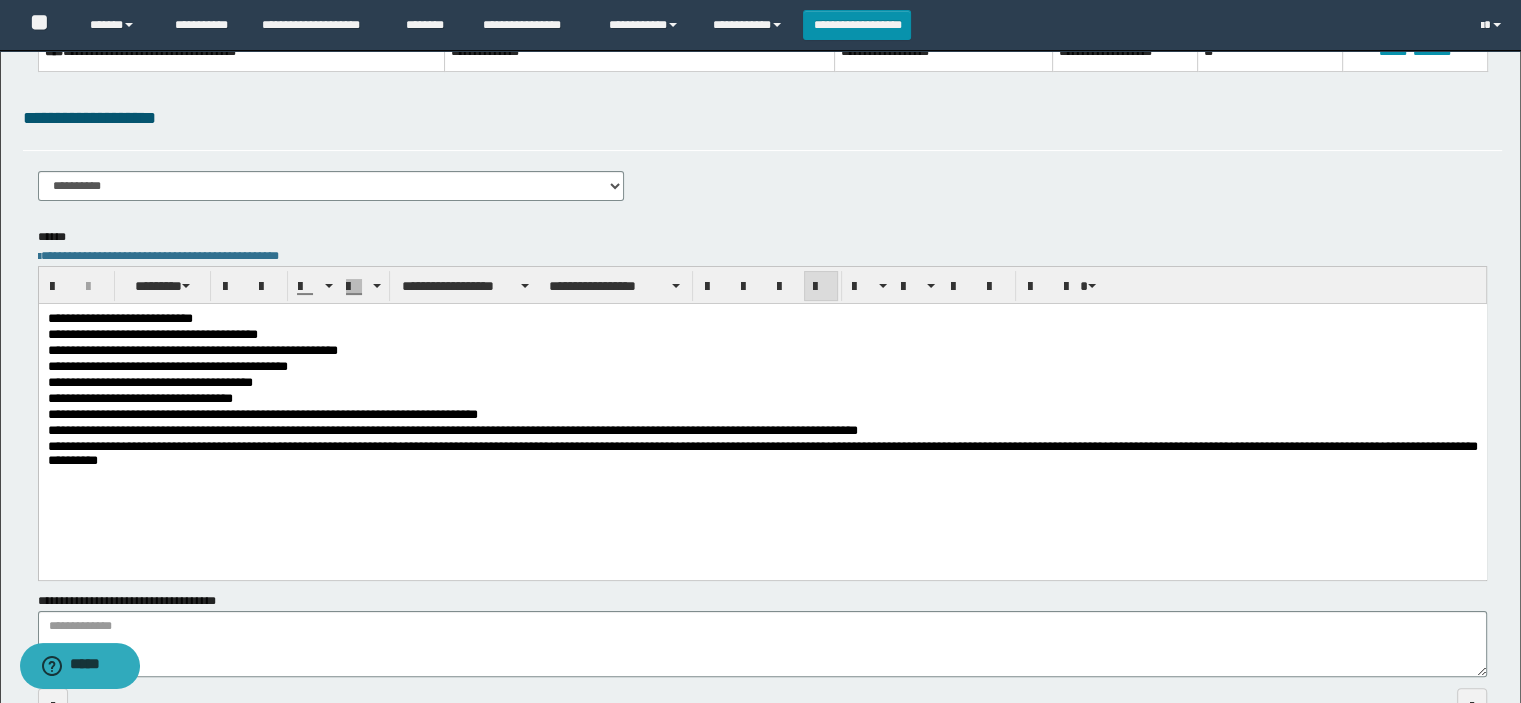 click on "**********" at bounding box center [762, 416] 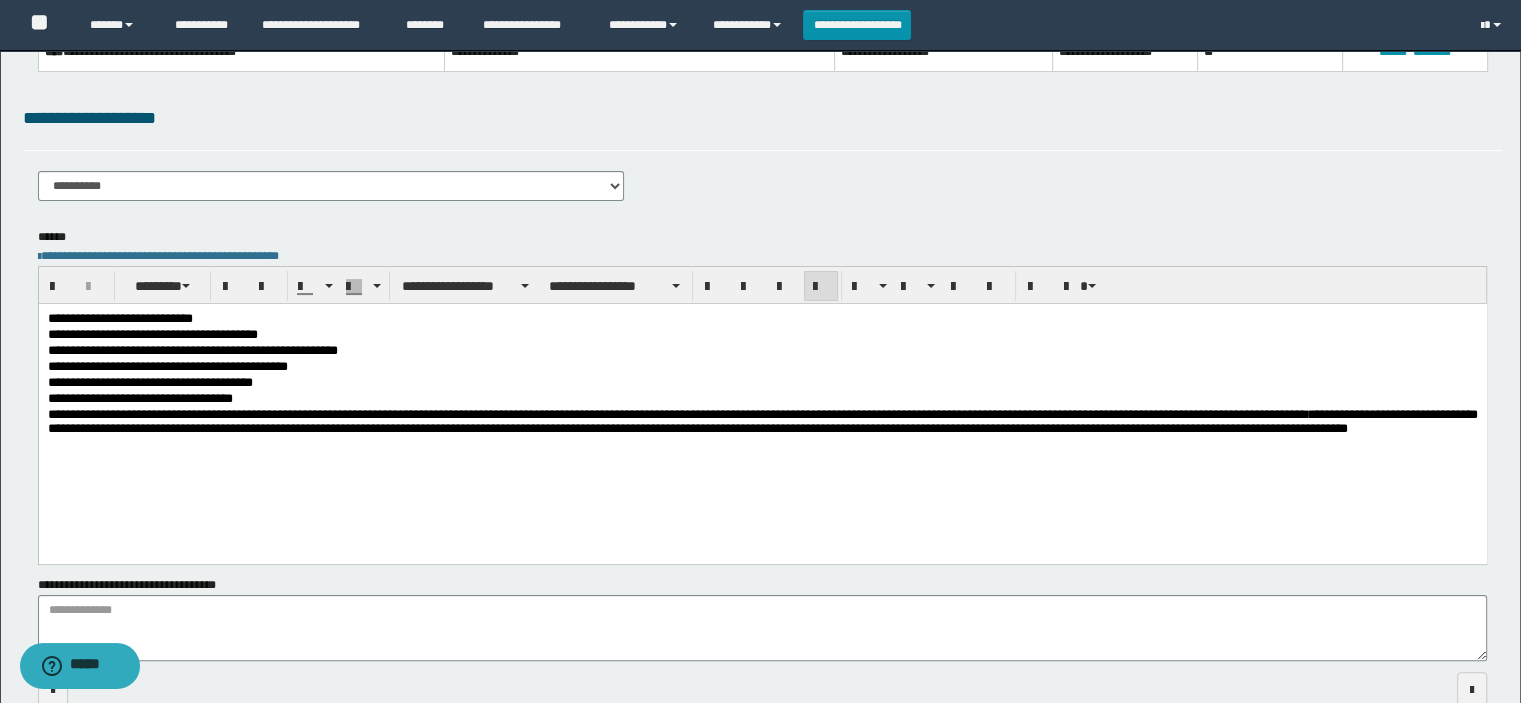 click on "**********" at bounding box center [762, 432] 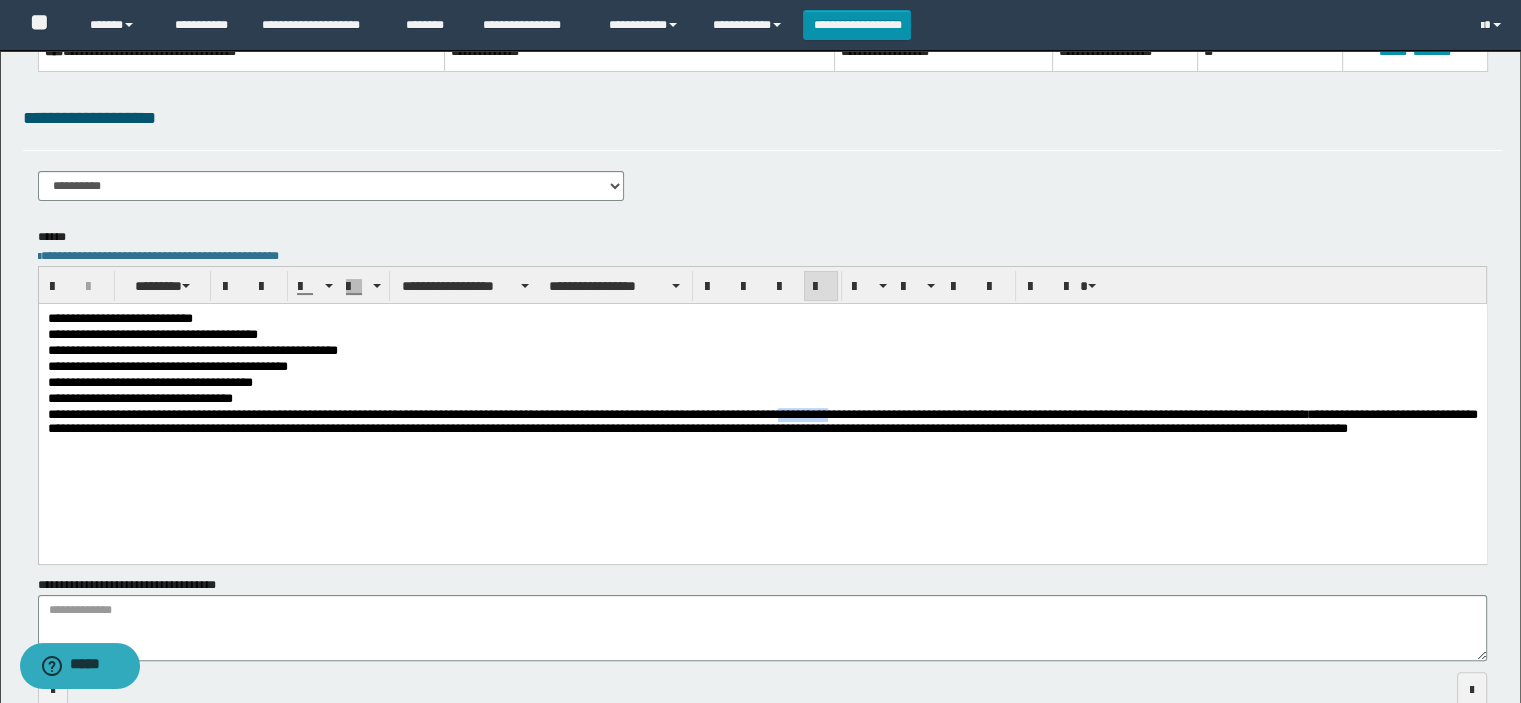 click on "**********" at bounding box center (762, 432) 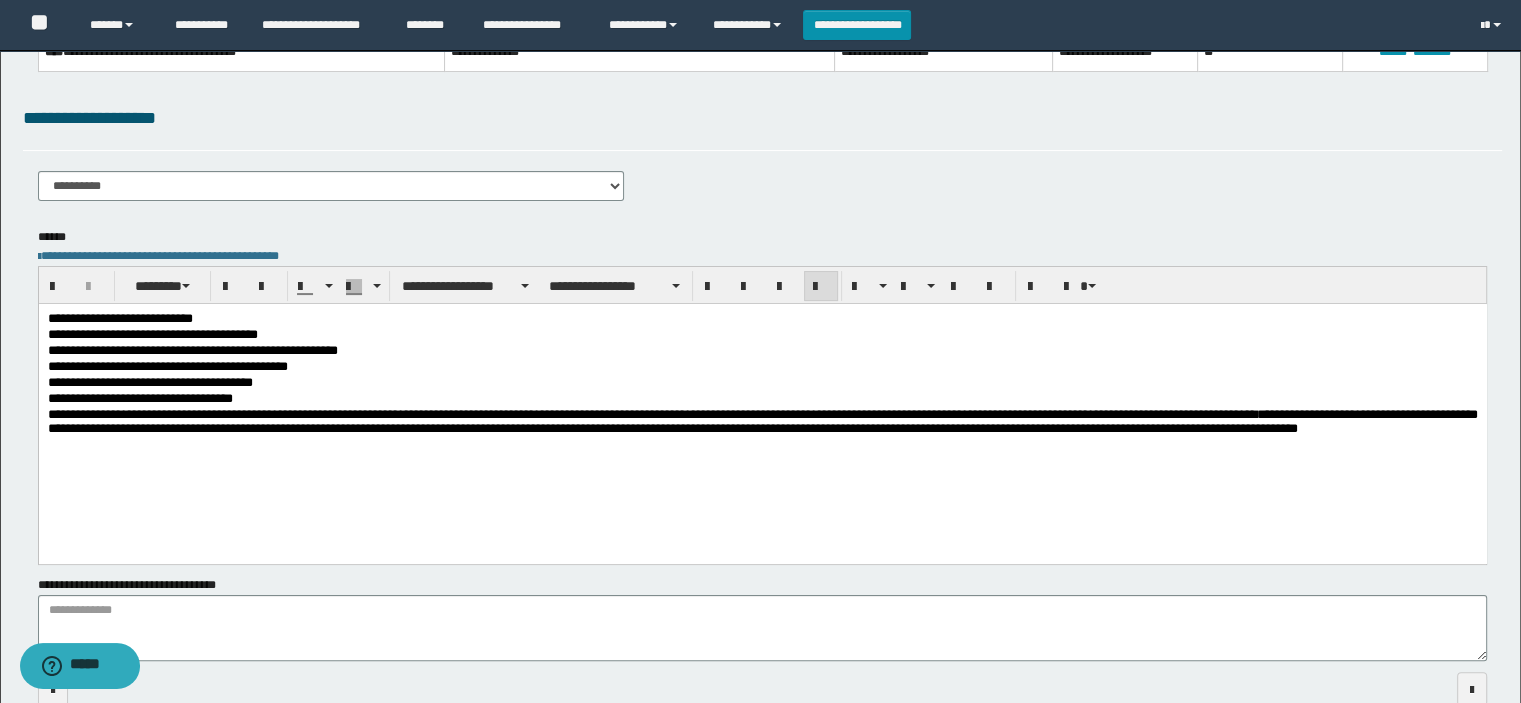 click on "**********" at bounding box center [762, 432] 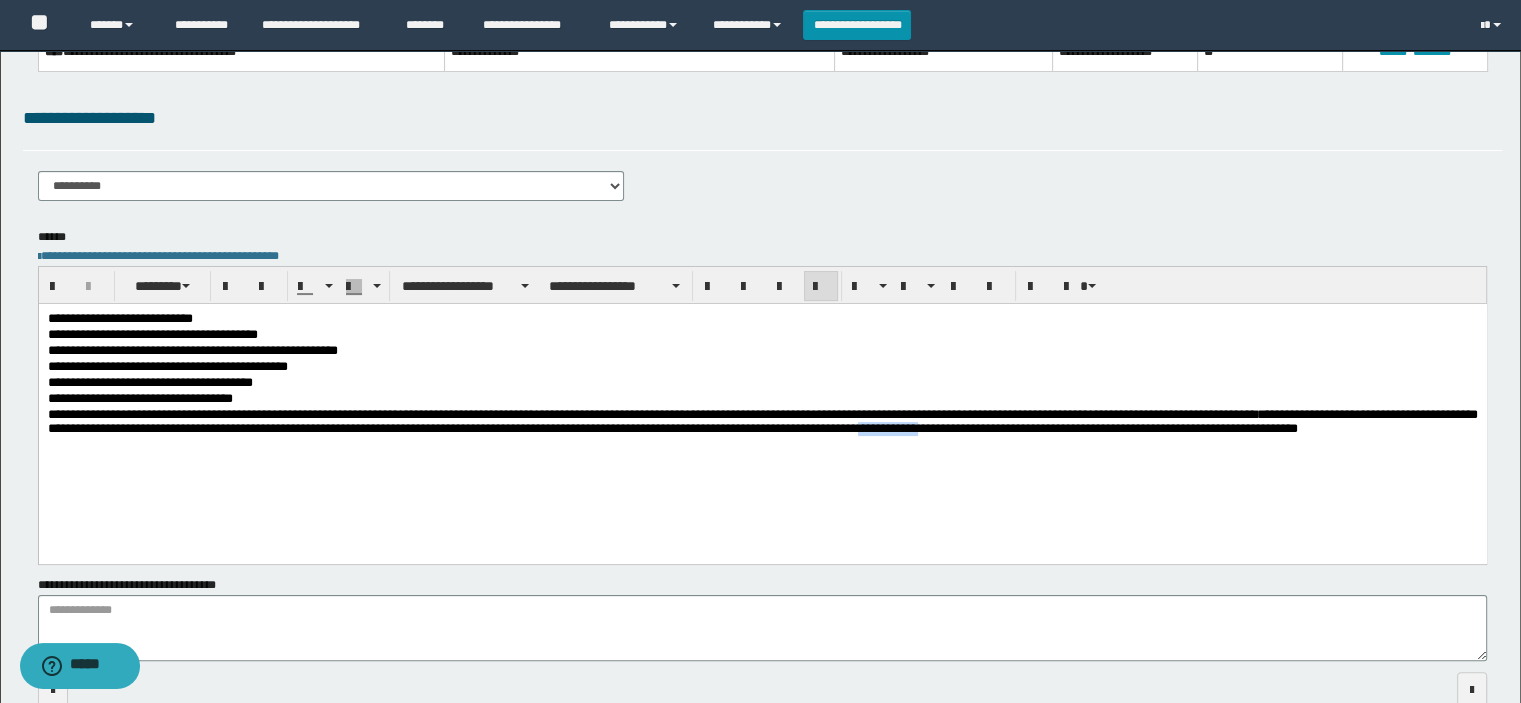 click on "**********" at bounding box center [762, 432] 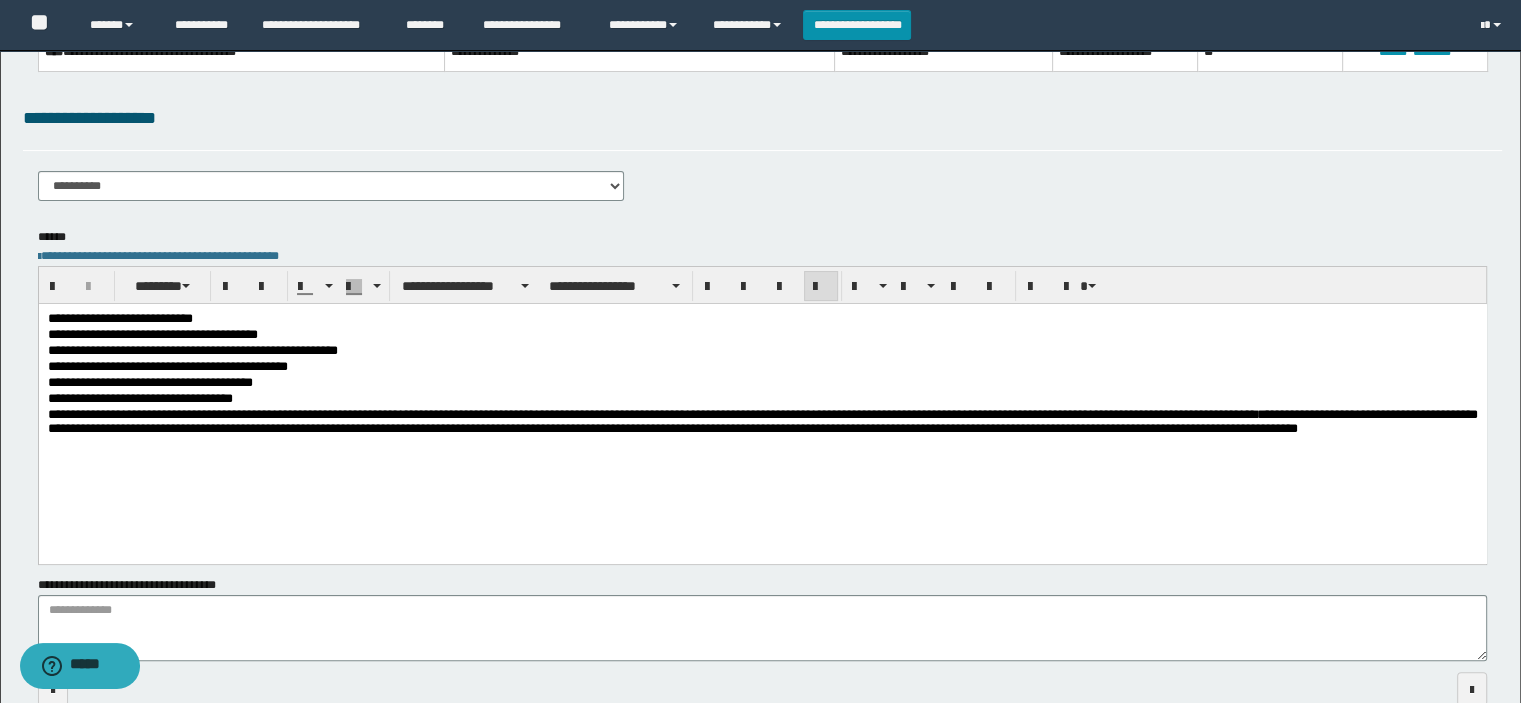 click on "**********" at bounding box center [762, 432] 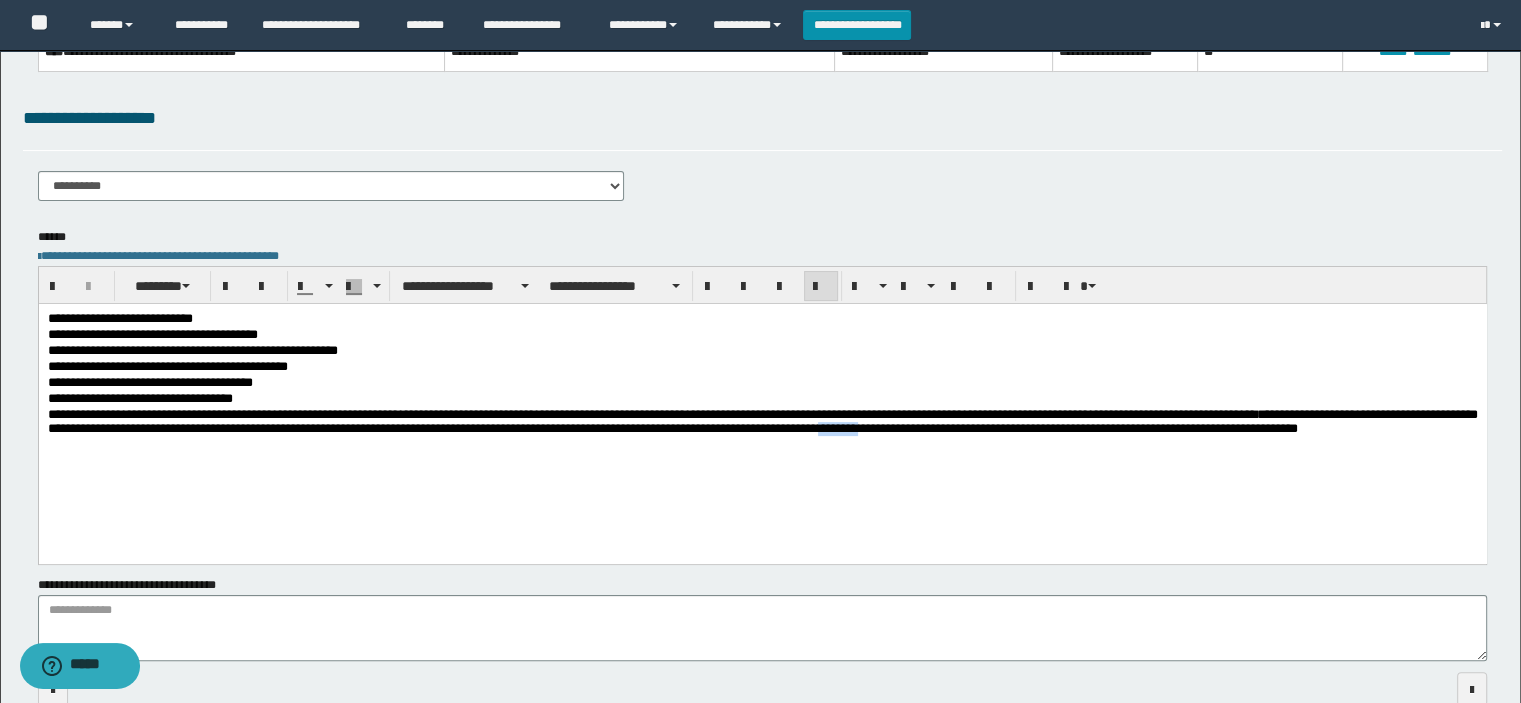 click on "**********" at bounding box center (762, 432) 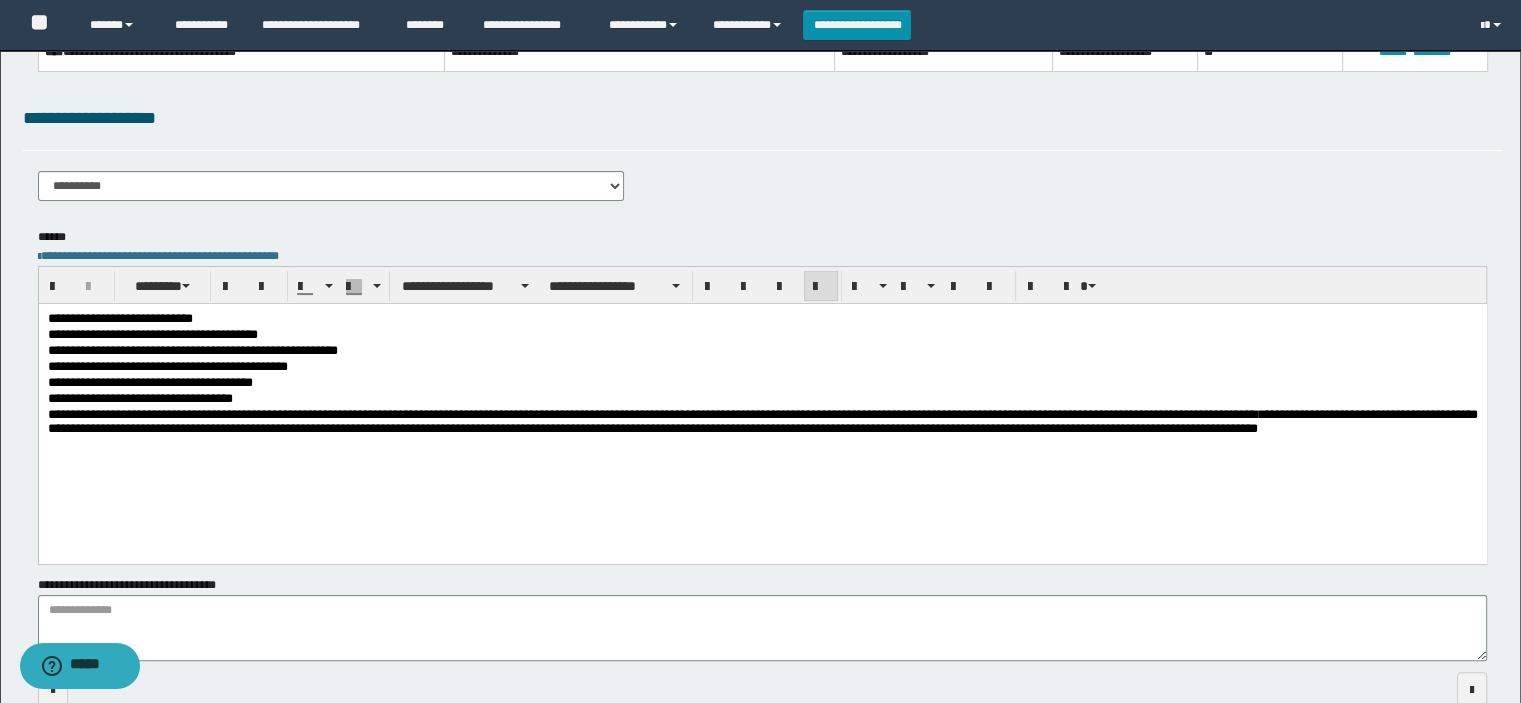 click on "**********" at bounding box center [762, 432] 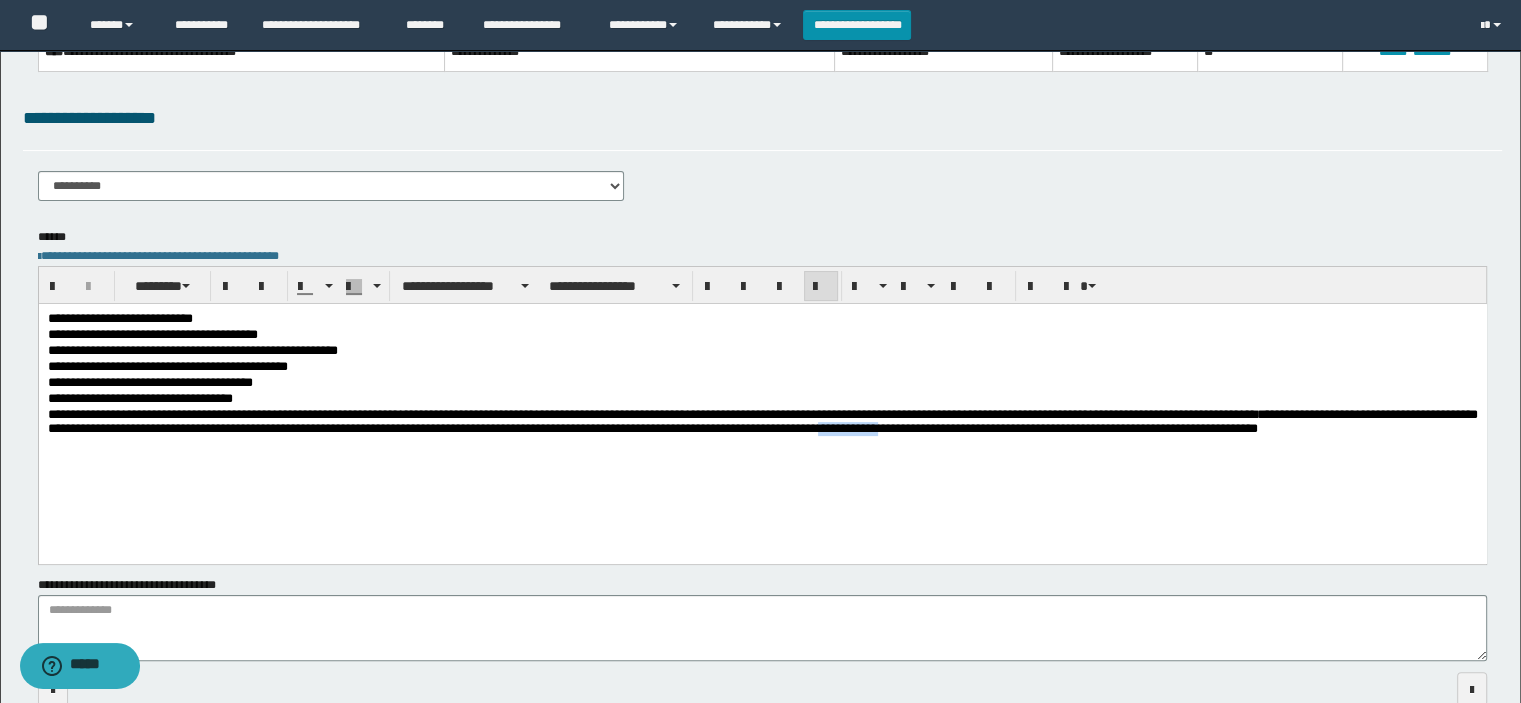 click on "**********" at bounding box center (762, 432) 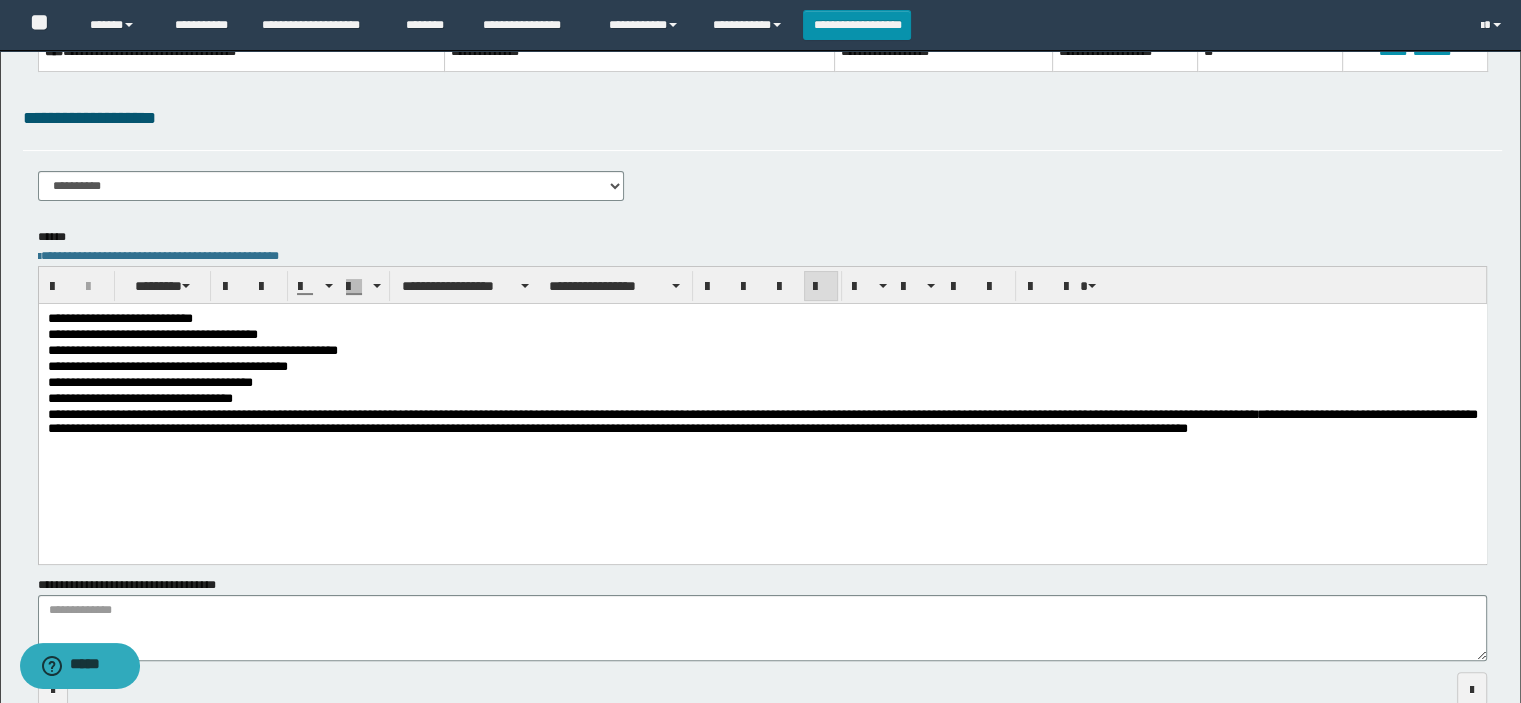 click on "**********" at bounding box center [762, 432] 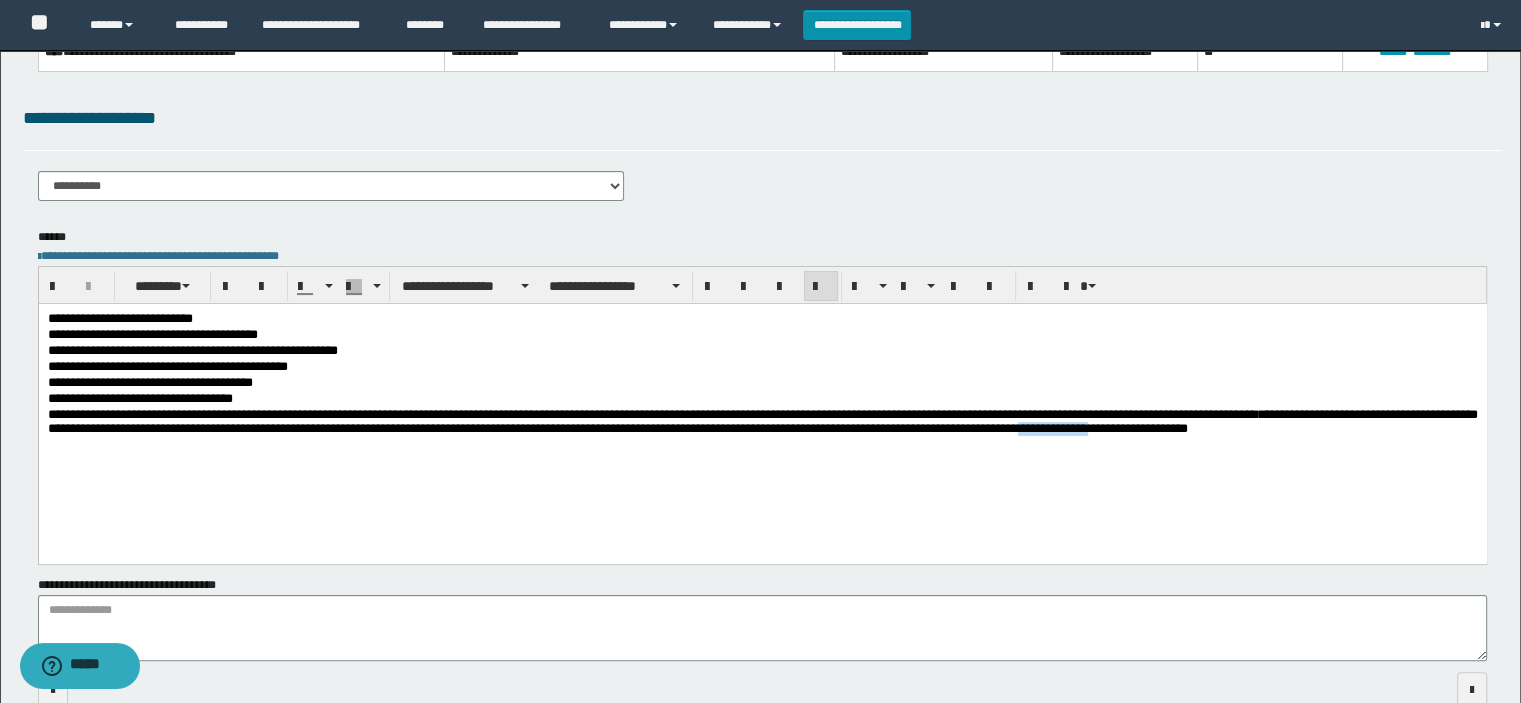 click on "**********" at bounding box center [762, 432] 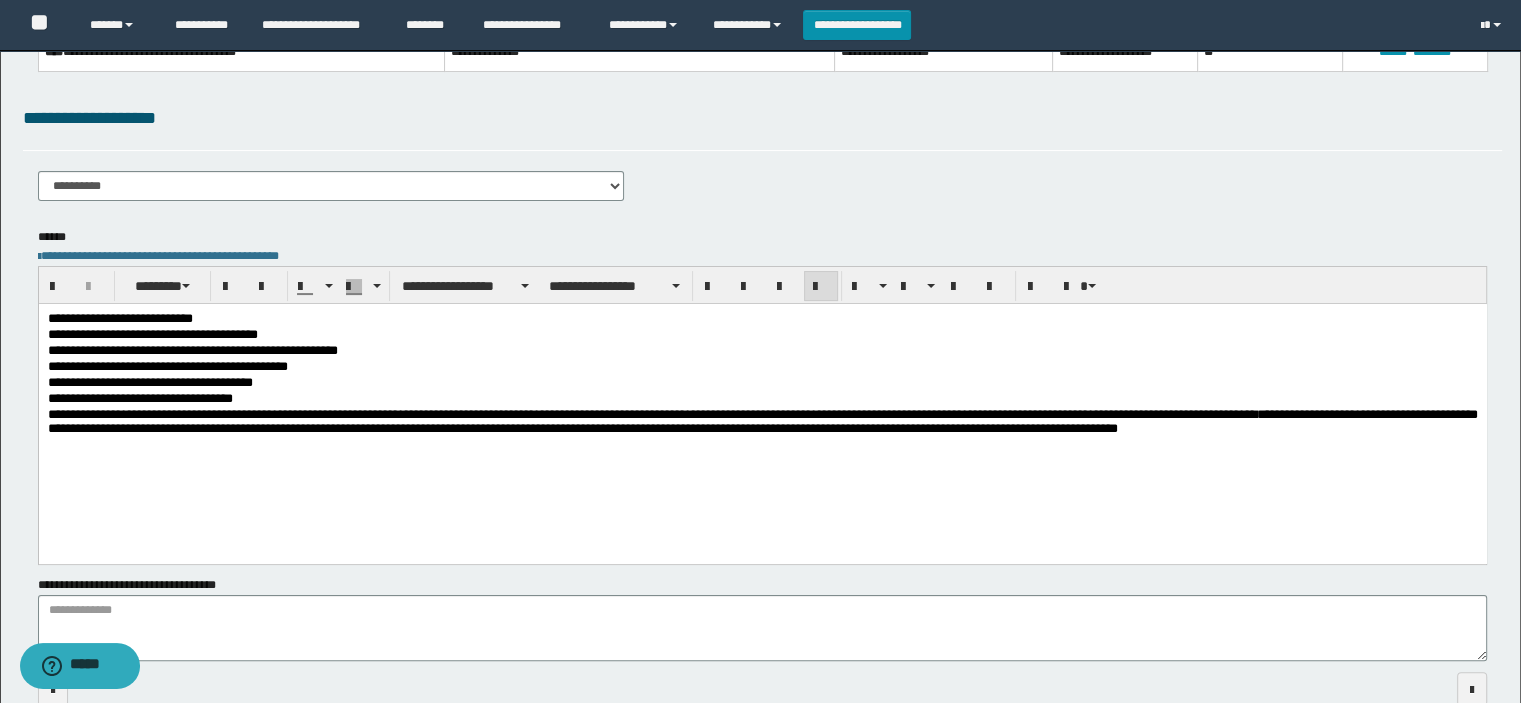 click on "**********" at bounding box center (762, 400) 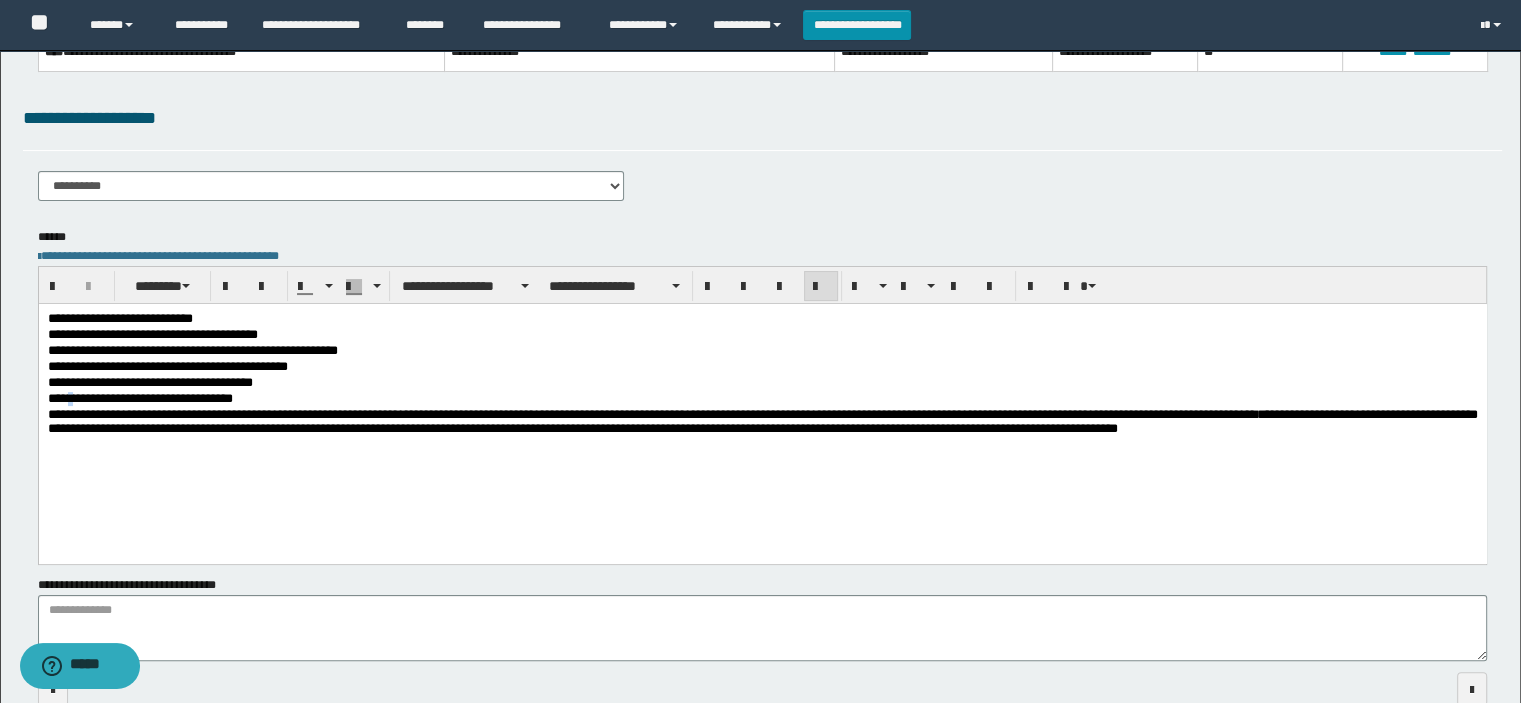 click on "**********" at bounding box center (762, 400) 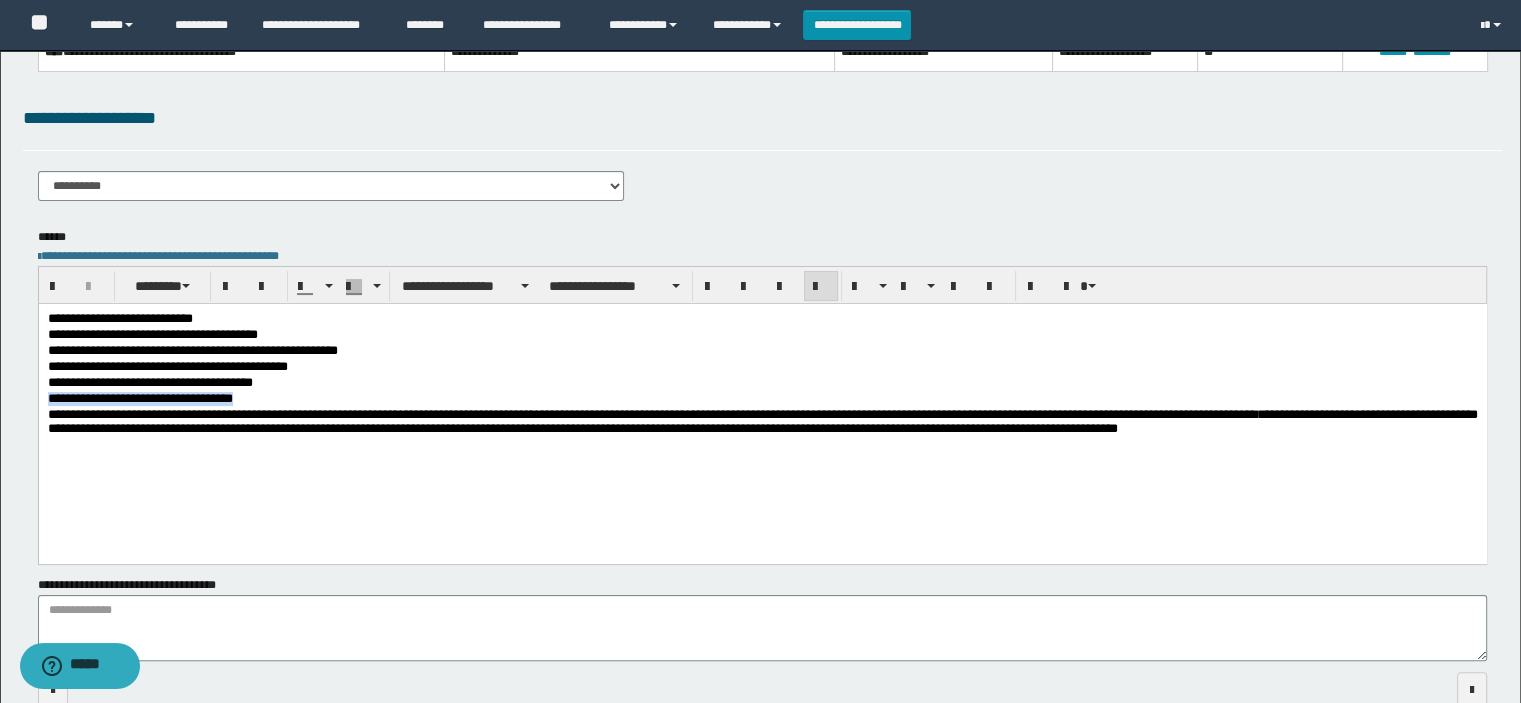 click on "**********" at bounding box center [762, 400] 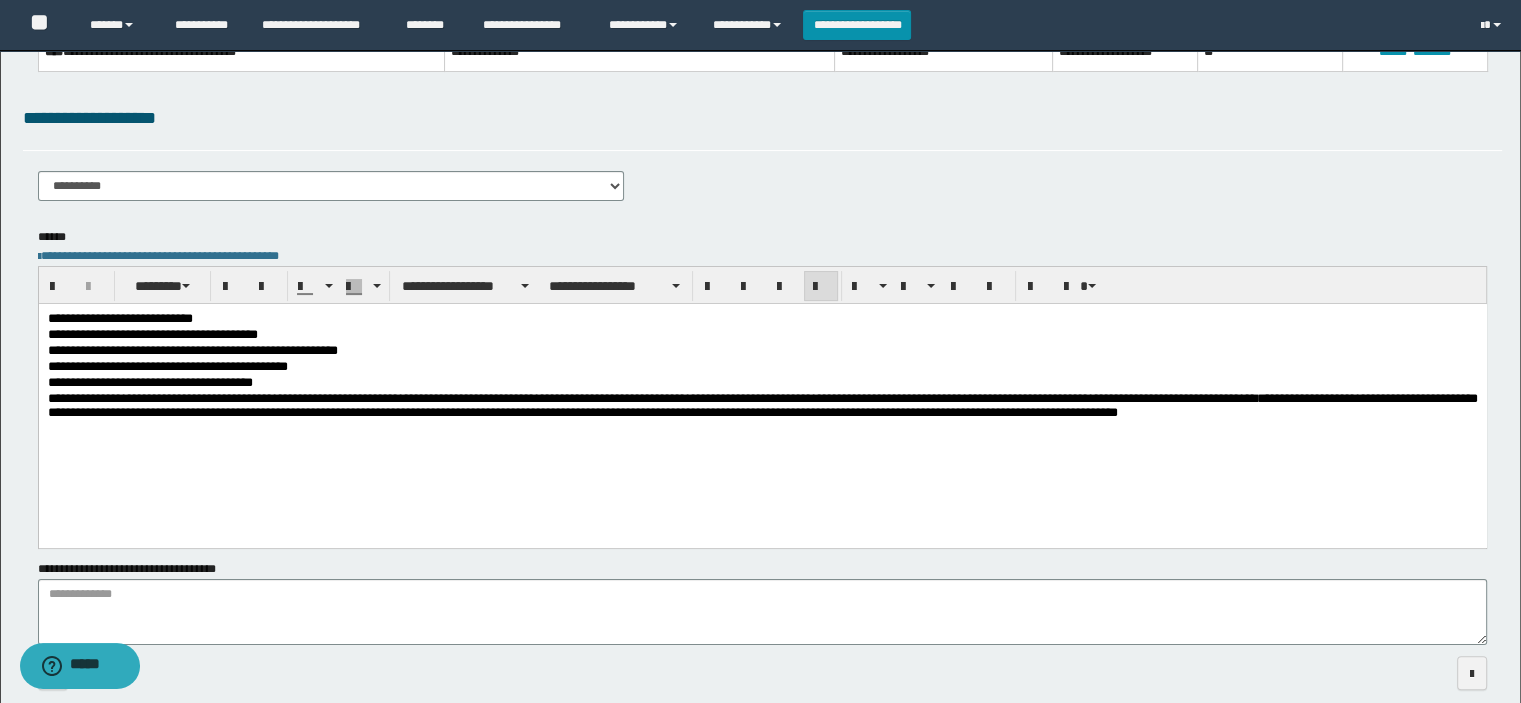 click on "**********" at bounding box center (762, 368) 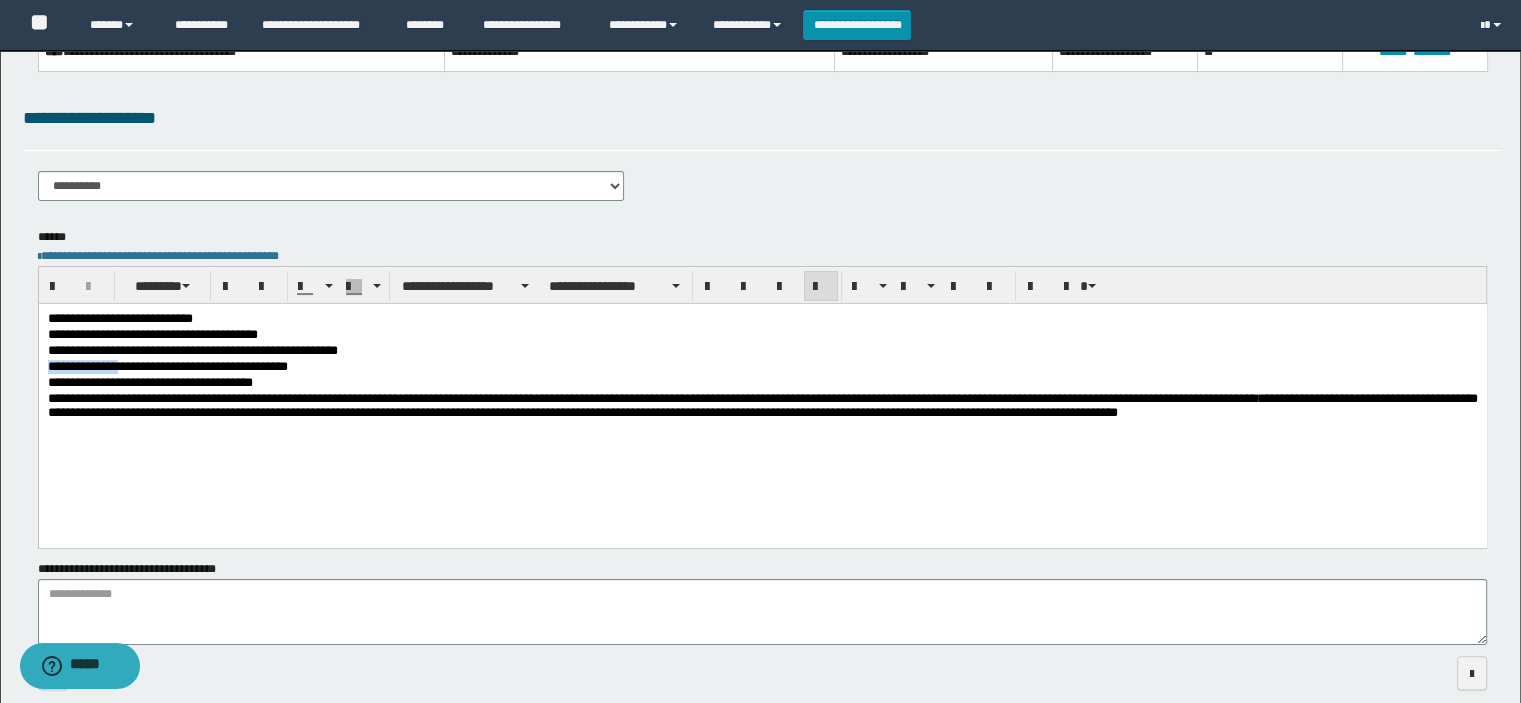 click on "**********" at bounding box center [762, 368] 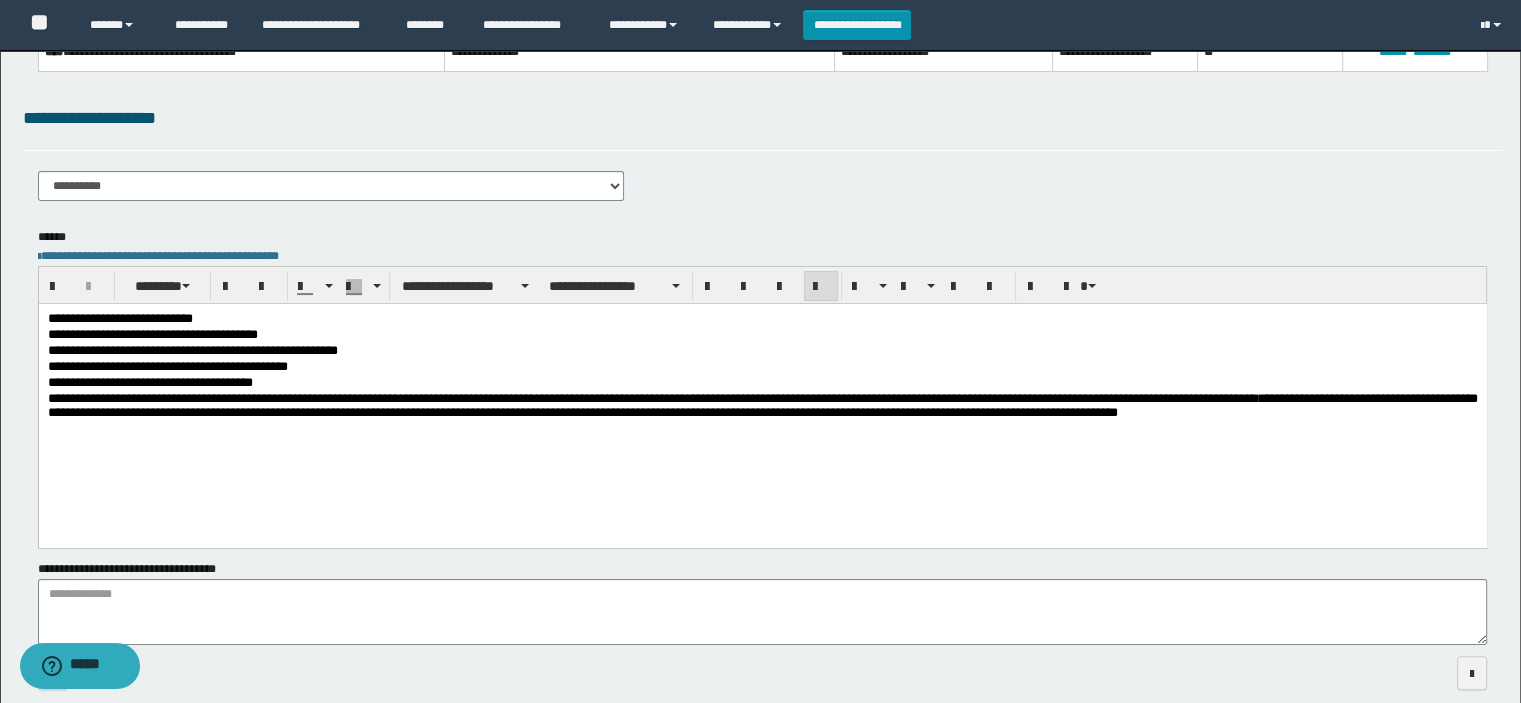 click on "**********" at bounding box center [762, 384] 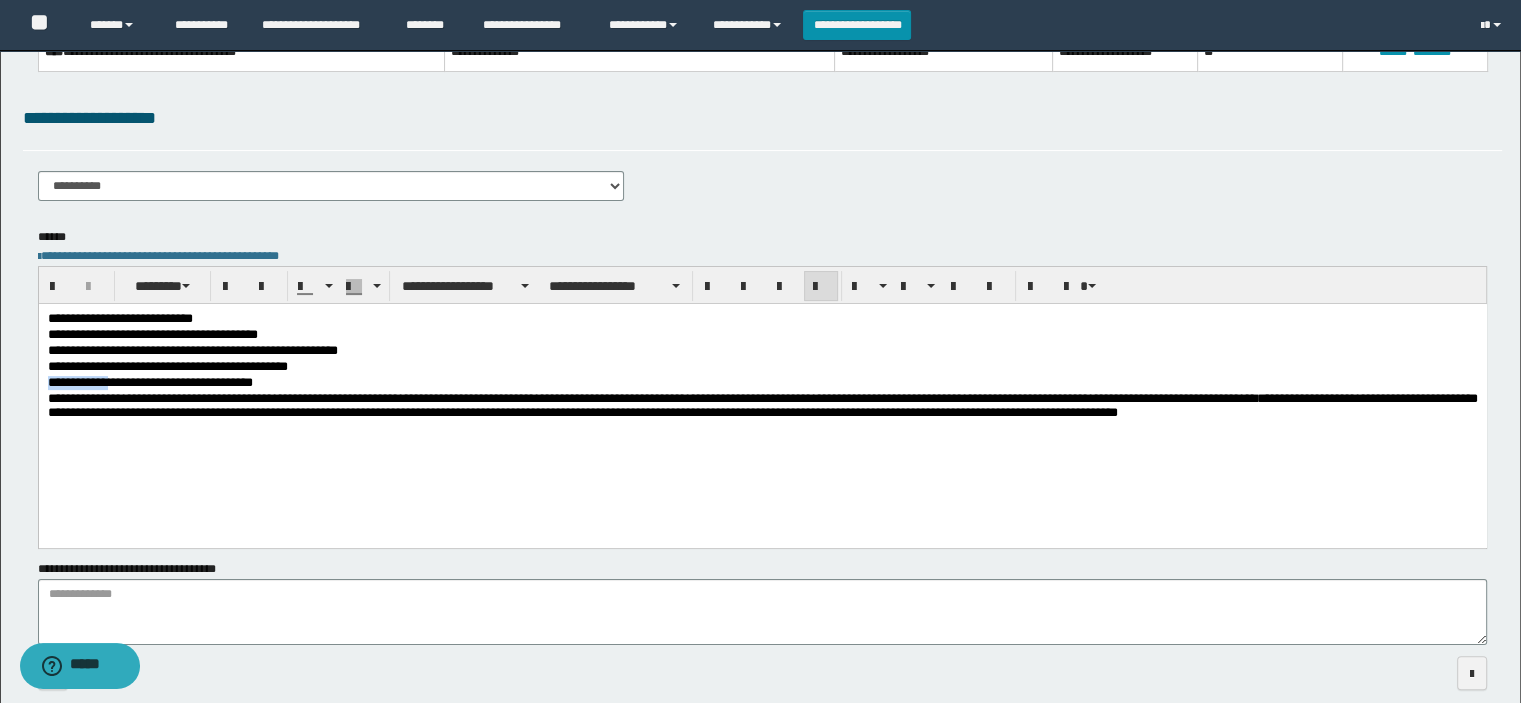 click on "**********" at bounding box center (762, 384) 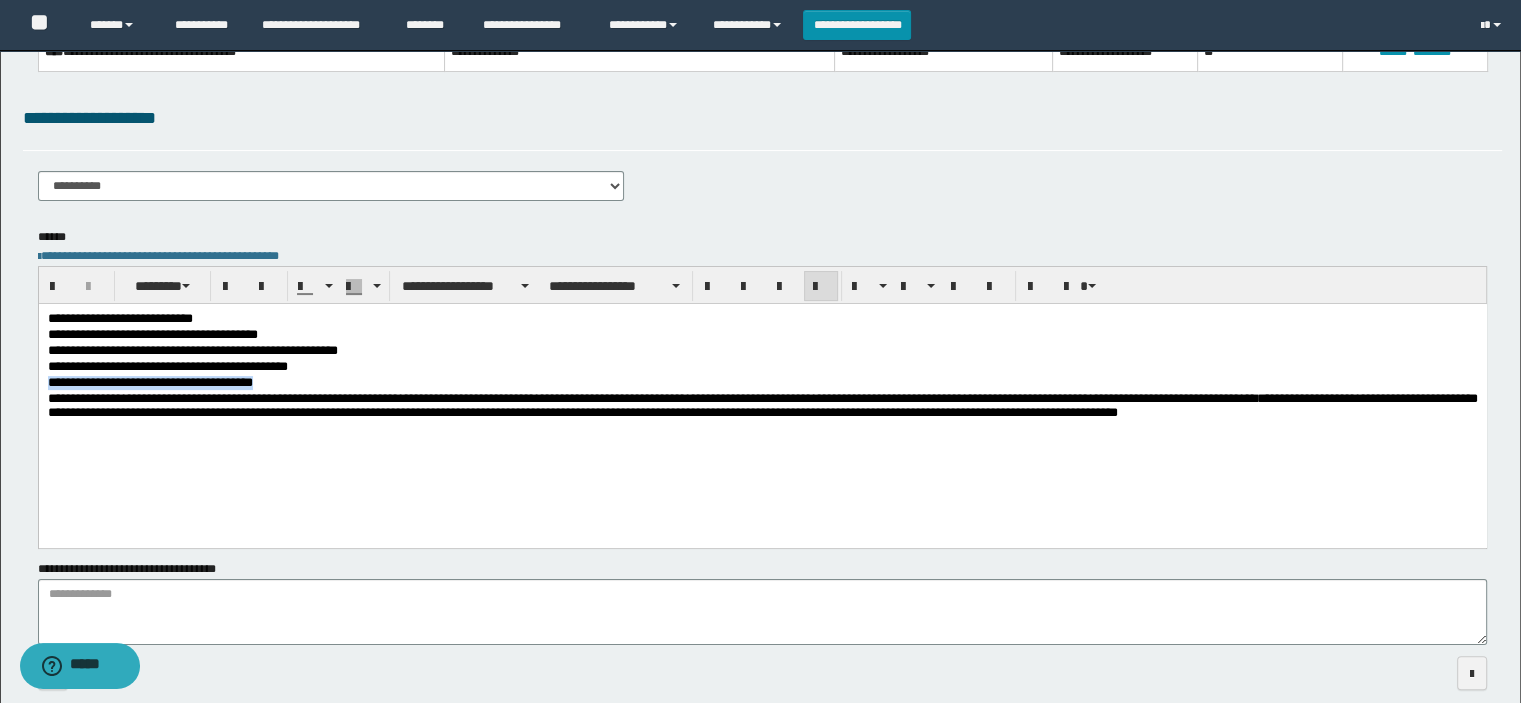 click on "**********" at bounding box center (762, 384) 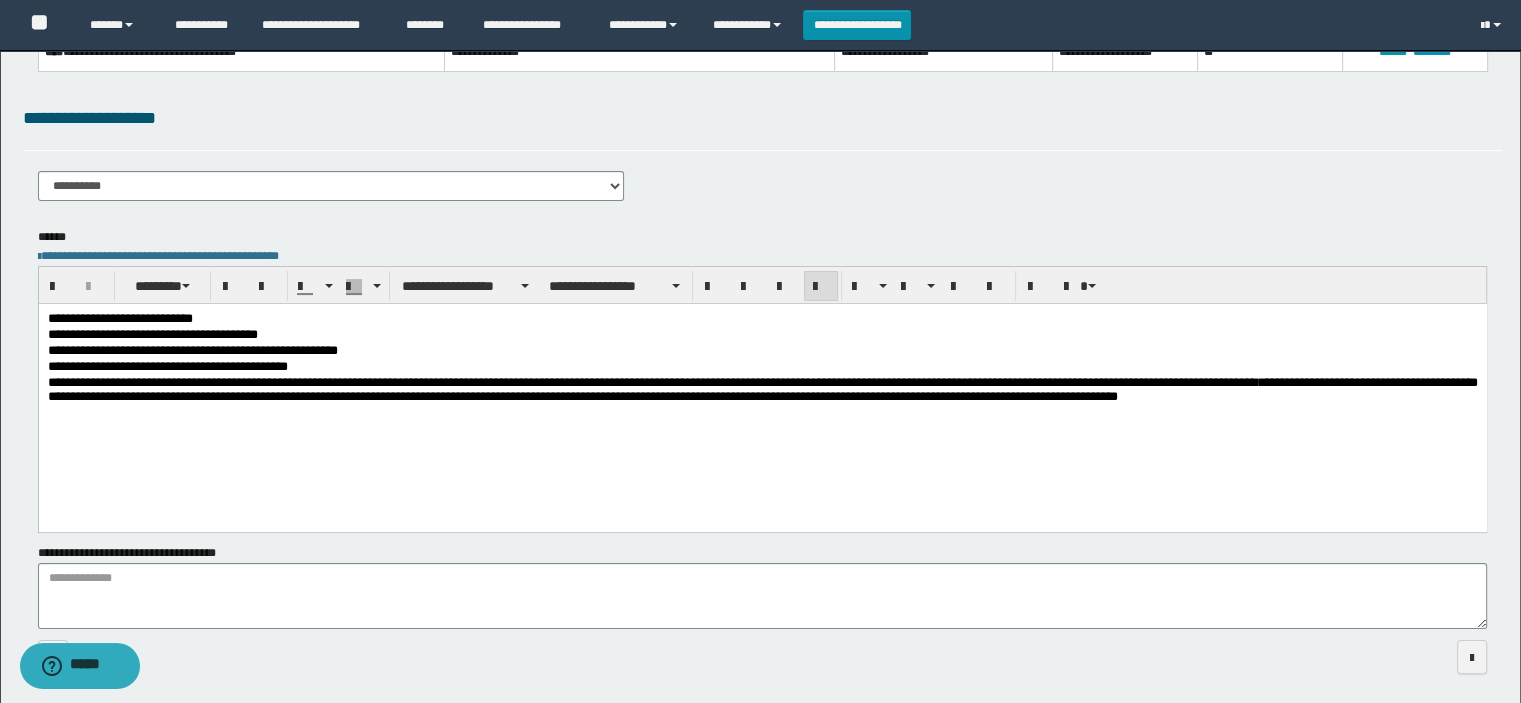 click on "**********" at bounding box center (762, 336) 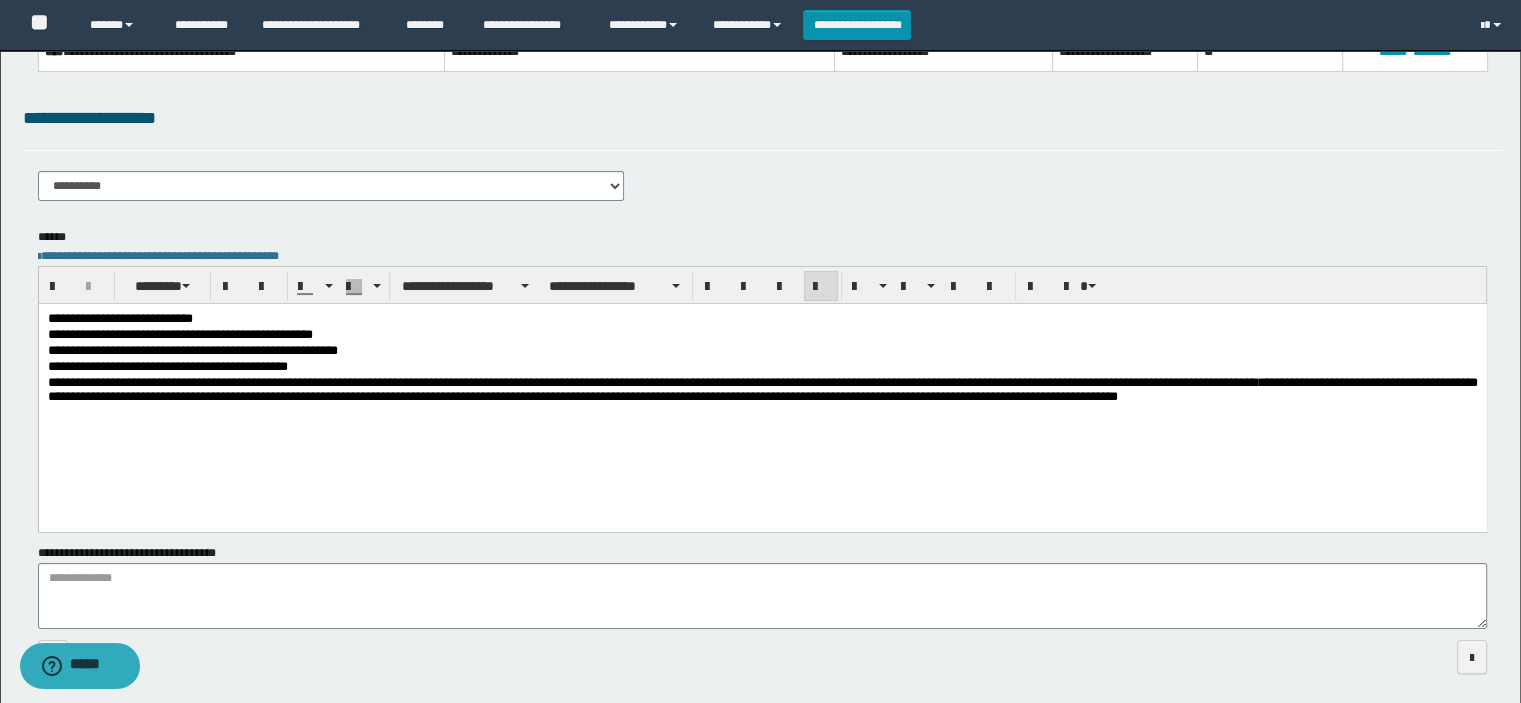 click on "**********" at bounding box center [762, 352] 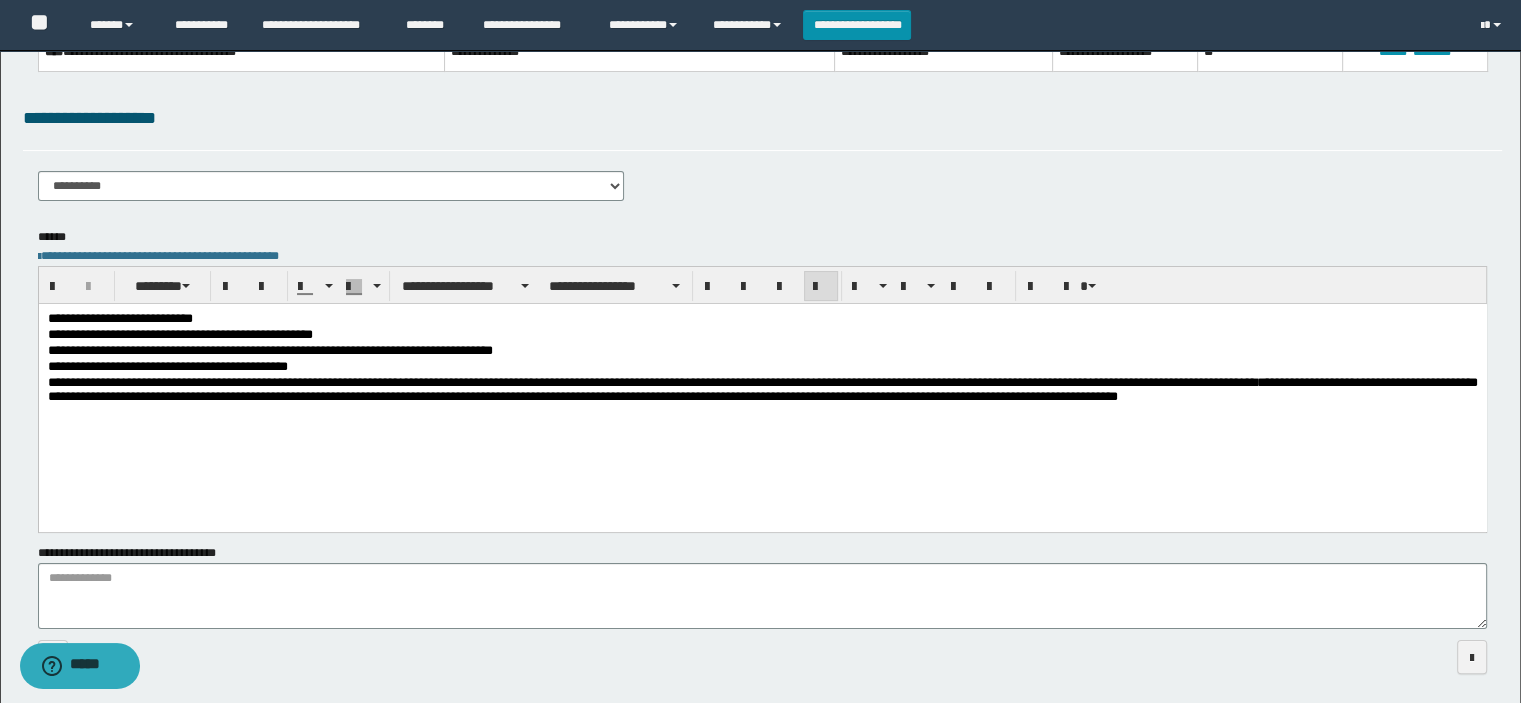 click on "**********" at bounding box center (762, 352) 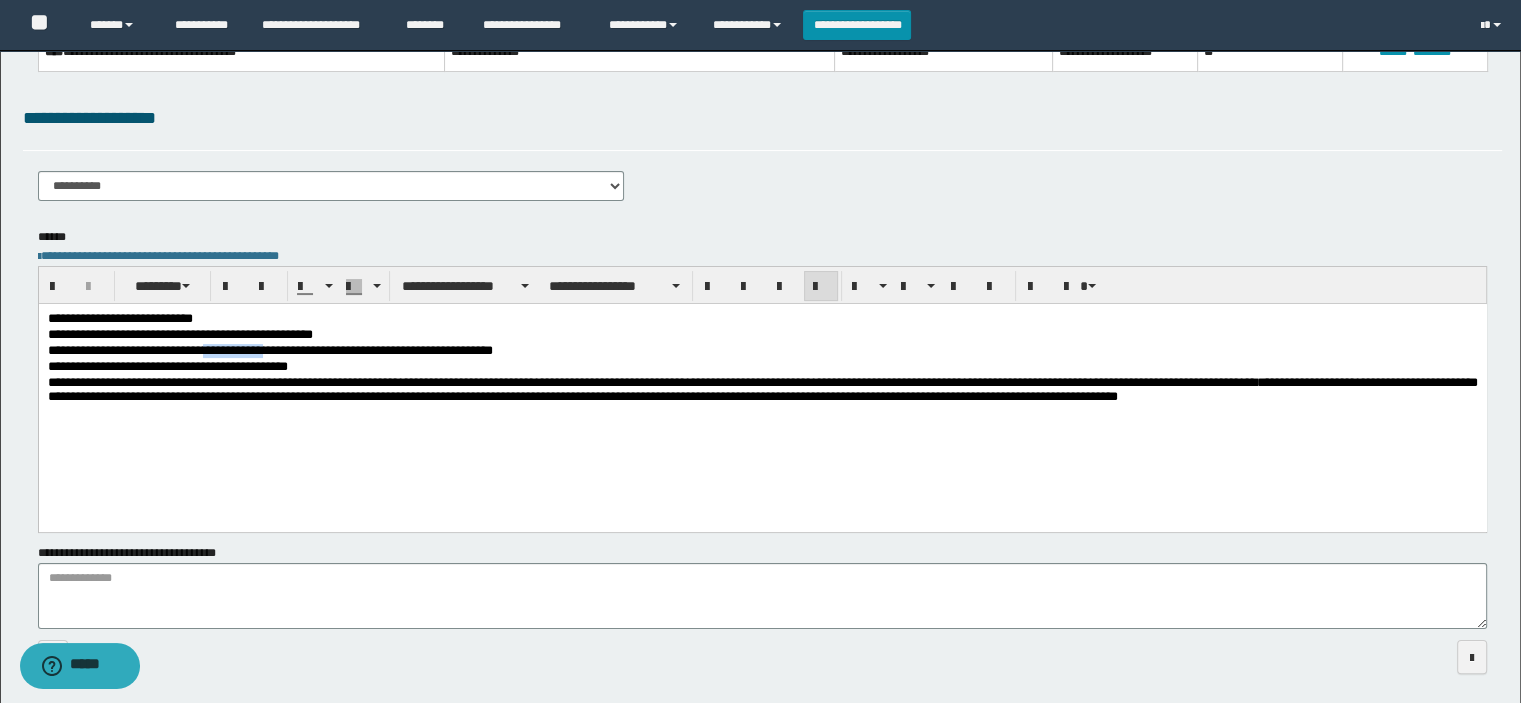 click on "**********" at bounding box center (762, 352) 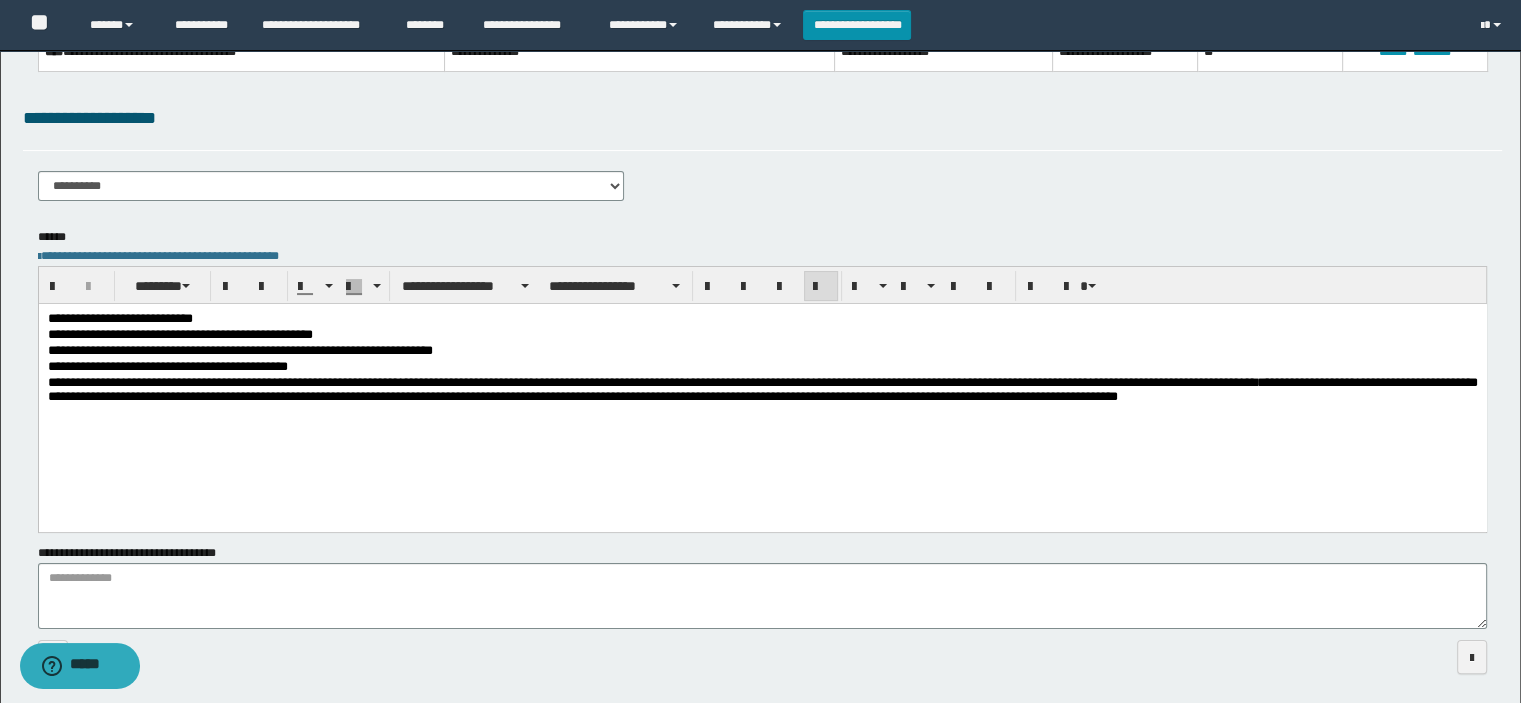 click on "**********" at bounding box center (762, 352) 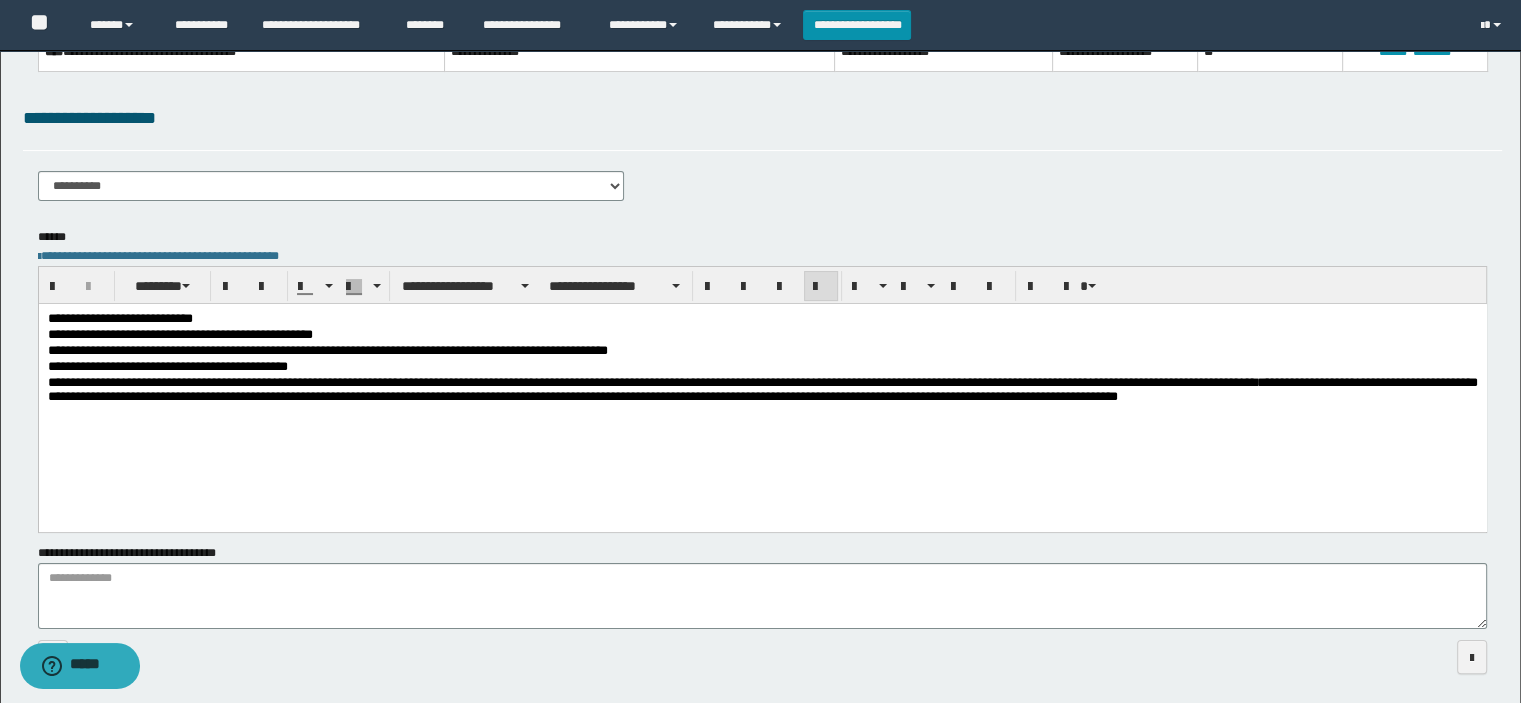 click on "**********" at bounding box center (763, 160) 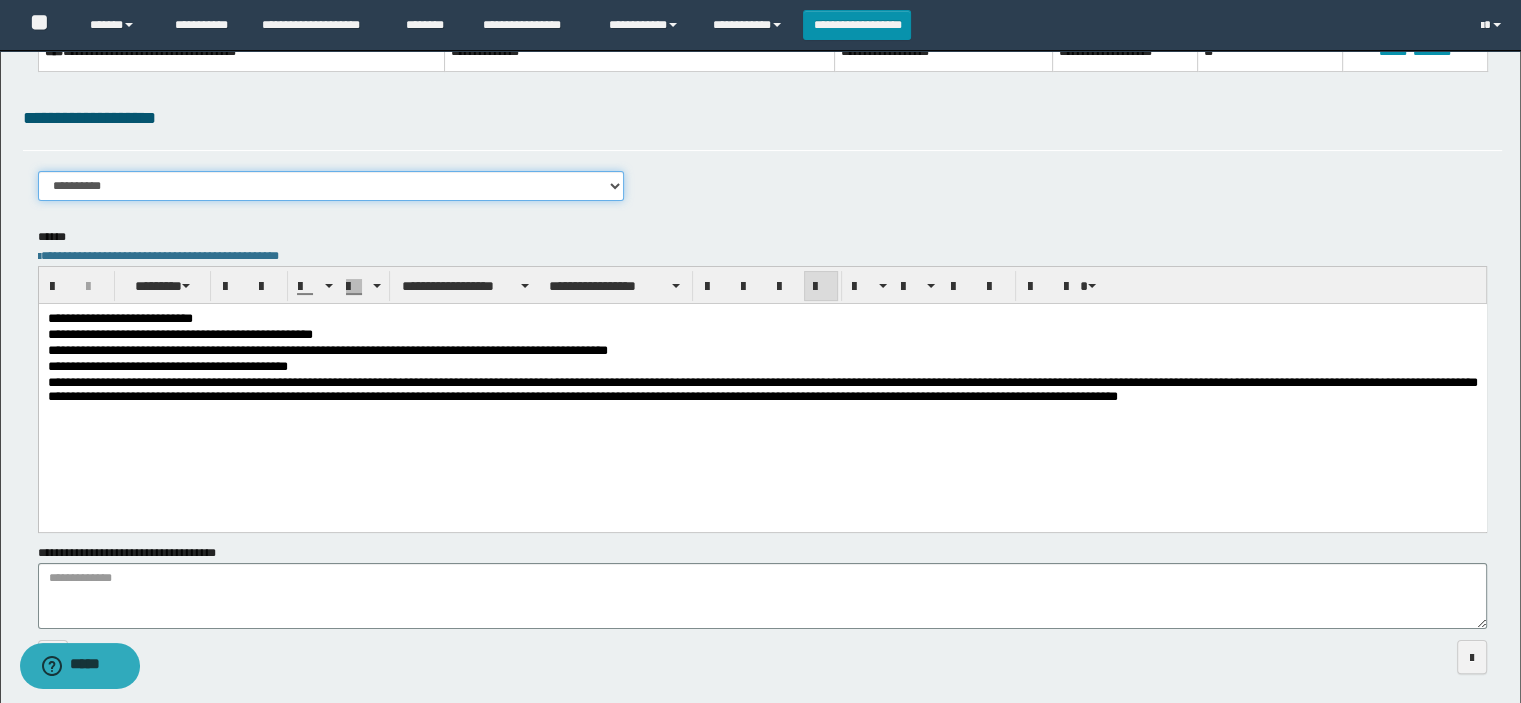 click on "**********" at bounding box center [331, 186] 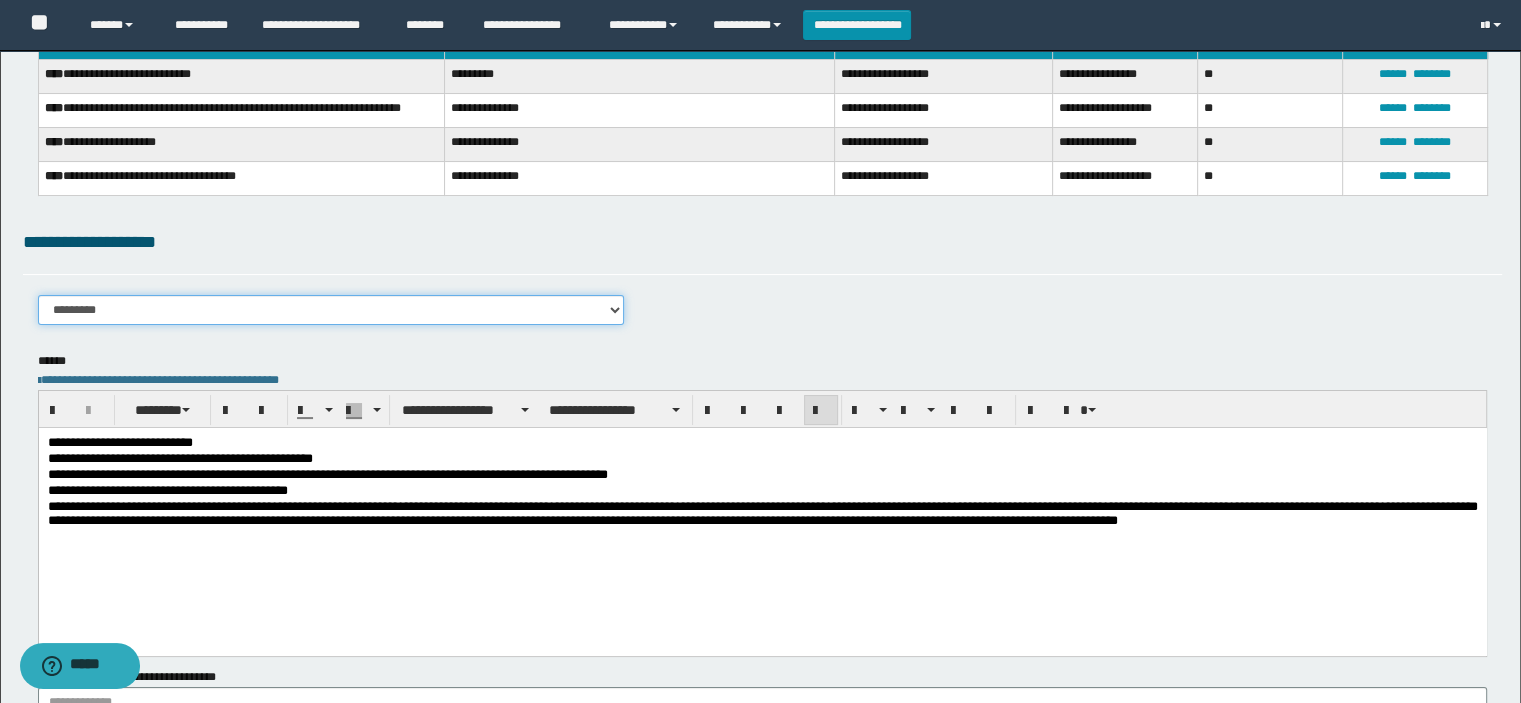 scroll, scrollTop: 0, scrollLeft: 0, axis: both 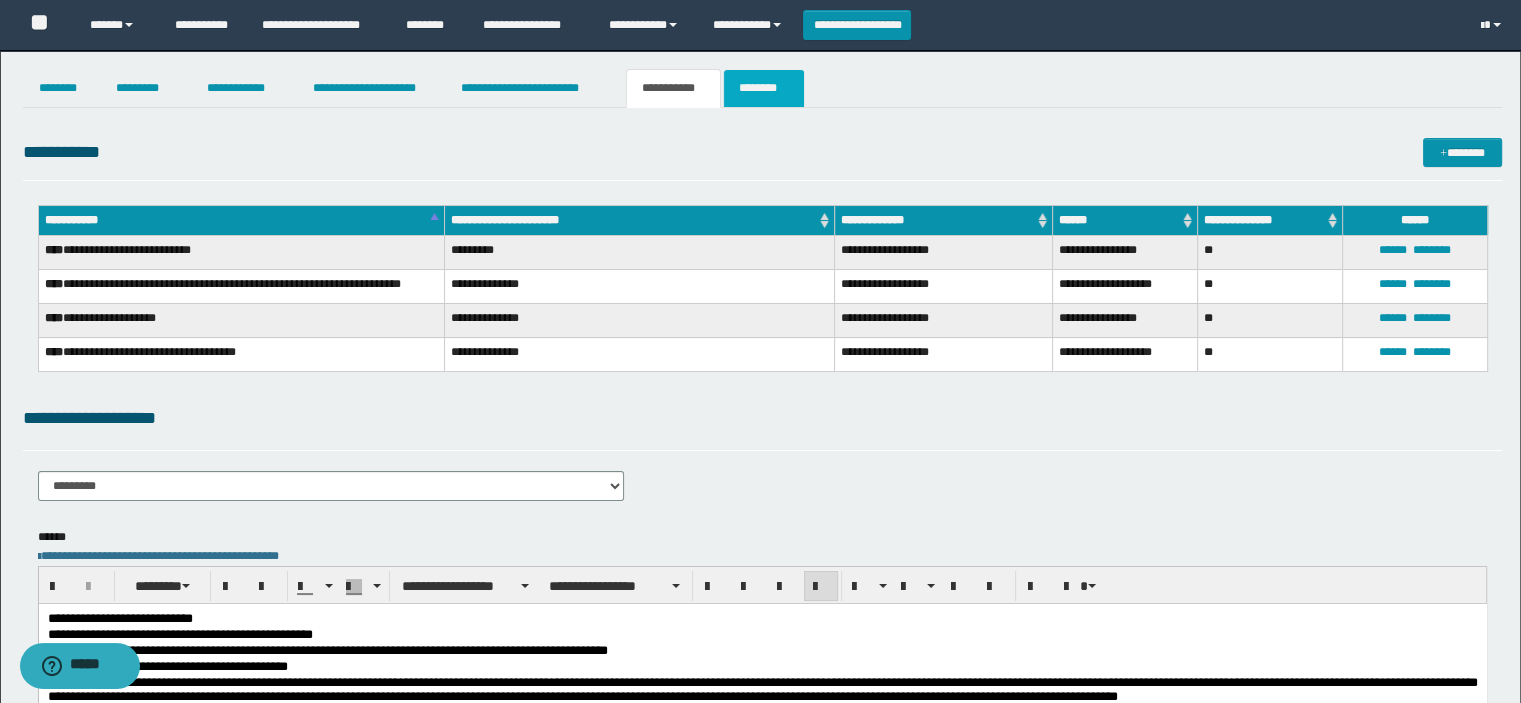 click on "********" at bounding box center [764, 88] 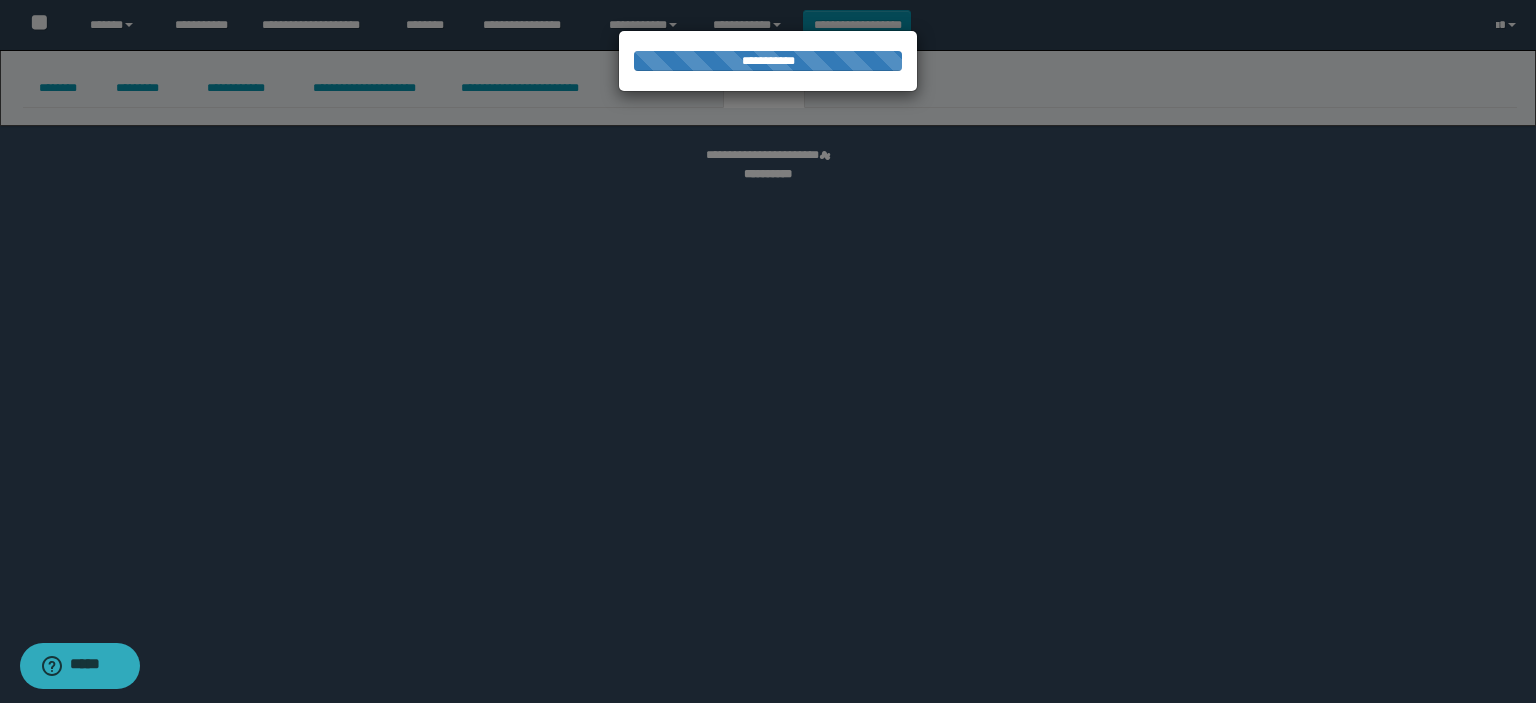 select 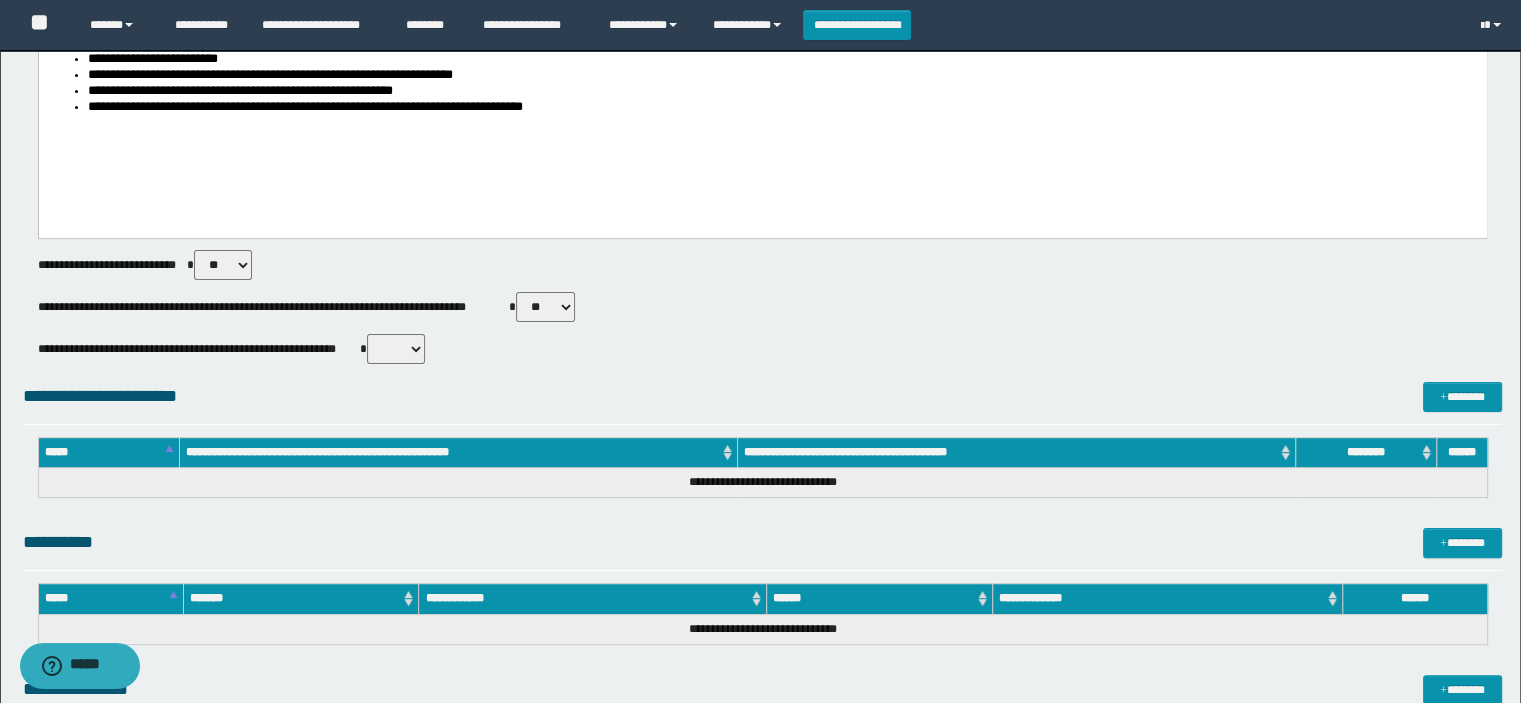 scroll, scrollTop: 400, scrollLeft: 0, axis: vertical 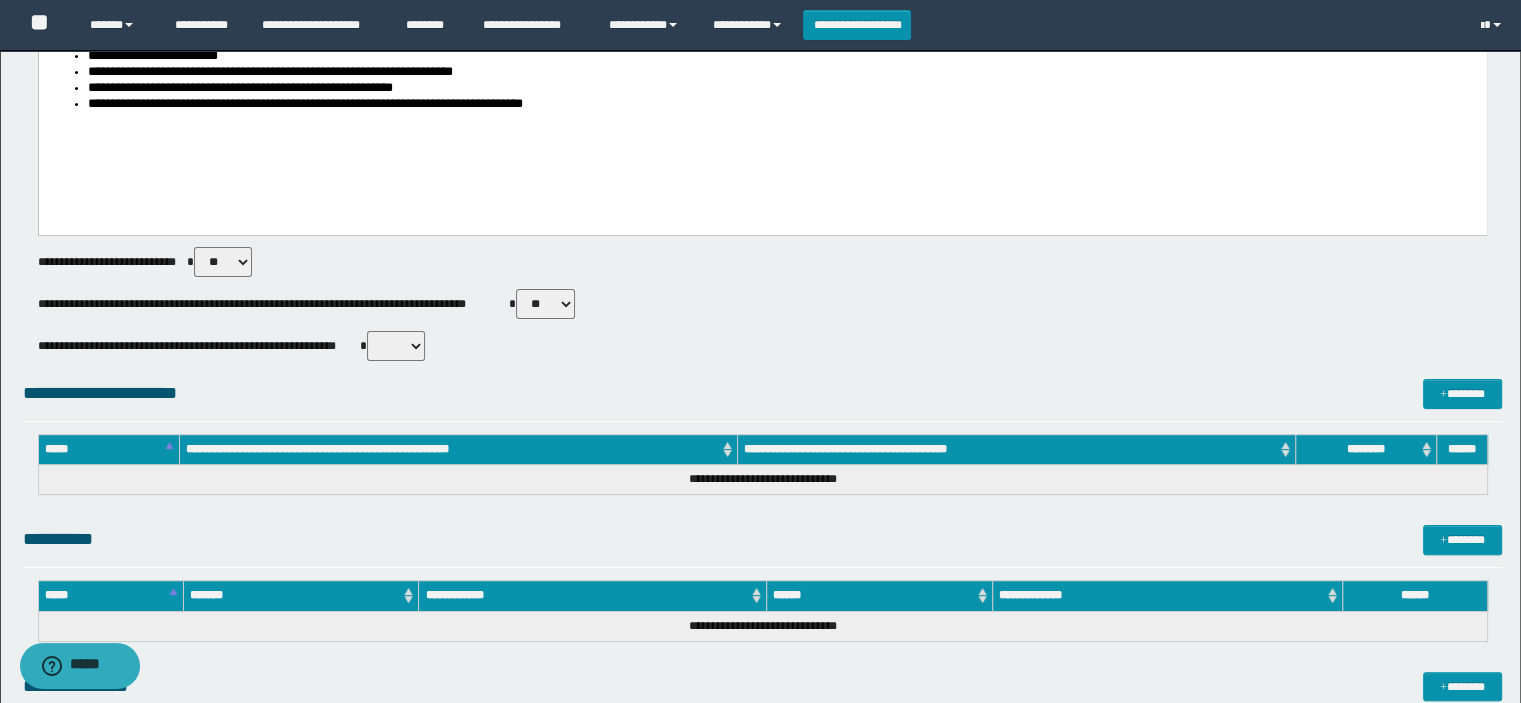 click on "**
**" at bounding box center (545, 304) 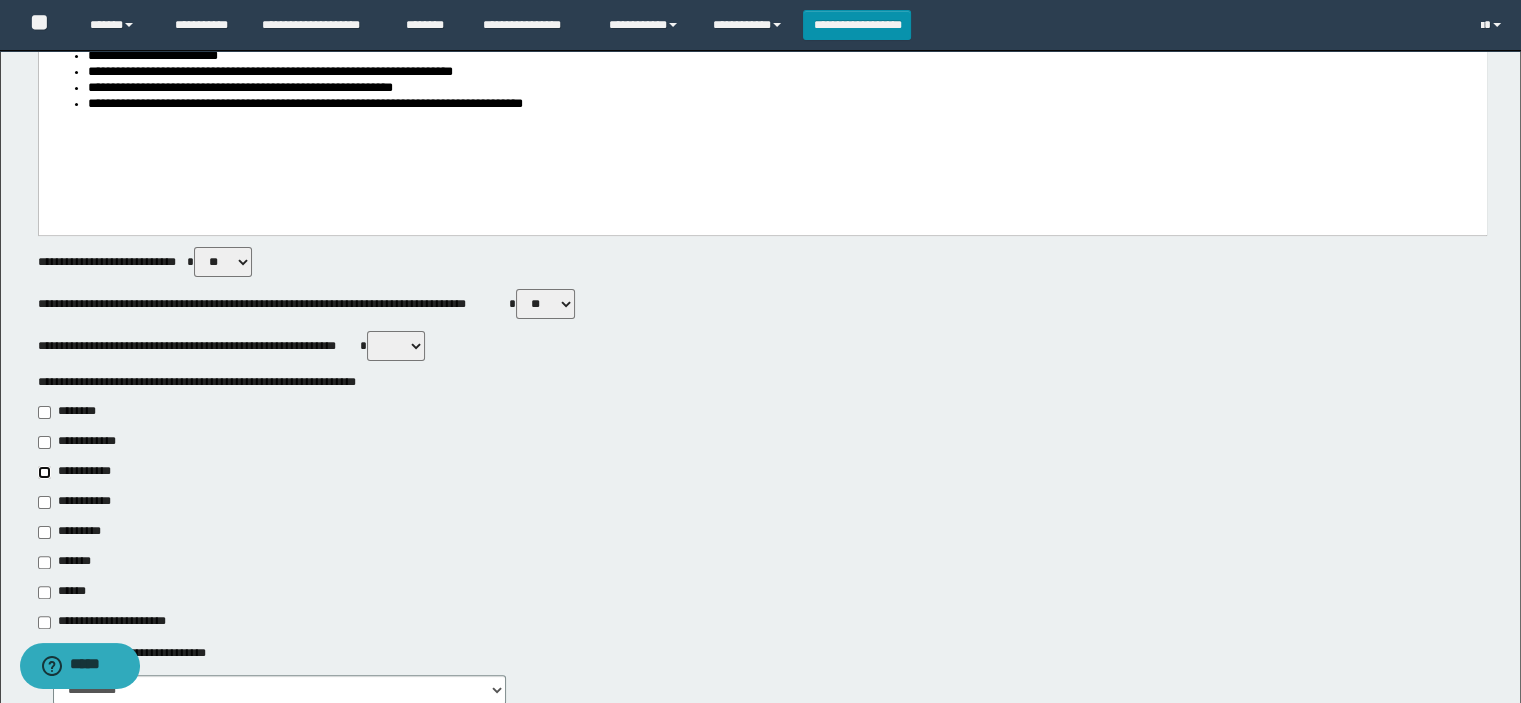 type on "**********" 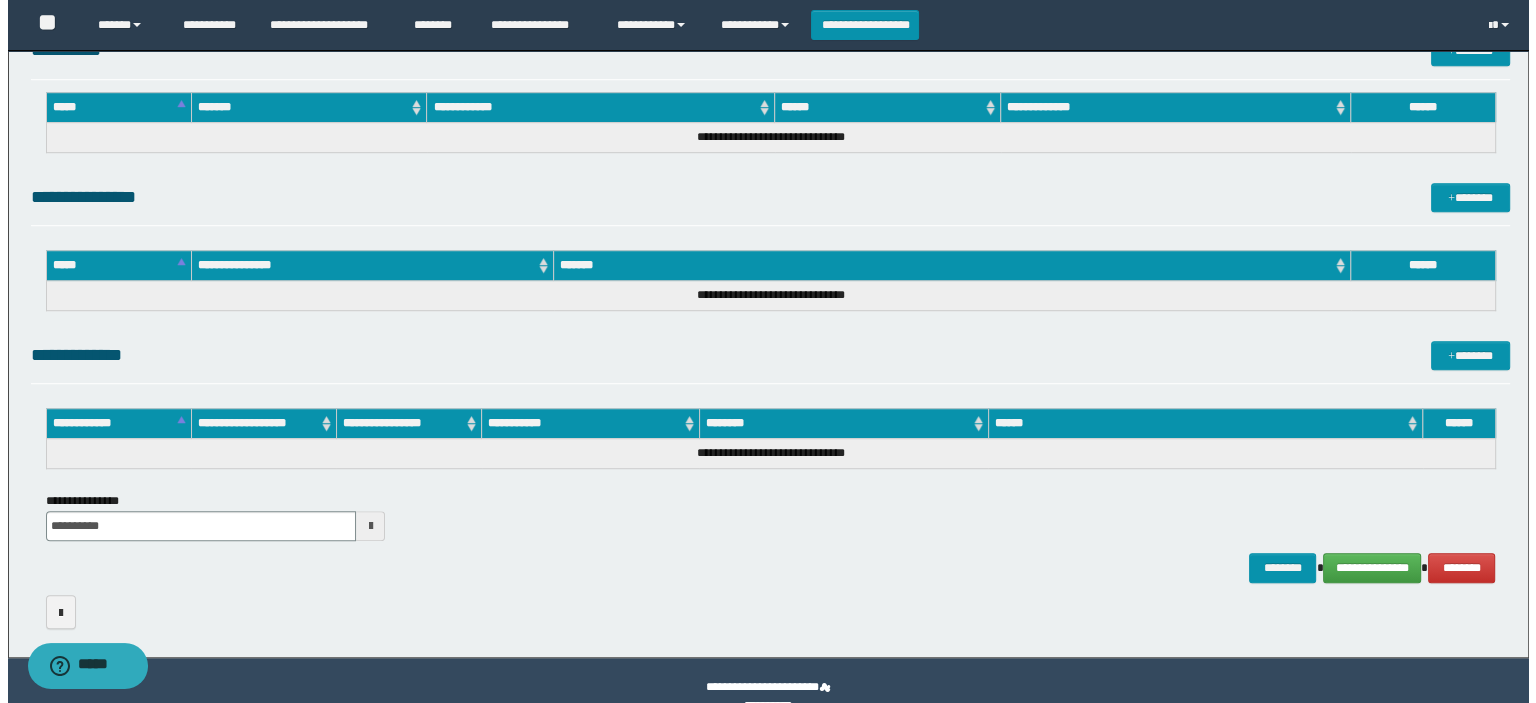 scroll, scrollTop: 1343, scrollLeft: 0, axis: vertical 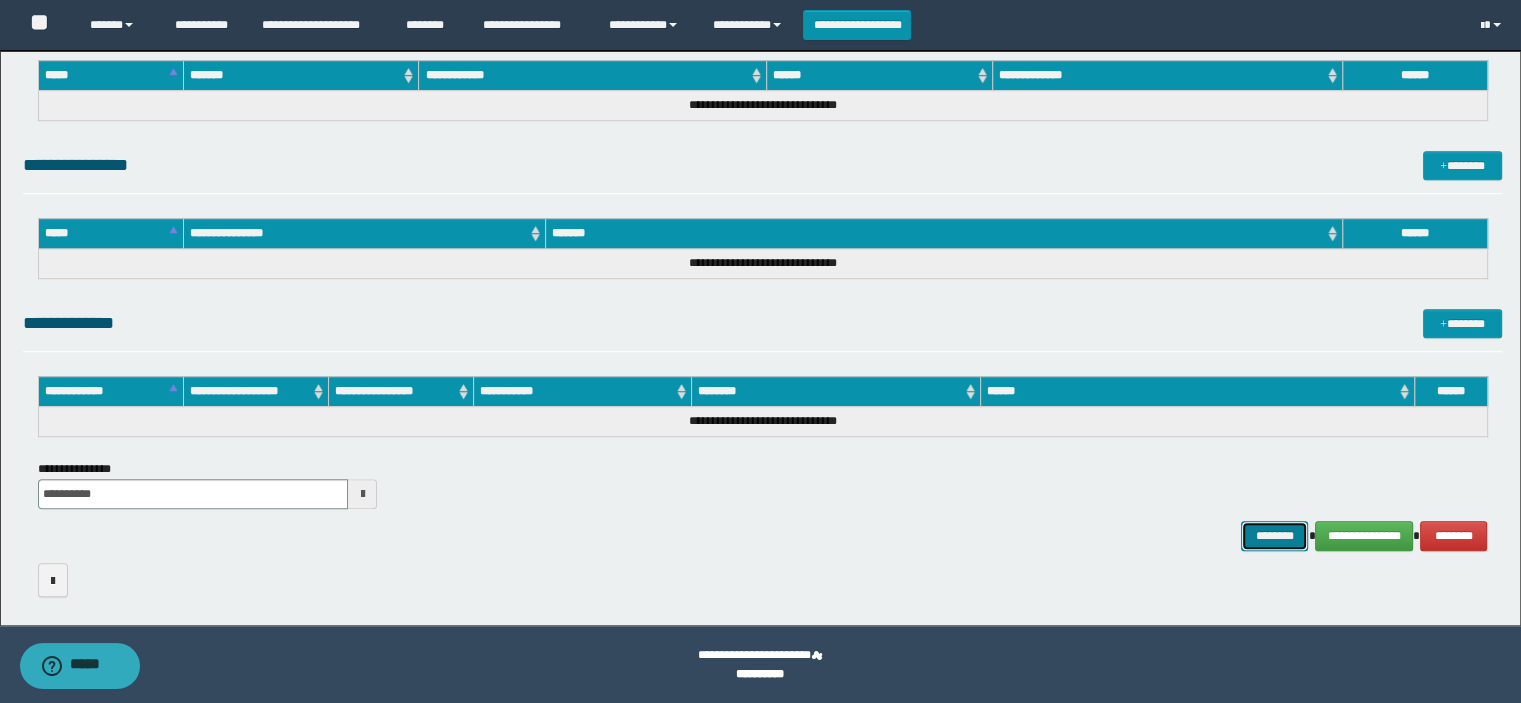 click on "********" at bounding box center (1274, 536) 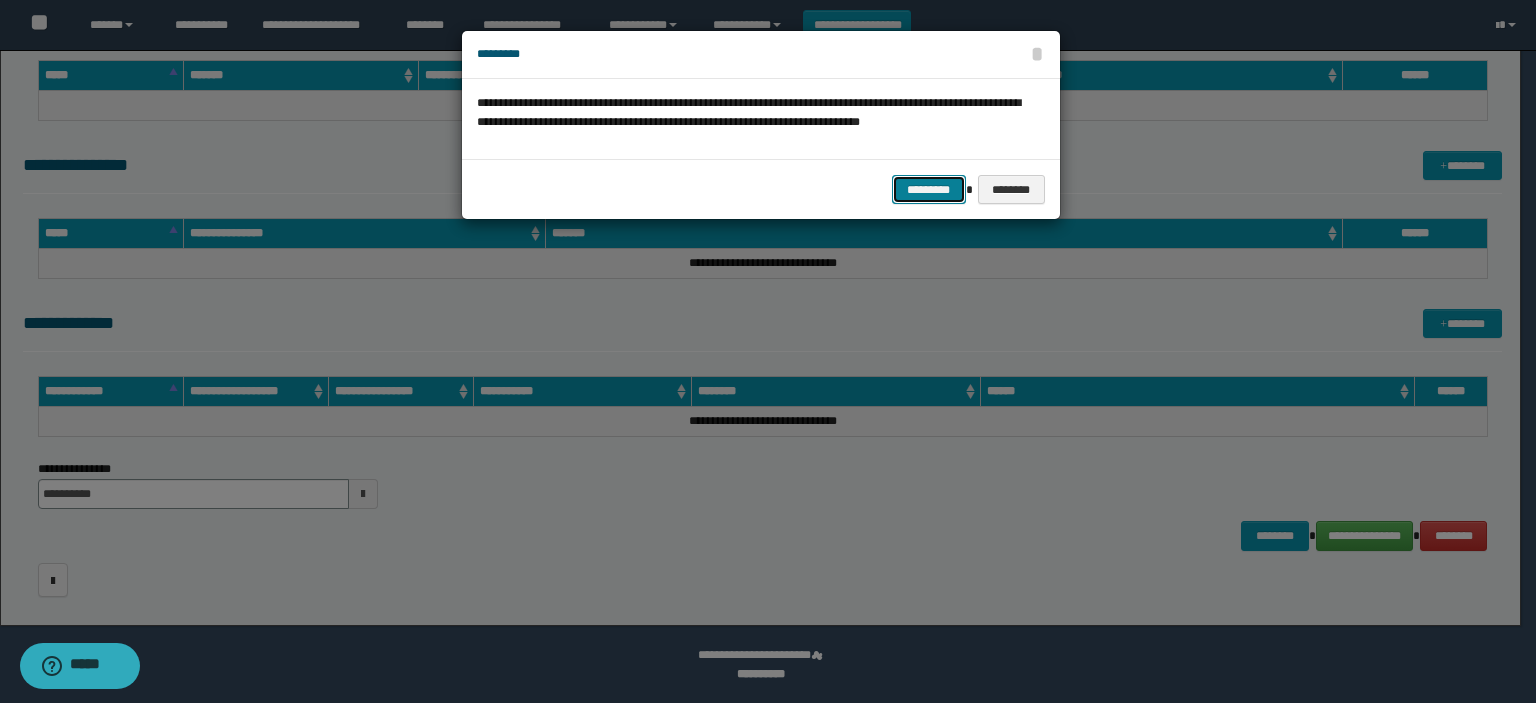 click on "*********" at bounding box center (929, 190) 